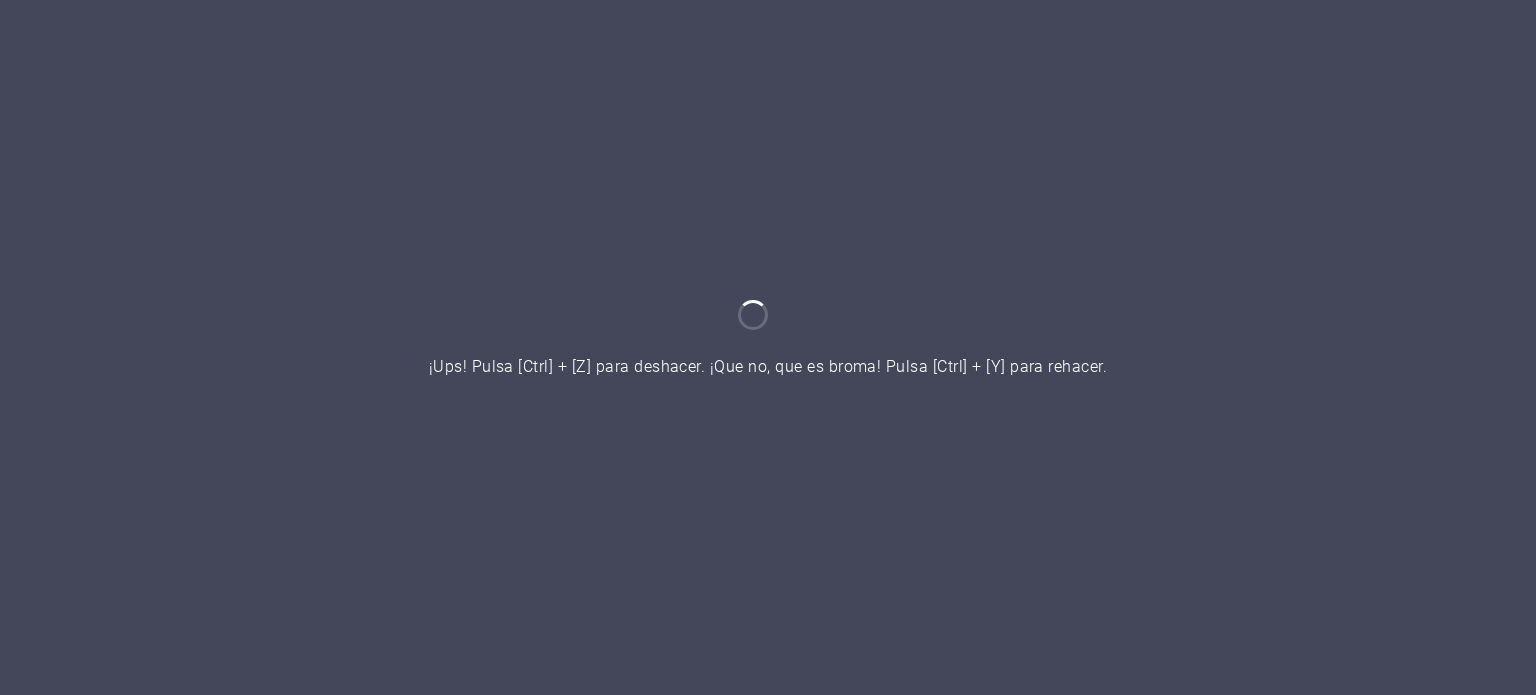 scroll, scrollTop: 0, scrollLeft: 0, axis: both 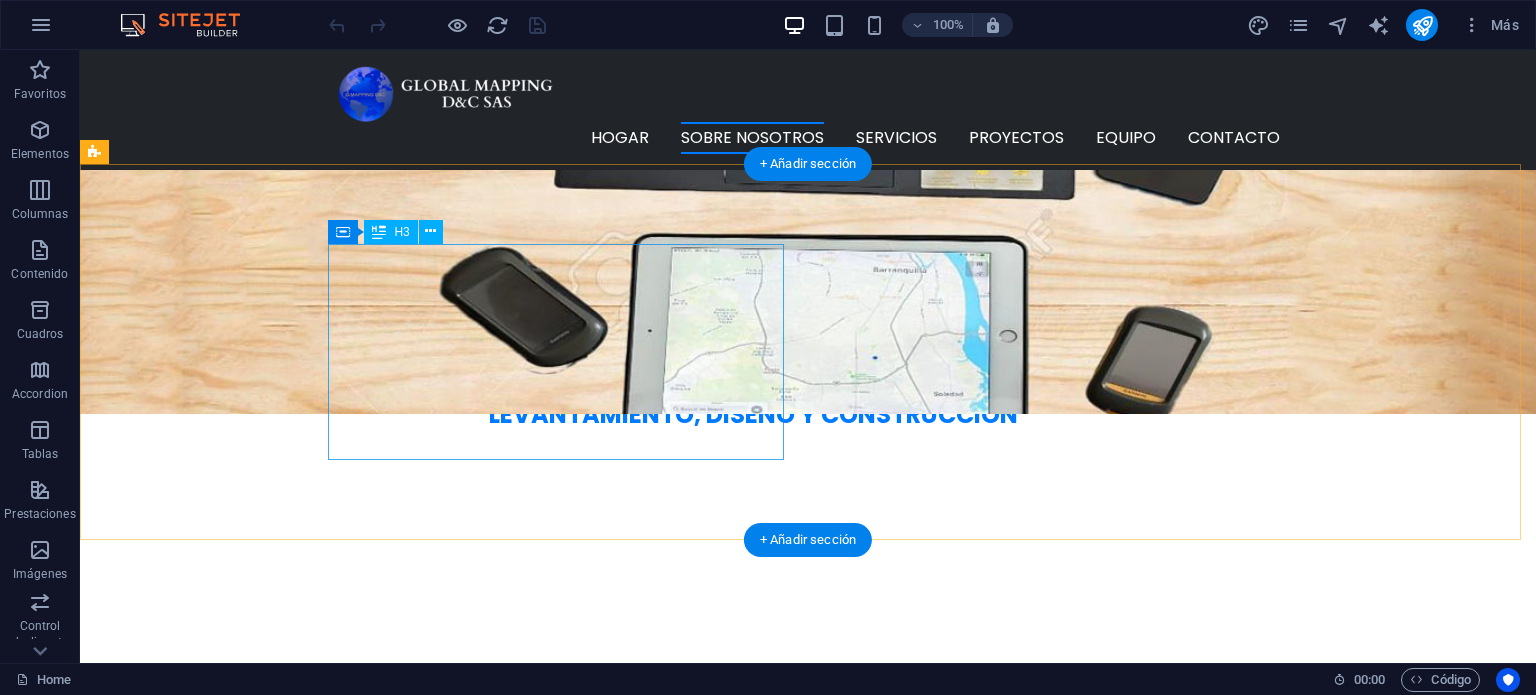 click on "Empresa fundada en mayo del 2022, dedicada al levantamiento y recolección de datos, digitalización, diseño y construcción de redes telemáticas." at bounding box center [324, 842] 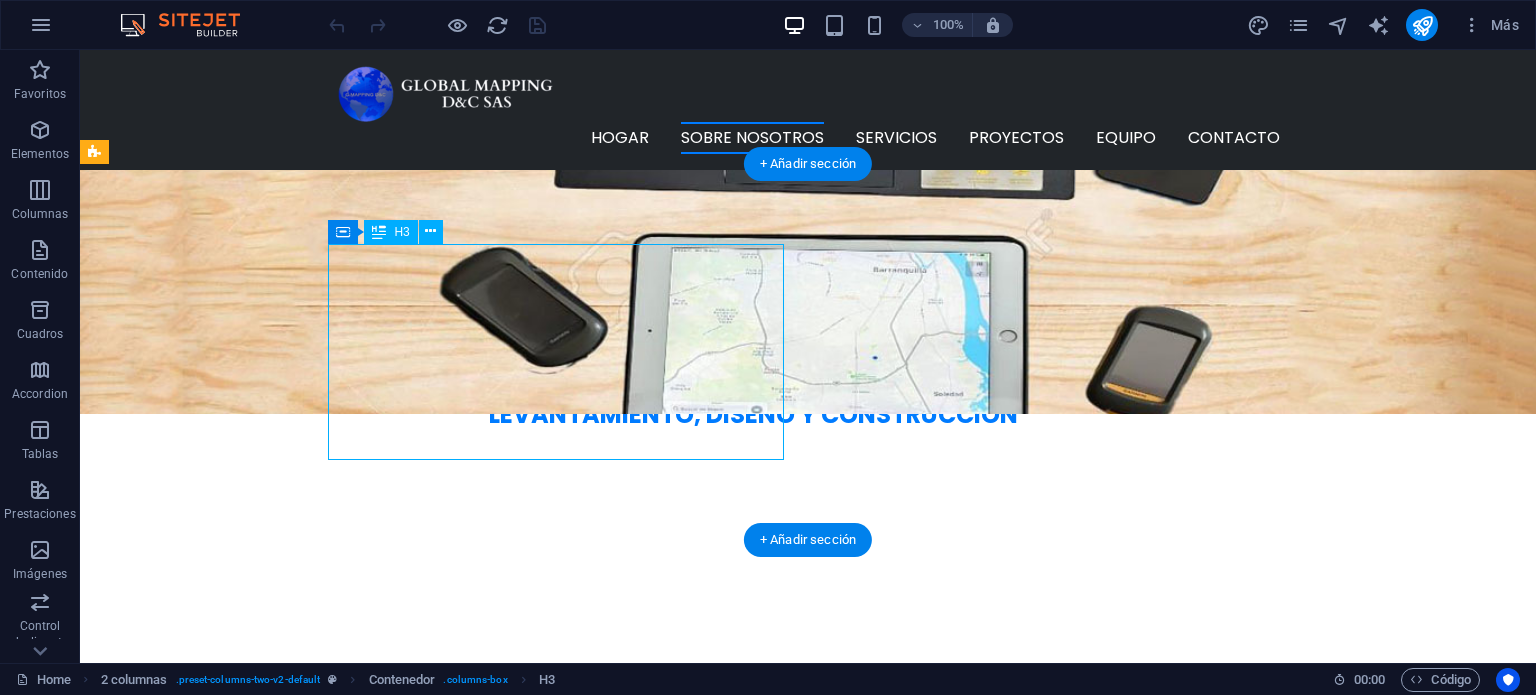drag, startPoint x: 500, startPoint y: 443, endPoint x: 443, endPoint y: 437, distance: 57.31492 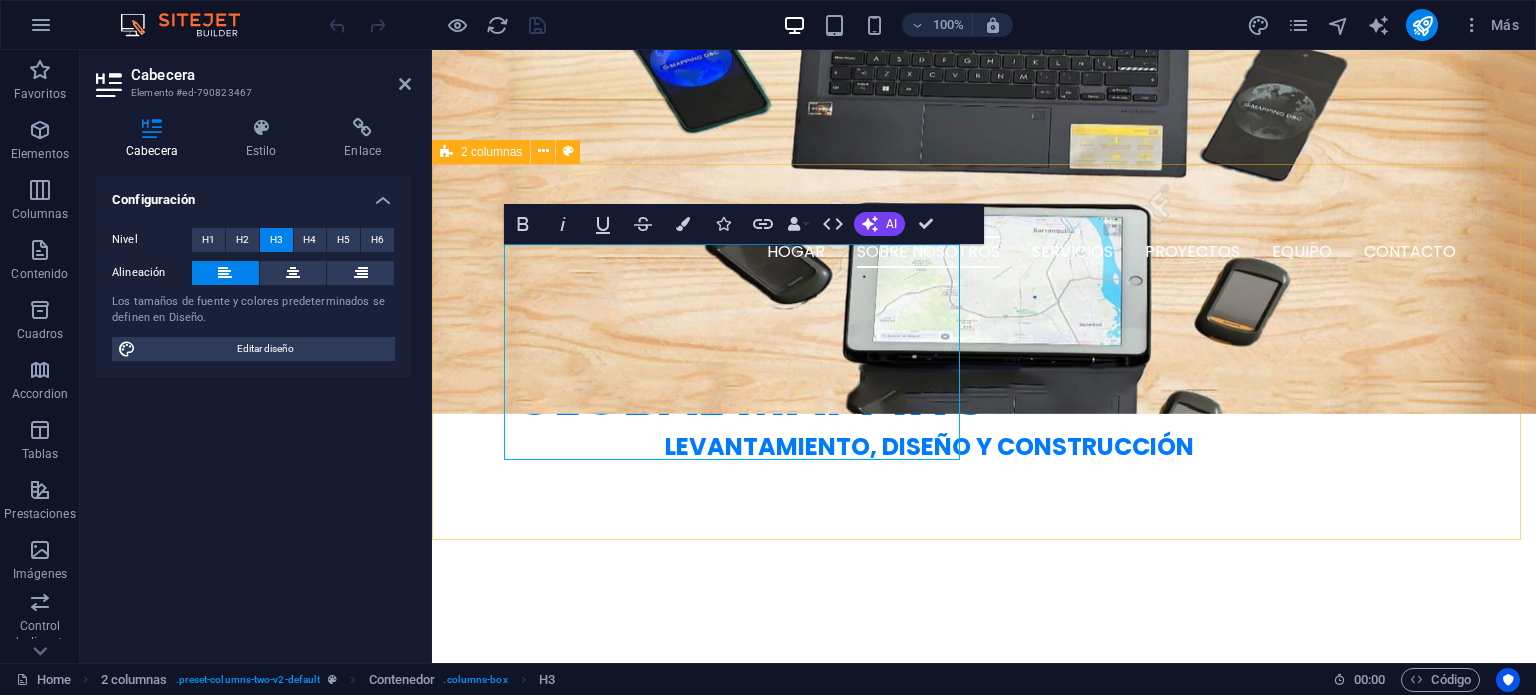 drag, startPoint x: 679, startPoint y: 438, endPoint x: 491, endPoint y: 270, distance: 252.12695 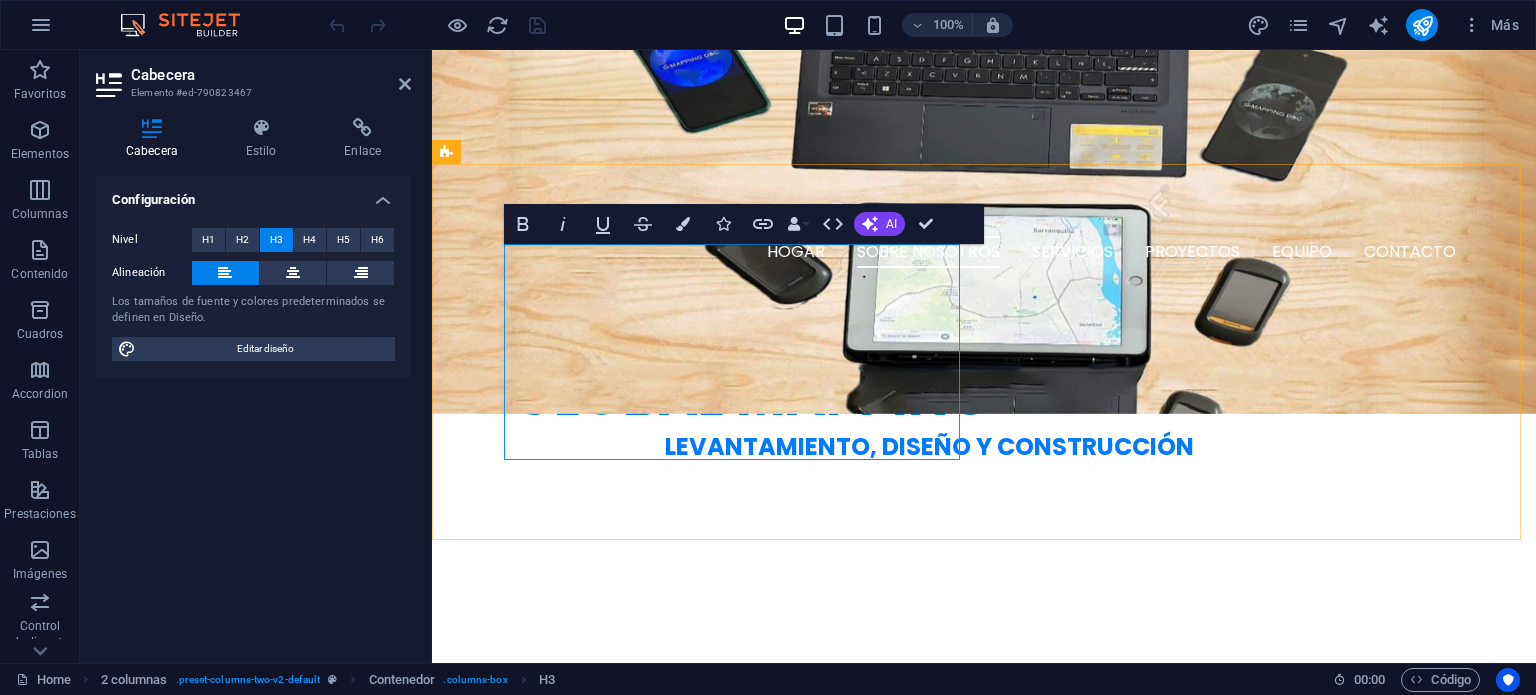 drag, startPoint x: 676, startPoint y: 454, endPoint x: 508, endPoint y: 266, distance: 252.12695 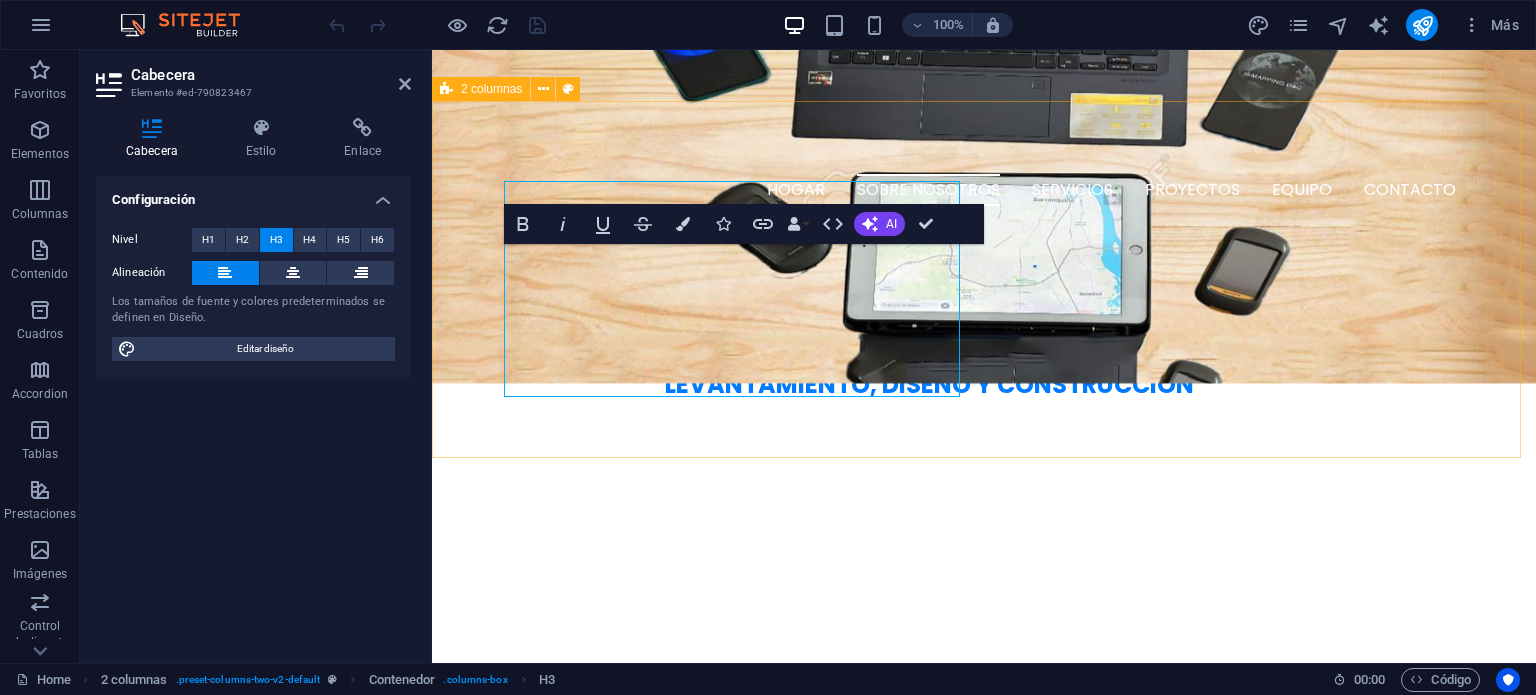 scroll, scrollTop: 580, scrollLeft: 0, axis: vertical 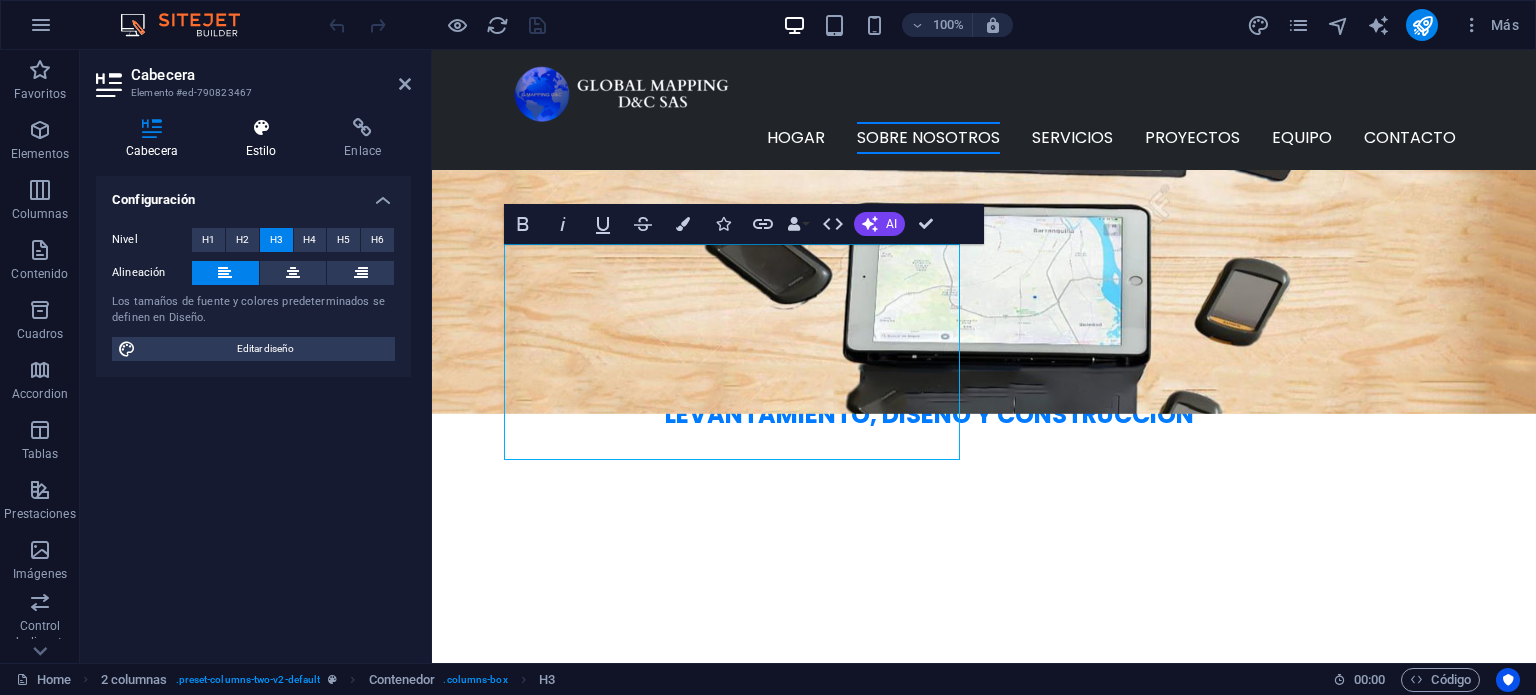 click on "Estilo" at bounding box center [265, 139] 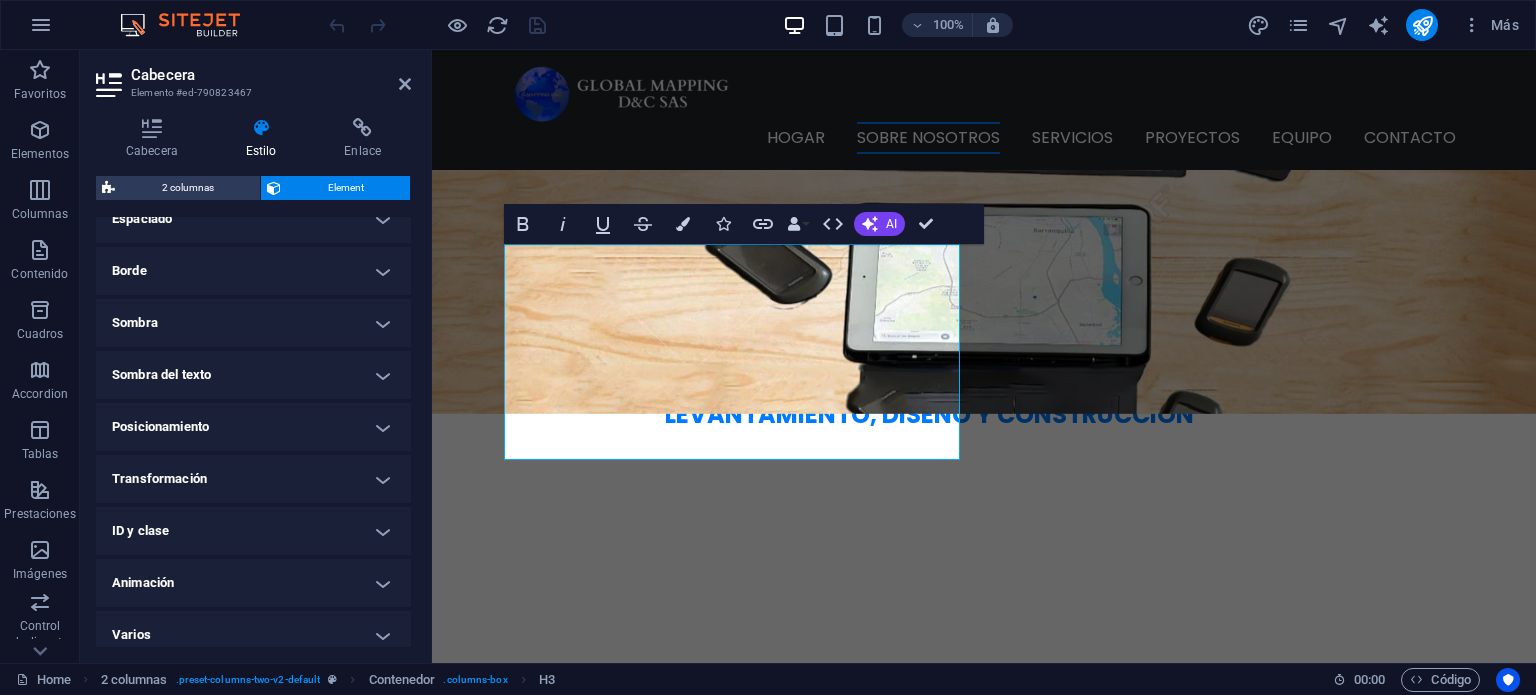 scroll, scrollTop: 431, scrollLeft: 0, axis: vertical 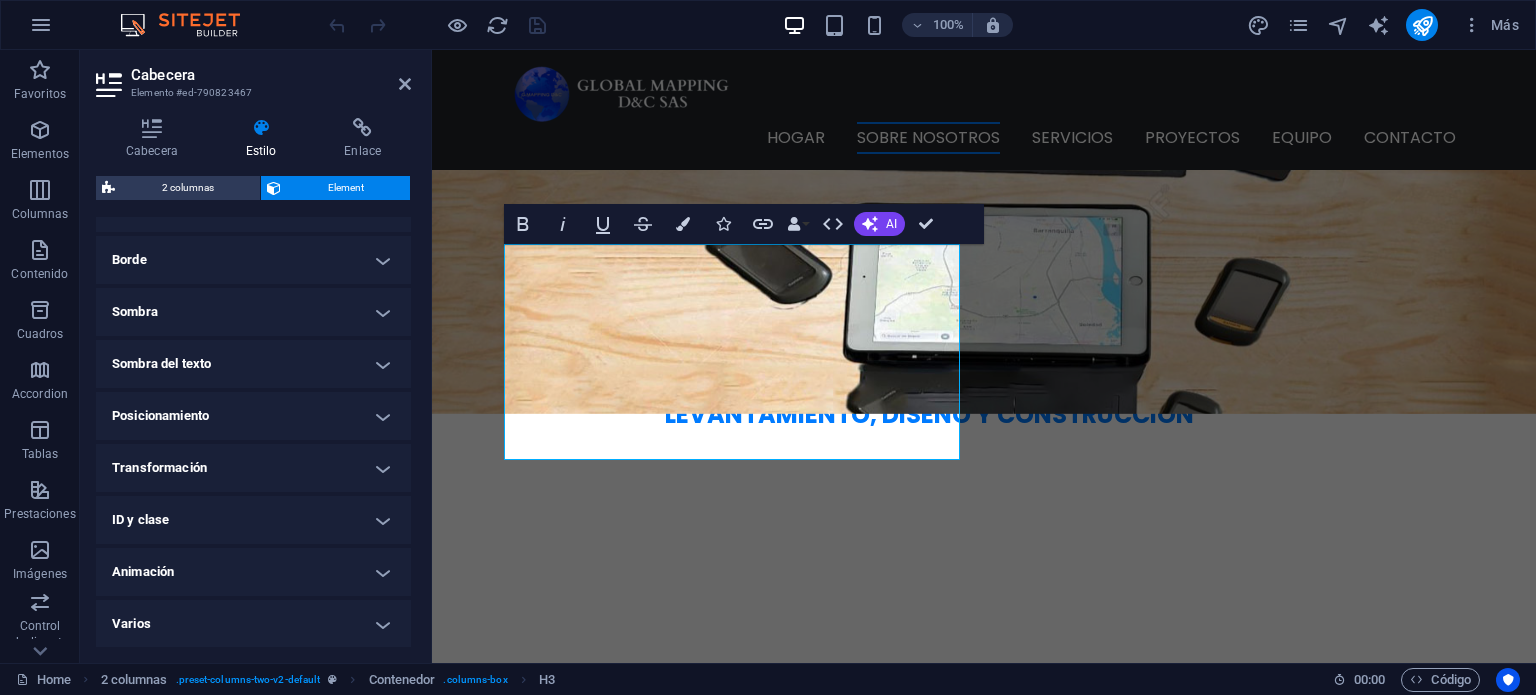 click on "Varios" at bounding box center [253, 624] 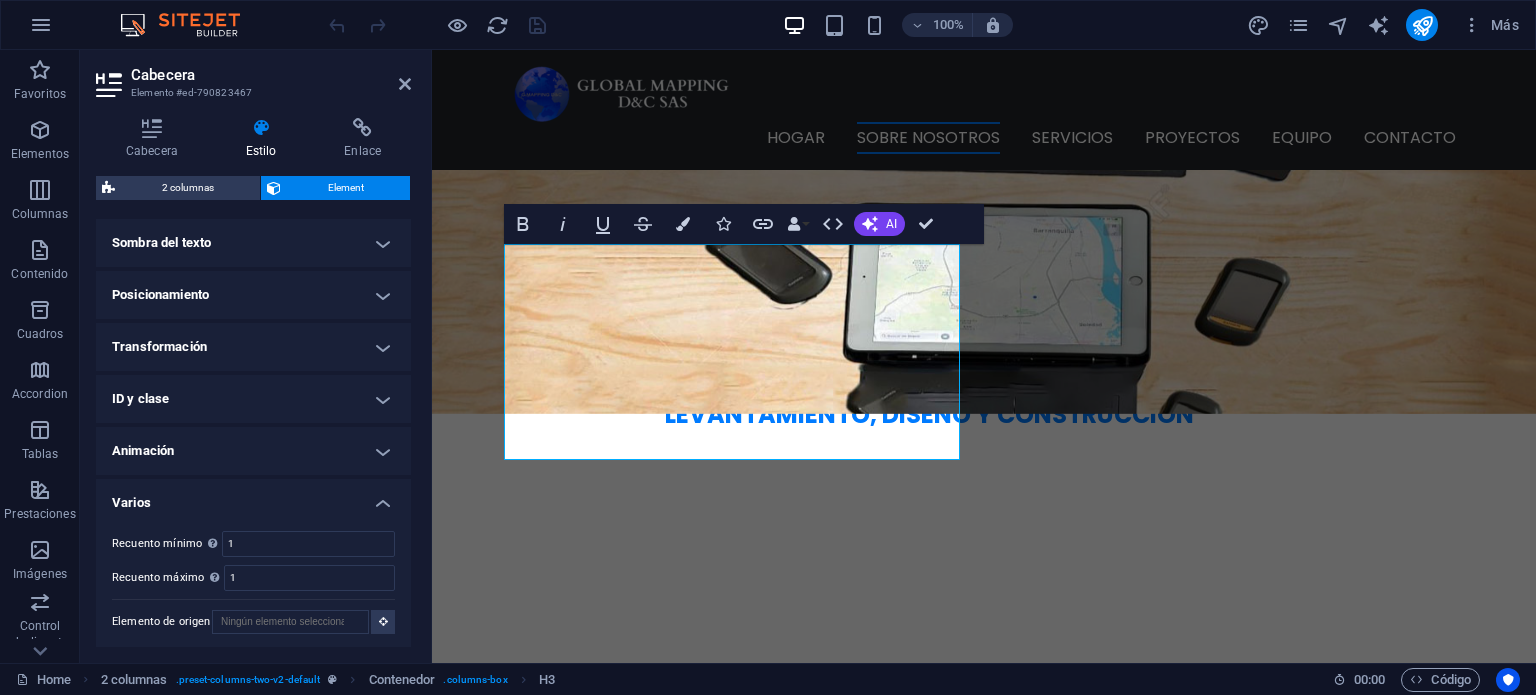 scroll, scrollTop: 554, scrollLeft: 0, axis: vertical 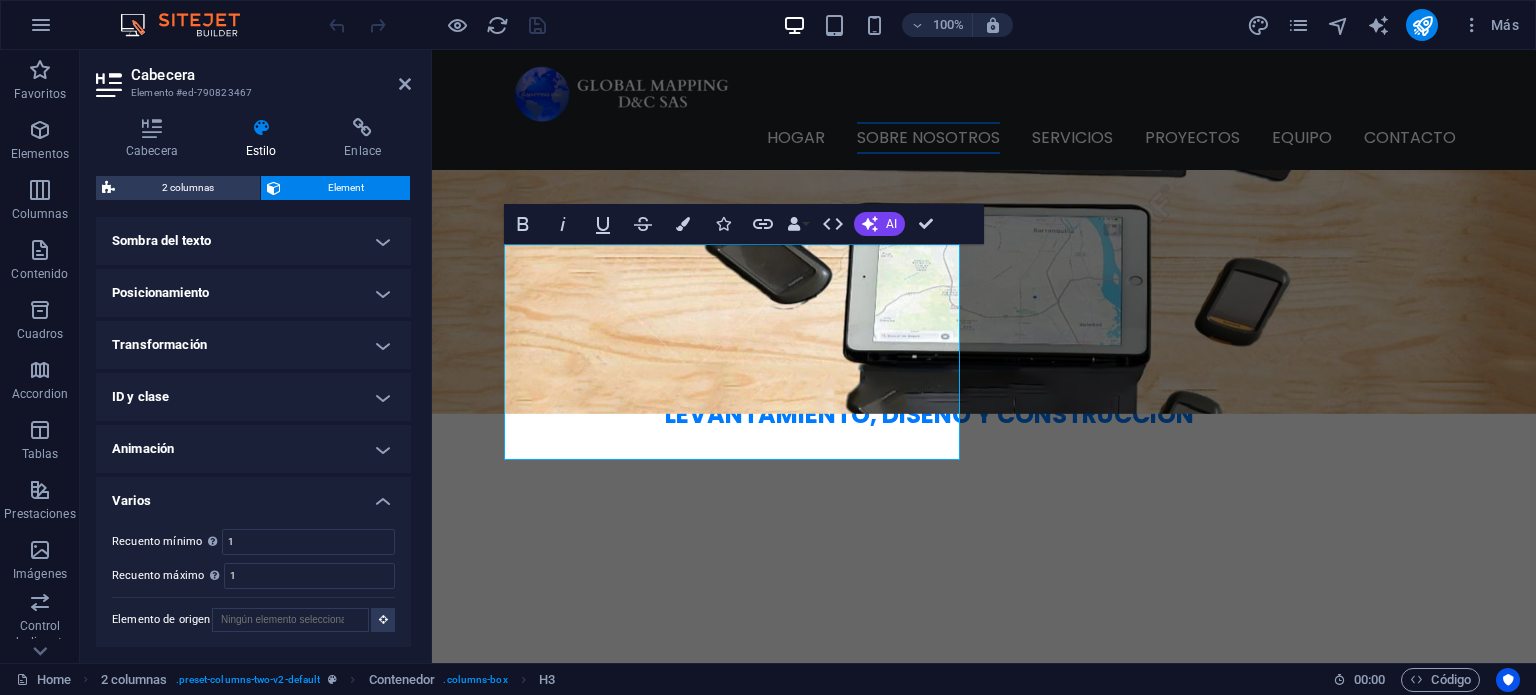 click on "Varios" at bounding box center [253, 495] 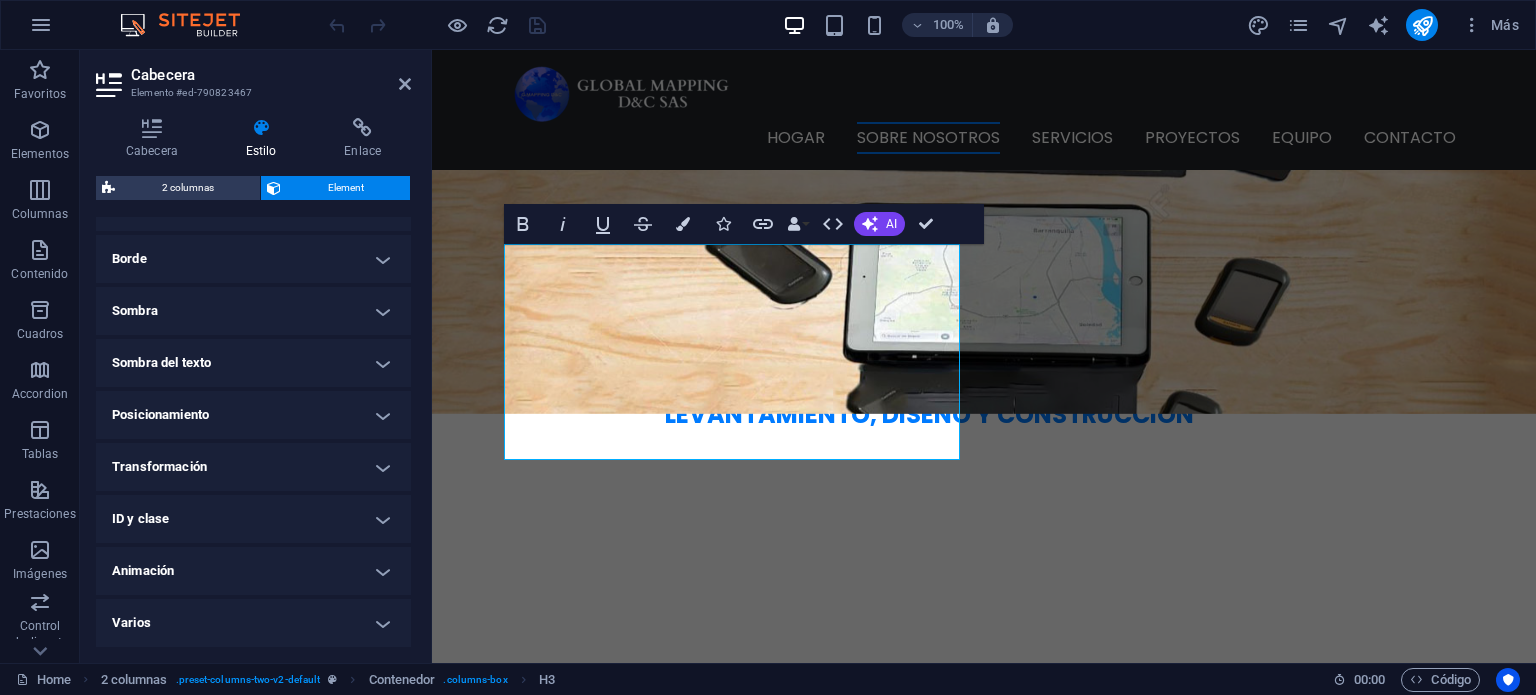 scroll, scrollTop: 431, scrollLeft: 0, axis: vertical 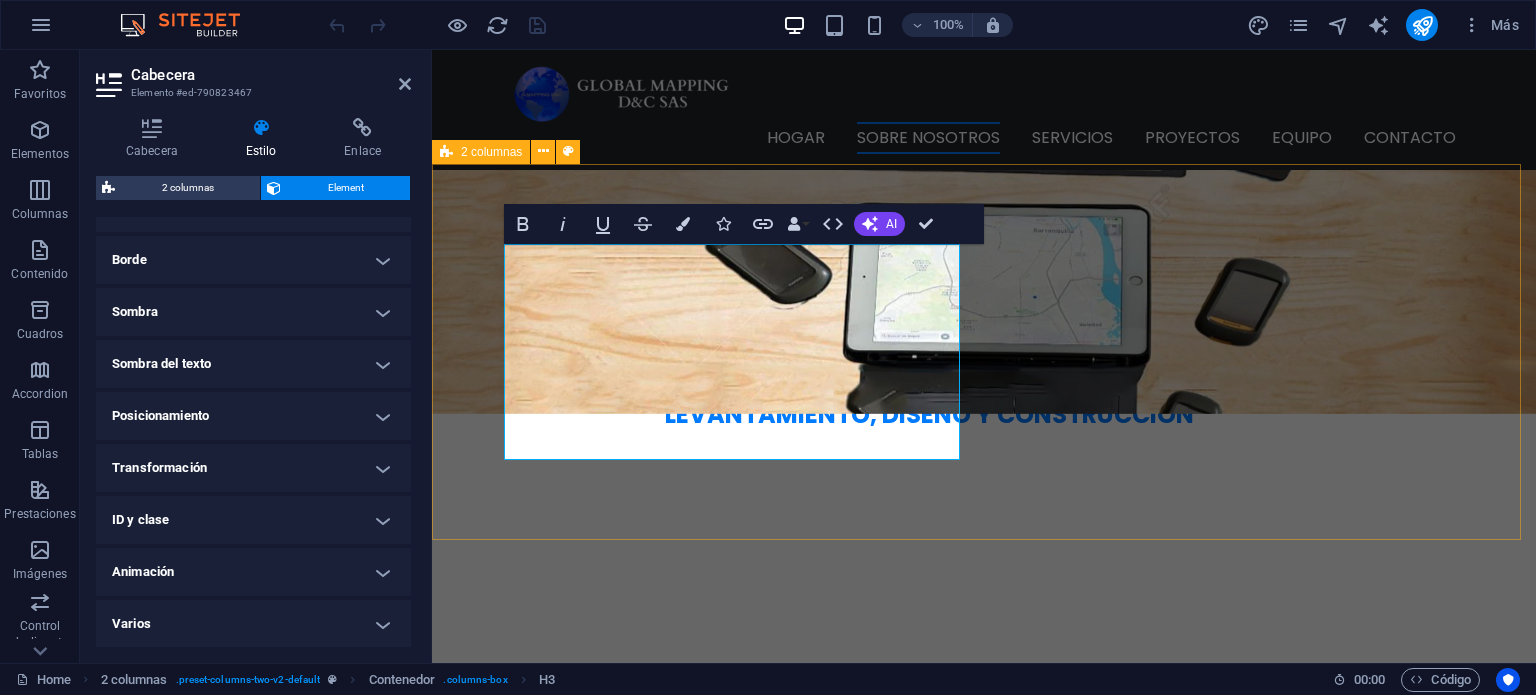 click on "Empresa fundada en mayo del 2022, dedicada al levantamiento y recolección de datos, digitalización, diseño y construcción de redes telemáticas. Actualmente la empresa ha realizado levantamientos y diseños de redes telemáticas a nivel nacional, para las  tecnologías: UK, FTTH, HFC Contamos con presencia en ciudades como:     [CITY], [CITY], [CITY] y [CITY] (Atlántico), [CITY], [CITY] (Bolívar), [CITY], [CITY], [CITY], [CITY] y [CITY] (Antioquia)." at bounding box center (984, 948) 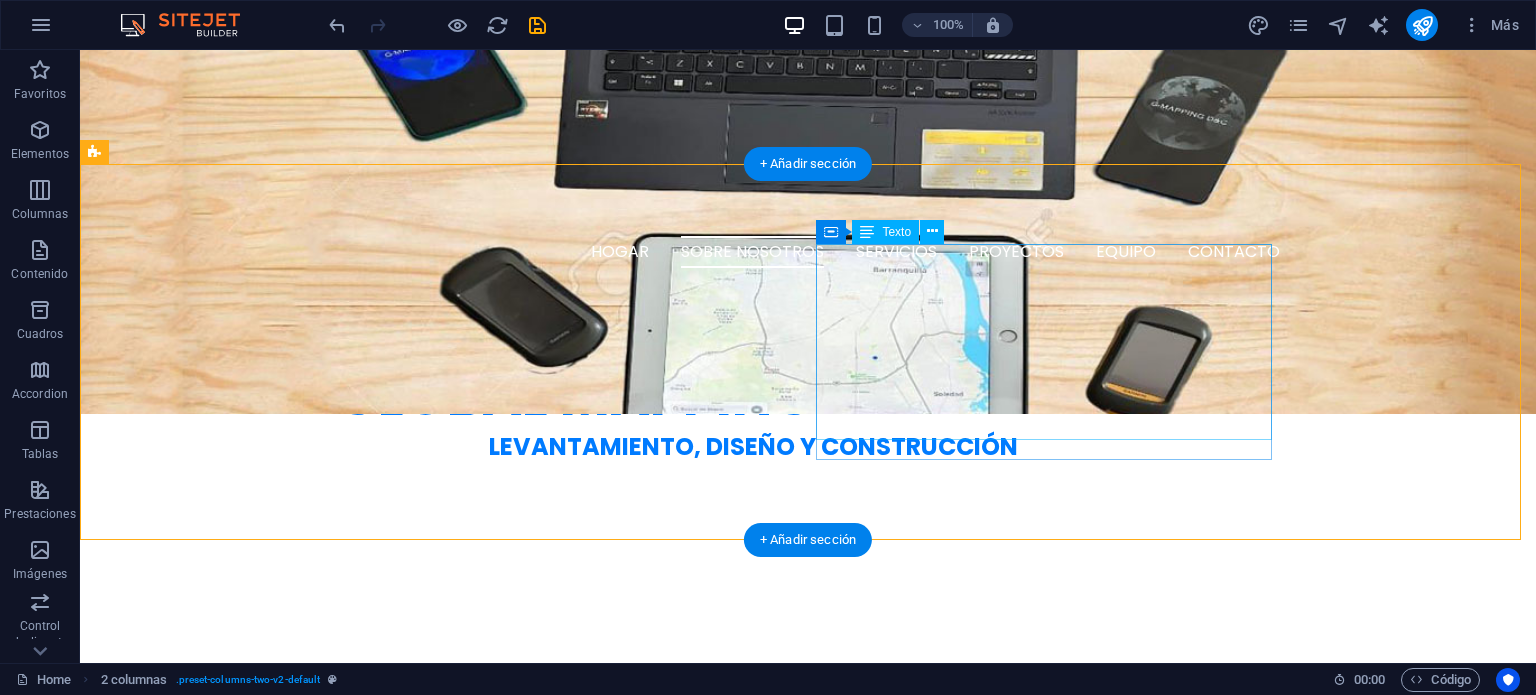 click on "Actualmente la empresa ha realizado levantamientos y diseños de redes telemáticas a nivel nacional, para las  tecnologías: UK, FTTH, HFC Contamos con presencia en ciudades como:     Barranquilla, Sabanalarga, Galapa y Soledad (Atlántico), Cartagena, Turbaco (Bolívar), Santa     Marta, Riohacha, Valledupar, Bogotá y Caucasia (Antioquia)." at bounding box center [324, 1096] 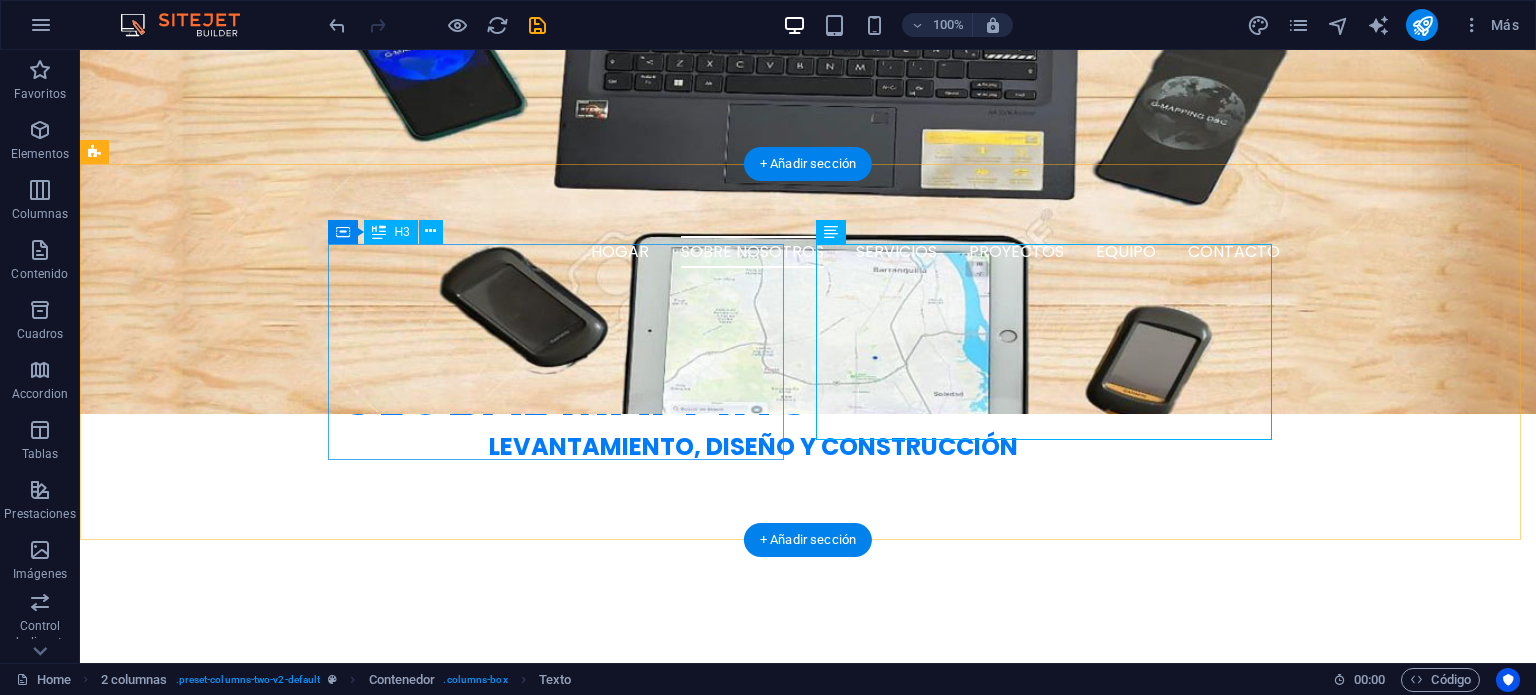 click on "Empresa fundada en mayo del 2022, dedicada al levantamiento y recolección de datos, digitalización, diseño y construcción de redes telemáticas." at bounding box center (324, 874) 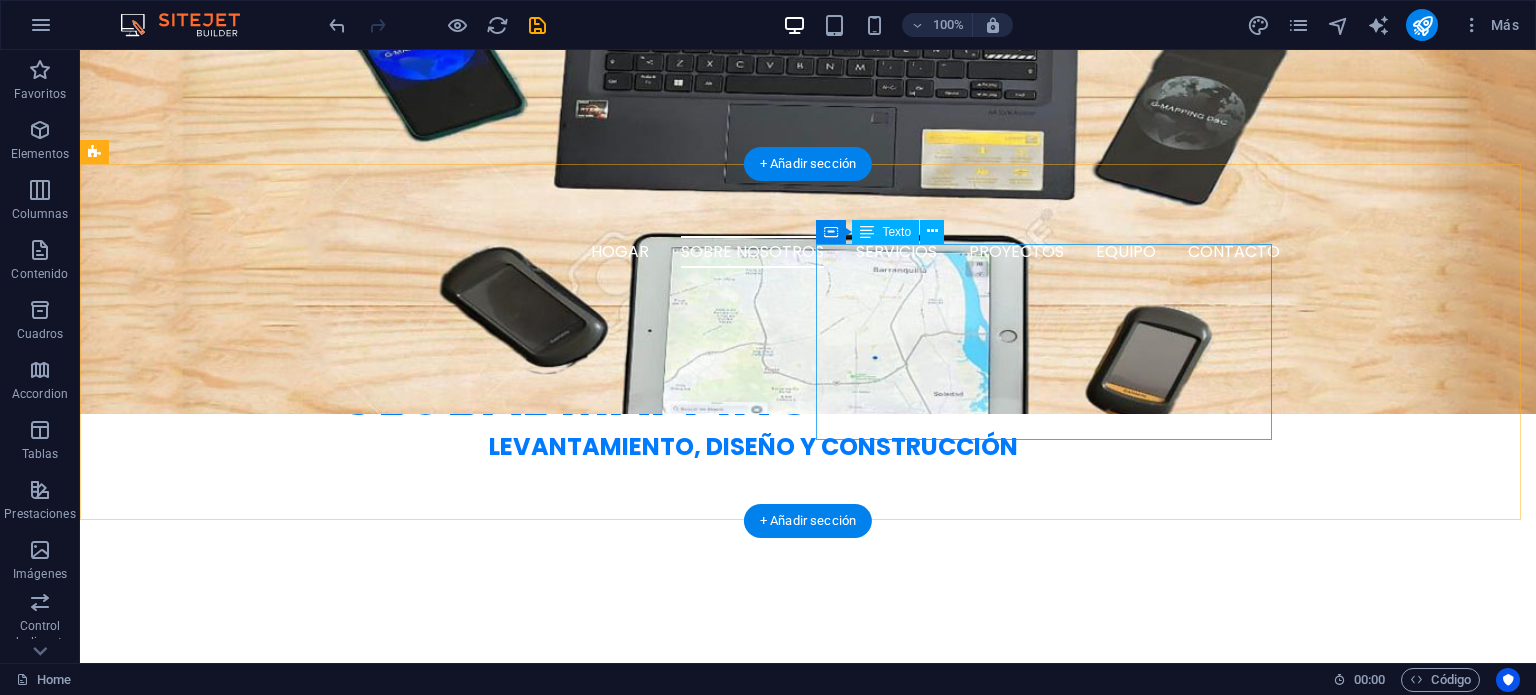 click on "Actualmente la empresa ha realizado levantamientos y diseños de redes telemáticas a nivel nacional, para las  tecnologías: UK, FTTH, HFC Contamos con presencia en ciudades como:     Barranquilla, Sabanalarga, Galapa y Soledad (Atlántico), Cartagena, Turbaco (Bolívar), Santa     Marta, Riohacha, Valledupar, Bogotá y Caucasia (Antioquia)." at bounding box center [324, 1022] 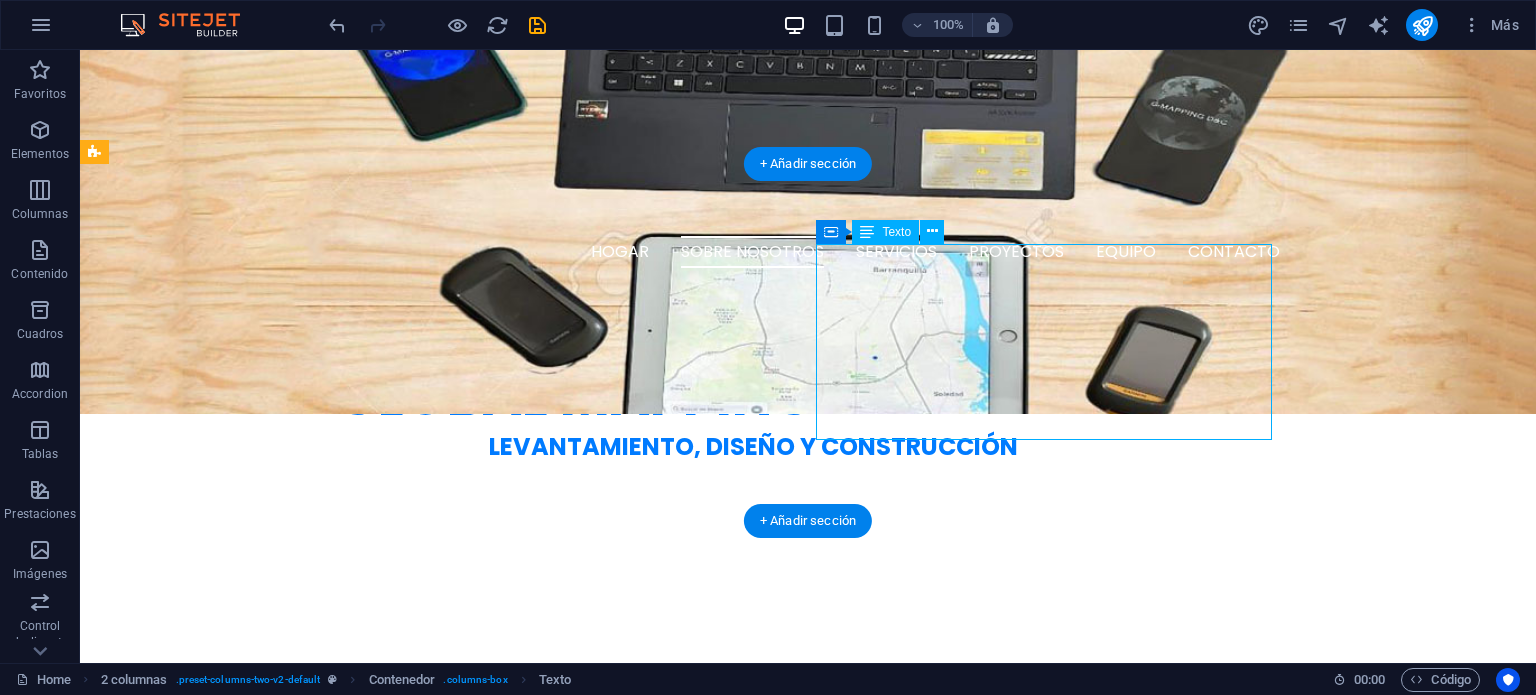 click on "Actualmente la empresa ha realizado levantamientos y diseños de redes telemáticas a nivel nacional, para las  tecnologías: UK, FTTH, HFC Contamos con presencia en ciudades como:     Barranquilla, Sabanalarga, Galapa y Soledad (Atlántico), Cartagena, Turbaco (Bolívar), Santa     Marta, Riohacha, Valledupar, Bogotá y Caucasia (Antioquia)." at bounding box center (324, 1022) 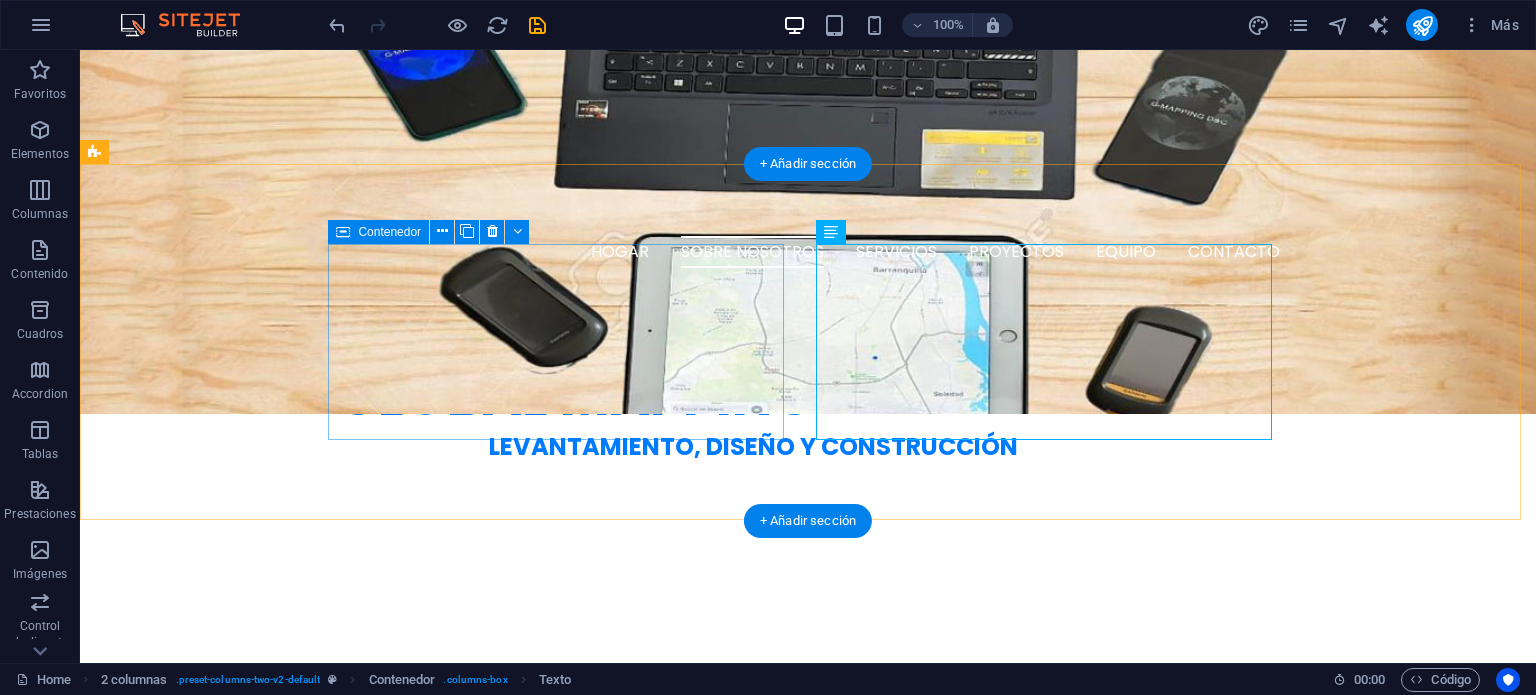 click on "Suelta el contenido aquí o  Añadir elementos  Pegar portapapeles" at bounding box center [324, 837] 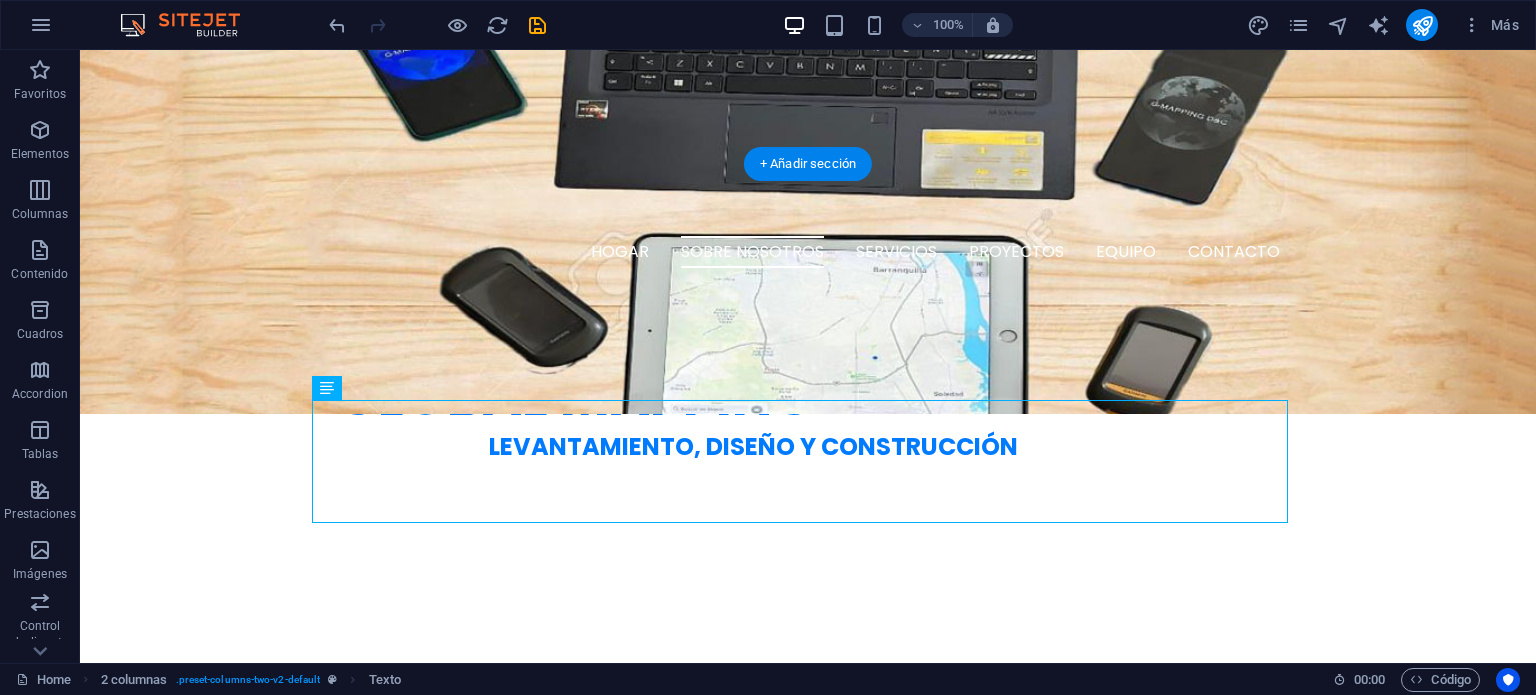 drag, startPoint x: 804, startPoint y: 415, endPoint x: 747, endPoint y: 343, distance: 91.83137 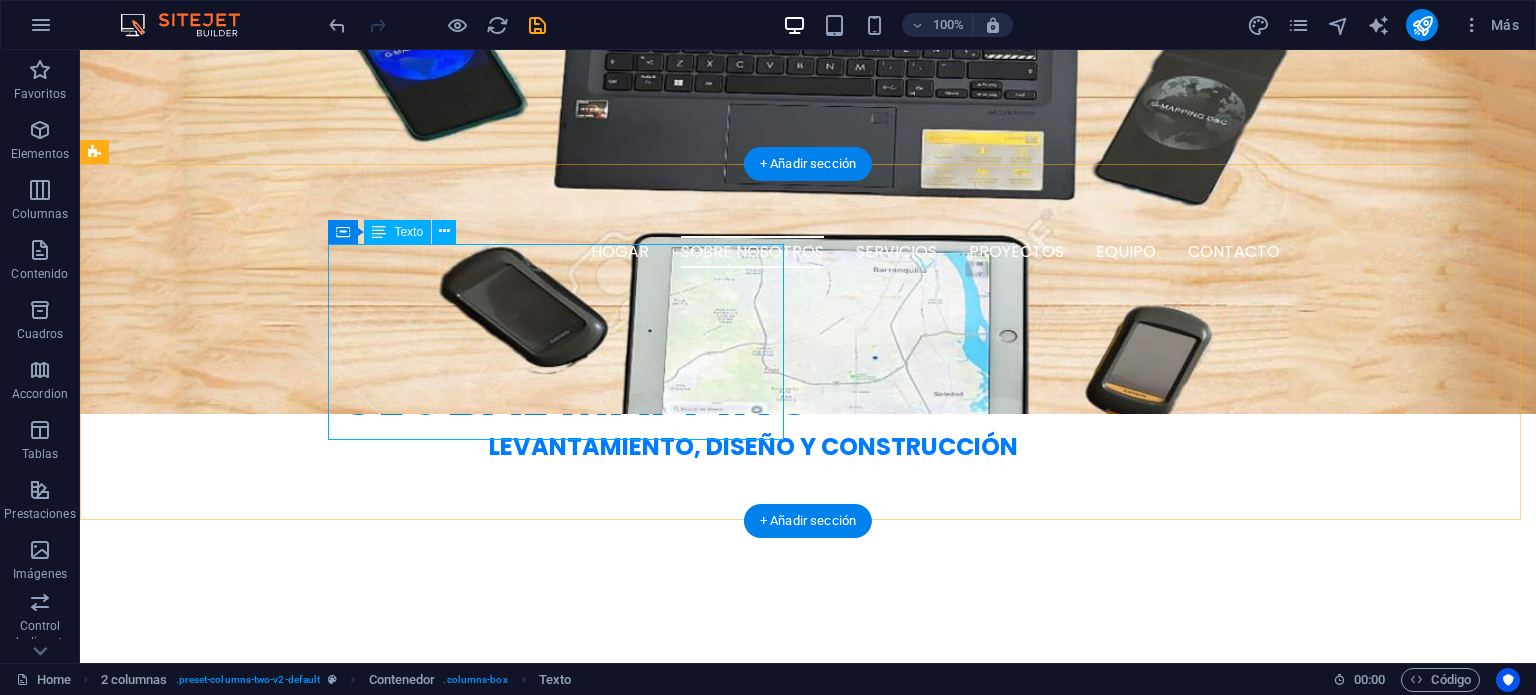 click on "Actualmente la empresa ha realizado levantamientos y diseños de redes telemáticas a nivel nacional, para las  tecnologías: UK, FTTH, HFC Contamos con presencia en ciudades como:     Barranquilla, Sabanalarga, Galapa y Soledad (Atlántico), Cartagena, Turbaco (Bolívar), Santa     Marta, Riohacha, Valledupar, Bogotá y Caucasia (Antioquia)." at bounding box center (324, 864) 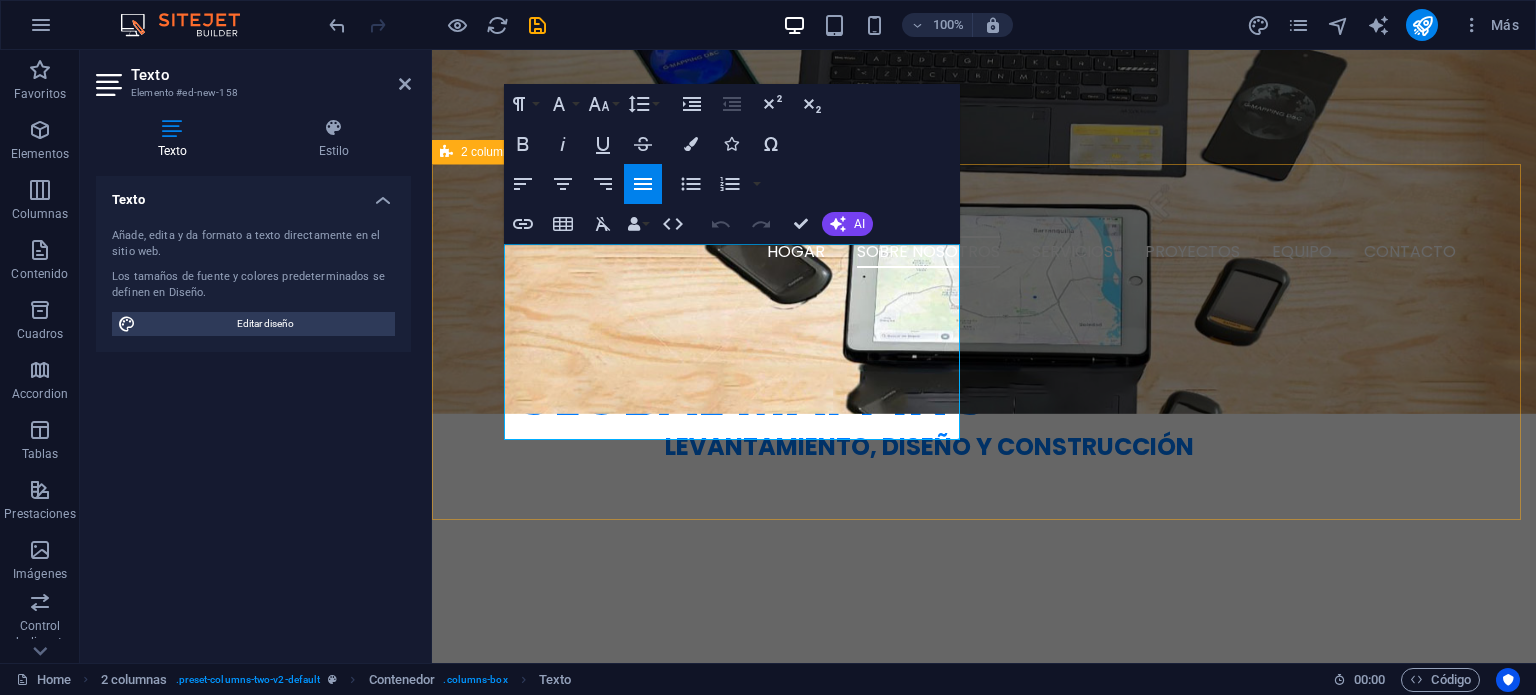 drag, startPoint x: 858, startPoint y: 406, endPoint x: 485, endPoint y: 267, distance: 398.05777 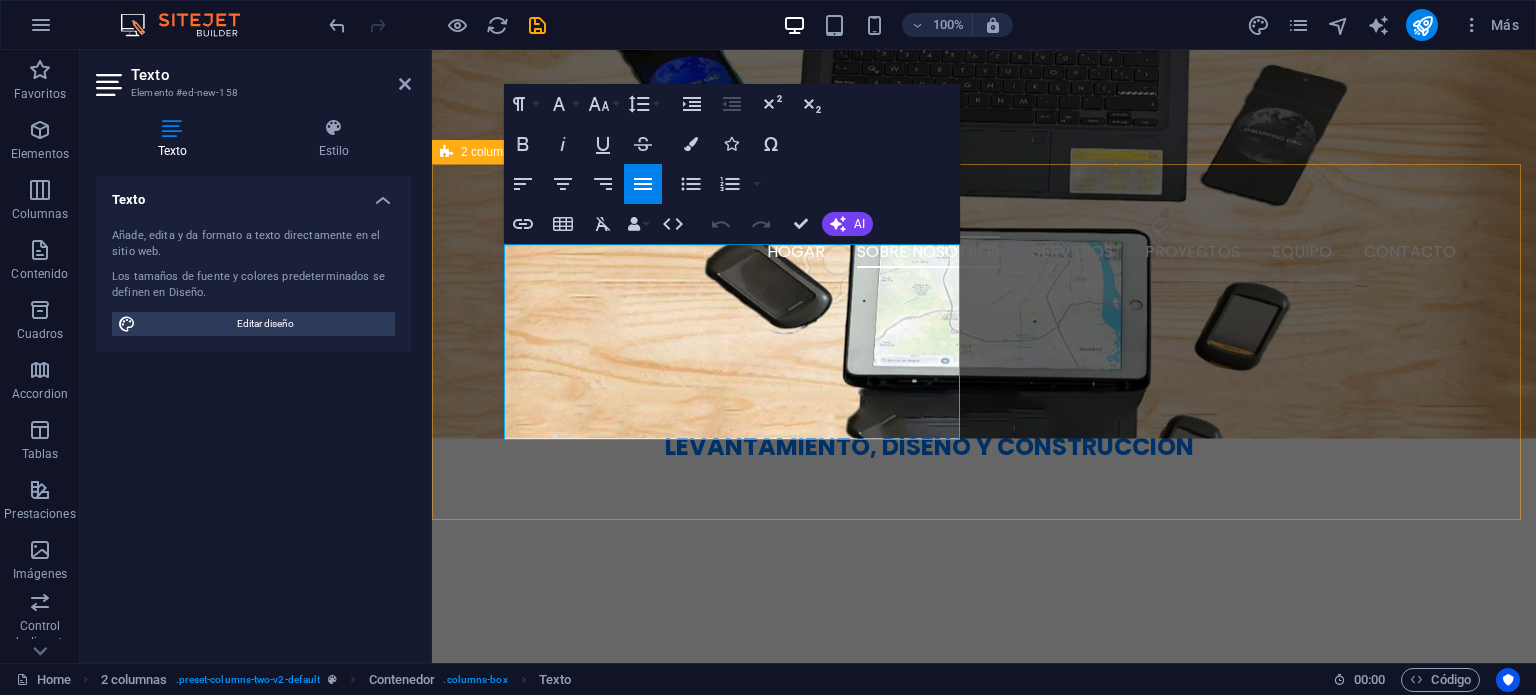 scroll, scrollTop: 548, scrollLeft: 0, axis: vertical 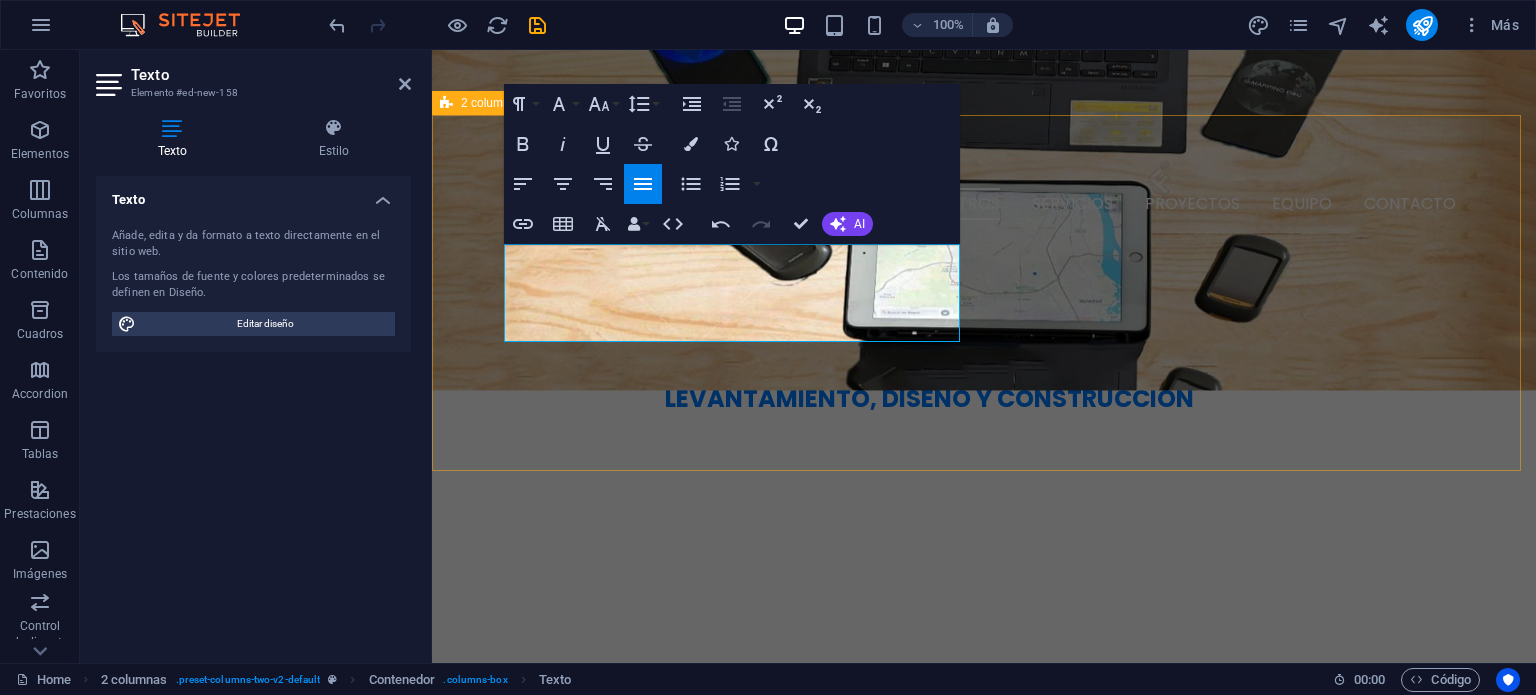 click on "Empresa fundada en mayo del 2022, dedicada al levantamiento y recolección de datos, digitalización, diseño y construcción de redes telemáticas. Actualmente la empresa ha realizado levantamientos y diseños de redes telemáticas a nivel nacional, para las  tecnologías: UK, FTTH, HFC Contamos con presencia en ciudades como:     [CITY], [CITY], [CITY] y [CITY] (Atlántico), [CITY], [CITY] (Bolívar), [CITY], [CITY], [CITY], [CITY] y [CITY] (Antioquia)." at bounding box center [984, 873] 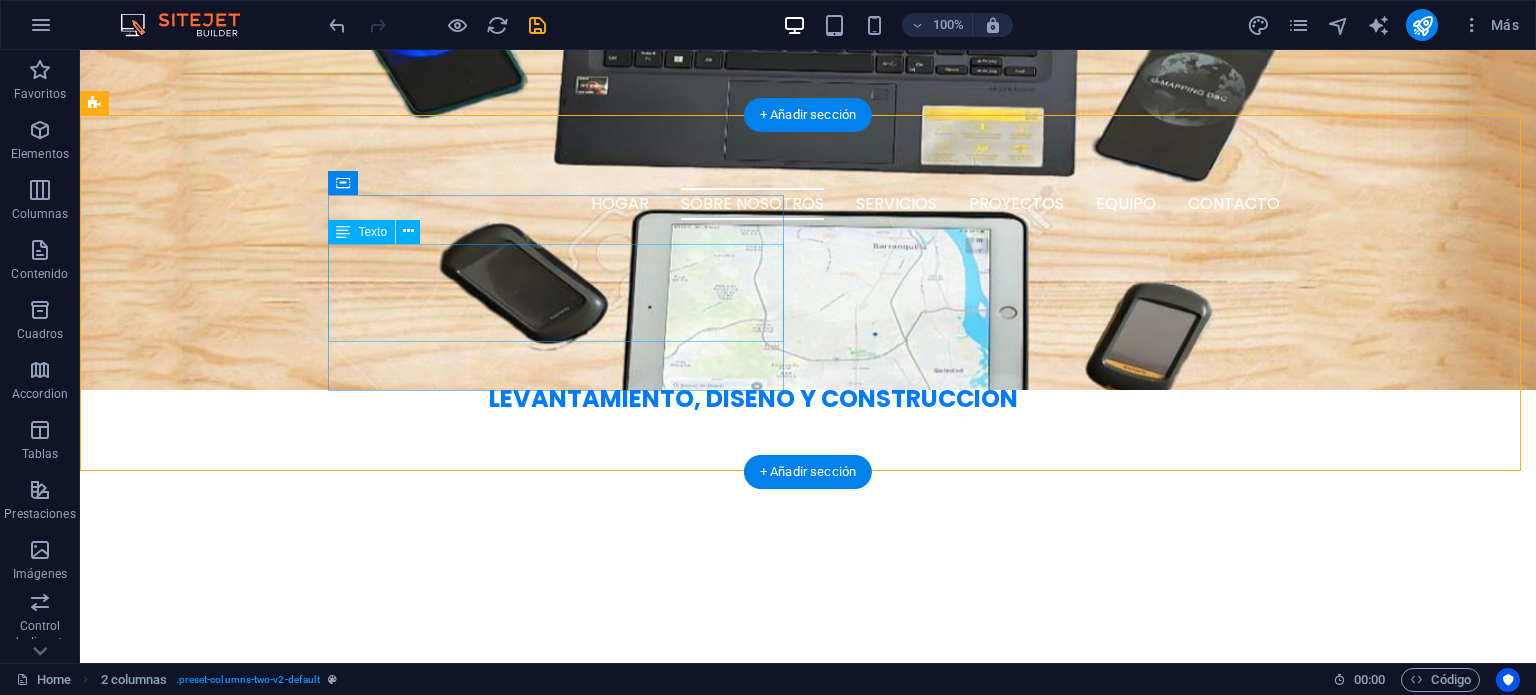 click on "Empresa fundada en mayo del 2022, dedicada al levantamiento y recolección de datos, digitalización, diseño y construcción de redes telemáticas." at bounding box center (324, 767) 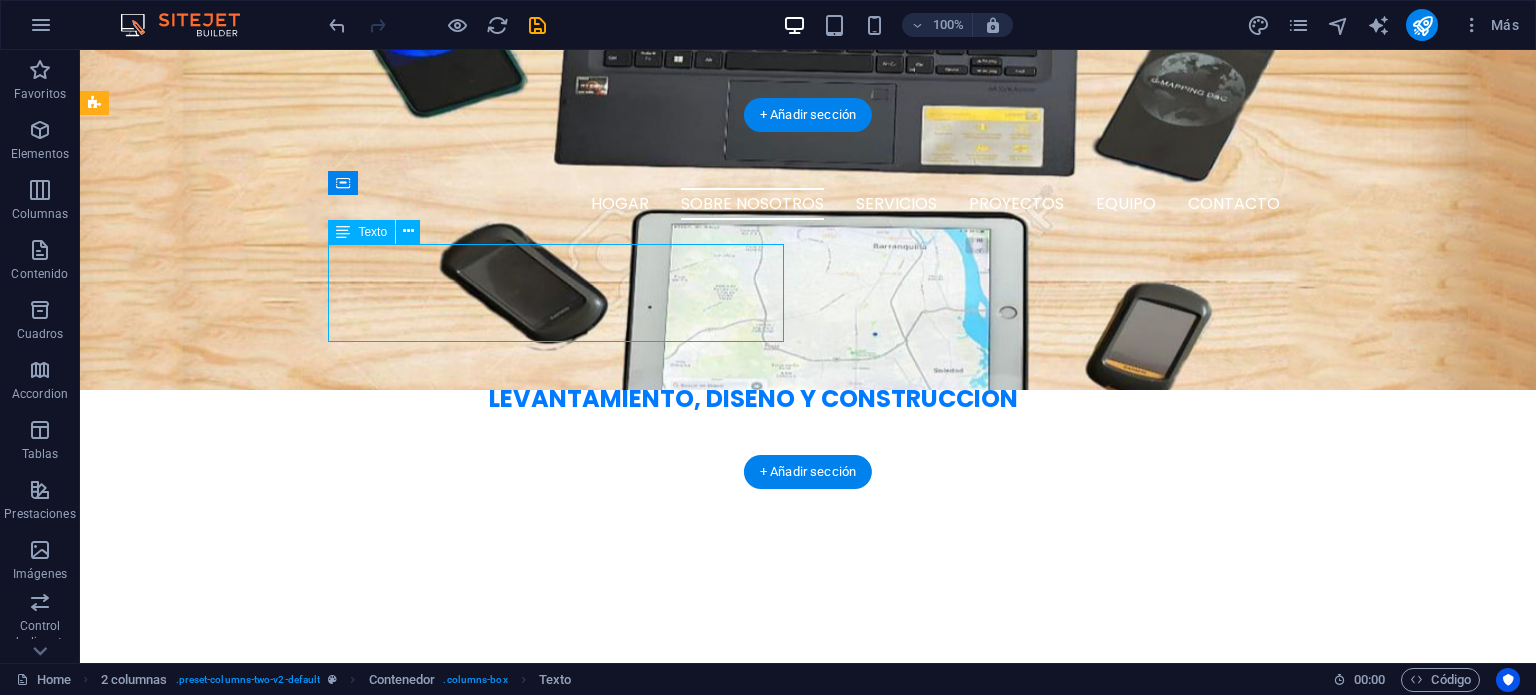 click on "Empresa fundada en mayo del 2022, dedicada al levantamiento y recolección de datos, digitalización, diseño y construcción de redes telemáticas." at bounding box center (324, 767) 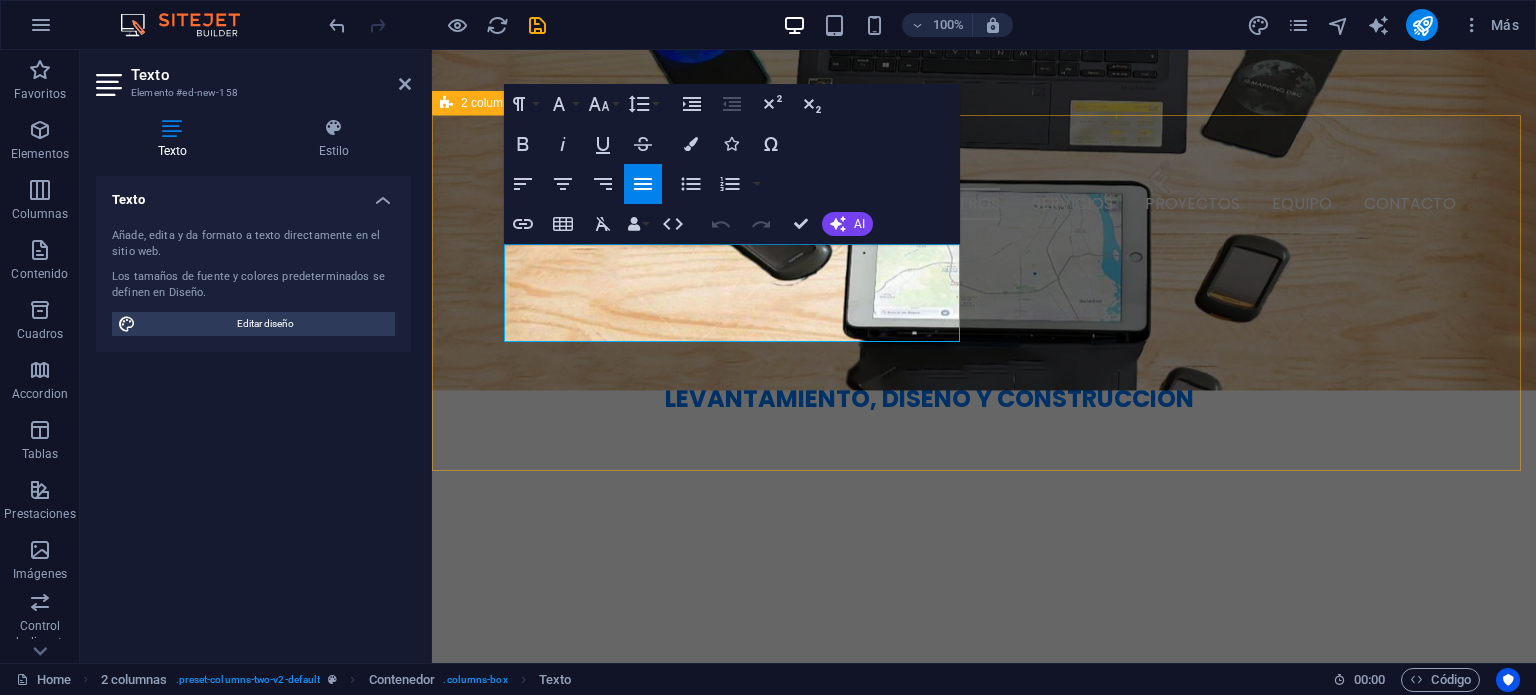 drag, startPoint x: 808, startPoint y: 305, endPoint x: 500, endPoint y: 266, distance: 310.45935 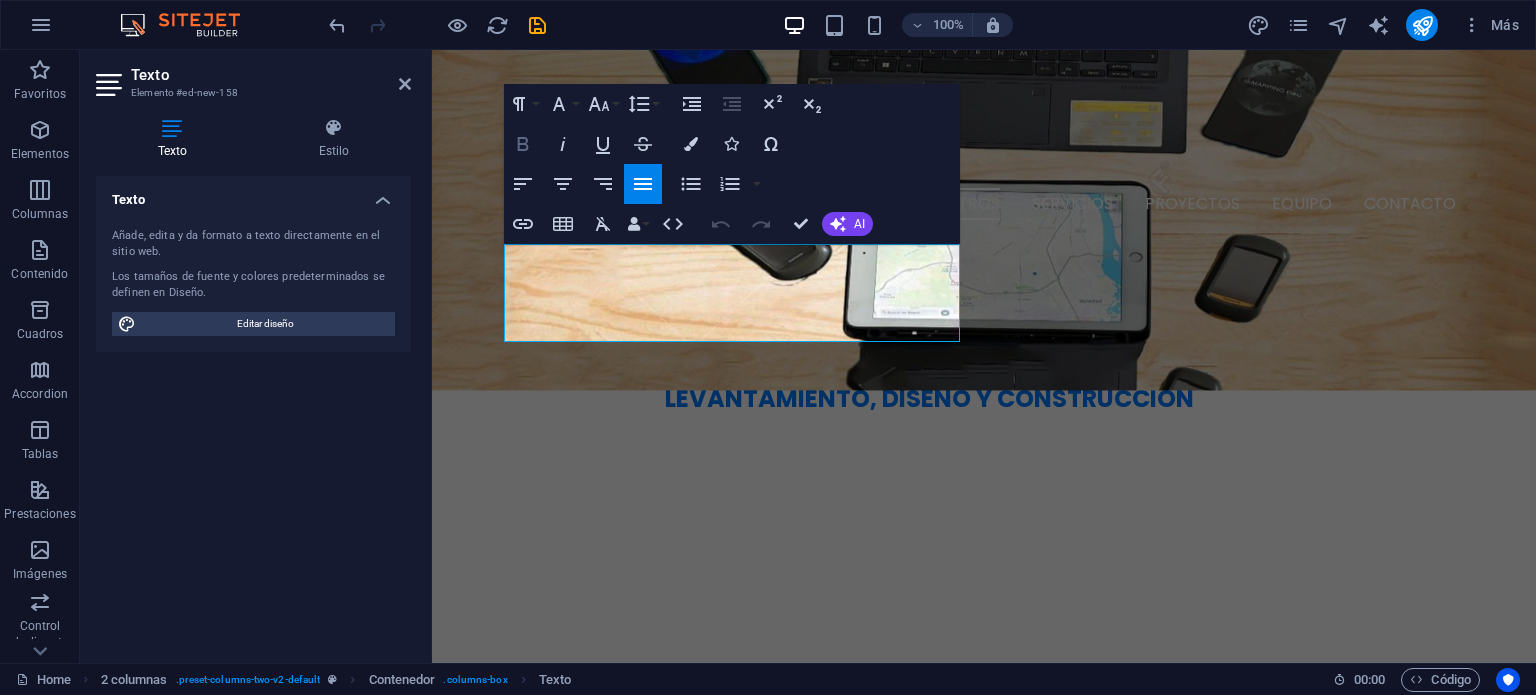 click 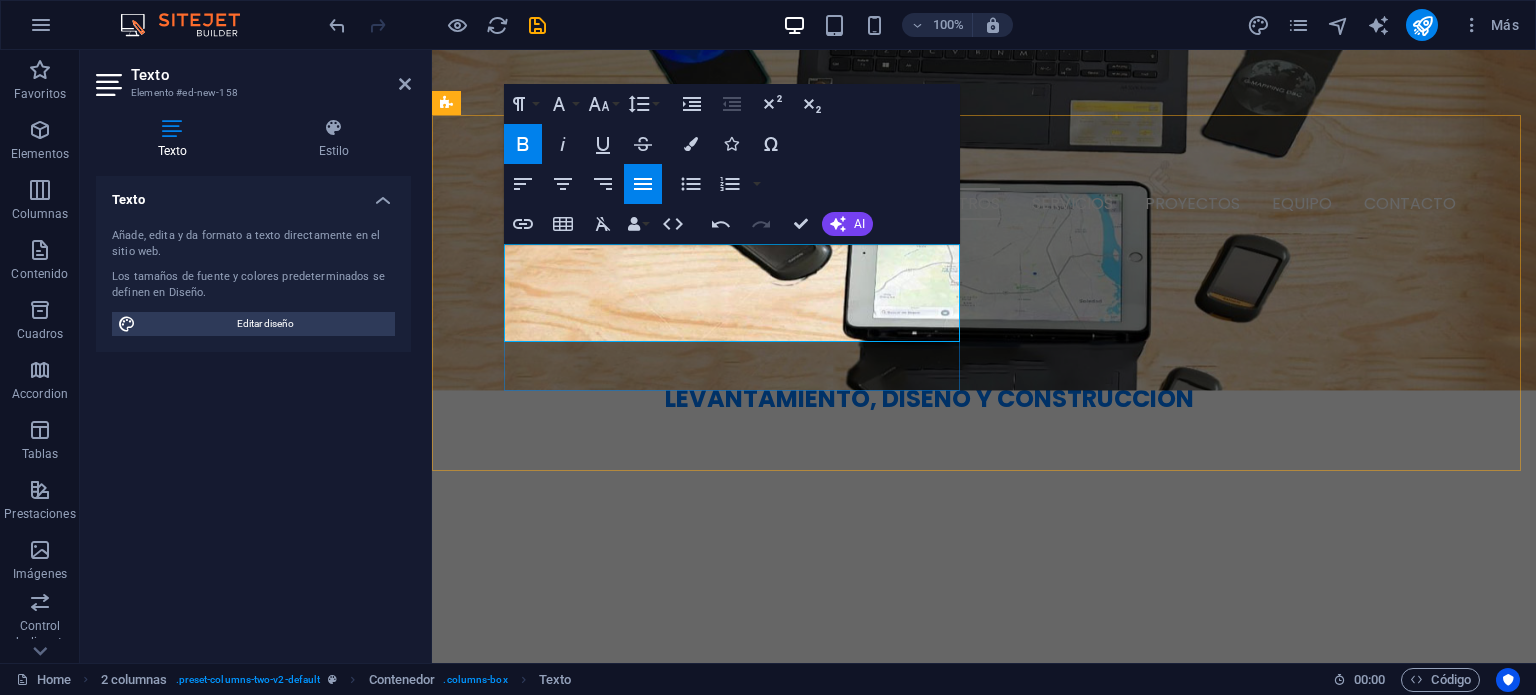 click on "Empresa fundada en mayo del 2022, dedicada al levantamiento y recolección de datos, digitalización, diseño y construcción de redes telemáticas. Actualmente la empresa ha realizado levantamientos y diseños de redes telemáticas a nivel nacional, para las  tecnologías: UK, FTTH, HFC Contamos con presencia en ciudades como:     [CITY], [CITY], [CITY] y [CITY] (Atlántico), [CITY], [CITY] (Bolívar), [CITY], [CITY], [CITY], [CITY] y [CITY] (Antioquia)." at bounding box center [984, 873] 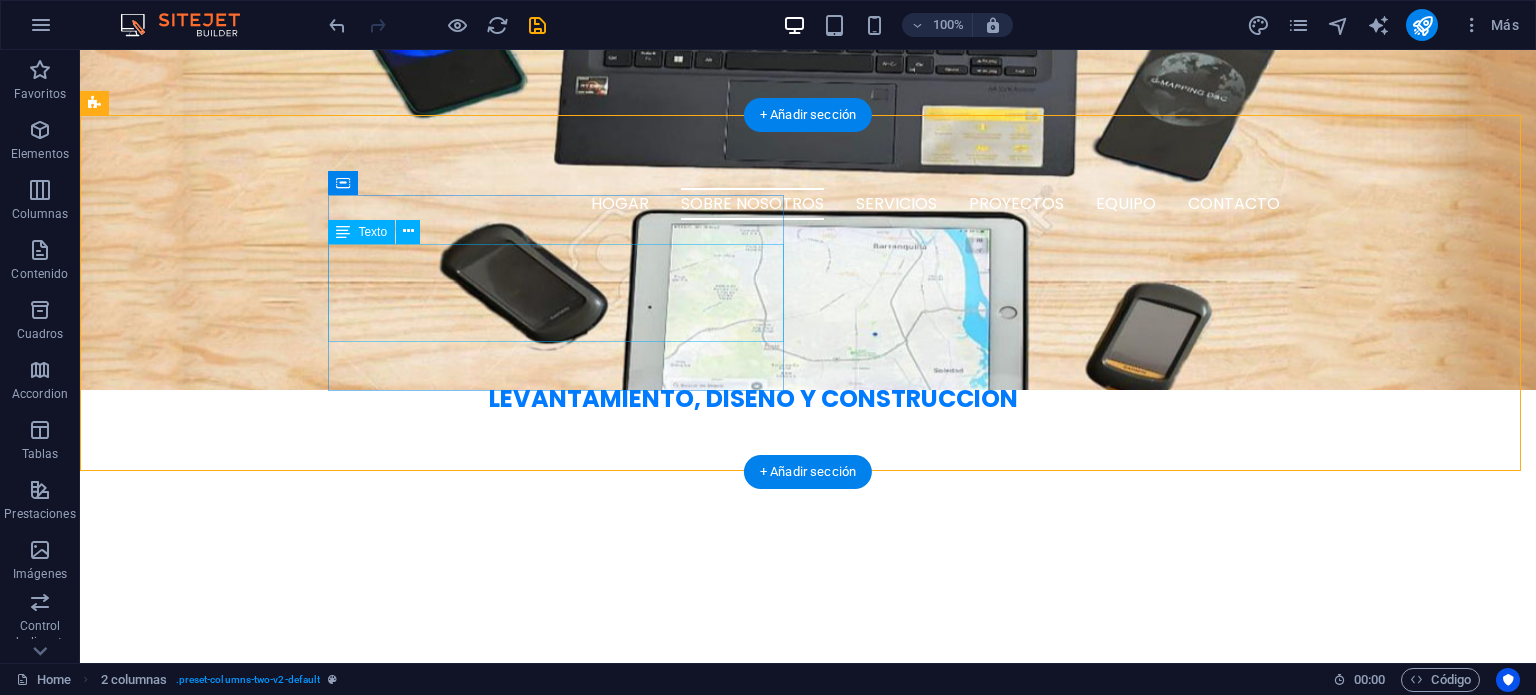 click on "Empresa fundada en mayo del 2022, dedicada al levantamiento y recolección de datos, digitalización, diseño y construcción de redes telemáticas." at bounding box center (324, 767) 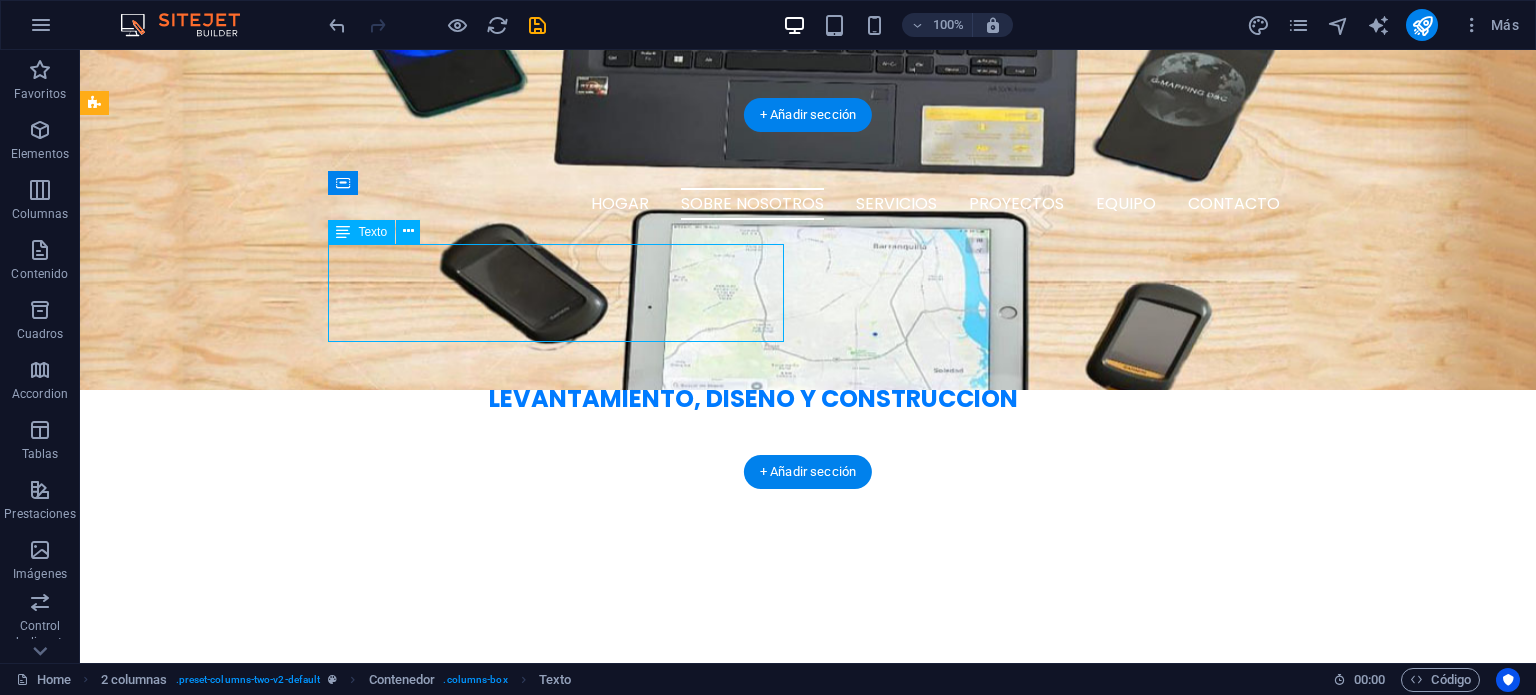click on "Empresa fundada en mayo del 2022, dedicada al levantamiento y recolección de datos, digitalización, diseño y construcción de redes telemáticas." at bounding box center (324, 767) 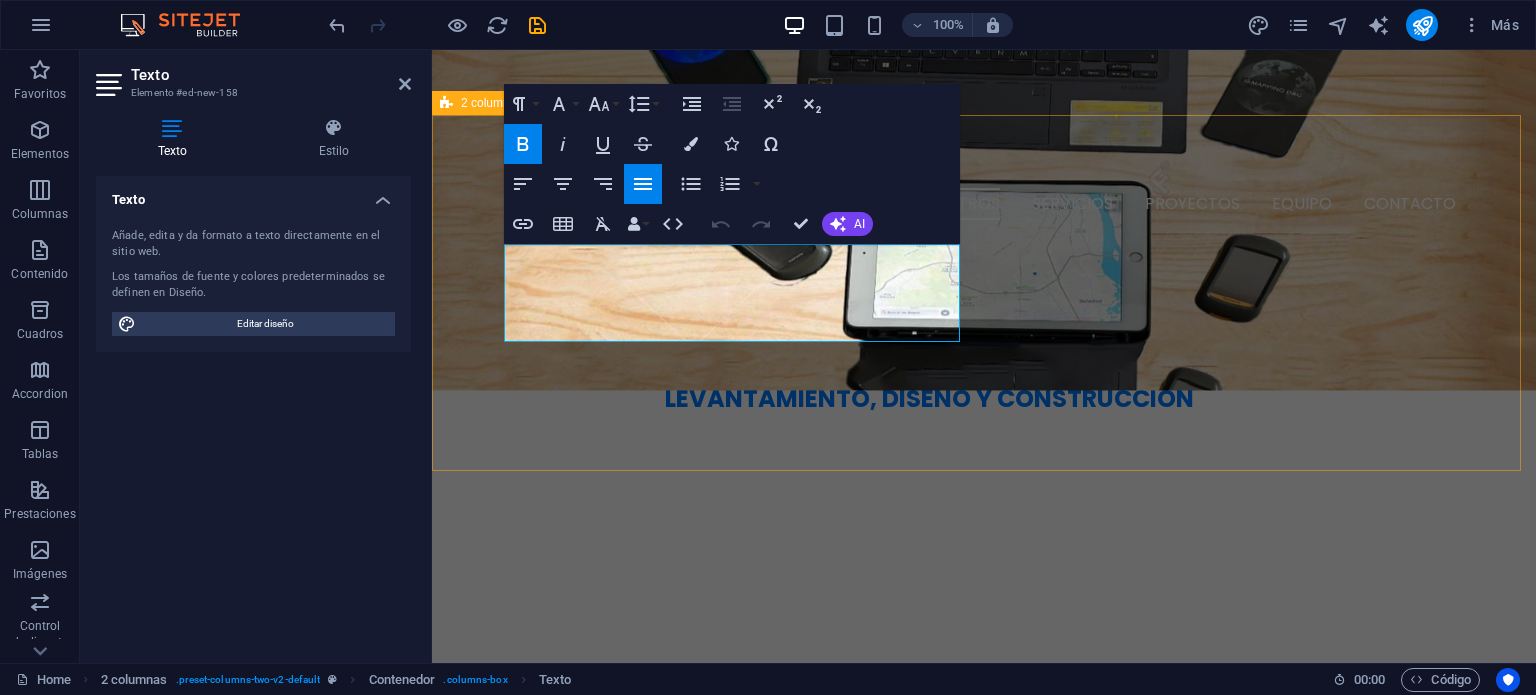 drag, startPoint x: 857, startPoint y: 304, endPoint x: 487, endPoint y: 246, distance: 374.51837 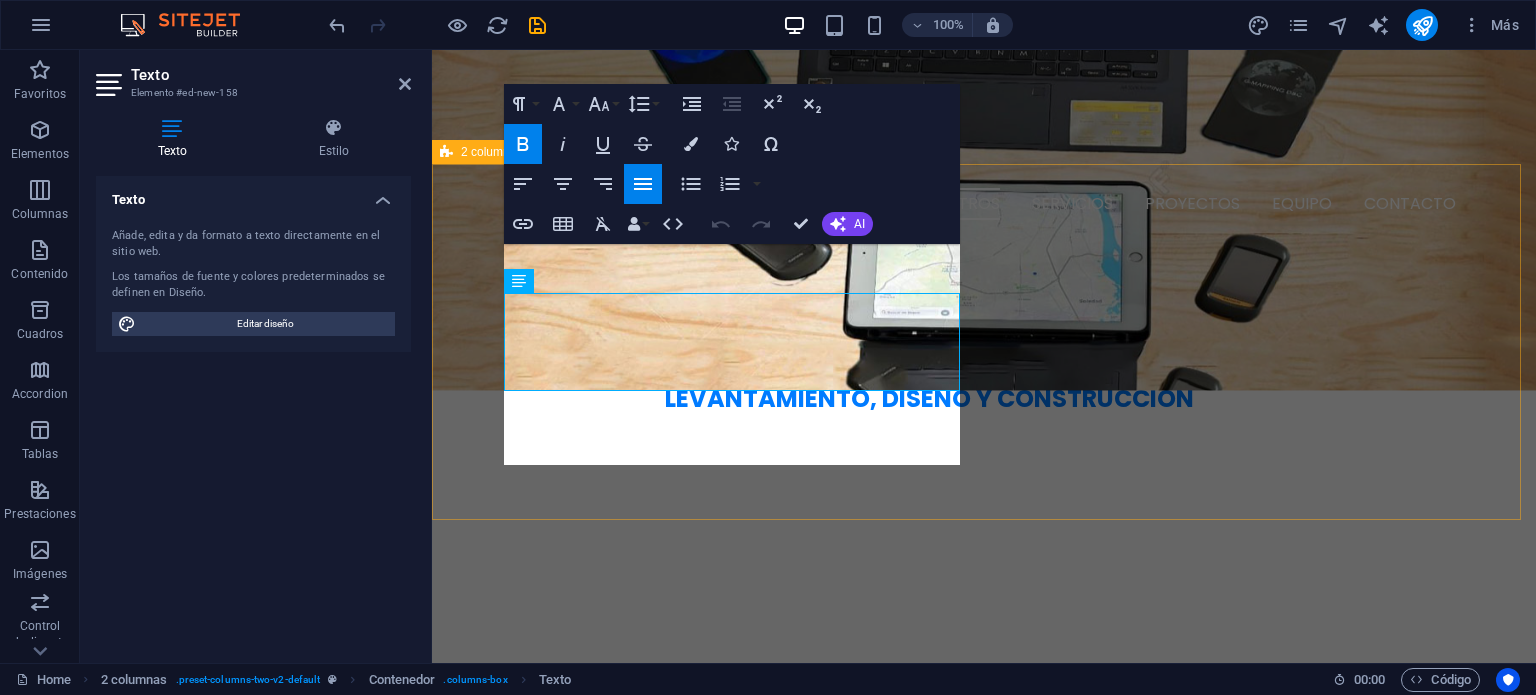 scroll, scrollTop: 500, scrollLeft: 0, axis: vertical 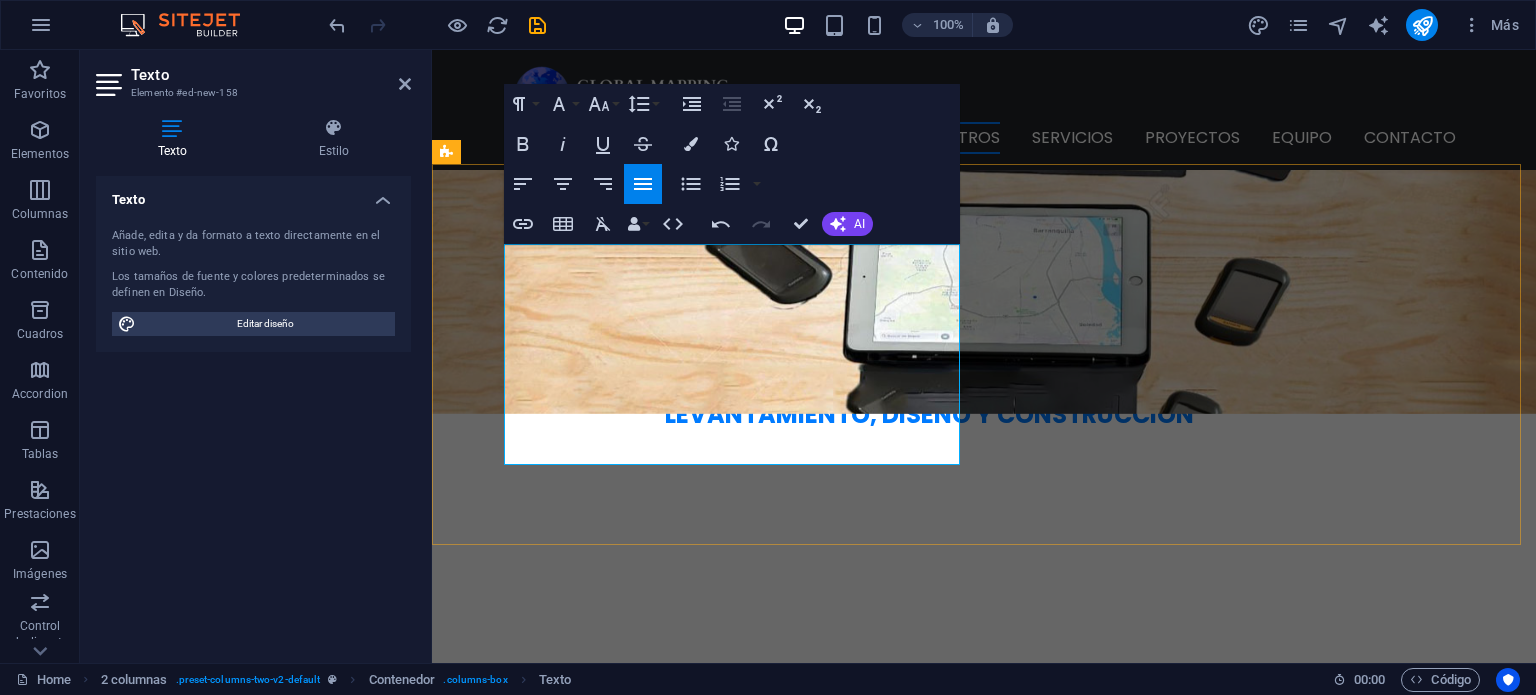 click on "GLOBAL MAPPING D&C SAS es una empresa especializada en la recolección, levantamiento y digitalización de información técnica, así como en el diseño y construcción de redes telemáticas, tanto aéreas como canalizadas. Nuestro compromiso se basa en satisfacer las necesidades del cliente con eficiencia, garantizando calidad técnica, puntualidad en la entrega y una actuación ética en cada proyecto que ejecutamos." at bounding box center (676, 831) 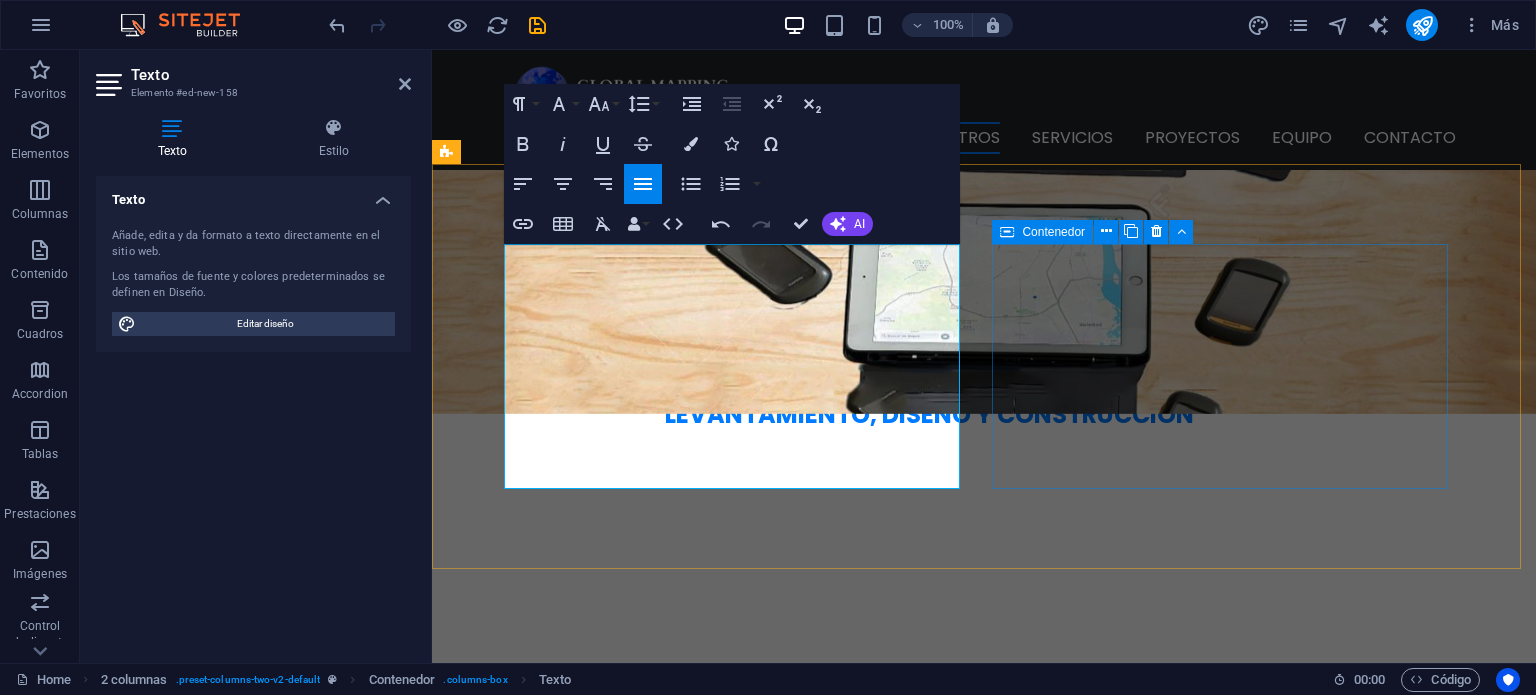 click on "Actualmente la empresa ha realizado levantamientos y diseños de redes telemáticas a nivel nacional, para las  tecnologías: UK, FTTH, HFC Contamos con presencia en ciudades como:     Barranquilla, Sabanalarga, Galapa y Soledad (Atlántico), Cartagena, Turbaco (Bolívar), Santa     Marta, Riohacha, Valledupar, Bogotá y Caucasia (Antioquia)." at bounding box center (676, 1069) 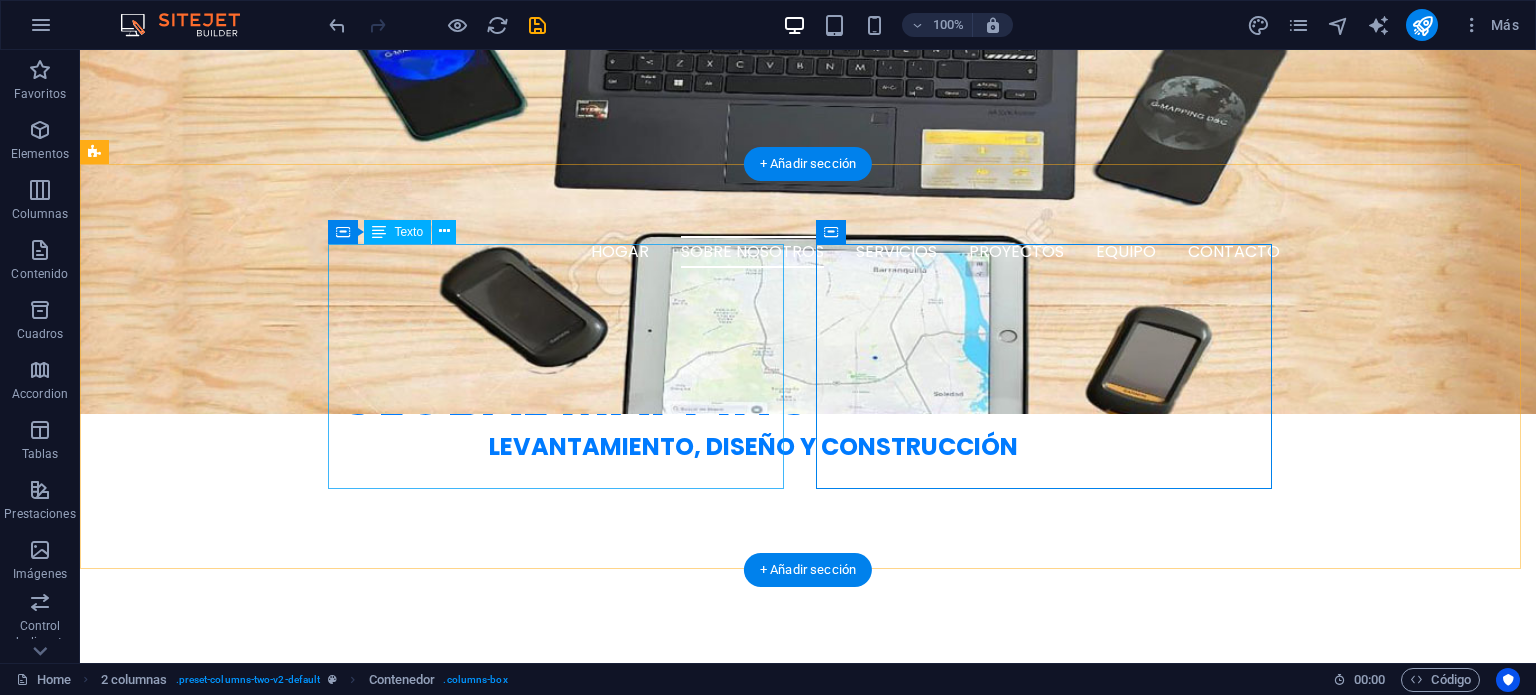 click on "GLOBAL MAPPING D&C SAS fundada en mayo del 2022, es una empresa especializada en la recolección, levantamiento y digitalización de información técnica, así como en el diseño y construcción de redes telemáticas, tanto aéreas como canalizadas. Nuestro compromiso se basa en satisfacer las necesidades del cliente con eficiencia, garantizando calidad técnica, puntualidad en la entrega y una actuación ética en cada proyecto que ejecutamos." at bounding box center (324, 889) 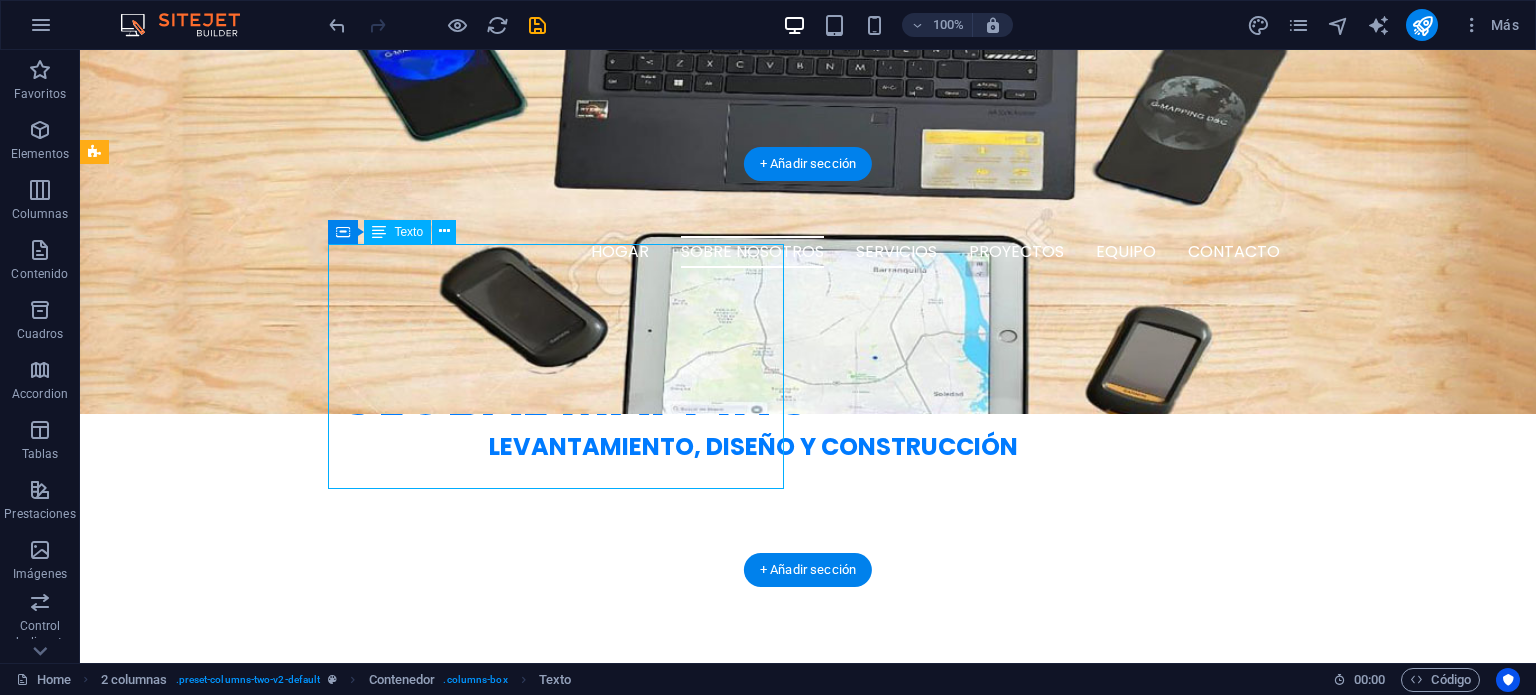 click on "GLOBAL MAPPING D&C SAS fundada en mayo del 2022, es una empresa especializada en la recolección, levantamiento y digitalización de información técnica, así como en el diseño y construcción de redes telemáticas, tanto aéreas como canalizadas. Nuestro compromiso se basa en satisfacer las necesidades del cliente con eficiencia, garantizando calidad técnica, puntualidad en la entrega y una actuación ética en cada proyecto que ejecutamos." at bounding box center (324, 889) 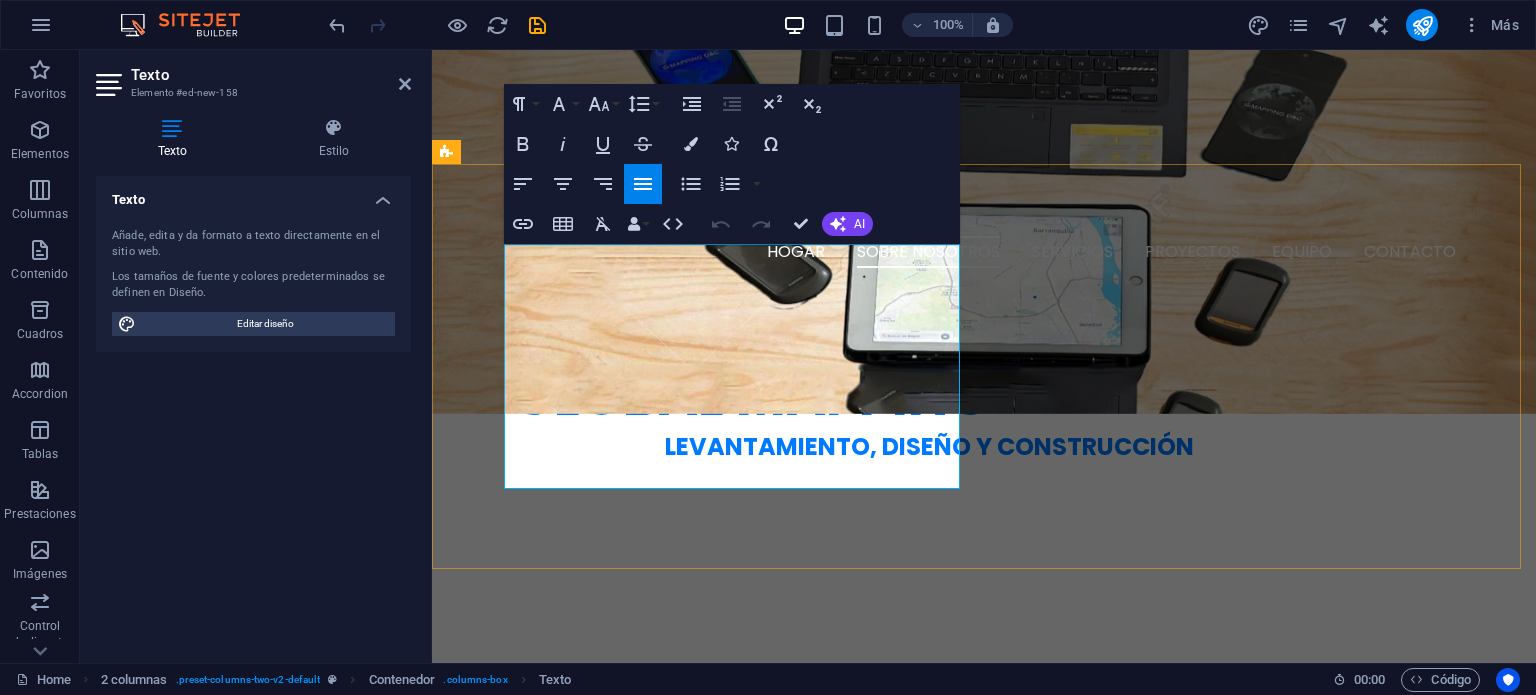 click on "GLOBAL MAPPING D&C SAS fundada en mayo del 2022, es una empresa especializada en la recolección, levantamiento y digitalización de información técnica, así como en el diseño y construcción de redes telemáticas, tanto aéreas como canalizadas. Nuestro compromiso se basa en satisfacer las necesidades del cliente con eficiencia, garantizando calidad técnica, puntualidad en la entrega y una actuación ética en cada proyecto que ejecutamos." at bounding box center [676, 876] 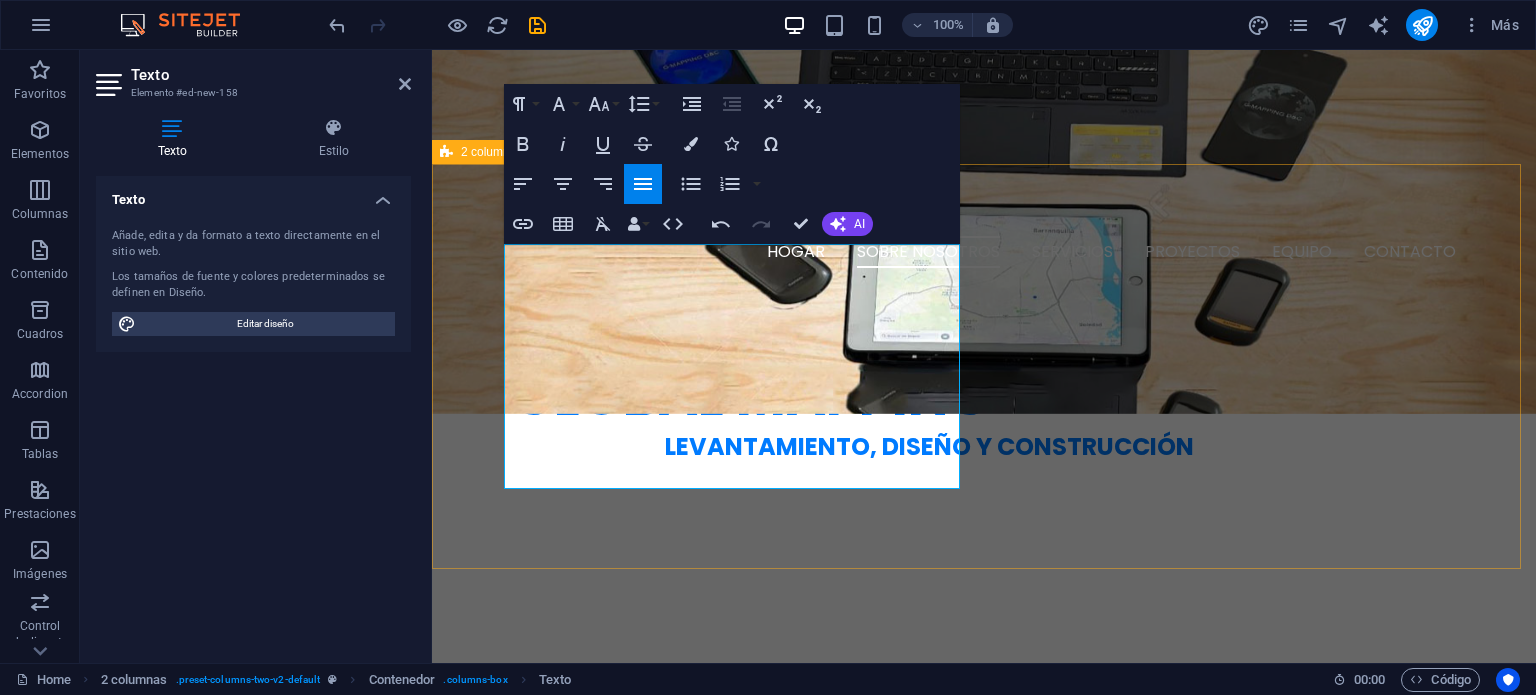 click on "GLOBAL MAPPING D&C SAS, fundada en mayo del 2022, es una empresa especializada en la recolección, levantamiento y digitalización de información técnica, así como en el diseño y construcción de redes telemáticas, tanto aéreas como canalizadas. Nuestro compromiso se basa en satisfacer las necesidades del cliente con eficiencia, garantizando calidad técnica, puntualidad en la entrega y una actuación ética en cada proyecto que ejecutamos. Actualmente la empresa ha realizado levantamientos y diseños de redes telemáticas a nivel nacional, para las tecnologías: UK, FTTH, HFC Contamos con presencia en ciudades como: [CITY], [CITY], [CITY] y [CITY] ([STATE]), [CITY], [CITY] ([STATE]), [CITY], [CITY], [CITY] y [CITY] ([STATE])." at bounding box center (984, 995) 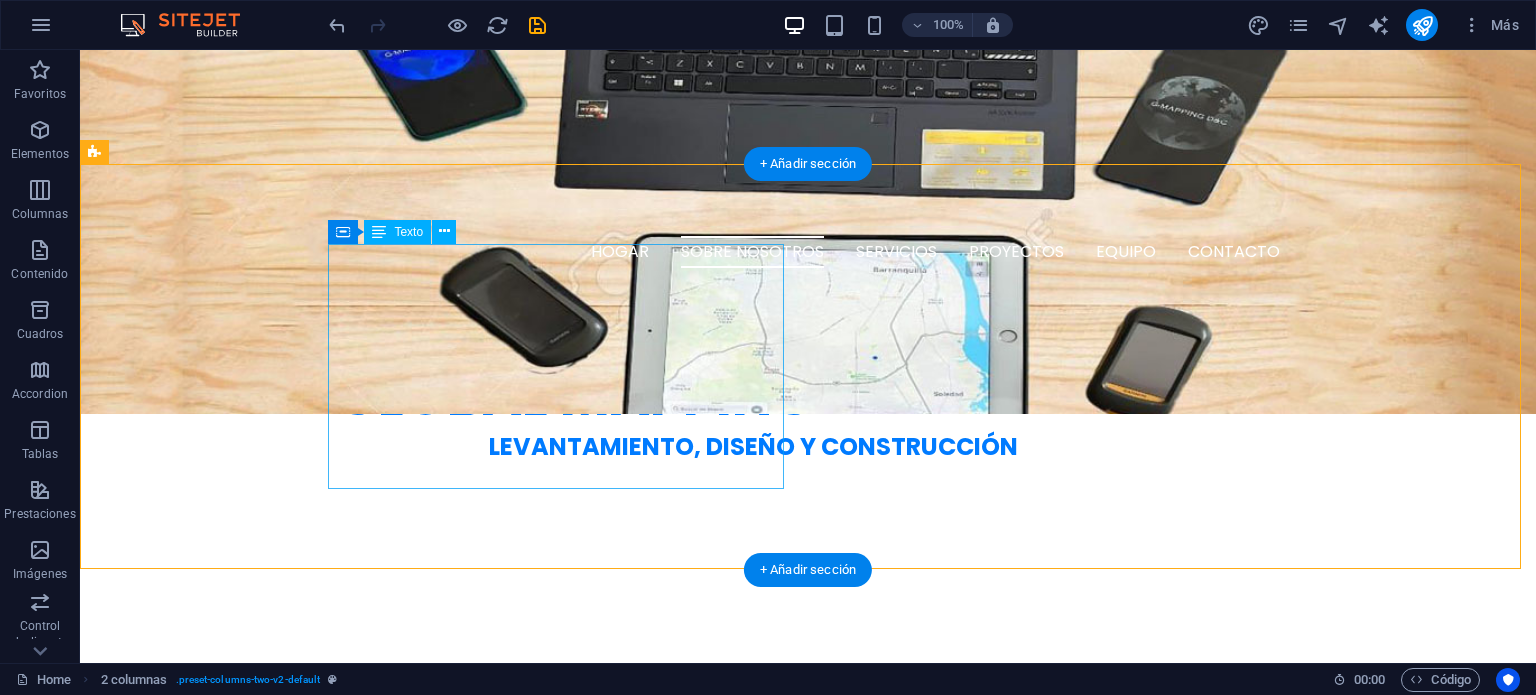 click on "GLOBAL MAPPING D&C SAS, fundada en mayo del 2022, es una empresa especializada en la recolección, levantamiento y digitalización de información técnica, así como en el diseño y construcción de redes telemáticas, tanto aéreas como canalizadas. Nuestro compromiso se basa en satisfacer las necesidades del cliente con eficiencia, garantizando calidad técnica, puntualidad en la entrega y una actuación ética en cada proyecto que ejecutamos." at bounding box center (324, 889) 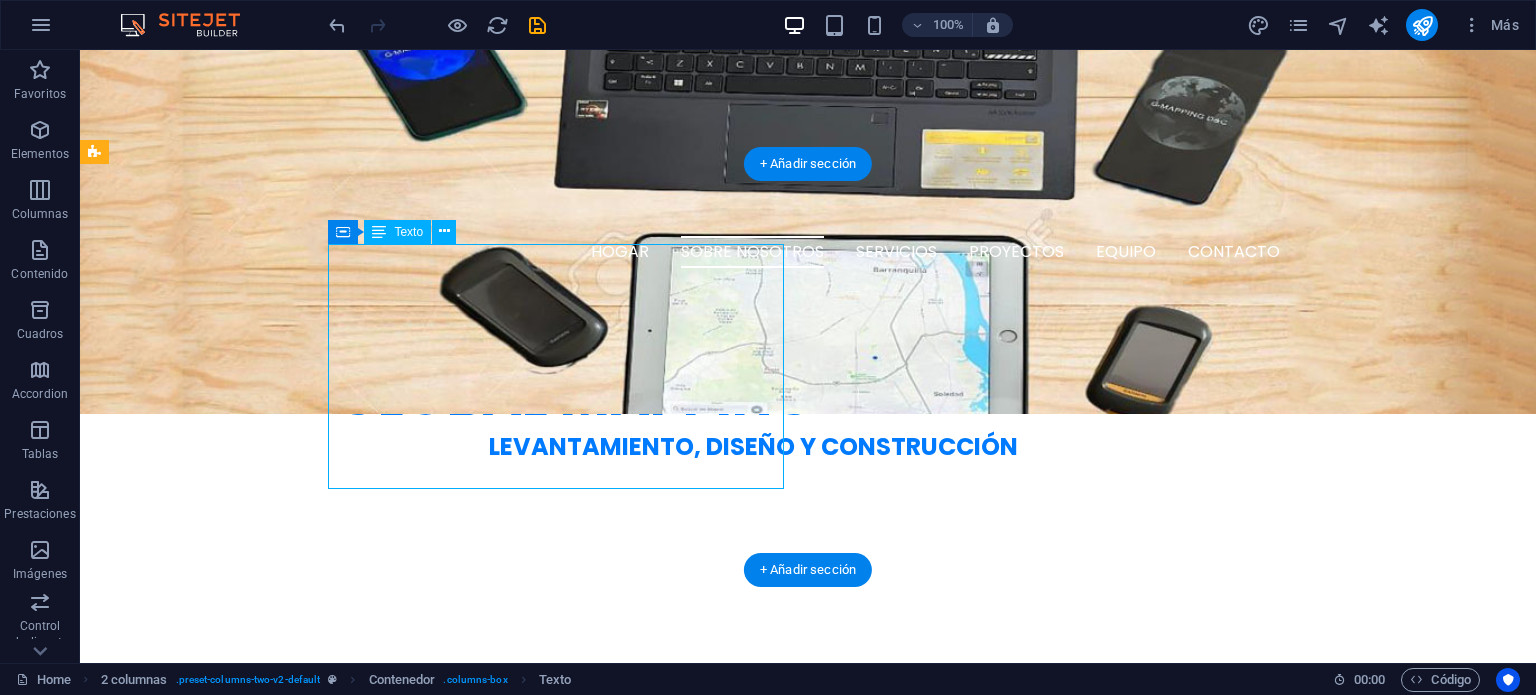 click on "GLOBAL MAPPING D&C SAS, fundada en mayo del 2022, es una empresa especializada en la recolección, levantamiento y digitalización de información técnica, así como en el diseño y construcción de redes telemáticas, tanto aéreas como canalizadas. Nuestro compromiso se basa en satisfacer las necesidades del cliente con eficiencia, garantizando calidad técnica, puntualidad en la entrega y una actuación ética en cada proyecto que ejecutamos." at bounding box center (324, 889) 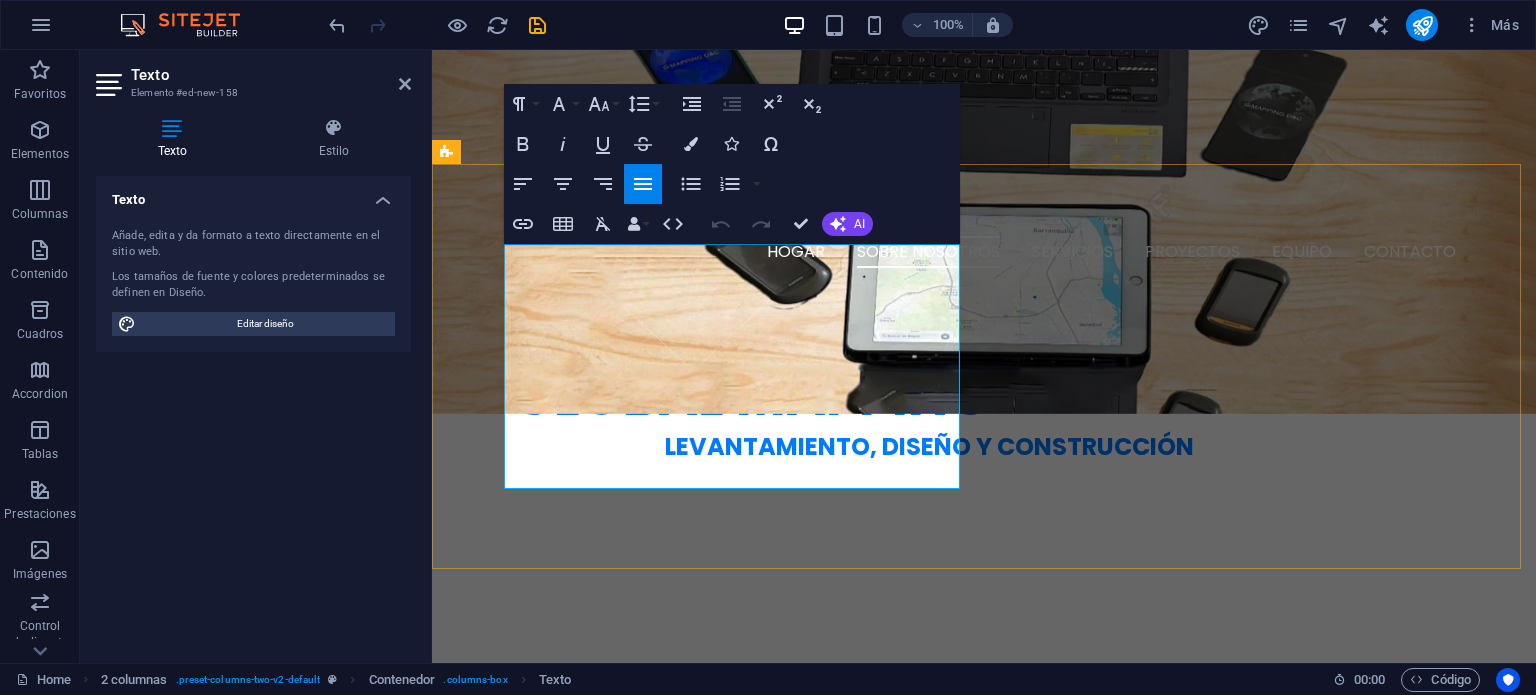 drag, startPoint x: 600, startPoint y: 454, endPoint x: 508, endPoint y: 263, distance: 212.00237 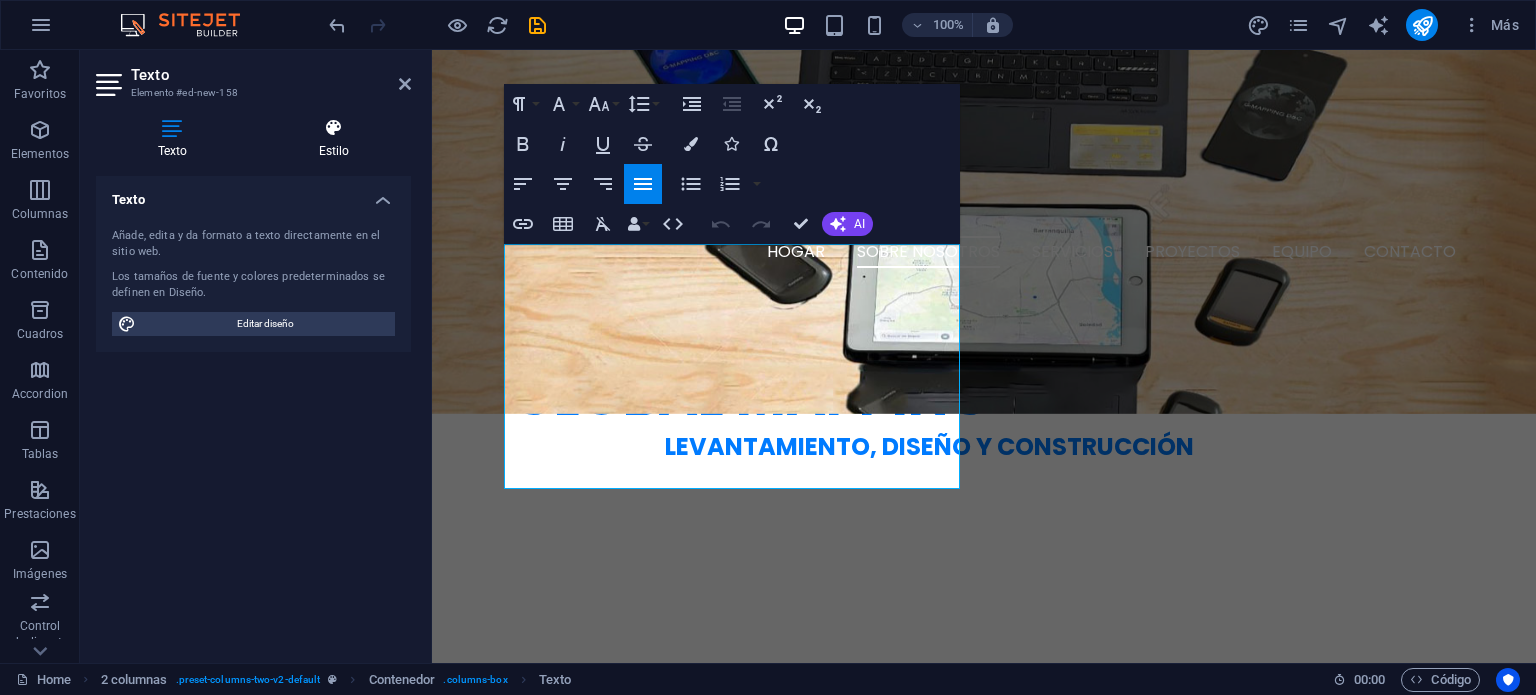 click on "Estilo" at bounding box center (334, 139) 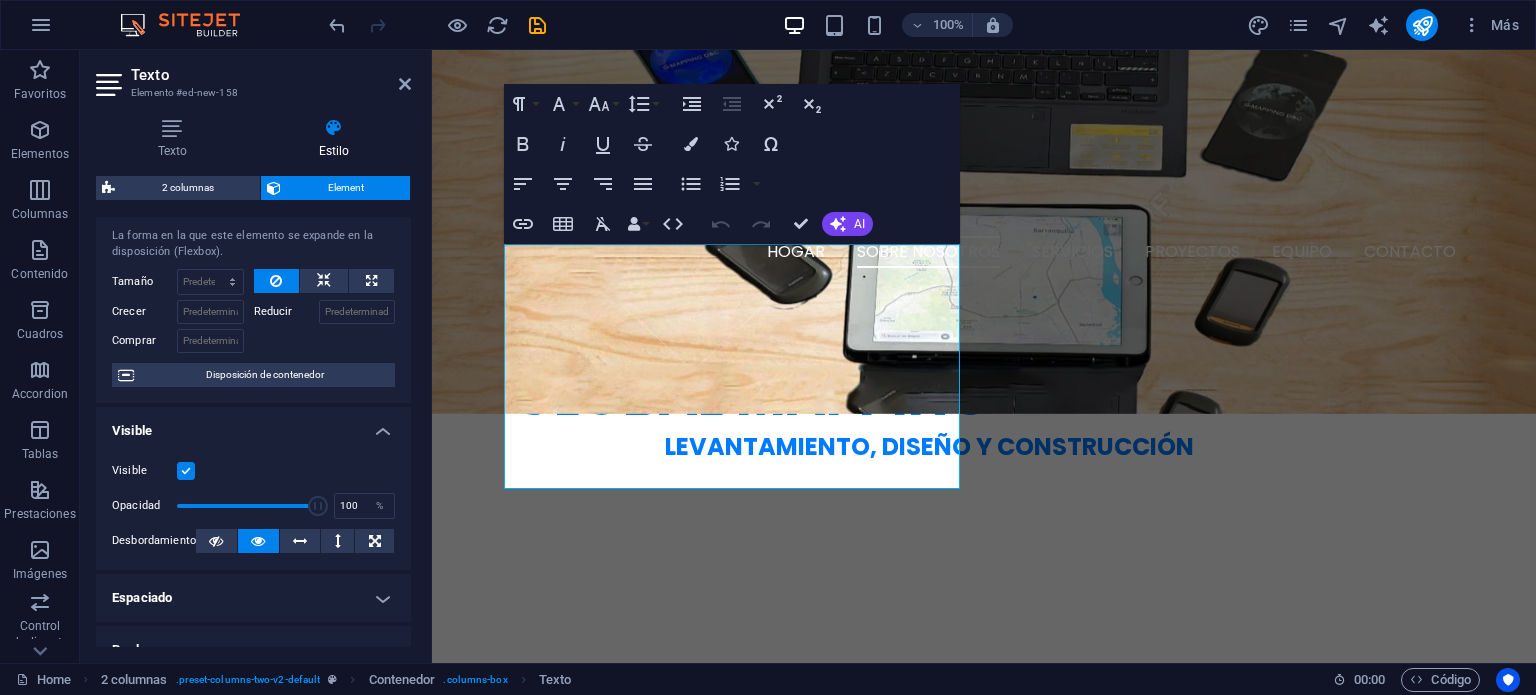 scroll, scrollTop: 0, scrollLeft: 0, axis: both 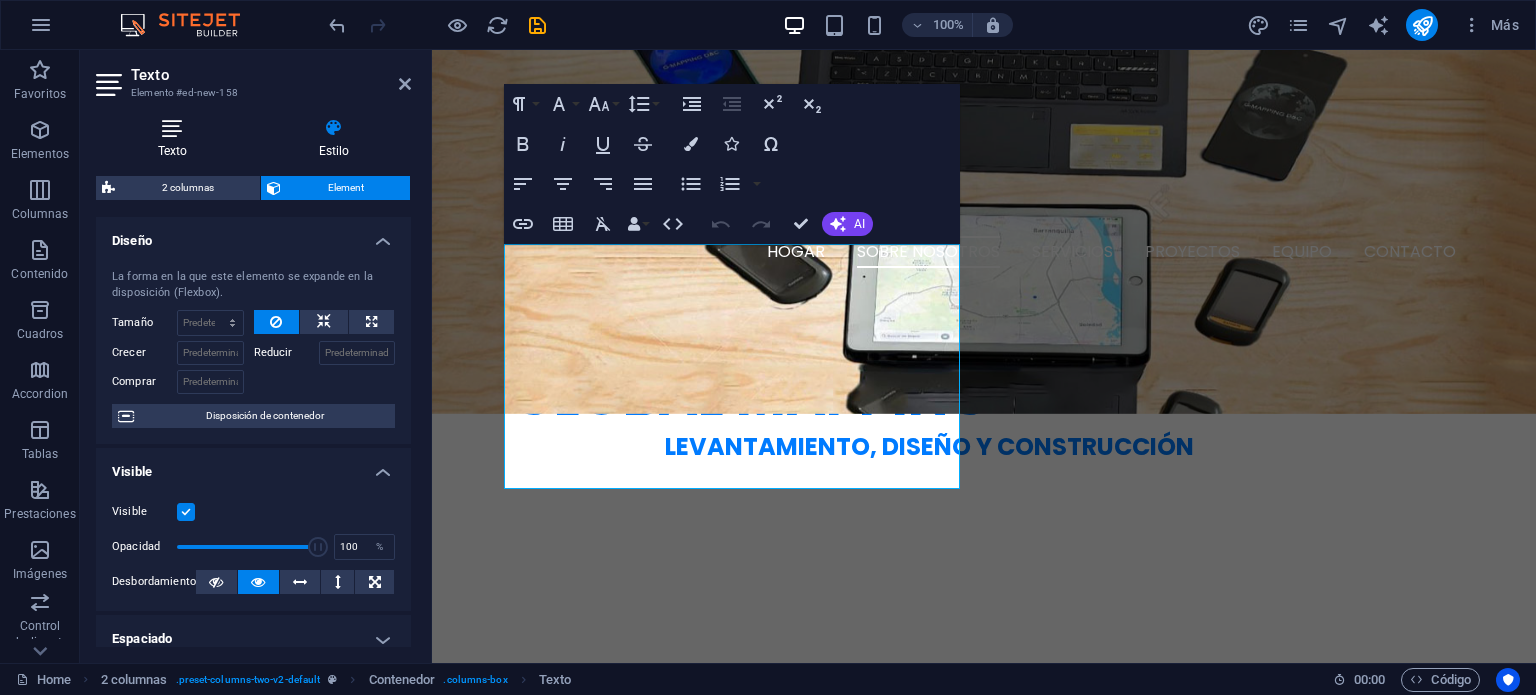 click on "Texto" at bounding box center (176, 139) 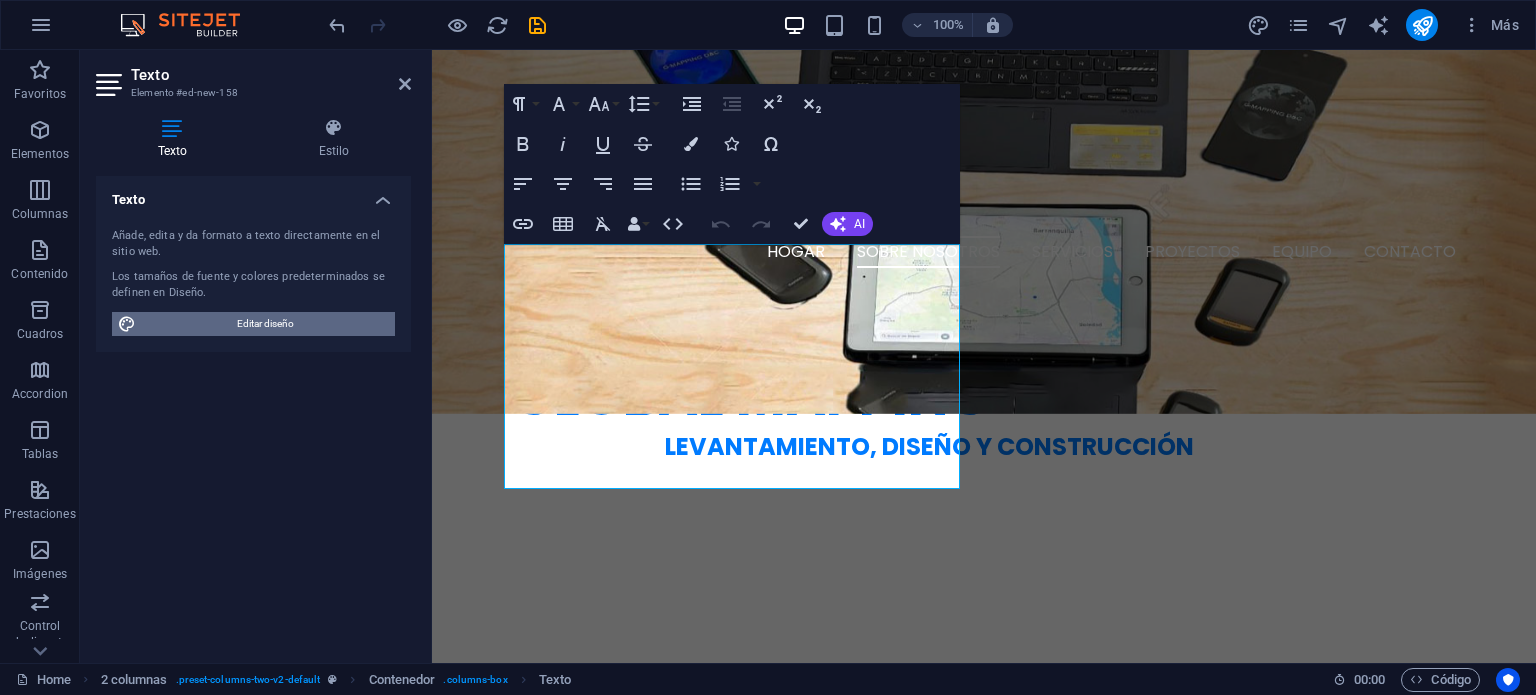 click on "Editar diseño" at bounding box center [265, 324] 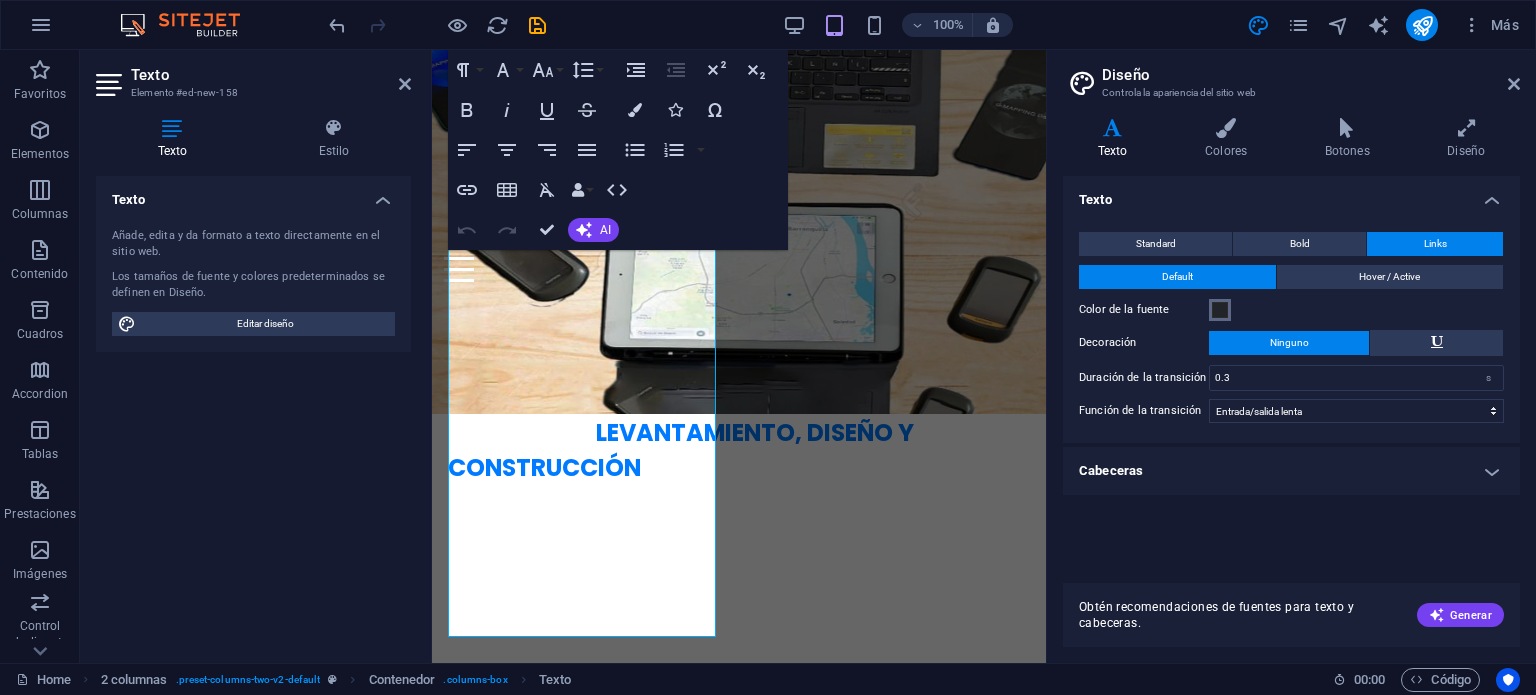 click at bounding box center [1220, 310] 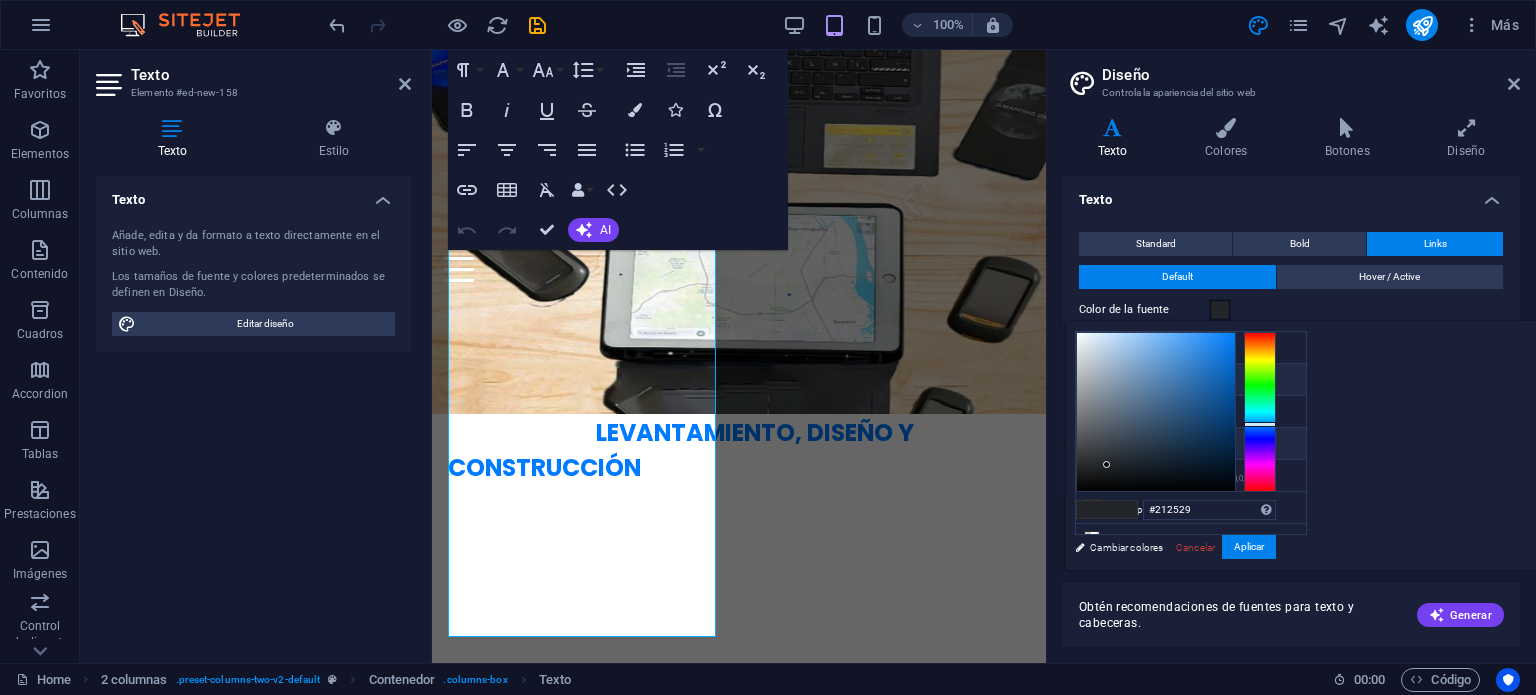 click at bounding box center [1092, 379] 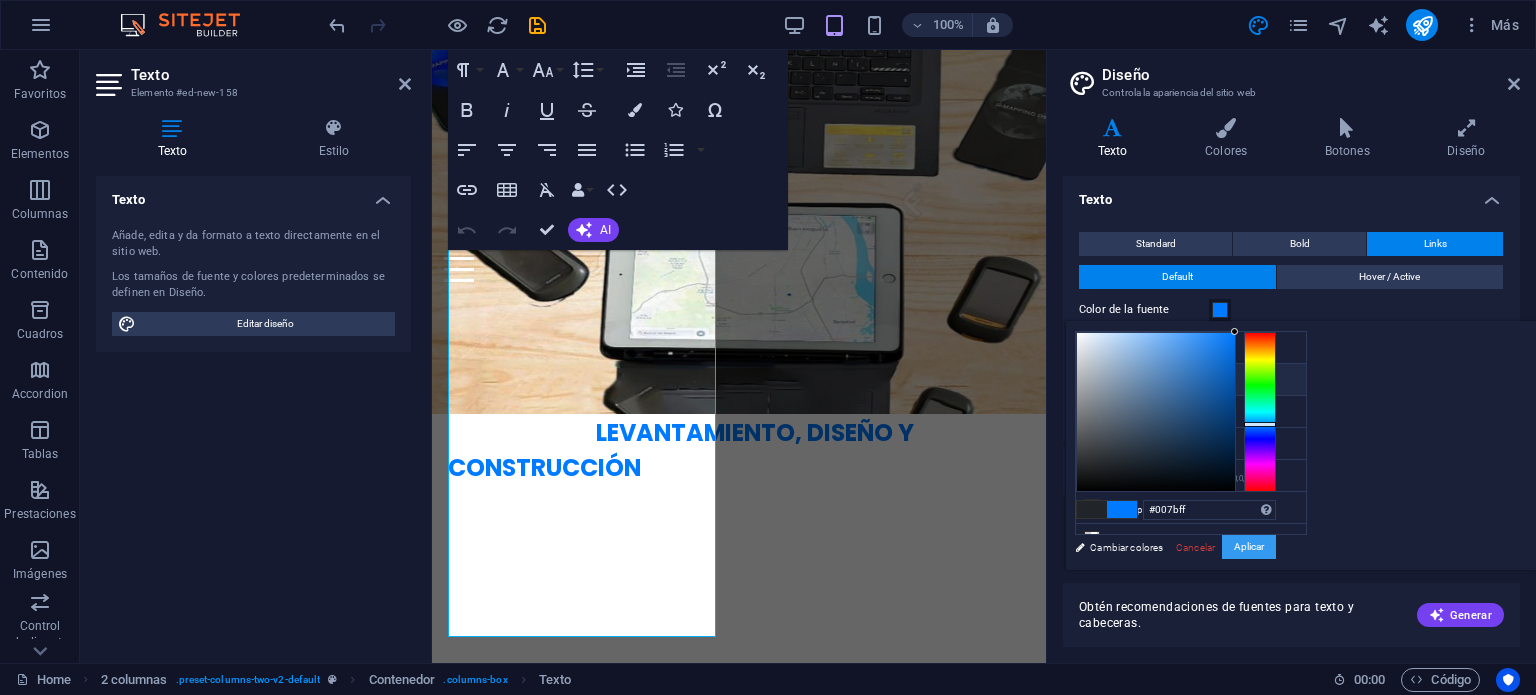 click on "Aplicar" at bounding box center (1249, 547) 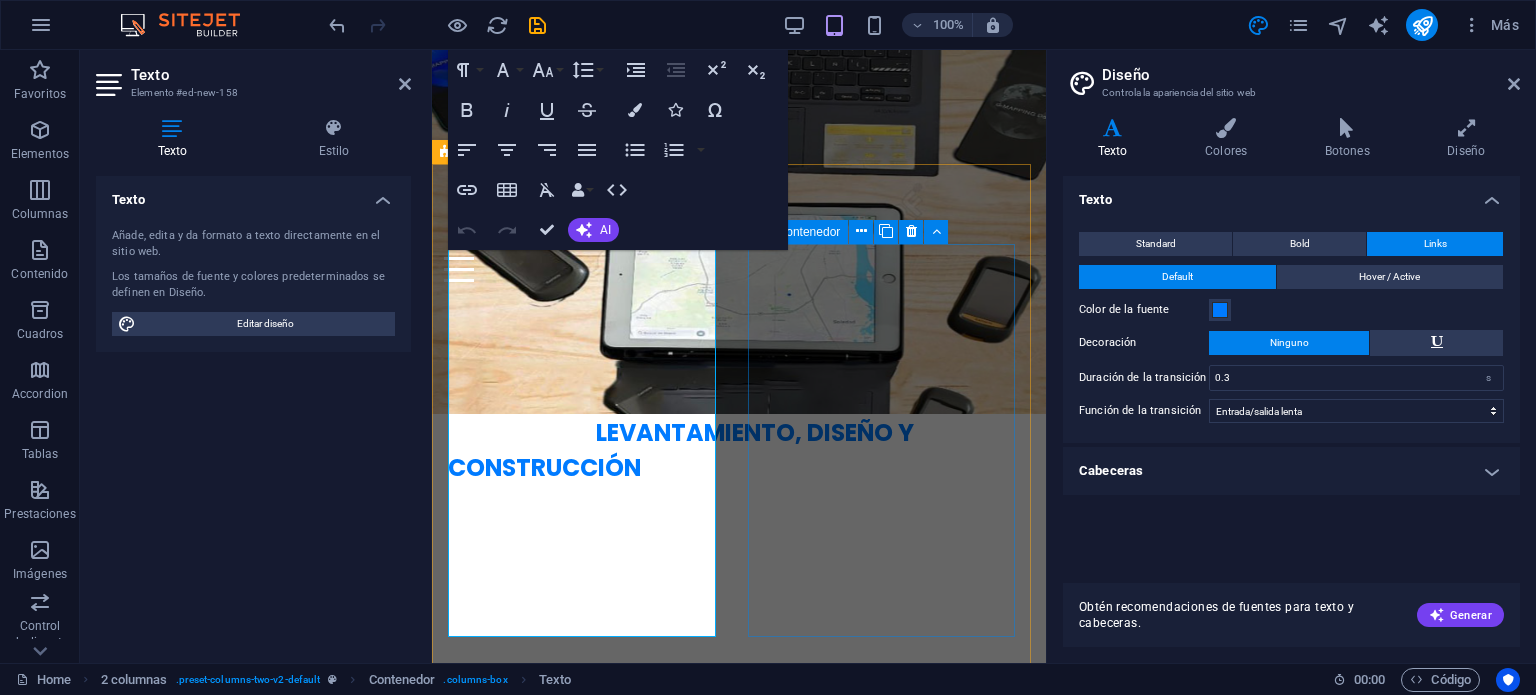 click on "Actualmente la empresa ha realizado levantamientos y diseños de redes telemáticas a nivel nacional, para las  tecnologías: UK, FTTH, HFC Contamos con presencia en ciudades como:     Barranquilla, Sabanalarga, Galapa y Soledad (Atlántico), Cartagena, Turbaco (Bolívar), Santa     Marta, Riohacha, Valledupar, Bogotá y Caucasia (Antioquia)." at bounding box center (585, 1283) 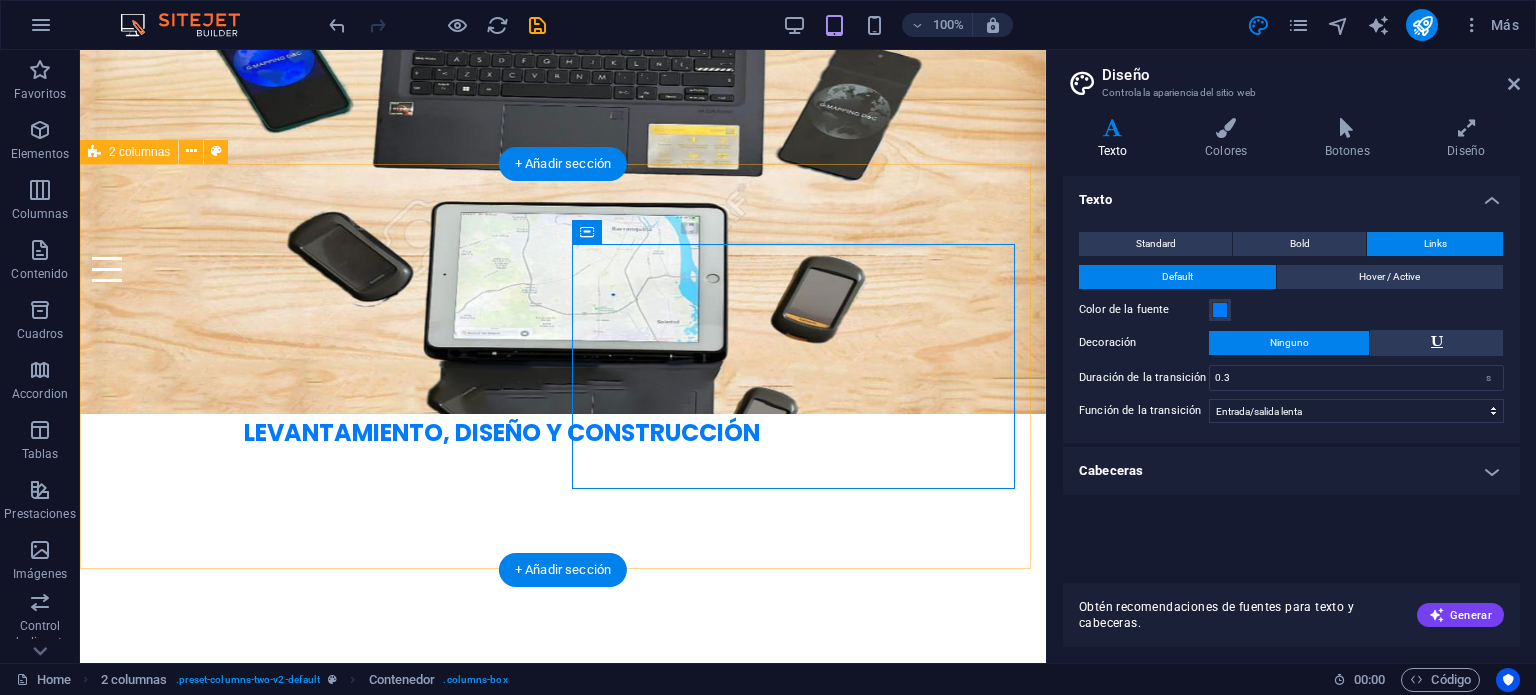 click on "GLOBAL MAPPING D&C SAS, fundada en mayo del 2022, es una empresa especializada en la recolección, levantamiento y digitalización de información técnica, así como en el diseño y construcción de redes telemáticas, tanto aéreas como canalizadas. Nuestro compromiso se basa en satisfacer las necesidades del cliente con eficiencia, garantizando calidad técnica, puntualidad en la entrega y una actuación ética en cada proyecto que ejecutamos. Actualmente la empresa ha realizado levantamientos y diseños de redes telemáticas a nivel nacional, para las tecnologías: UK, FTTH, HFC Contamos con presencia en ciudades como: [CITY], [CITY], [CITY] y [CITY] ([STATE]), [CITY], [CITY] ([STATE]), [CITY], [CITY], [CITY] y [CITY] ([STATE])." at bounding box center (563, 980) 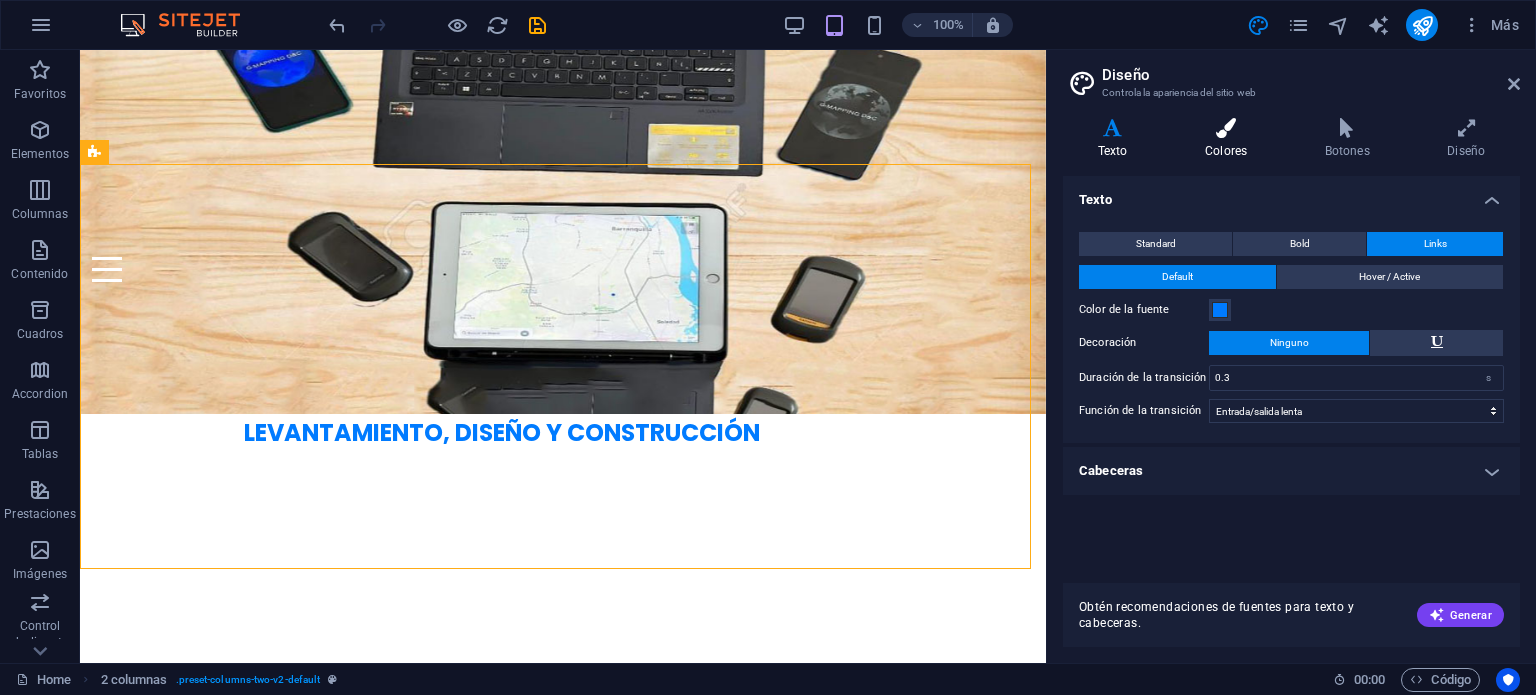 click at bounding box center [1226, 128] 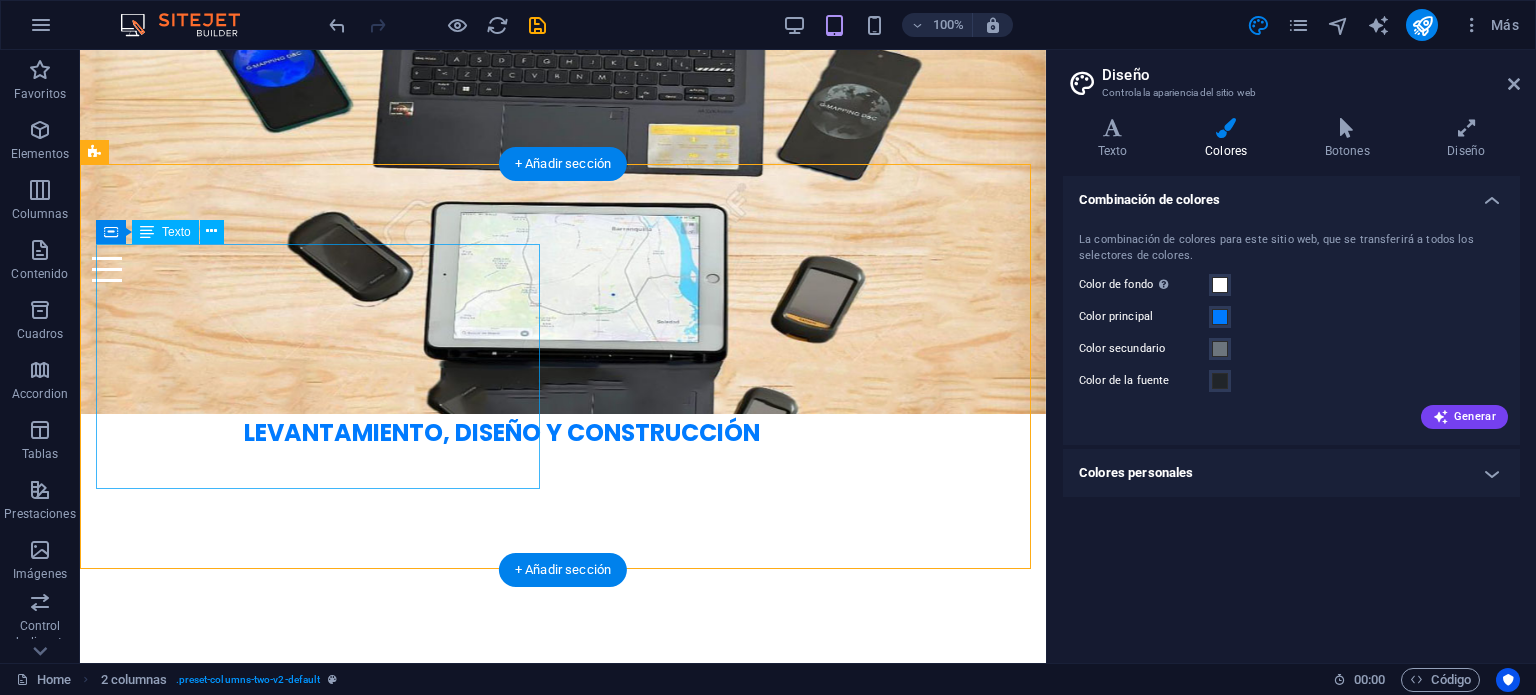 click on "GLOBAL MAPPING D&C SAS, fundada en mayo del 2022, es una empresa especializada en la recolección, levantamiento y digitalización de información técnica, así como en el diseño y construcción de redes telemáticas, tanto aéreas como canalizadas. Nuestro compromiso se basa en satisfacer las necesidades del cliente con eficiencia, garantizando calidad técnica, puntualidad en la entrega y una actuación ética en cada proyecto que ejecutamos." at bounding box center (321, 874) 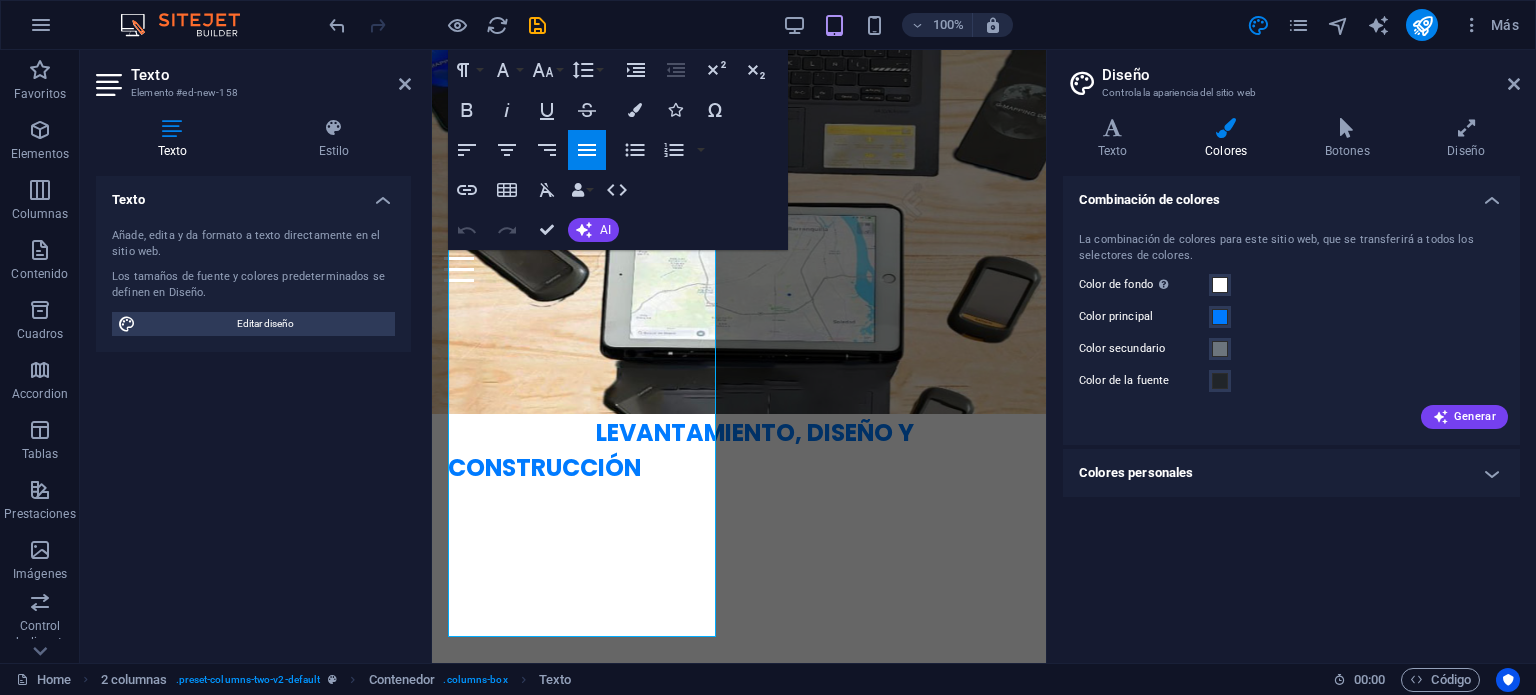 drag, startPoint x: 642, startPoint y: 601, endPoint x: 428, endPoint y: 253, distance: 408.53397 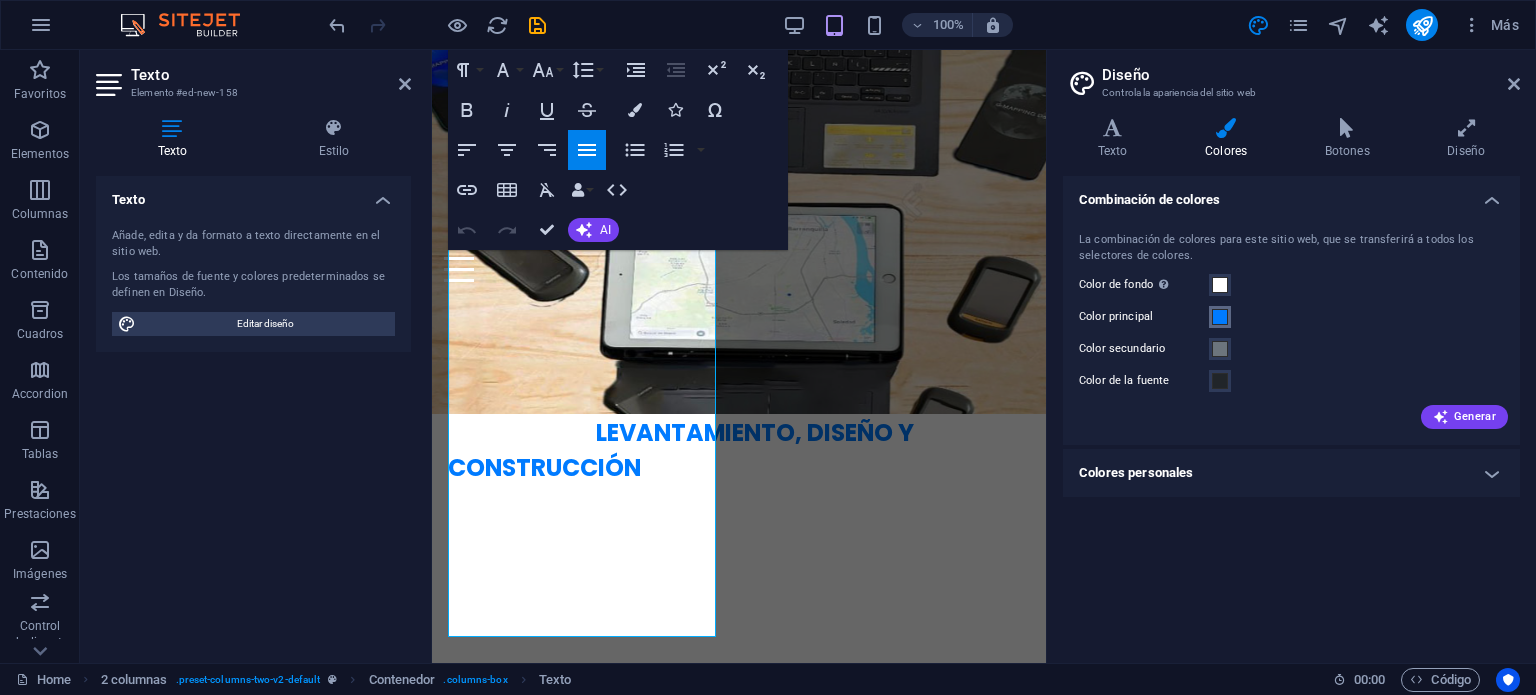 click at bounding box center (1220, 317) 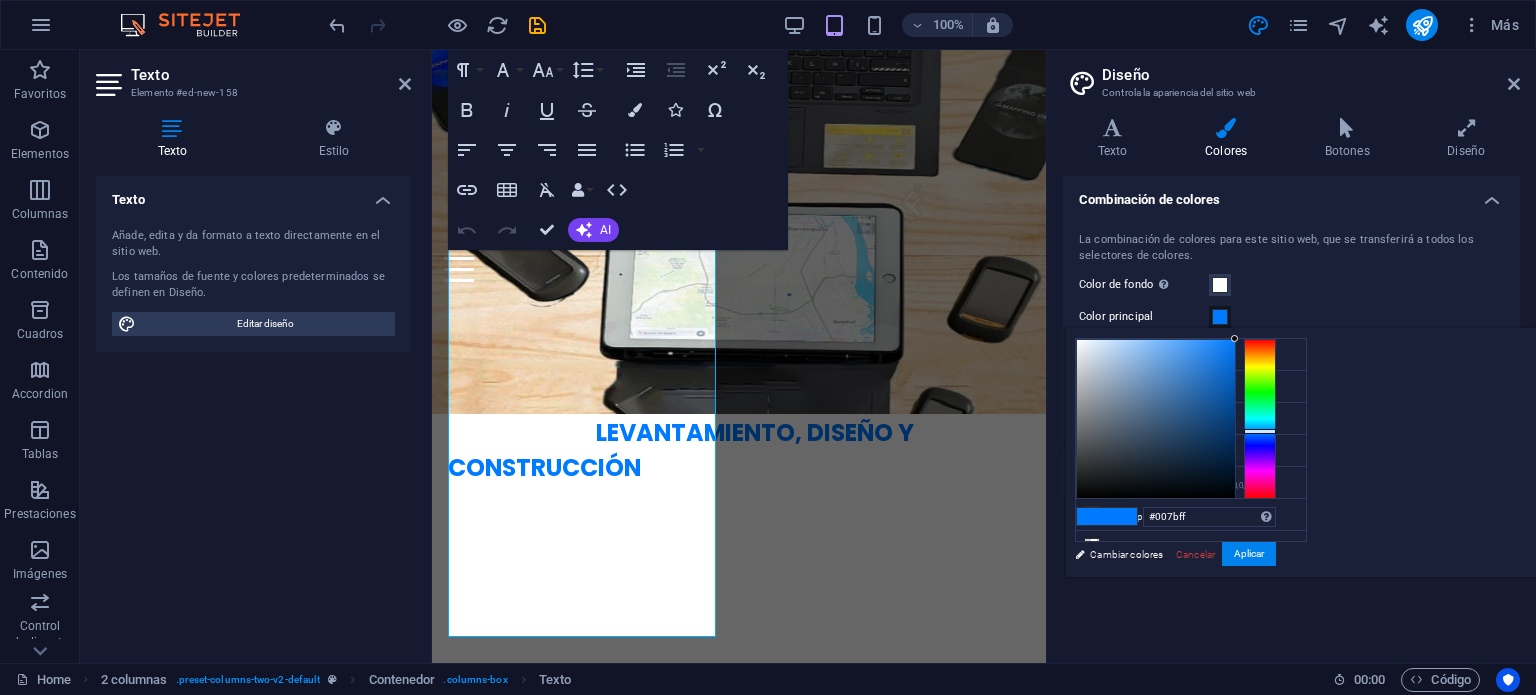 click at bounding box center (1122, 516) 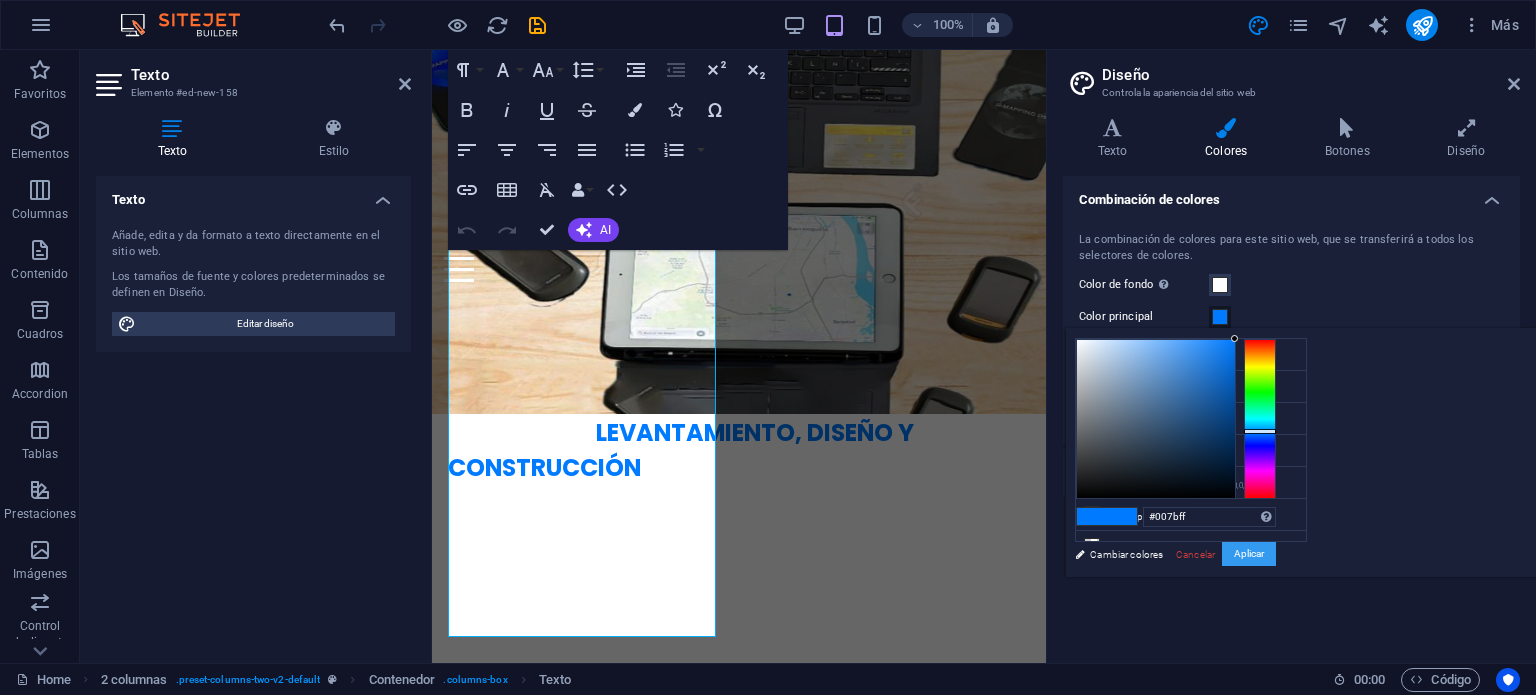 click on "Aplicar" at bounding box center (1249, 554) 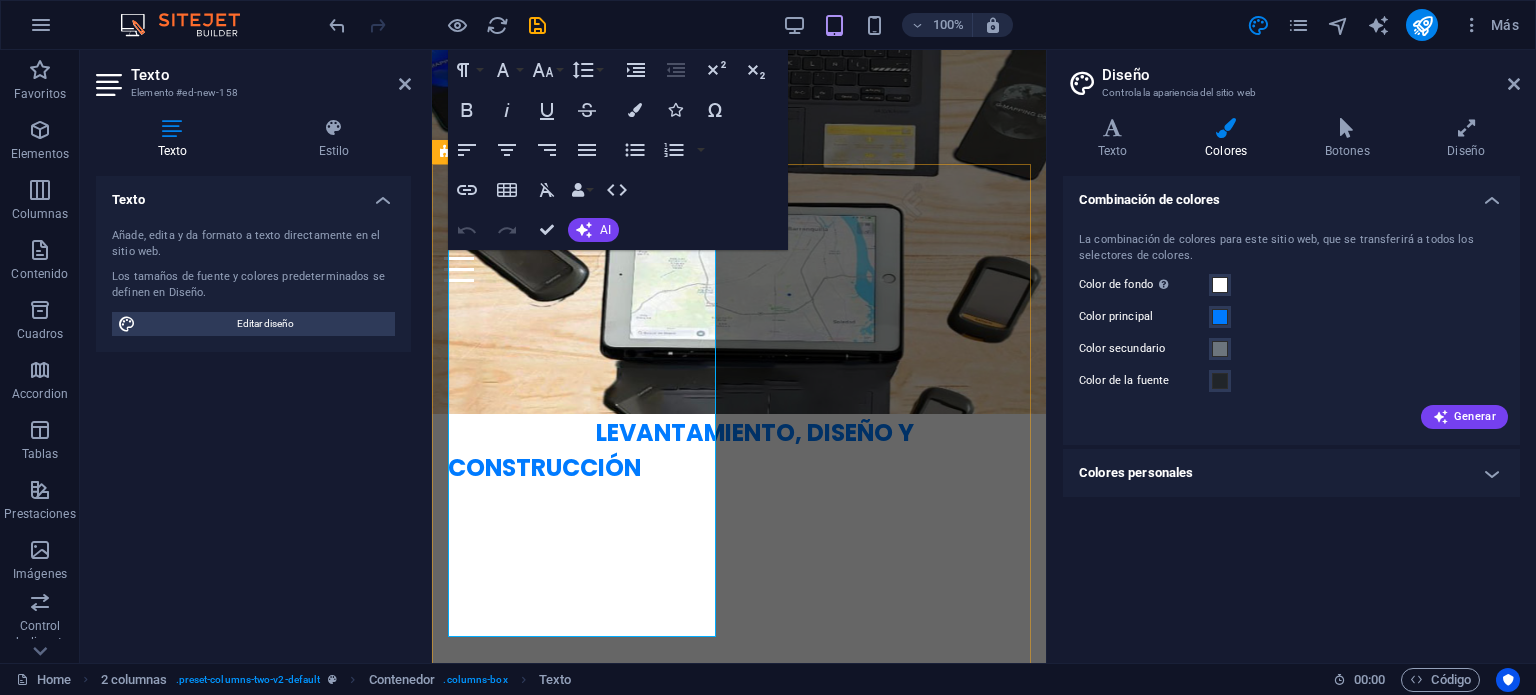 click at bounding box center (585, 1107) 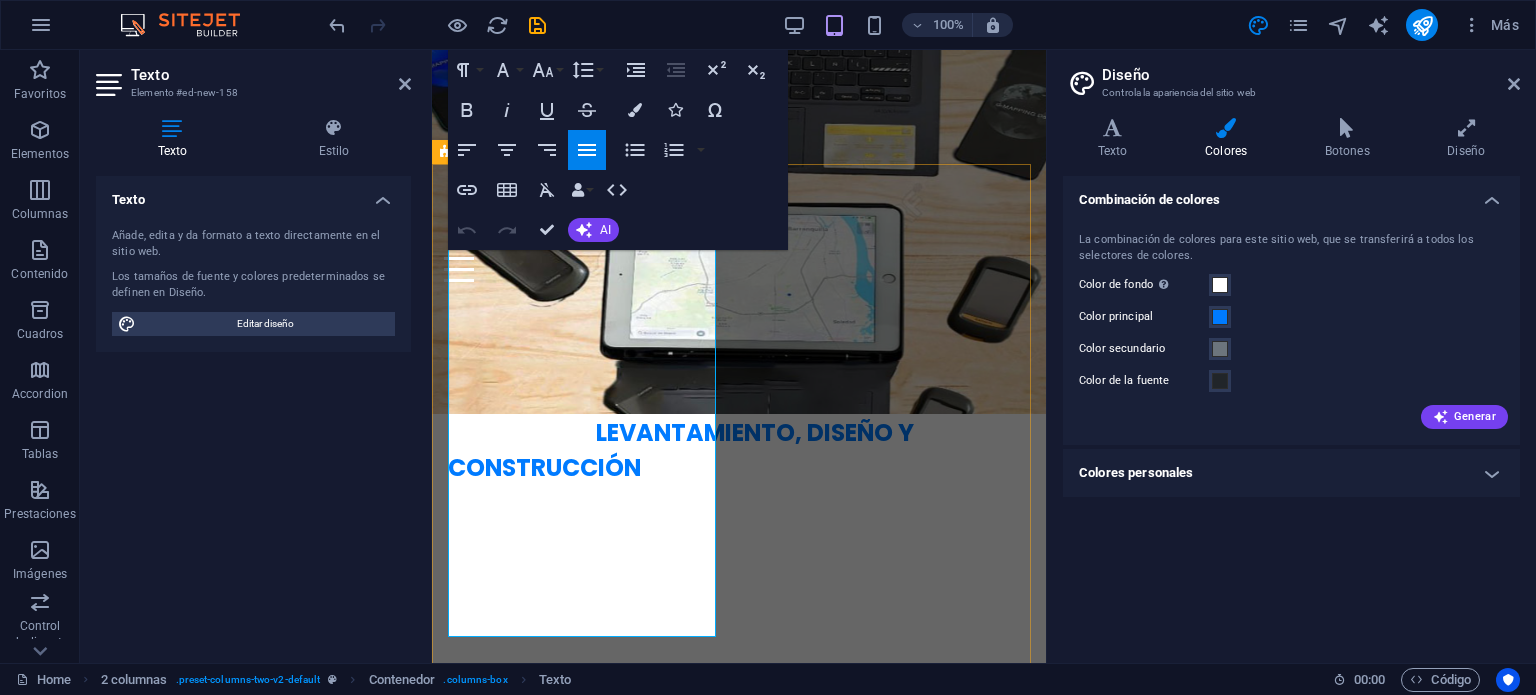 click on "GLOBAL MAPPING D&C SAS, fundada en mayo del 2022, es una empresa especializada en la recolección, levantamiento y digitalización de información técnica, así como en el diseño y construcción de redes telemáticas, tanto aéreas como canalizadas. Nuestro compromiso se basa en satisfacer las necesidades del cliente con eficiencia, garantizando calidad técnica, puntualidad en la entrega y una actuación ética en cada proyecto que ejecutamos. Actualmente la empresa ha realizado levantamientos y diseños de redes telemáticas a nivel nacional, para las tecnologías: UK, FTTH, HFC Contamos con presencia en ciudades como: [CITY], [CITY], [CITY] y [CITY] ([STATE]), [CITY], [CITY] ([STATE]), [CITY], [CITY], [CITY] y [CITY] ([STATE])." at bounding box center [739, 1090] 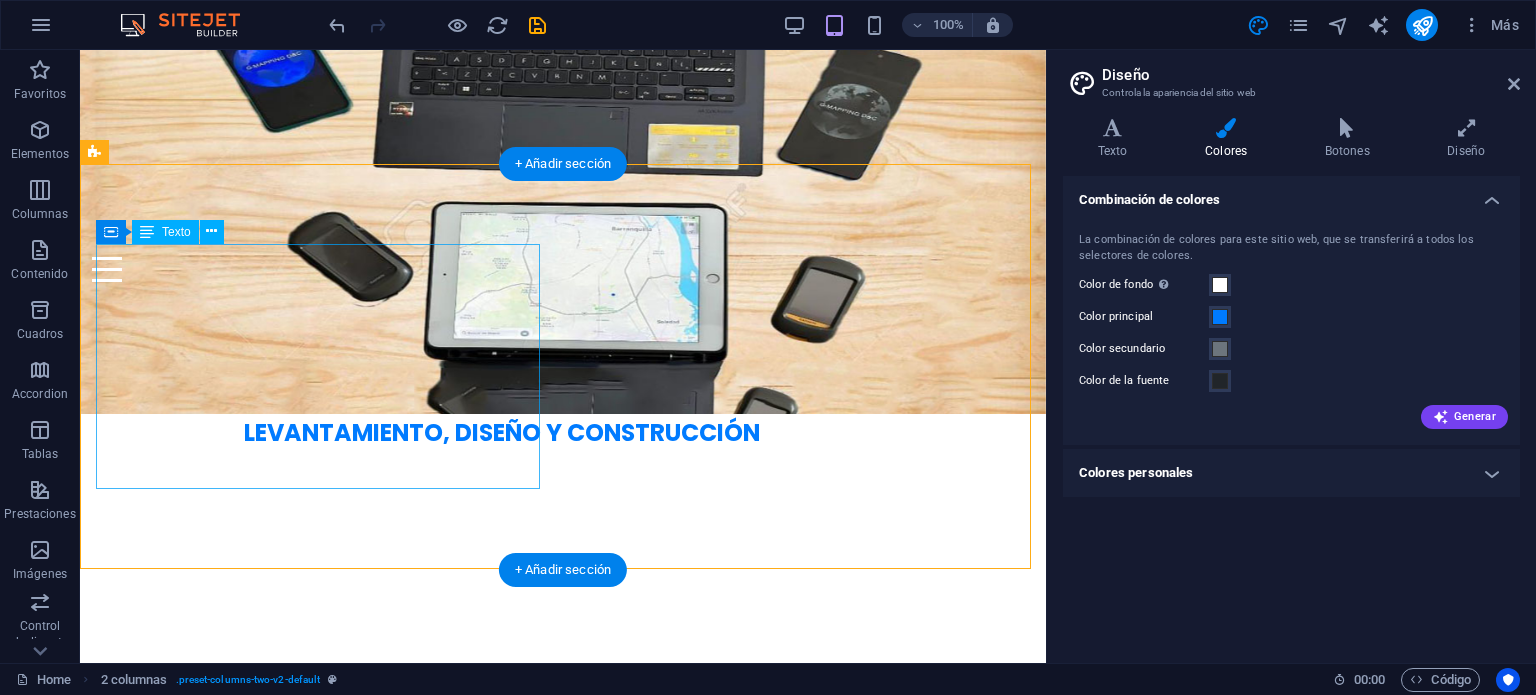 click on "GLOBAL MAPPING D&C SAS, fundada en mayo del 2022, es una empresa especializada en la recolección, levantamiento y digitalización de información técnica, así como en el diseño y construcción de redes telemáticas, tanto aéreas como canalizadas. Nuestro compromiso se basa en satisfacer las necesidades del cliente con eficiencia, garantizando calidad técnica, puntualidad en la entrega y una actuación ética en cada proyecto que ejecutamos." at bounding box center (321, 874) 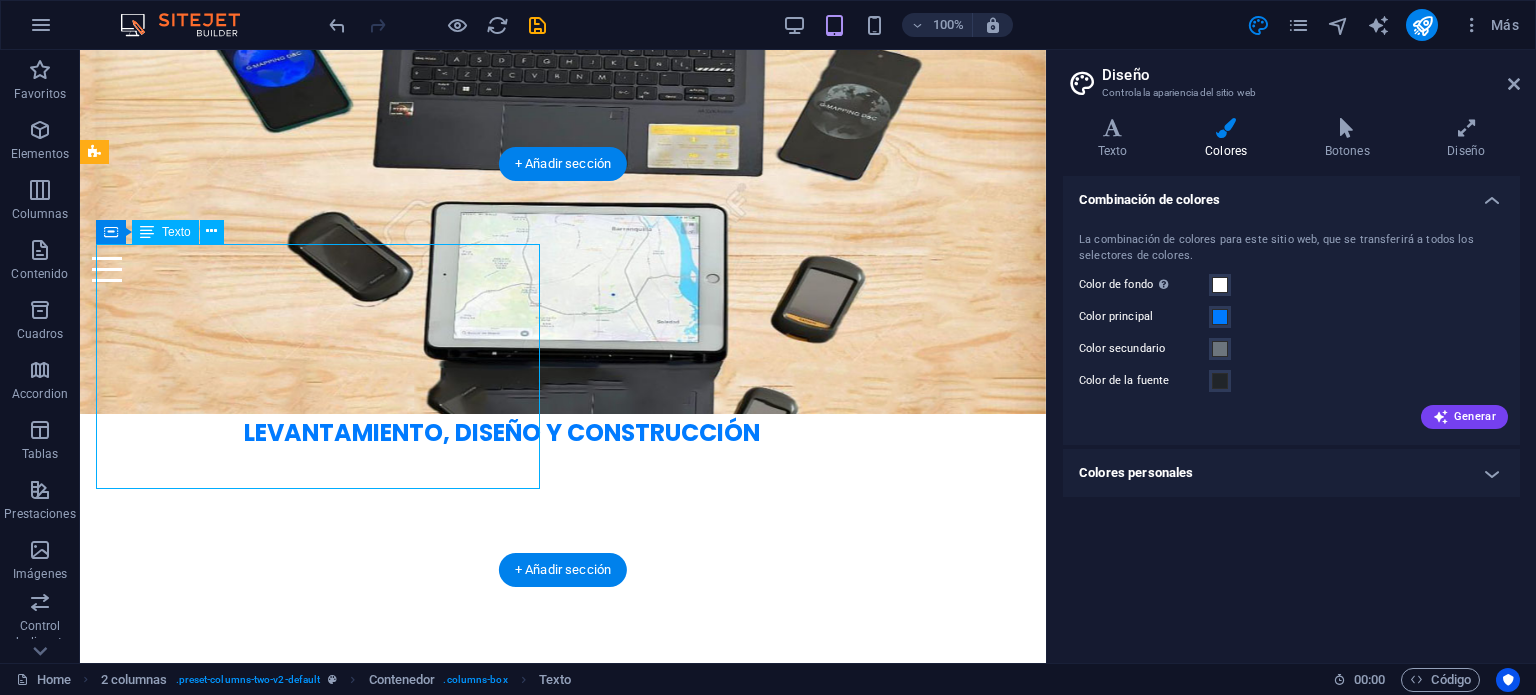 click on "GLOBAL MAPPING D&C SAS, fundada en mayo del 2022, es una empresa especializada en la recolección, levantamiento y digitalización de información técnica, así como en el diseño y construcción de redes telemáticas, tanto aéreas como canalizadas. Nuestro compromiso se basa en satisfacer las necesidades del cliente con eficiencia, garantizando calidad técnica, puntualidad en la entrega y una actuación ética en cada proyecto que ejecutamos." at bounding box center [321, 874] 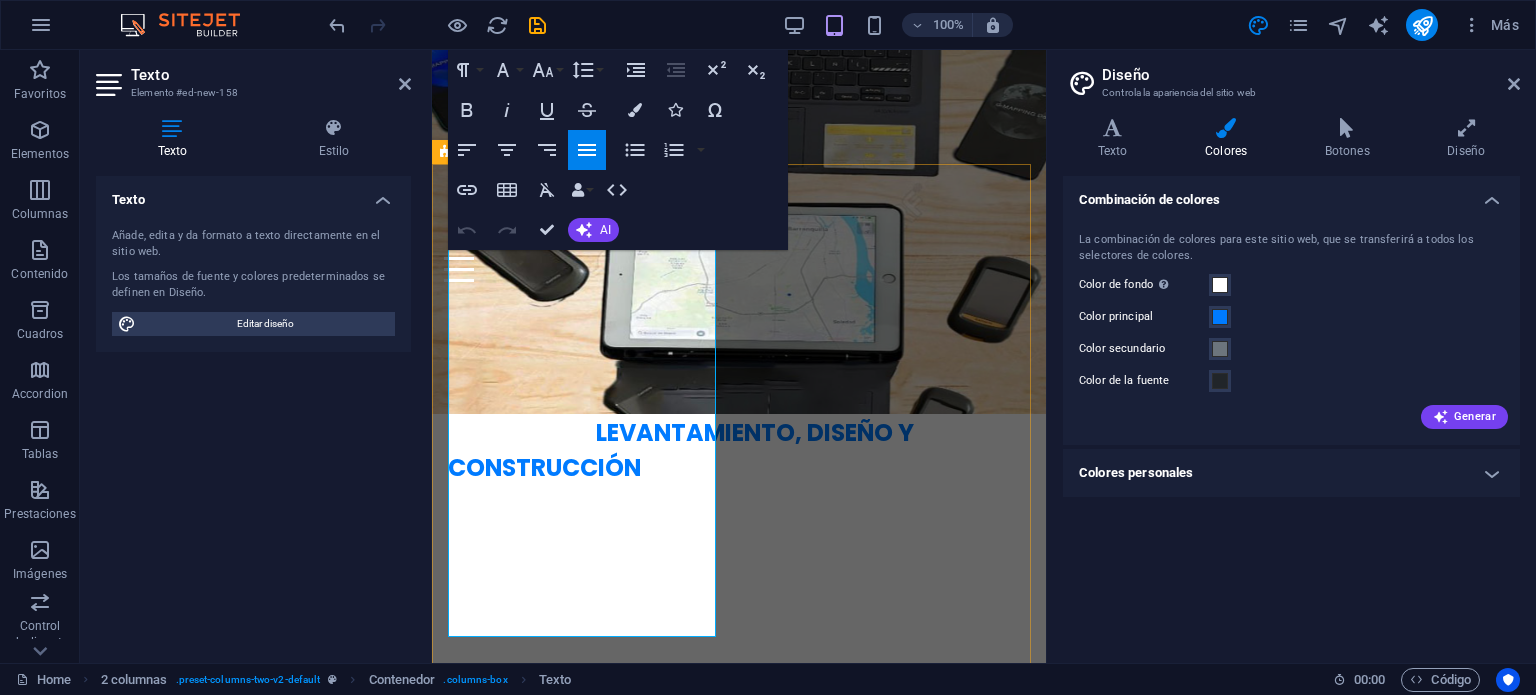 click on "GLOBAL MAPPING D&C SAS, fundada en mayo del 2022, es una empresa especializada en la recolección, levantamiento y digitalización de información técnica, así como en el diseño y construcción de redes telemáticas, tanto aéreas como canalizadas. Nuestro compromiso se basa en satisfacer las necesidades del cliente con eficiencia, garantizando calidad técnica, puntualidad en la entrega y una actuación ética en cada proyecto que ejecutamos." at bounding box center [585, 923] 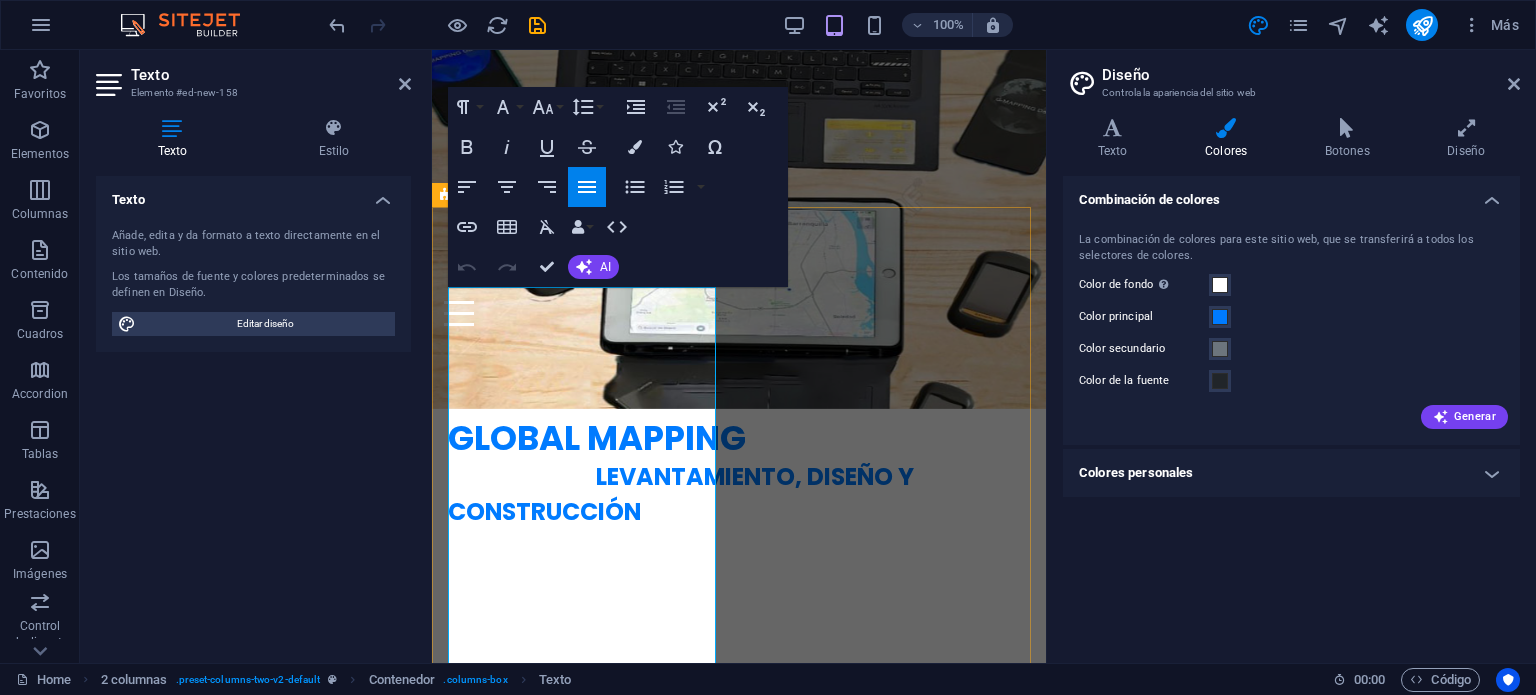scroll, scrollTop: 500, scrollLeft: 0, axis: vertical 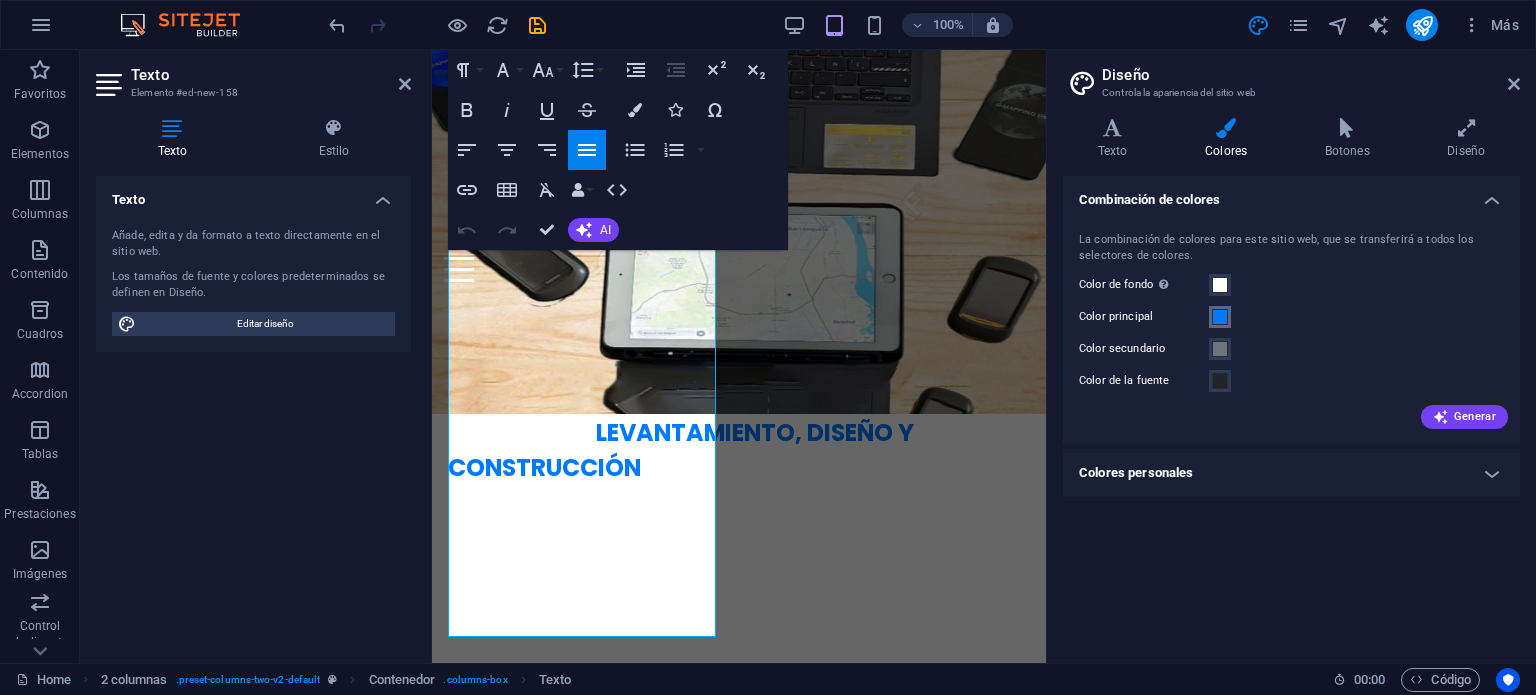 click at bounding box center [1220, 317] 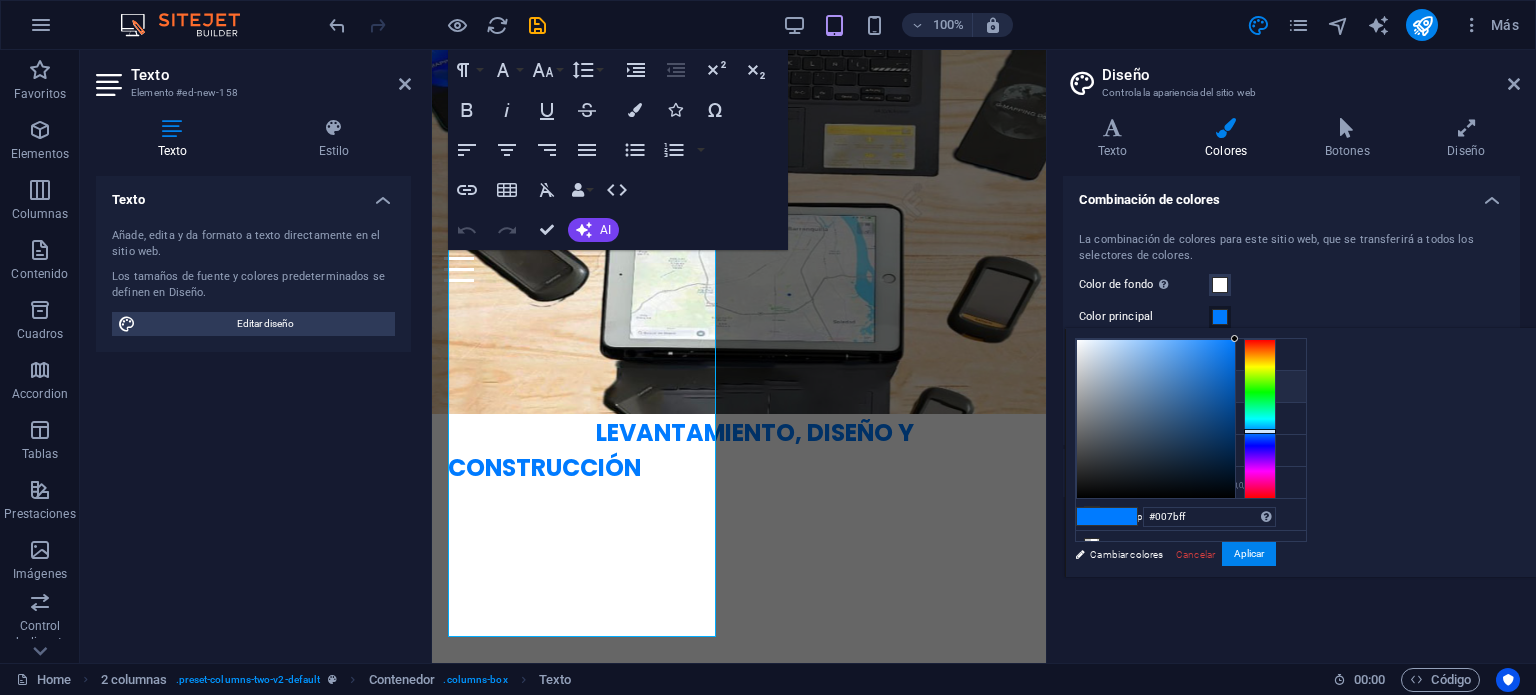 click on "Color principal
#007bff" at bounding box center [1191, 387] 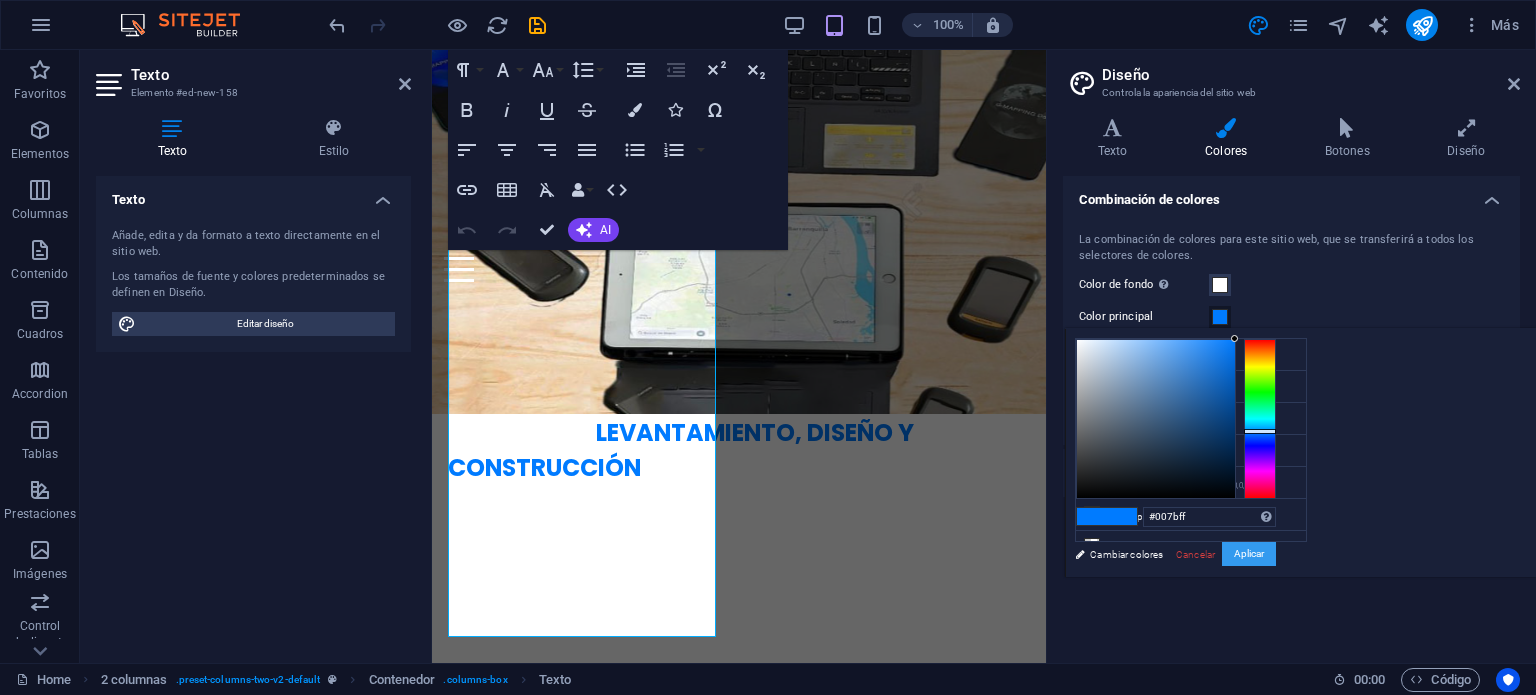 click on "Aplicar" at bounding box center [1249, 554] 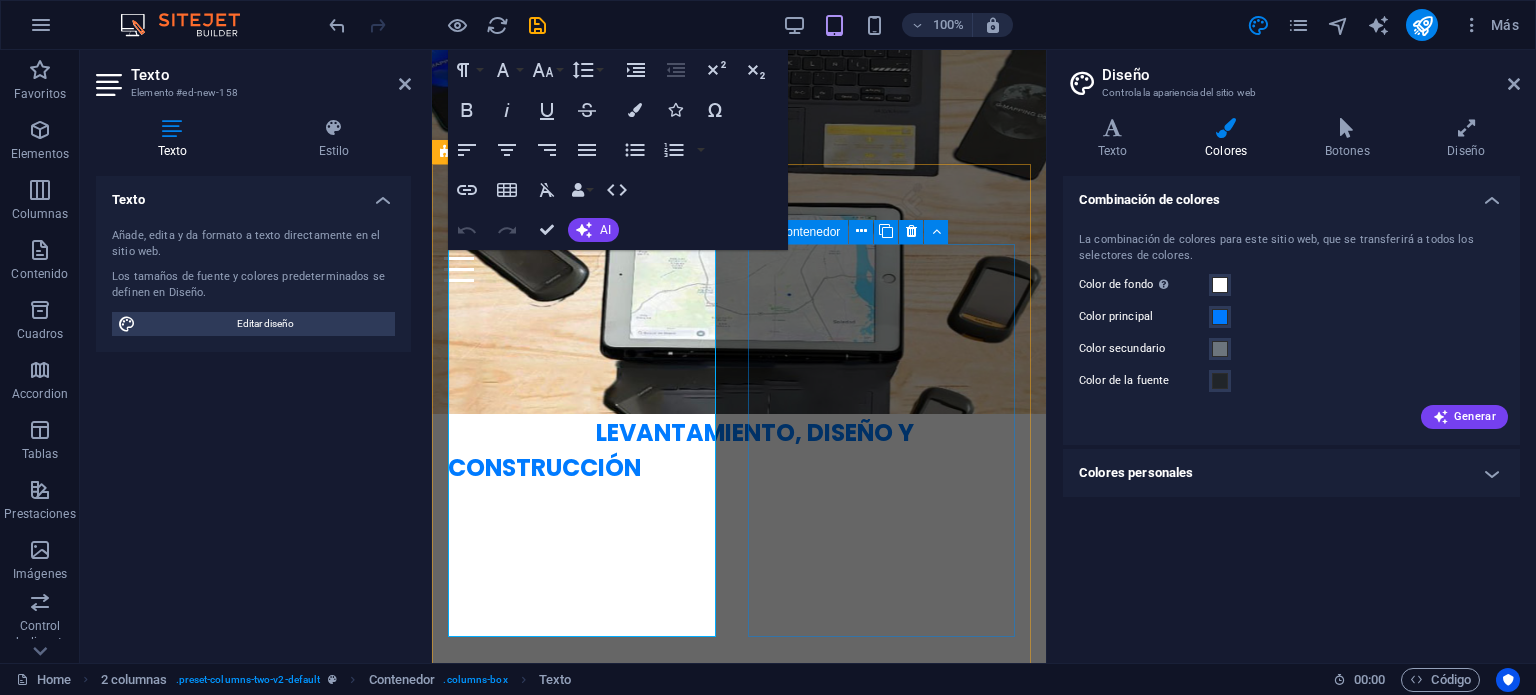 click on "Actualmente la empresa ha realizado levantamientos y diseños de redes telemáticas a nivel nacional, para las  tecnologías: UK, FTTH, HFC Contamos con presencia en ciudades como:     Barranquilla, Sabanalarga, Galapa y Soledad (Atlántico), Cartagena, Turbaco (Bolívar), Santa     Marta, Riohacha, Valledupar, Bogotá y Caucasia (Antioquia)." at bounding box center [585, 1283] 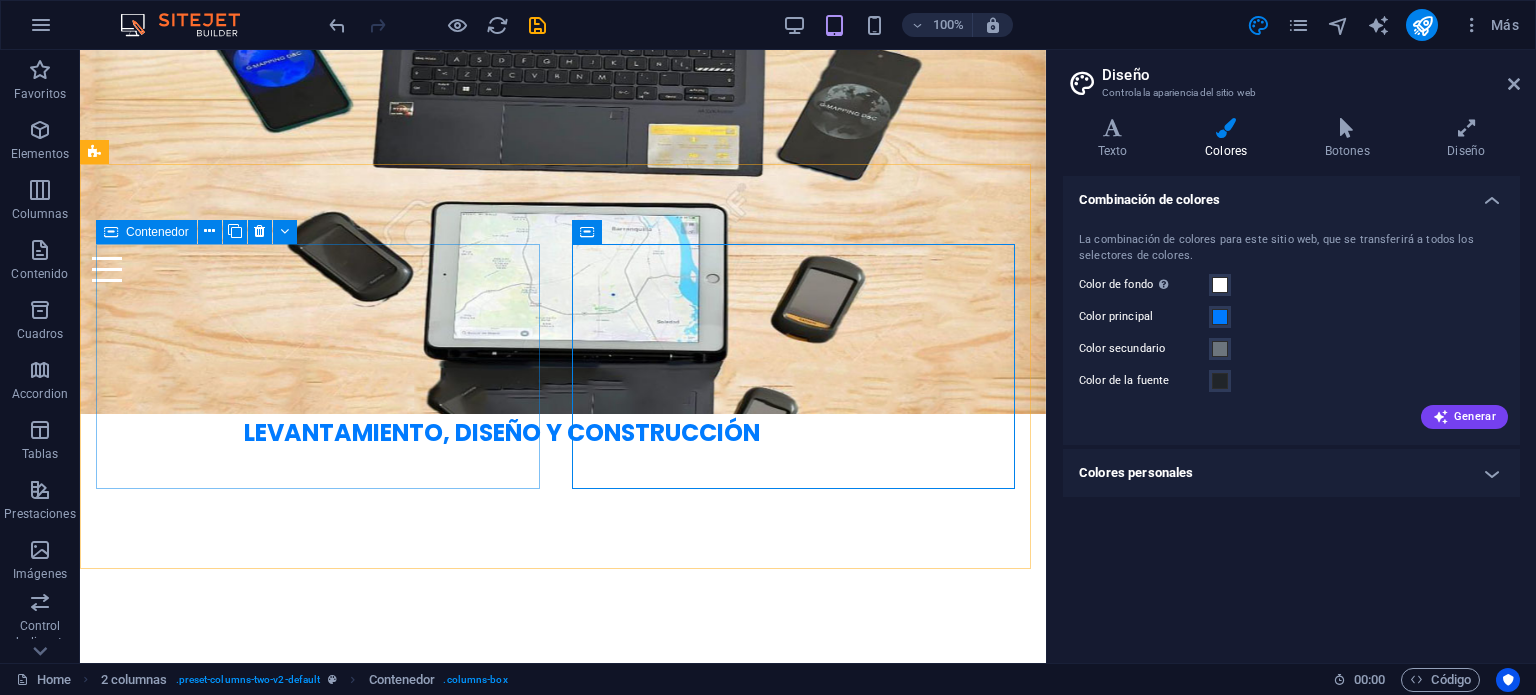 click at bounding box center (111, 232) 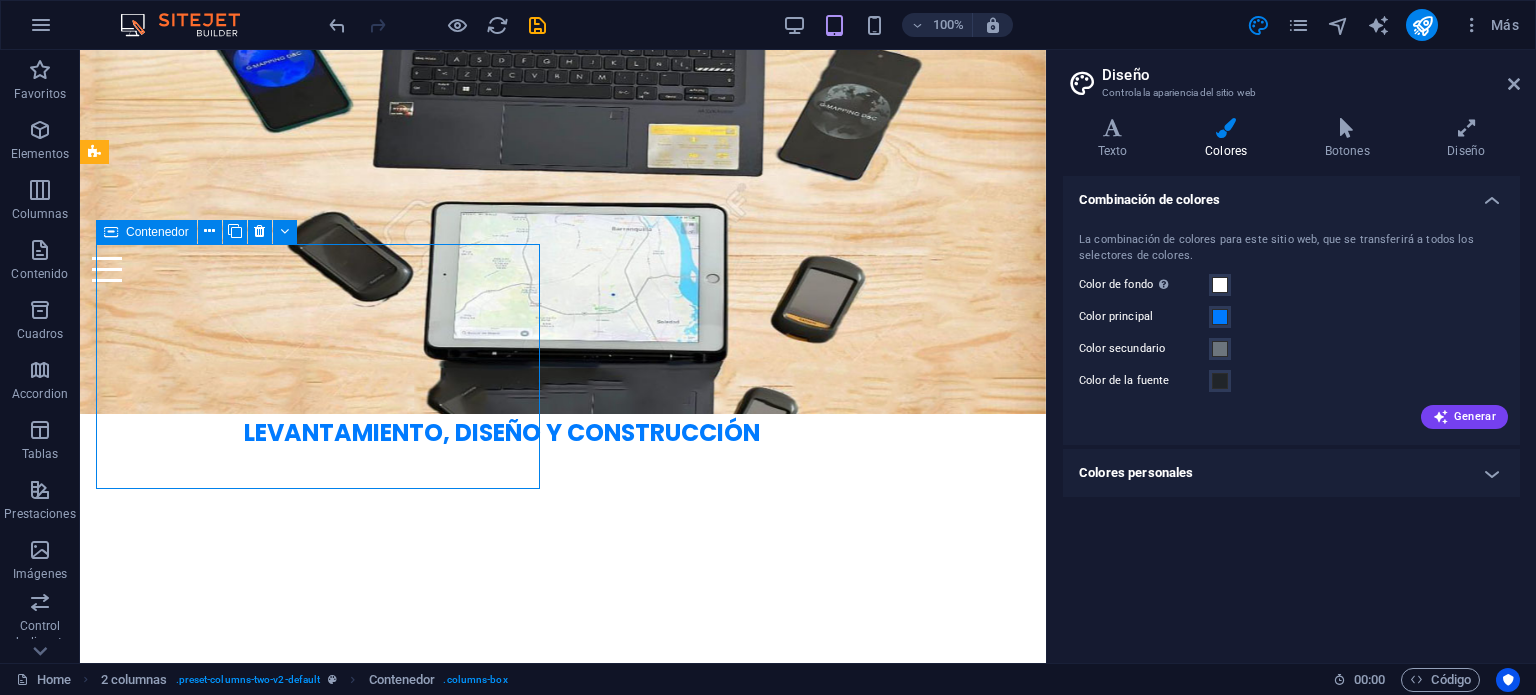 click on "Contenedor" at bounding box center (157, 232) 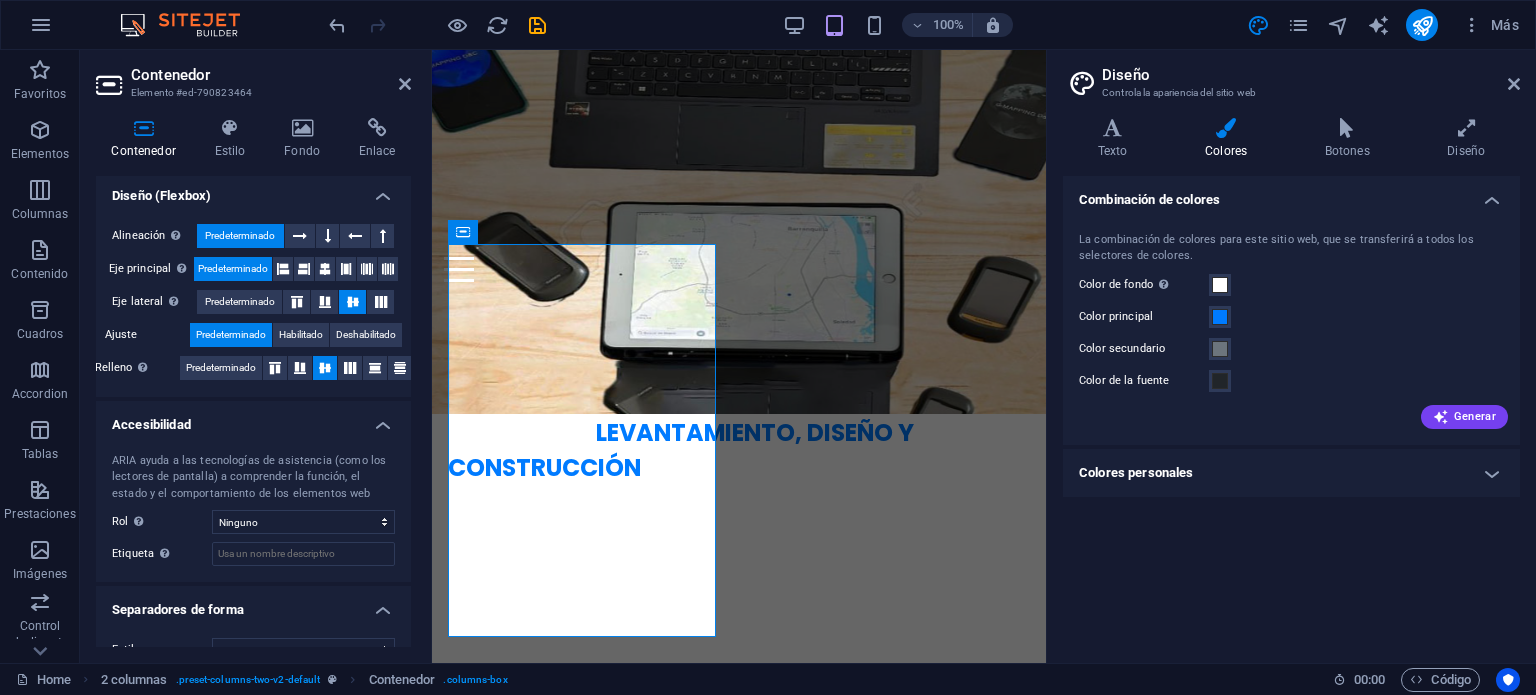 scroll, scrollTop: 360, scrollLeft: 0, axis: vertical 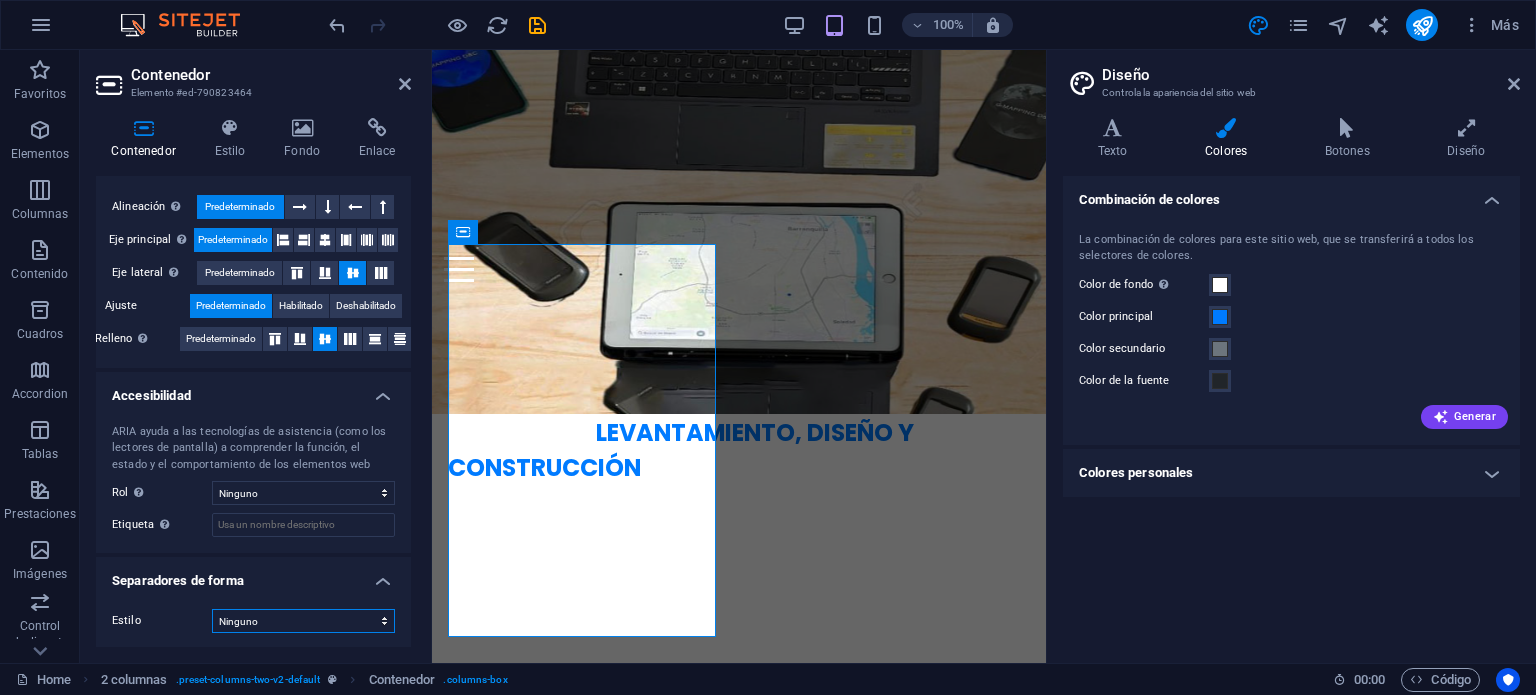 click on "Ninguno Triángulo Cuadrado Diagonal Polígono 1 Polígono 2 Zigzag Múltiples zigzags Olas Múltiples olas Medio círculo Círculo Sombra de círculo Bloques Hexágonos Nubes Múltiples nubes Ventilador Pirámides Libro Gota de pintura Fuego Papel desmenuzado Flecha" at bounding box center [303, 621] 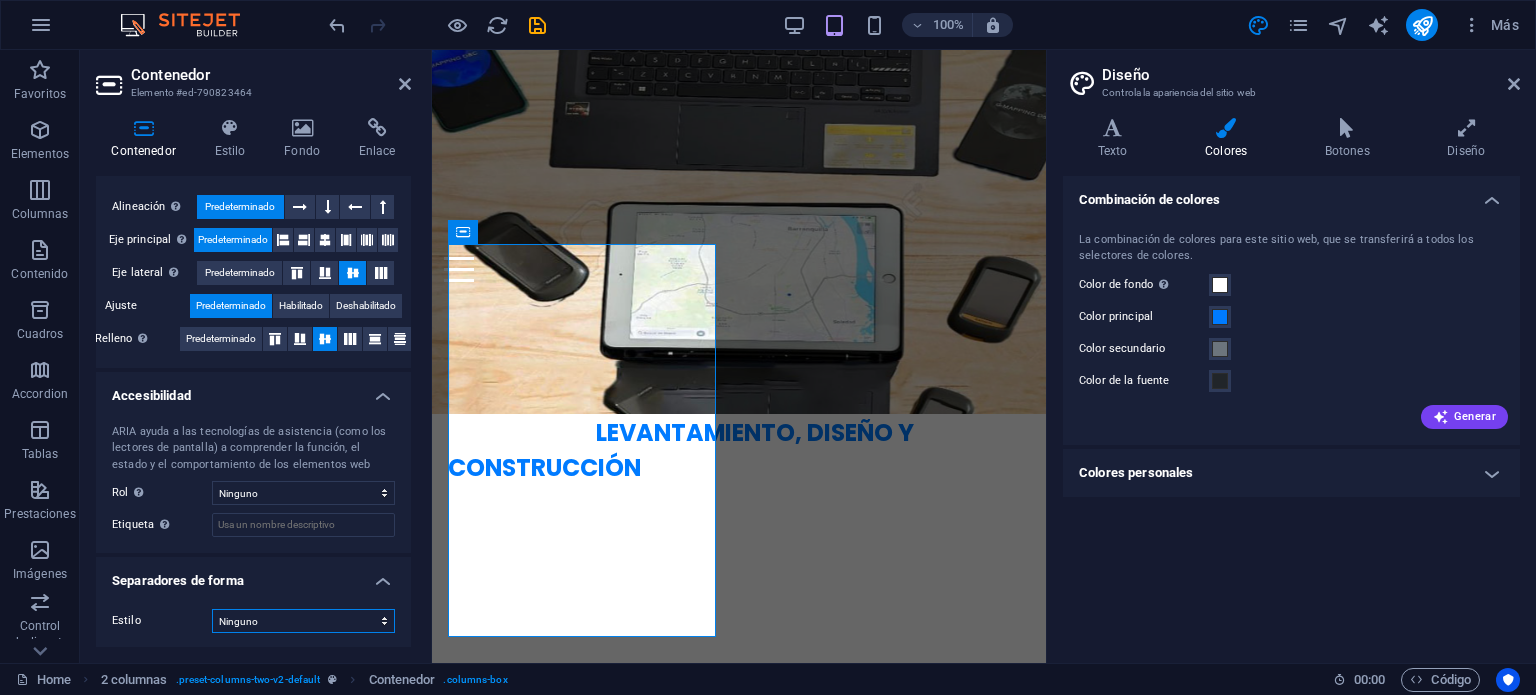 click on "Ninguno Triángulo Cuadrado Diagonal Polígono 1 Polígono 2 Zigzag Múltiples zigzags Olas Múltiples olas Medio círculo Círculo Sombra de círculo Bloques Hexágonos Nubes Múltiples nubes Ventilador Pirámides Libro Gota de pintura Fuego Papel desmenuzado Flecha" at bounding box center (303, 621) 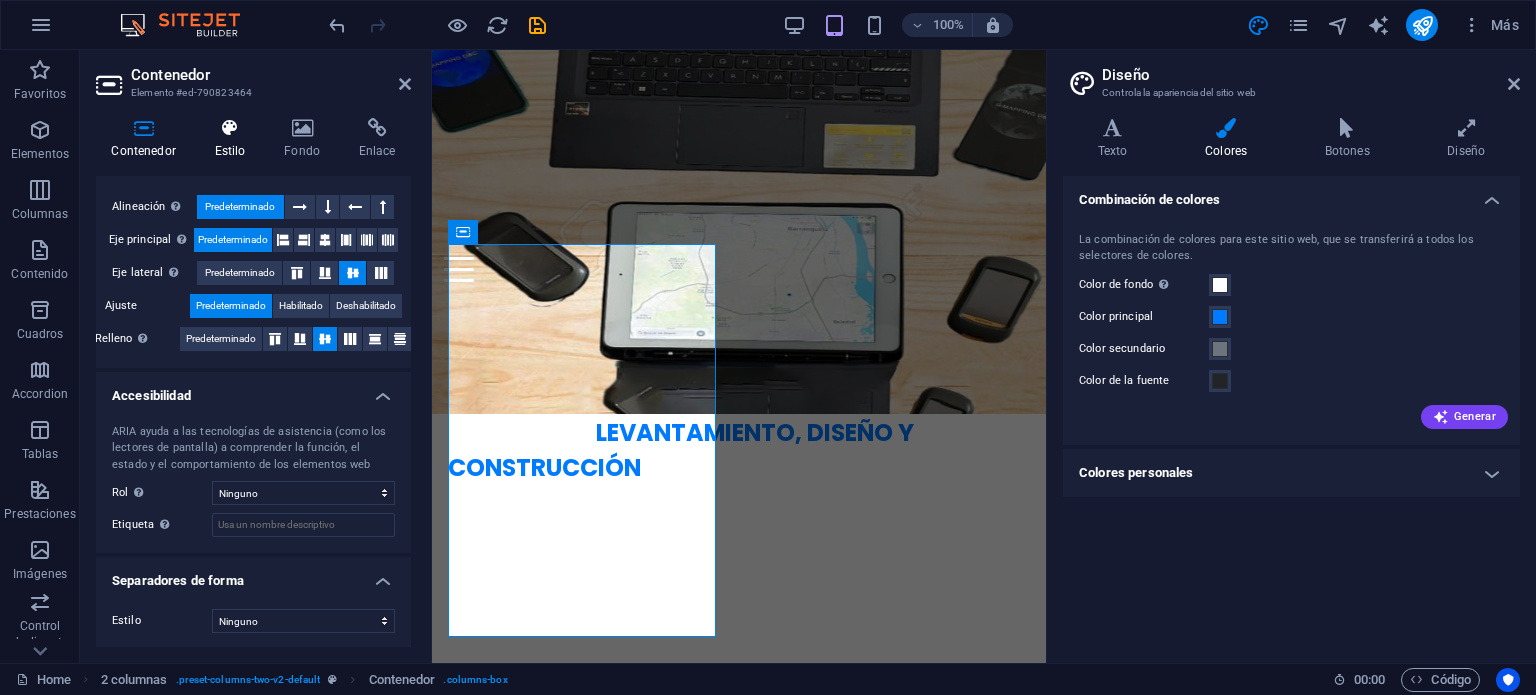 click on "Estilo" at bounding box center (234, 139) 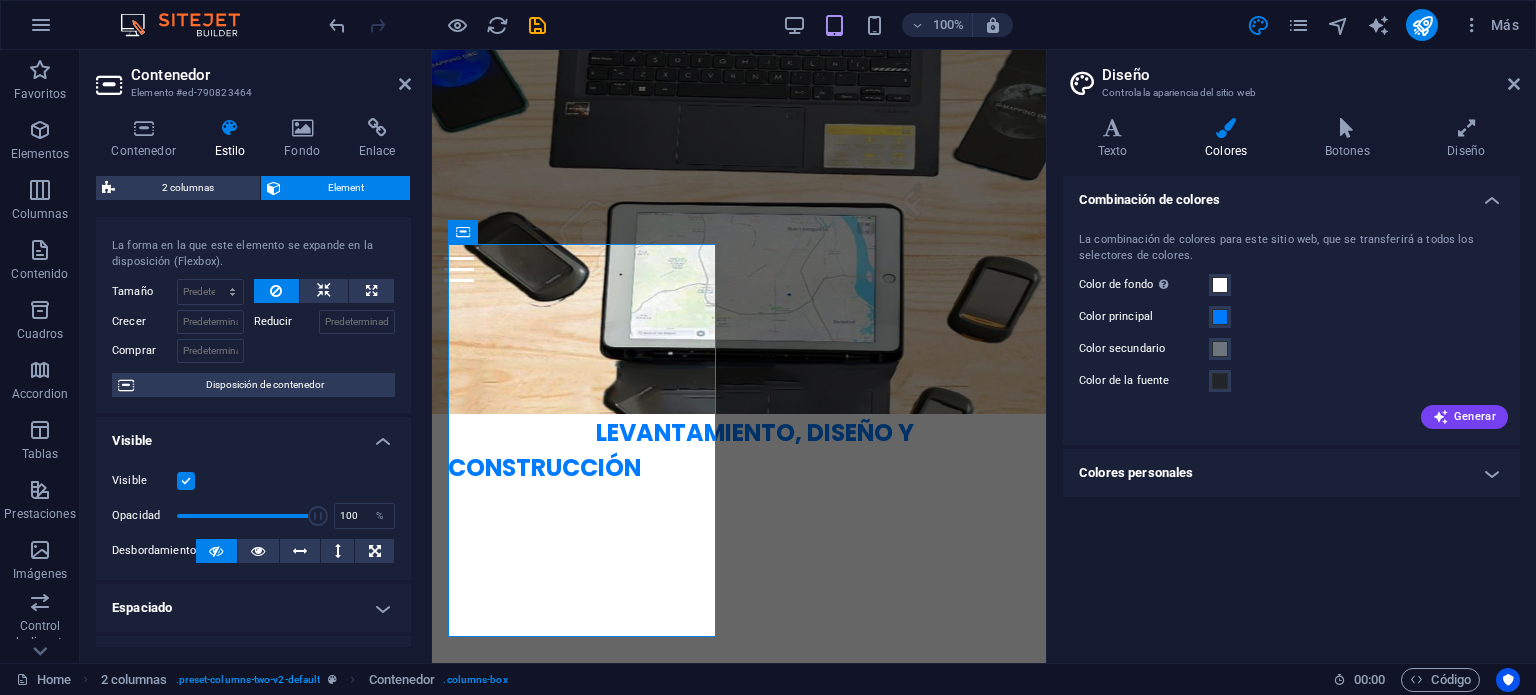 scroll, scrollTop: 0, scrollLeft: 0, axis: both 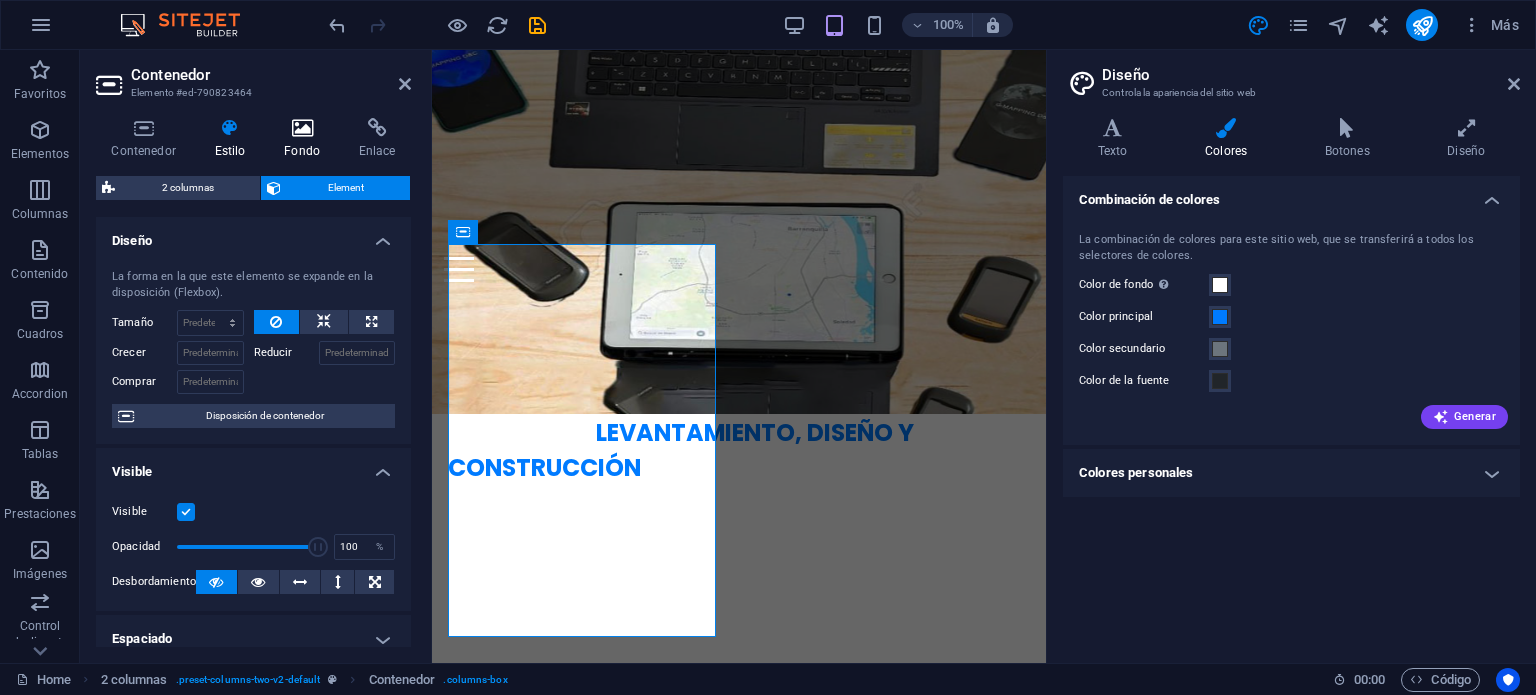 click on "Fondo" at bounding box center (306, 139) 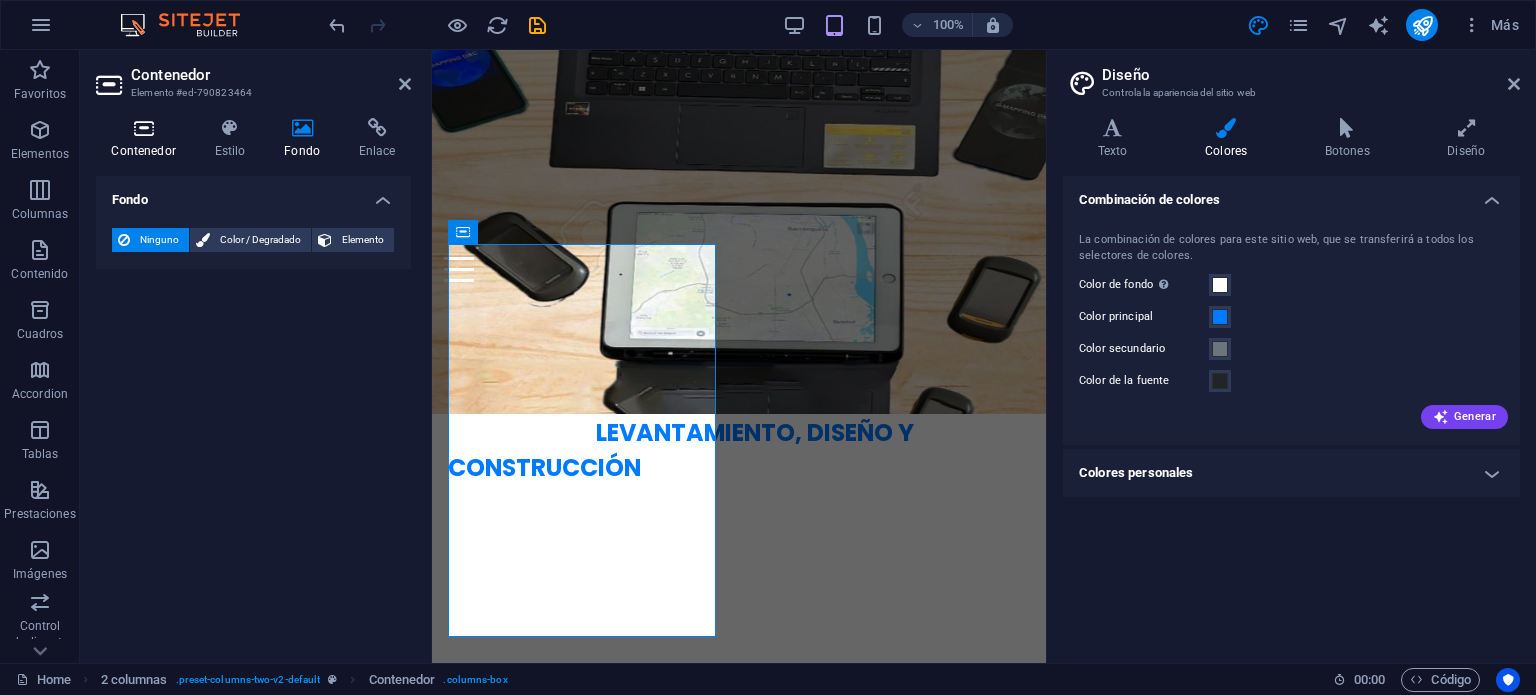 click at bounding box center [143, 128] 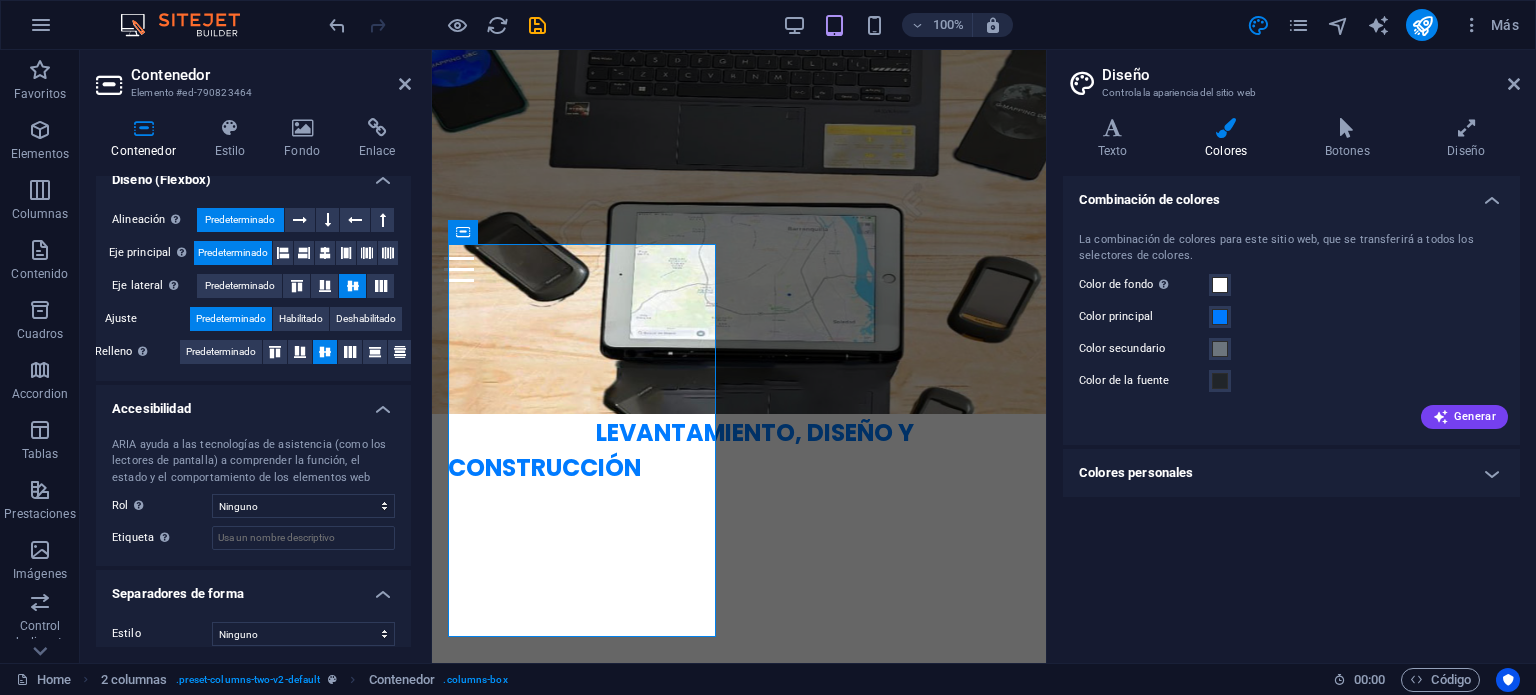 scroll, scrollTop: 360, scrollLeft: 0, axis: vertical 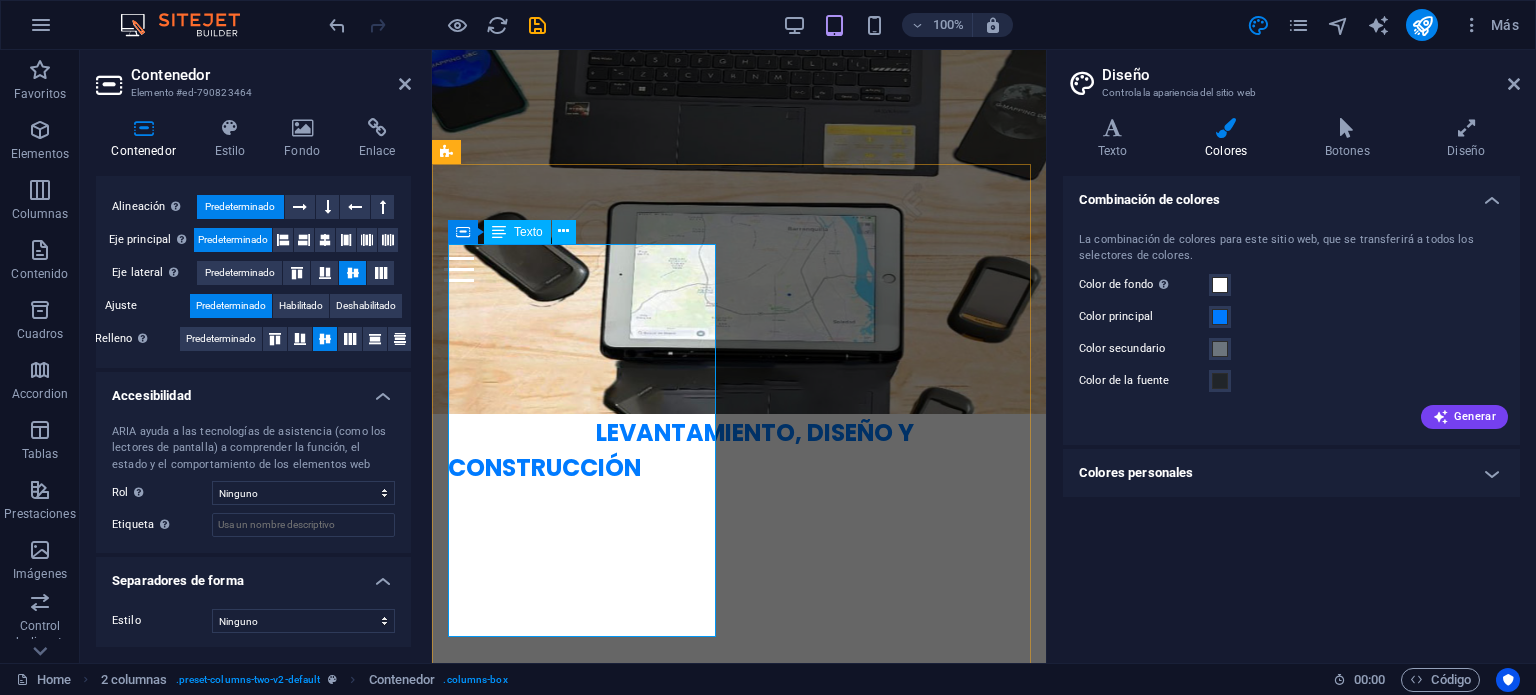 click on "GLOBAL MAPPING D&C SAS, fundada en mayo del 2022, es una empresa especializada en la recolección, levantamiento y digitalización de información técnica, así como en el diseño y construcción de redes telemáticas, tanto aéreas como canalizadas. Nuestro compromiso se basa en satisfacer las necesidades del cliente con eficiencia, garantizando calidad técnica, puntualidad en la entrega y una actuación ética en cada proyecto que ejecutamos." at bounding box center (585, 935) 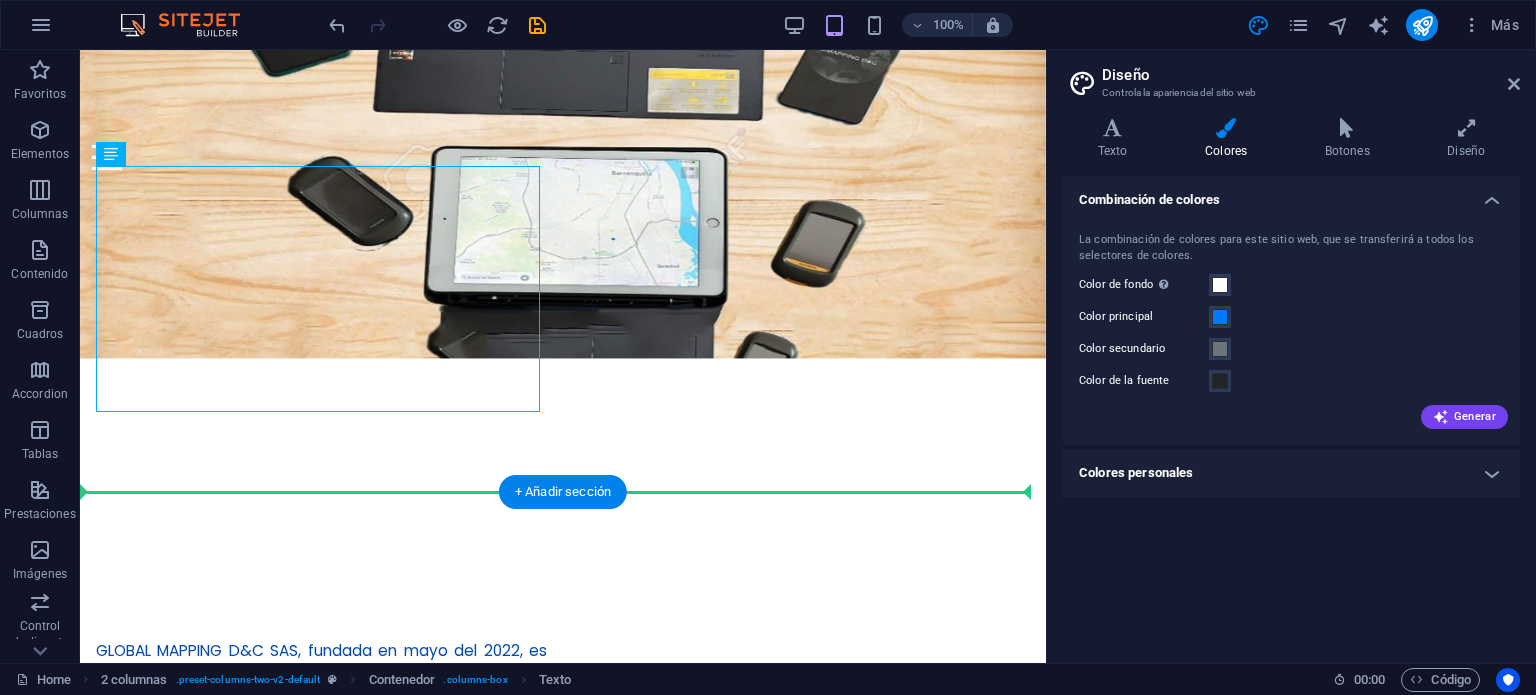scroll, scrollTop: 702, scrollLeft: 0, axis: vertical 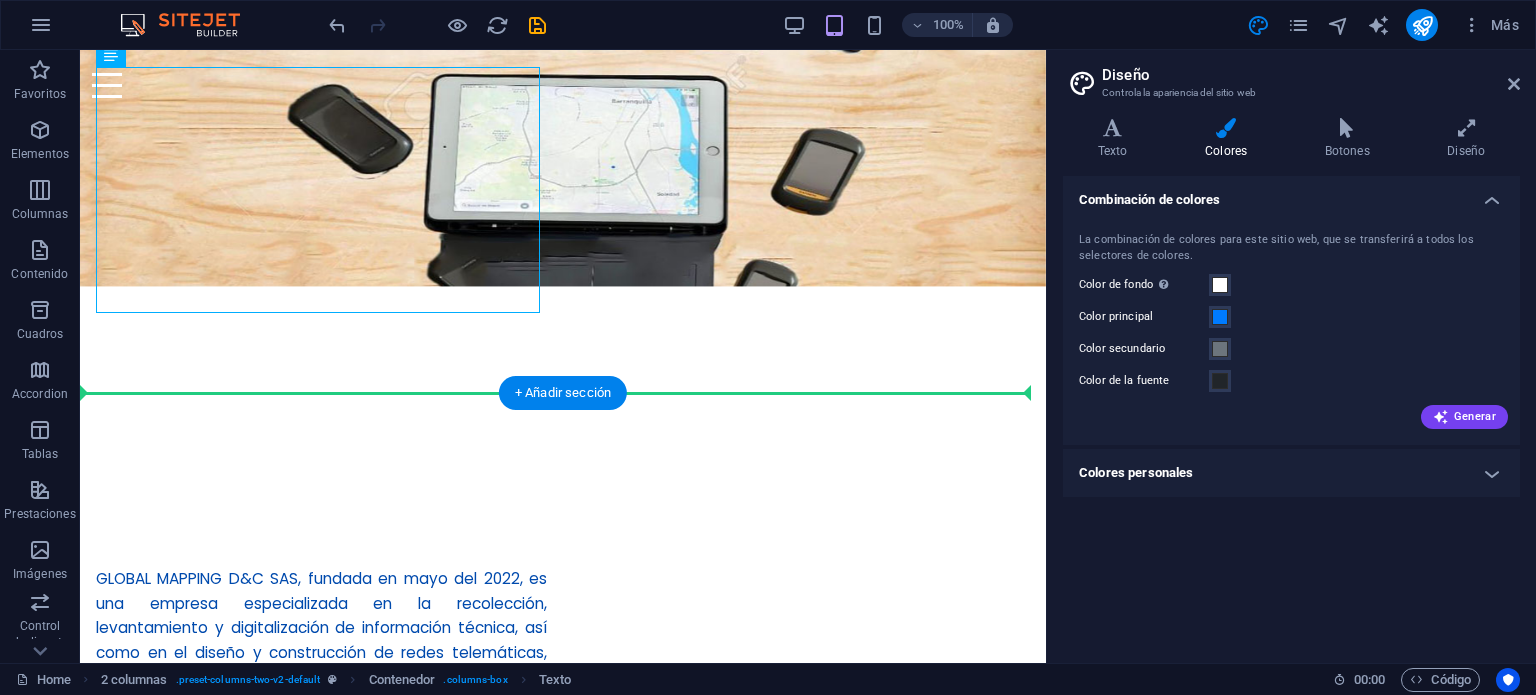 drag, startPoint x: 302, startPoint y: 603, endPoint x: 583, endPoint y: 444, distance: 322.8653 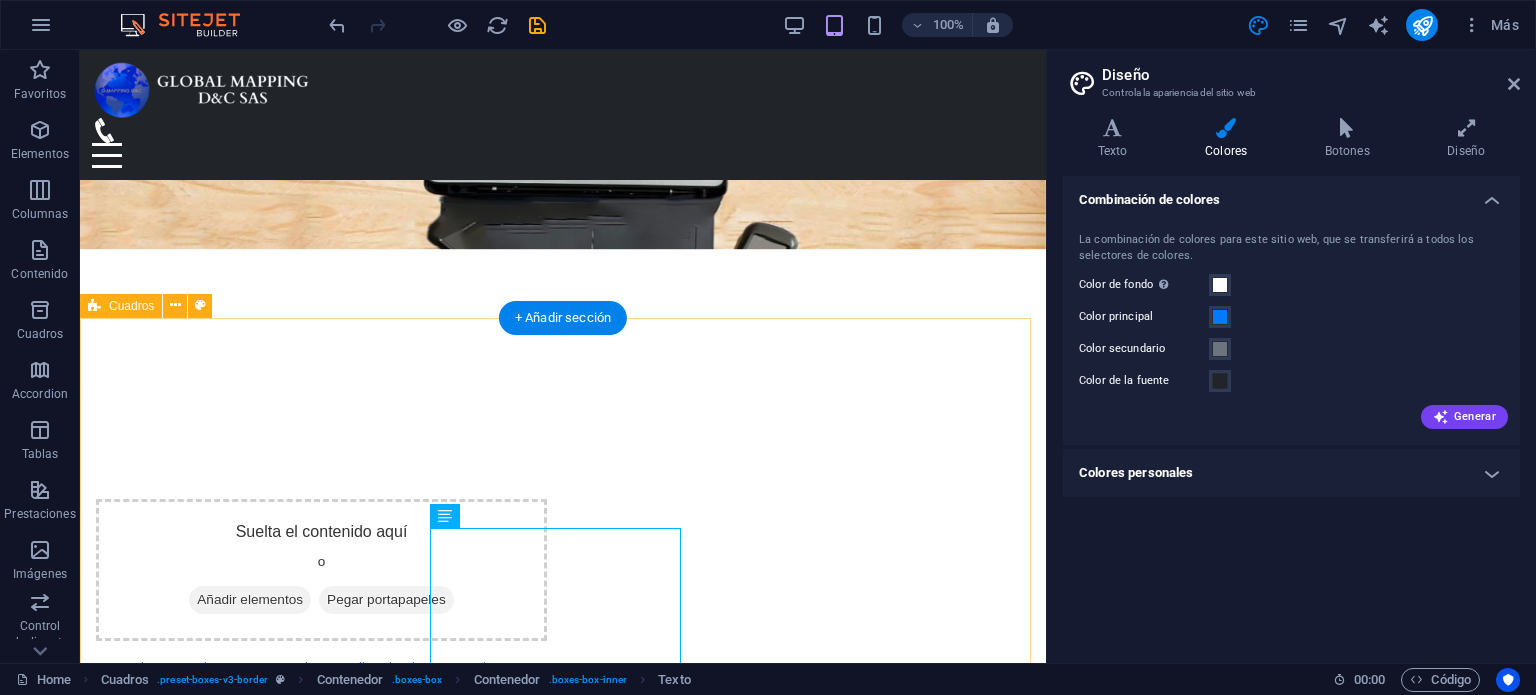 scroll, scrollTop: 202, scrollLeft: 0, axis: vertical 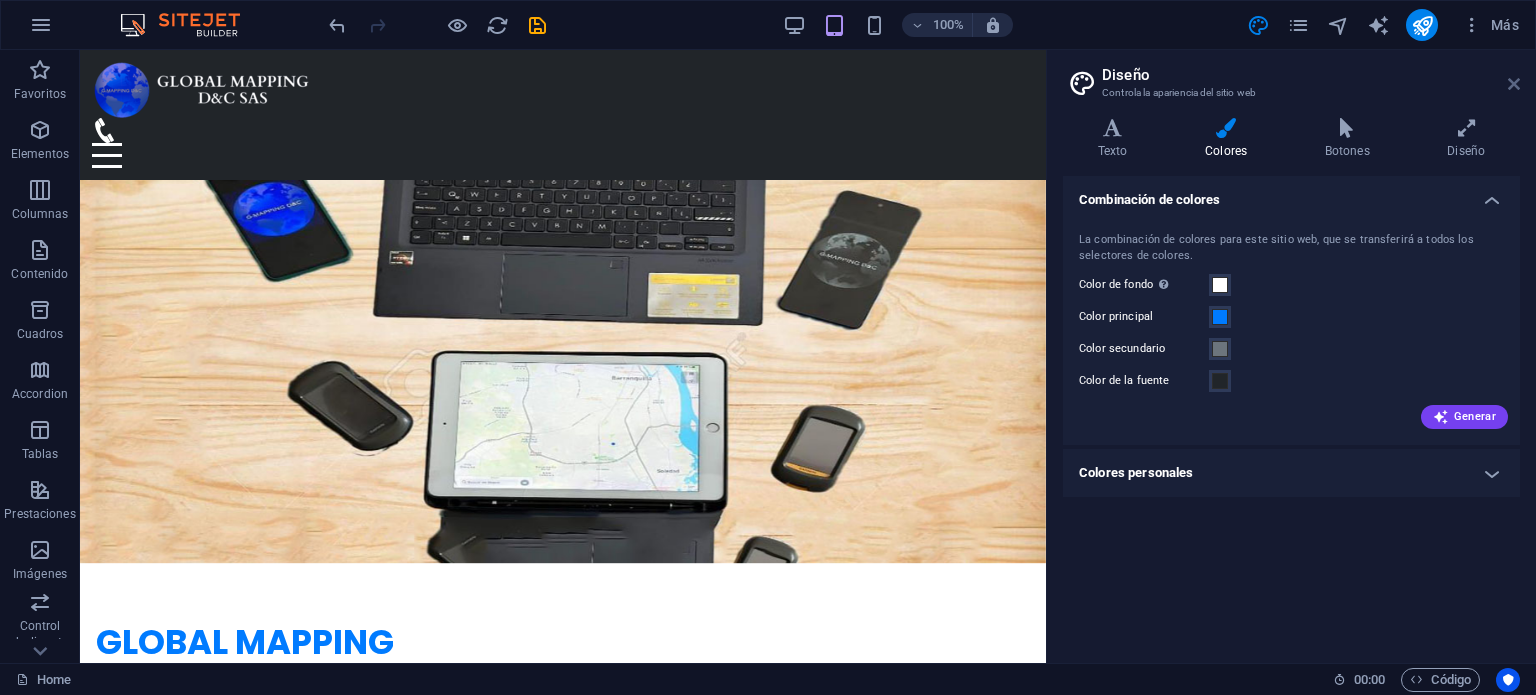 click at bounding box center (1514, 84) 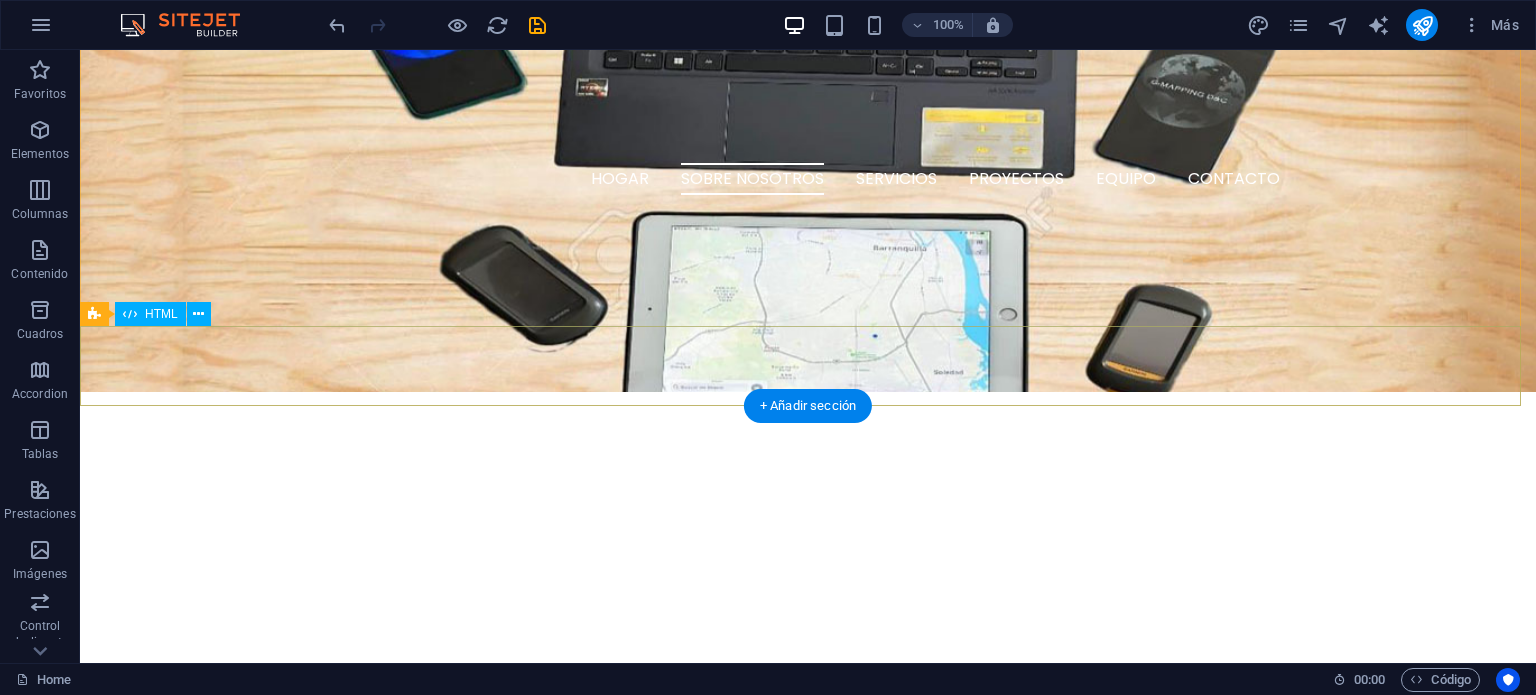 scroll, scrollTop: 602, scrollLeft: 0, axis: vertical 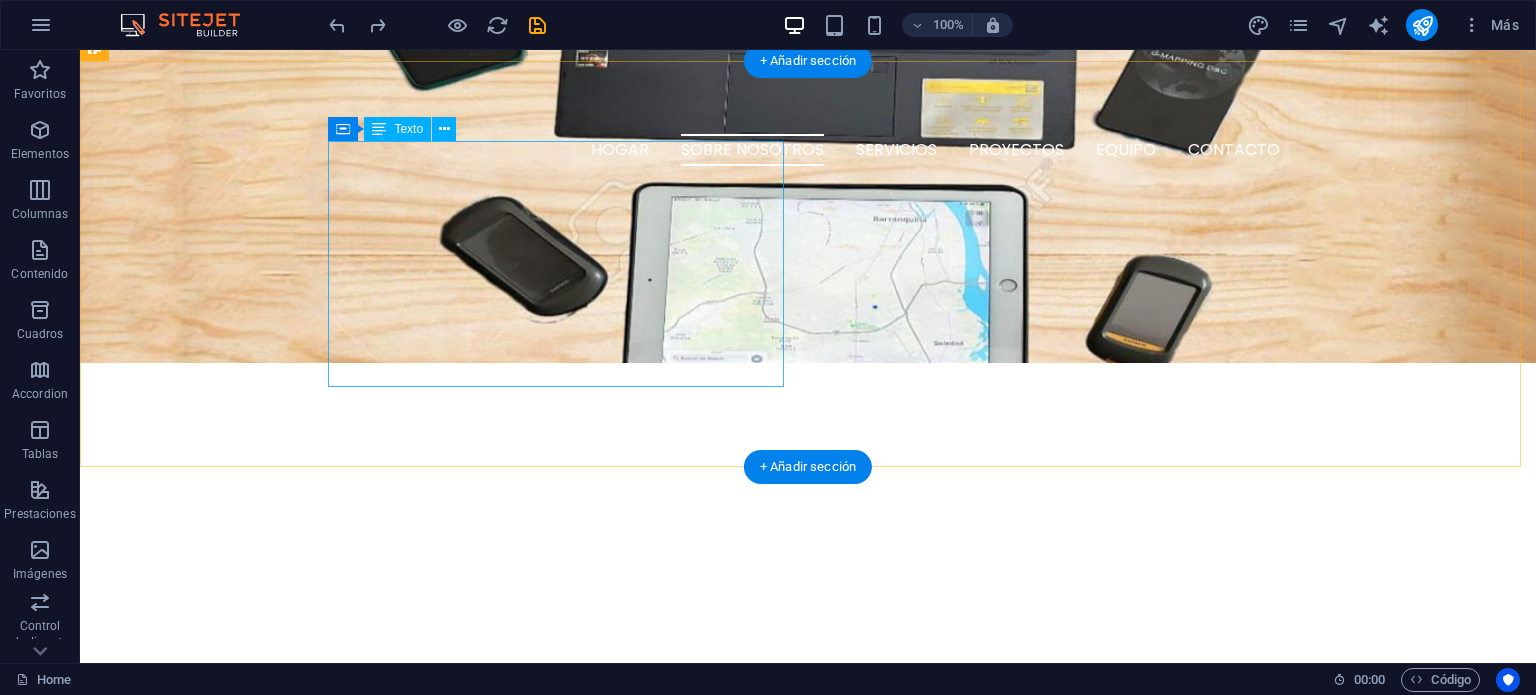 click on "GLOBAL MAPPING D&C SAS, fundada en mayo del 2022, es una empresa especializada en la recolección, levantamiento y digitalización de información técnica, así como en el diseño y construcción de redes telemáticas, tanto aéreas como canalizadas. Nuestro compromiso se basa en satisfacer las necesidades del cliente con eficiencia, garantizando calidad técnica, puntualidad en la entrega y una actuación ética en cada proyecto que ejecutamos." at bounding box center [324, 787] 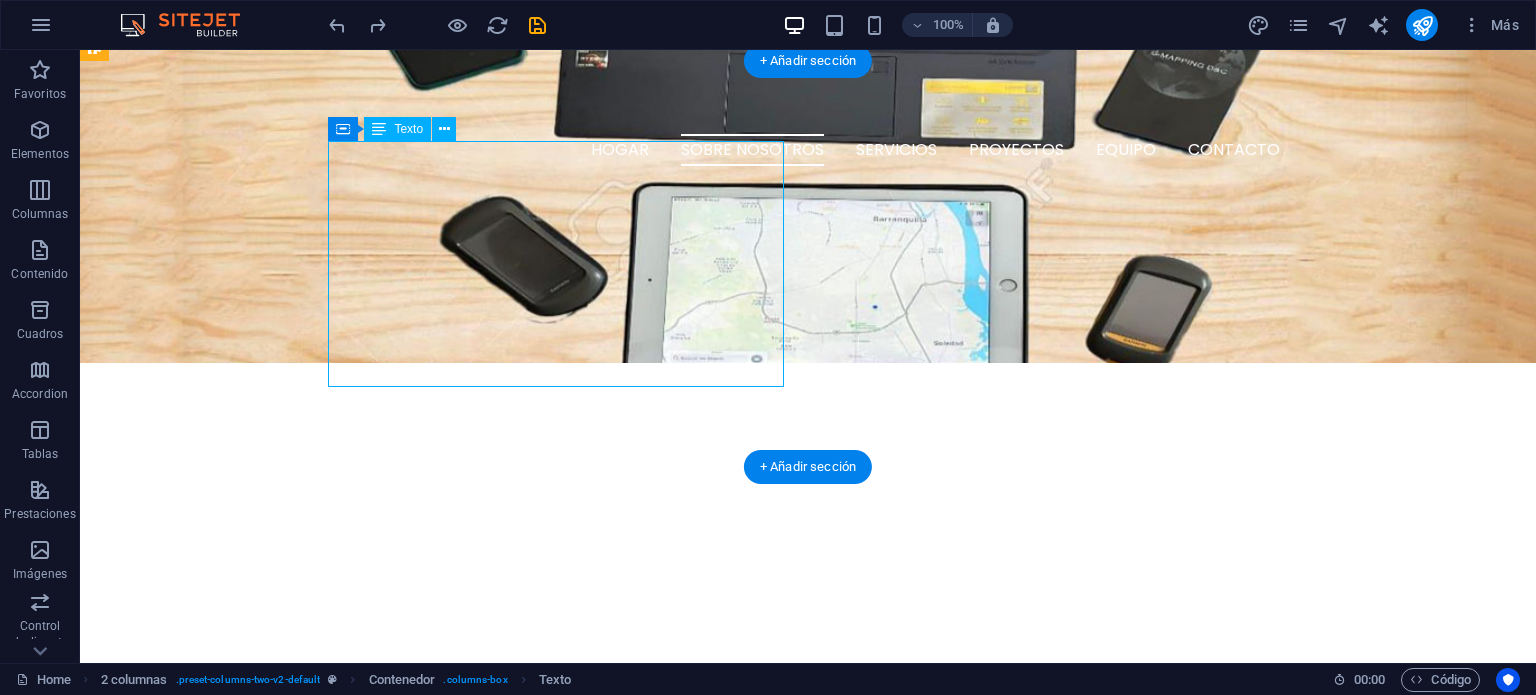 click on "GLOBAL MAPPING D&C SAS, fundada en mayo del 2022, es una empresa especializada en la recolección, levantamiento y digitalización de información técnica, así como en el diseño y construcción de redes telemáticas, tanto aéreas como canalizadas. Nuestro compromiso se basa en satisfacer las necesidades del cliente con eficiencia, garantizando calidad técnica, puntualidad en la entrega y una actuación ética en cada proyecto que ejecutamos." at bounding box center (324, 787) 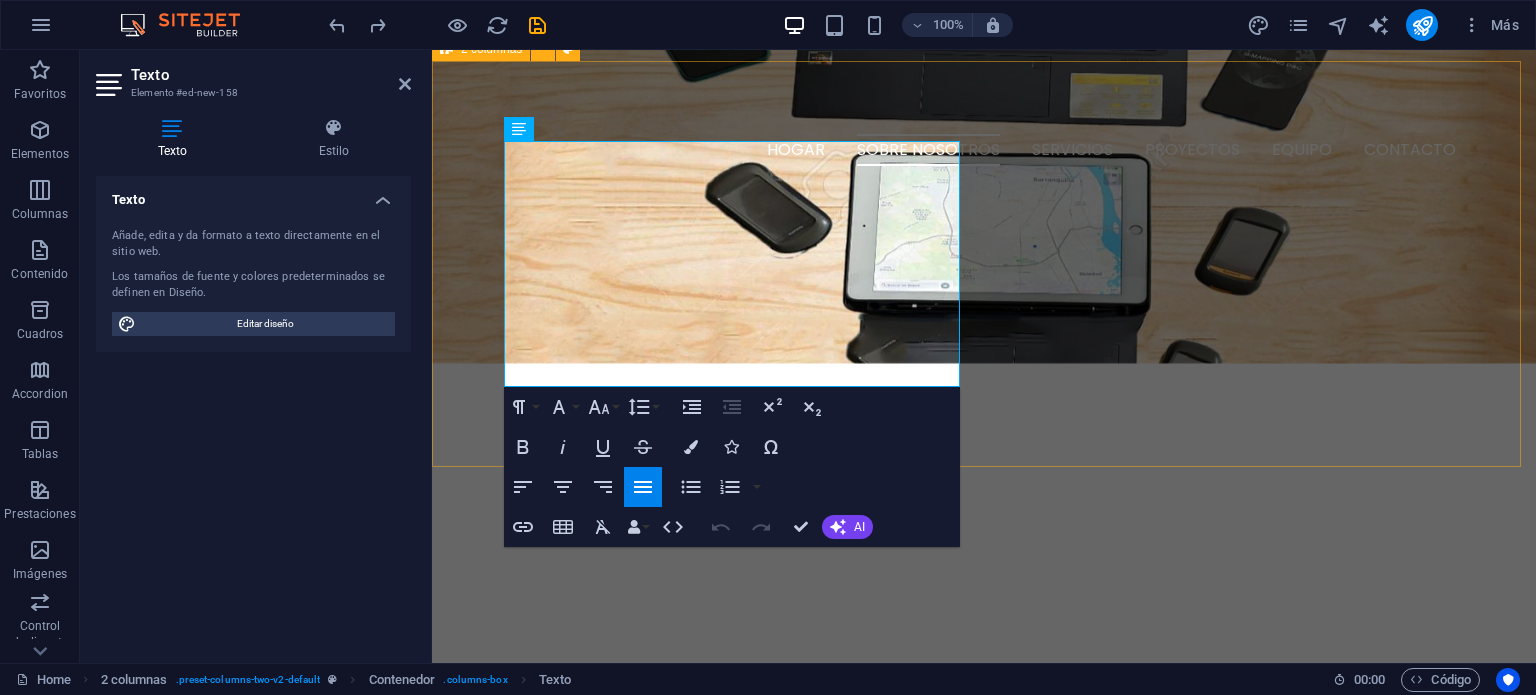drag, startPoint x: 608, startPoint y: 348, endPoint x: 488, endPoint y: 158, distance: 224.72205 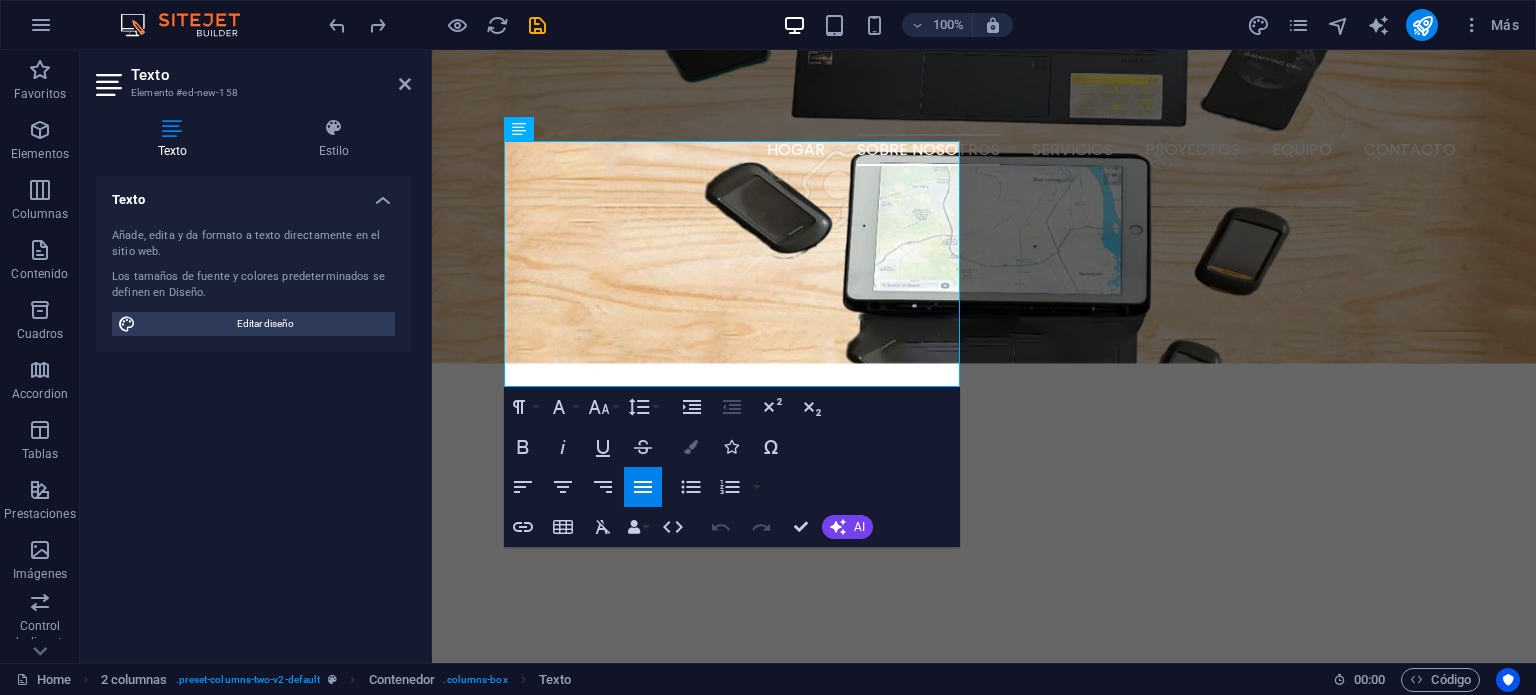 click at bounding box center (691, 447) 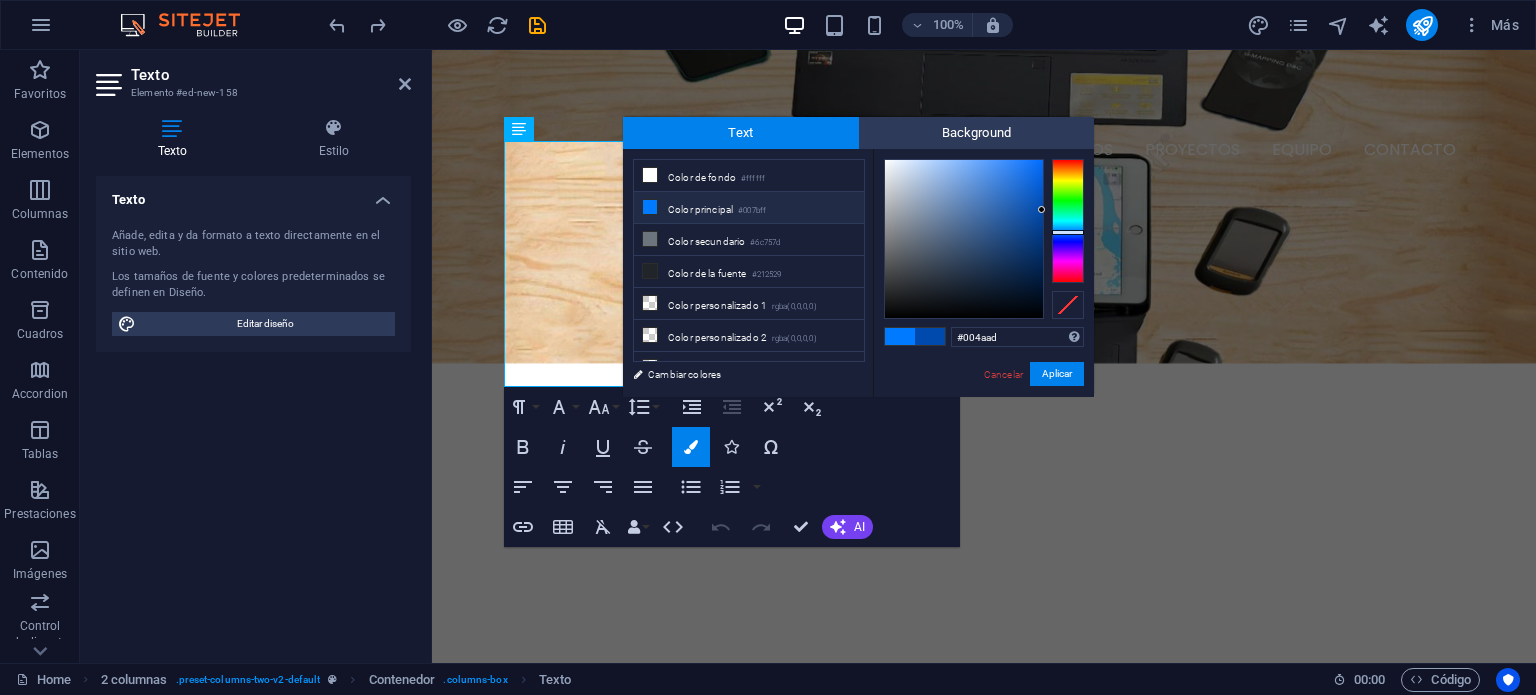 click on "Color principal
#007bff" at bounding box center (749, 208) 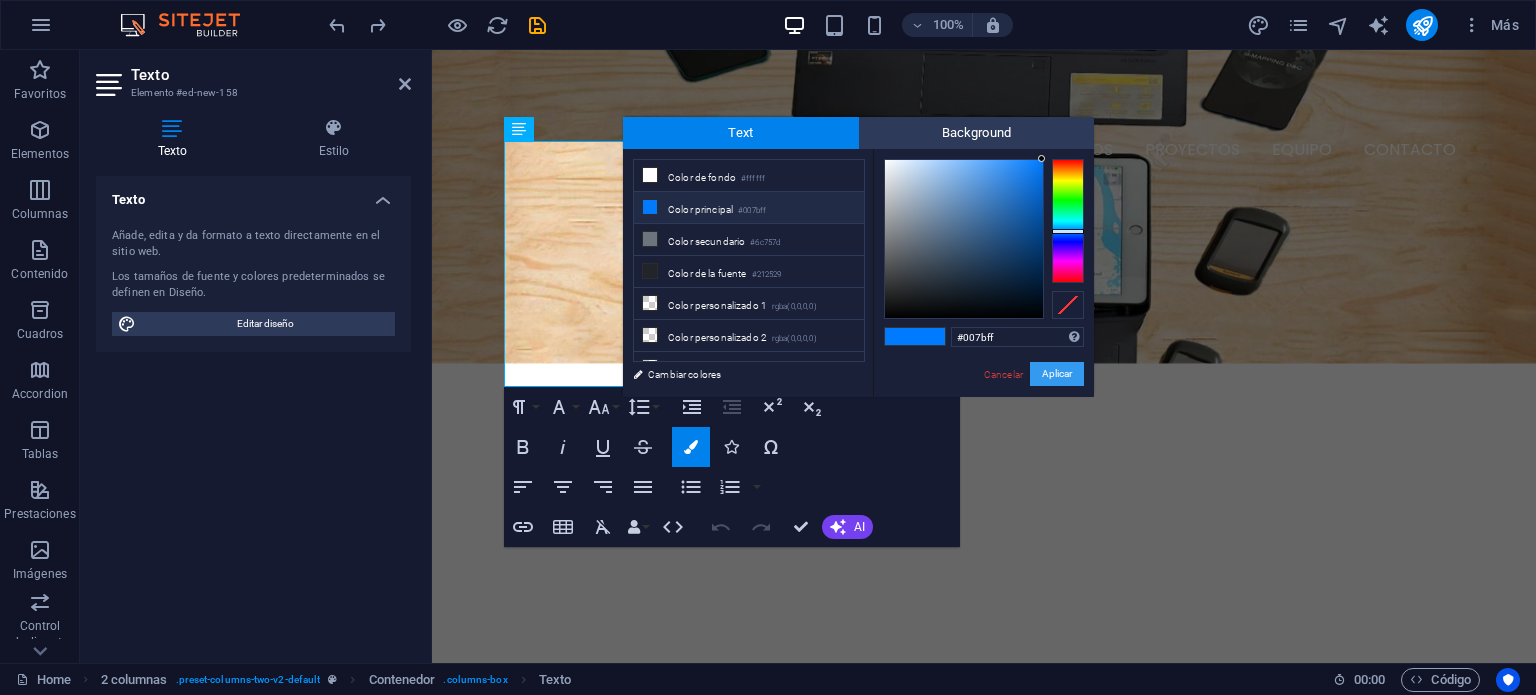 click on "Aplicar" at bounding box center [1057, 374] 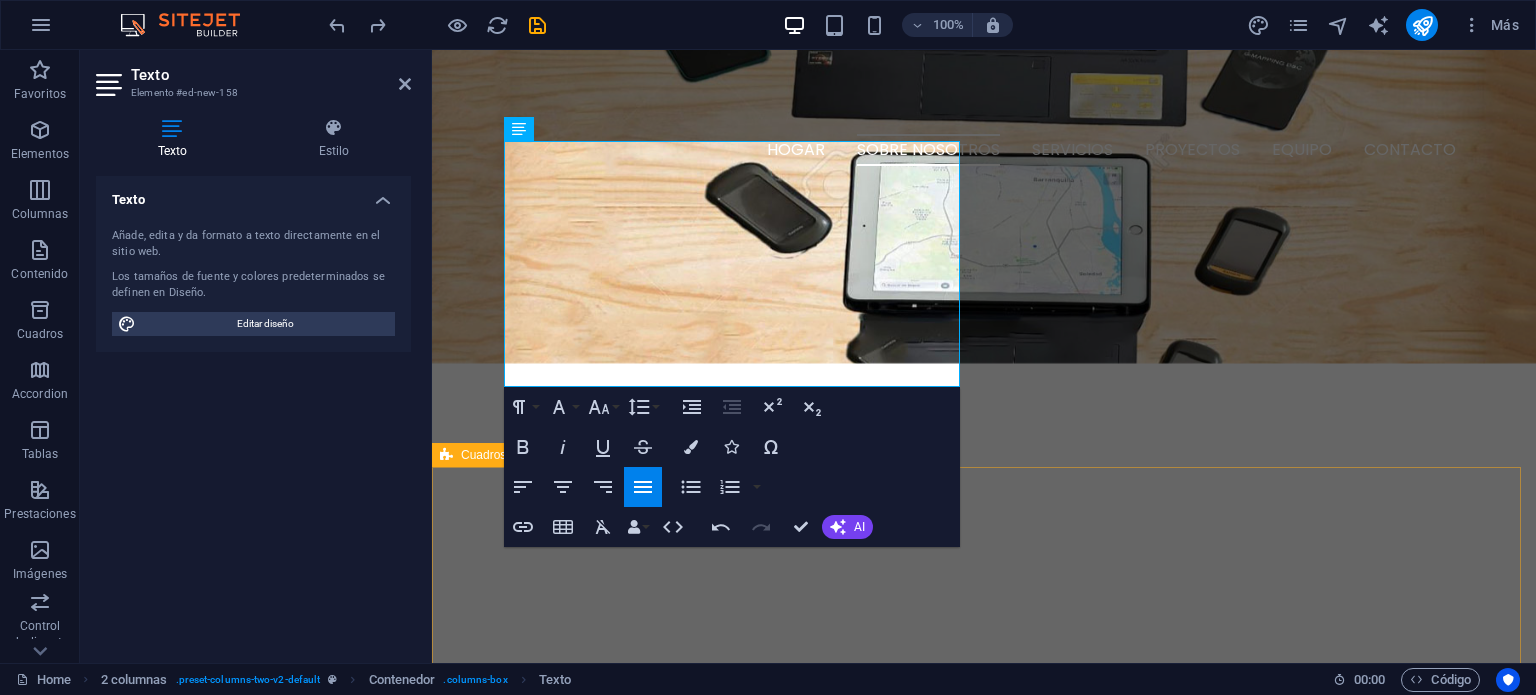 click on "MISIÓN La organización GLOBAL MAPPING desarrolla proyectos de infraestructura para redes telemáticas (Aéreo y Canalizado),   contando con un personal comprometido y certificado, para   el buen desarrollo de las actividades, estableciendo   estrategias para ser una empresa rentable, respetando la   ética empresarial de los procesos. VISIÓN En el 2026,   GLOBAL MAPPING   será una empresa certificada   con todos los estándares de calidad, líder y reconocida a nivel   nacional, manteniendo la excelente prestación de los   servicios, generando empleo a la sociedad y convirtiéndose   en la mejor opción del mercado. objetivos Brindar un servicio eficiente a   nuestros clientes, garantizando   resultados precisos y confiables. Implementar estrategias   tecnológicas para agilizar el   proceso de recolección y   digitalización de datos. Ser uno de los mejores aliados de las ISP debido a la calidad de nuestros servicios." at bounding box center [984, 1700] 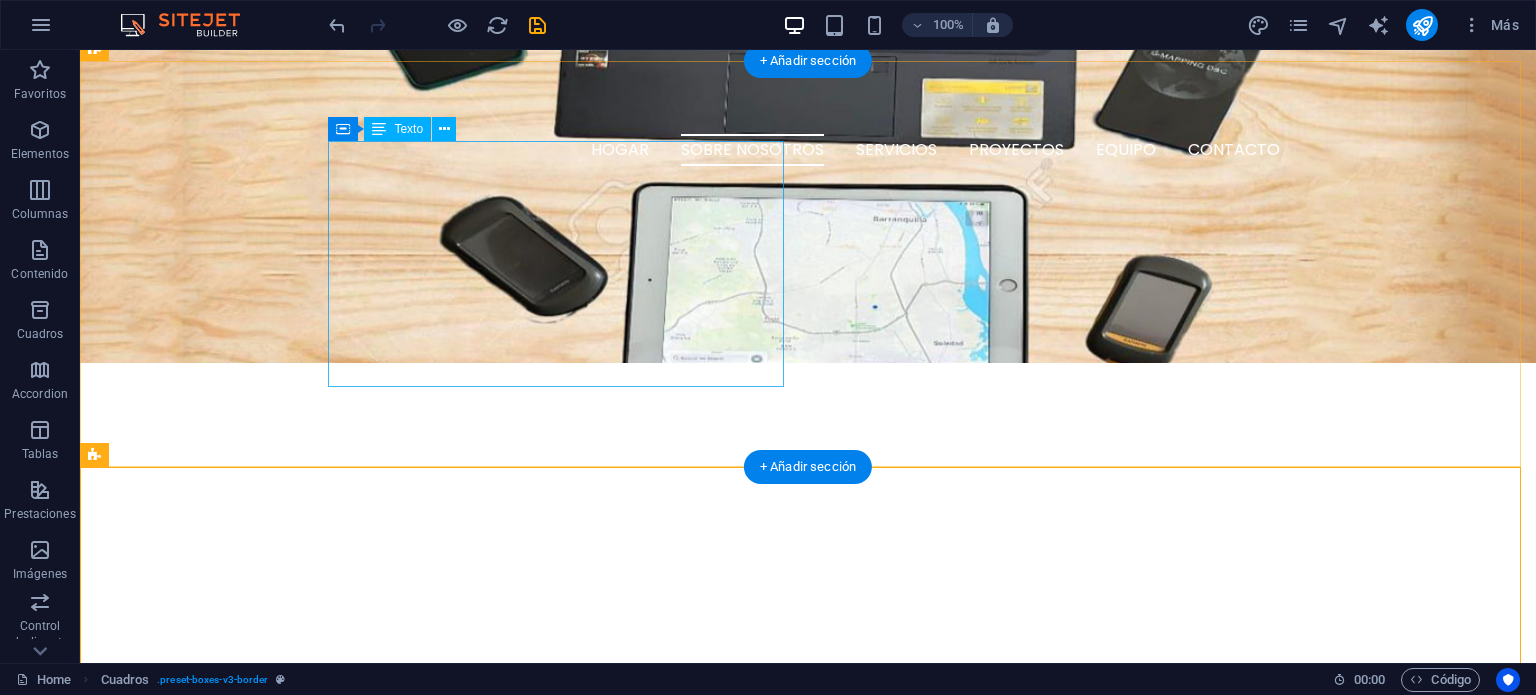 click on "GLOBAL MAPPING D&C SAS, fundada en mayo del 2022, es una empresa especializada en la recolección, levantamiento y digitalización de información técnica, así como en el diseño y construcción de redes telemáticas, tanto aéreas como canalizadas. Nuestro compromiso se basa en satisfacer las necesidades del cliente con eficiencia, garantizando calidad técnica, puntualidad en la entrega y una actuación ética en cada proyecto que ejecutamos." at bounding box center (324, 787) 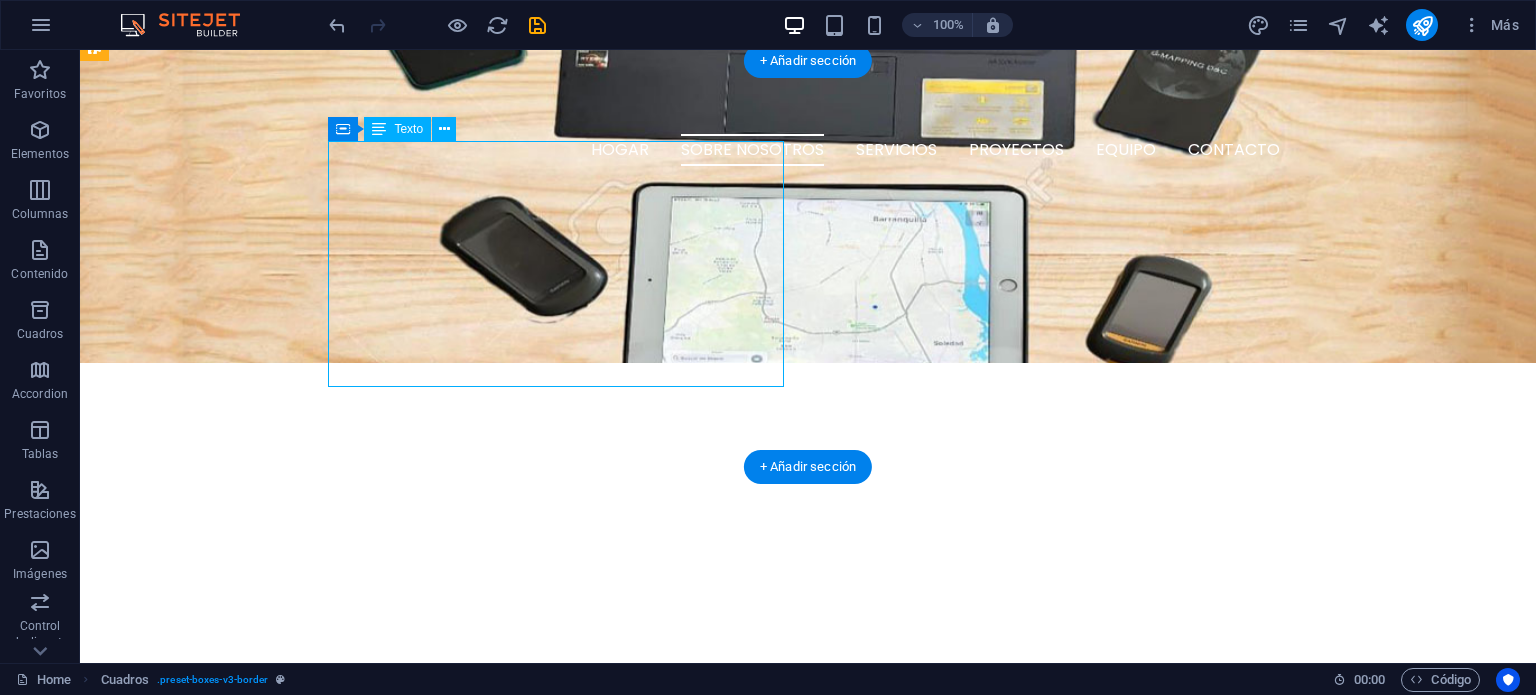 click on "GLOBAL MAPPING D&C SAS, fundada en mayo del 2022, es una empresa especializada en la recolección, levantamiento y digitalización de información técnica, así como en el diseño y construcción de redes telemáticas, tanto aéreas como canalizadas. Nuestro compromiso se basa en satisfacer las necesidades del cliente con eficiencia, garantizando calidad técnica, puntualidad en la entrega y una actuación ética en cada proyecto que ejecutamos." at bounding box center [324, 787] 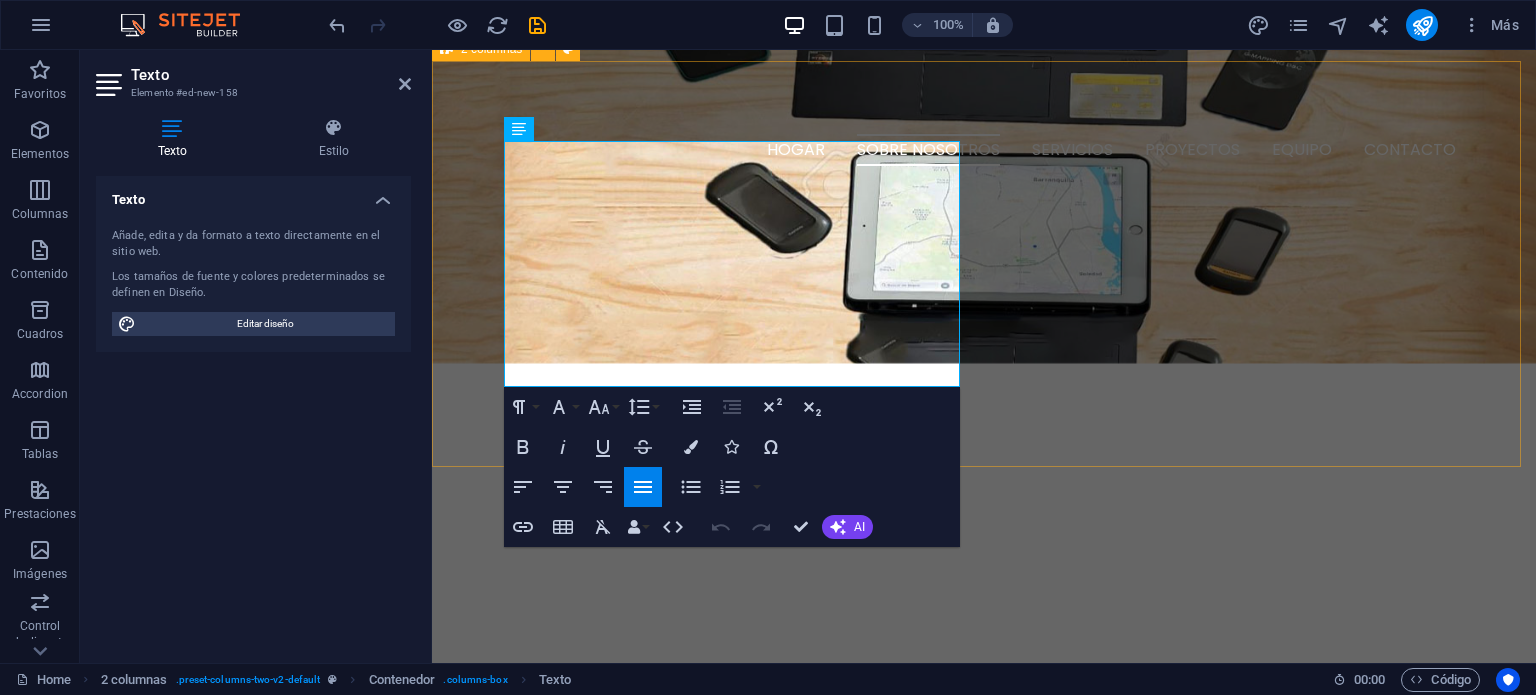 drag, startPoint x: 705, startPoint y: 151, endPoint x: 500, endPoint y: 156, distance: 205.06097 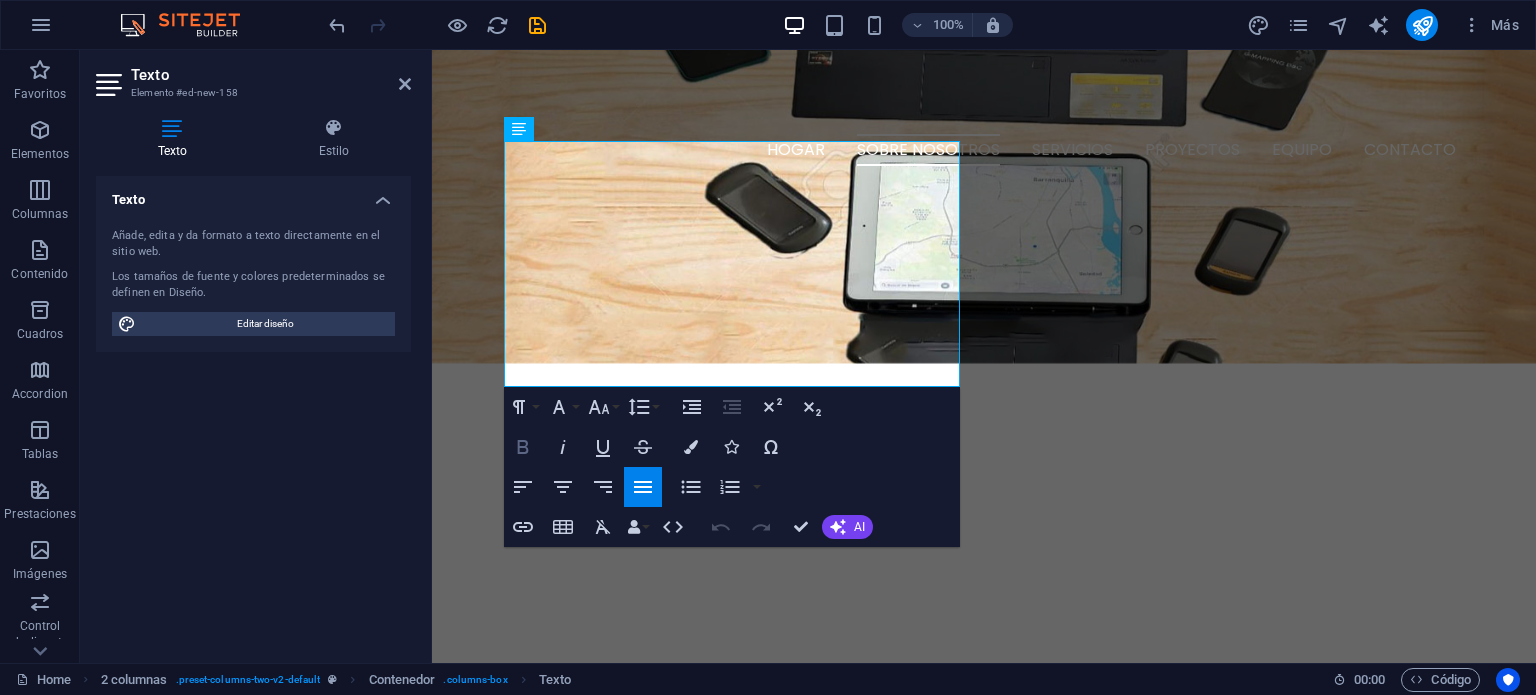 click 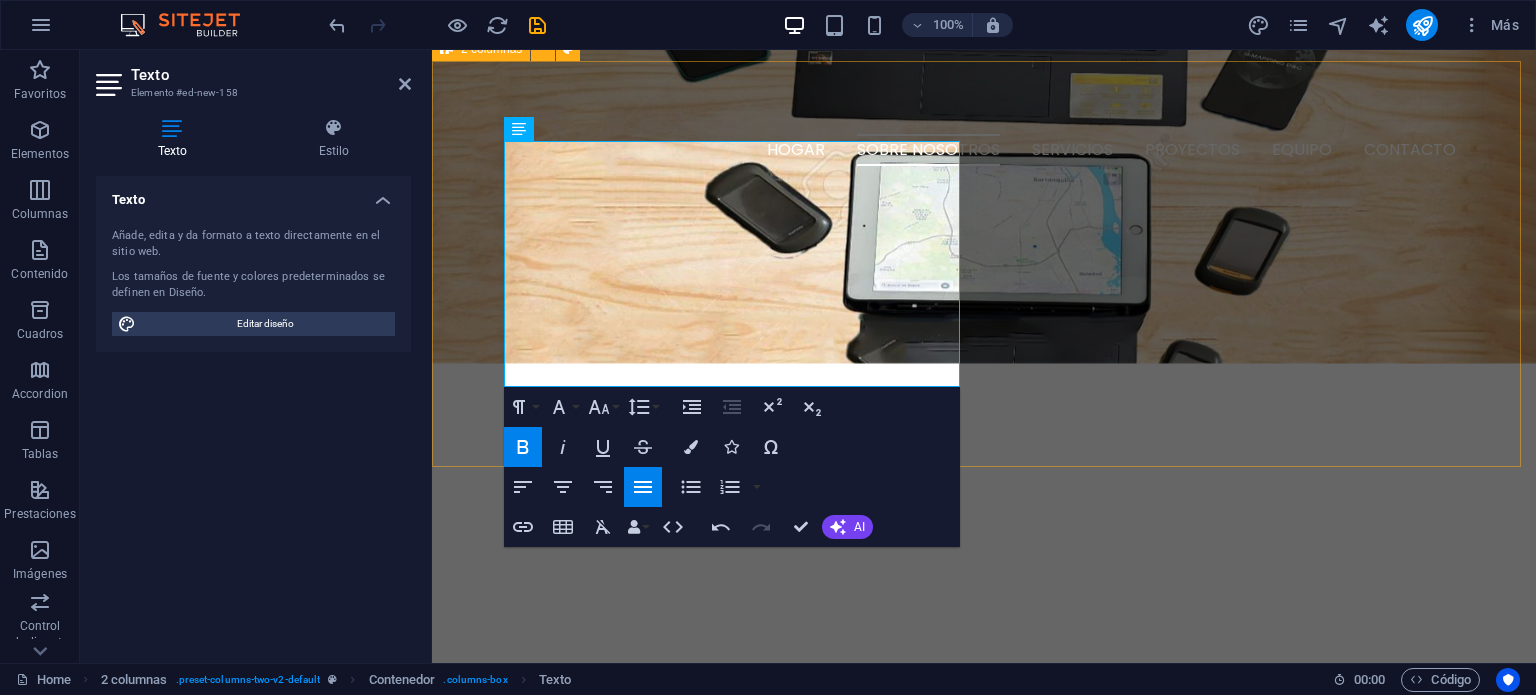 click on "GLOBAL MAPPING D&C SAS , fundada en mayo del 2022, es una empresa especializada en la recolección, levantamiento y digitalización de información técnica, así como en el diseño y construcción de redes telemáticas, tanto aéreas como canalizadas. Nuestro compromiso se basa en satisfacer las necesidades del cliente con eficiencia, garantizando calidad técnica, puntualidad en la entrega y una actuación ética en cada proyecto que ejecutamos. Actualmente la empresa ha realizado levantamientos y diseños de redes telemáticas a nivel nacional, para las tecnologias: UK, FTTH, HFC Contamos con presencia en ciudades como:    [CITY], [CITY], [CITY] y [CITY] ([STATE]), [CITY], [CITY] ([STATE]), [CITY], [CITY], [CITY] y [CITY] ([STATE])." at bounding box center [984, 893] 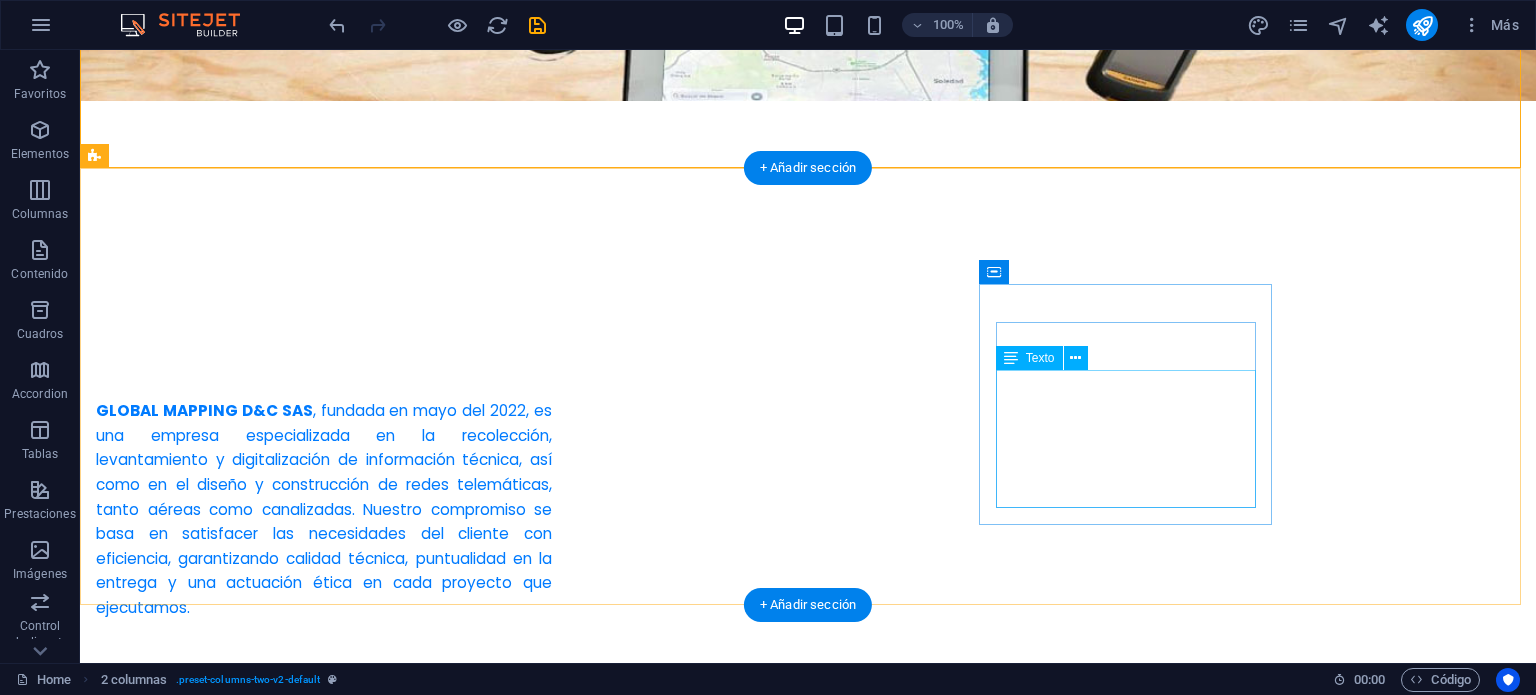 scroll, scrollTop: 902, scrollLeft: 0, axis: vertical 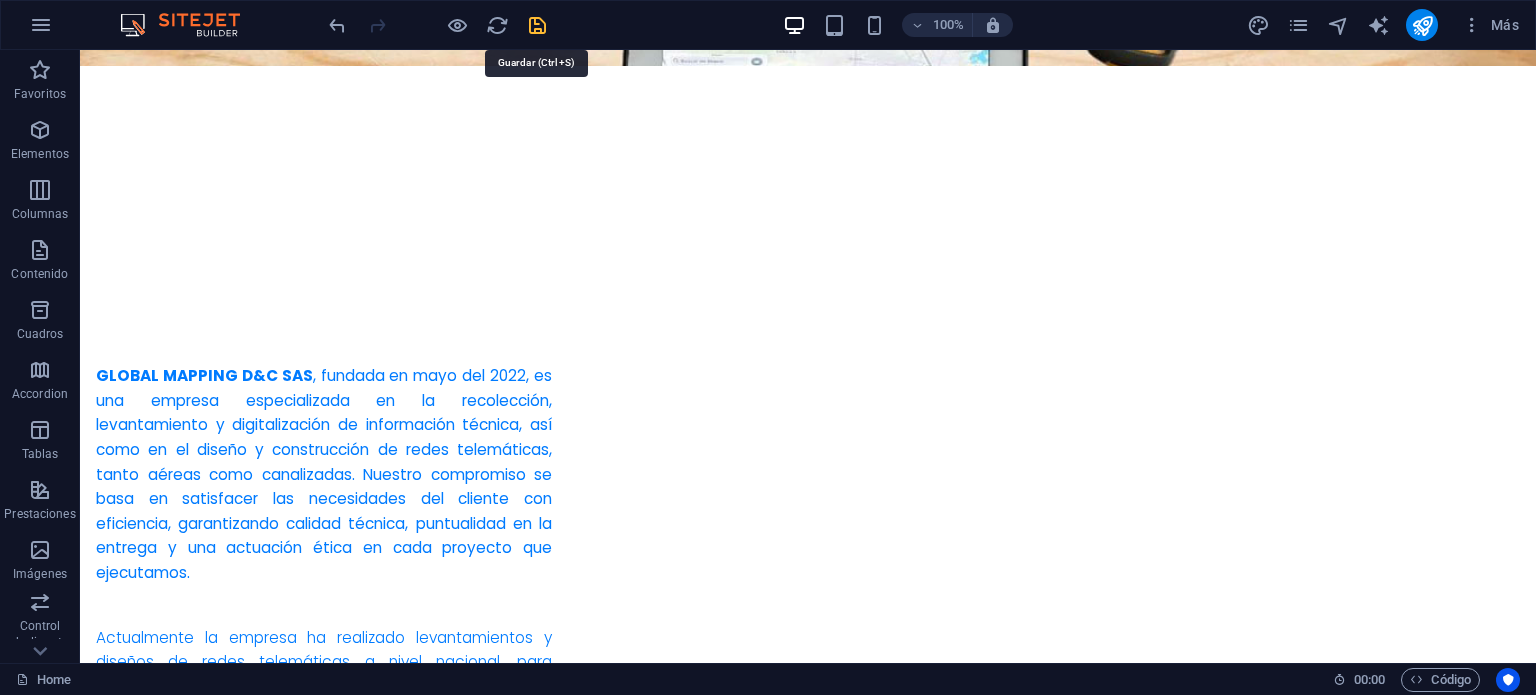 click at bounding box center [537, 25] 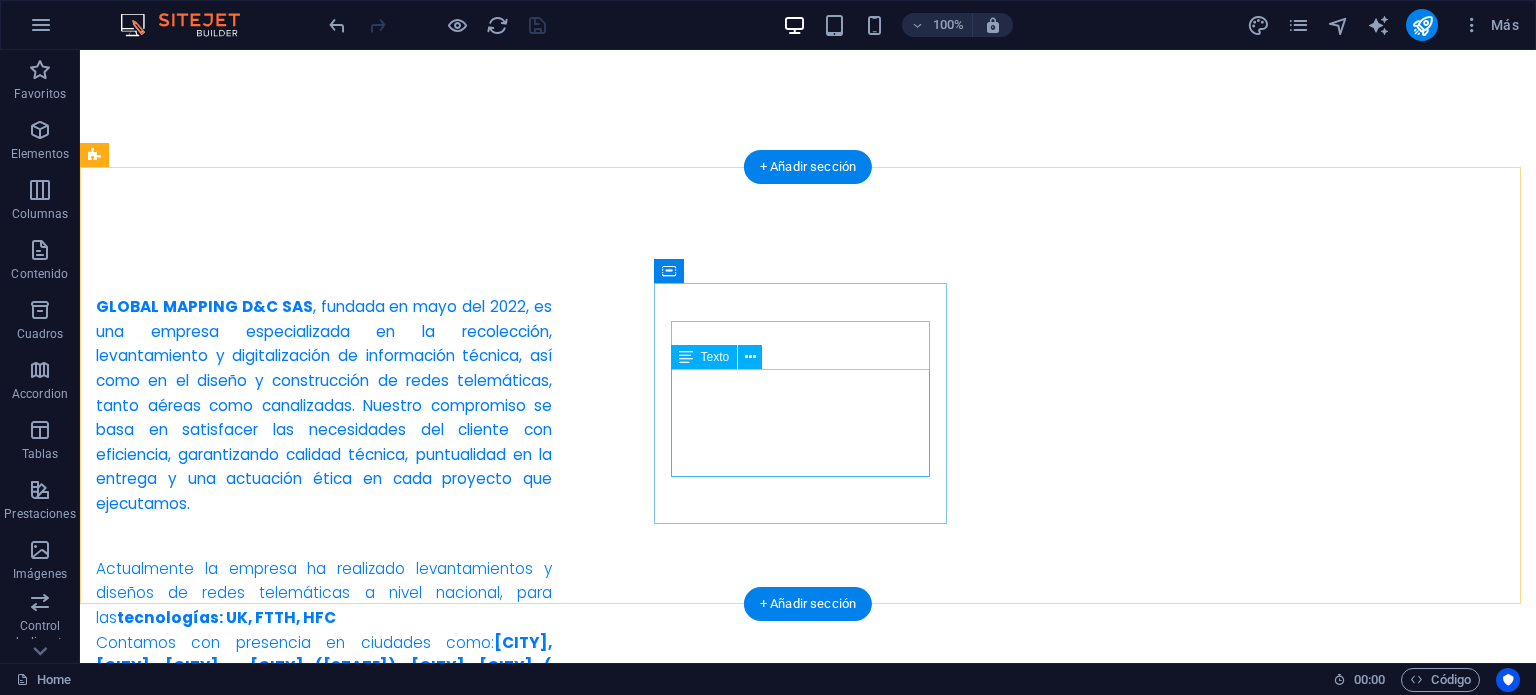 scroll, scrollTop: 1002, scrollLeft: 0, axis: vertical 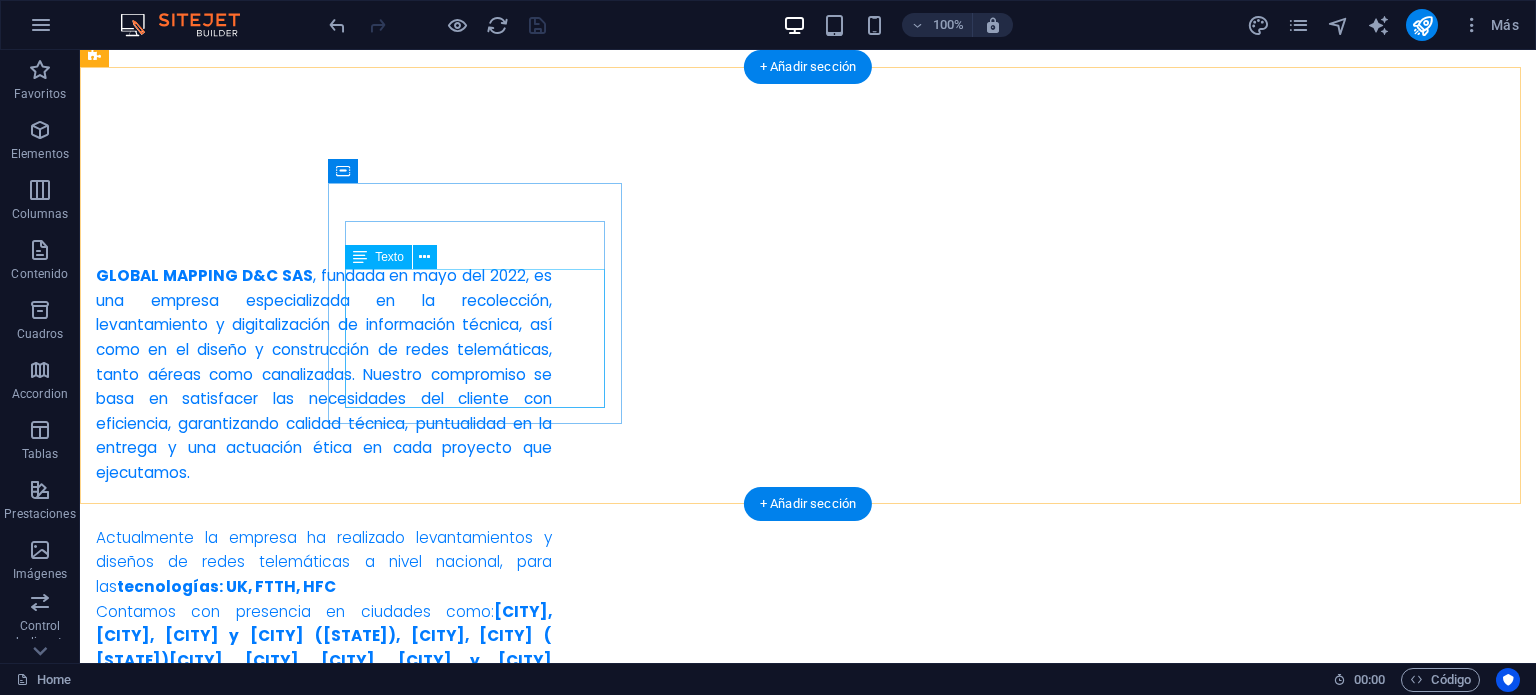 click on "La organización GLOBAL MAPPING desarrolla proyectos de infraestructura para redes telemáticas (Aéreo y Canalizado),   contando con un personal comprometido y certificado, para   el buen desarrollo de las actividades, estableciendo   estrategias para ser una empresa rentable, respetando la   ética empresarial de los procesos." at bounding box center [242, 1074] 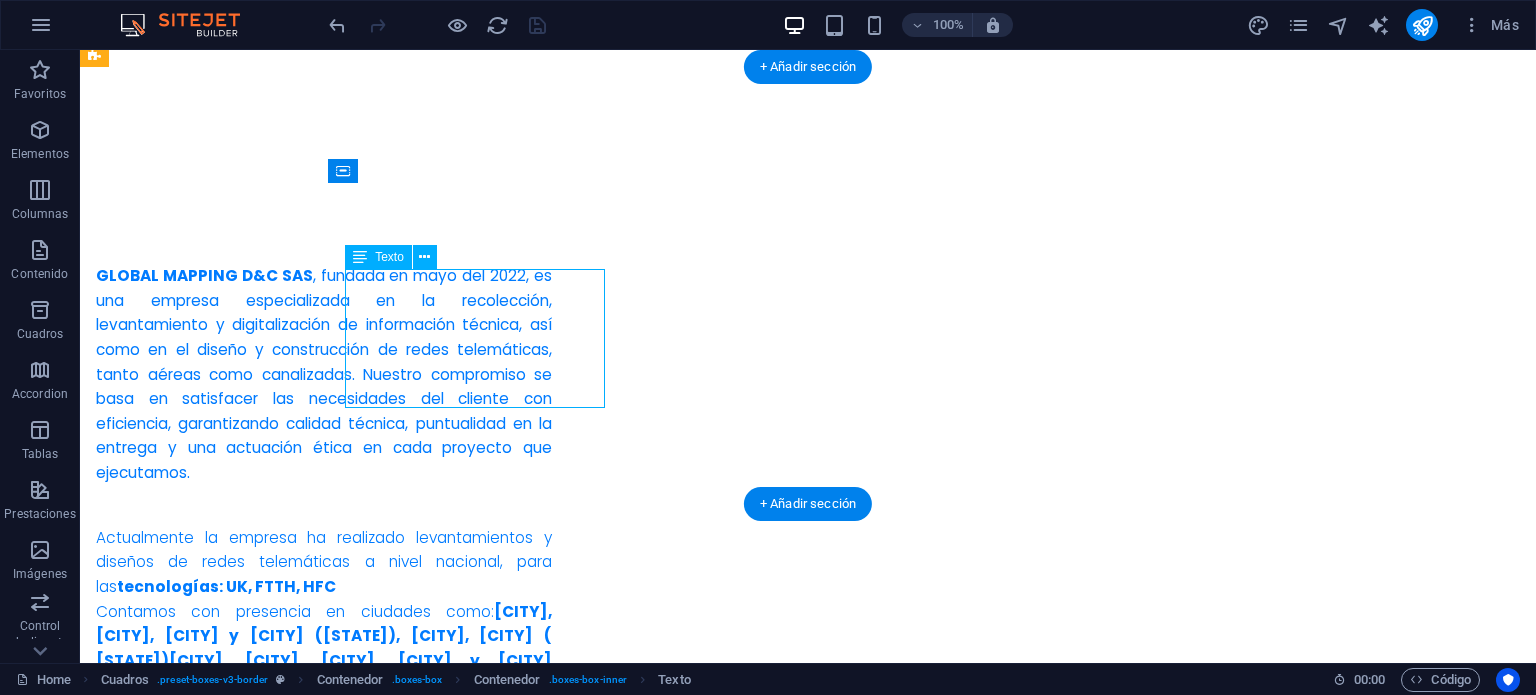 click on "La organización GLOBAL MAPPING desarrolla proyectos de infraestructura para redes telemáticas (Aéreo y Canalizado),   contando con un personal comprometido y certificado, para   el buen desarrollo de las actividades, estableciendo   estrategias para ser una empresa rentable, respetando la   ética empresarial de los procesos." at bounding box center [242, 1074] 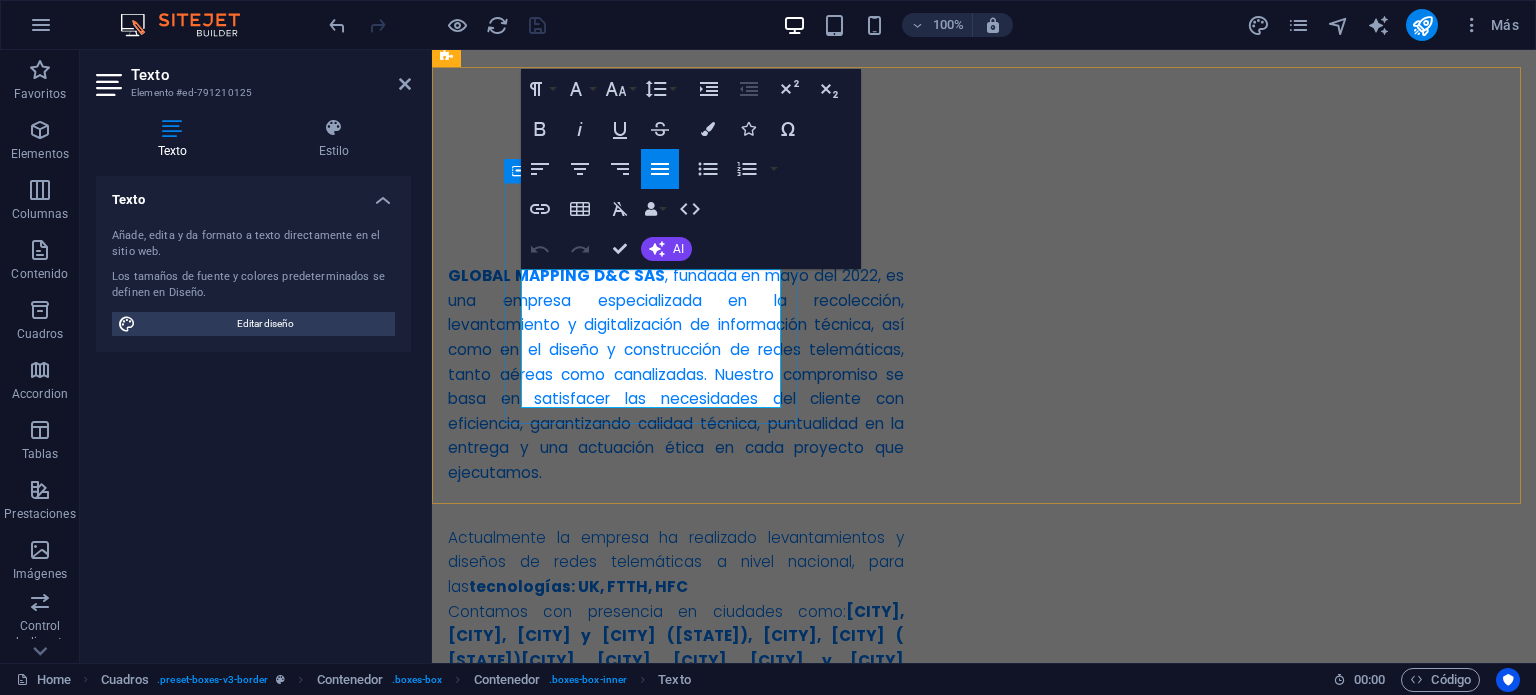 drag, startPoint x: 583, startPoint y: 397, endPoint x: 522, endPoint y: 283, distance: 129.29424 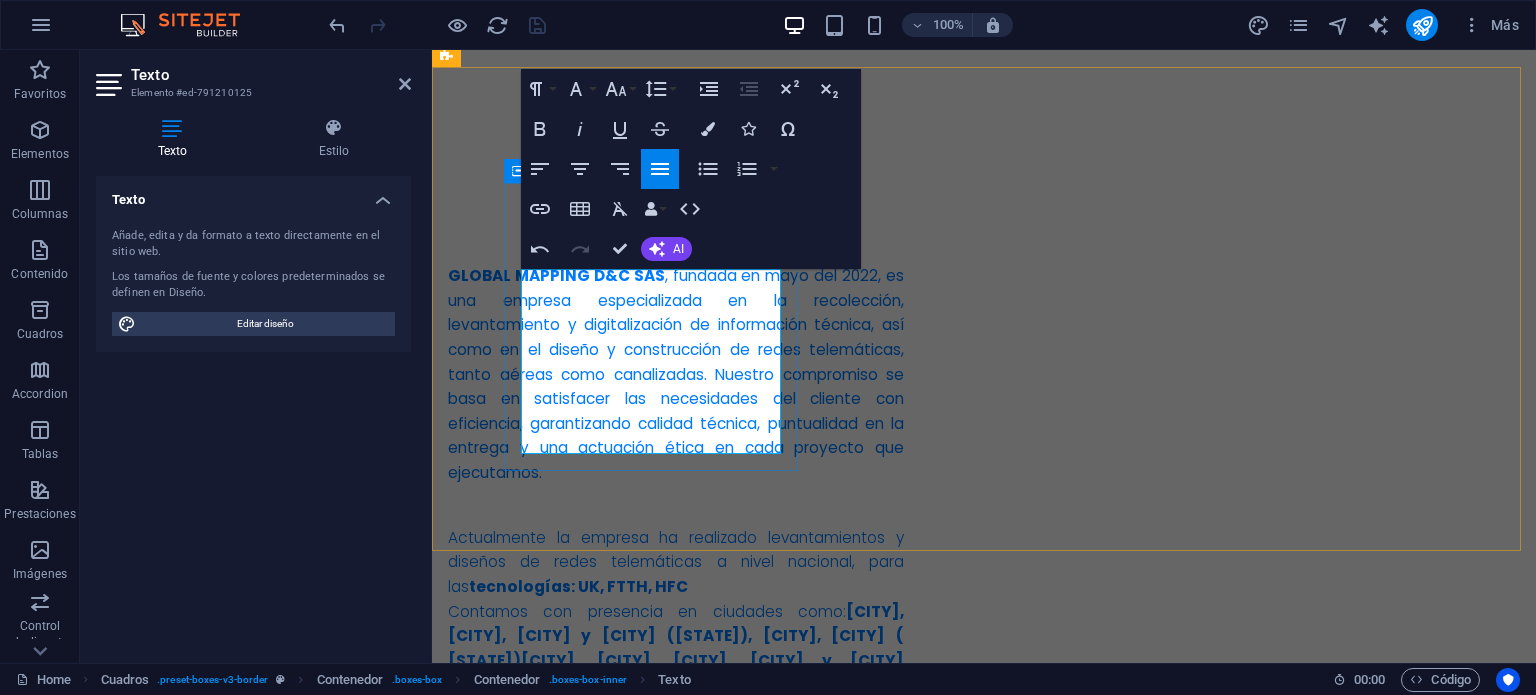 drag, startPoint x: 664, startPoint y: 439, endPoint x: 513, endPoint y: 279, distance: 220.00227 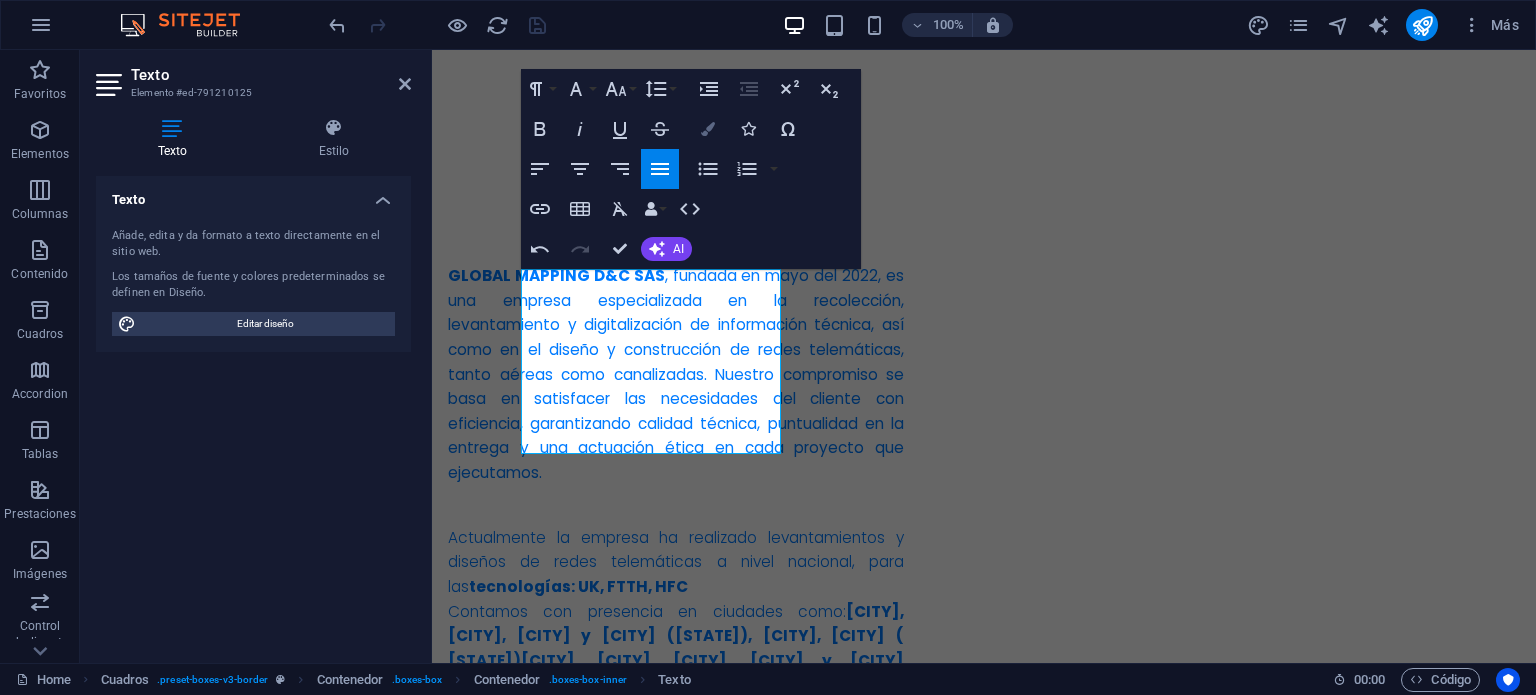 click at bounding box center (708, 129) 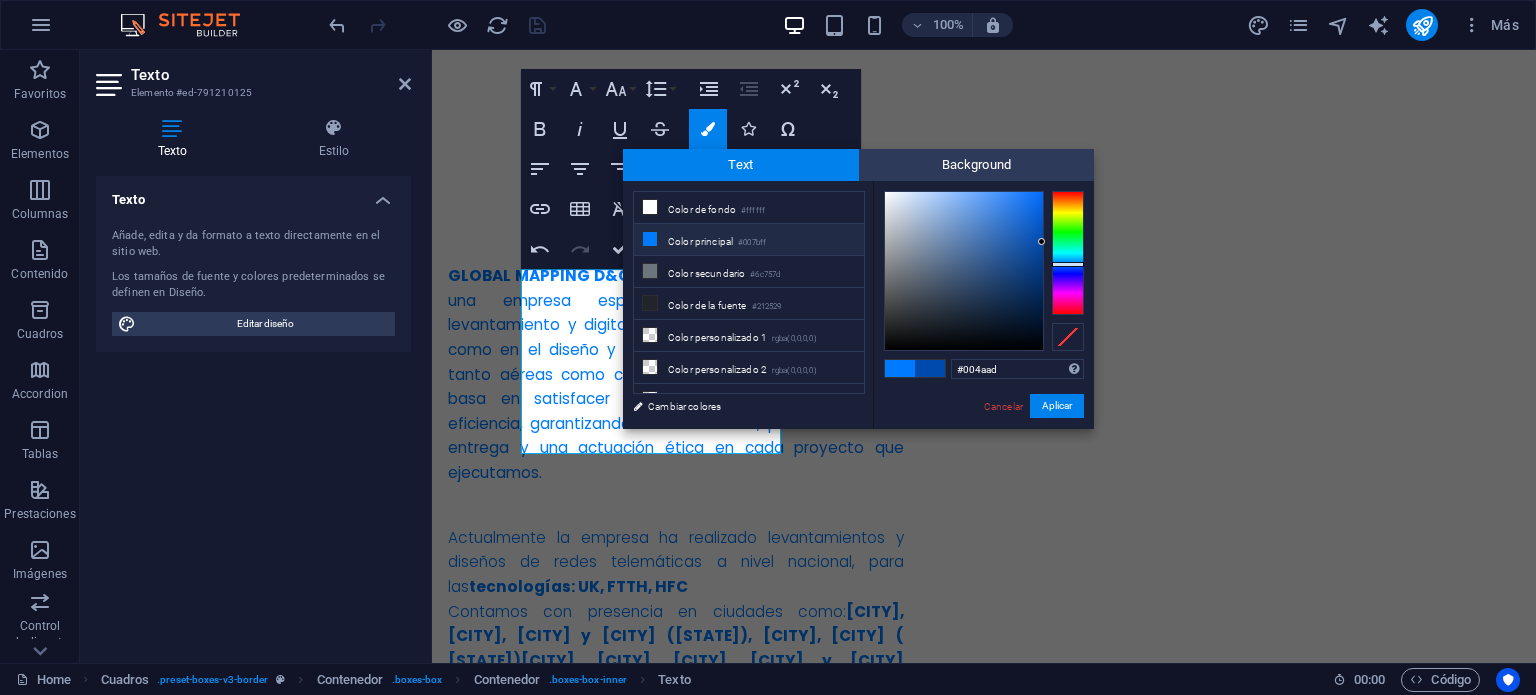 click on "Color principal
#007bff" at bounding box center (749, 240) 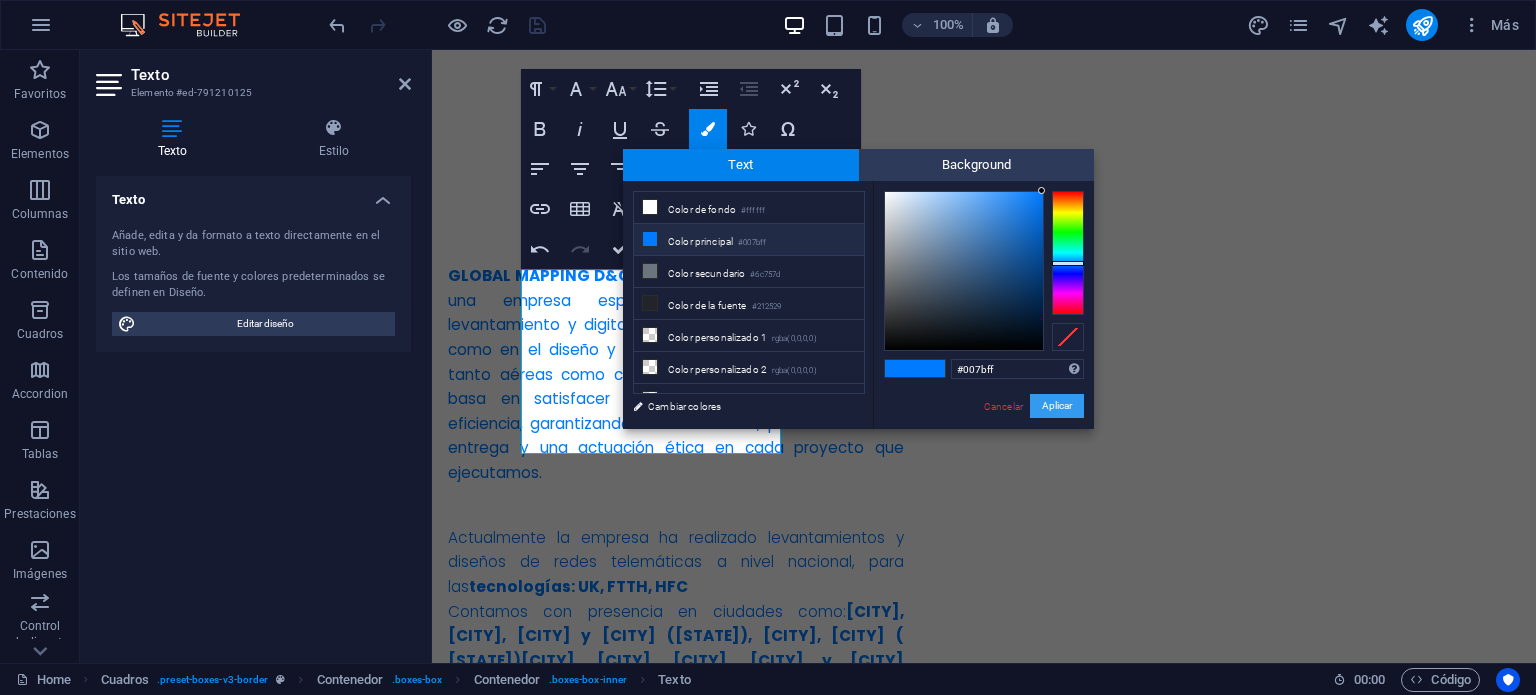 click on "Aplicar" at bounding box center [1057, 406] 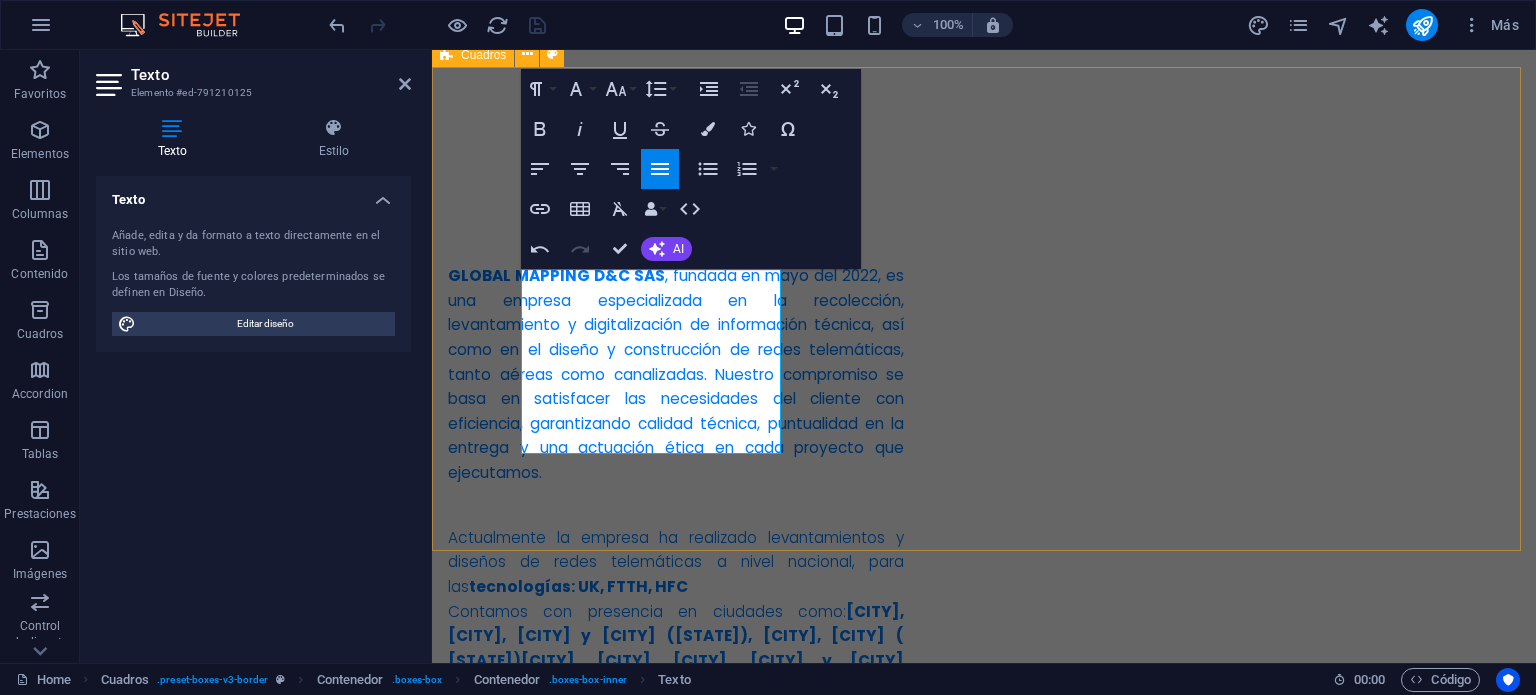 click on "MISIÓN Desarrollamos proyectos de infraestructura para redes telemáticas, apoyados en un equipo humano altamente calificado, certificado y comprometido. Implementamos estrategias sostenibles que garantizan rentabilidad, excelencia técnica, ética profesional y cumplimiento normativo en cada uno de nuestros procesos. VISIÓN En el 2026,  GLOBAL MAPPING  será una empresa certificada  con todos los estándares de calidad, líder y reconocida a nivel  nacional, manteniendo la excelente prestación de los  servicios, generando empleo a la sociedad y convirtiéndose  en la mejor opción del mercado. objetivos Brindar un servicio eficiente a  nuestros clientes, garantizando  resultados precisos y confiables. Implementar estrategias  tecnológicas para agilizar el  proceso de recolección y  digitalización de datos. Ser uno de los mejores aliados de las ISP debido a la calidad de nuestros servicios." at bounding box center (984, 1323) 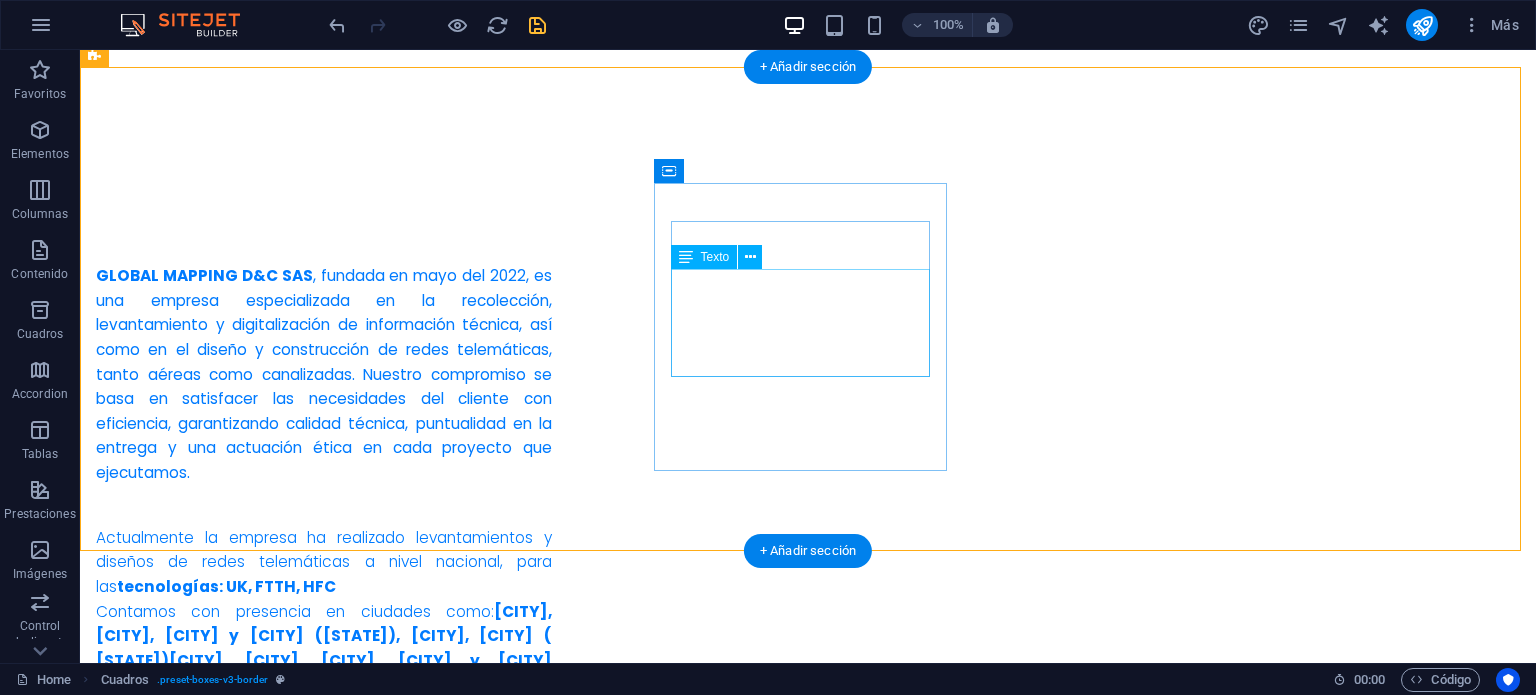 click on "En el 2026,   GLOBAL MAPPING   será una empresa certificada   con todos los estándares de calidad, líder y reconocida a nivel   nacional, manteniendo la excelente prestación de los   servicios, generando empleo a la sociedad y convirtiéndose   en la mejor opción del mercado." at bounding box center [242, 1400] 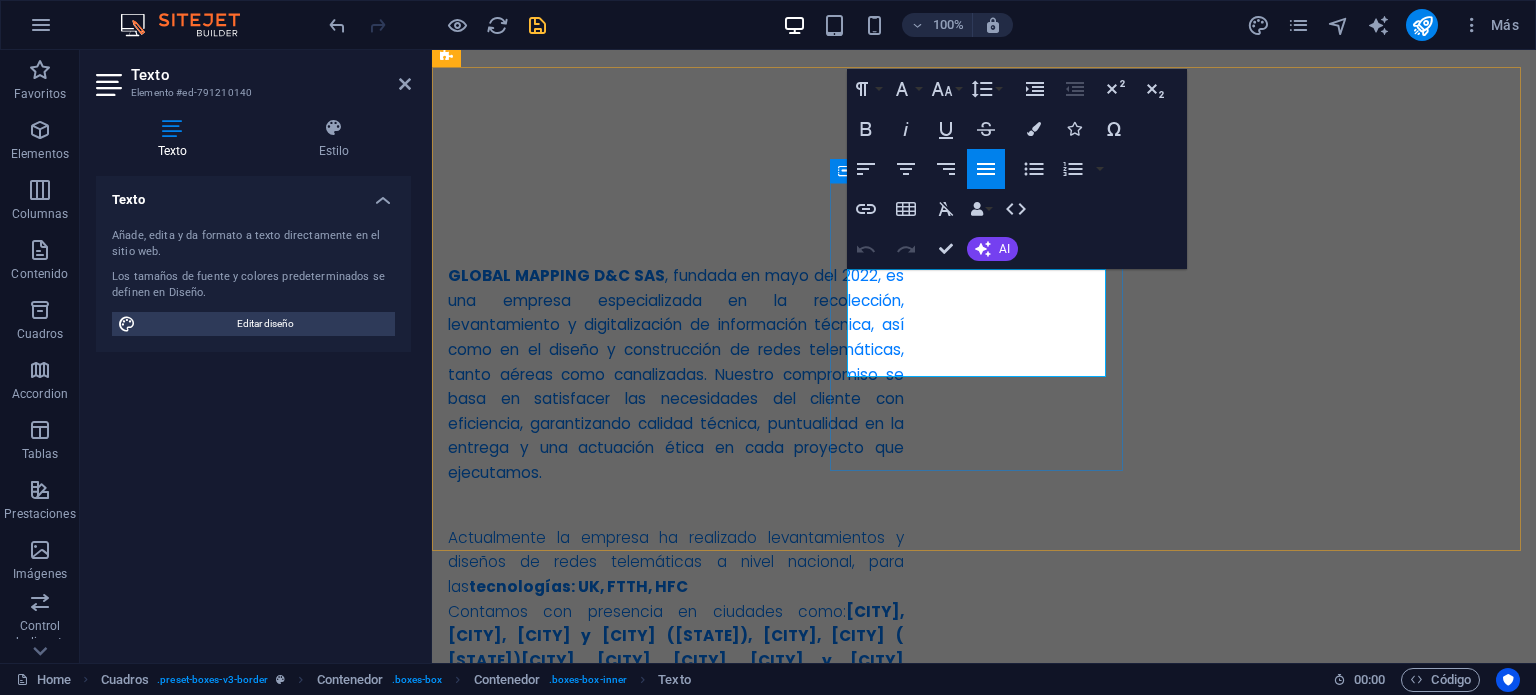 drag, startPoint x: 1028, startPoint y: 369, endPoint x: 840, endPoint y: 280, distance: 208.00241 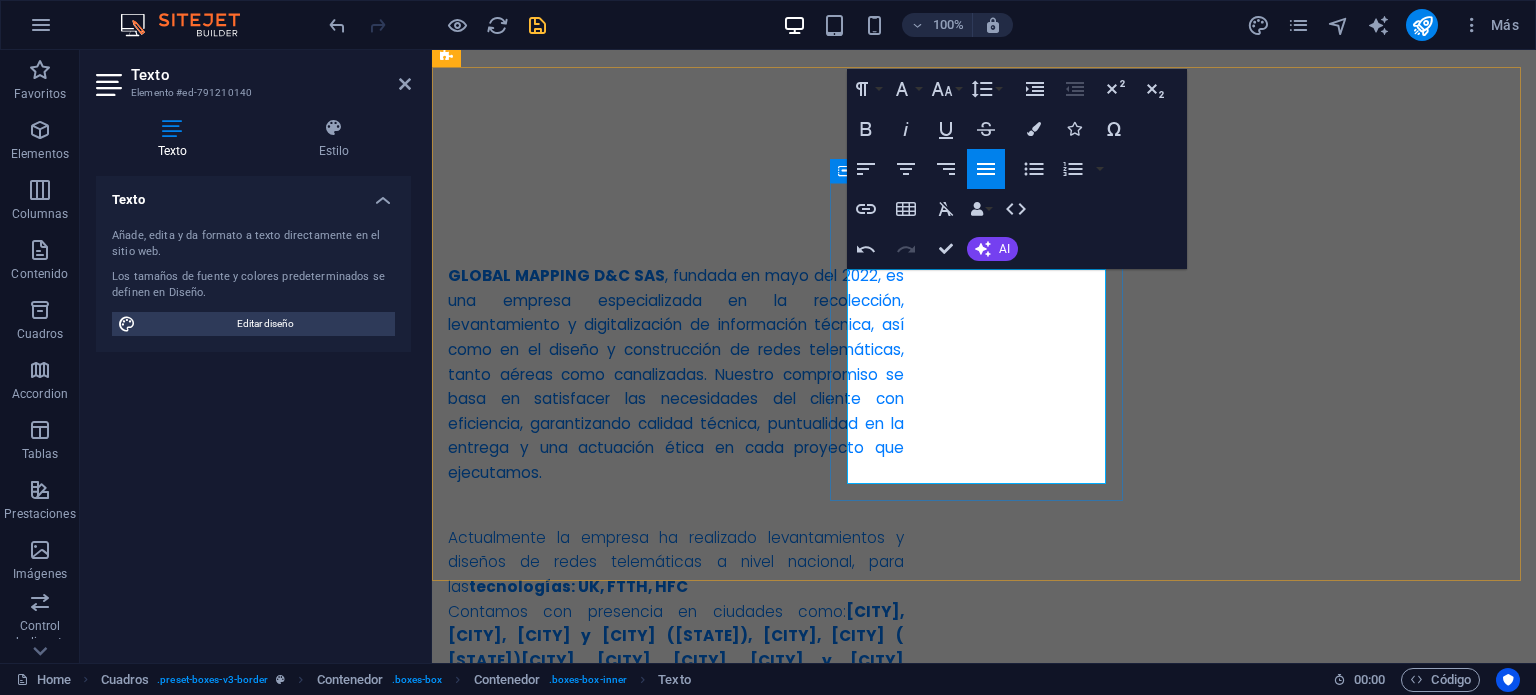 drag, startPoint x: 1027, startPoint y: 474, endPoint x: 845, endPoint y: 279, distance: 266.7377 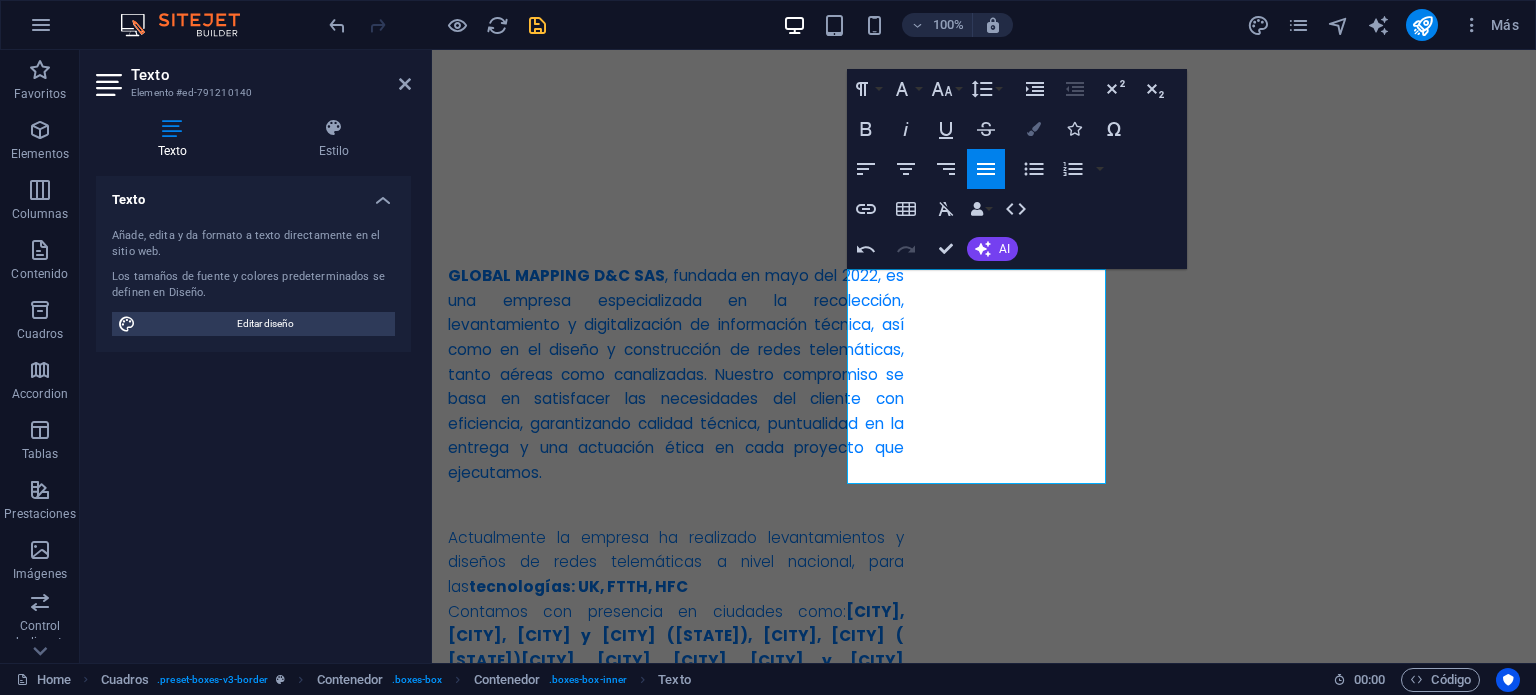 click at bounding box center (1034, 129) 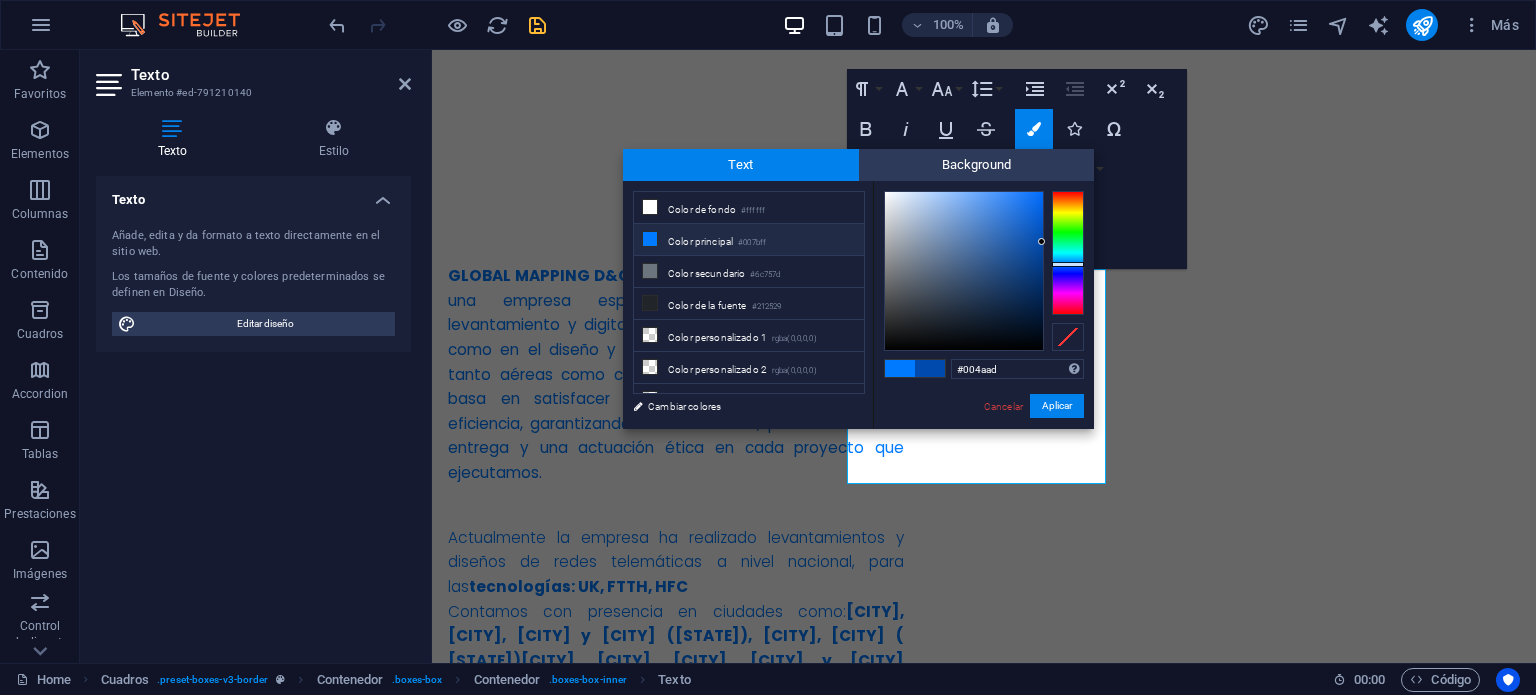 click on "Color principal
#007bff" at bounding box center (749, 240) 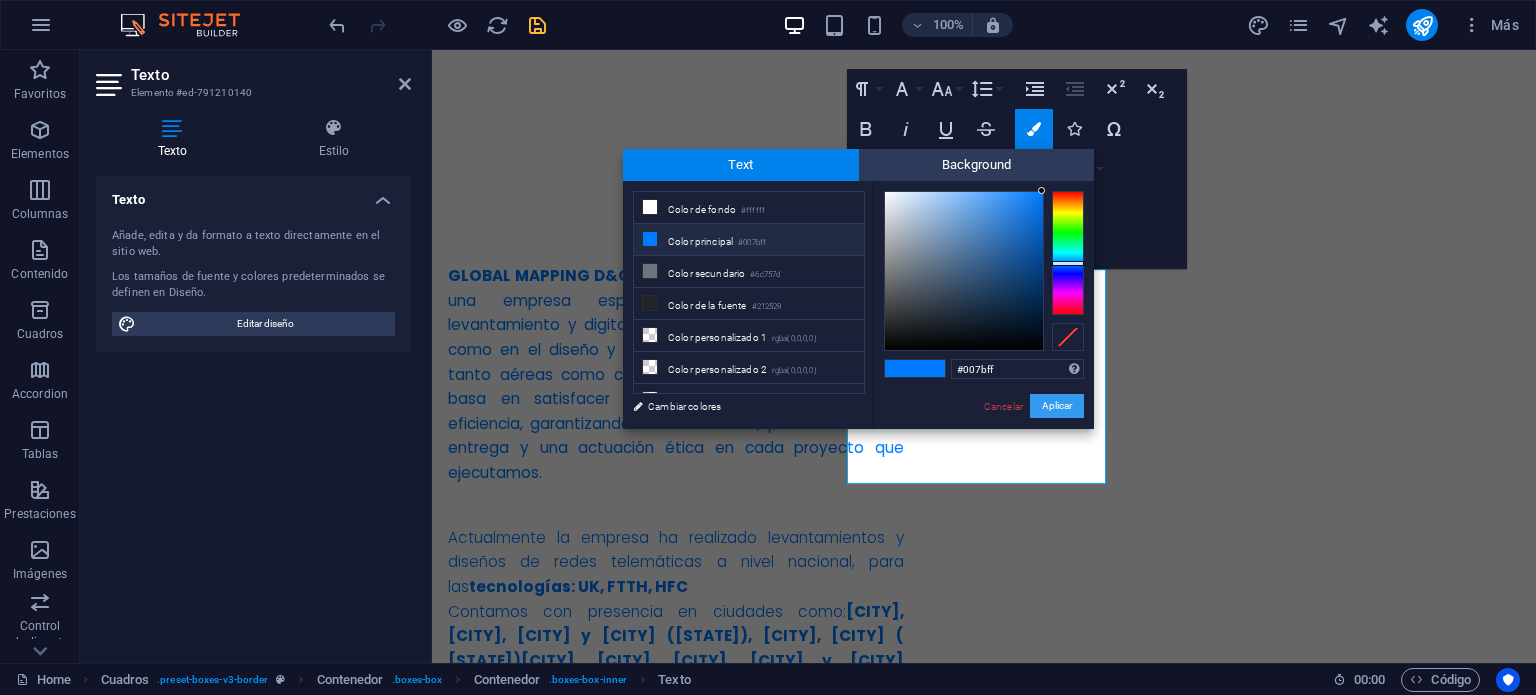 click on "Aplicar" at bounding box center (1057, 406) 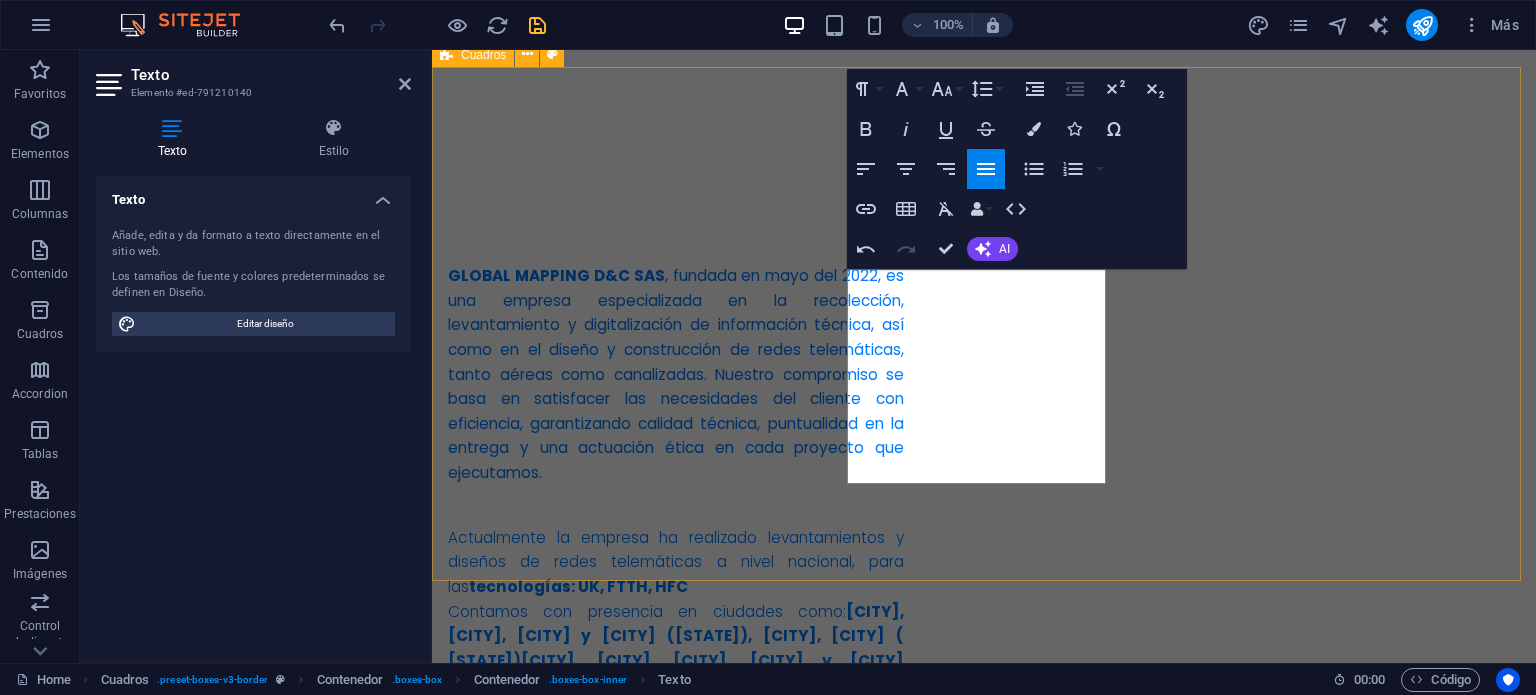 click on "MISIÓN Desarrollamos proyectos de infraestructura para redes telemáticas, apoyados en un equipo humano altamente calificado, certificado y comprometido. Implementamos estrategias sostenibles que garantizan rentabilidad, excelencia técnica, ética profesional y cumplimiento normativo en cada uno de nuestros procesos. VISIÓN Para el año 2027, GLOBAL MAPPING D&C SAS será reconocida a nivel nacional como una empresa líder en el diseño y construcción de redes telemáticas, certificada en estándares de calidad. Nos destacaremos por la excelencia técnica de nuestros servicios, la generación de empleo, la formación de alianzas sostenibles y nuestra posición como la opción preferida en el mercado colombiano. objetivos Brindar un servicio eficiente a   nuestros clientes, garantizando   resultados precisos y confiables. Implementar estrategias   tecnológicas para agilizar el   proceso de recolección y   digitalización de datos." at bounding box center [984, 1369] 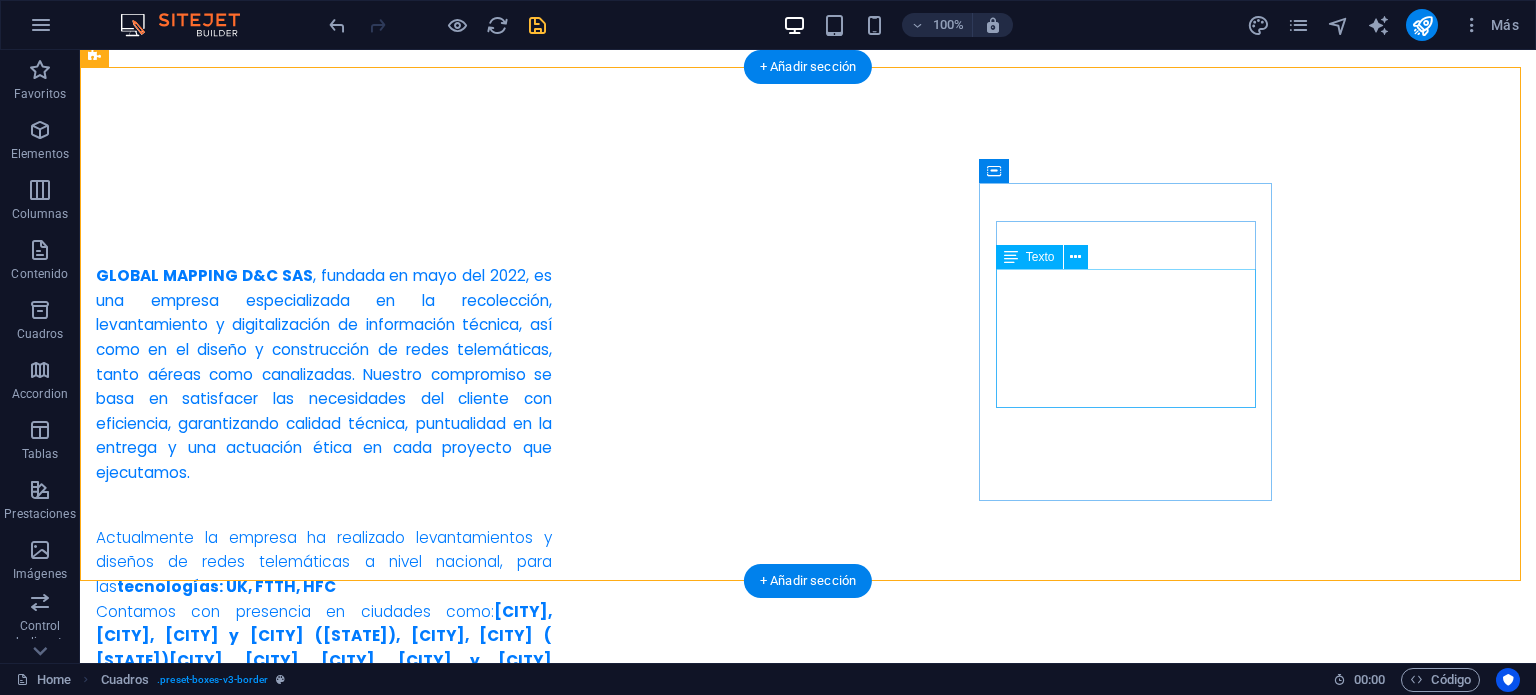 click on "Brindar un servicio eficiente a   nuestros clientes, garantizando   resultados precisos y confiables. Implementar estrategias   tecnológicas para agilizar el   proceso de recolección y   digitalización de datos. Ser uno de los mejores aliados de las ISP debido a la calidad de nuestros servicios." at bounding box center [242, 1770] 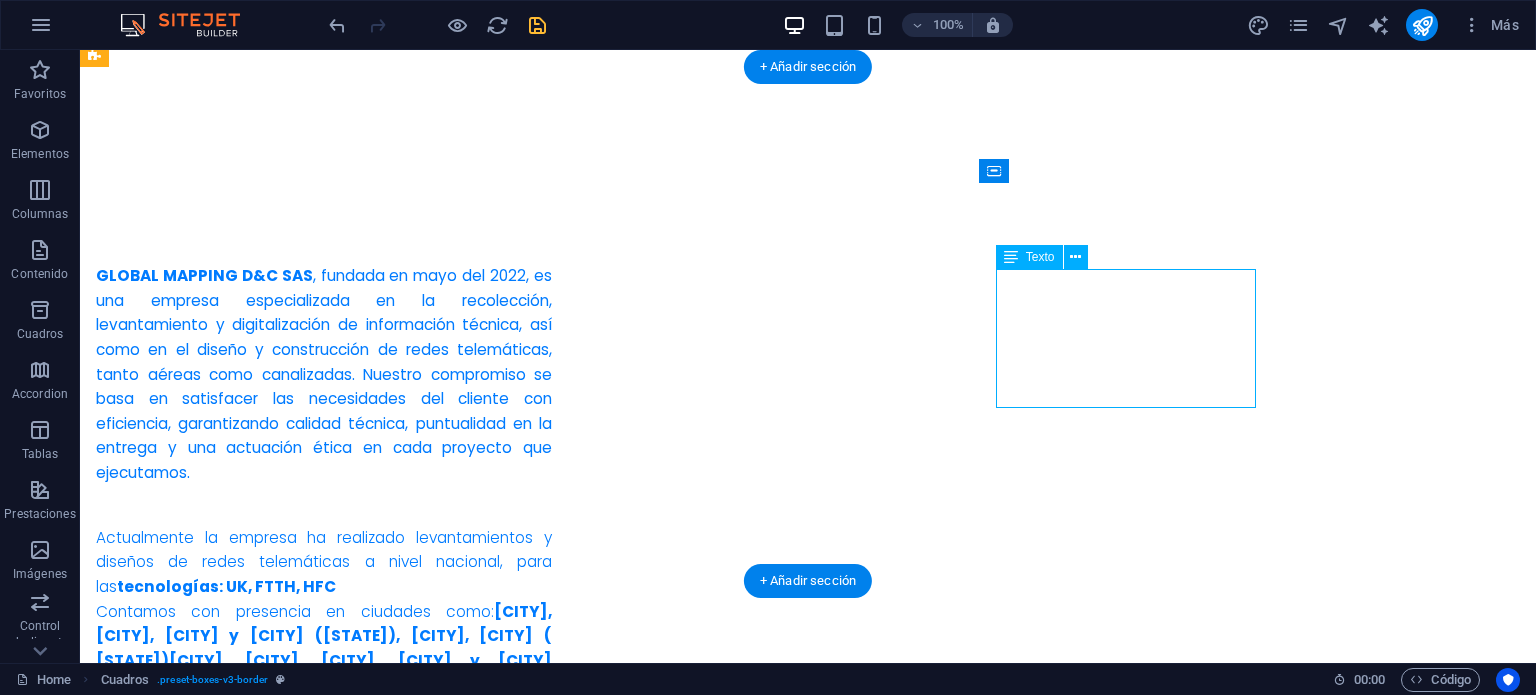 click on "Brindar un servicio eficiente a   nuestros clientes, garantizando   resultados precisos y confiables. Implementar estrategias   tecnológicas para agilizar el   proceso de recolección y   digitalización de datos. Ser uno de los mejores aliados de las ISP debido a la calidad de nuestros servicios." at bounding box center (242, 1770) 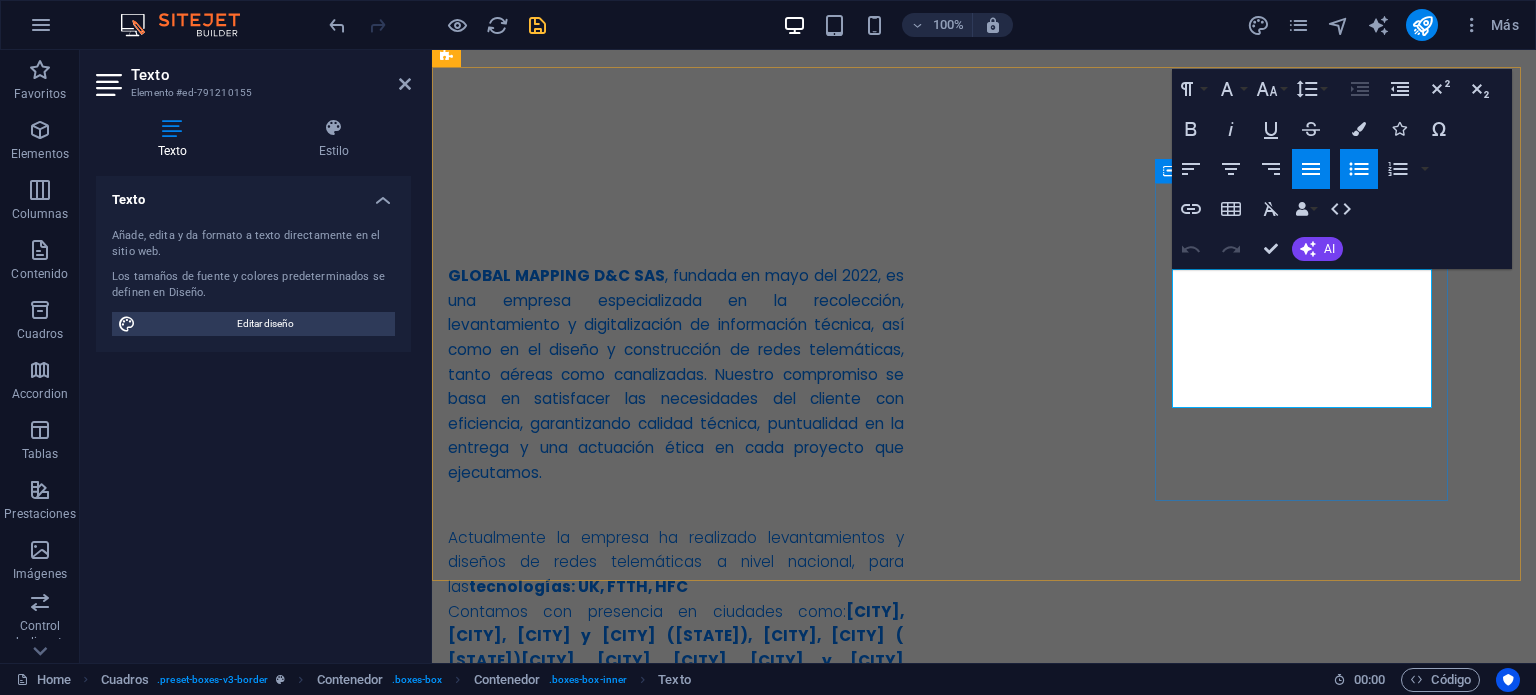 drag, startPoint x: 1252, startPoint y: 400, endPoint x: 1156, endPoint y: 279, distance: 154.4571 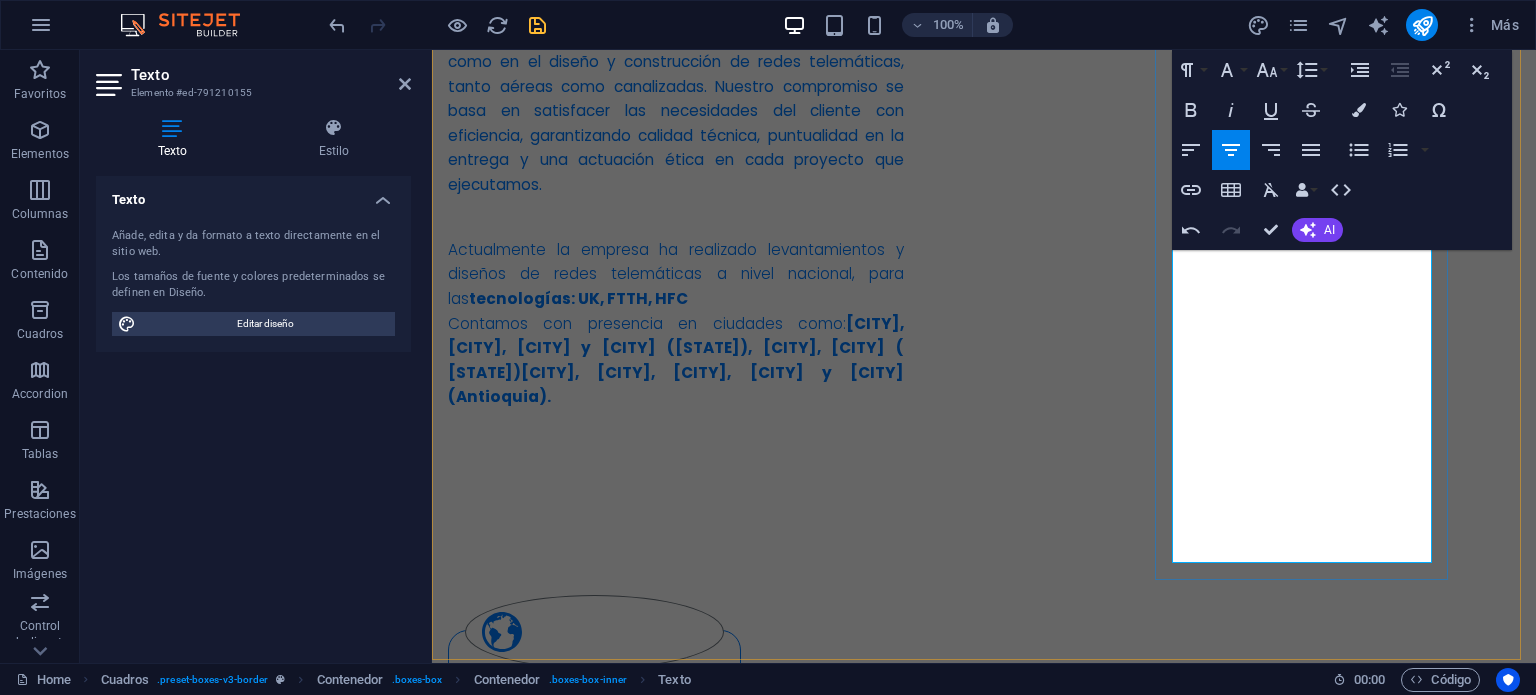 scroll, scrollTop: 1302, scrollLeft: 0, axis: vertical 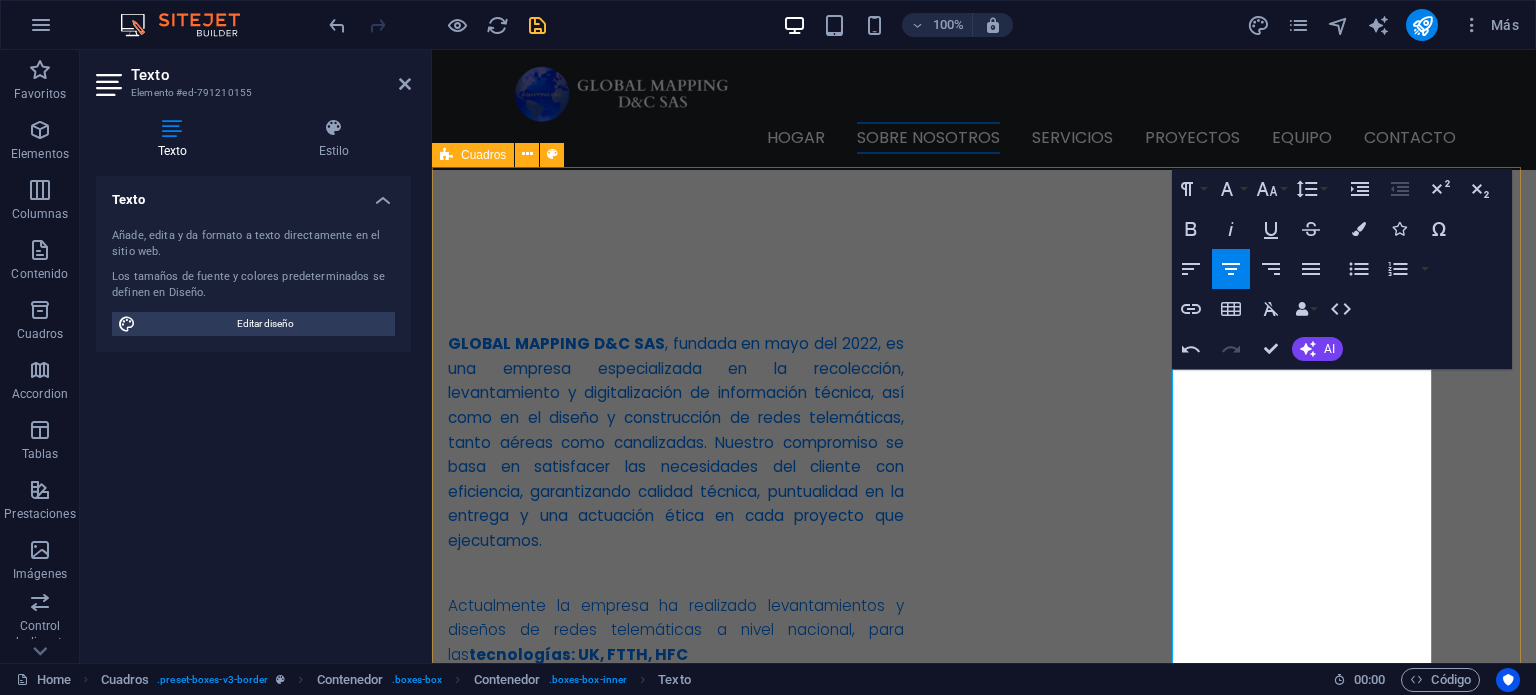 drag, startPoint x: 1296, startPoint y: 470, endPoint x: 1146, endPoint y: 330, distance: 205.18285 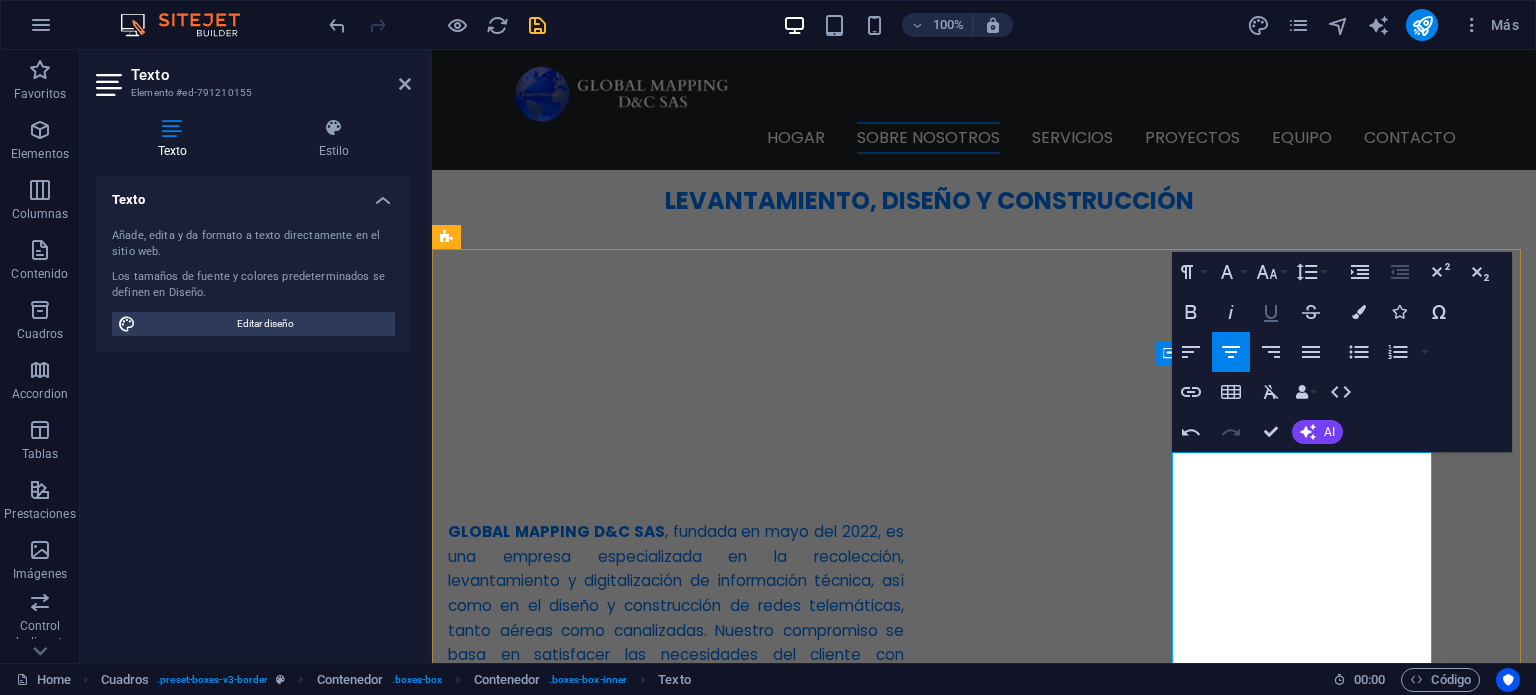scroll, scrollTop: 702, scrollLeft: 0, axis: vertical 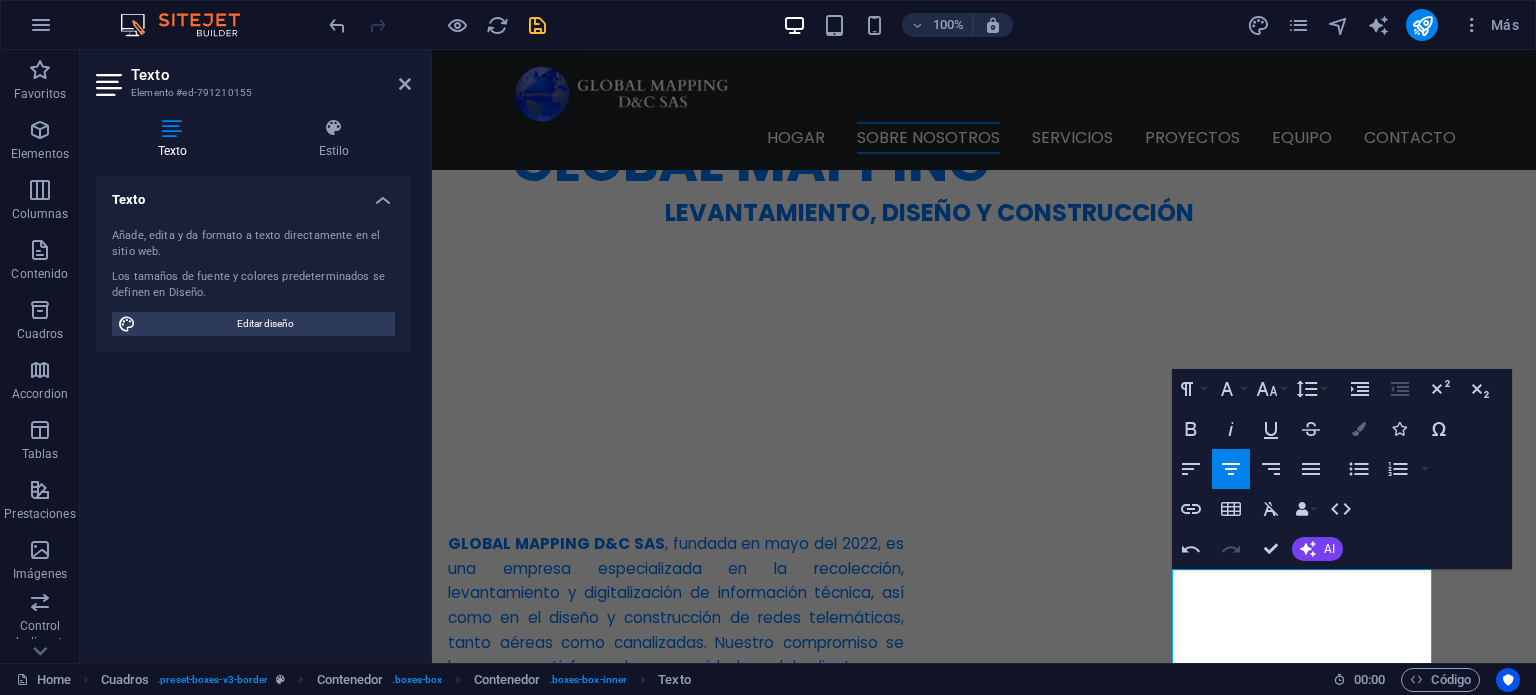 click on "Colors" at bounding box center [1359, 429] 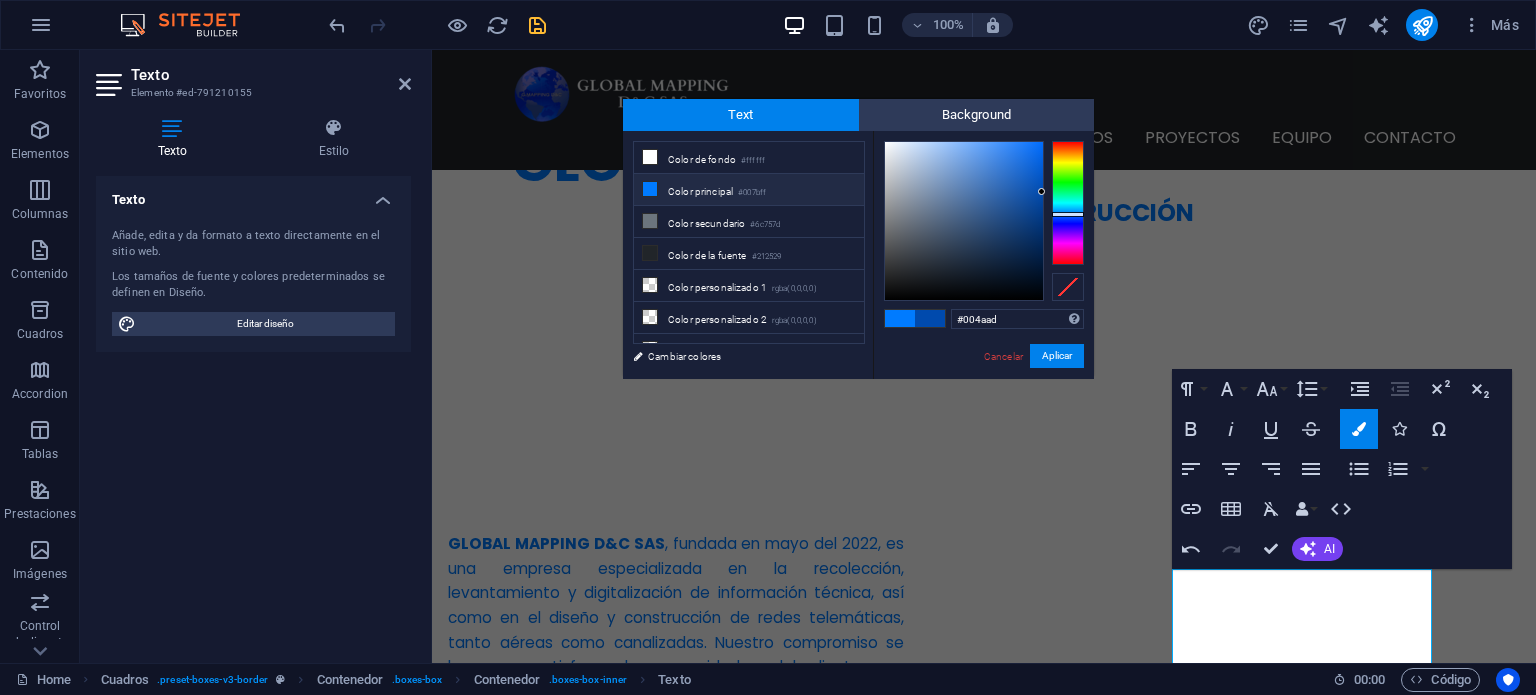 click on "Color principal
#007bff" at bounding box center [749, 190] 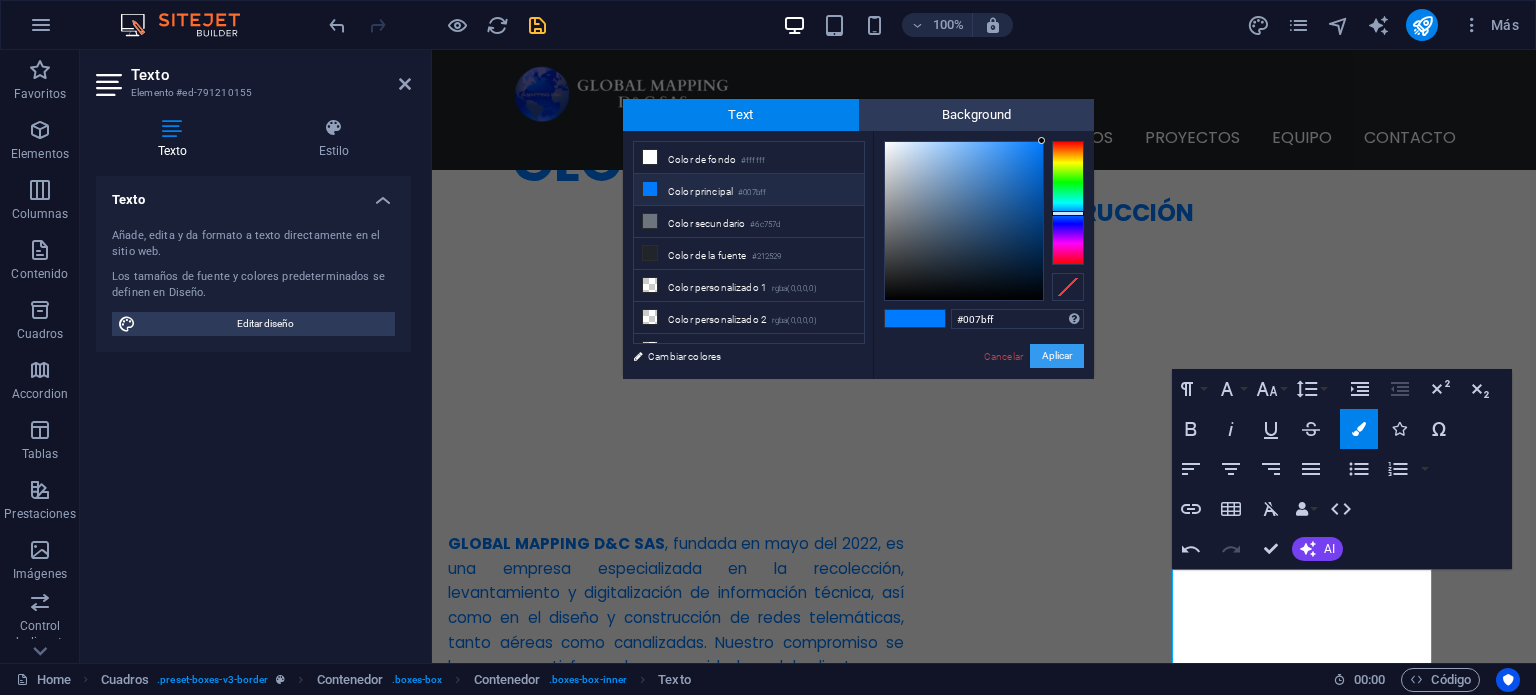 click on "Aplicar" at bounding box center (1057, 356) 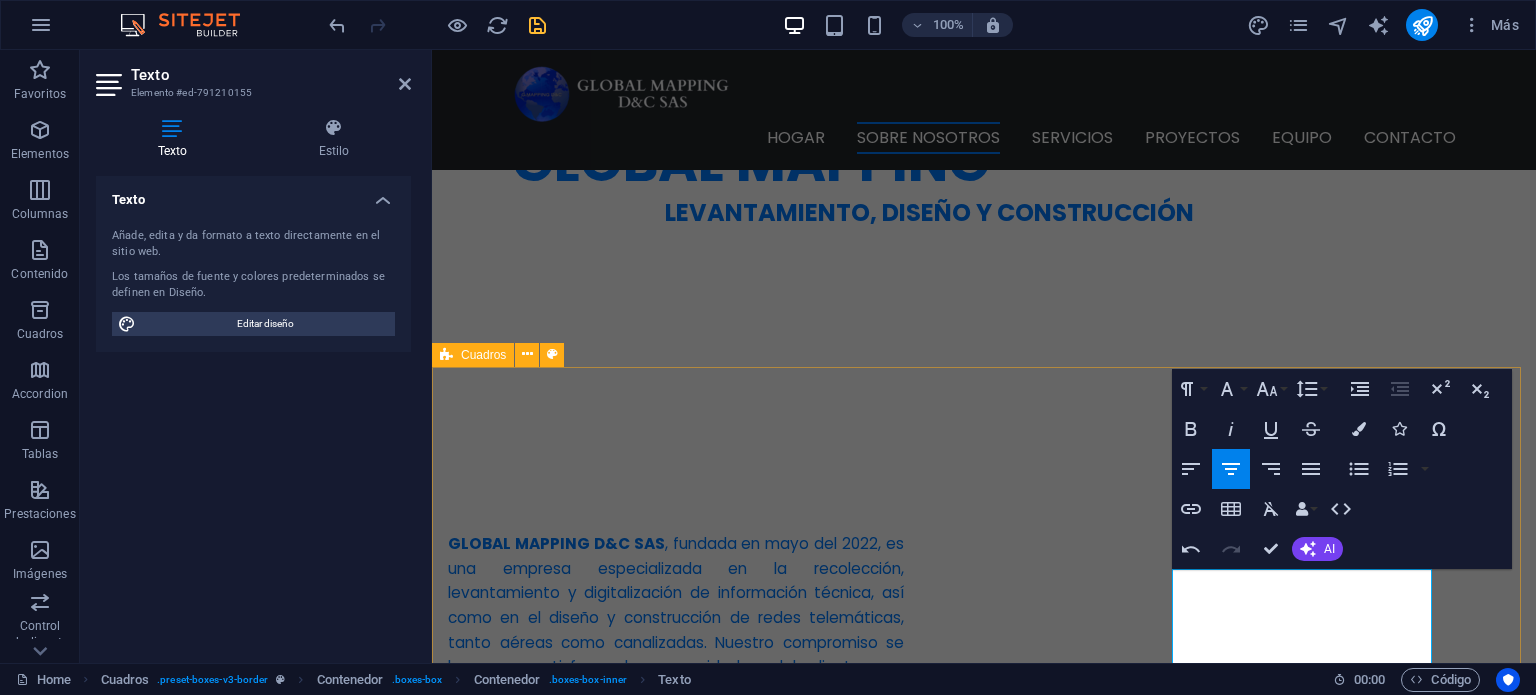 click on "MISIÓN Desarrollamos proyectos de infraestructura para redes telemáticas, apoyados en un equipo humano altamente calificado, certificado y comprometido. Implementamos estrategias sostenibles que garantizan rentabilidad, excelencia técnica, ética profesional y cumplimiento normativo en cada uno de nuestros procesos. VISIÓN Para el año 2027, GLOBAL MAPPING D&C SAS será reconocida a nivel nacional como una empresa líder en el diseño y construcción de redes telemáticas, certificada en estándares de calidad. Nos destacaremos por la excelencia técnica de nuestros servicios, la generación de empleo, la formación de alianzas sostenibles y nuestra posición como la opción preferida en el mercado [COUNTRY]. objetivos - Proporcionar soluciones ágiles y confiables que superen las expectativas del cliente en cada etapa del proyecto.   - Incorporar herramientas y metodologías tecnológicas que optimicen el levantamiento de información y su digitalización.   --" at bounding box center (984, 1827) 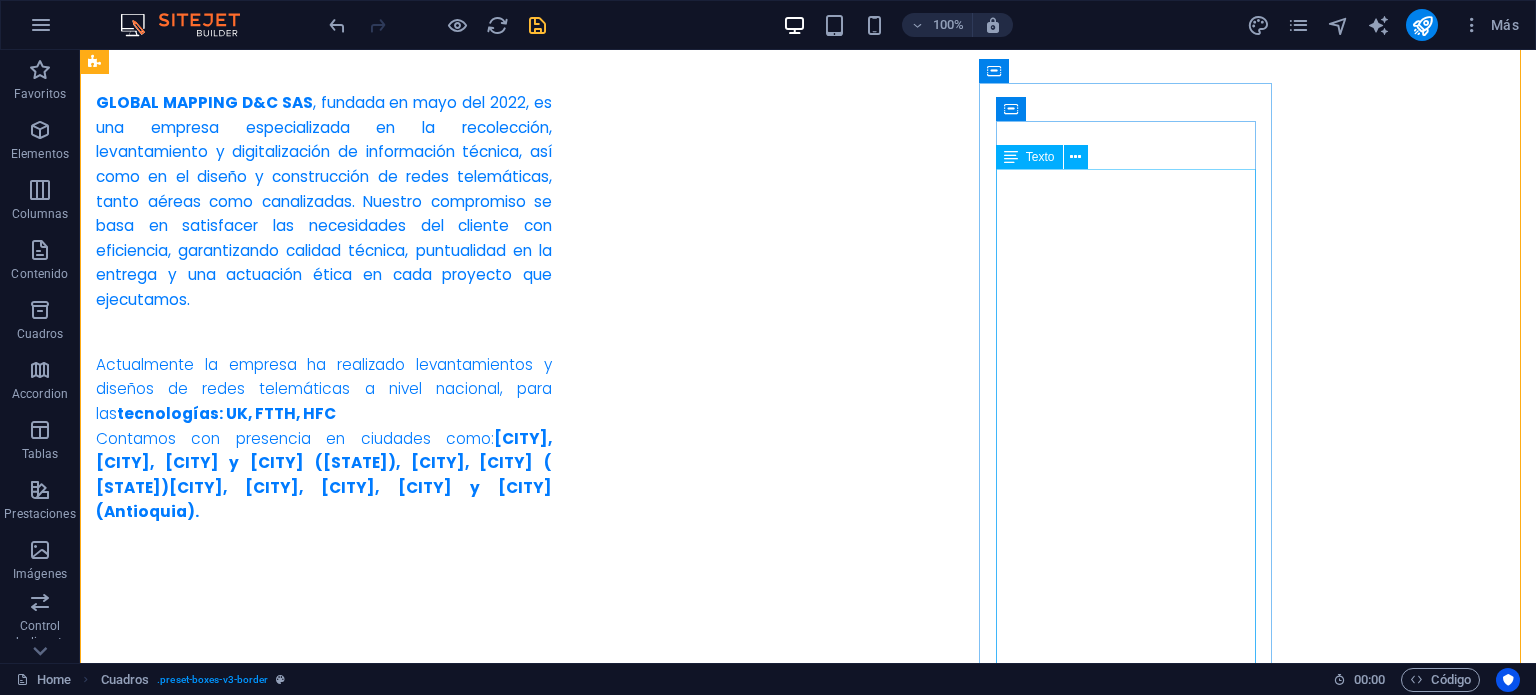 scroll, scrollTop: 1302, scrollLeft: 0, axis: vertical 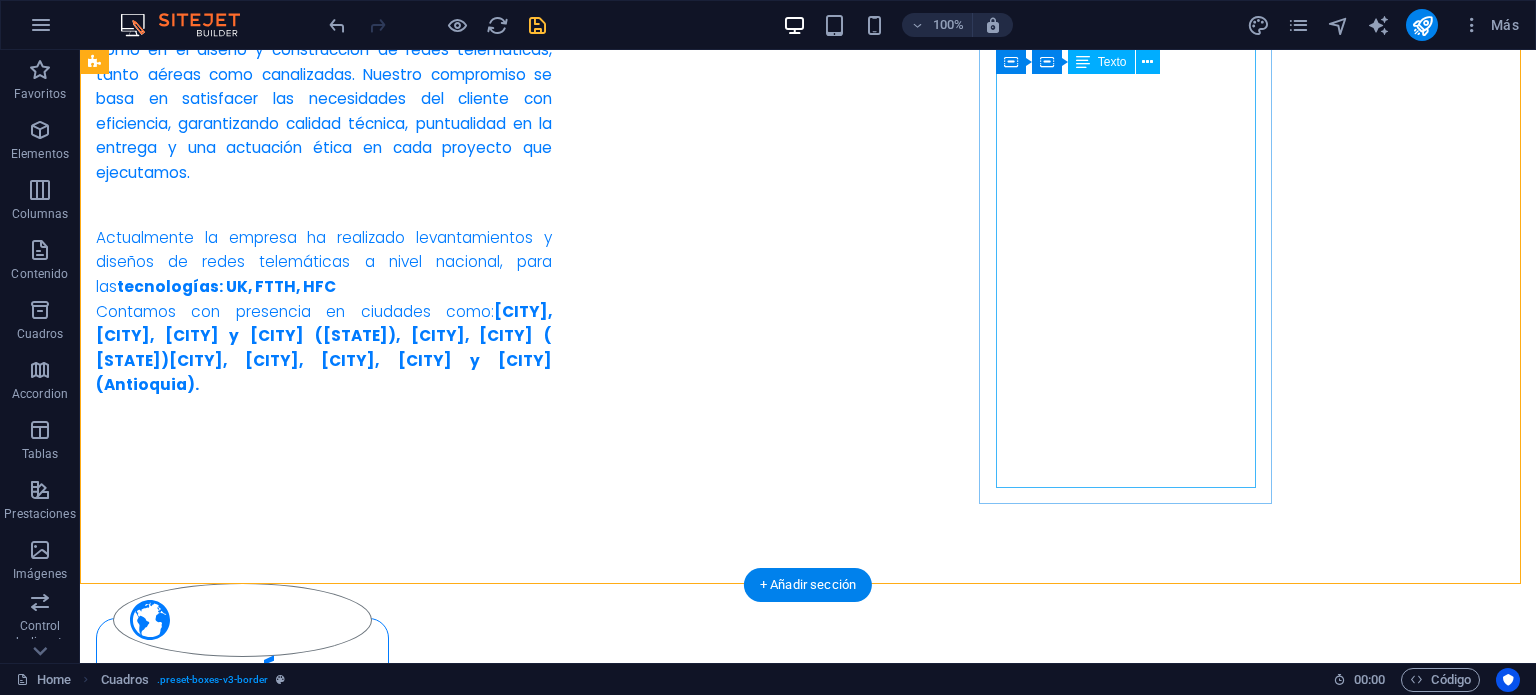 click on "- Proporcionar soluciones ágiles y confiables que superen las expectativas del cliente en cada etapa del proyecto.   - Incorporar herramientas y metodologías tecnológicas que optimicen el levantamiento de información y su digitalización.   - Consolidarnos como socio técnico y comercial de los ISP, destacándonos por la calidad, eficiencia y capacidad de respuesta de nuestros servicios. - Fomentar una cultura de mejora continua que integre talento humano calificado y procesos orientados a resultados sostenibles." at bounding box center (242, 1660) 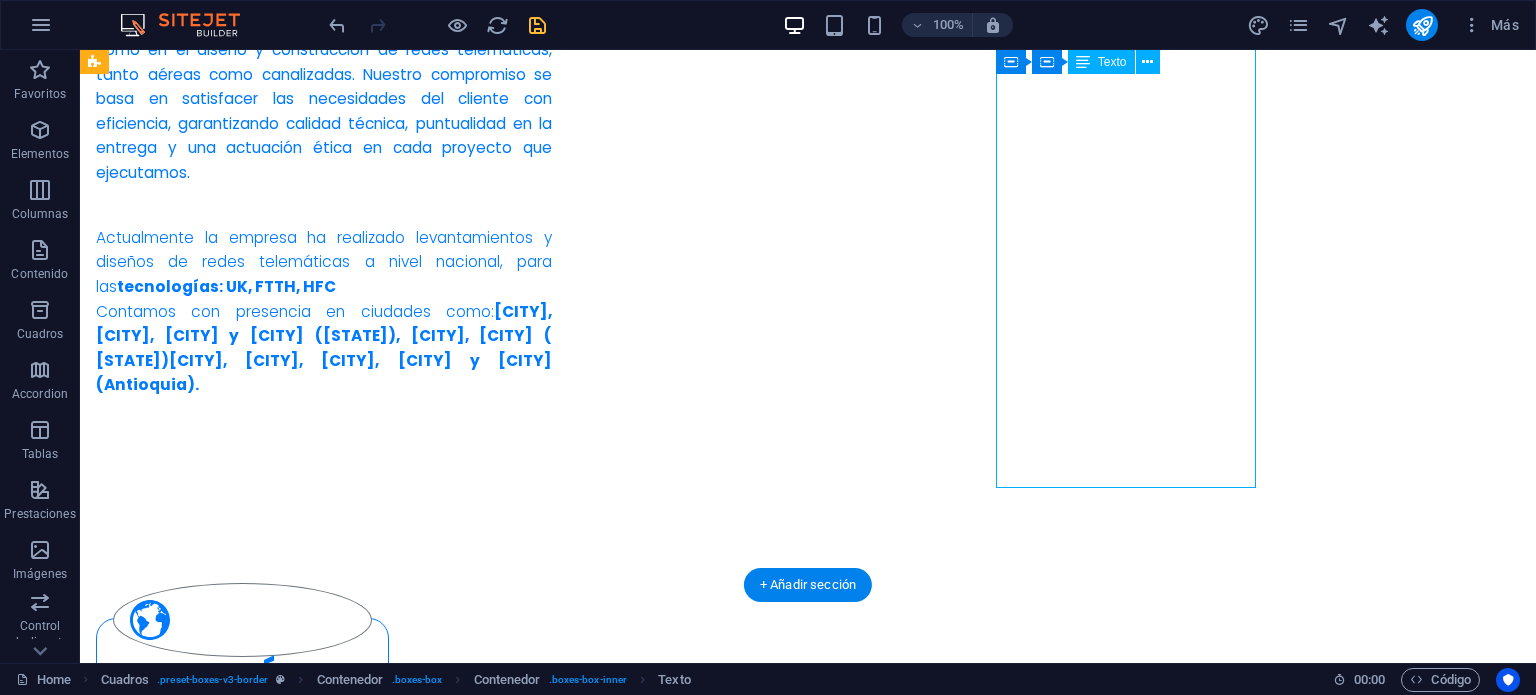 click on "- Proporcionar soluciones ágiles y confiables que superen las expectativas del cliente en cada etapa del proyecto.   - Incorporar herramientas y metodologías tecnológicas que optimicen el levantamiento de información y su digitalización.   - Consolidarnos como socio técnico y comercial de los ISP, destacándonos por la calidad, eficiencia y capacidad de respuesta de nuestros servicios. - Fomentar una cultura de mejora continua que integre talento humano calificado y procesos orientados a resultados sostenibles." at bounding box center [242, 1660] 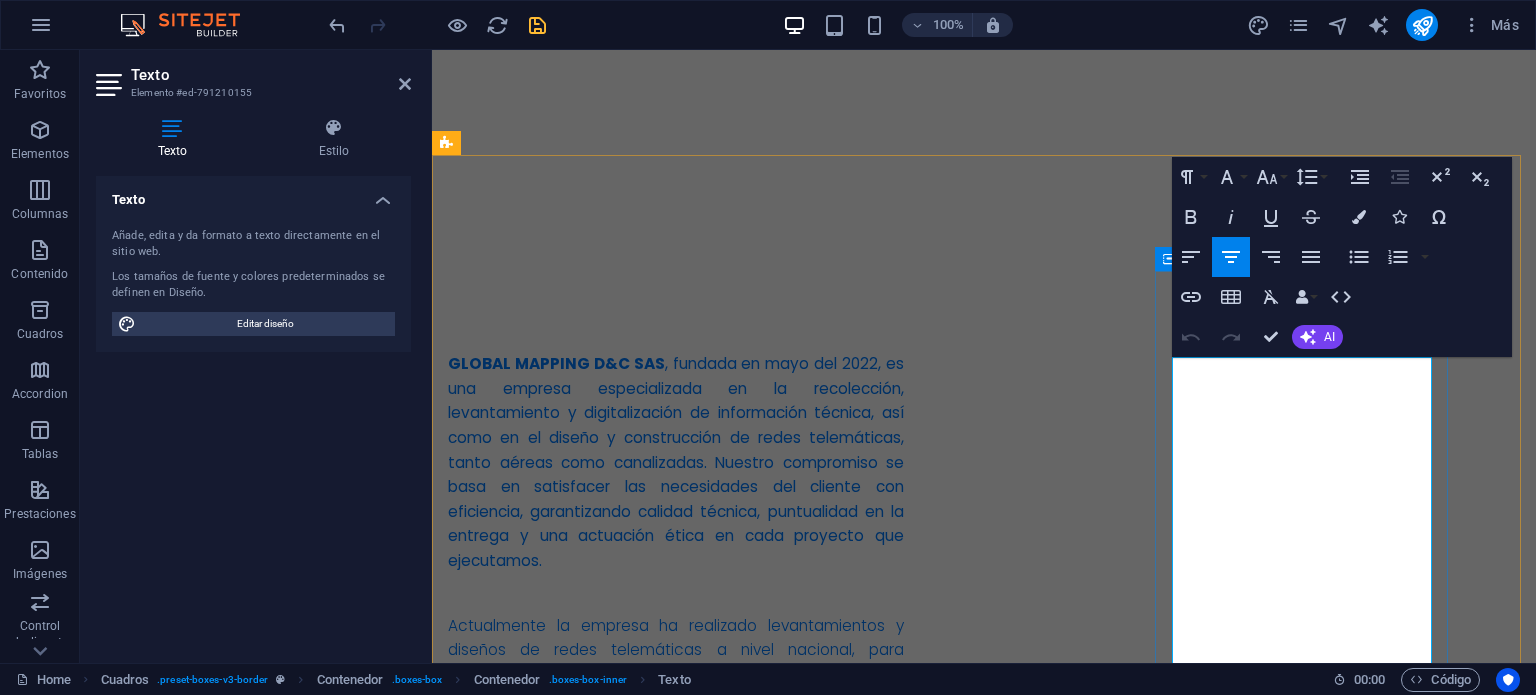 drag, startPoint x: 1210, startPoint y: 471, endPoint x: 1344, endPoint y: 524, distance: 144.10066 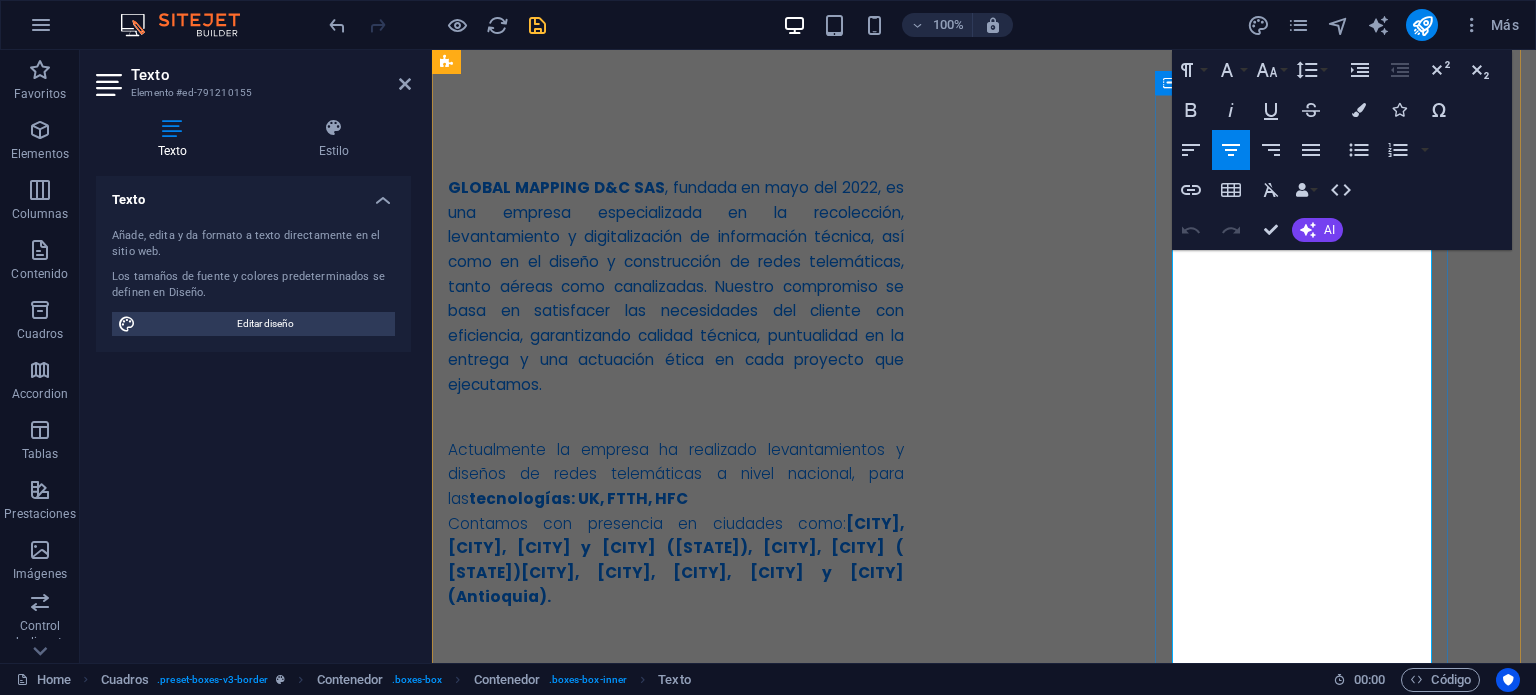 scroll, scrollTop: 1120, scrollLeft: 0, axis: vertical 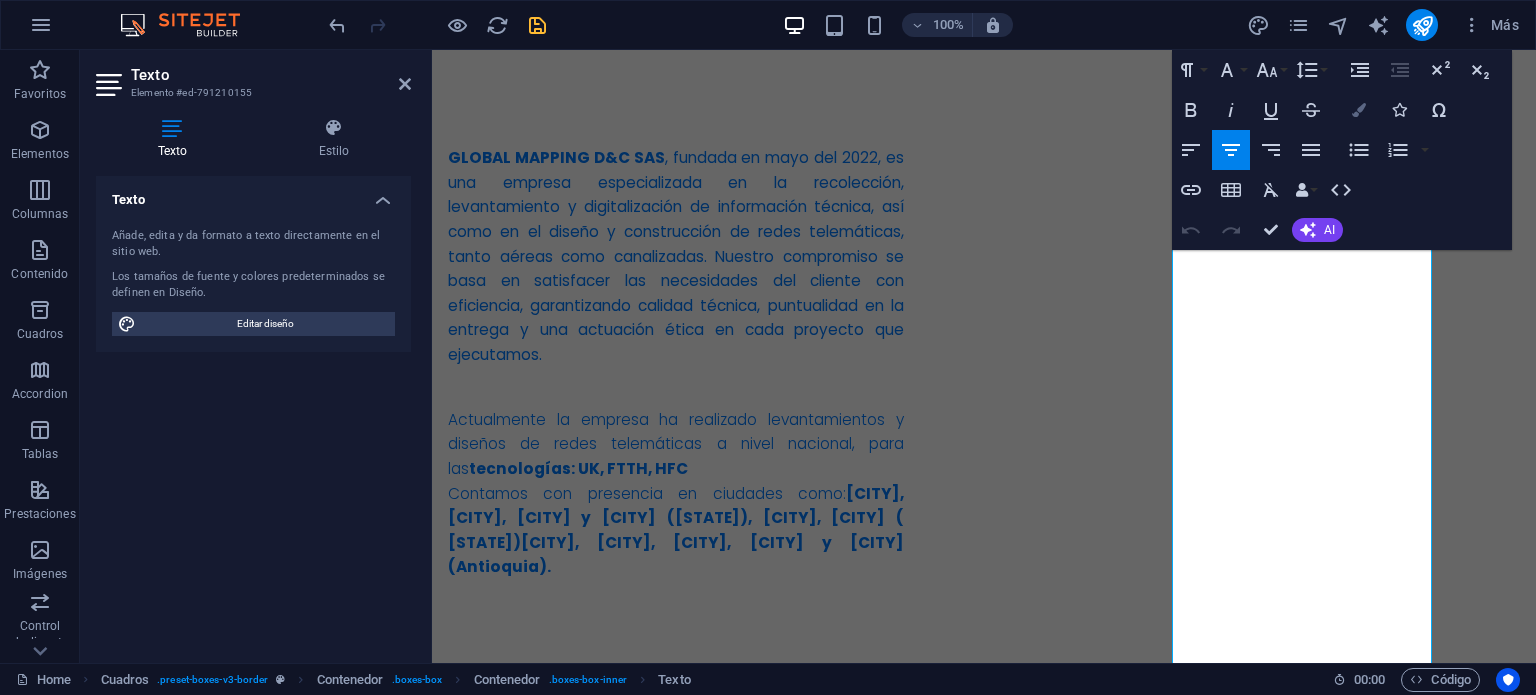 click at bounding box center (1359, 110) 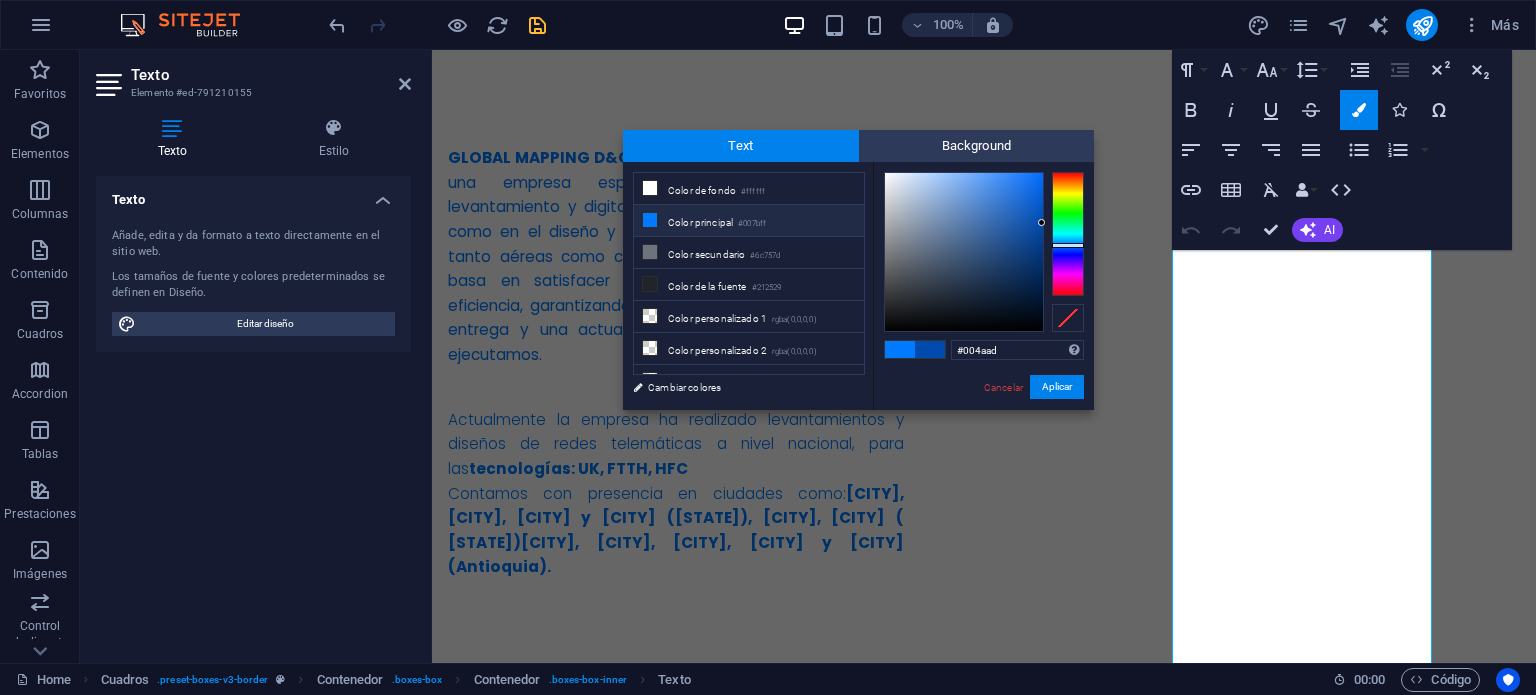 click on "Color principal
#007bff" at bounding box center (749, 221) 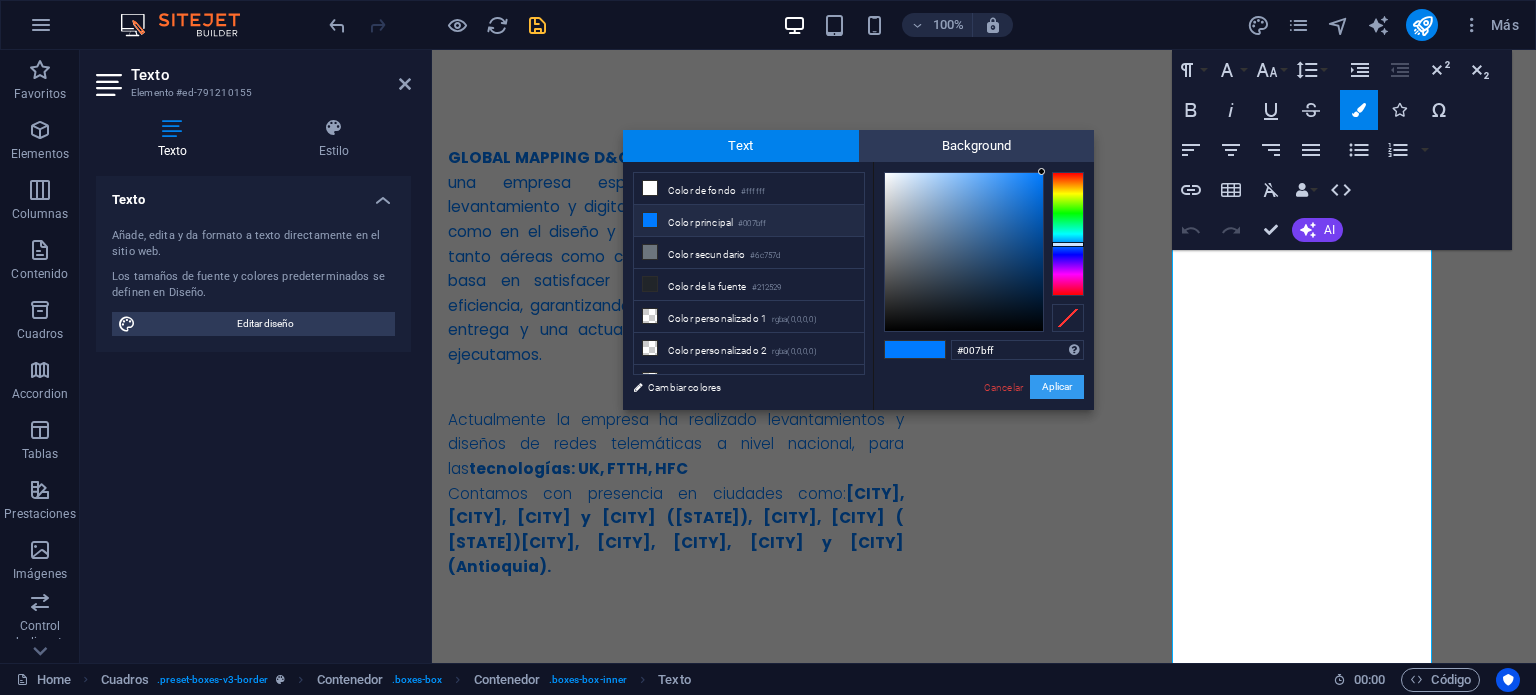click on "Aplicar" at bounding box center [1057, 387] 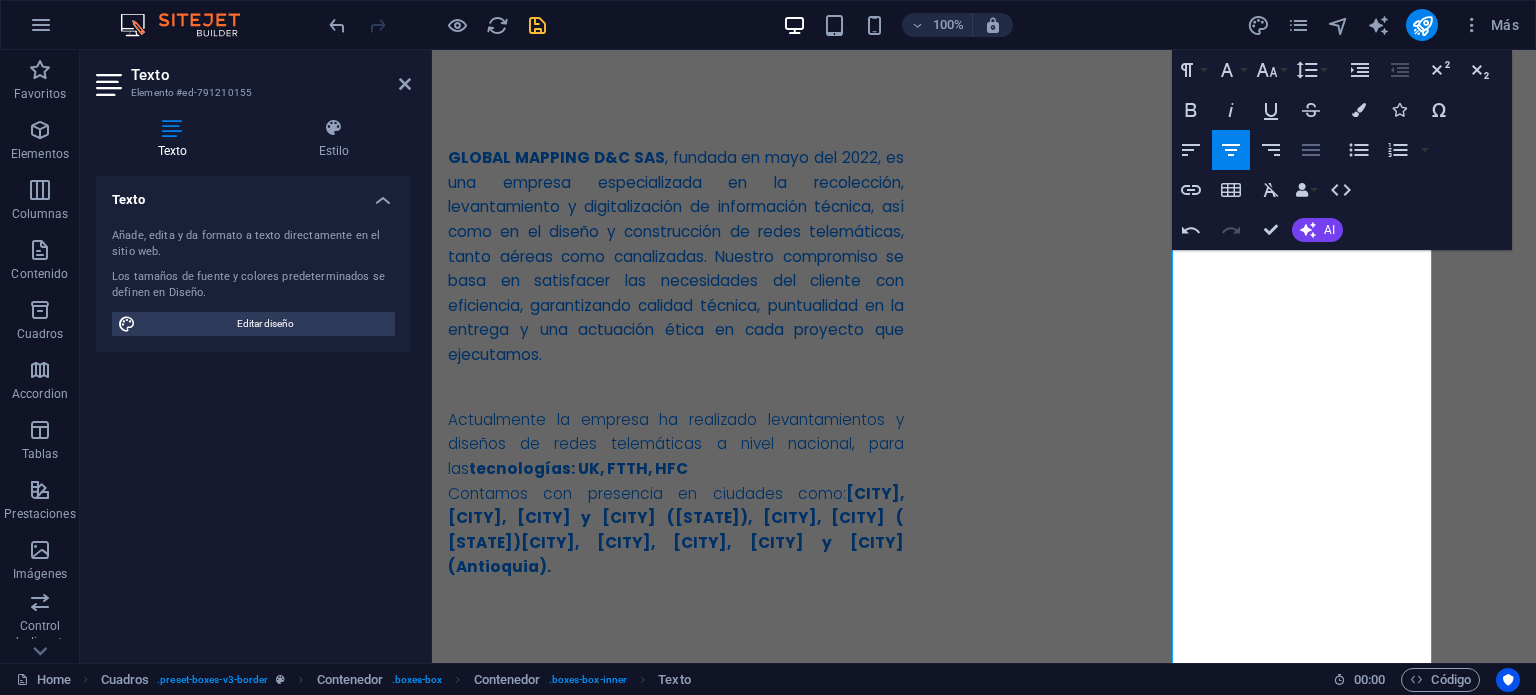 click 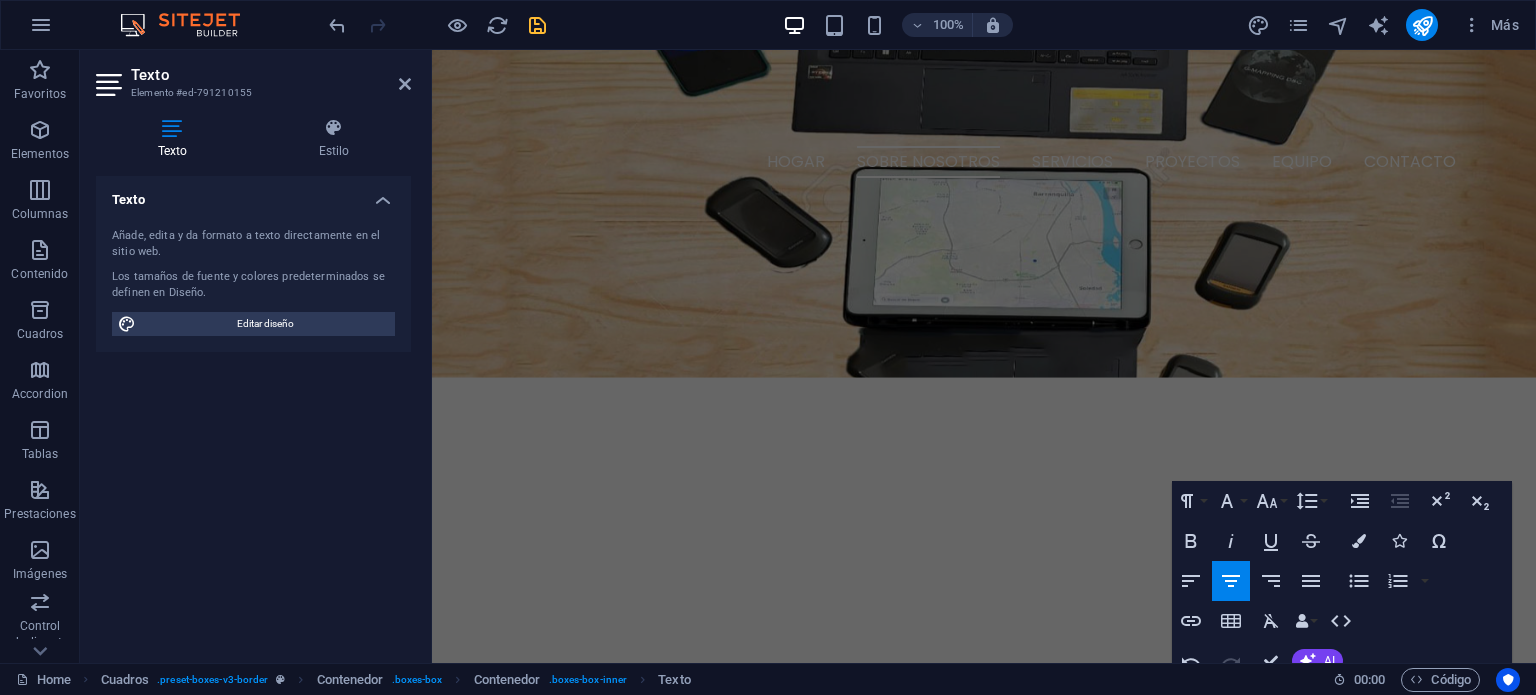 scroll, scrollTop: 890, scrollLeft: 0, axis: vertical 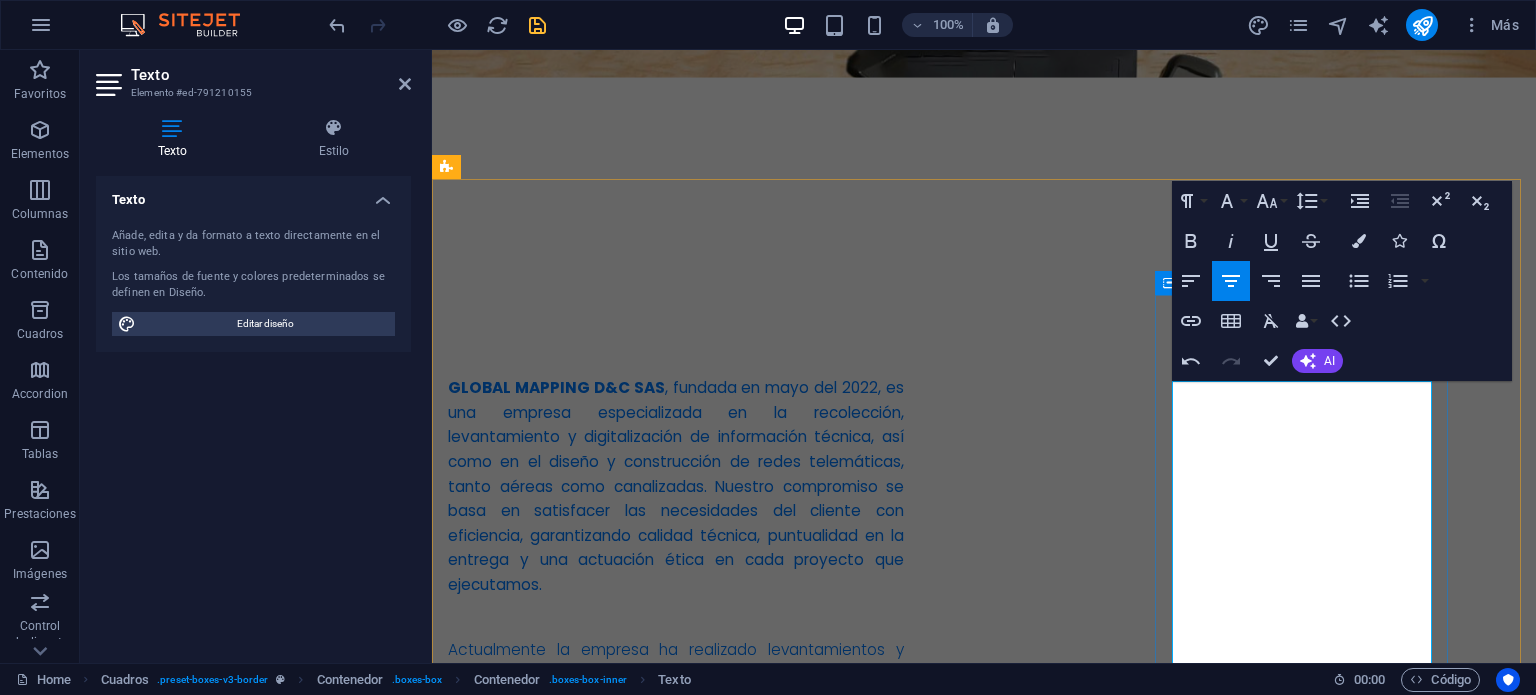 drag, startPoint x: 1204, startPoint y: 391, endPoint x: 1404, endPoint y: 471, distance: 215.40659 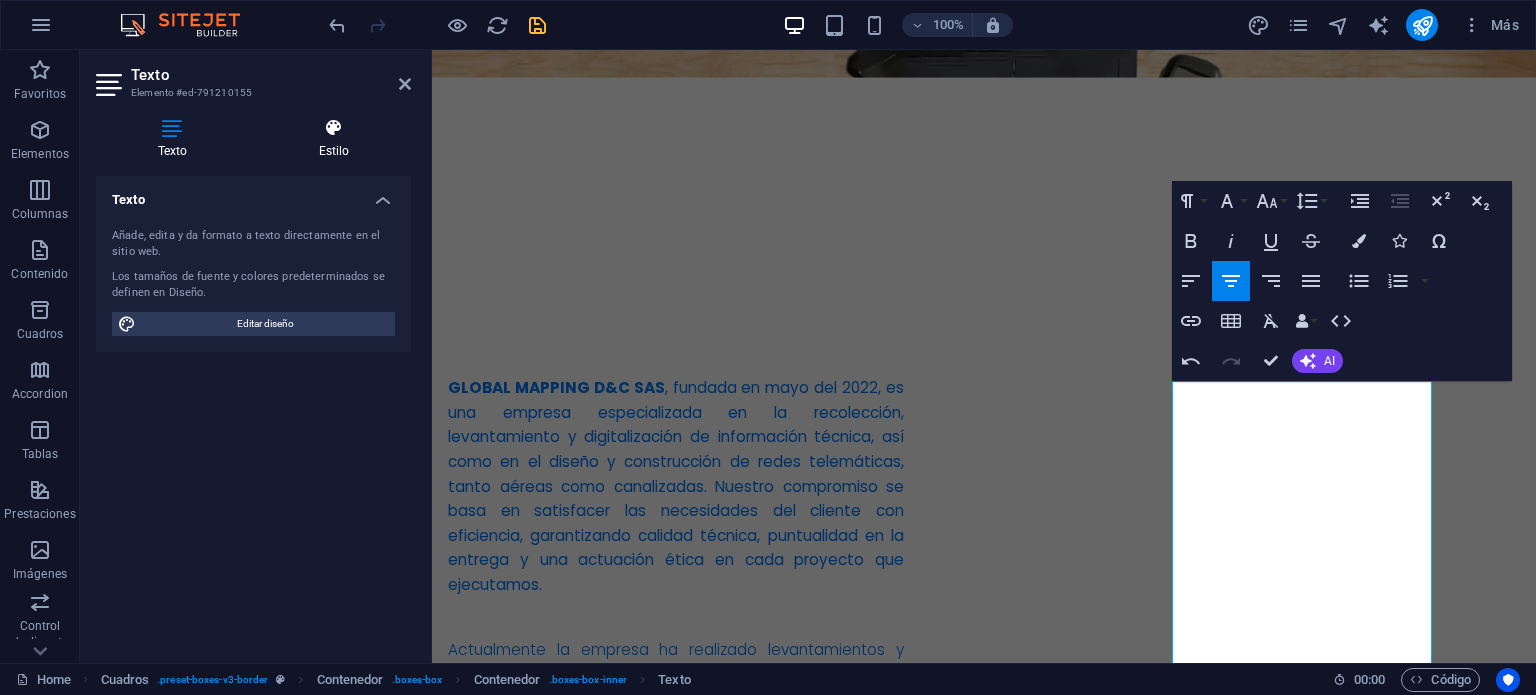 click on "Estilo" at bounding box center (334, 139) 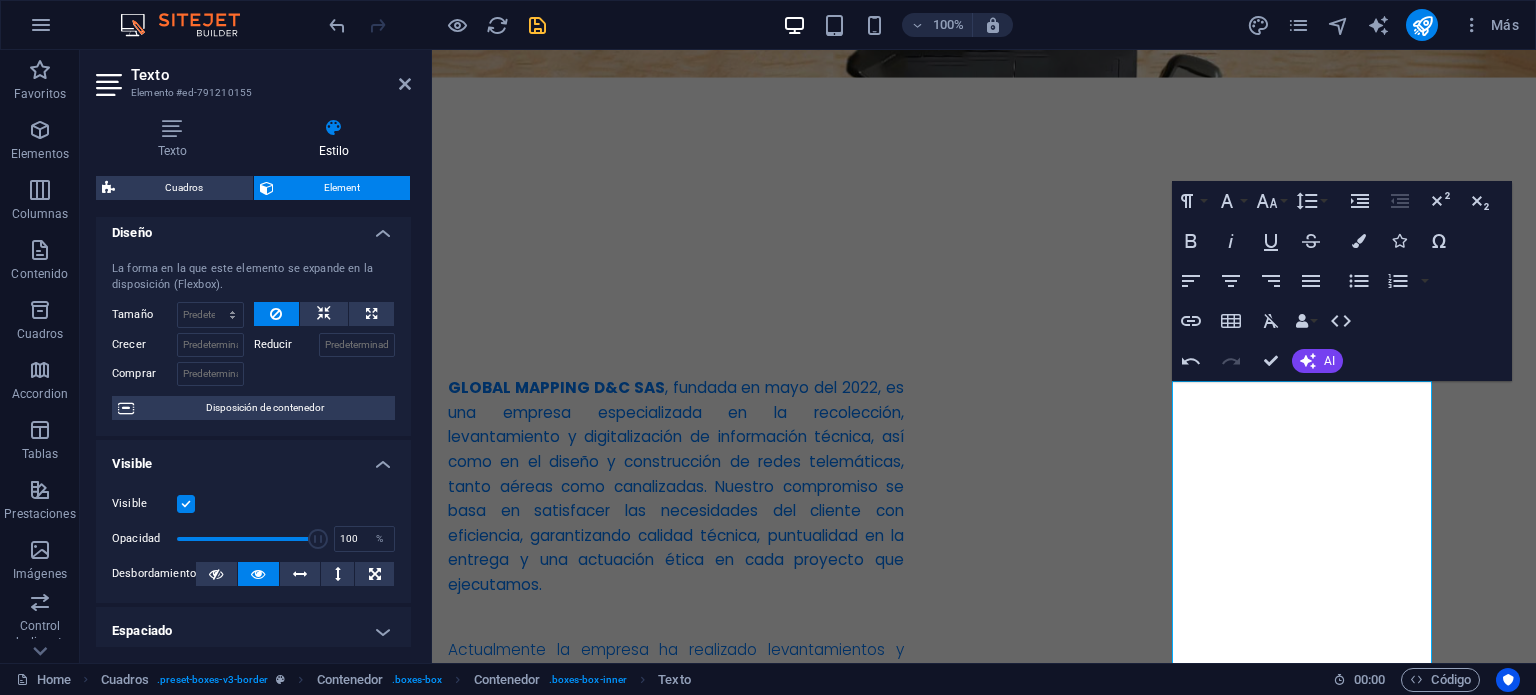 scroll, scrollTop: 0, scrollLeft: 0, axis: both 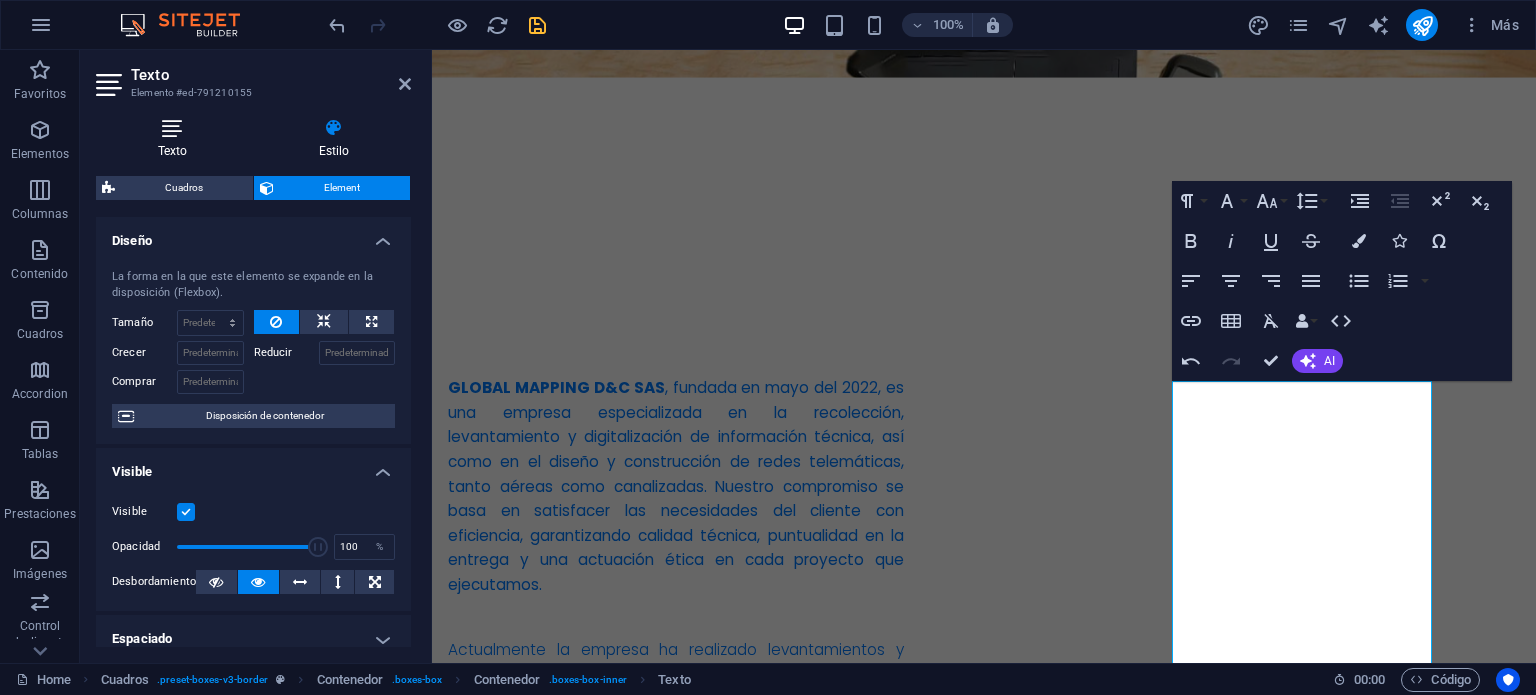 click at bounding box center [172, 128] 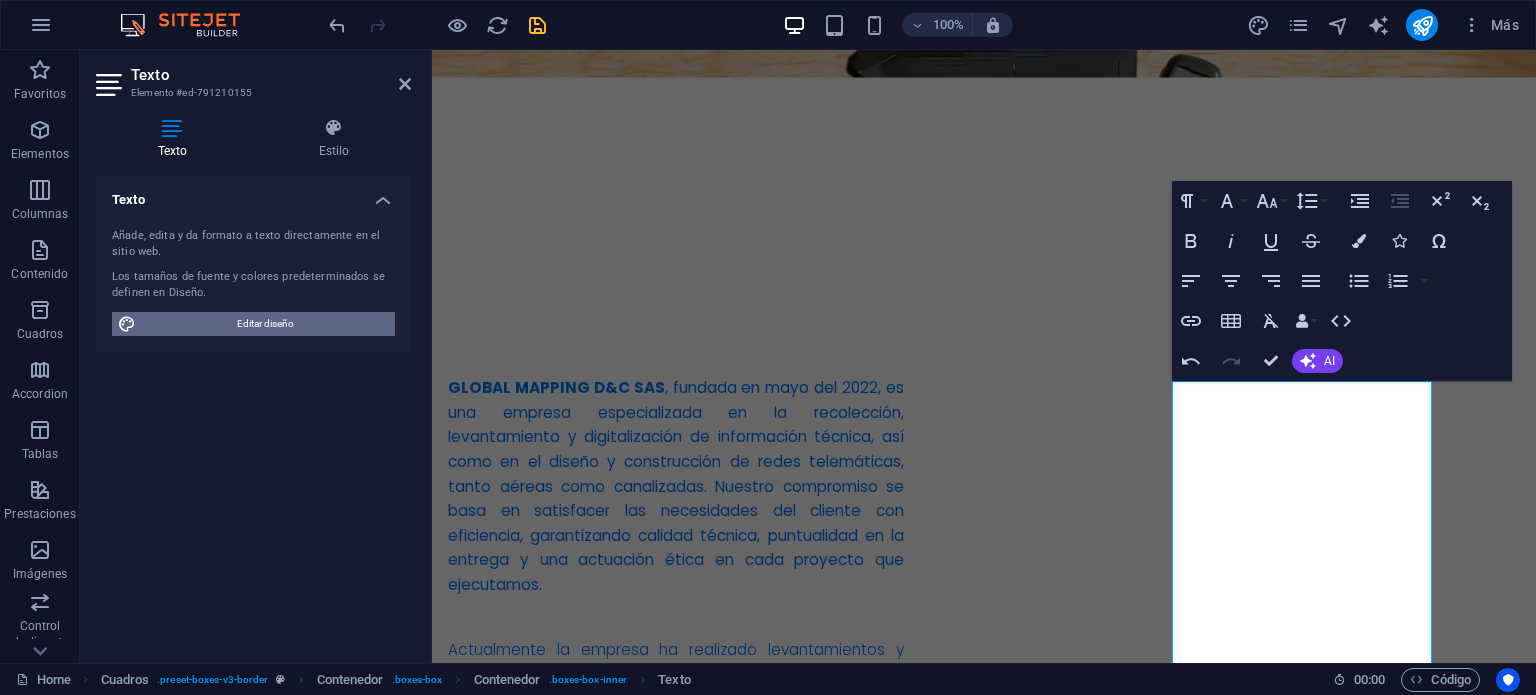 click on "Editar diseño" at bounding box center (265, 324) 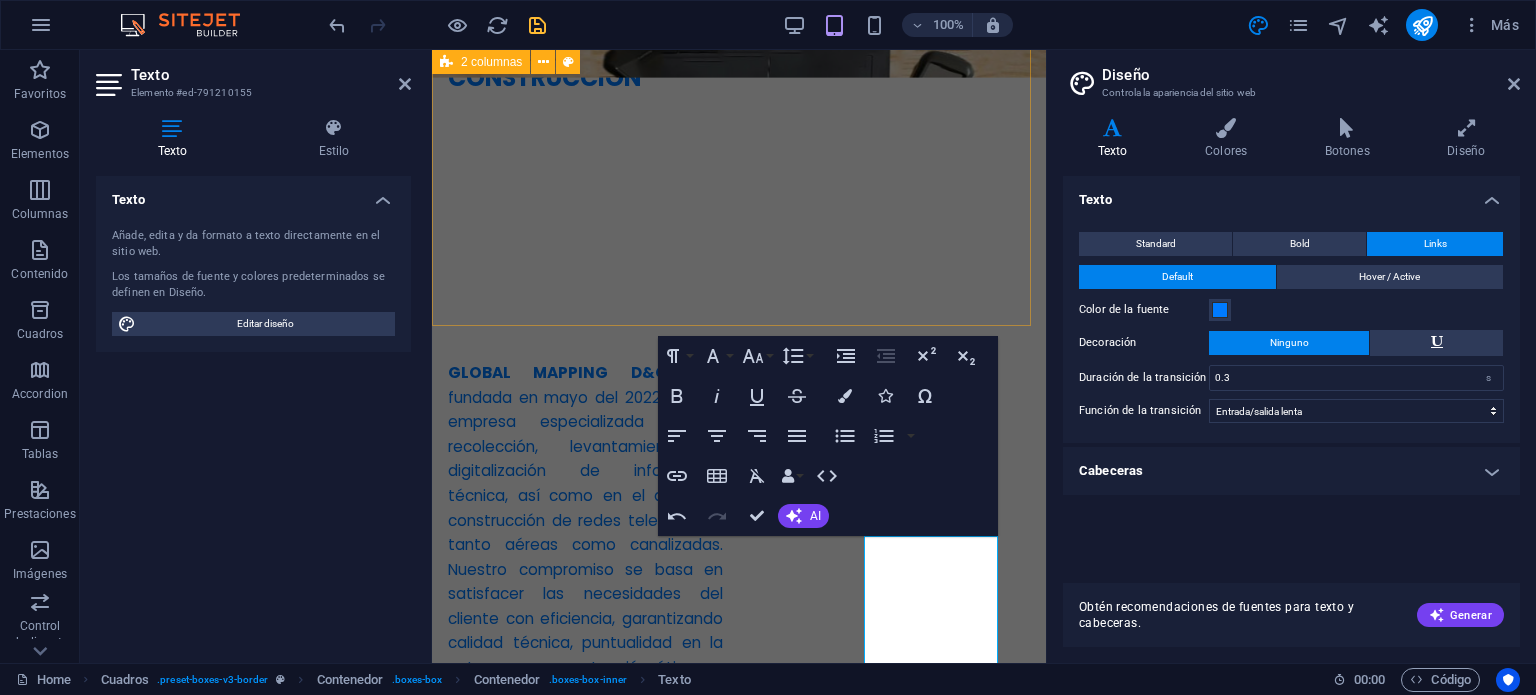 click on "GLOBAL MAPPING D&C SAS , fundada en mayo del 2022, es una empresa especializada en la recolección, levantamiento y digitalización de información técnica, así como en el diseño y construcción de redes telemáticas, tanto aéreas como canalizadas. Nuestro compromiso se basa en satisfacer las necesidades del cliente con eficiencia, garantizando calidad técnica, puntualidad en la entrega y una actuación ética en cada proyecto que ejecutamos. Actualmente la empresa ha realizado levantamientos y diseños de redes telemáticas a nivel nacional, para las tecnologias: UK, FTTH, HFC Contamos con presencia en ciudades como:    [CITY], [CITY], [CITY] y [CITY] ([STATE]), [CITY], [CITY] ([STATE]), [CITY], [CITY], [CITY] y [CITY] ([STATE])." at bounding box center (739, 700) 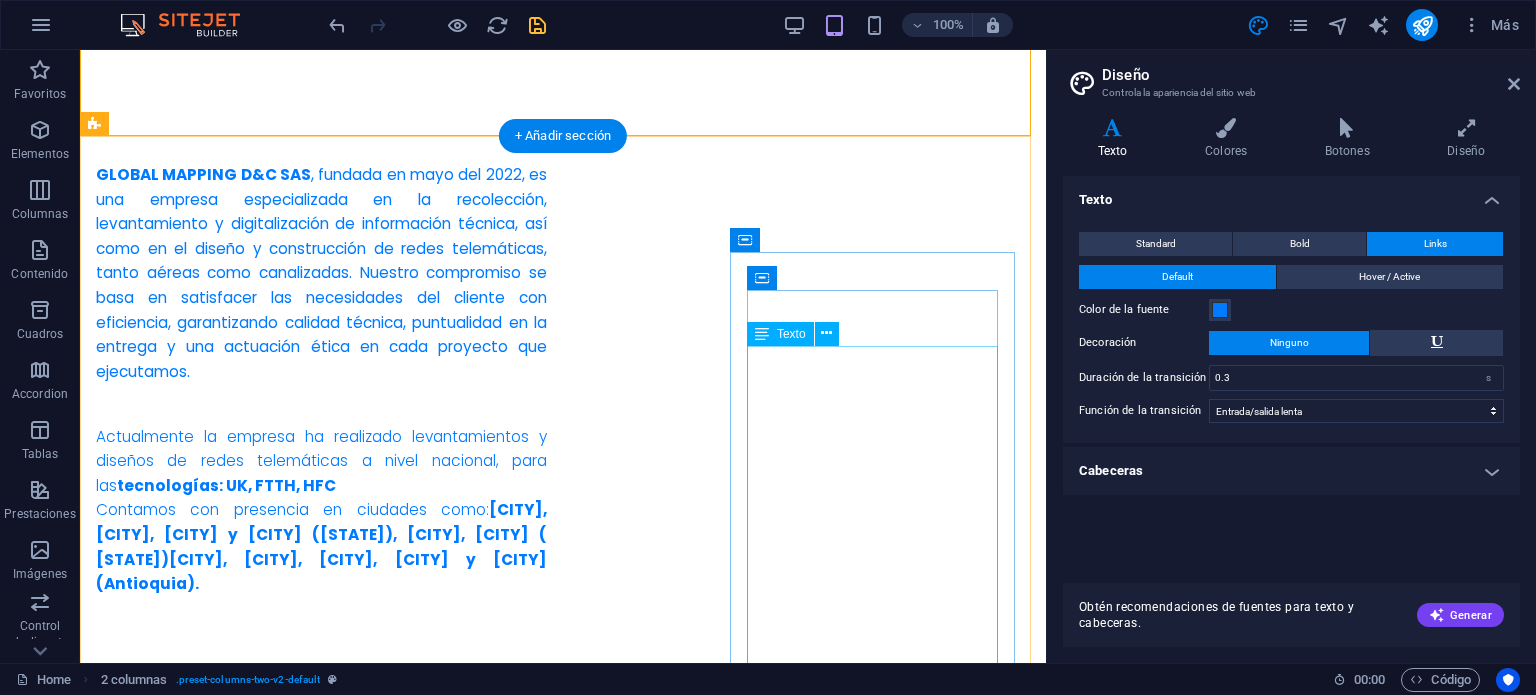 scroll, scrollTop: 1109, scrollLeft: 0, axis: vertical 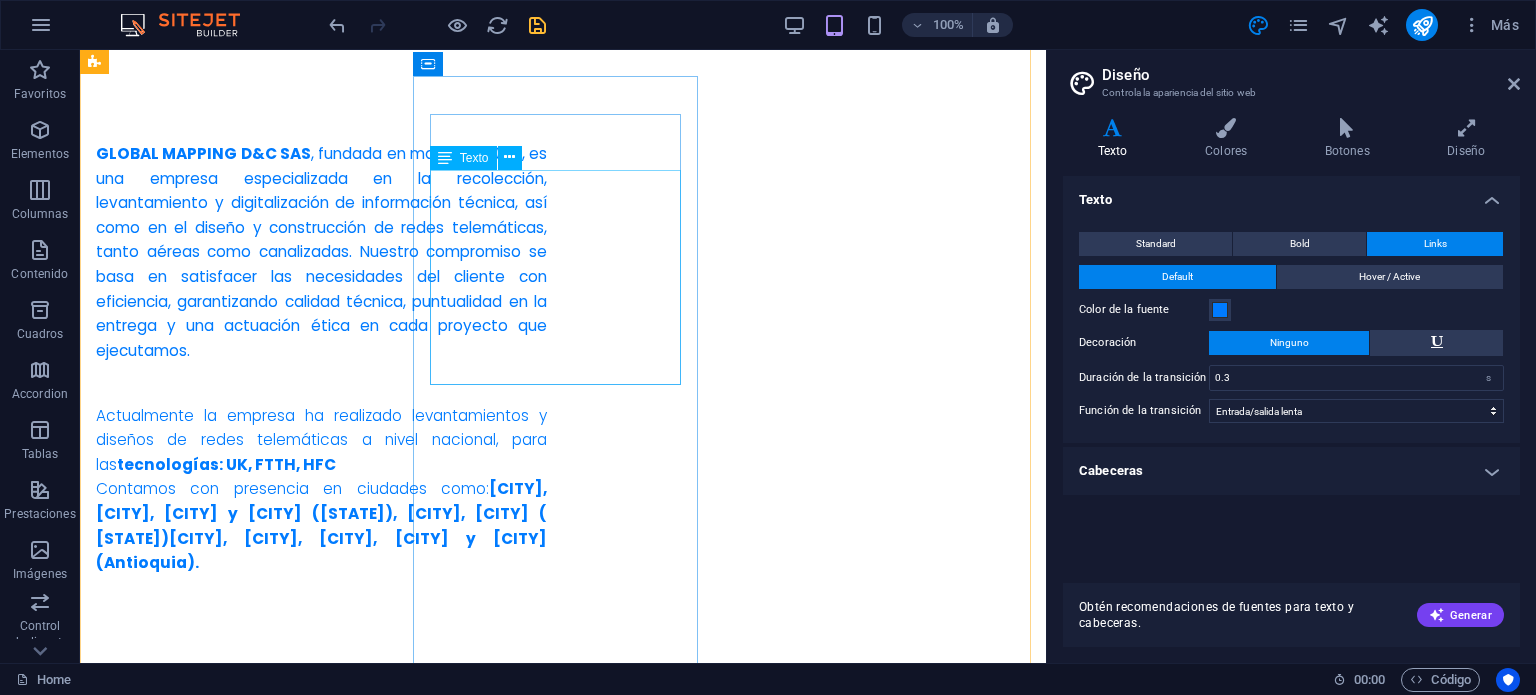 click on "Para el año 2027, GLOBAL MAPPING D&C SAS será reconocida a nivel nacional como una empresa líder en el diseño y construcción de redes telemáticas, certificada en estándares de calidad. Nos destacaremos por la excelencia técnica de nuestros servicios, la generación de empleo, la formación de alianzas sostenibles y nuestra posición como la opción preferida en el mercado [COUNTRY]." at bounding box center (241, 1339) 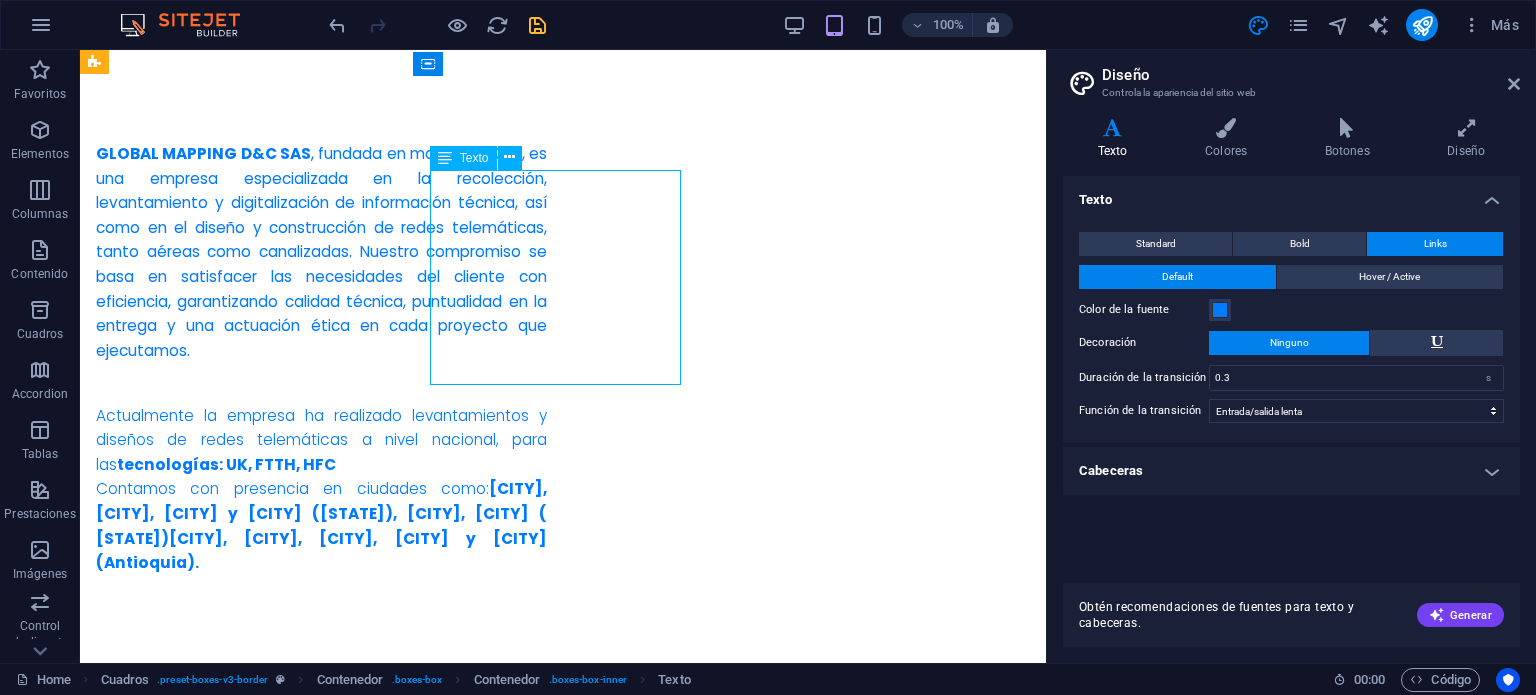 click on "Para el año 2027, GLOBAL MAPPING D&C SAS será reconocida a nivel nacional como una empresa líder en el diseño y construcción de redes telemáticas, certificada en estándares de calidad. Nos destacaremos por la excelencia técnica de nuestros servicios, la generación de empleo, la formación de alianzas sostenibles y nuestra posición como la opción preferida en el mercado [COUNTRY]." at bounding box center (241, 1339) 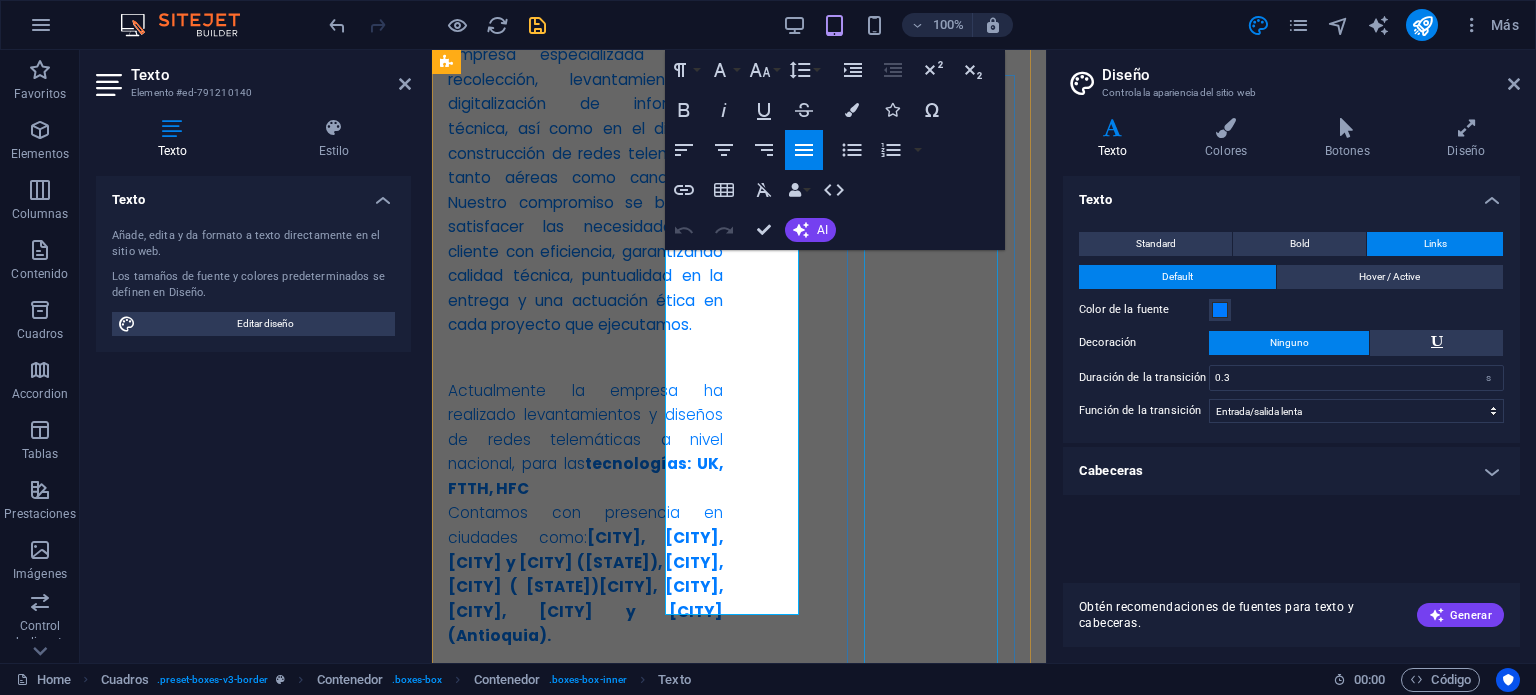 click on "- Proporcionar soluciones ágiles y confiables que superen las expectativas del cliente en cada etapa del proyecto.   - Incorporar herramientas y metodologías tecnológicas que optimicen el levantamiento de información y su digitalización.   - Consolidarnos como socio técnico y comercial de los ISP, destacándonos por la calidad, eficiencia y capacidad de respuesta de nuestros servicios. - Fomentar una cultura de mejora continua que integre talento humano calificado y procesos orientados a resultados sostenibles." at bounding box center (534, 2649) 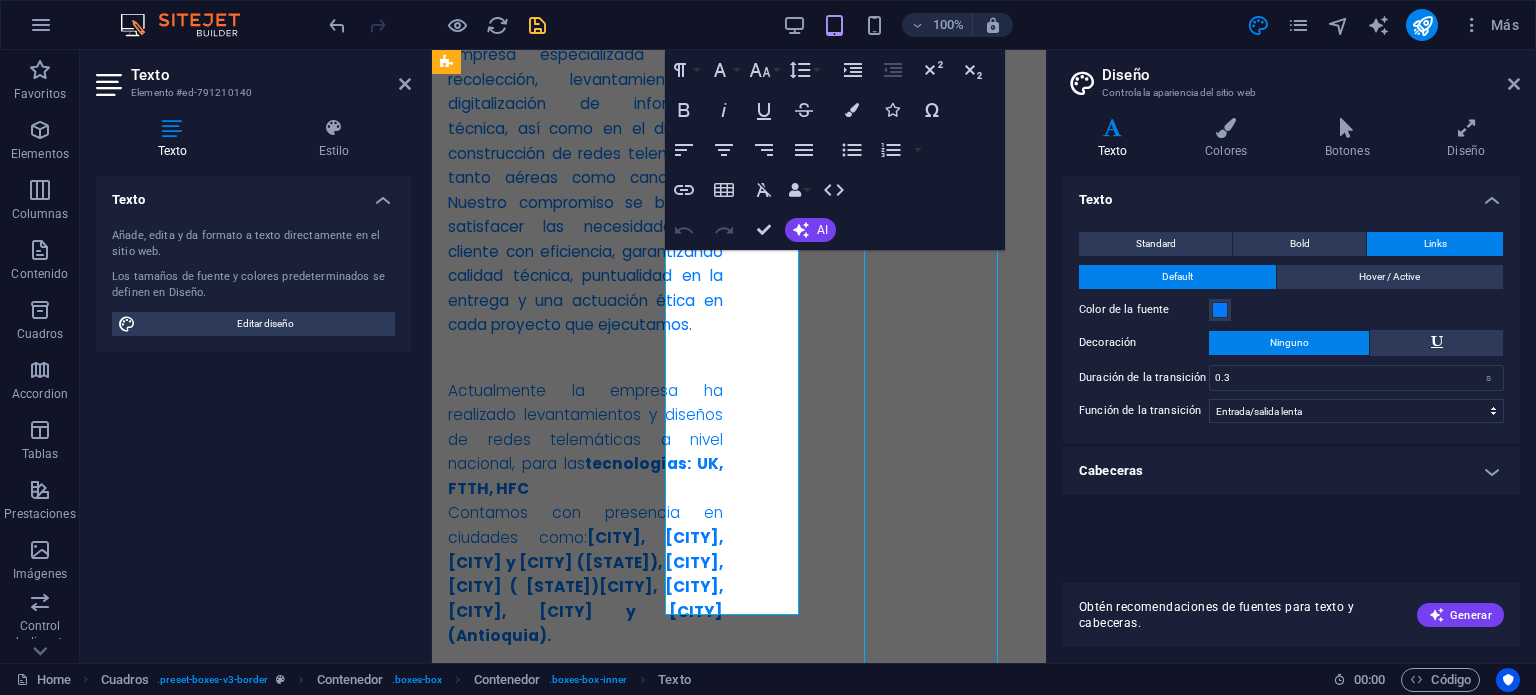 click on "- Proporcionar soluciones ágiles y confiables que superen las expectativas del cliente en cada etapa del proyecto.   - Incorporar herramientas y metodologías tecnológicas que optimicen el levantamiento de información y su digitalización.   - Consolidarnos como socio técnico y comercial de los ISP, destacándonos por la calidad, eficiencia y capacidad de respuesta de nuestros servicios. - Fomentar una cultura de mejora continua que integre talento humano calificado y procesos orientados a resultados sostenibles." at bounding box center (534, 2649) 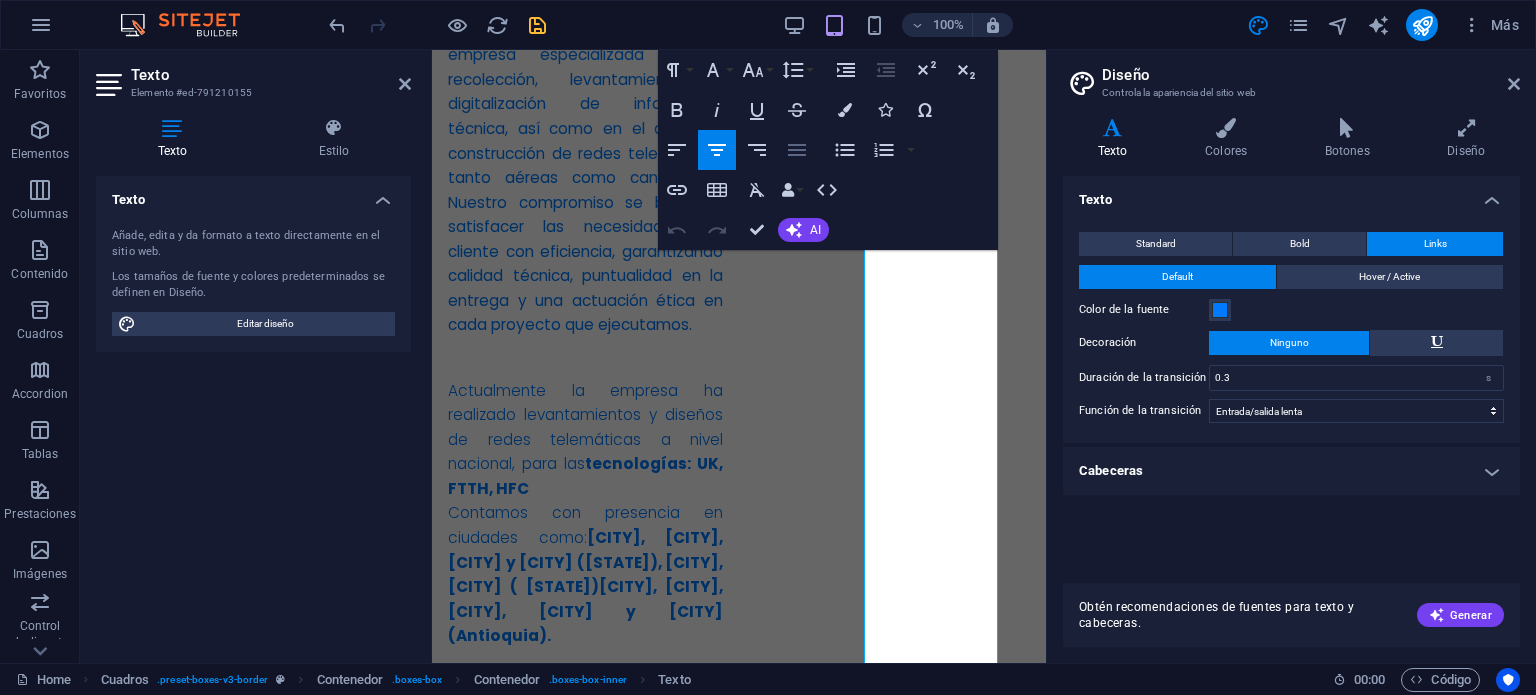 click 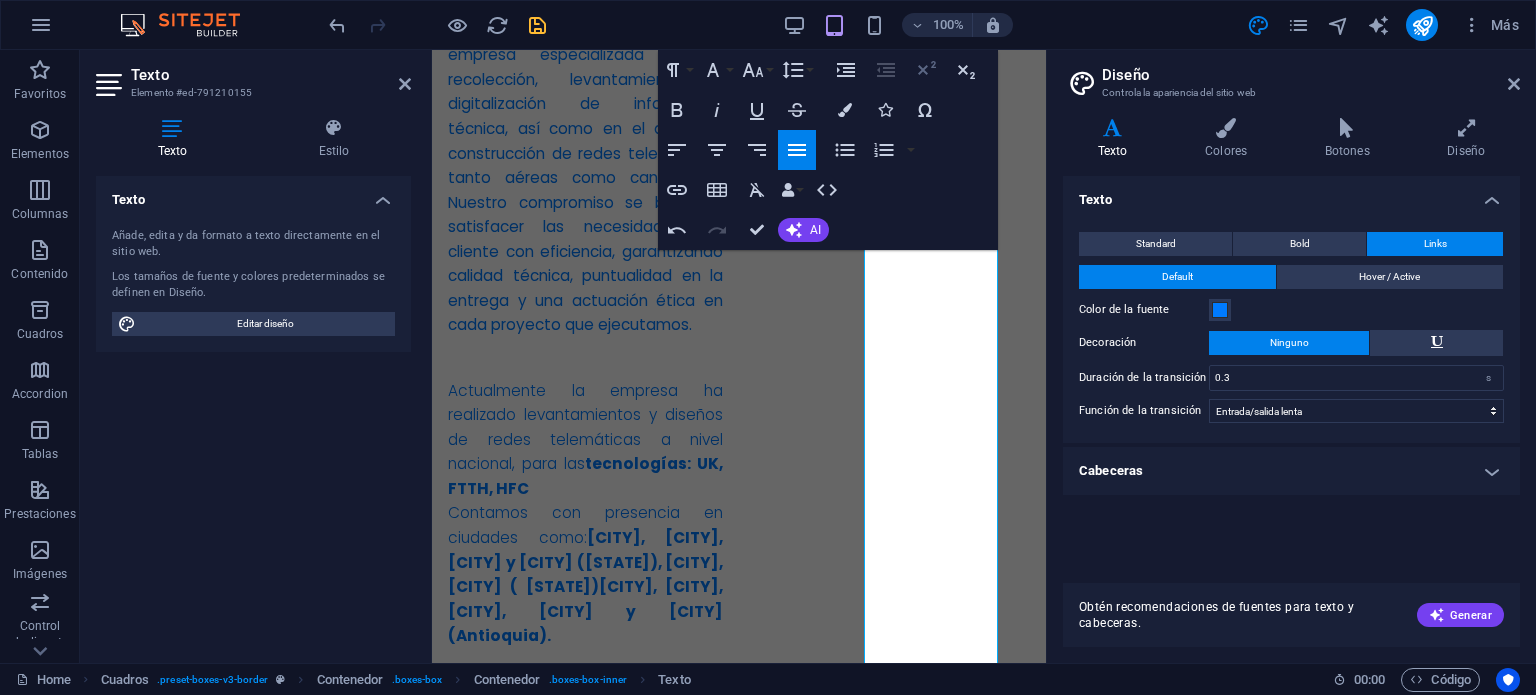 click 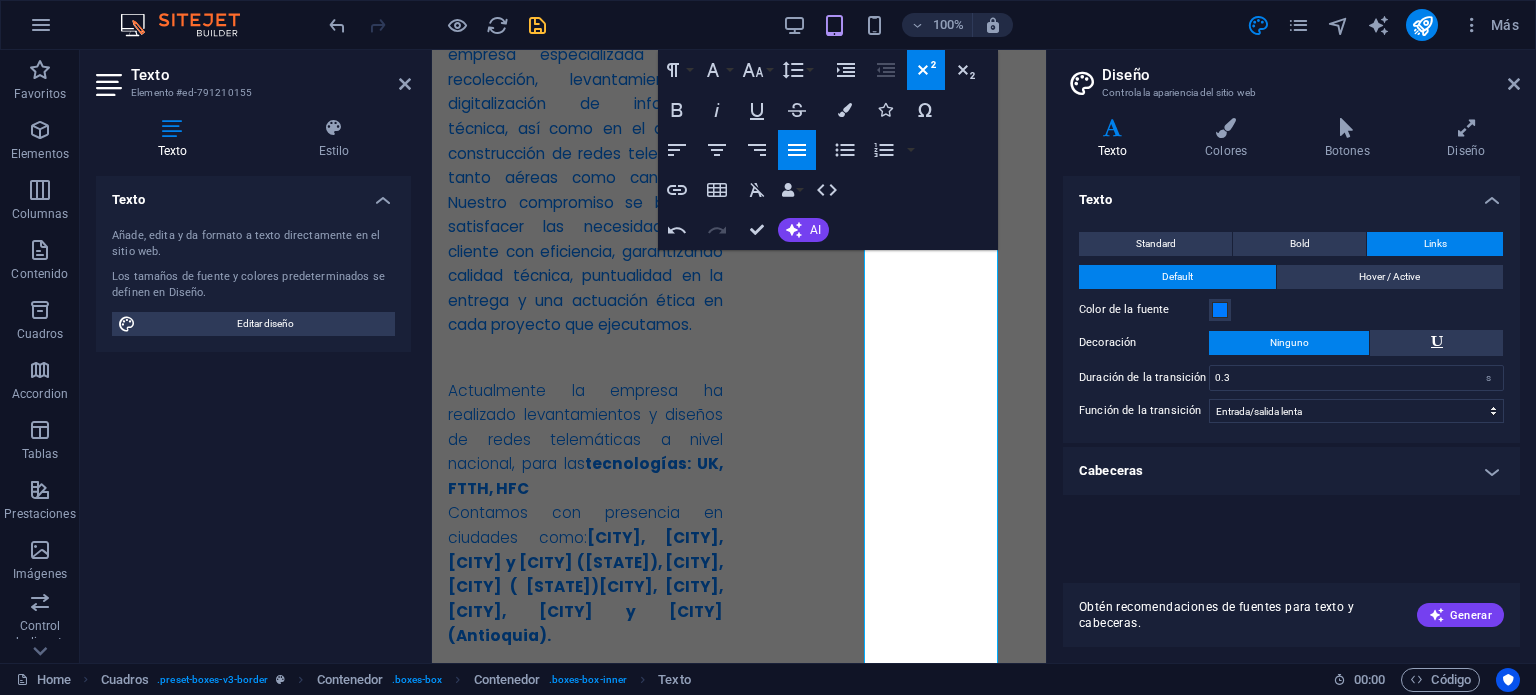 click 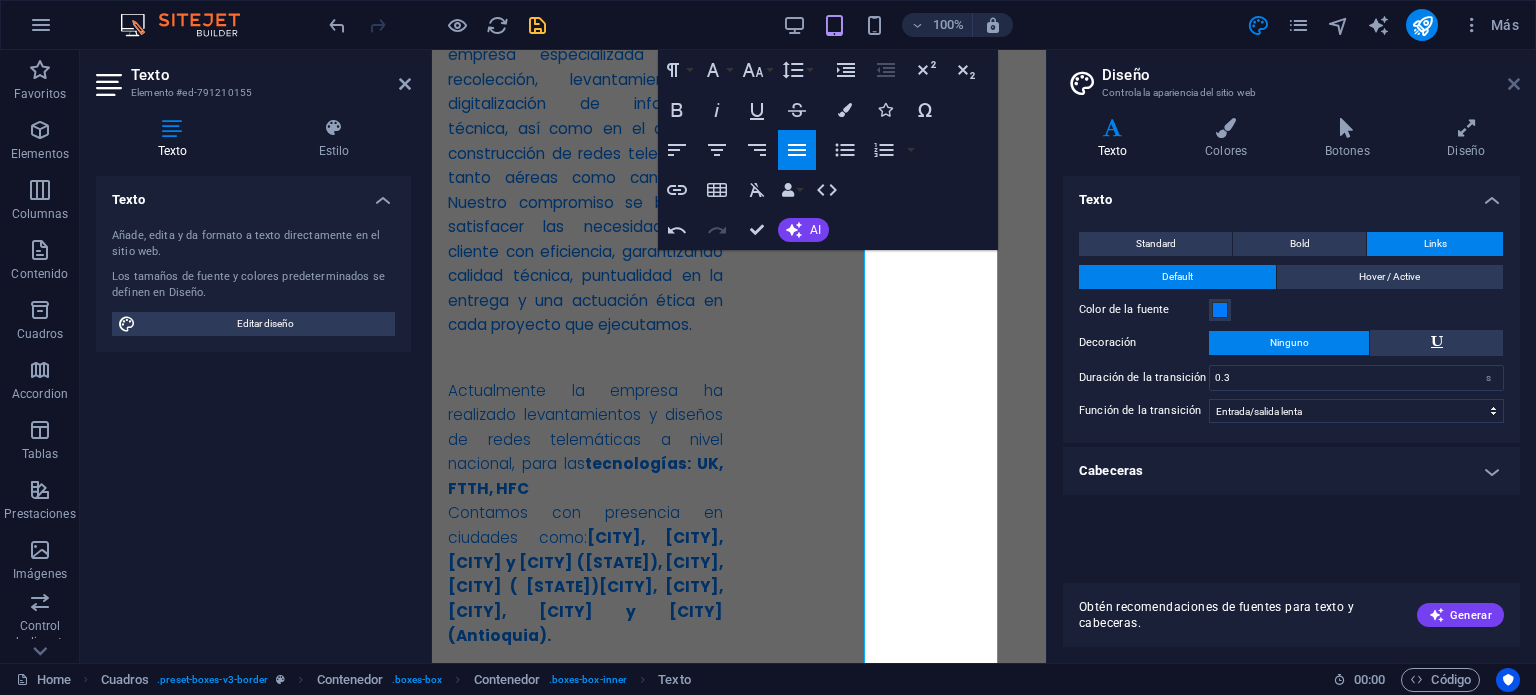 click at bounding box center [1514, 84] 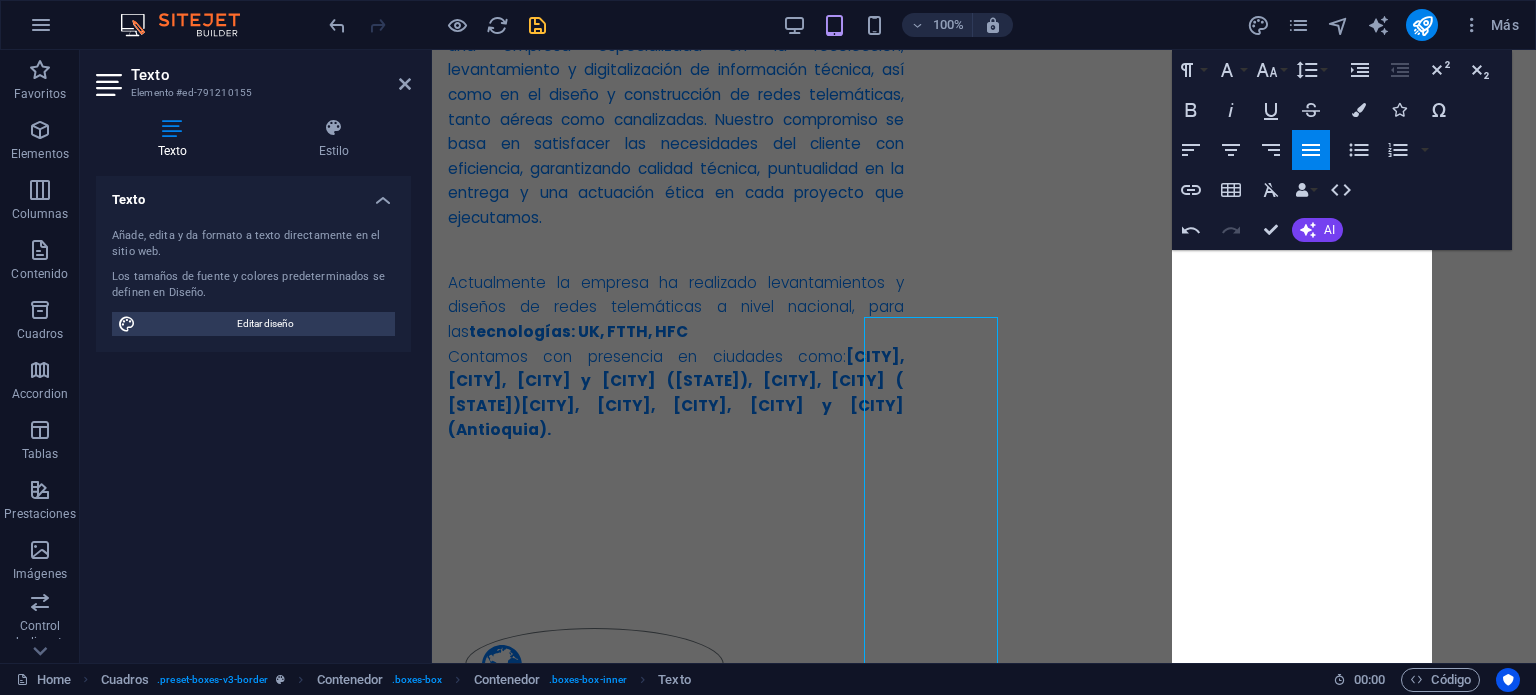 scroll, scrollTop: 1109, scrollLeft: 0, axis: vertical 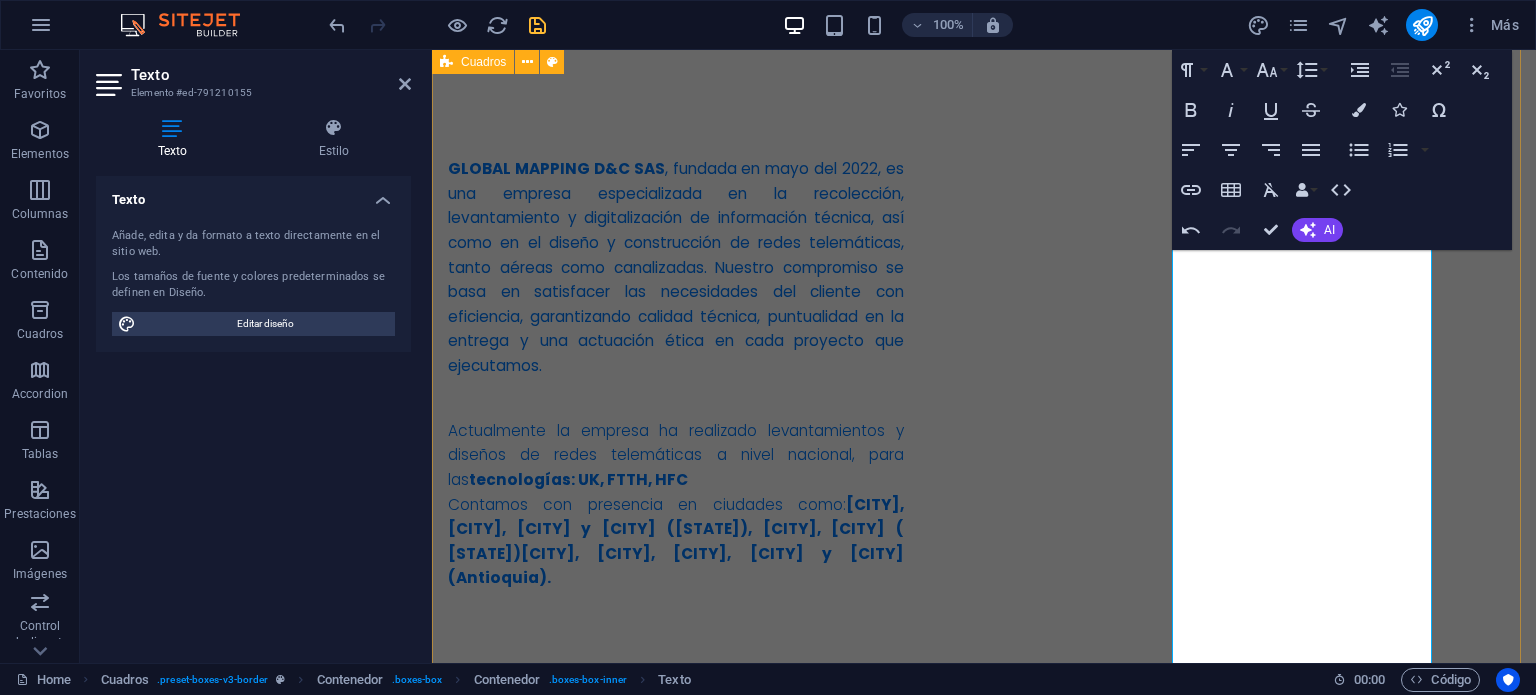 click on "MISIÓN Desarrollamos proyectos de infraestructura para redes telemáticas, apoyados en un equipo humano altamente calificado, certificado y comprometido. Implementamos estrategias sostenibles que garantizan rentabilidad, excelencia técnica, ética profesional y cumplimiento normativo en cada uno de nuestros procesos. VISIÓN Para el año 2027, GLOBAL MAPPING D&C SAS será reconocida a nivel nacional como una empresa líder en el diseño y construcción de redes telemáticas, certificada en estándares de calidad. Nos destacaremos por la excelencia técnica de nuestros servicios, la generación de empleo, la formación de alianzas sostenibles y nuestra posición como la opción preferida en el mercado colombiano. objetivos ​- Proporcionar soluciones ágiles y confiables que superen las expectativas del cliente en cada etapa del proyecto.   - Incorporar herramientas y metodologías tecnológicas que optimicen el levantamiento de información y su digitalización.   - -" at bounding box center [984, 1452] 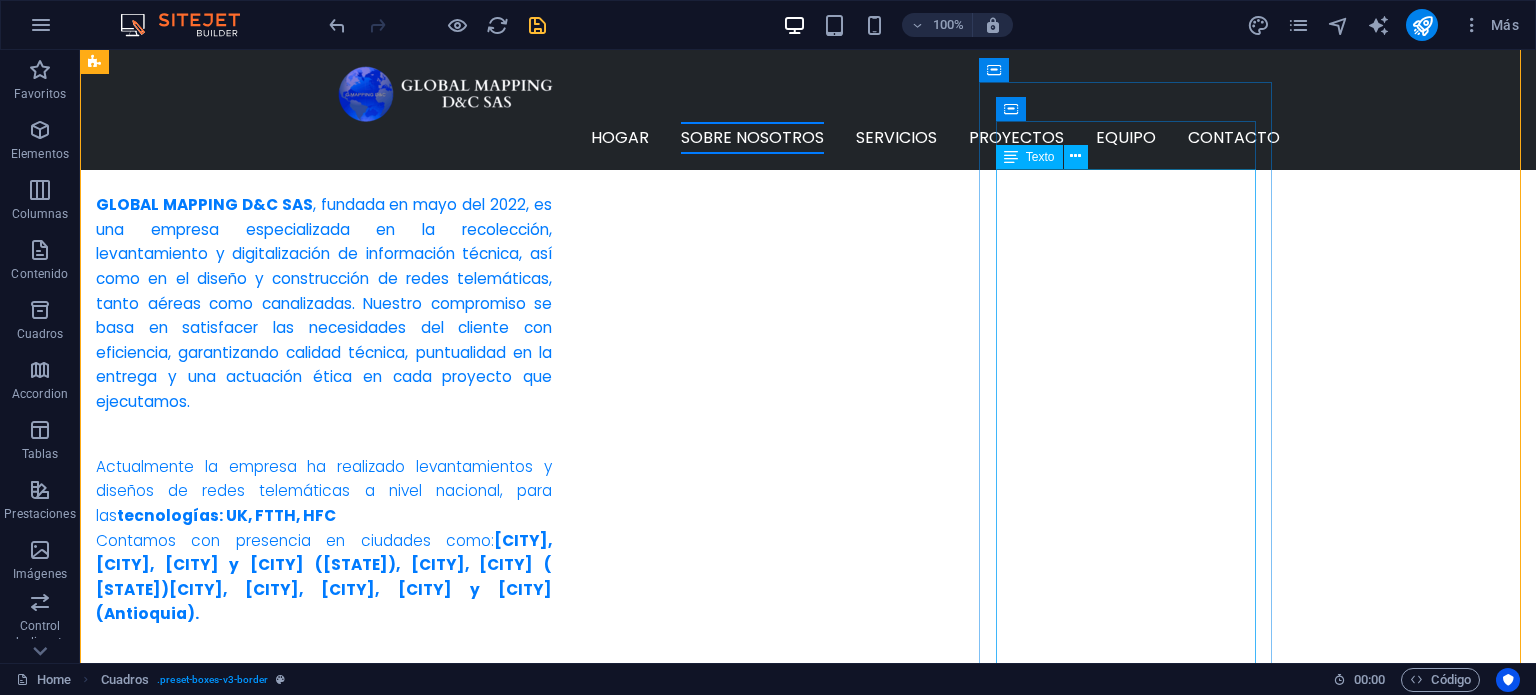 scroll, scrollTop: 1009, scrollLeft: 0, axis: vertical 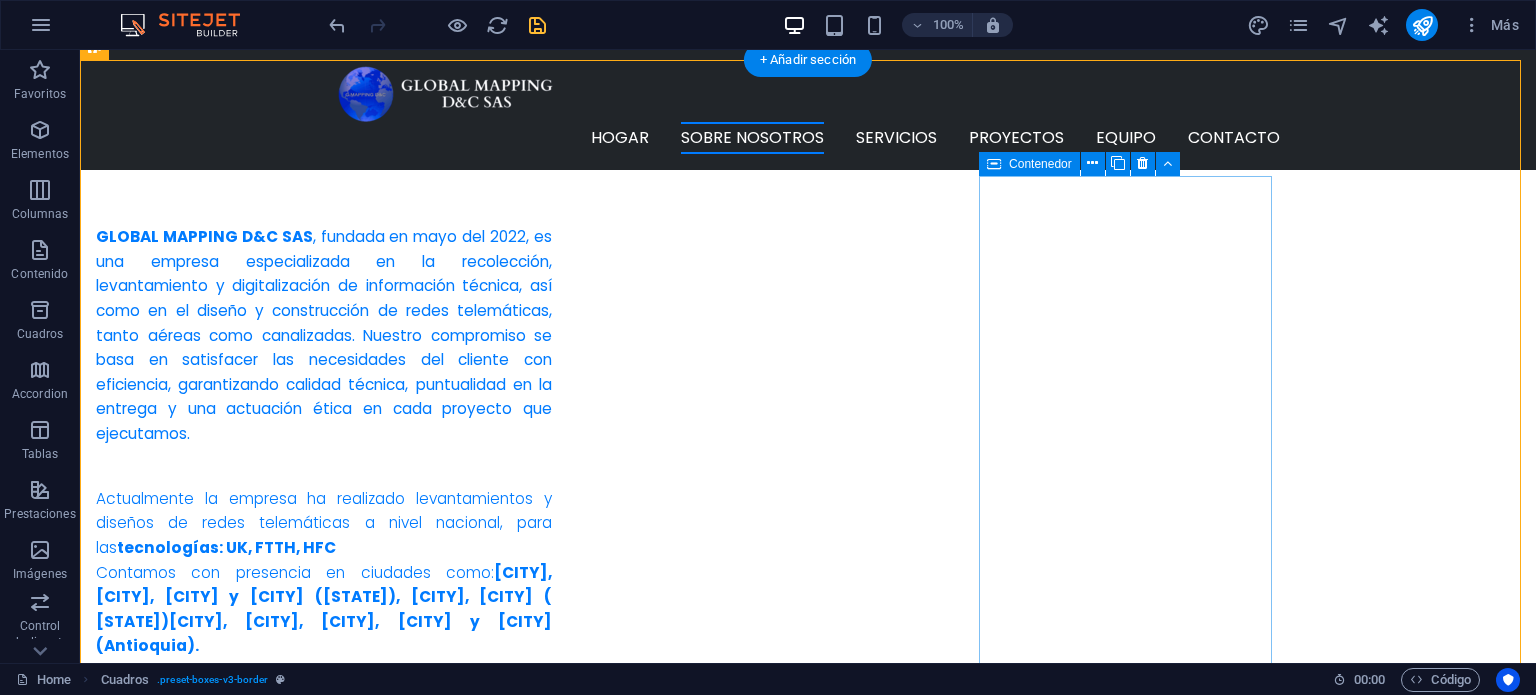 click on "objetivos - Proporcionar soluciones ágiles y confiables que superen las expectativas del cliente en cada etapa del proyecto.   - Incorporar herramientas y metodologías tecnológicas que optimicen el levantamiento de información y su digitalización.   - Consolidarnos como socio técnico y comercial de los ISP, destacándonos por la calidad, eficiencia y capacidad de respuesta de nuestros servicios. - Fomentar una cultura de mejora continua que integre talento humano calificado y procesos orientados a resultados sostenibles." at bounding box center [242, 1886] 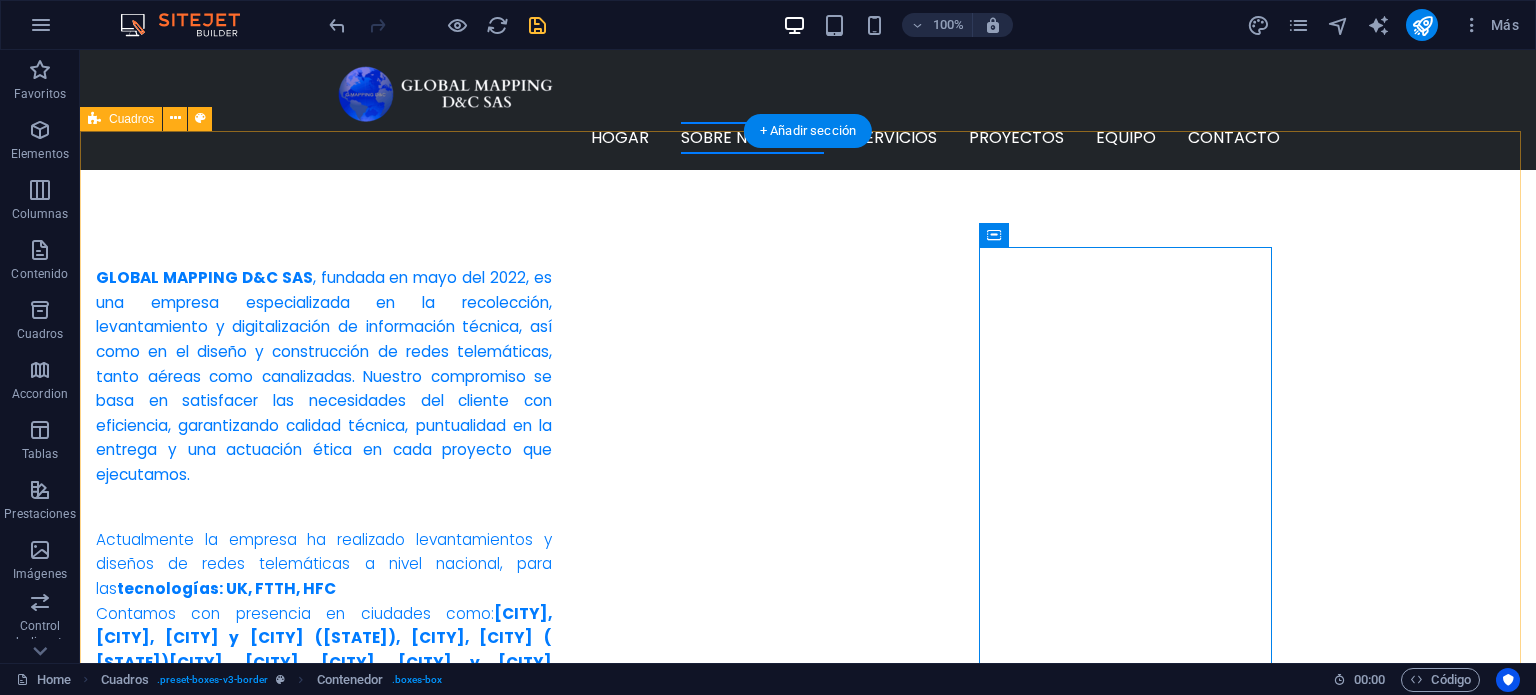 scroll, scrollTop: 909, scrollLeft: 0, axis: vertical 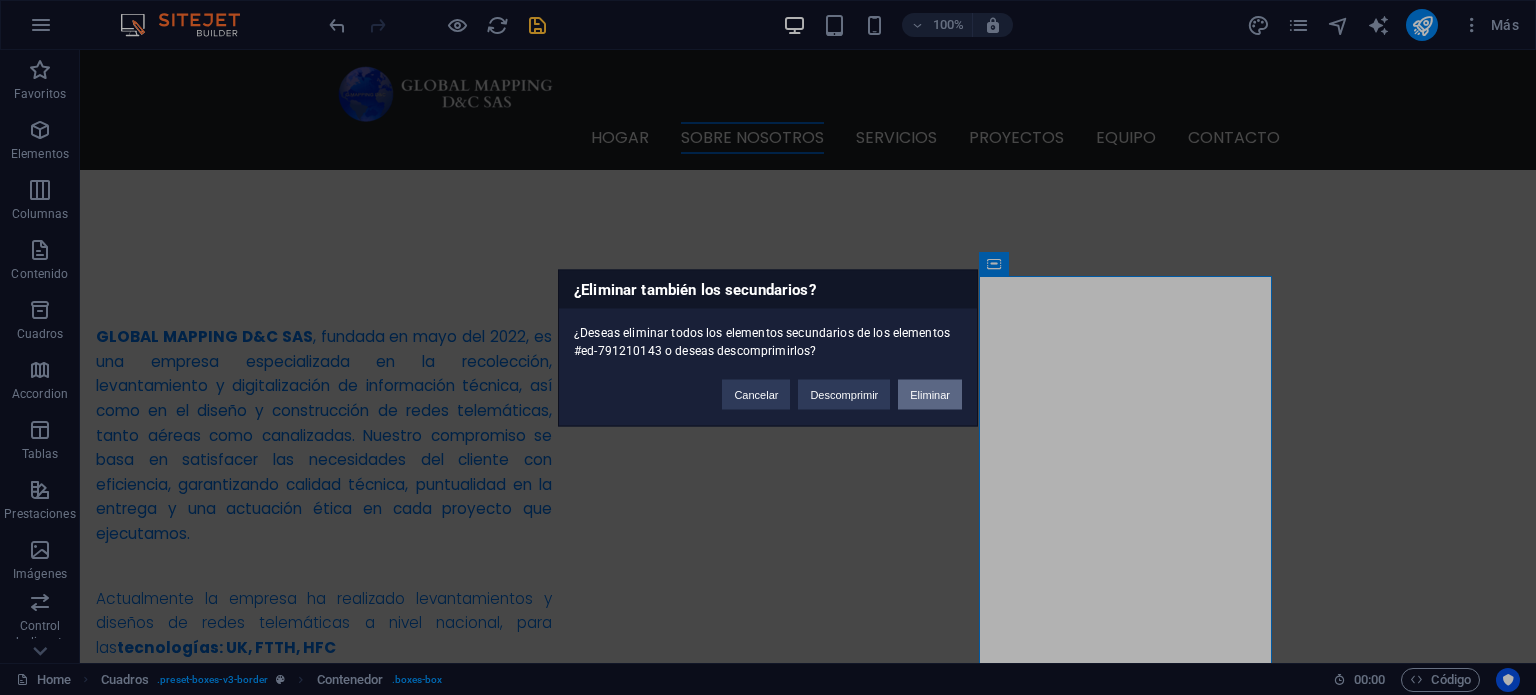 type 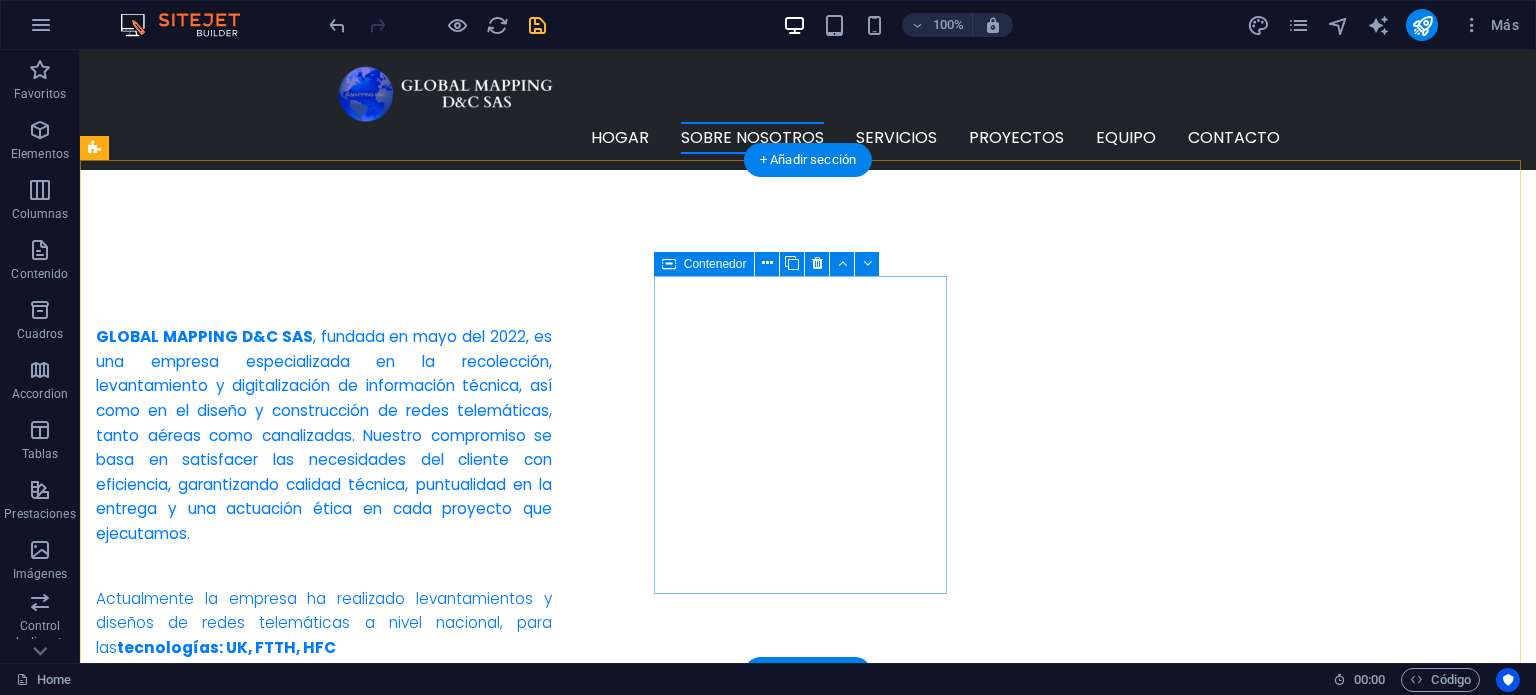click on "VISIÓN Para el año 2027, GLOBAL MAPPING D&C SAS será reconocida a nivel nacional como una empresa líder en el diseño y construcción de redes telemáticas, certificada en estándares de calidad. Nos destacaremos por la excelencia técnica de nuestros servicios, la generación de empleo, la formación de alianzas sostenibles y nuestra posición como la opción preferida en el mercado colombiano." at bounding box center (242, 1472) 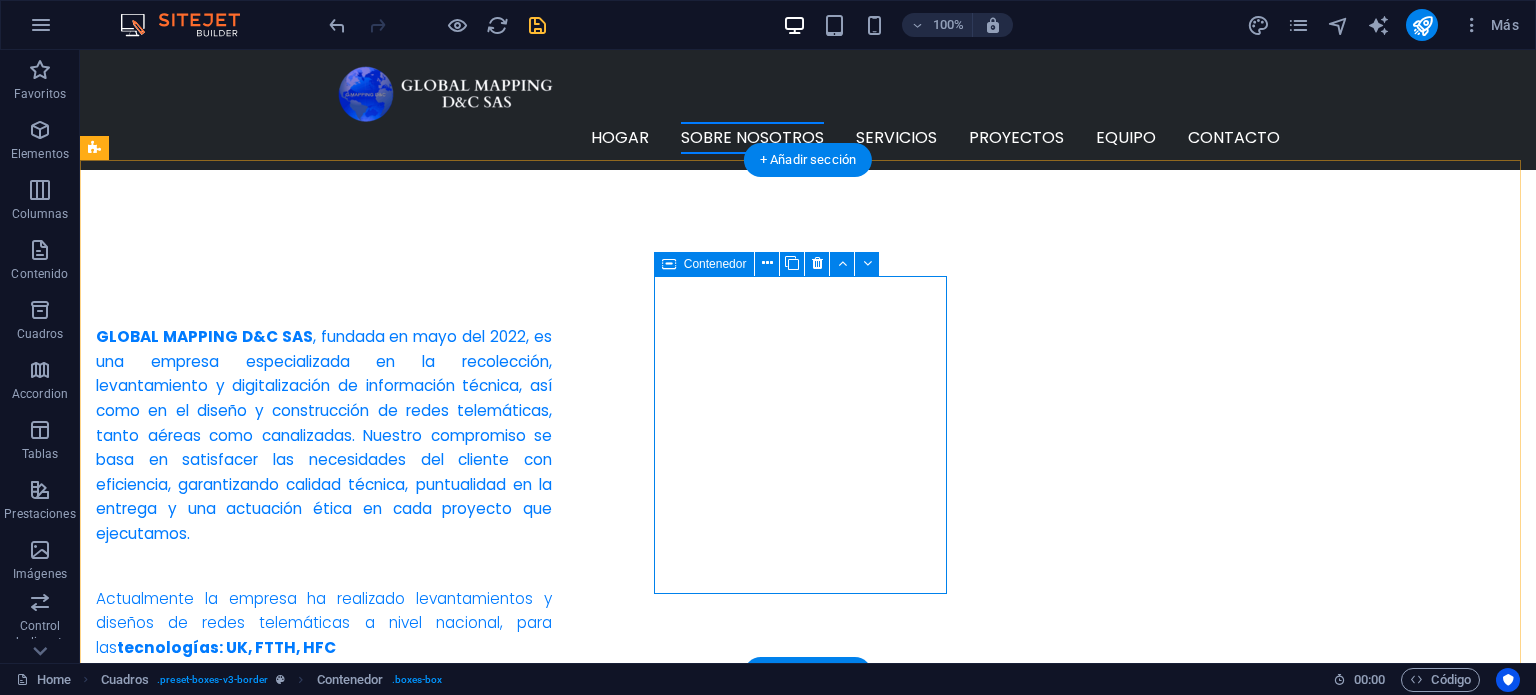 click on "VISIÓN Para el año 2027, GLOBAL MAPPING D&C SAS será reconocida a nivel nacional como una empresa líder en el diseño y construcción de redes telemáticas, certificada en estándares de calidad. Nos destacaremos por la excelencia técnica de nuestros servicios, la generación de empleo, la formación de alianzas sostenibles y nuestra posición como la opción preferida en el mercado colombiano." at bounding box center (242, 1472) 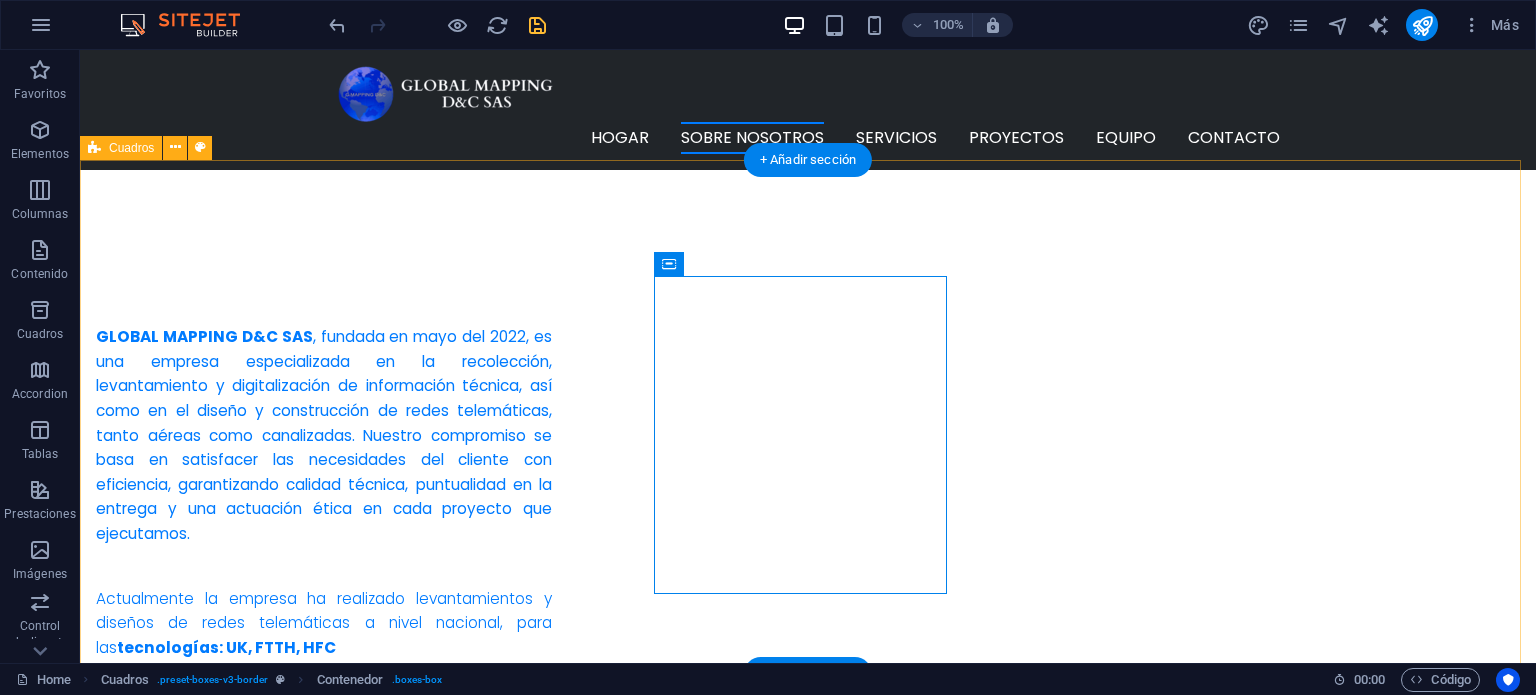 click on "MISIÓN Desarrollamos proyectos de infraestructura para redes telemáticas, apoyados en un equipo humano altamente calificado, certificado y comprometido. Implementamos estrategias sostenibles que garantizan rentabilidad, excelencia técnica, ética profesional y cumplimiento normativo en cada uno de nuestros procesos. VISIÓN Para el año 2027, GLOBAL MAPPING D&C SAS será reconocida a nivel nacional como una empresa líder en el diseño y construcción de redes telemáticas, certificada en estándares de calidad. Nos destacaremos por la excelencia técnica de nuestros servicios, la generación de empleo, la formación de alianzas sostenibles y nuestra posición como la opción preferida en el mercado [COUNTRY]." at bounding box center (808, 1283) 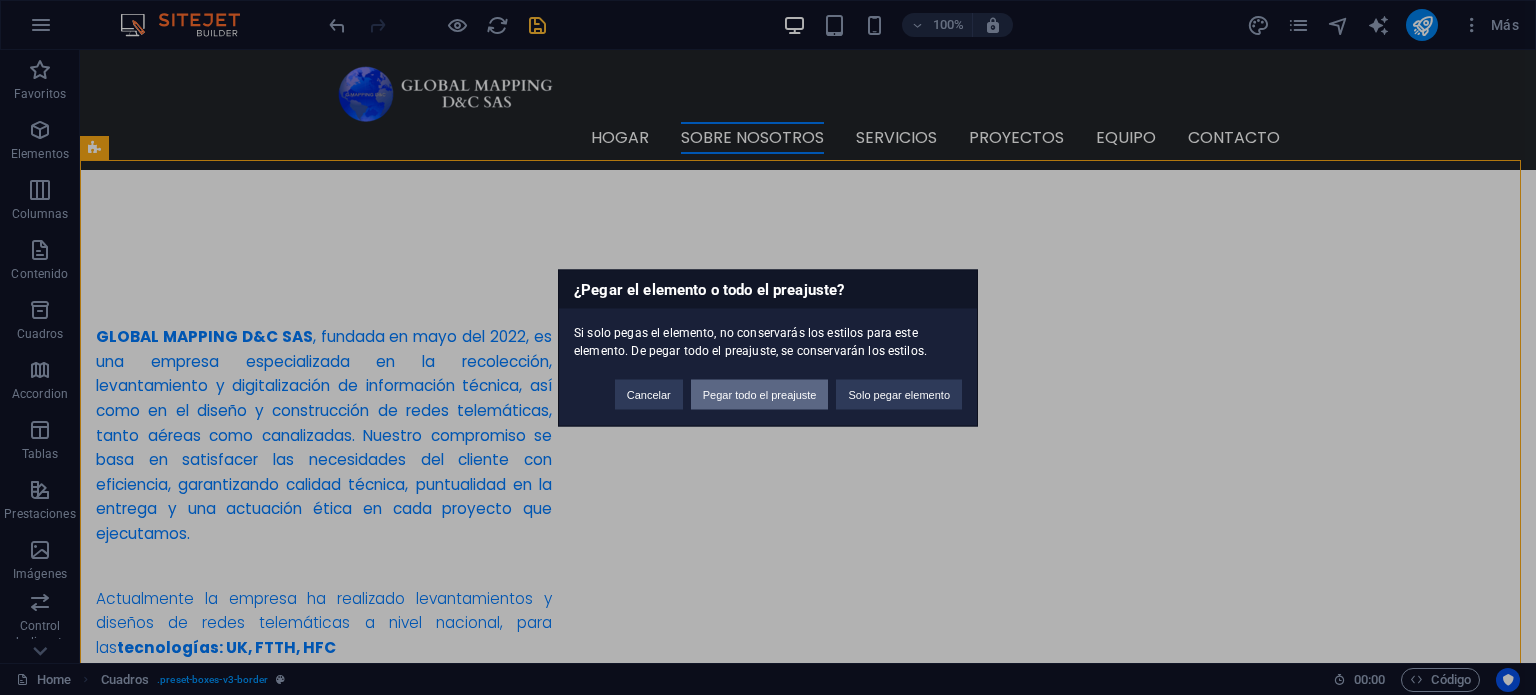 click on "Pegar todo el preajuste" at bounding box center (760, 394) 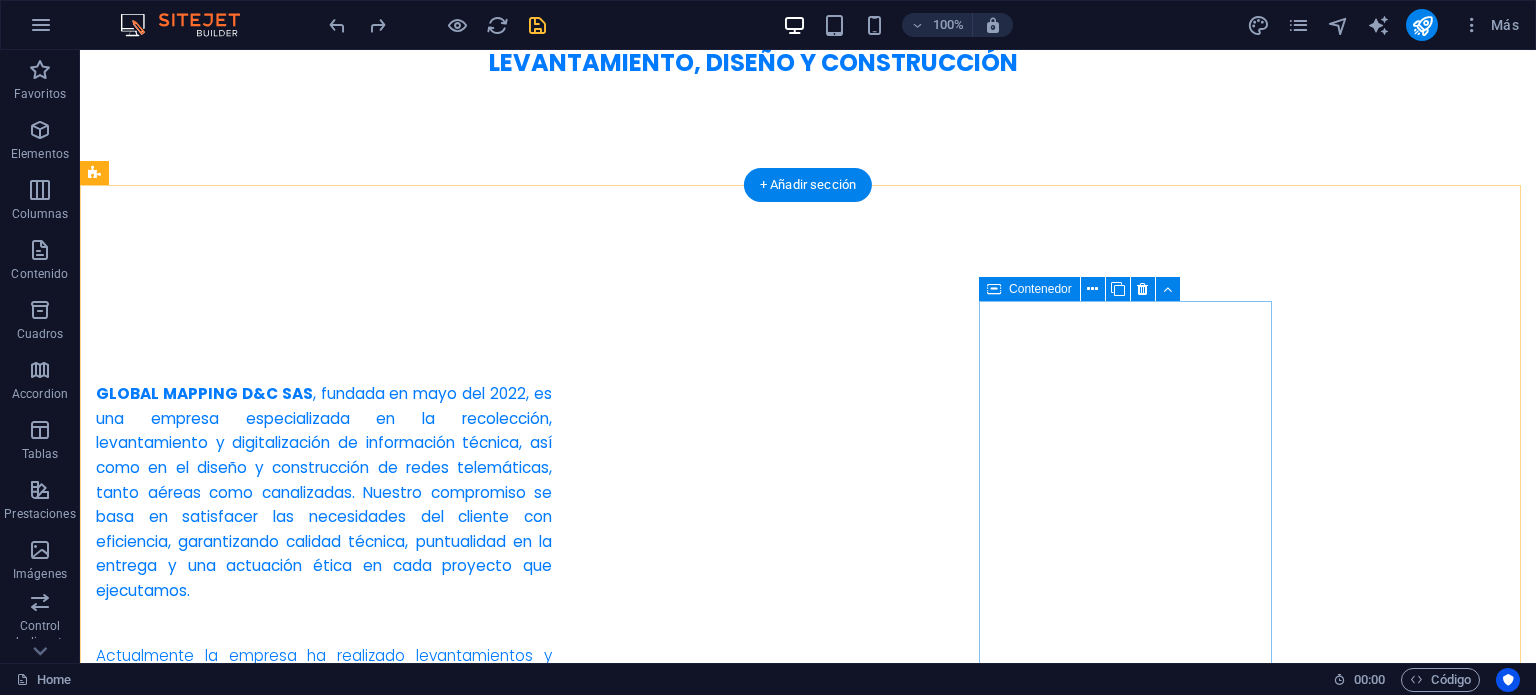 scroll, scrollTop: 984, scrollLeft: 0, axis: vertical 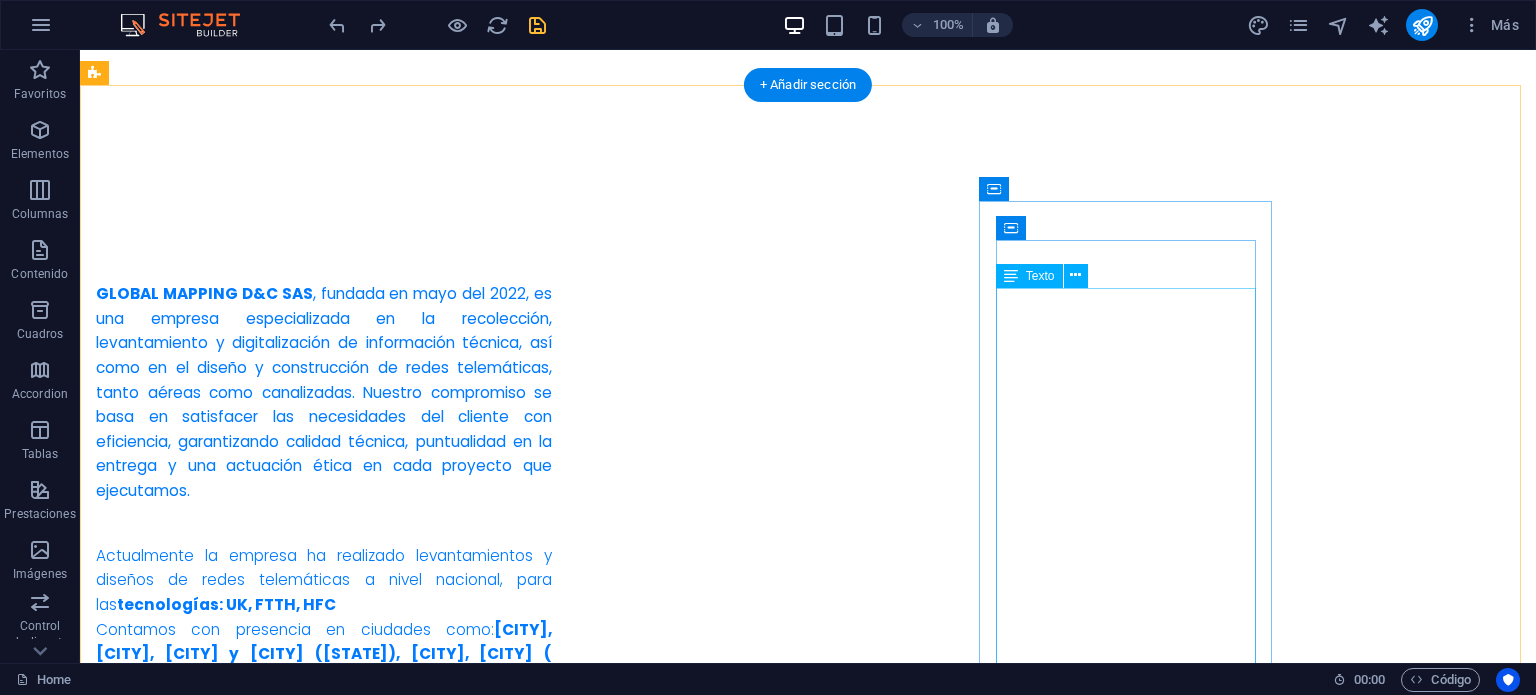 click on "- Proporcionar soluciones ágiles y confiables que superen las expectativas del cliente en cada etapa del proyecto.   - Incorporar herramientas y metodologías tecnológicas que optimicen el levantamiento de información y su digitalización.   - Consolidarnos como socio técnico y comercial de los ISP, destacándonos por la calidad, eficiencia y capacidad de respuesta de nuestros servicios. - Fomentar una cultura de mejora continua que integre talento humano calificado y procesos orientados a resultados sostenibles." at bounding box center (242, 1978) 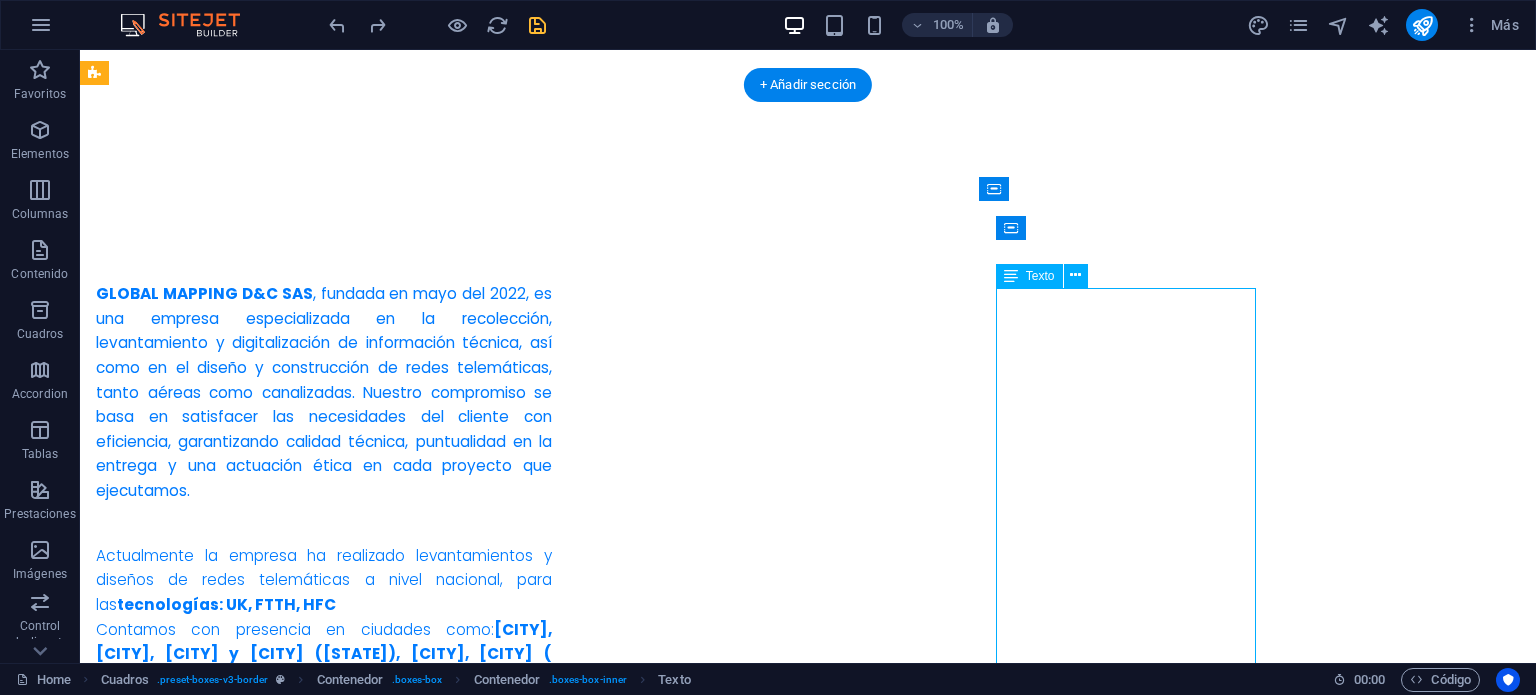 click on "- Proporcionar soluciones ágiles y confiables que superen las expectativas del cliente en cada etapa del proyecto.   - Incorporar herramientas y metodologías tecnológicas que optimicen el levantamiento de información y su digitalización.   - Consolidarnos como socio técnico y comercial de los ISP, destacándonos por la calidad, eficiencia y capacidad de respuesta de nuestros servicios. - Fomentar una cultura de mejora continua que integre talento humano calificado y procesos orientados a resultados sostenibles." at bounding box center (242, 1978) 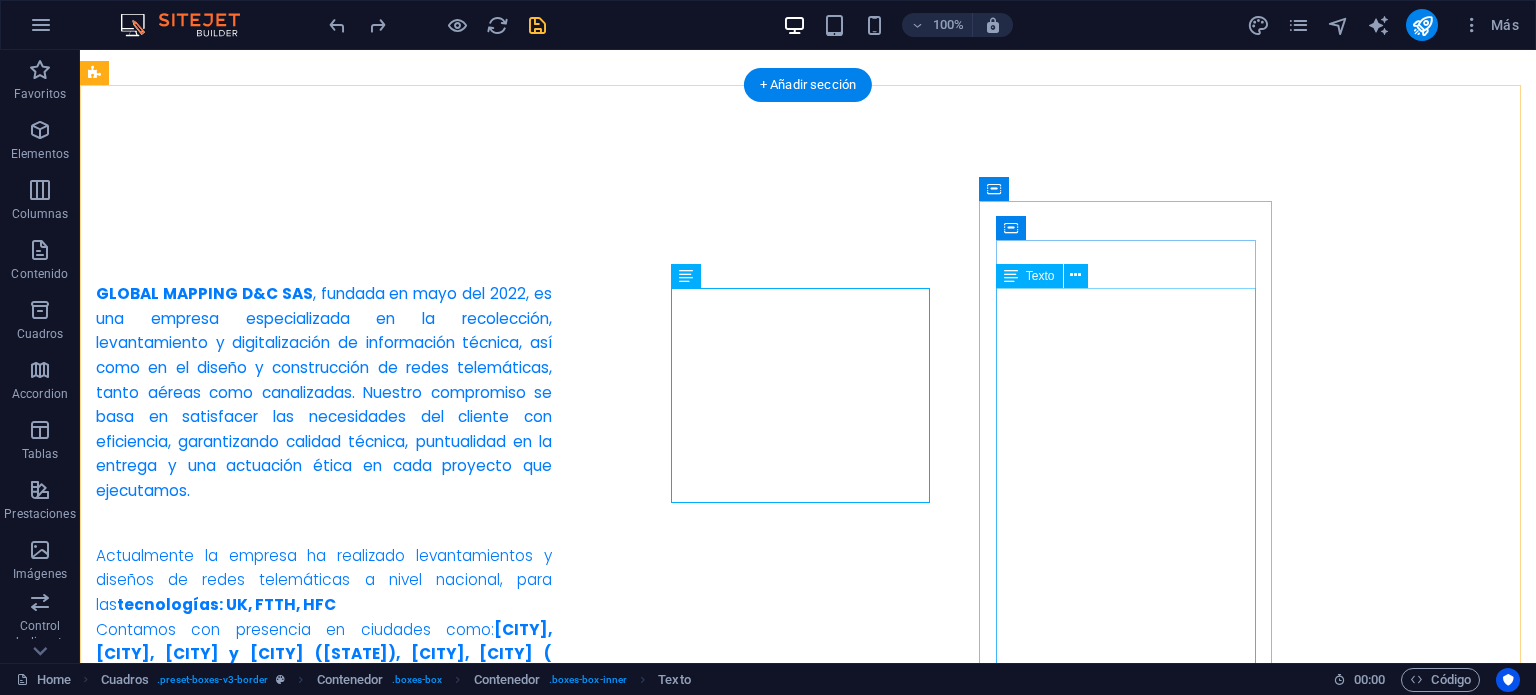 click on "- Proporcionar soluciones ágiles y confiables que superen las expectativas del cliente en cada etapa del proyecto.   - Incorporar herramientas y metodologías tecnológicas que optimicen el levantamiento de información y su digitalización.   - Consolidarnos como socio técnico y comercial de los ISP, destacándonos por la calidad, eficiencia y capacidad de respuesta de nuestros servicios. - Fomentar una cultura de mejora continua que integre talento humano calificado y procesos orientados a resultados sostenibles." at bounding box center [242, 1978] 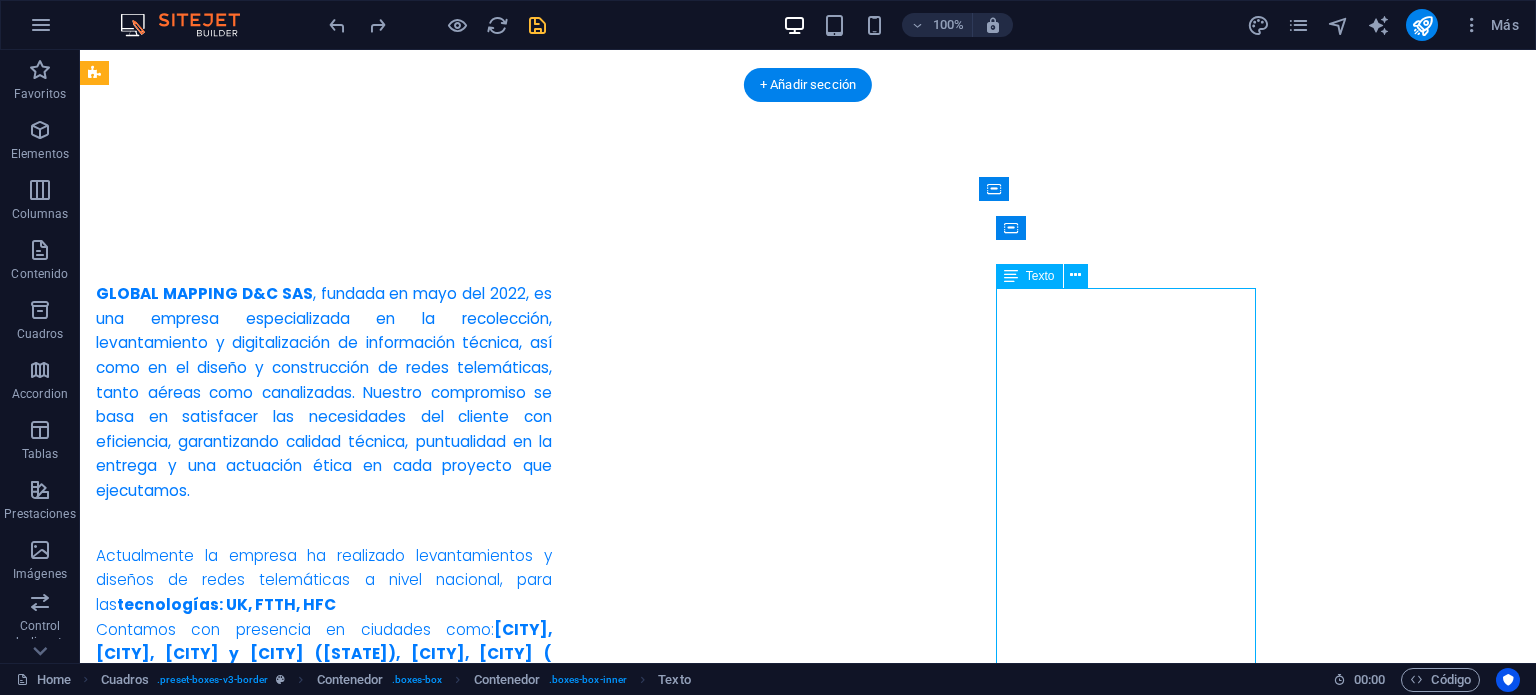 click on "- Proporcionar soluciones ágiles y confiables que superen las expectativas del cliente en cada etapa del proyecto.   - Incorporar herramientas y metodologías tecnológicas que optimicen el levantamiento de información y su digitalización.   - Consolidarnos como socio técnico y comercial de los ISP, destacándonos por la calidad, eficiencia y capacidad de respuesta de nuestros servicios. - Fomentar una cultura de mejora continua que integre talento humano calificado y procesos orientados a resultados sostenibles." at bounding box center (242, 1978) 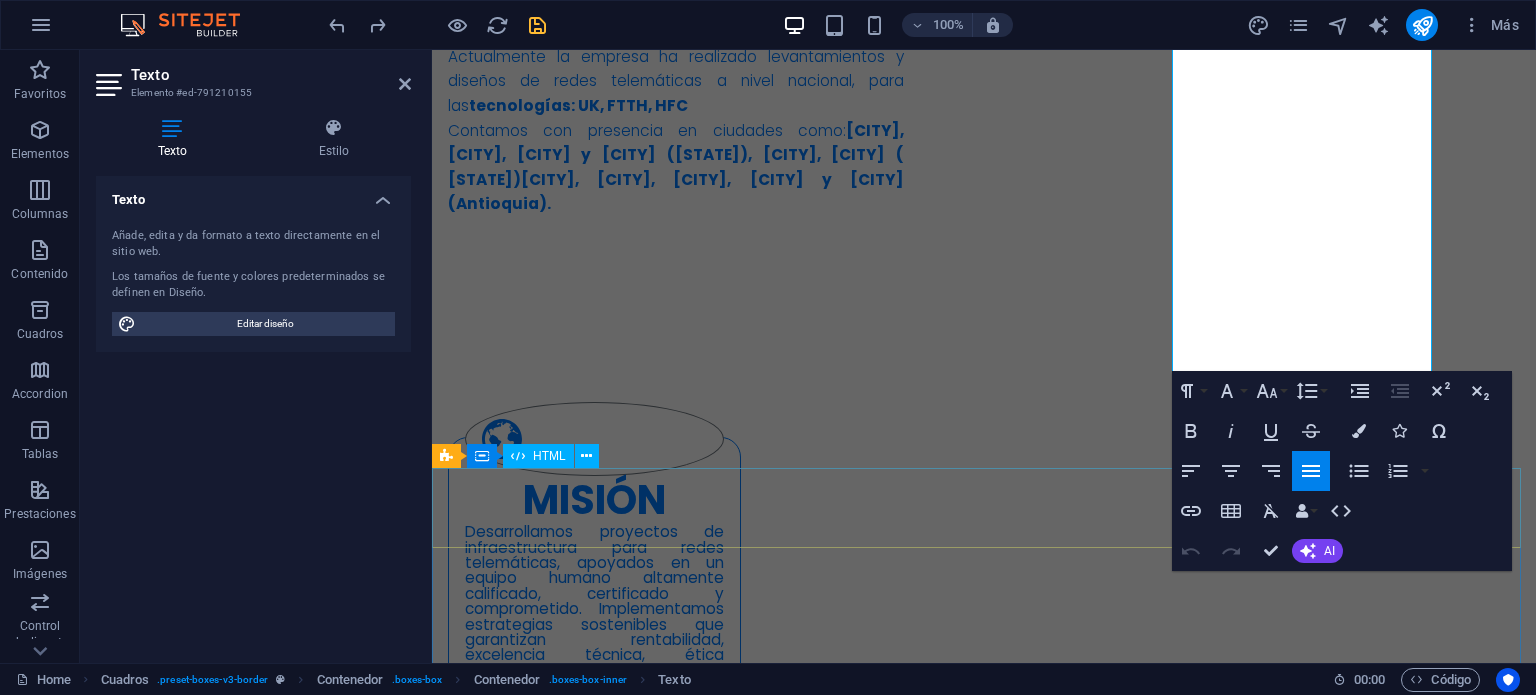 scroll, scrollTop: 1484, scrollLeft: 0, axis: vertical 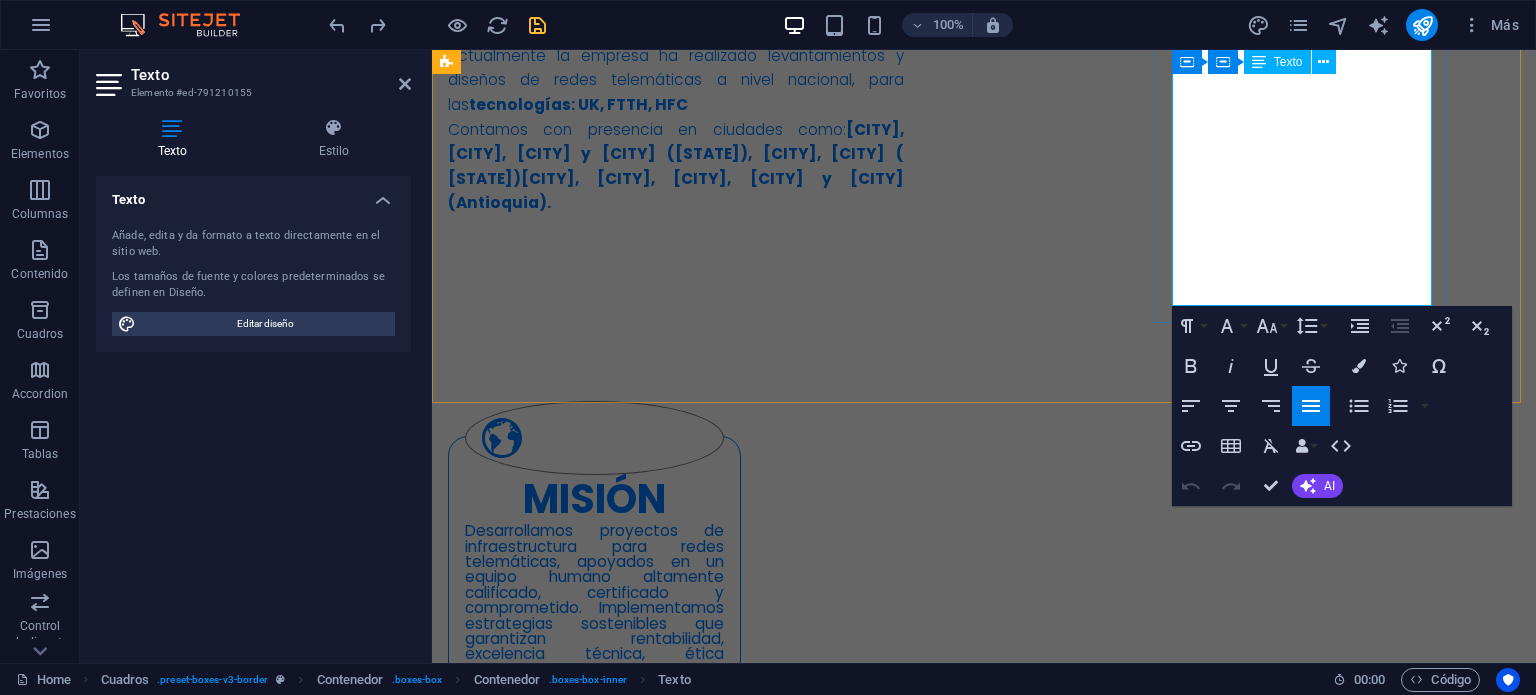 drag, startPoint x: 1210, startPoint y: 302, endPoint x: 1328, endPoint y: 295, distance: 118.20744 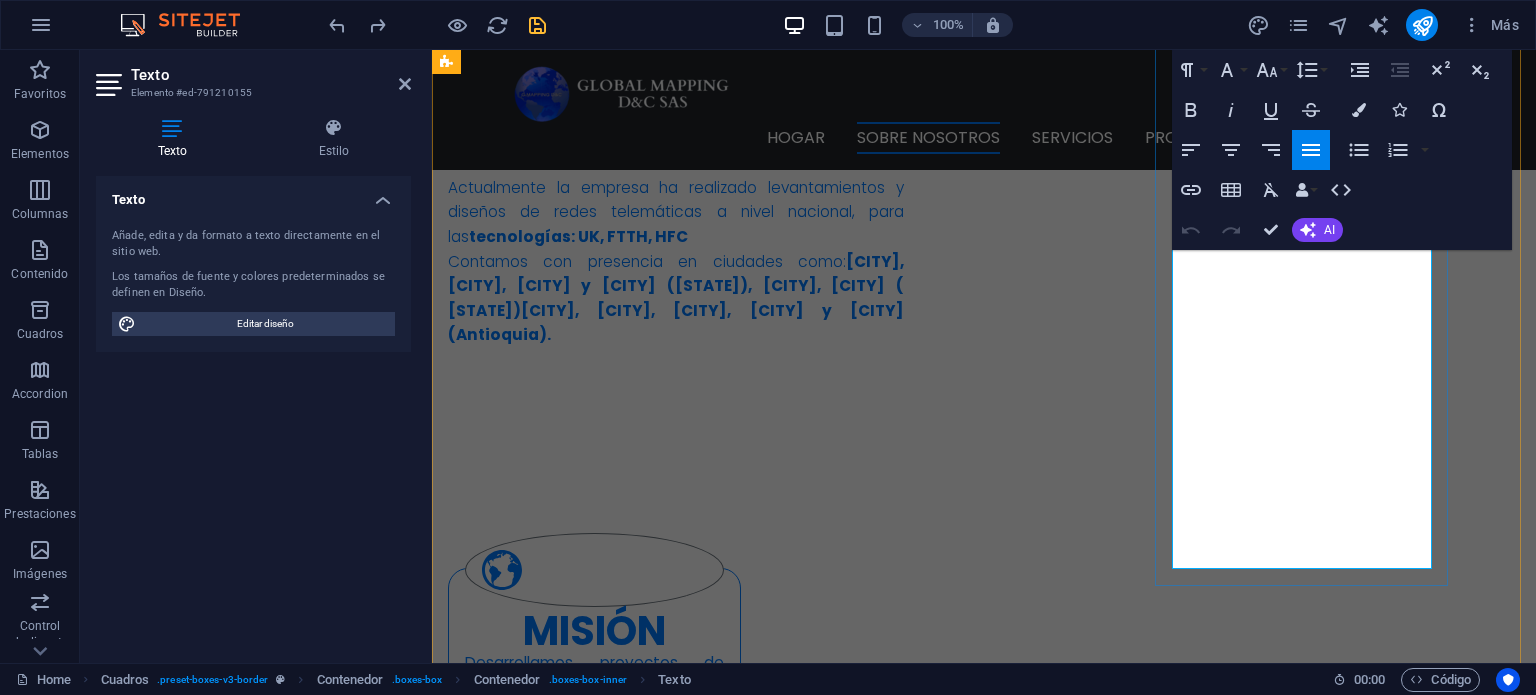 scroll, scrollTop: 1184, scrollLeft: 0, axis: vertical 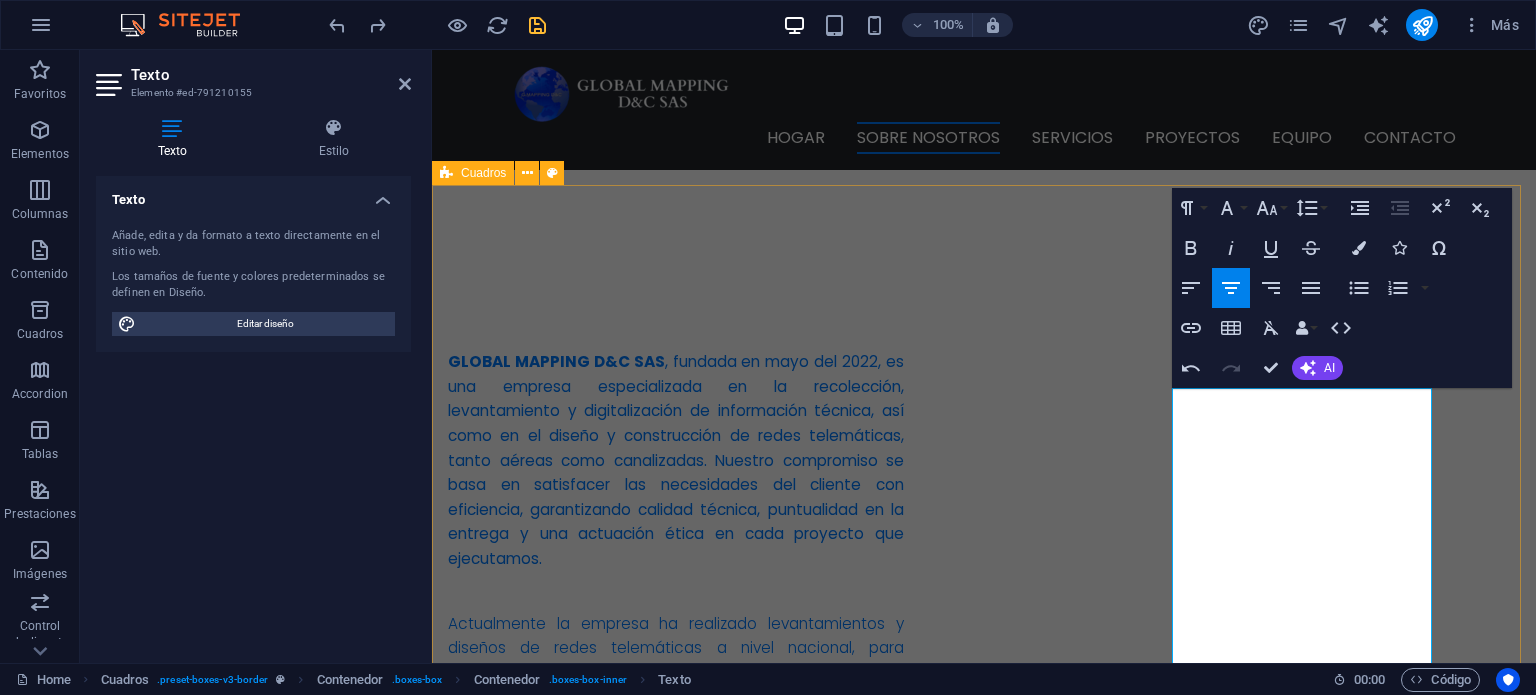 click on "MISIÓN Desarrollamos proyectos de infraestructura para redes telemáticas, apoyados en un equipo humano altamente calificado, certificado y comprometido. Implementamos estrategias sostenibles que garantizan rentabilidad, excelencia técnica, ética profesional y cumplimiento normativo en cada uno de nuestros procesos. VISIÓN Para el año 2027, GLOBAL MAPPING D&C SAS será reconocida a nivel nacional como una empresa líder en el diseño y construcción de redes telemáticas, certificada en estándares de calidad. Nos destacaremos por la excelencia técnica de nuestros servicios, la generación de empleo, la formación de alianzas sostenibles y nuestra posición como la opción preferida en el mercado [COUNTRY]. objetivos -Proporcionar soluciones ágiles y confiables que superen las expectativas del cliente en cada etapa del proyecto.  -Incorporar herramientas y metodologías tecnológicas que optimicen el levantamiento de información y su digitalización." at bounding box center (984, 1644) 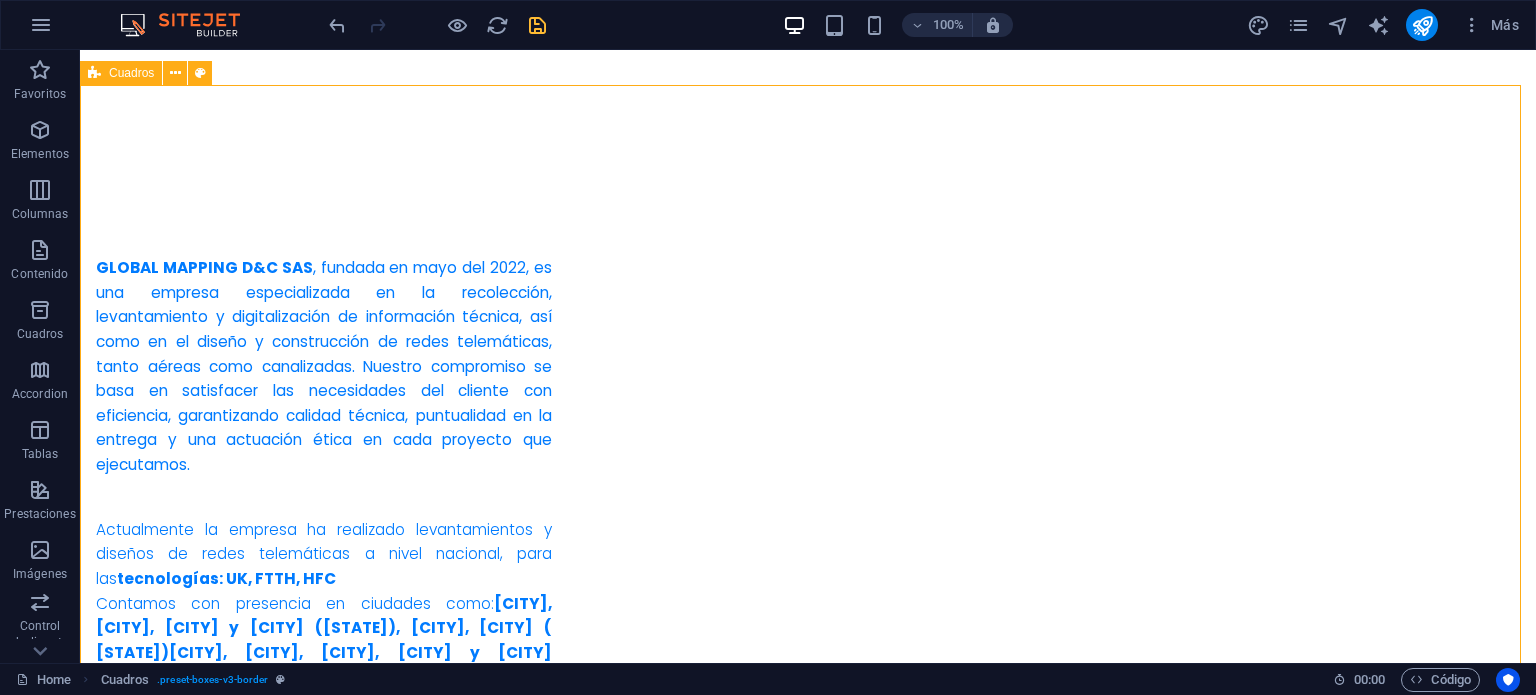 scroll, scrollTop: 1084, scrollLeft: 0, axis: vertical 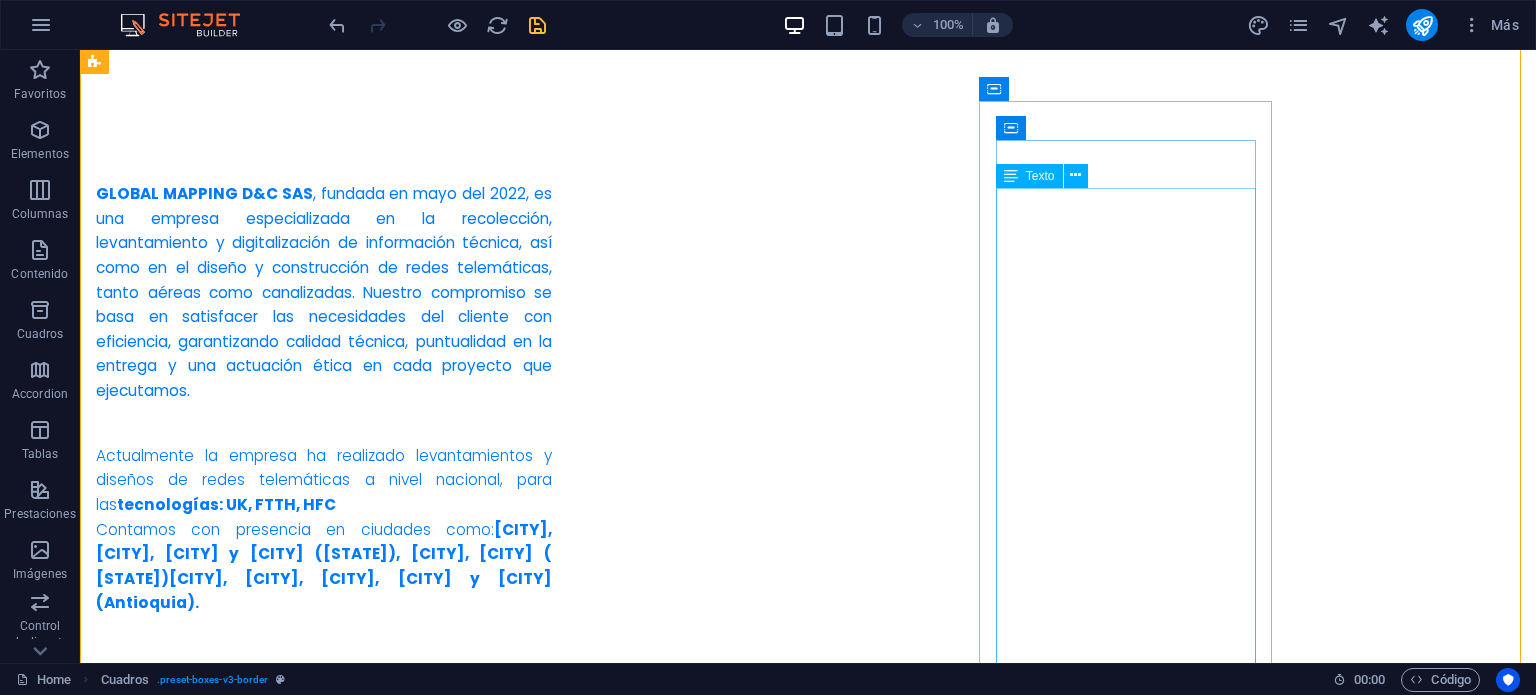 click on "-Proporcionar soluciones ágiles y confiables que superen las expectativas del cliente en cada etapa del proyecto.  -Incorporar herramientas y metodologías tecnológicas que optimicen el levantamiento de información y su digitalización.  -Consolidarnos como socio técnico y comercial de los ISP, destacándonos por la calidad, eficiencia y capacidad de respuesta de nuestros servicios. -Fomentar una cultura de mejora continua que integre talento humano calificado y procesos orientados a resultados sostenibles." at bounding box center [242, 1877] 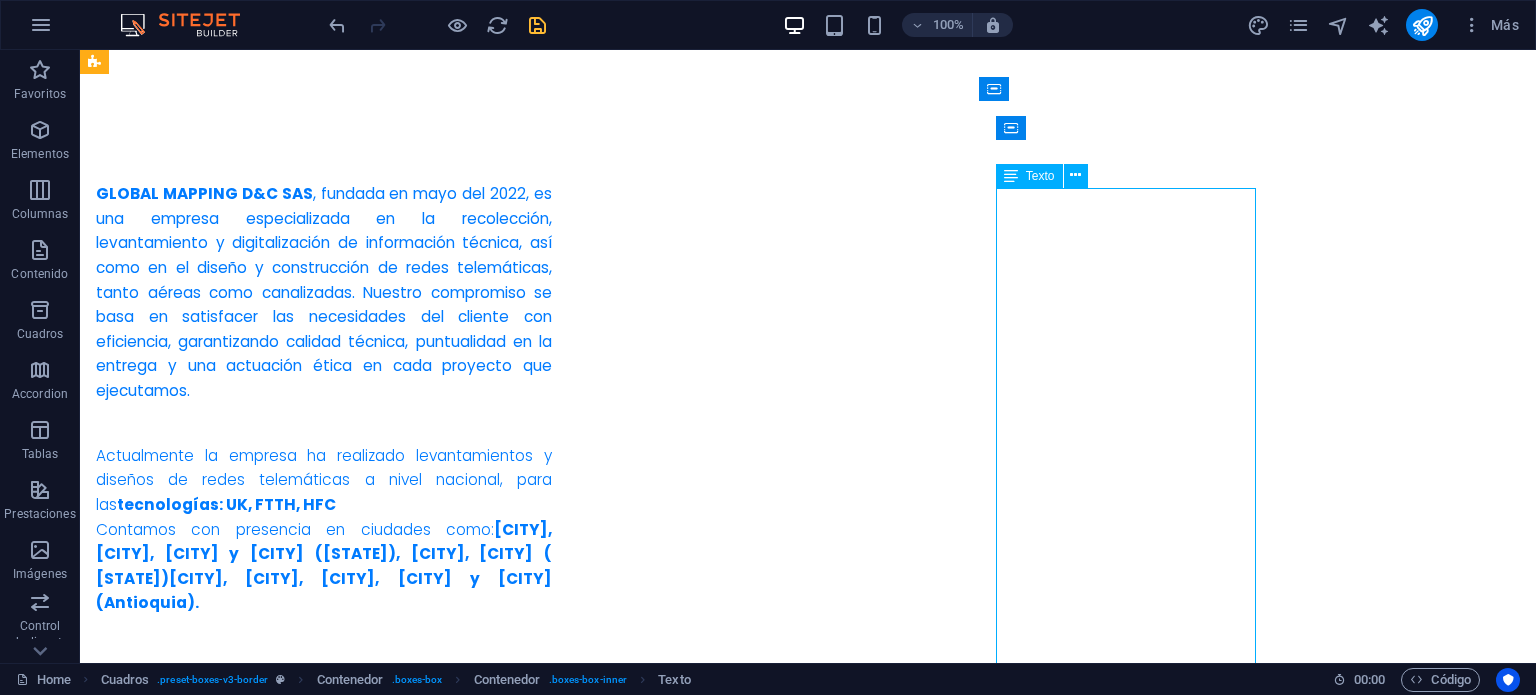 drag, startPoint x: 1000, startPoint y: 199, endPoint x: 648, endPoint y: 201, distance: 352.00568 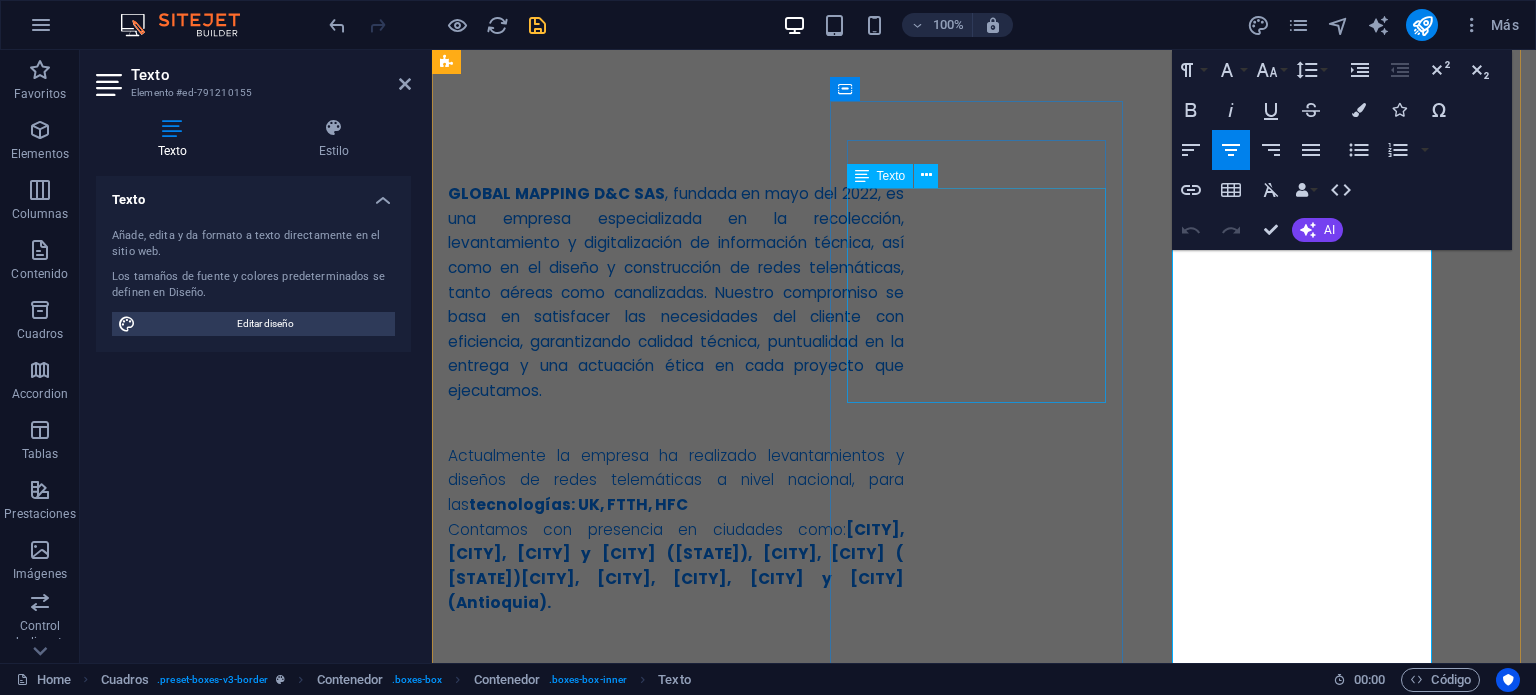 click on "Para el año 2027, GLOBAL MAPPING D&C SAS será reconocida a nivel nacional como una empresa líder en el diseño y construcción de redes telemáticas, certificada en estándares de calidad. Nos destacaremos por la excelencia técnica de nuestros servicios, la generación de empleo, la formación de alianzas sostenibles y nuestra posición como la opción preferida en el mercado [COUNTRY]." at bounding box center (594, 1364) 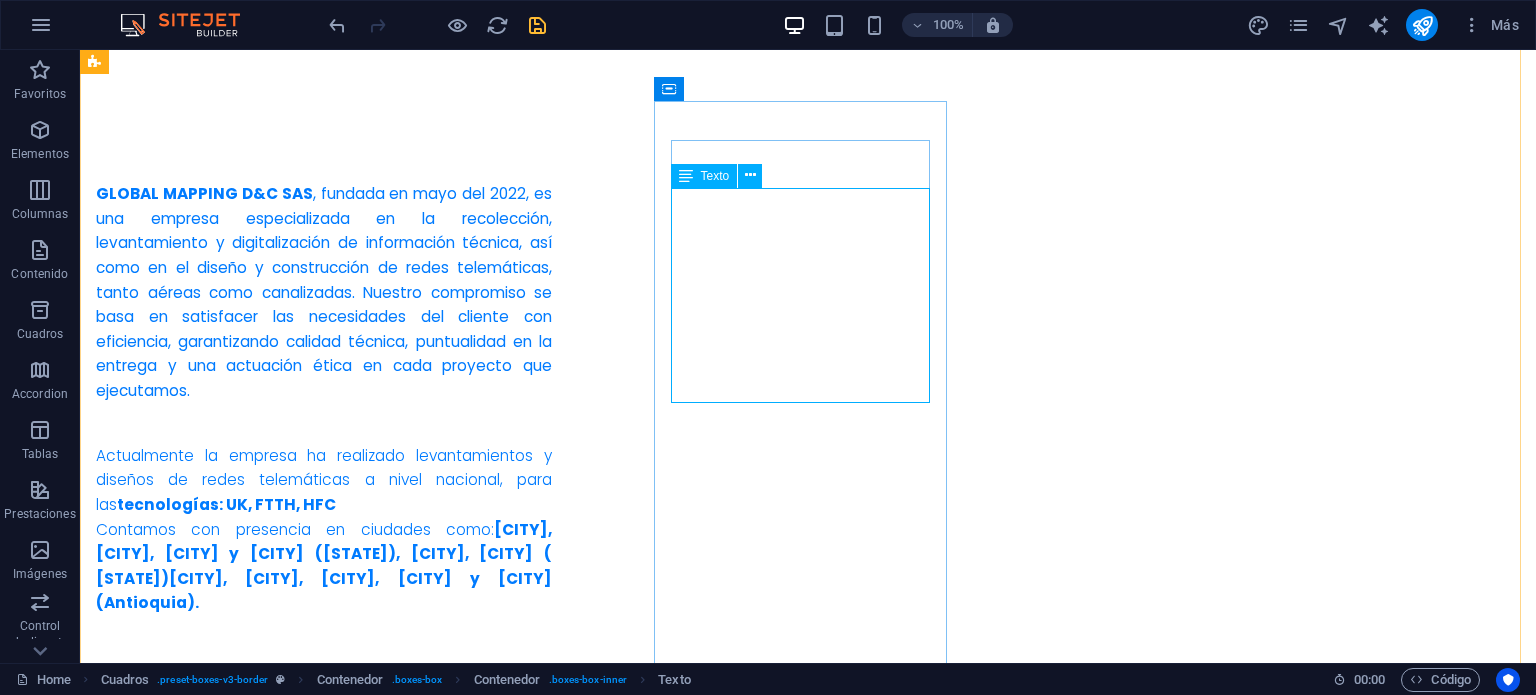 click on "Para el año 2027, GLOBAL MAPPING D&C SAS será reconocida a nivel nacional como una empresa líder en el diseño y construcción de redes telemáticas, certificada en estándares de calidad. Nos destacaremos por la excelencia técnica de nuestros servicios, la generación de empleo, la formación de alianzas sostenibles y nuestra posición como la opción preferida en el mercado [COUNTRY]." at bounding box center [242, 1364] 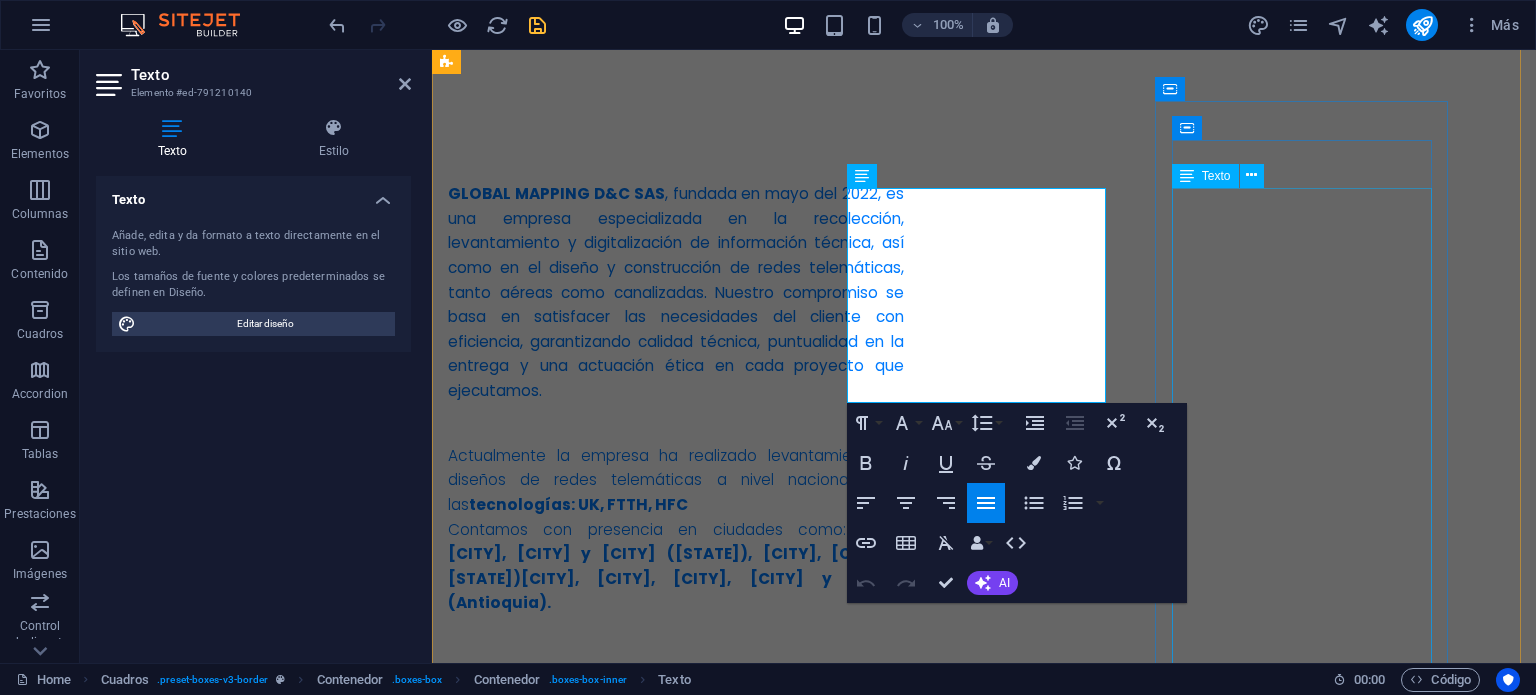 click on "-Proporcionar soluciones ágiles y confiables que superen las expectativas del cliente en cada etapa del proyecto.  -Incorporar herramientas y metodologías tecnológicas que optimicen el levantamiento de información y su digitalización.  -Consolidarnos como socio técnico y comercial de los ISP, destacándonos por la calidad, eficiencia y capacidad de respuesta de nuestros servicios. -Fomentar una cultura de mejora continua que integre talento humano calificado y procesos orientados a resultados sostenibles." at bounding box center (594, 1877) 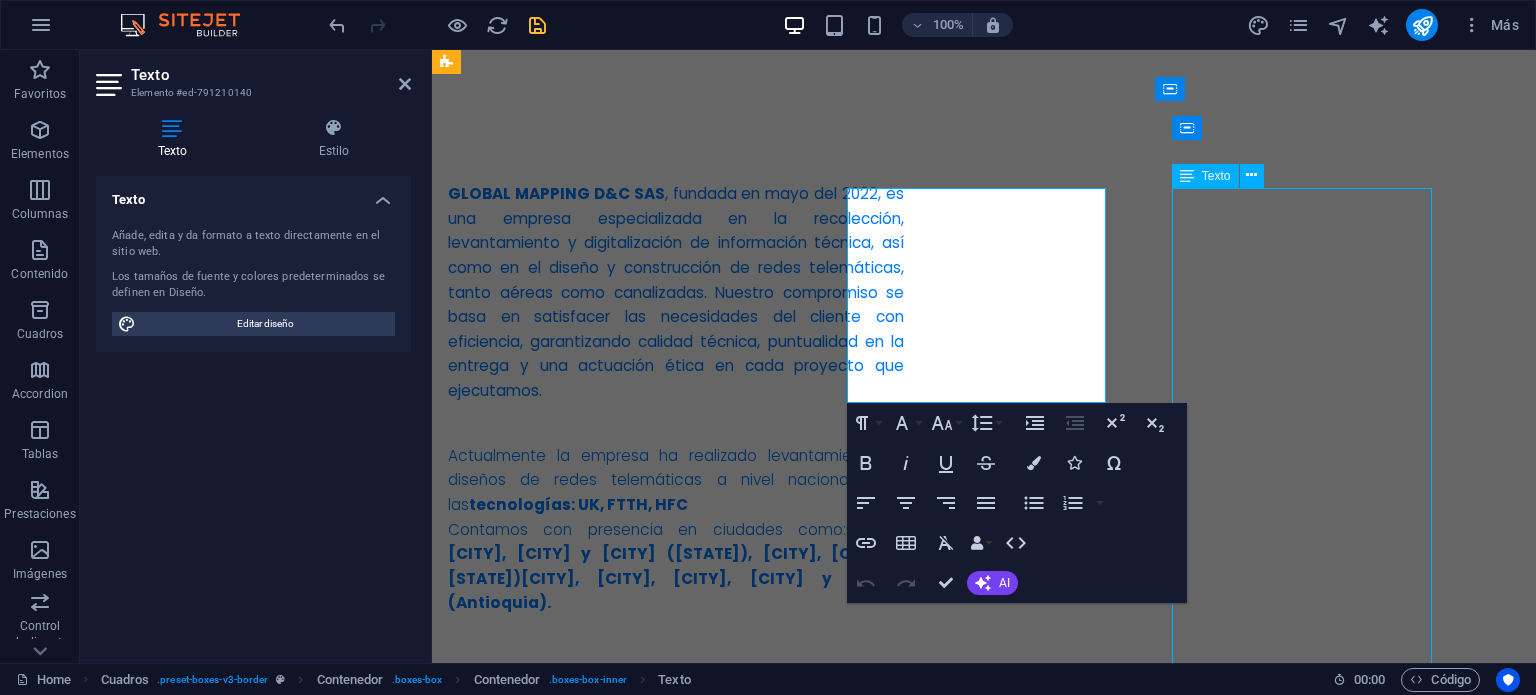 click on "-Proporcionar soluciones ágiles y confiables que superen las expectativas del cliente en cada etapa del proyecto.  -Incorporar herramientas y metodologías tecnológicas que optimicen el levantamiento de información y su digitalización.  -Consolidarnos como socio técnico y comercial de los ISP, destacándonos por la calidad, eficiencia y capacidad de respuesta de nuestros servicios. -Fomentar una cultura de mejora continua que integre talento humano calificado y procesos orientados a resultados sostenibles." at bounding box center (594, 1877) 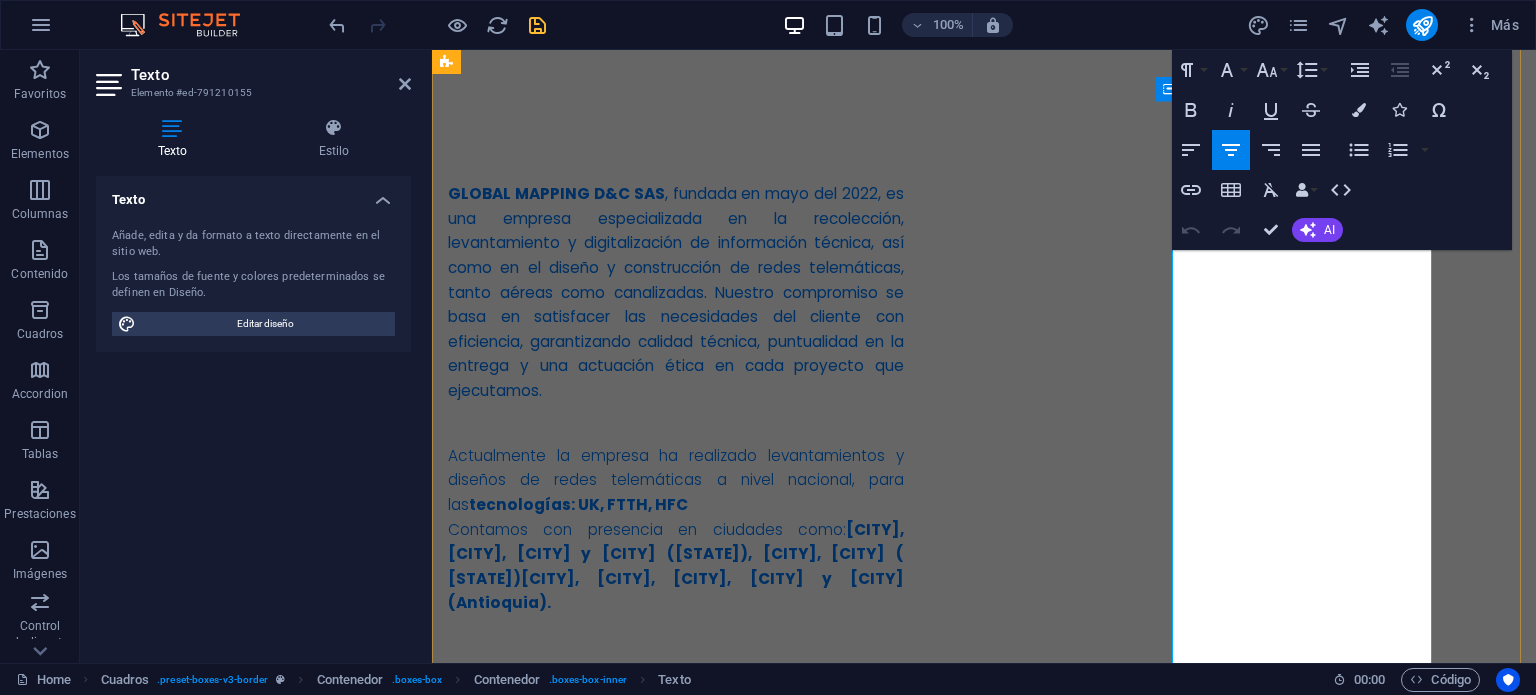 click on "-Proporcionar soluciones ágiles y confiables que superen las expectativas del cliente en cada etapa del proyecto." at bounding box center [594, 1668] 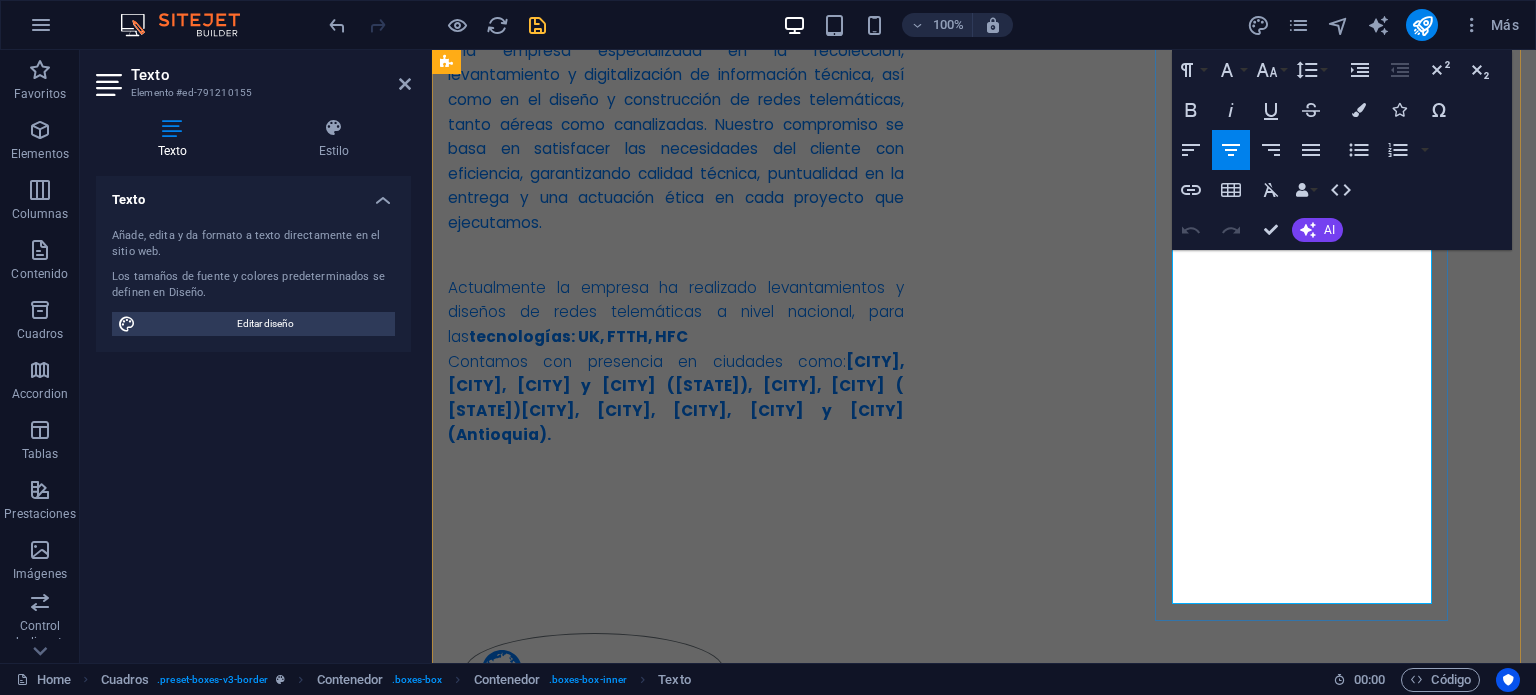 scroll, scrollTop: 1284, scrollLeft: 0, axis: vertical 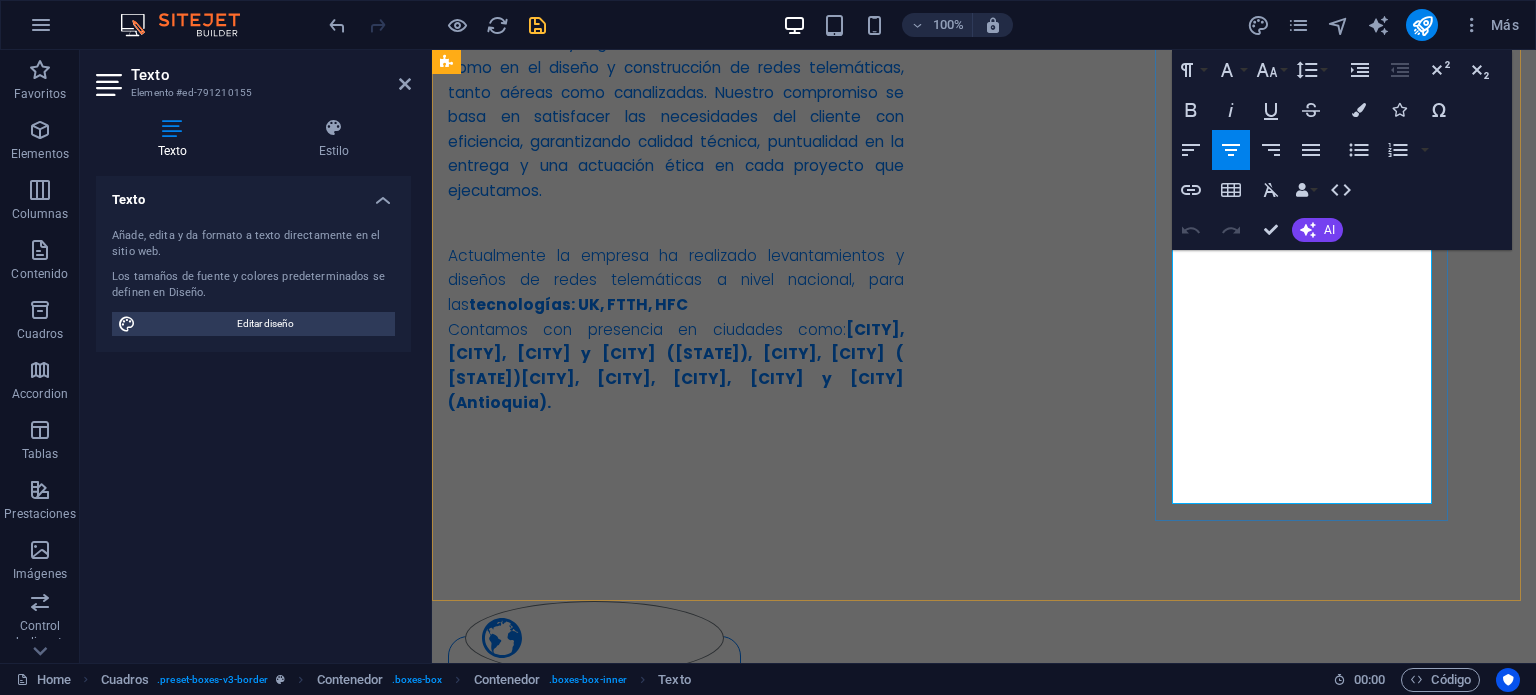drag, startPoint x: 1173, startPoint y: 399, endPoint x: 1368, endPoint y: 503, distance: 221 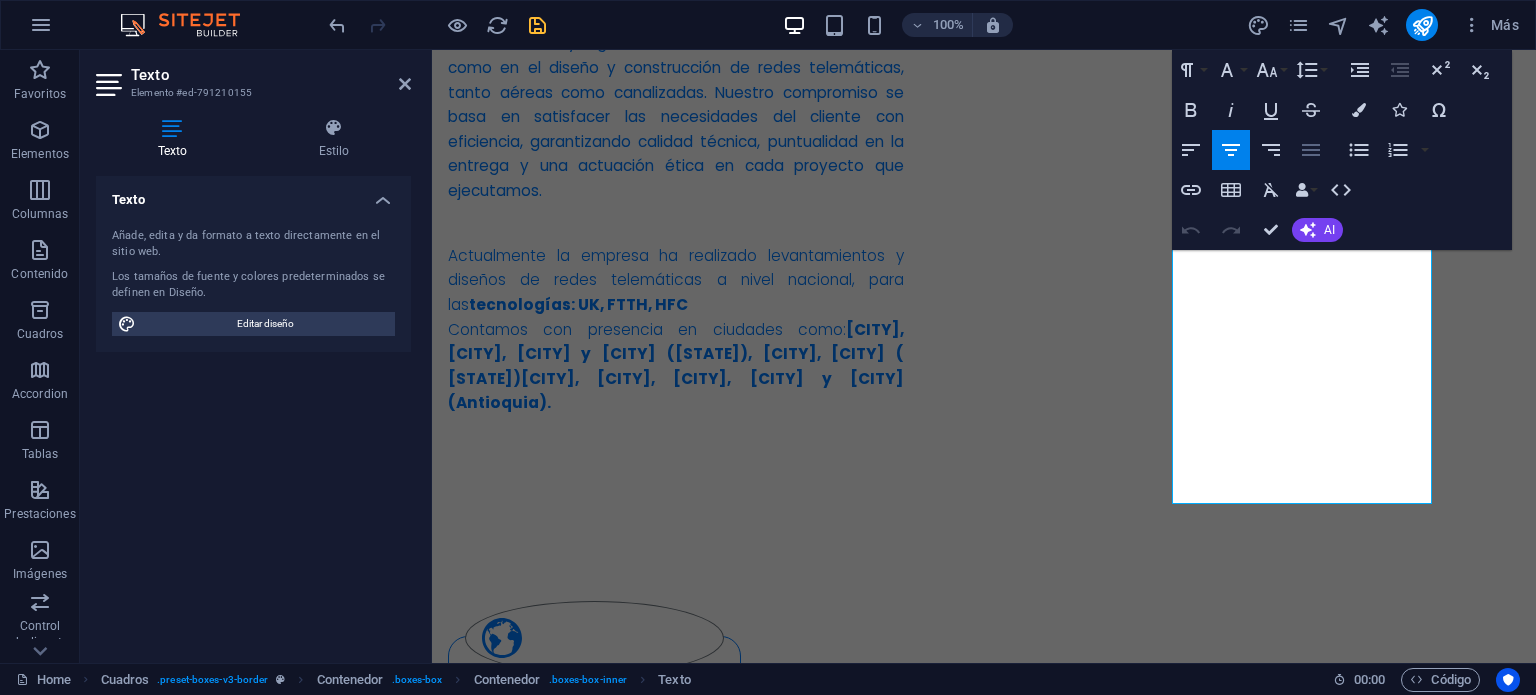 click 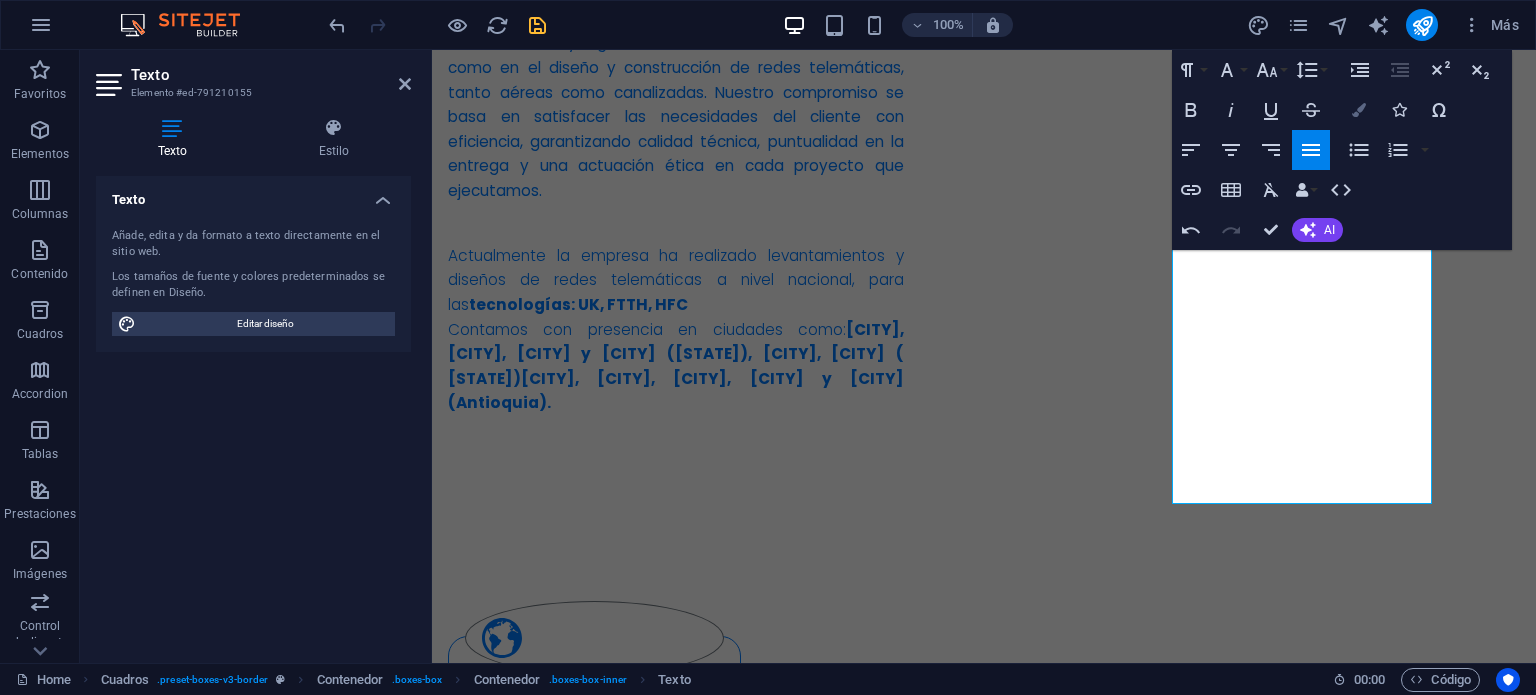 click at bounding box center (1359, 110) 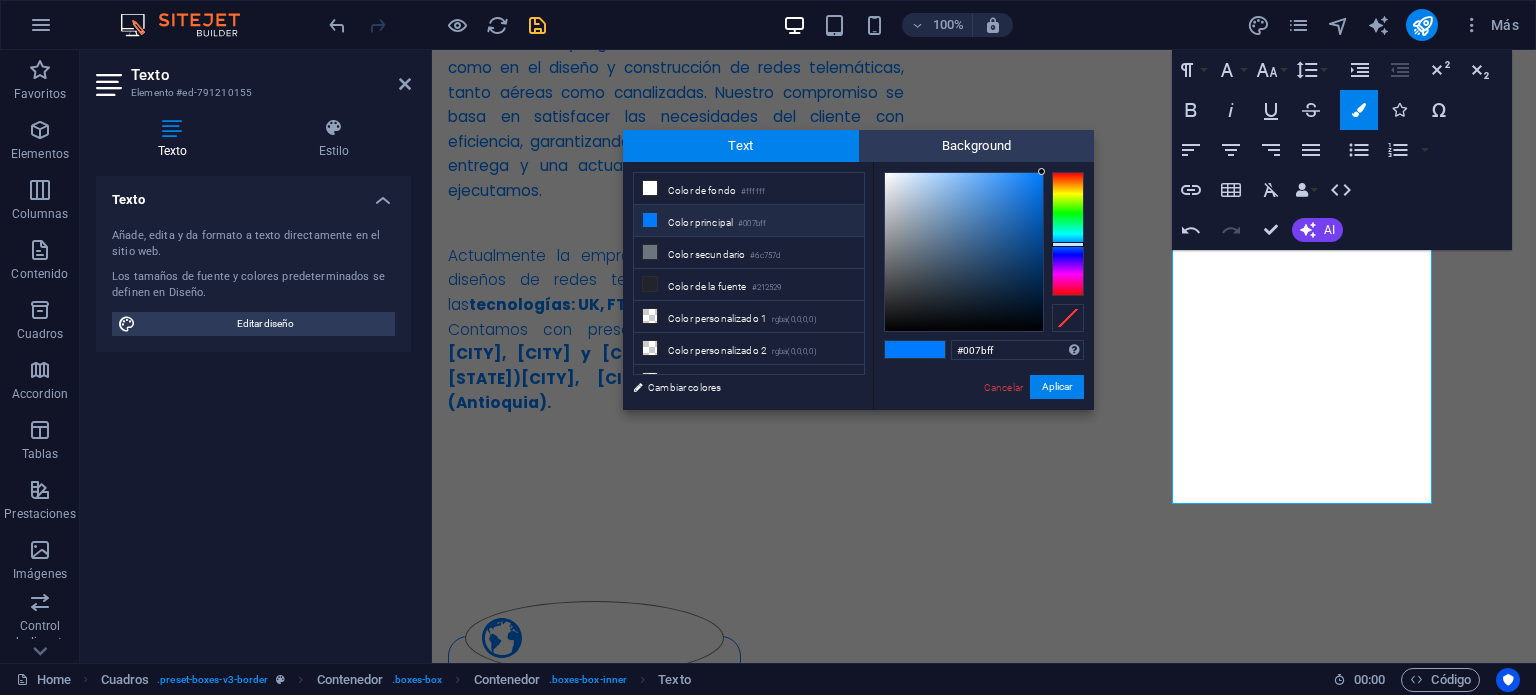 click on "Color principal
#007bff" at bounding box center [749, 221] 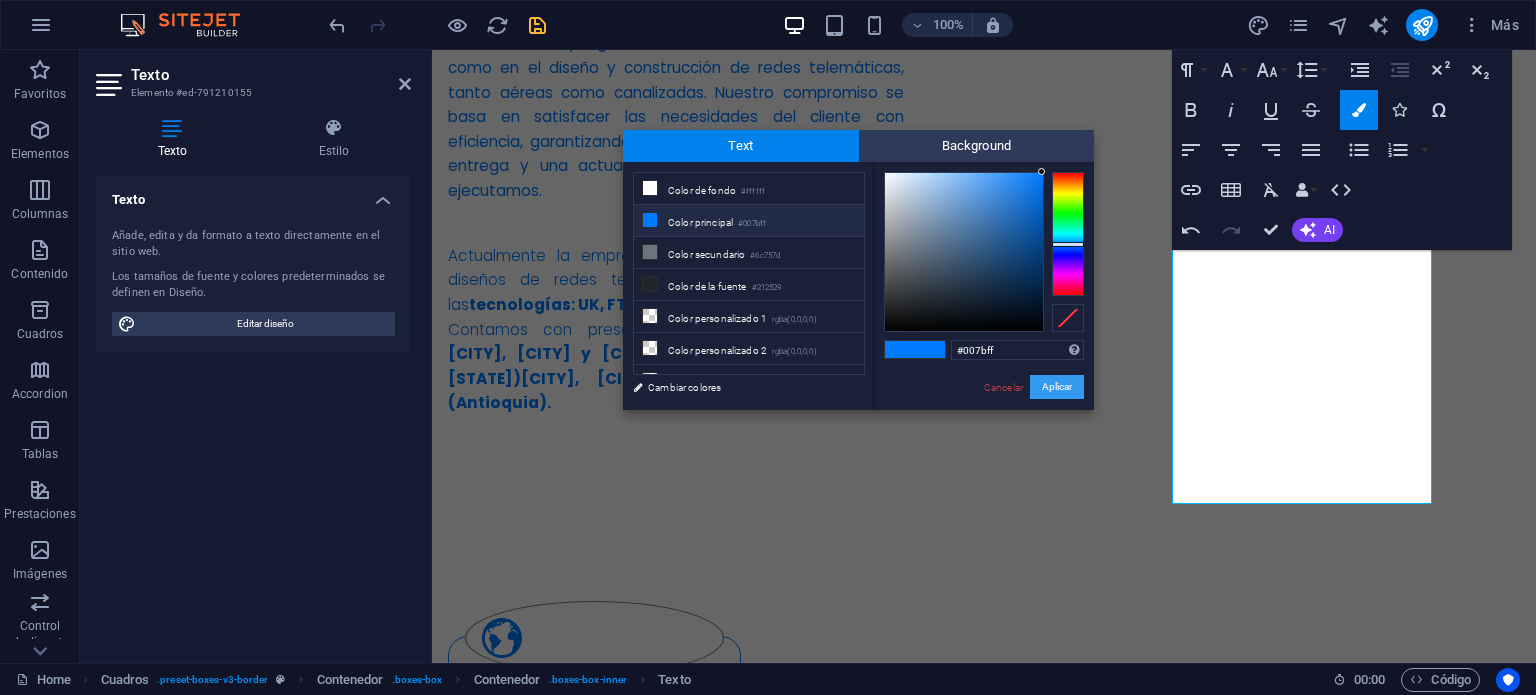 click on "Aplicar" at bounding box center (1057, 387) 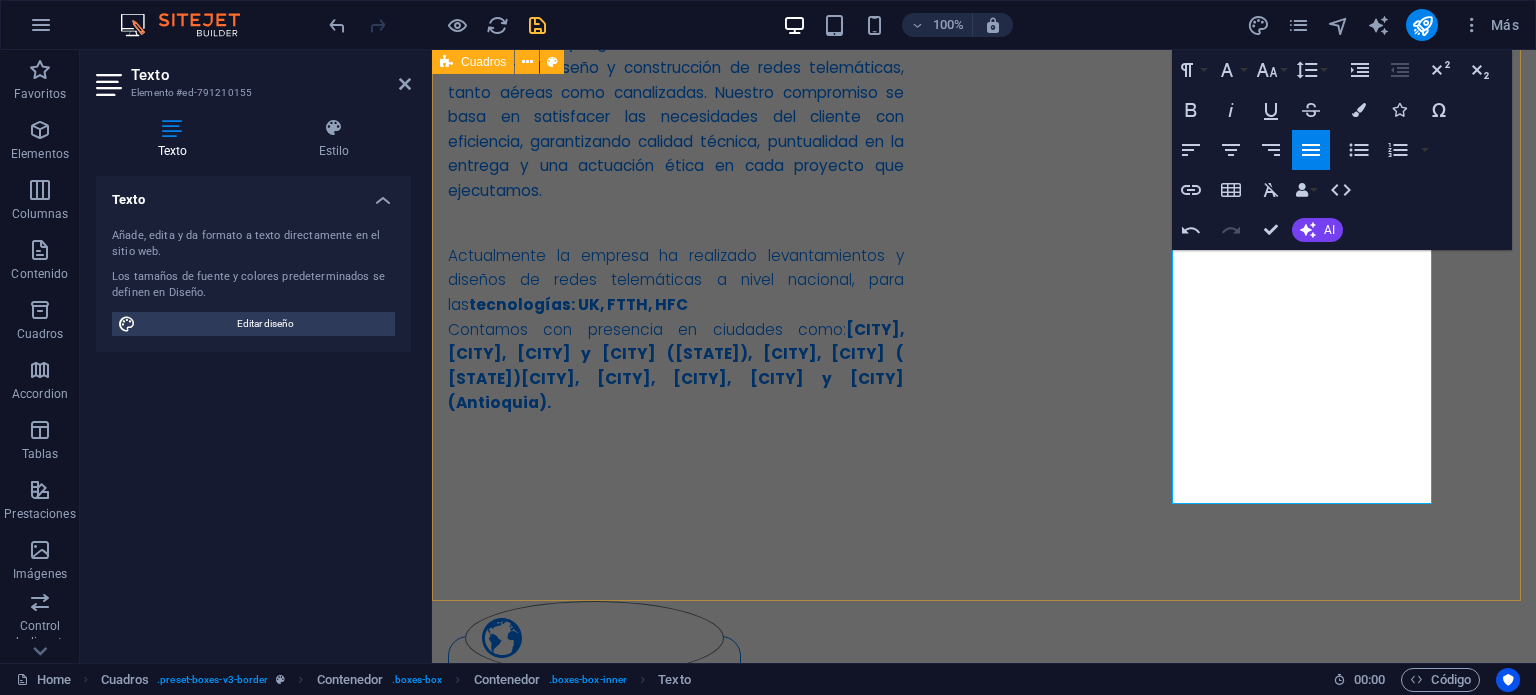 click on "MISIÓN Desarrollamos proyectos de infraestructura para redes telemáticas, apoyados en un equipo humano altamente calificado, certificado y comprometido. Implementamos estrategias sostenibles que garantizan rentabilidad, excelencia técnica, ética profesional y cumplimiento normativo en cada uno de nuestros procesos. VISIÓN Para el año 2027, GLOBAL MAPPING D&C SAS será reconocida a nivel nacional como una empresa líder en el diseño y construcción de redes telemáticas, certificada en estándares de calidad. Nos destacaremos por la excelencia técnica de nuestros servicios, la generación de empleo, la formación de alianzas sostenibles y nuestra posición como la opción preferida en el mercado [COUNTRY]. objetivos -Proporcionar soluciones ágiles y confiables que superen las expectativas del cliente en cada etapa del proyecto.  -Incorporar herramientas y metodologías tecnológicas que optimicen el levantamiento de información y su digitalización." at bounding box center [984, 1276] 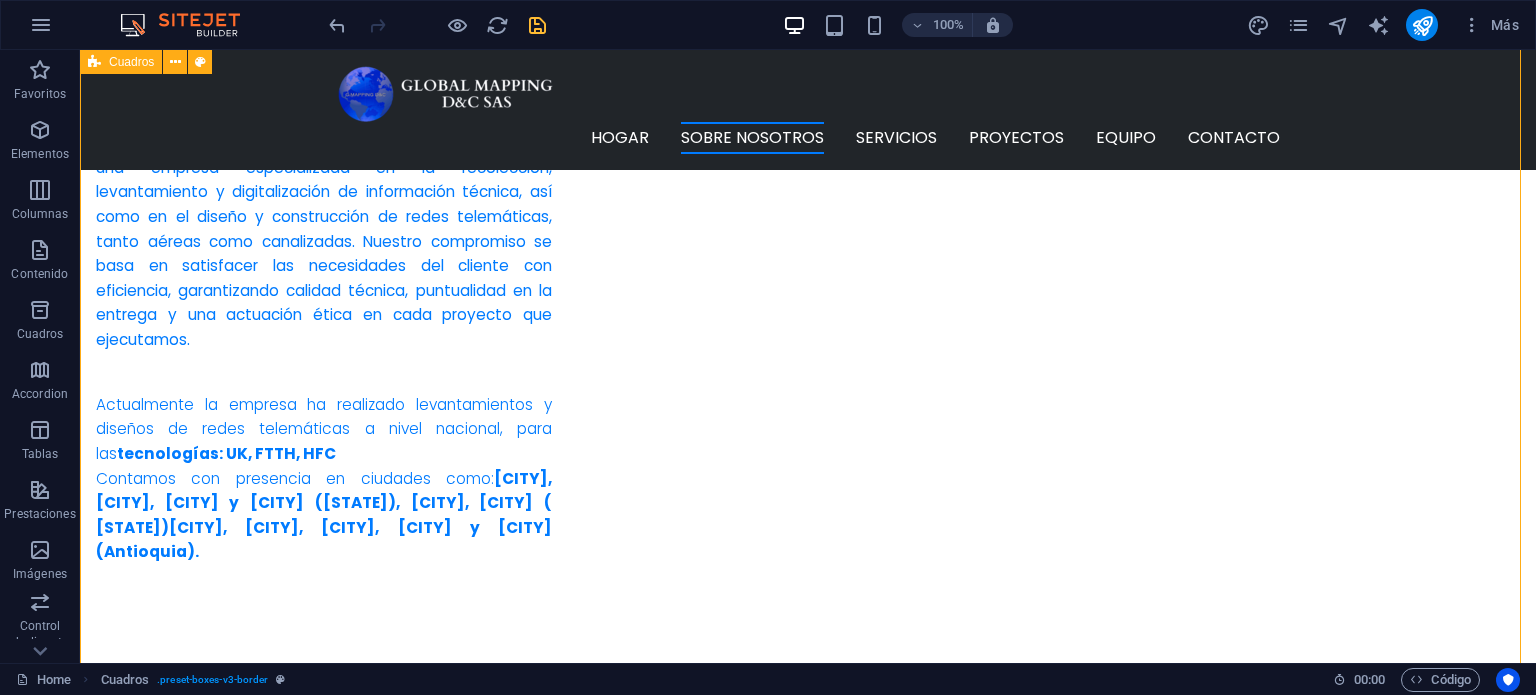 scroll, scrollTop: 1084, scrollLeft: 0, axis: vertical 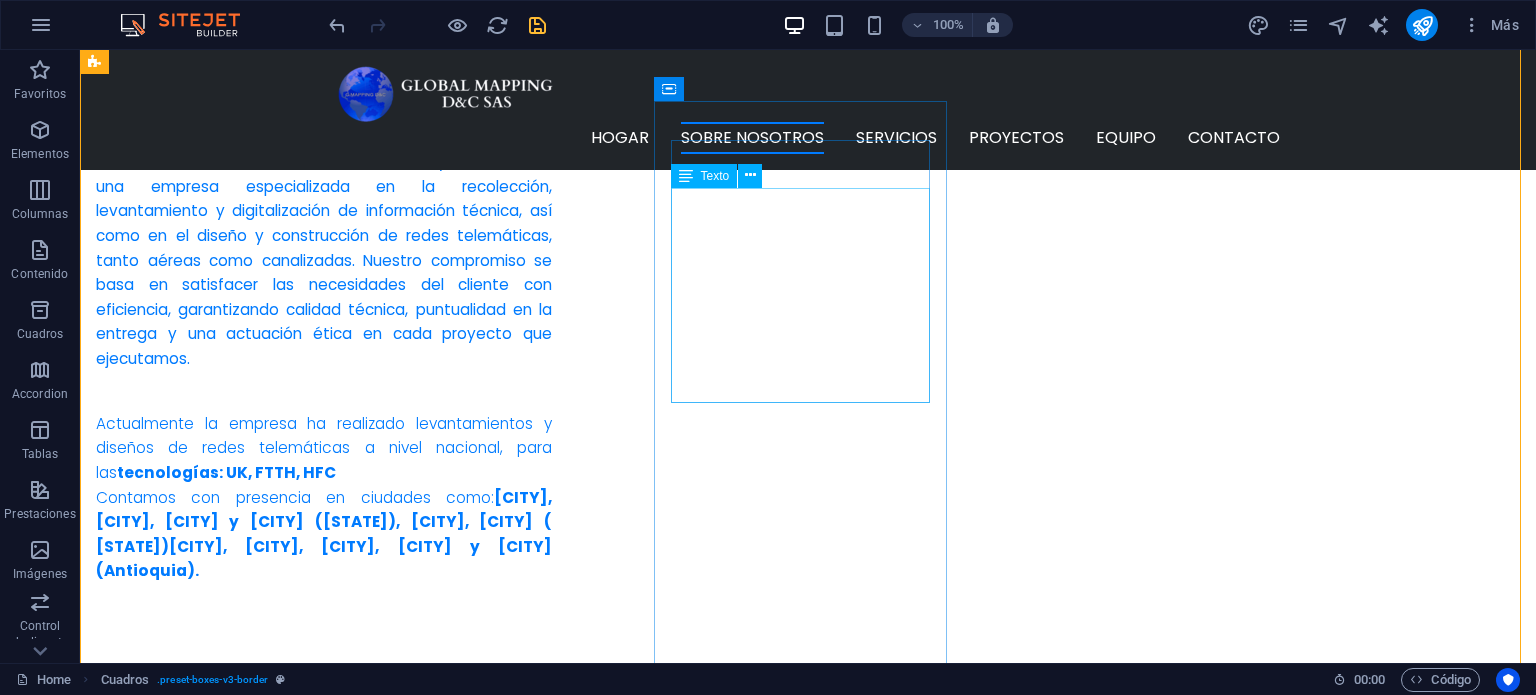 click on "Para el año 2027, GLOBAL MAPPING D&C SAS será reconocida a nivel nacional como una empresa líder en el diseño y construcción de redes telemáticas, certificada en estándares de calidad. Nos destacaremos por la excelencia técnica de nuestros servicios, la generación de empleo, la formación de alianzas sostenibles y nuestra posición como la opción preferida en el mercado [COUNTRY]." at bounding box center [242, 1332] 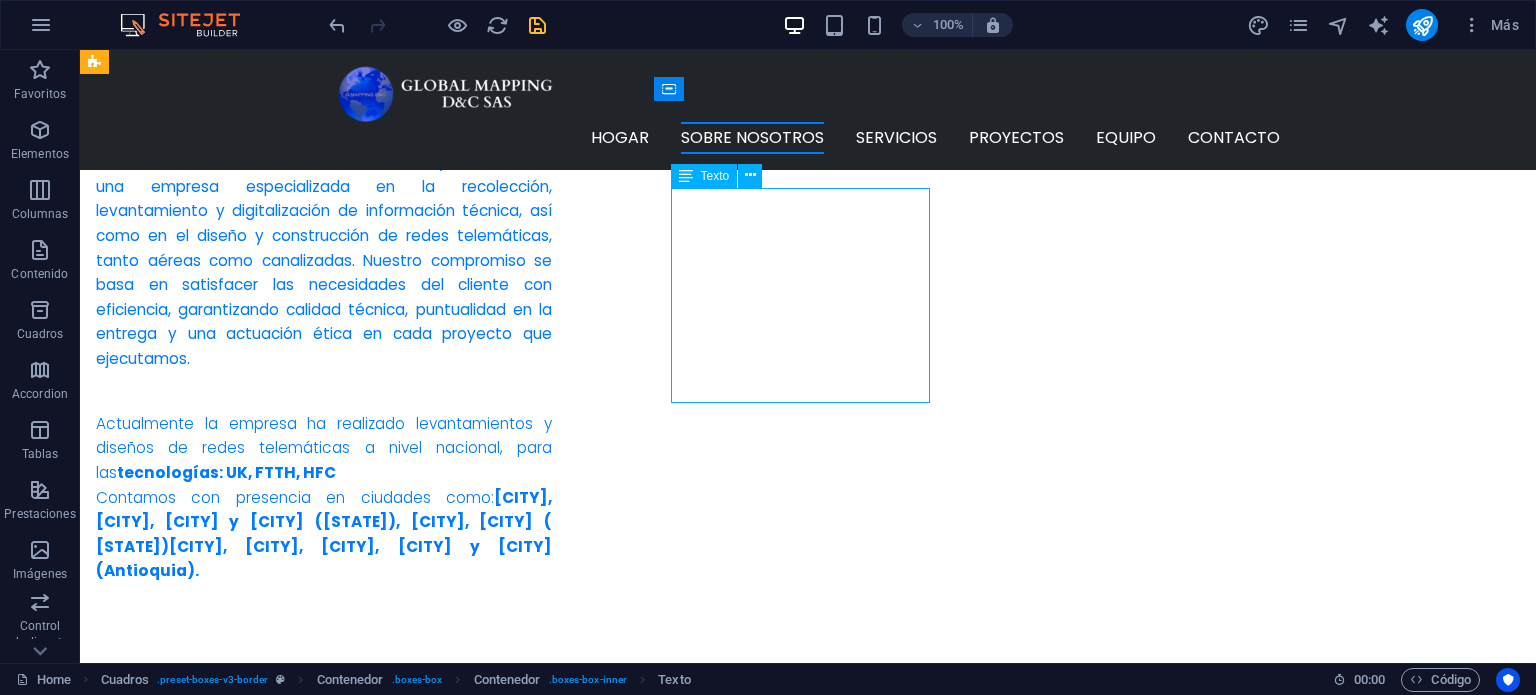 click on "Para el año 2027, GLOBAL MAPPING D&C SAS será reconocida a nivel nacional como una empresa líder en el diseño y construcción de redes telemáticas, certificada en estándares de calidad. Nos destacaremos por la excelencia técnica de nuestros servicios, la generación de empleo, la formación de alianzas sostenibles y nuestra posición como la opción preferida en el mercado [COUNTRY]." at bounding box center (242, 1332) 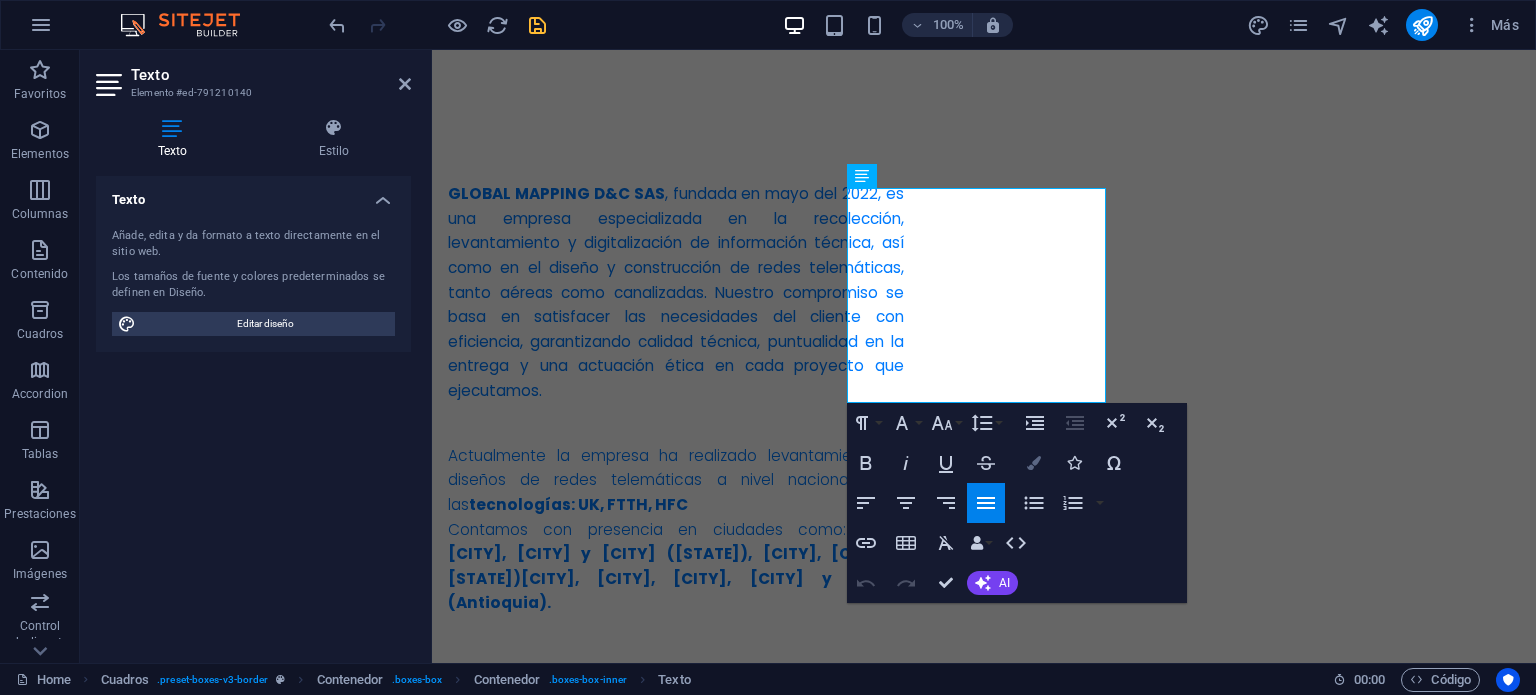 click at bounding box center [1034, 463] 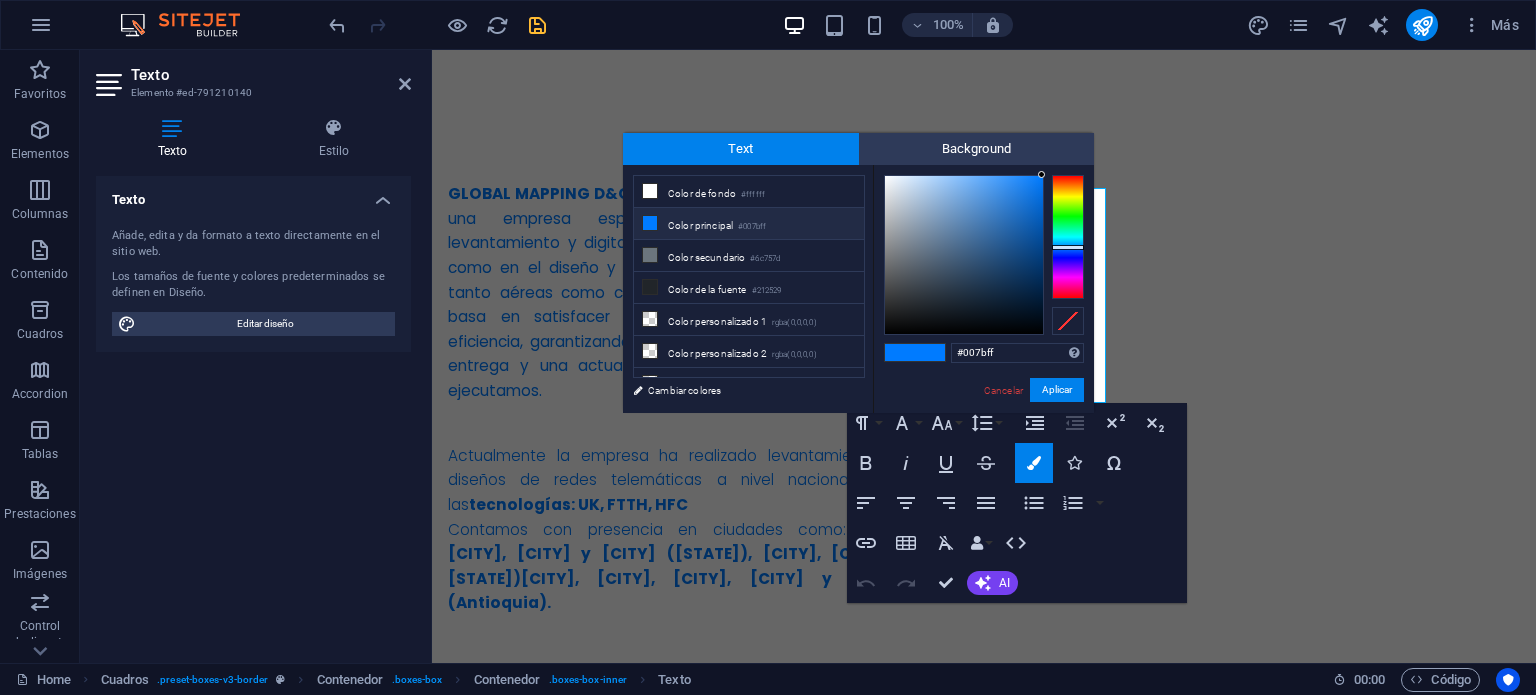 drag, startPoint x: 997, startPoint y: 351, endPoint x: 944, endPoint y: 357, distance: 53.338543 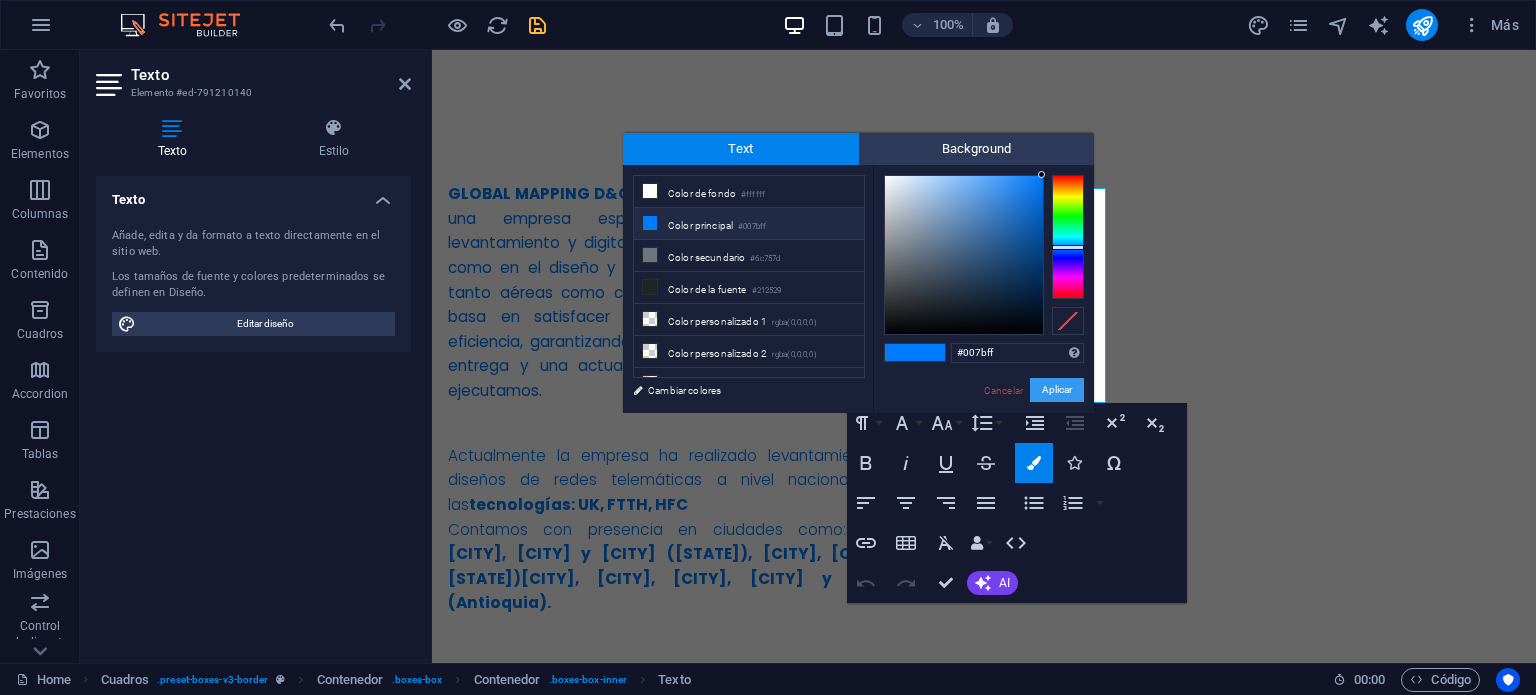 click on "Aplicar" at bounding box center [1057, 390] 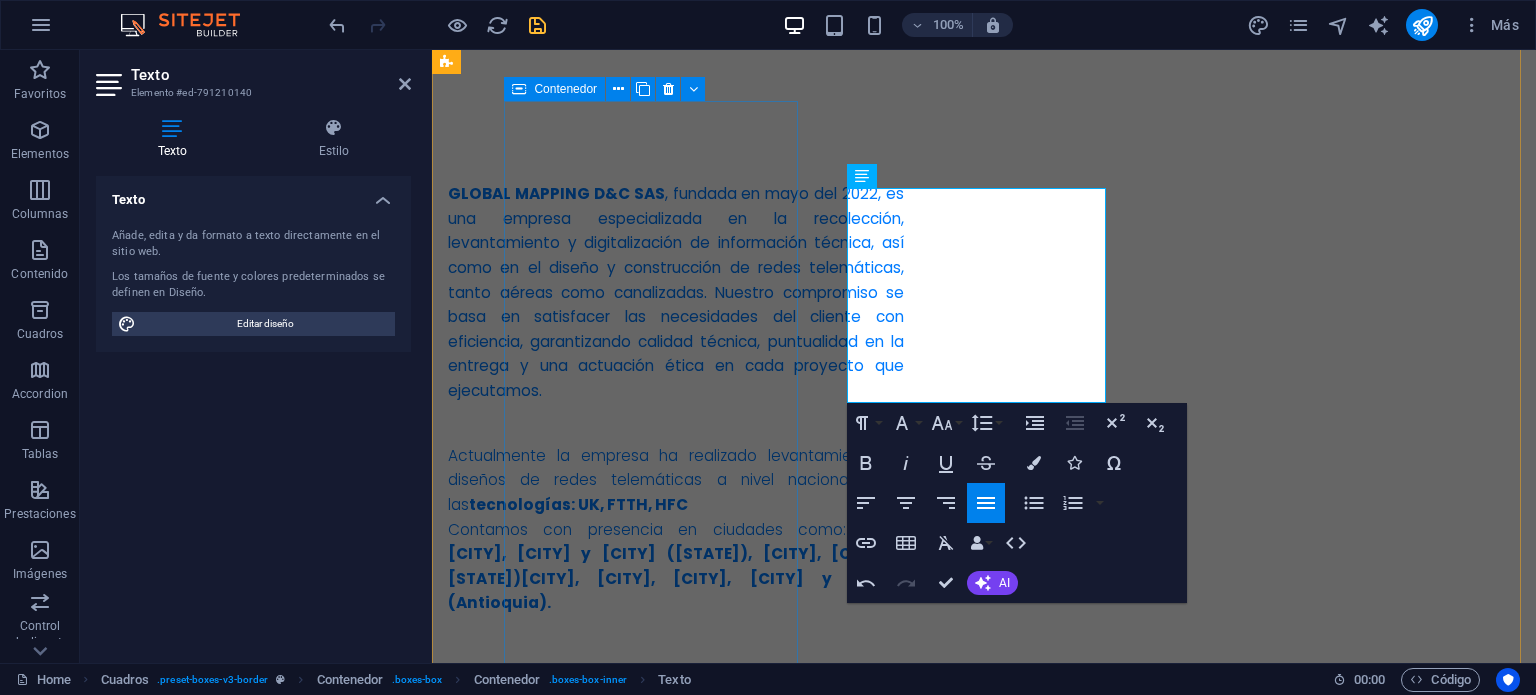 click on "MISIÓN Desarrollamos proyectos de infraestructura para redes telemáticas, apoyados en un equipo humano altamente calificado, certificado y comprometido. Implementamos estrategias sostenibles que garantizan rentabilidad, excelencia técnica, ética profesional y cumplimiento normativo en cada uno de nuestros procesos." at bounding box center (594, 980) 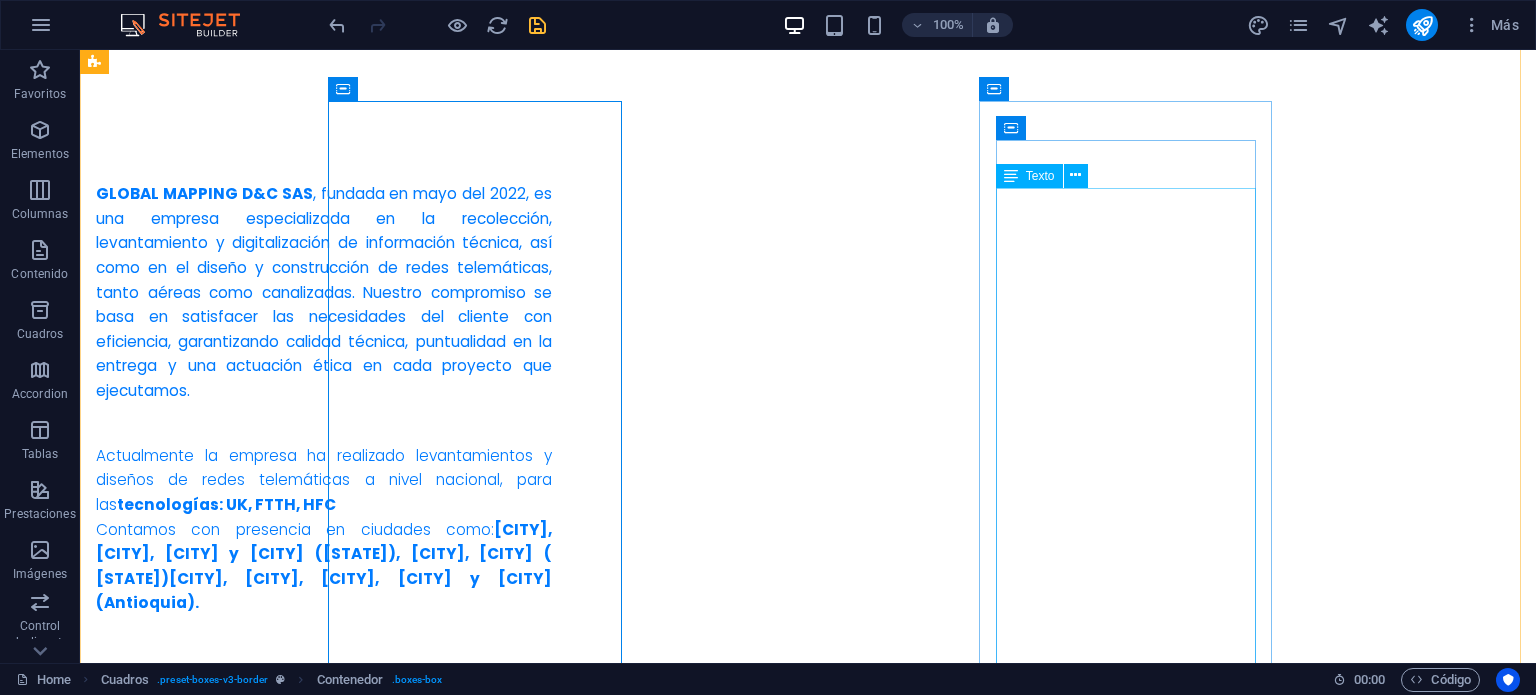 click on "-Proporcionar soluciones ágiles y confiables que superen las expectativas del cliente en cada etapa del proyecto.  -Incorporar herramientas y metodologías tecnológicas que optimicen el levantamiento de información y su digitalización.  -Consolidarnos como socio técnico y comercial de los ISP, destacándonos por la calidad, eficiencia y capacidad de respuesta de nuestros servicios. -Fomentar una cultura de mejora continua que integre talento humano calificado y procesos orientados a resultados sostenibles." at bounding box center (242, 1877) 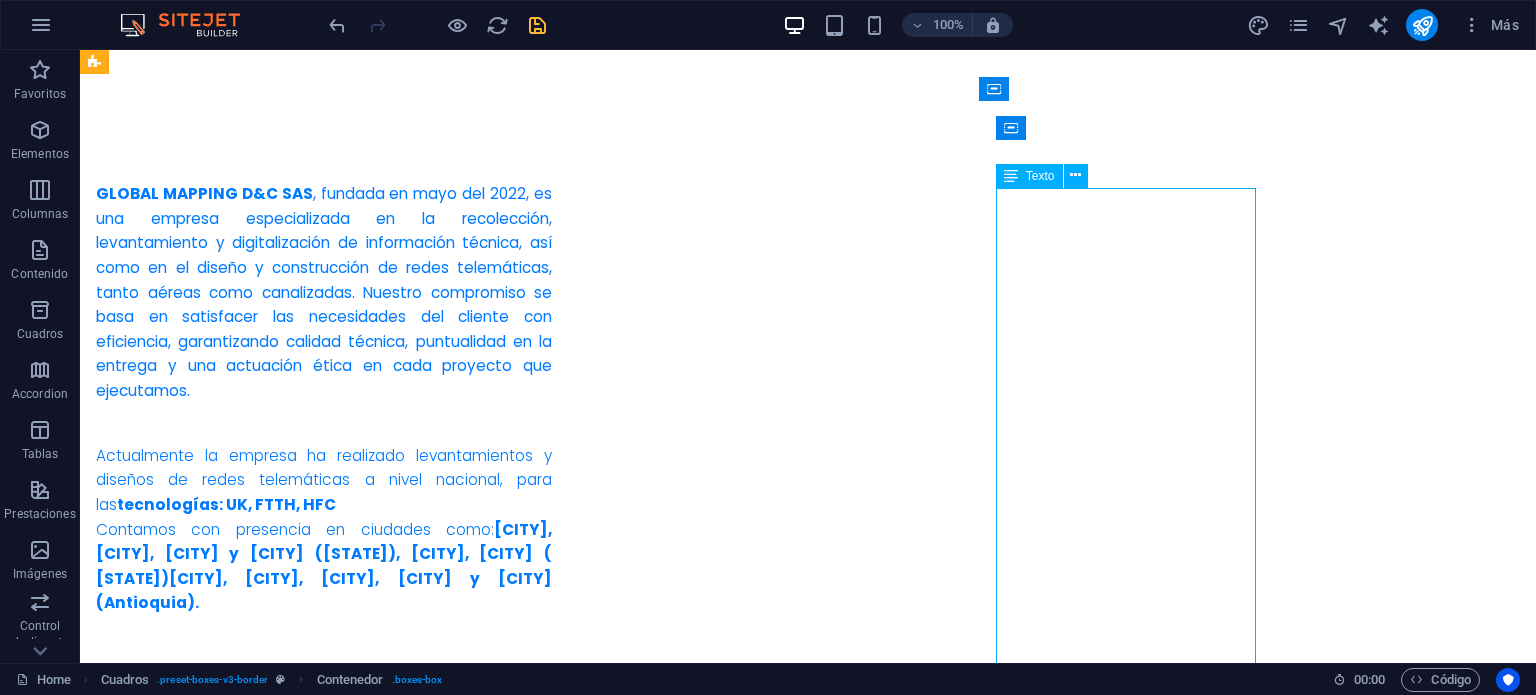 click on "-Proporcionar soluciones ágiles y confiables que superen las expectativas del cliente en cada etapa del proyecto.  -Incorporar herramientas y metodologías tecnológicas que optimicen el levantamiento de información y su digitalización.  -Consolidarnos como socio técnico y comercial de los ISP, destacándonos por la calidad, eficiencia y capacidad de respuesta de nuestros servicios. -Fomentar una cultura de mejora continua que integre talento humano calificado y procesos orientados a resultados sostenibles." at bounding box center (242, 1877) 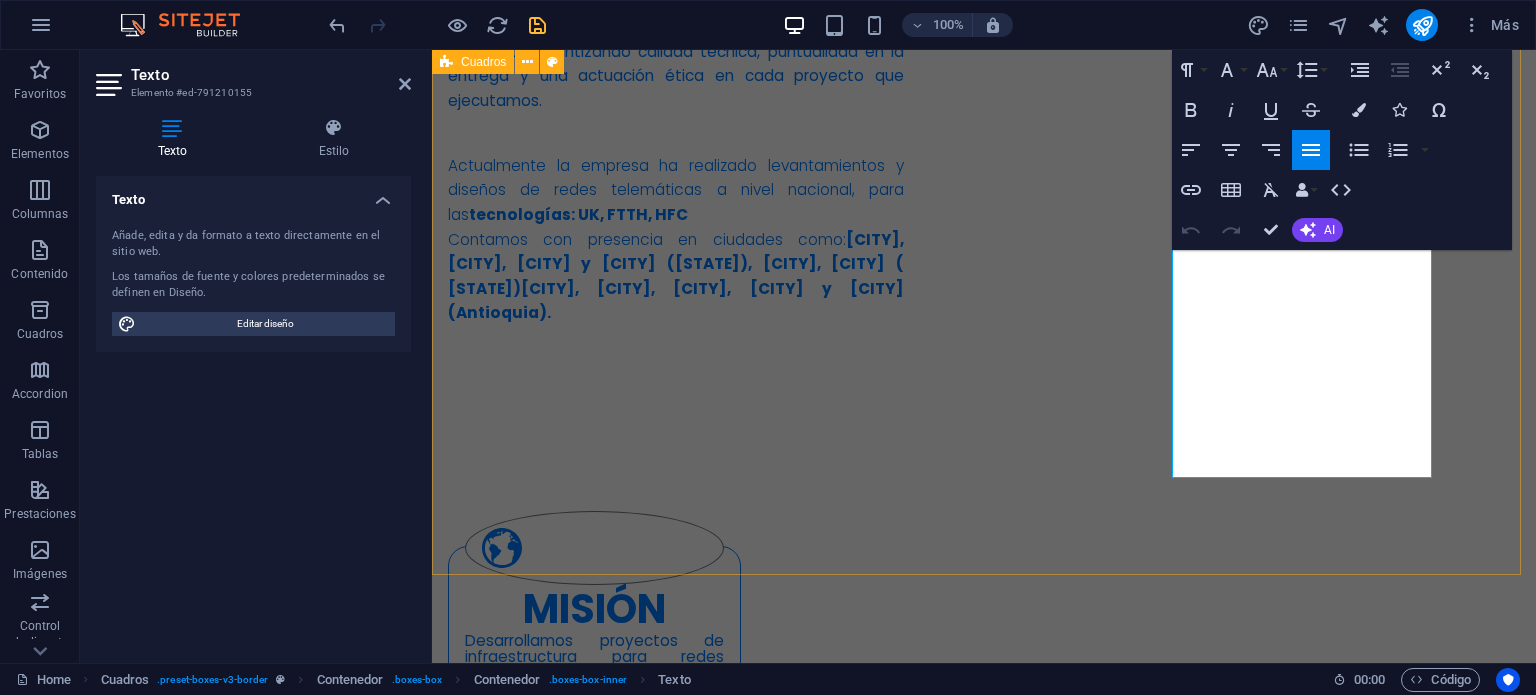 scroll, scrollTop: 1384, scrollLeft: 0, axis: vertical 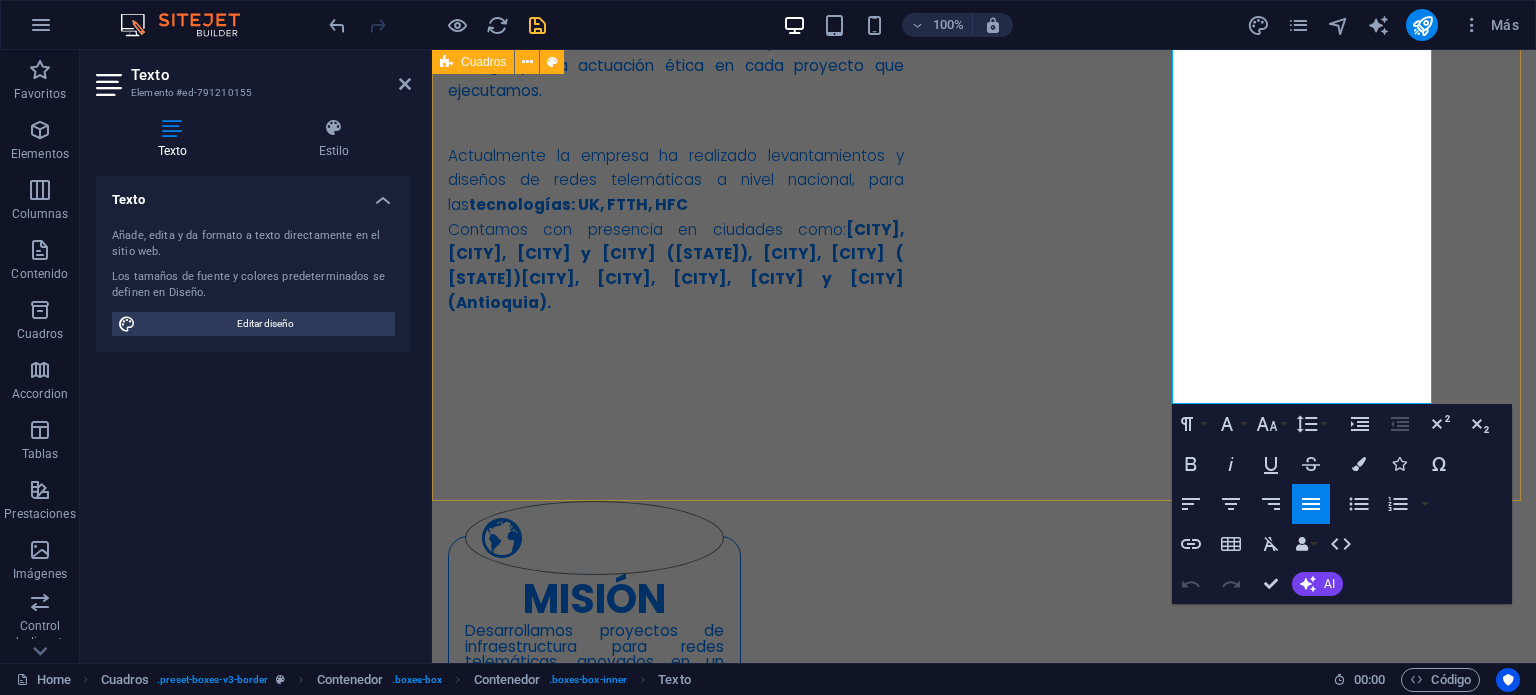 drag, startPoint x: 1173, startPoint y: 399, endPoint x: 1379, endPoint y: 434, distance: 208.95215 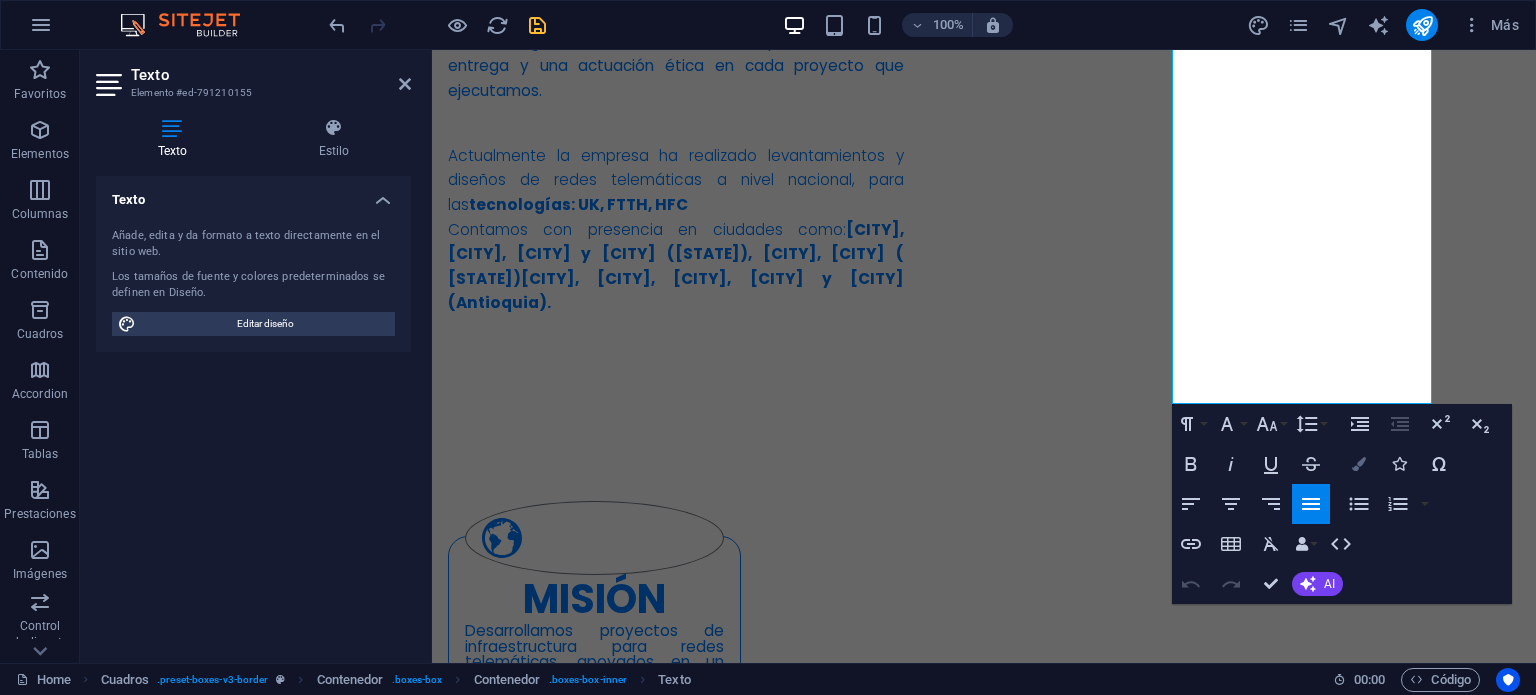 click at bounding box center [1359, 464] 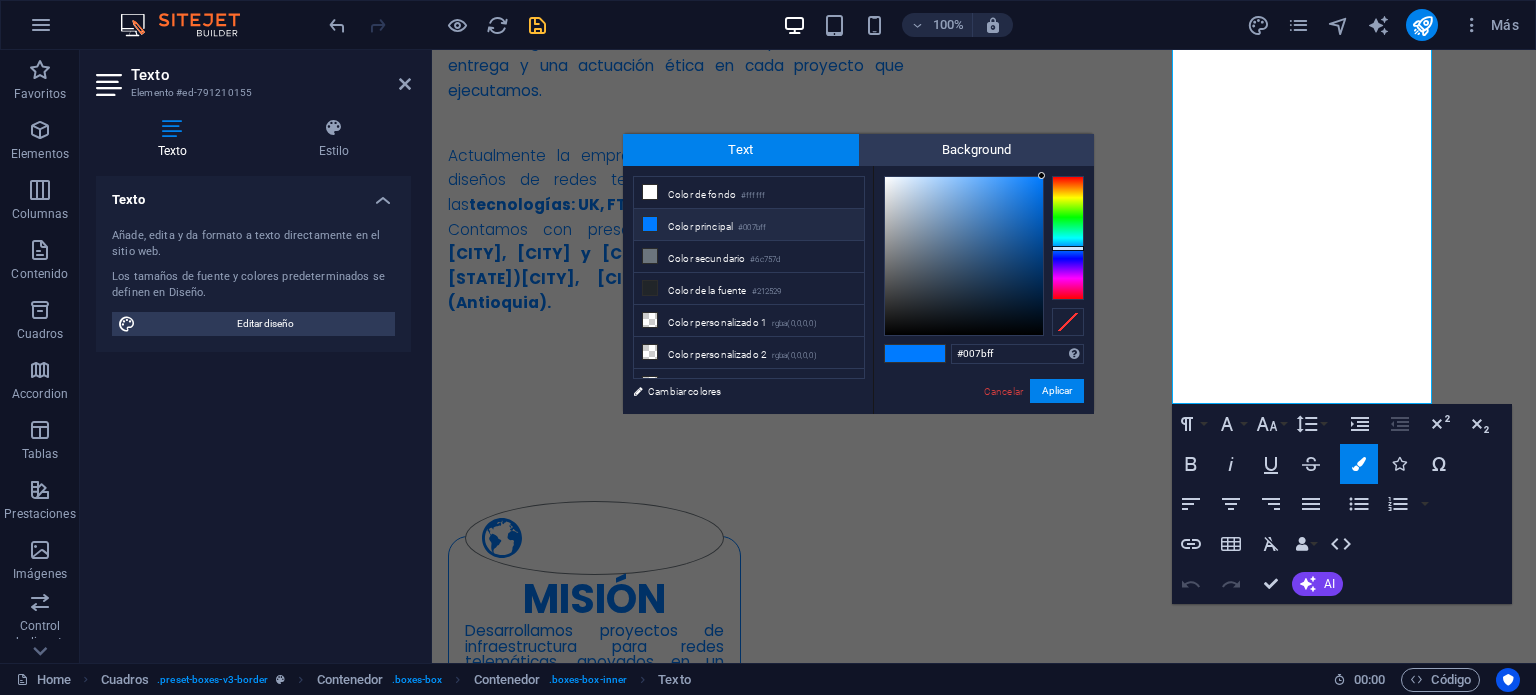 drag, startPoint x: 1004, startPoint y: 352, endPoint x: 933, endPoint y: 355, distance: 71.063354 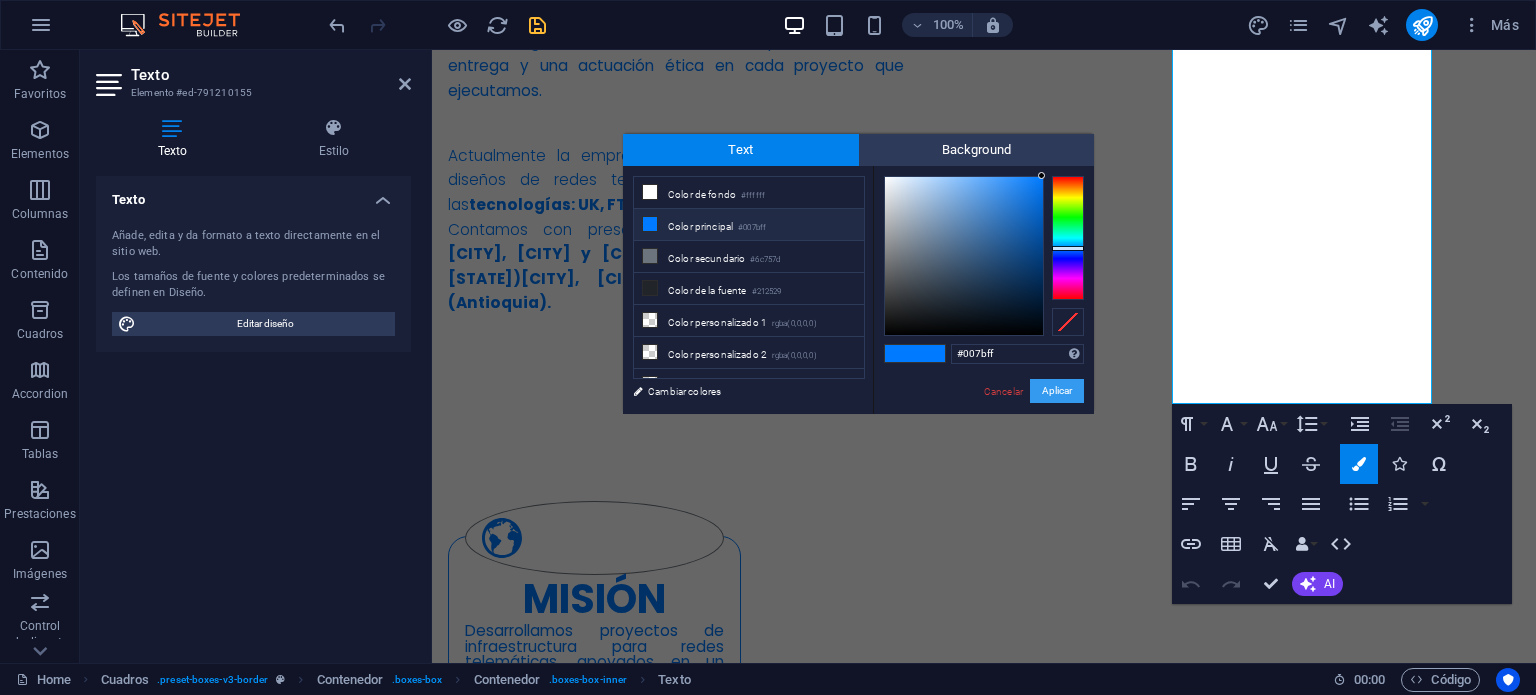 click on "Aplicar" at bounding box center (1057, 391) 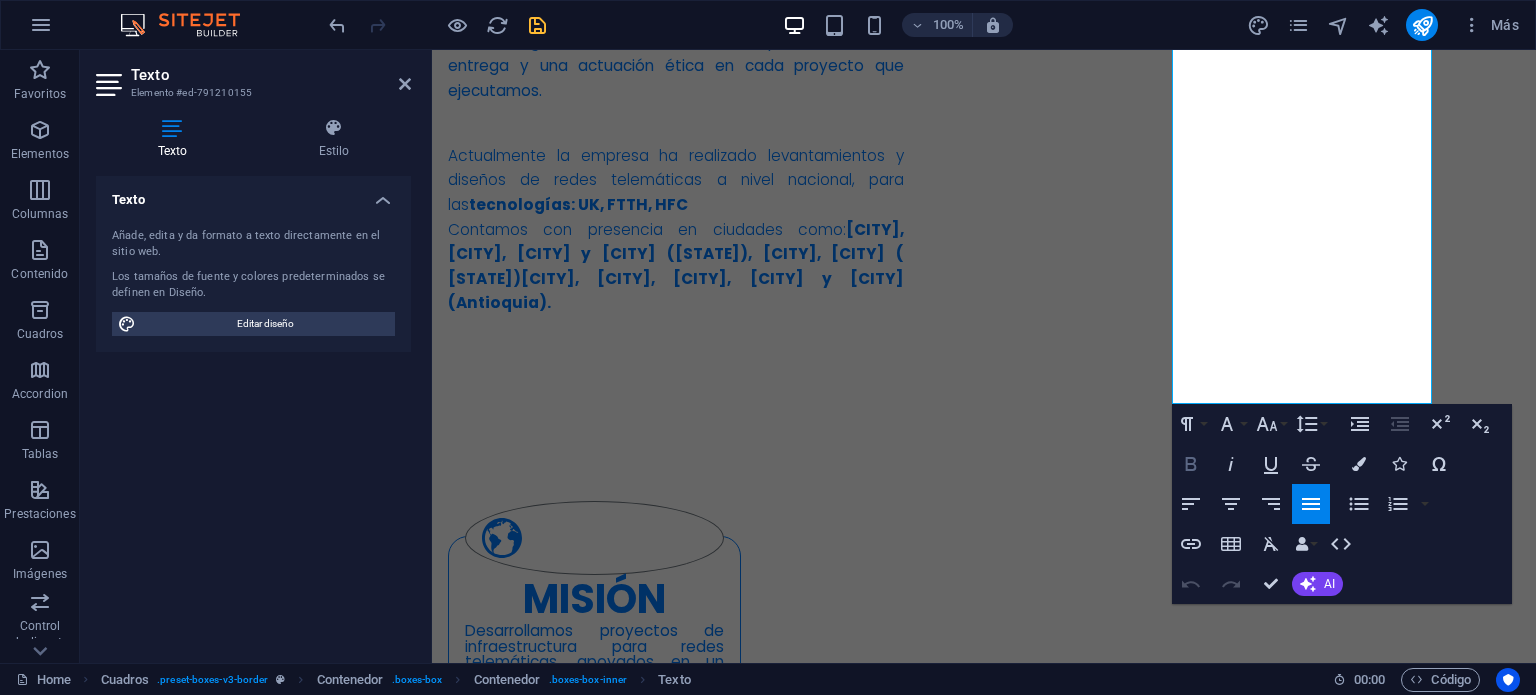 click 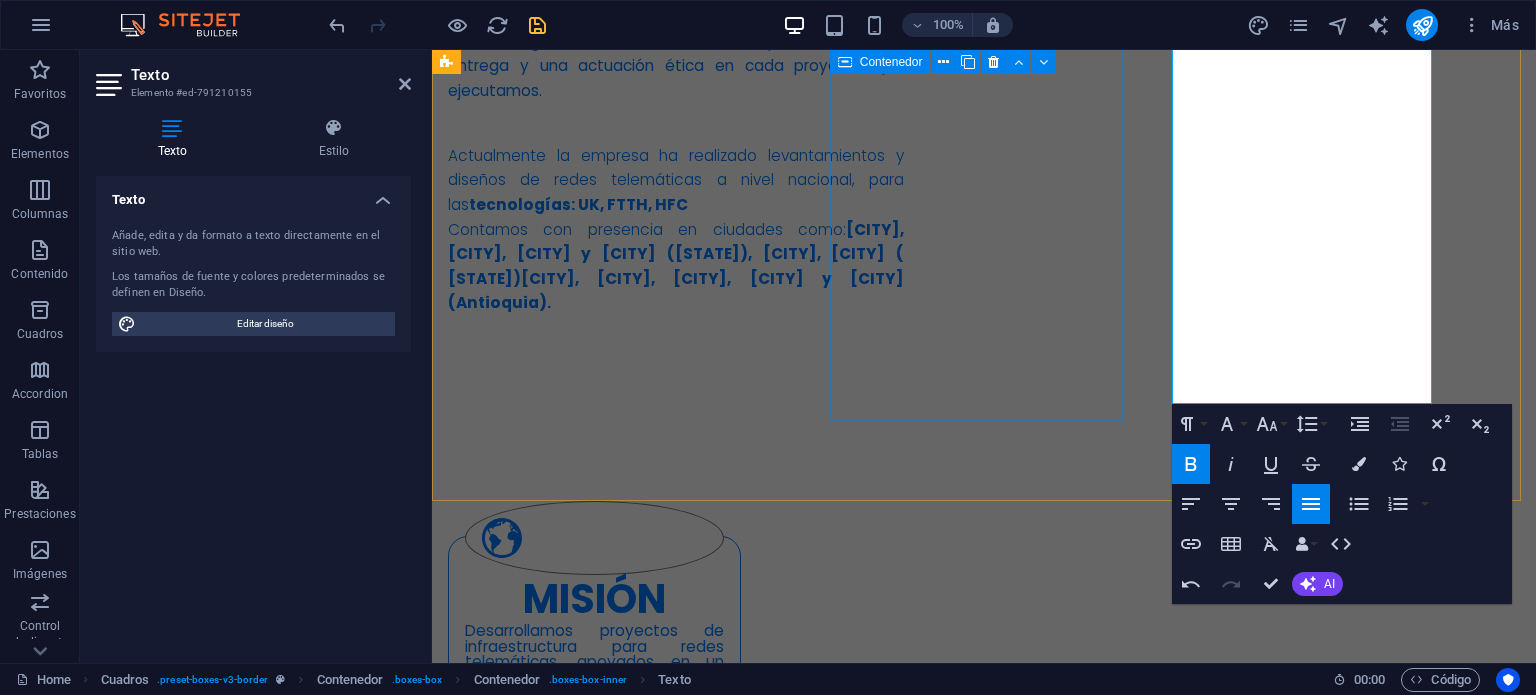 click on "VISIÓN Para el año 2027, GLOBAL MAPPING D&C SAS será reconocida a nivel nacional como una empresa líder en el diseño y construcción de redes telemáticas, certificada en estándares de calidad. Nos destacaremos por la excelencia técnica de nuestros servicios, la generación de empleo, la formación de alianzas sostenibles y nuestra posición como la opción preferida en el mercado colombiano." at bounding box center (594, 1029) 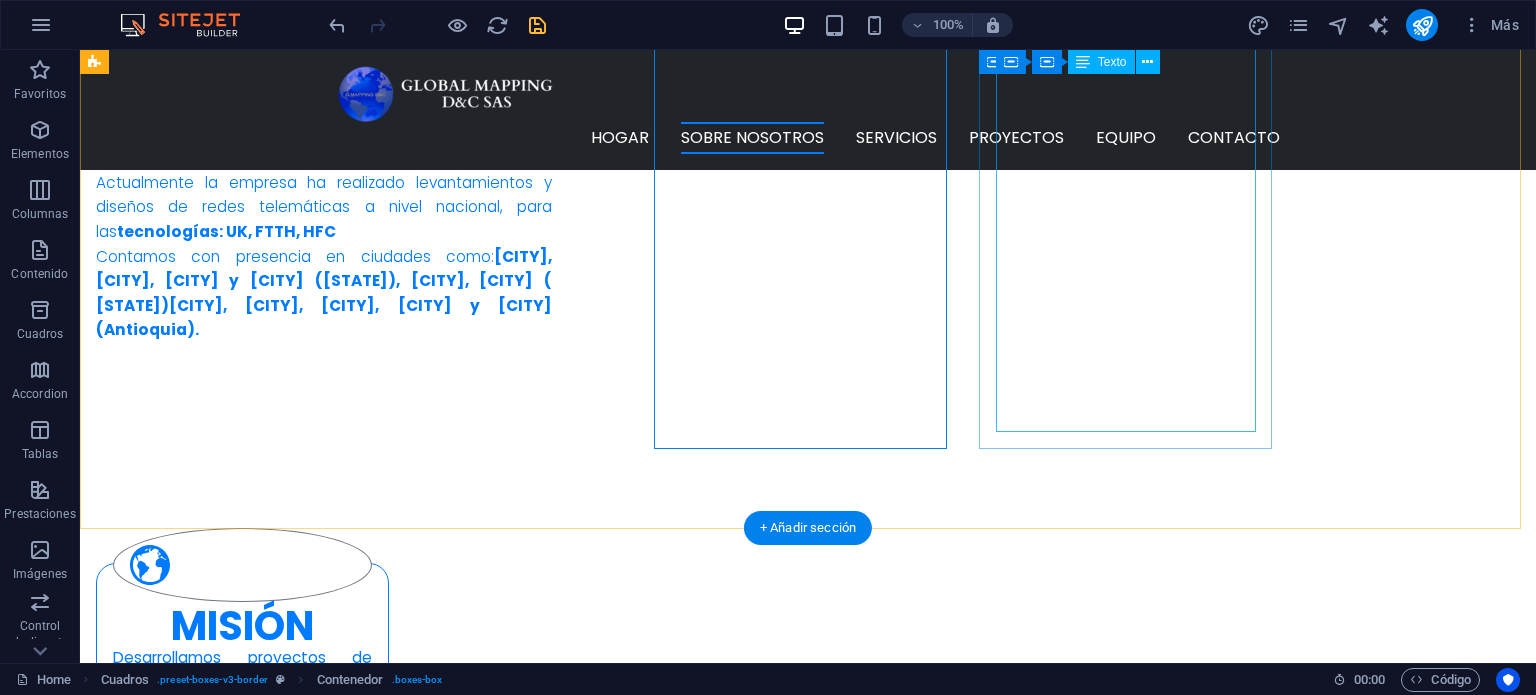 scroll, scrollTop: 1084, scrollLeft: 0, axis: vertical 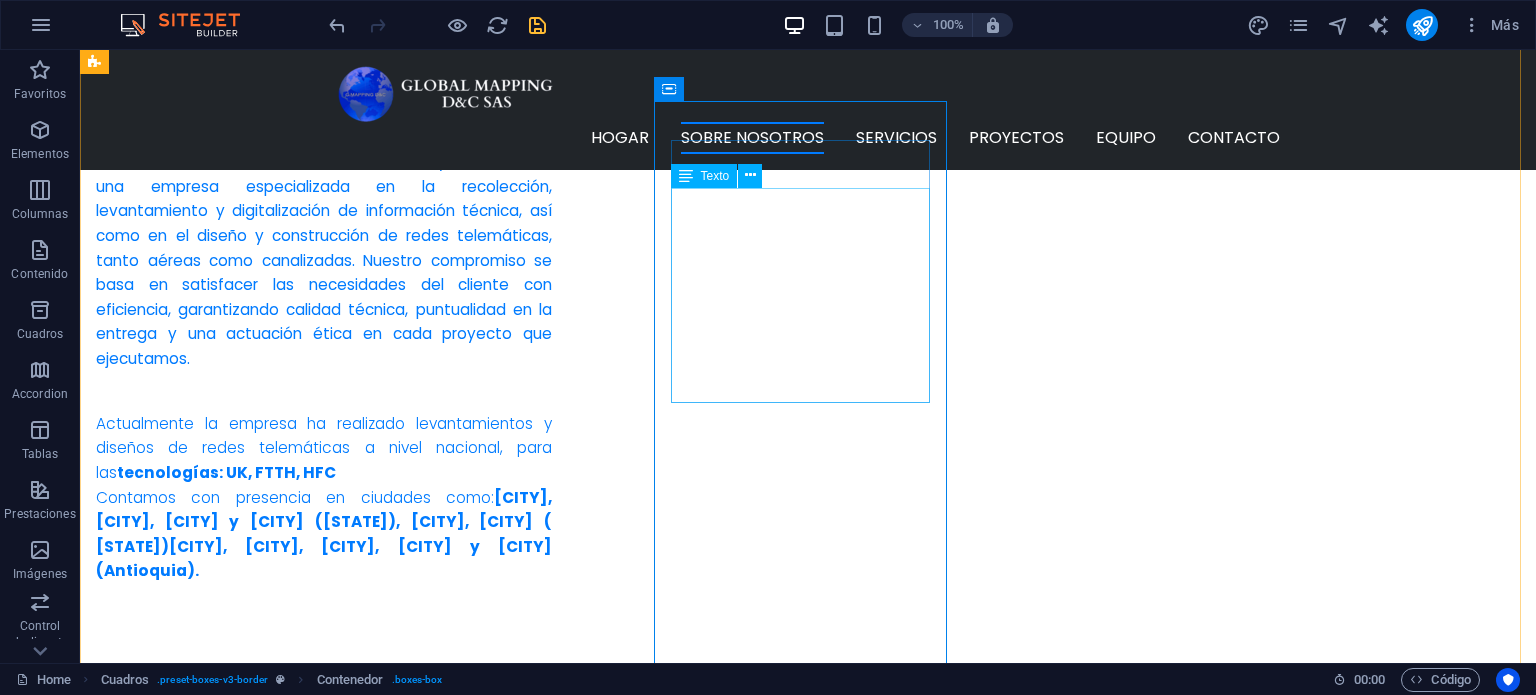 click on "Para el año 2027, GLOBAL MAPPING D&C SAS será reconocida a nivel nacional como una empresa líder en el diseño y construcción de redes telemáticas, certificada en estándares de calidad. Nos destacaremos por la excelencia técnica de nuestros servicios, la generación de empleo, la formación de alianzas sostenibles y nuestra posición como la opción preferida en el mercado [COUNTRY]." at bounding box center [242, 1332] 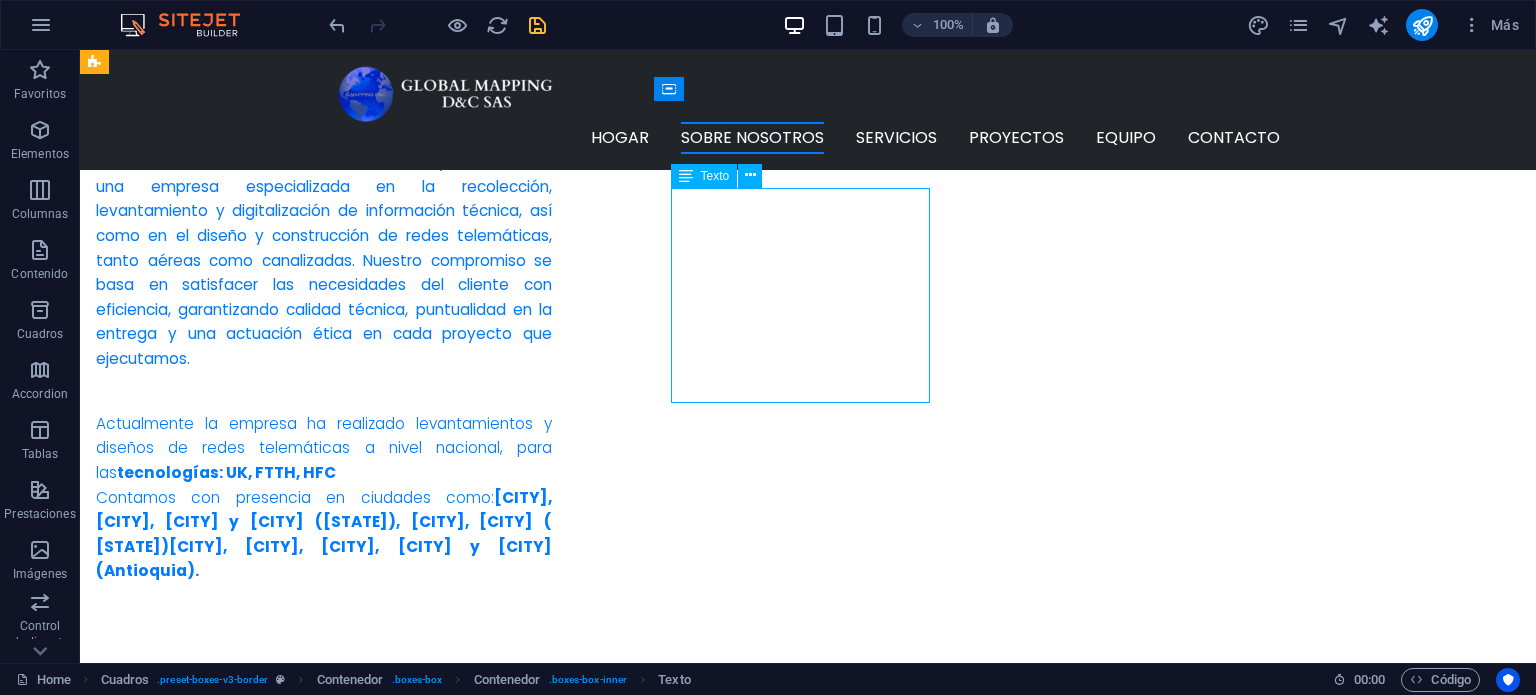 click on "Para el año 2027, GLOBAL MAPPING D&C SAS será reconocida a nivel nacional como una empresa líder en el diseño y construcción de redes telemáticas, certificada en estándares de calidad. Nos destacaremos por la excelencia técnica de nuestros servicios, la generación de empleo, la formación de alianzas sostenibles y nuestra posición como la opción preferida en el mercado [COUNTRY]." at bounding box center (242, 1332) 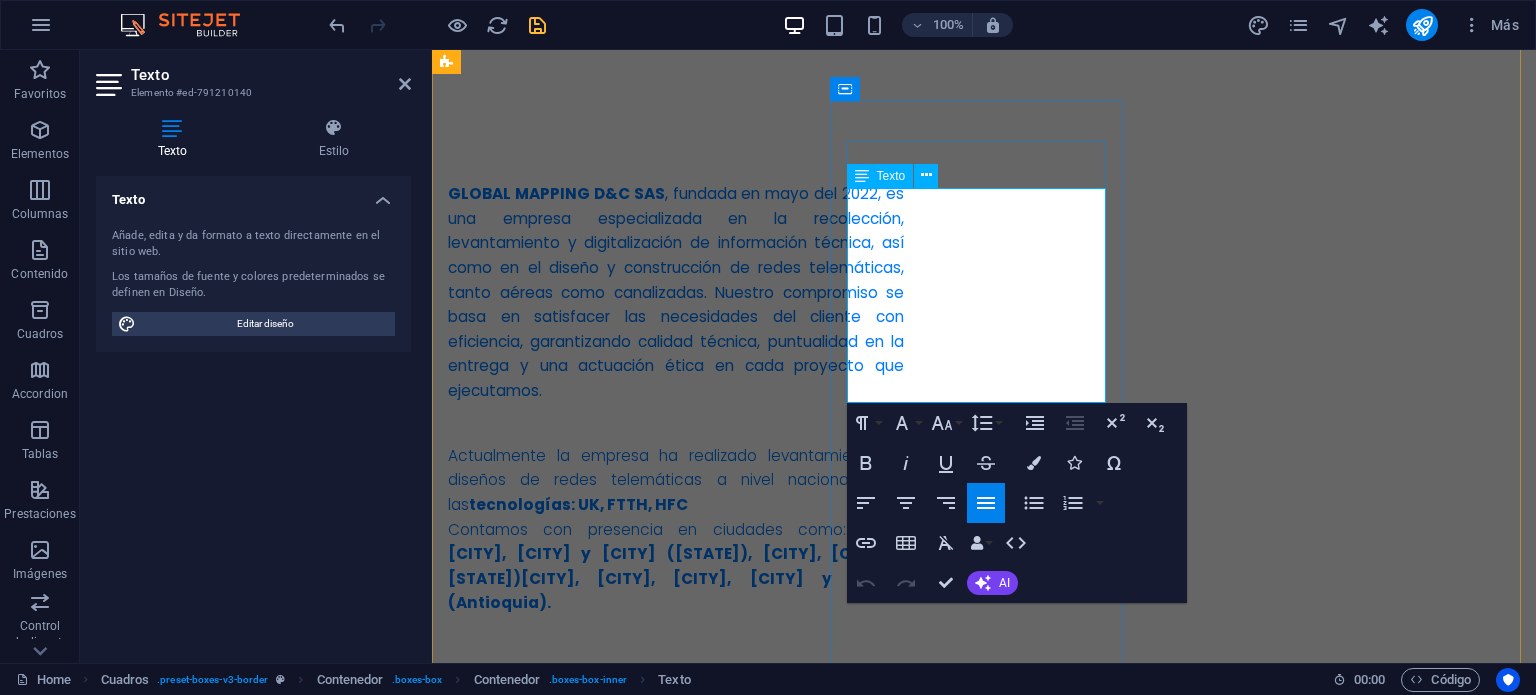 drag, startPoint x: 1012, startPoint y: 388, endPoint x: 850, endPoint y: 318, distance: 176.47662 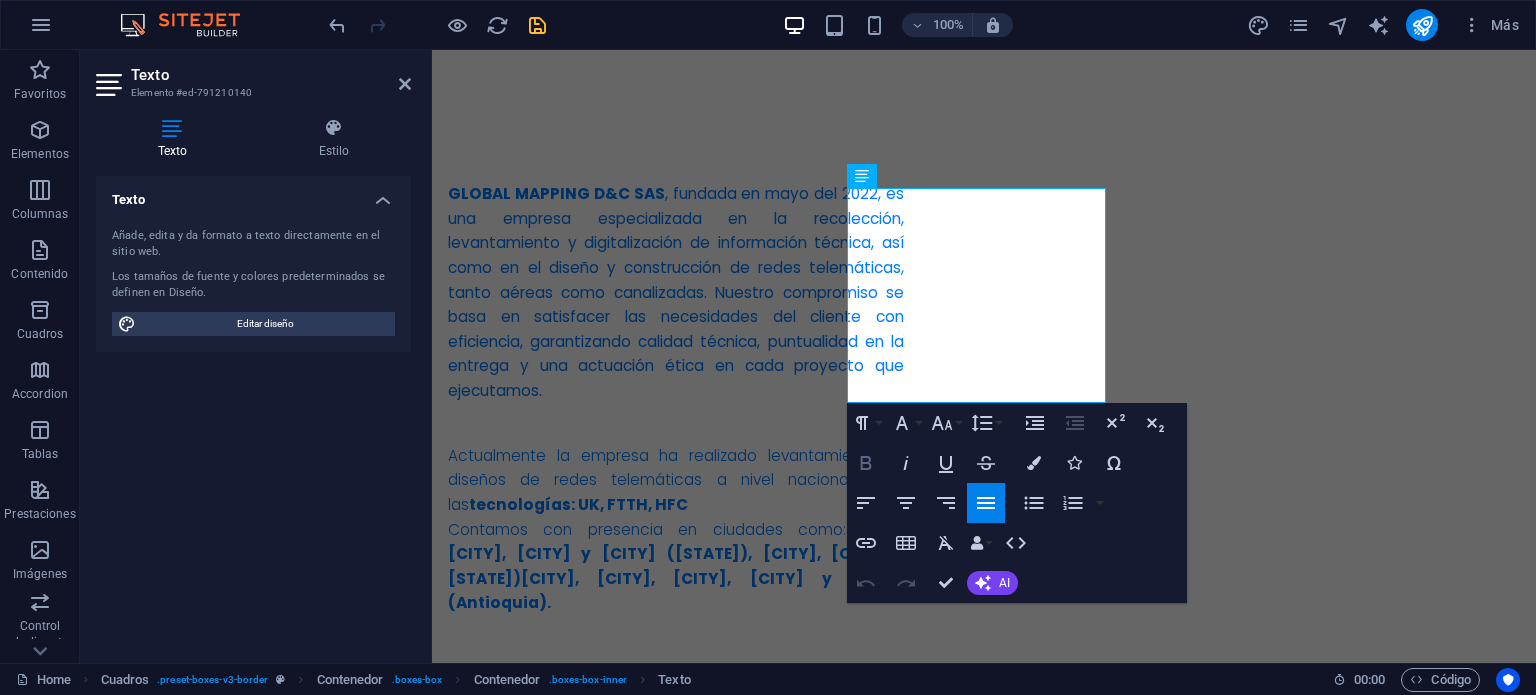 click 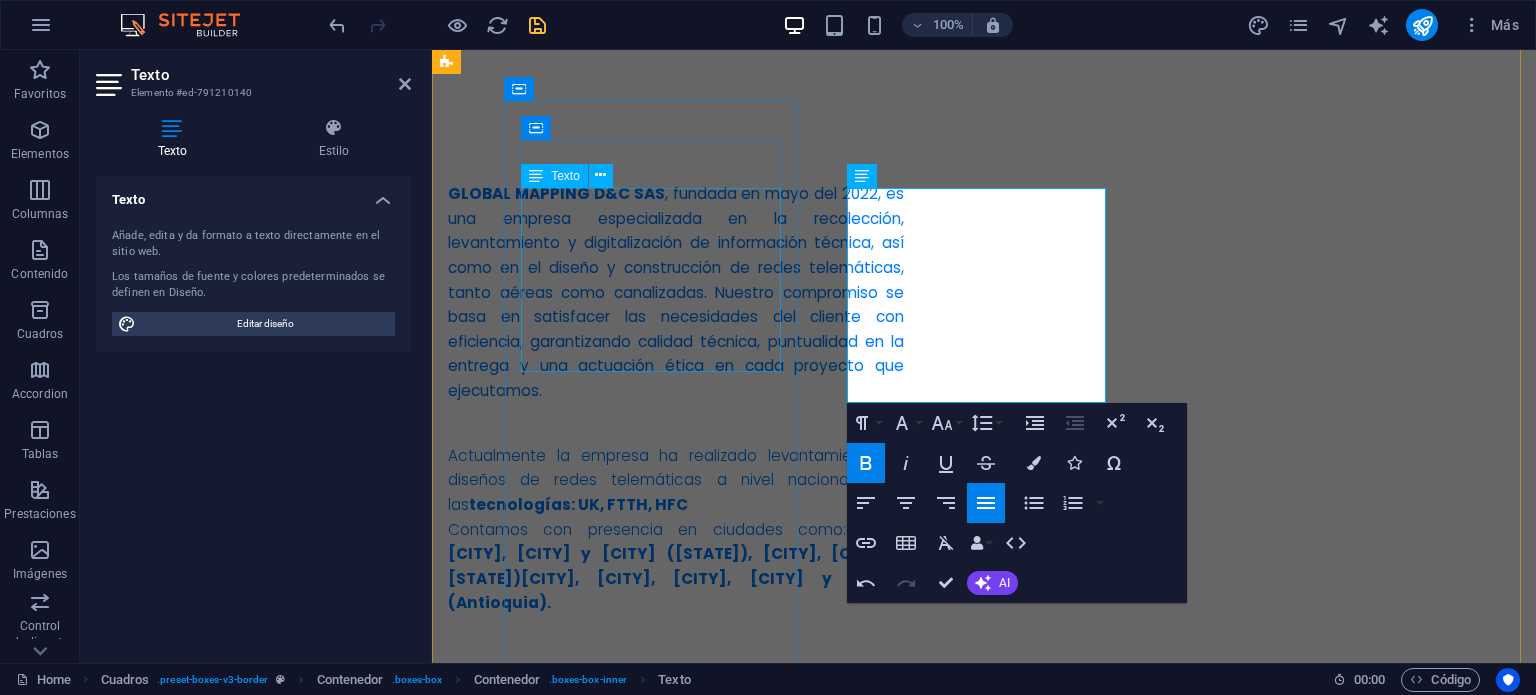 click on "Desarrollamos proyectos de infraestructura para redes telemáticas, apoyados en un equipo humano altamente calificado, certificado y comprometido. Implementamos estrategias sostenibles que garantizan rentabilidad, excelencia técnica, ética profesional y cumplimiento normativo en cada uno de nuestros procesos." at bounding box center (594, 1015) 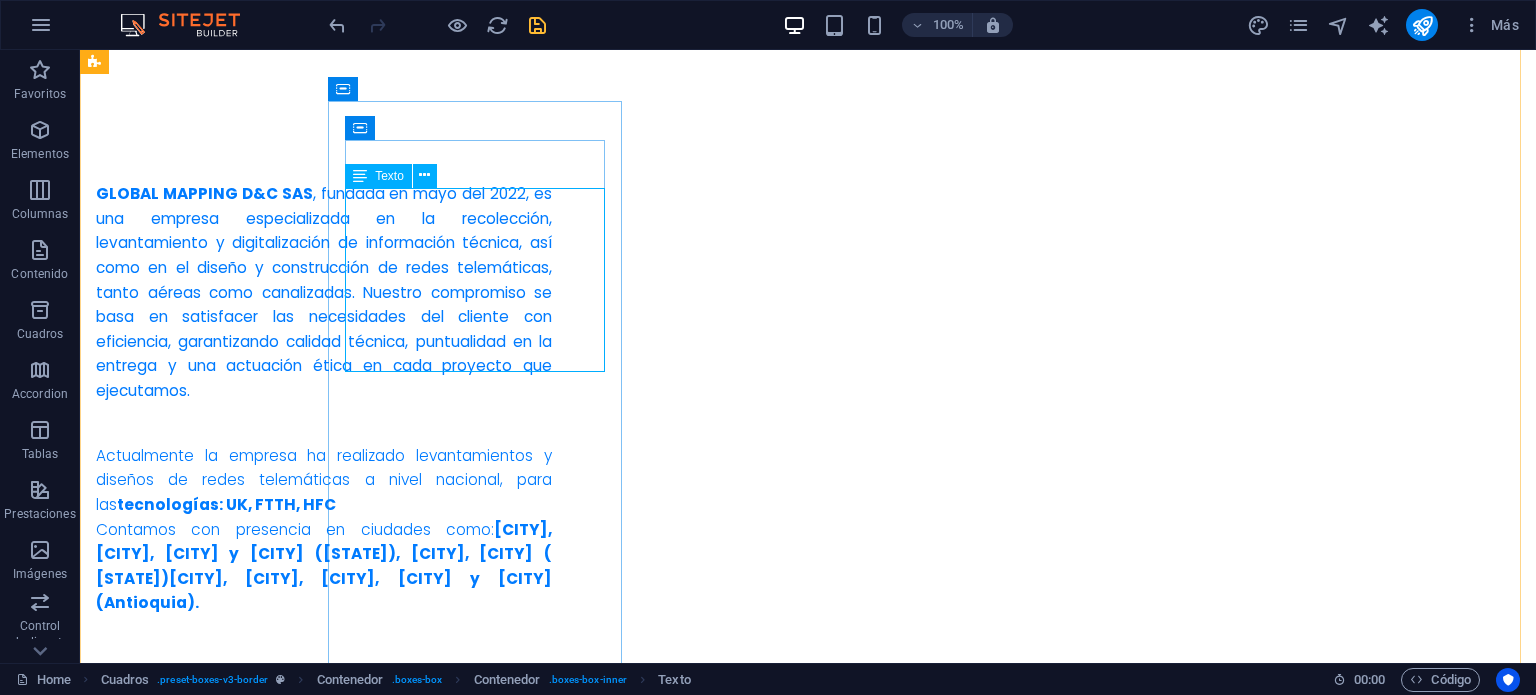 click on "Desarrollamos proyectos de infraestructura para redes telemáticas, apoyados en un equipo humano altamente calificado, certificado y comprometido. Implementamos estrategias sostenibles que garantizan rentabilidad, excelencia técnica, ética profesional y cumplimiento normativo en cada uno de nuestros procesos." at bounding box center (242, 1015) 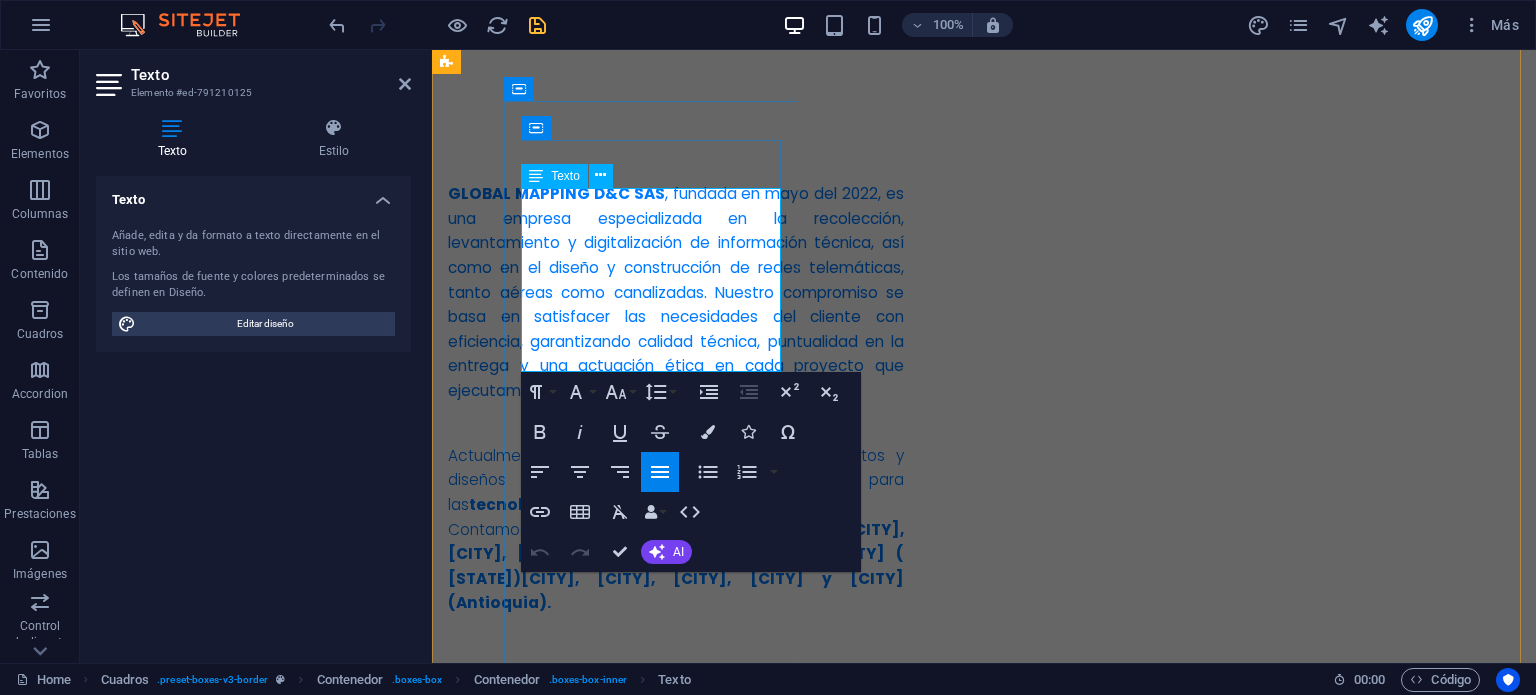 click on "Desarrollamos proyectos de infraestructura para redes telemáticas, apoyados en un equipo humano altamente calificado, certificado y comprometido. Implementamos estrategias sostenibles que garantizan rentabilidad, excelencia técnica, ética profesional y cumplimiento normativo en cada uno de nuestros procesos." at bounding box center [594, 1015] 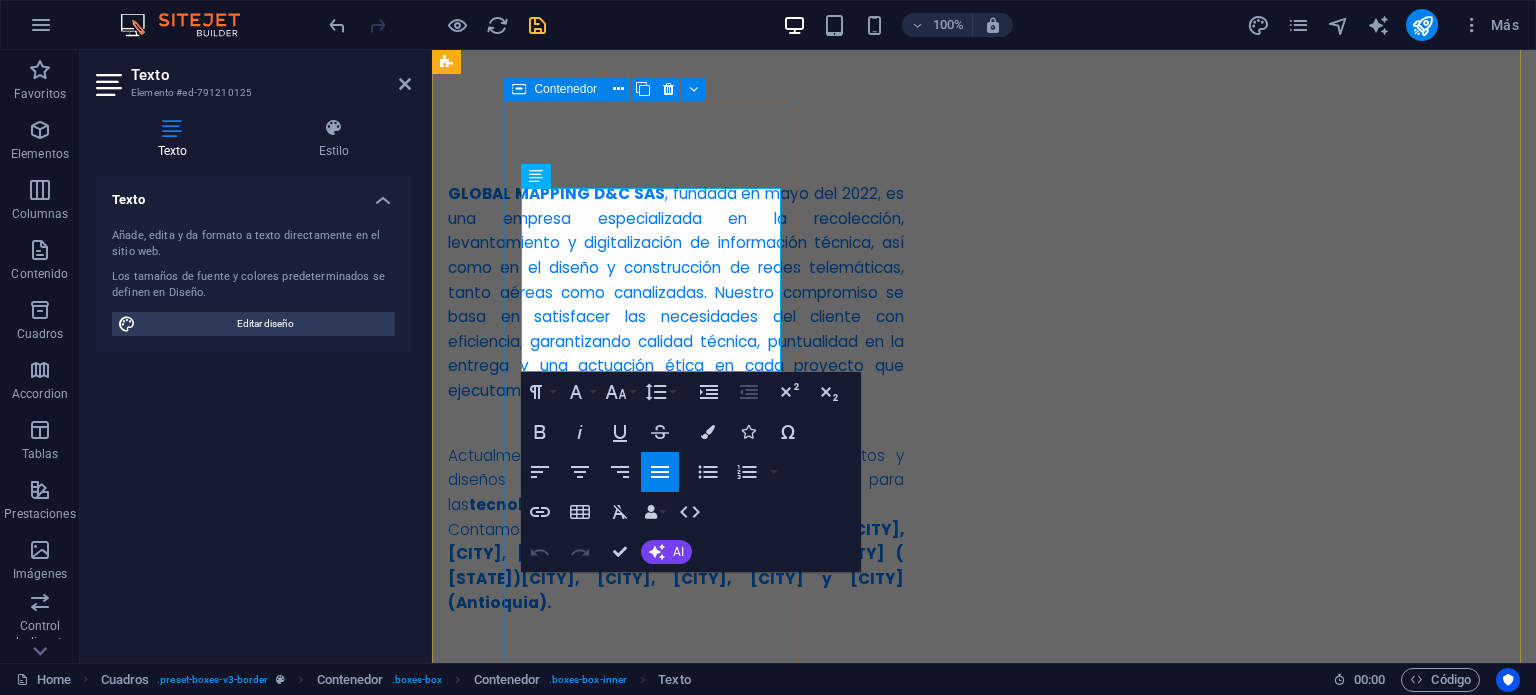 drag, startPoint x: 660, startPoint y: 363, endPoint x: 516, endPoint y: 199, distance: 218.24756 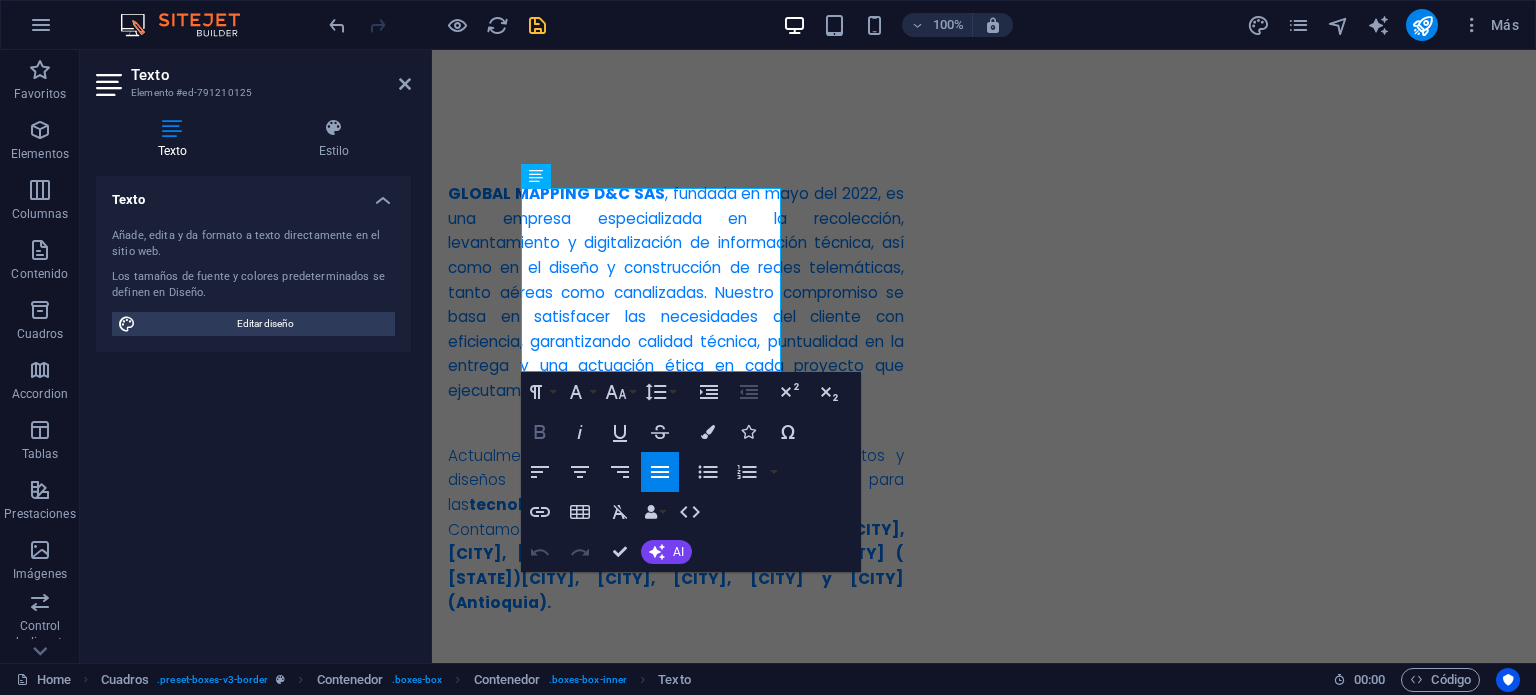 click 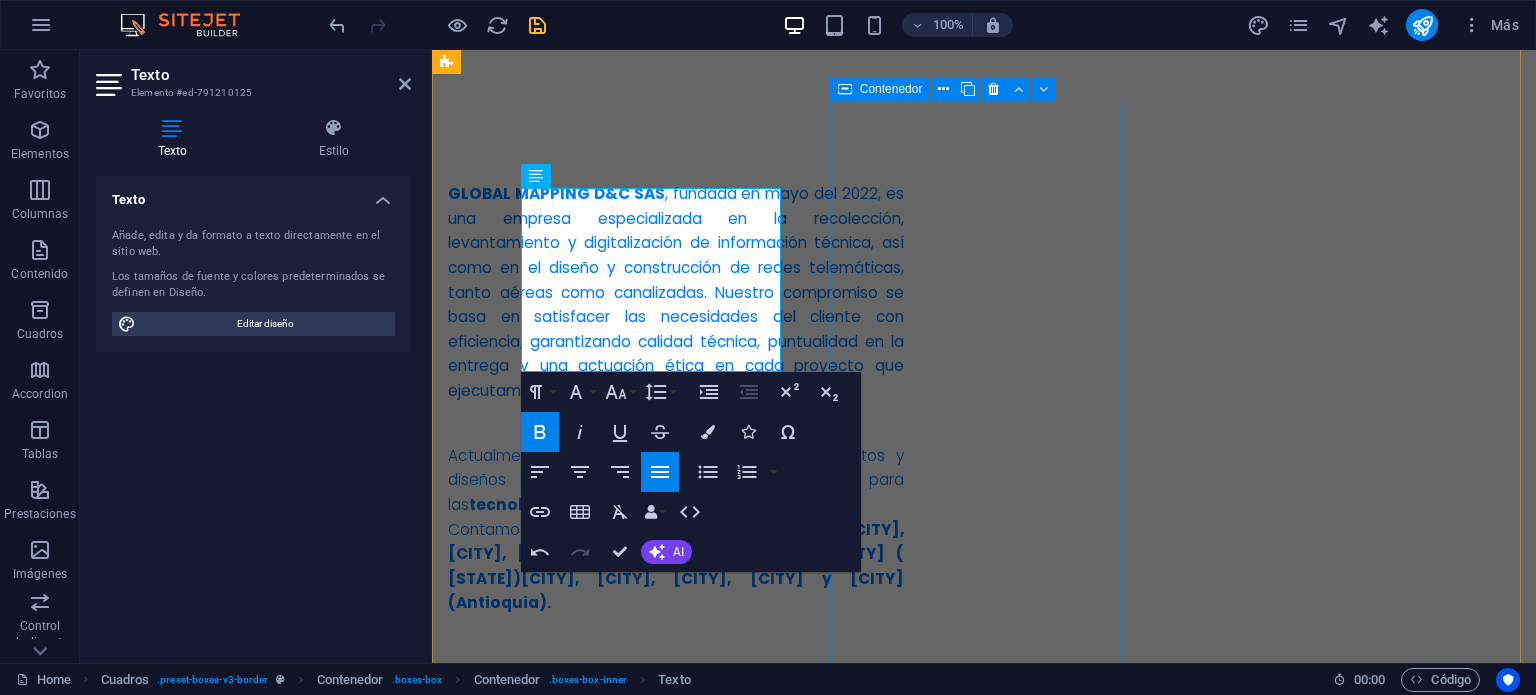 click on "VISIÓN Para el año 2027, GLOBAL MAPPING D&C SAS será reconocida a nivel nacional como una empresa líder en el diseño y construcción de redes telemáticas, certificada en estándares de calidad. Nos destacaremos por la excelencia técnica de nuestros servicios, la generación de empleo, la formación de alianzas sostenibles y nuestra posición como la opción preferida en el mercado colombiano." at bounding box center (594, 1359) 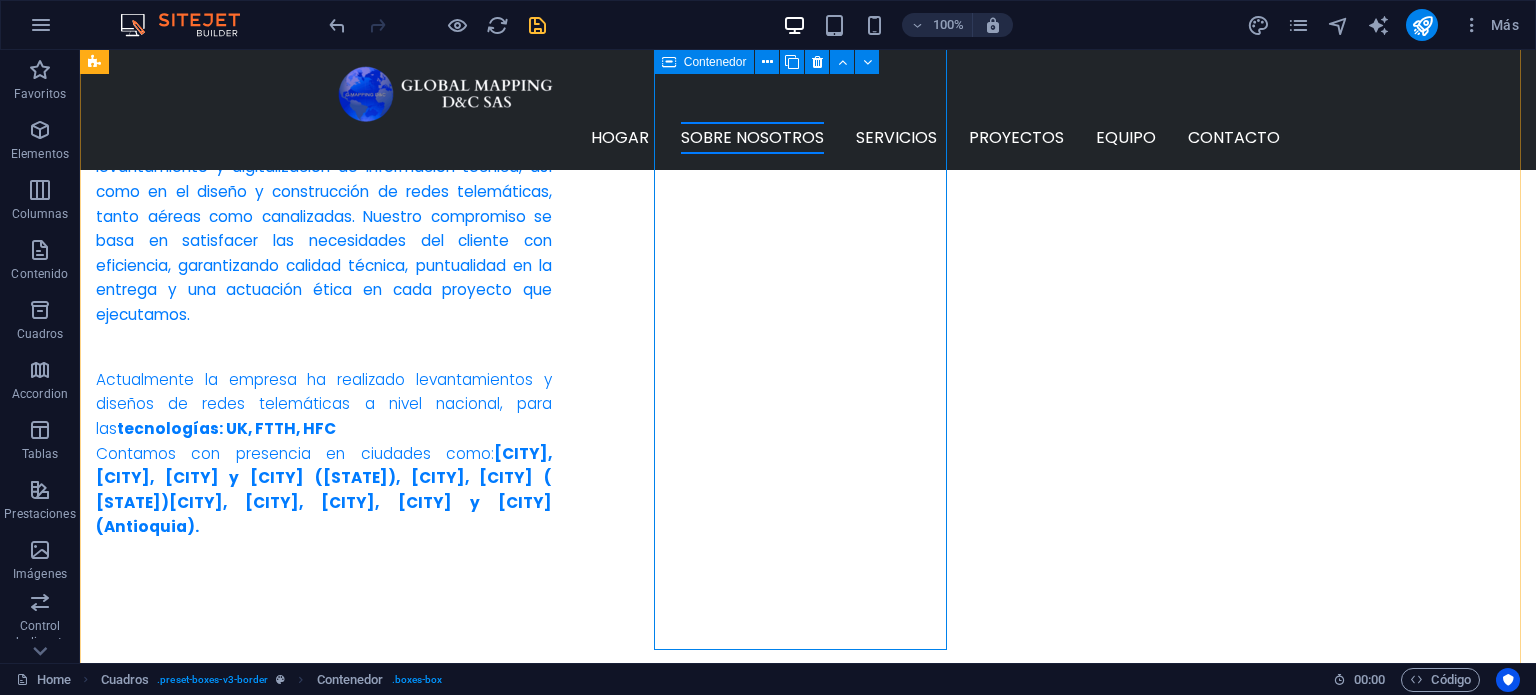 scroll, scrollTop: 1084, scrollLeft: 0, axis: vertical 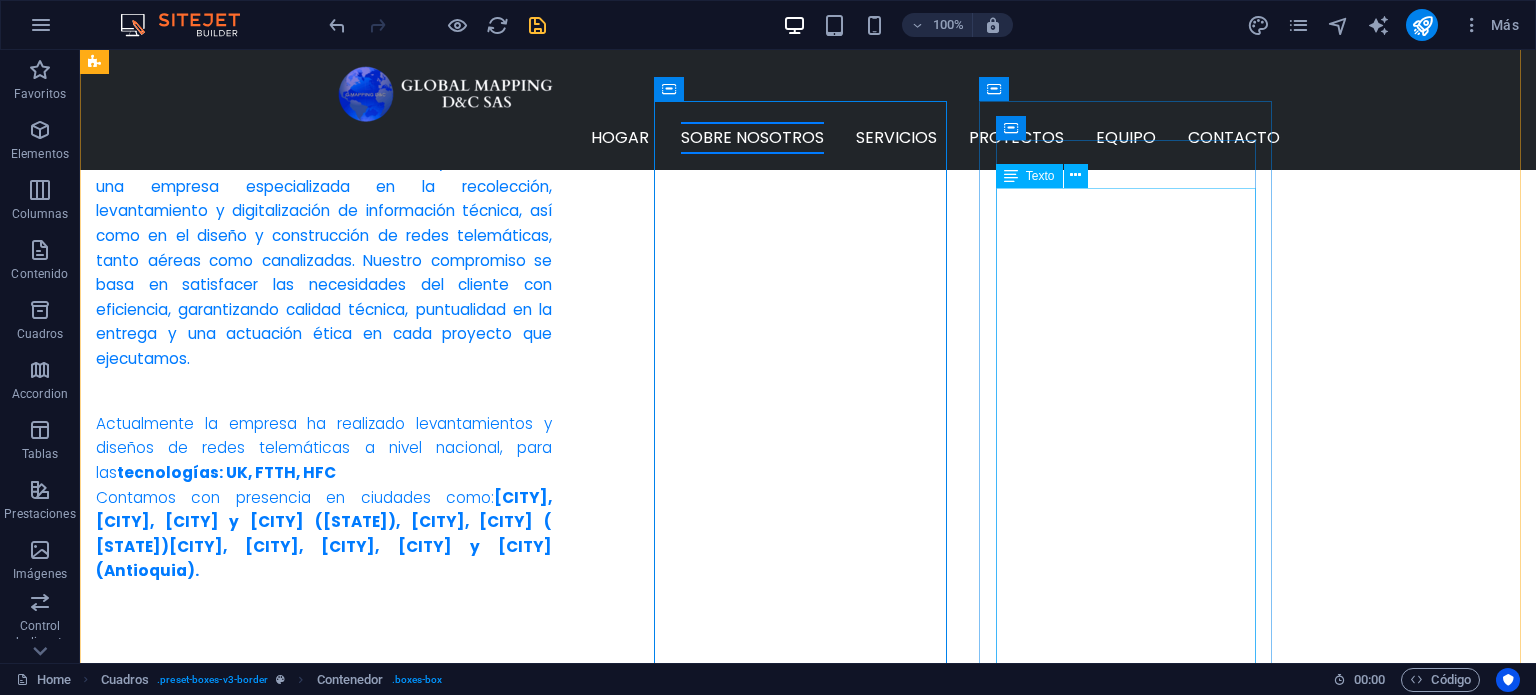 click on "-Proporcionar soluciones ágiles y confiables que superen las expectativas del cliente en cada etapa del proyecto.  -Incorporar herramientas y metodologías tecnológicas que optimicen el levantamiento de información y su digitalización.  -Consolidarnos como socio técnico y comercial de los ISP, destacándonos por la calidad, eficiencia y capacidad de respuesta de nuestros servicios. -Fomentar una cultura de mejora continua que integre talento humano calificado y procesos orientados a resultados sostenibles." at bounding box center [242, 1928] 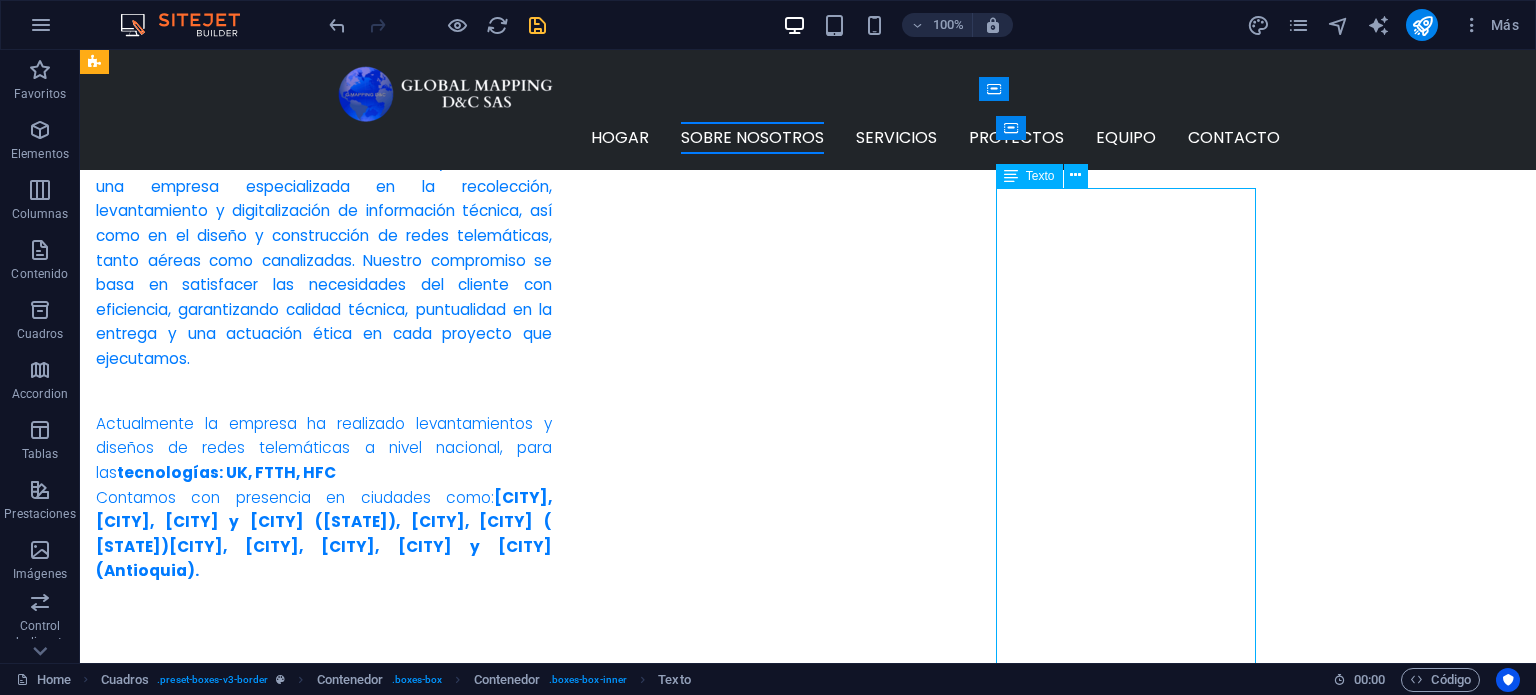 click on "-Proporcionar soluciones ágiles y confiables que superen las expectativas del cliente en cada etapa del proyecto.  -Incorporar herramientas y metodologías tecnológicas que optimicen el levantamiento de información y su digitalización.  -Consolidarnos como socio técnico y comercial de los ISP, destacándonos por la calidad, eficiencia y capacidad de respuesta de nuestros servicios. -Fomentar una cultura de mejora continua que integre talento humano calificado y procesos orientados a resultados sostenibles." at bounding box center [242, 1928] 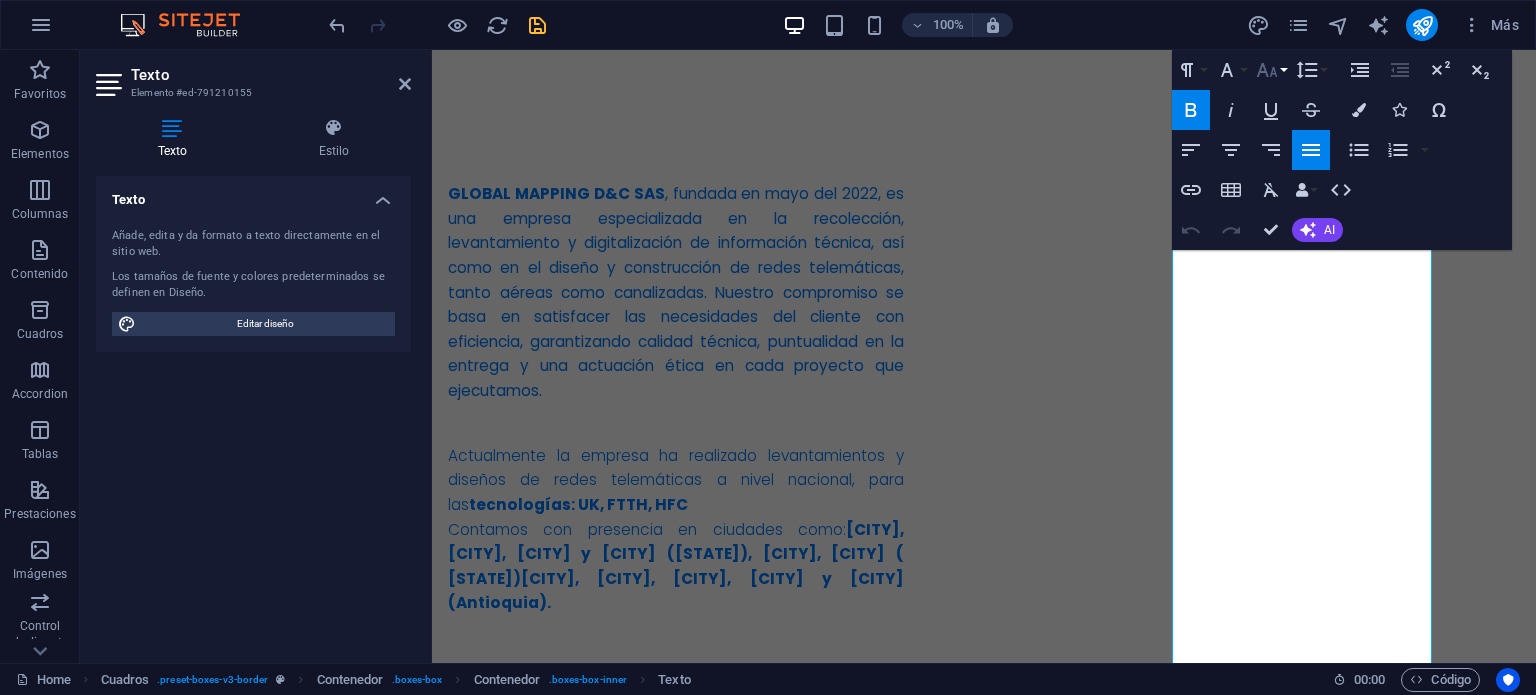 click on "Font Size" at bounding box center [1271, 70] 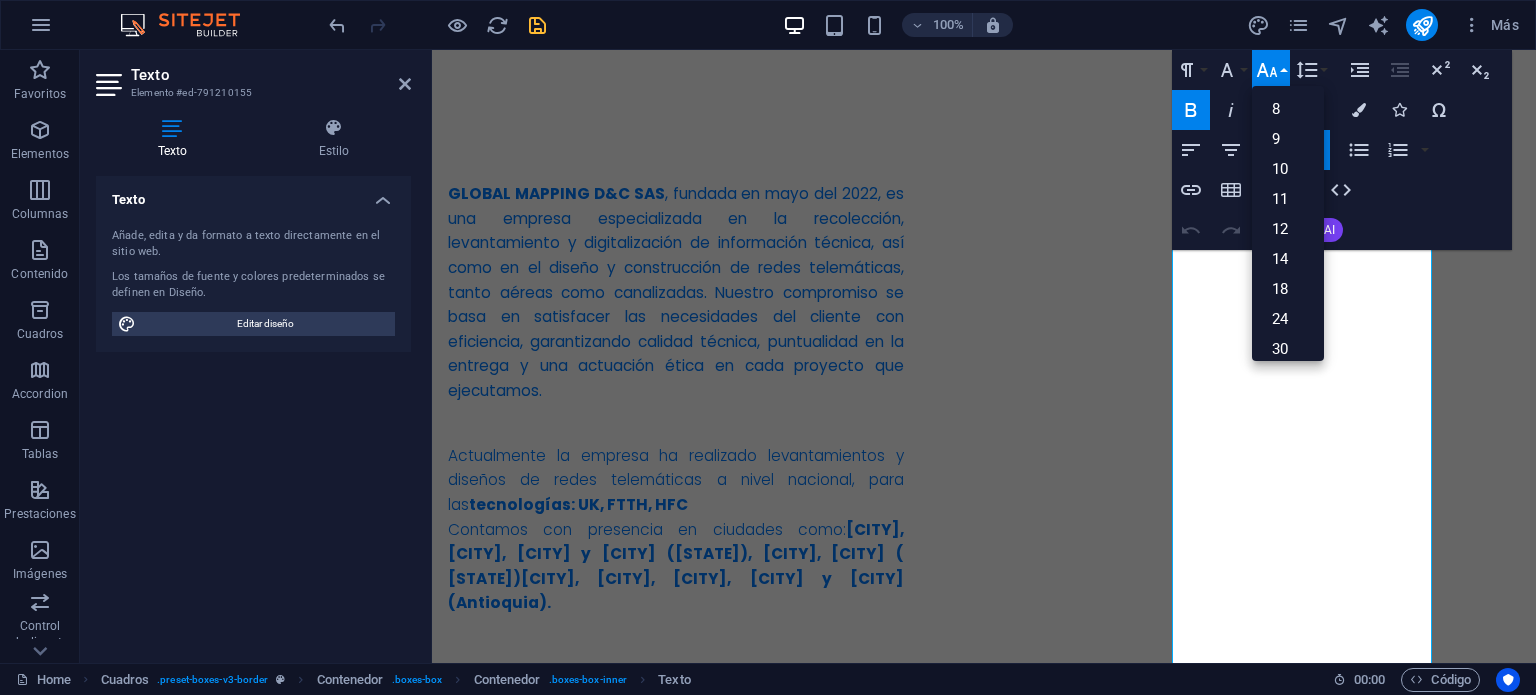 click on "Font Size" at bounding box center [1271, 70] 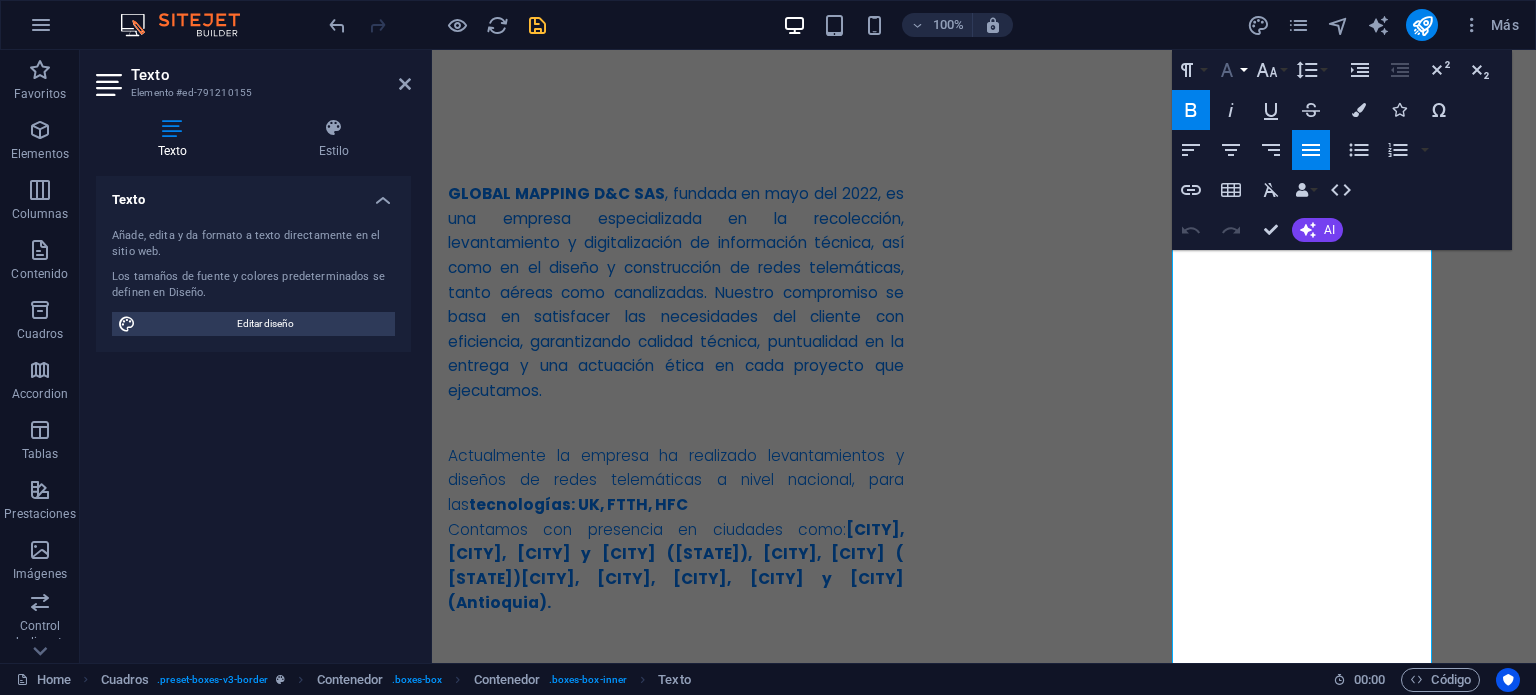 click on "Font Family" at bounding box center (1231, 70) 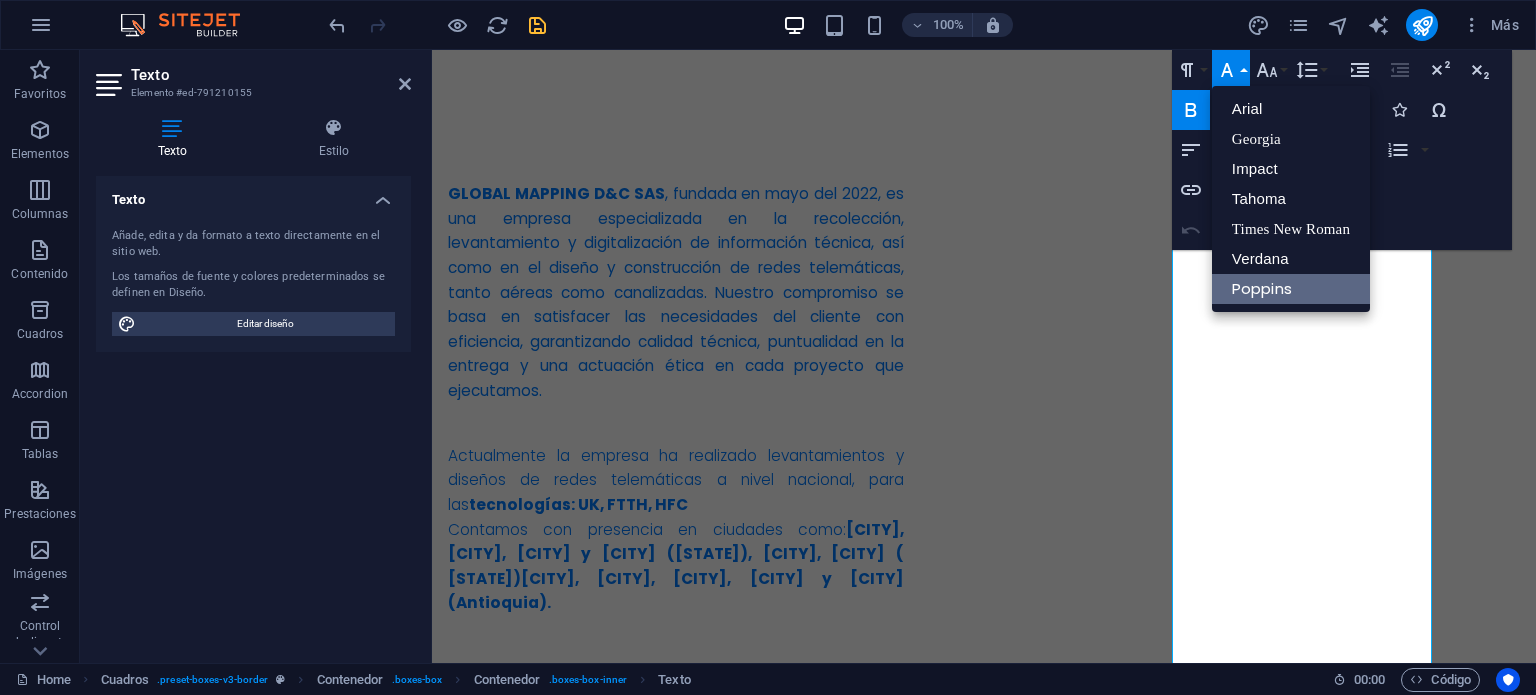 scroll, scrollTop: 0, scrollLeft: 0, axis: both 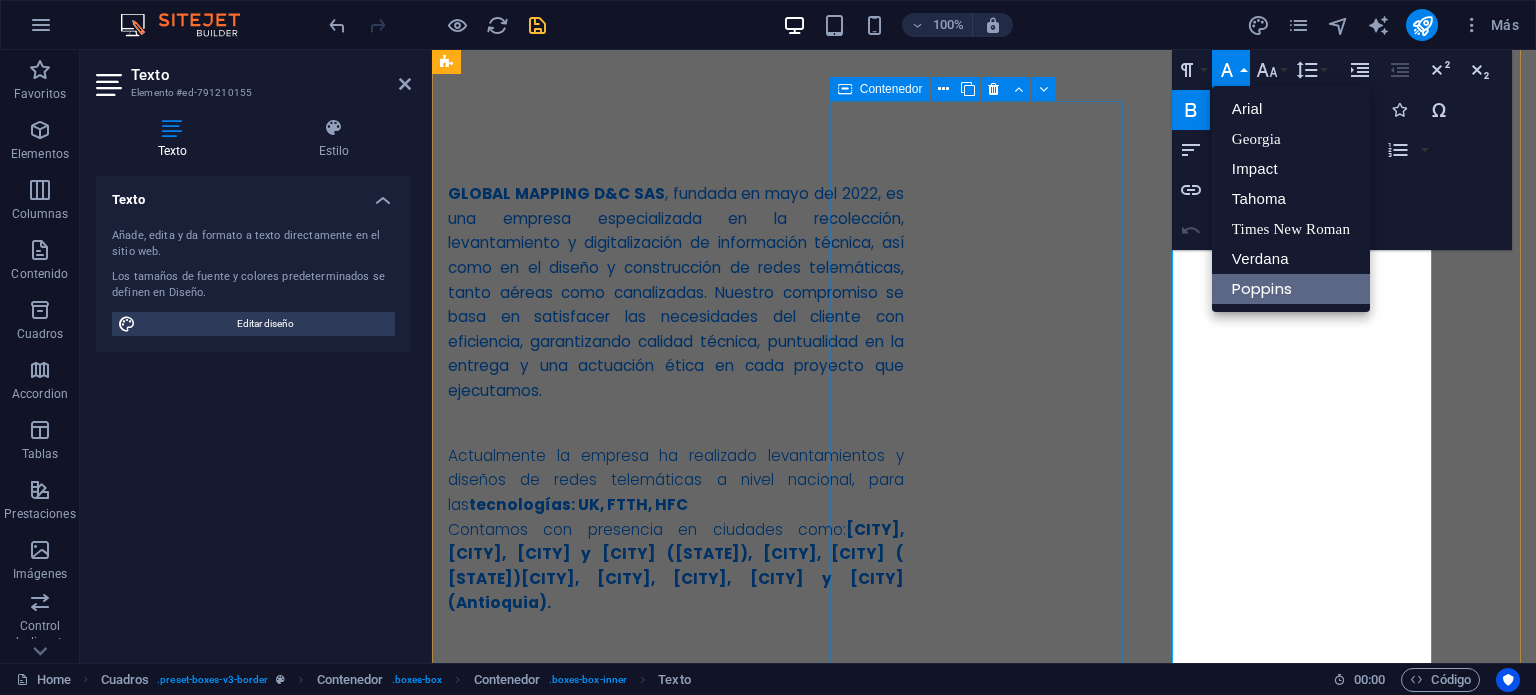 click on "VISIÓN Para el año 2027, GLOBAL MAPPING D&C SAS será reconocida a nivel nacional como una empresa líder en el diseño y construcción de redes telemáticas, certificada en estándares de calidad. Nos destacaremos por la excelencia técnica de nuestros servicios, la generación de empleo, la formación de alianzas sostenibles y nuestra posición como la opción preferida en el mercado colombiano." at bounding box center (594, 1359) 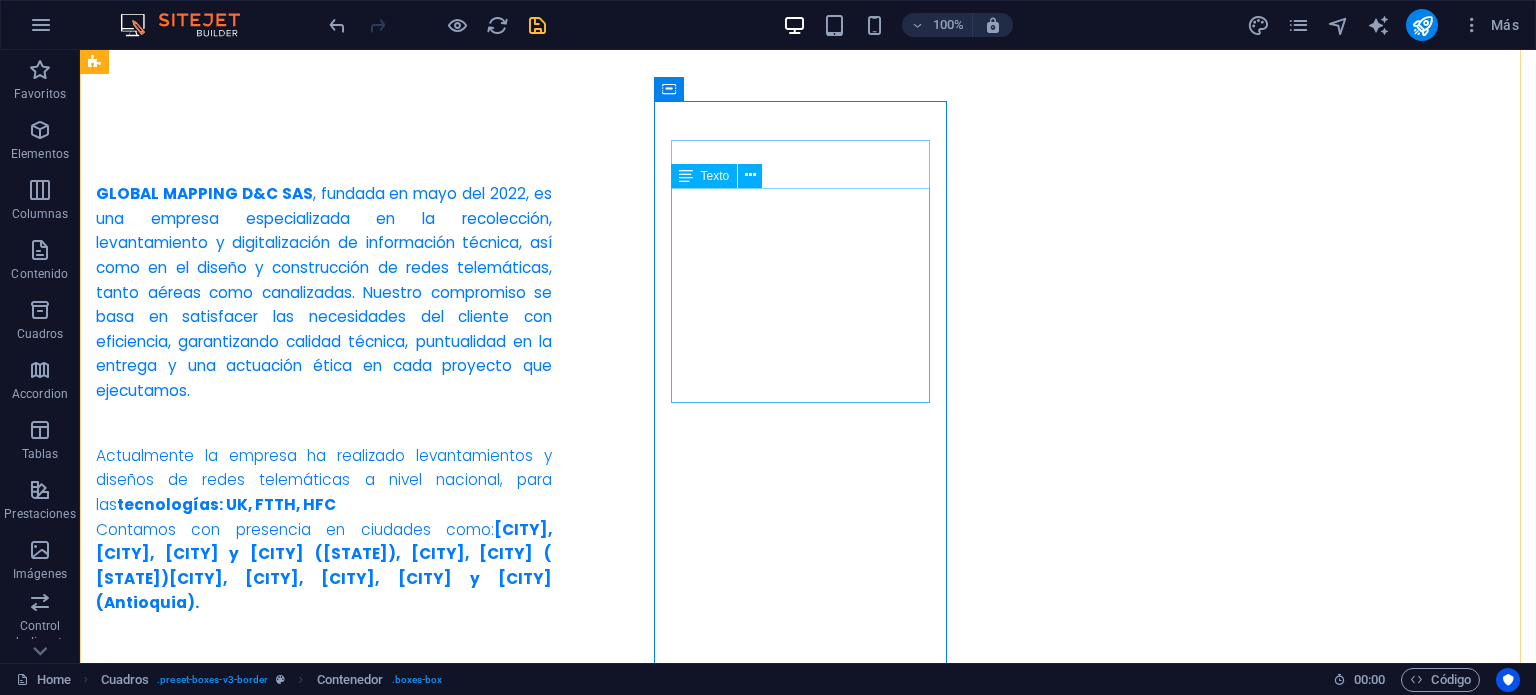 click on "Para el año 2027, GLOBAL MAPPING D&C SAS será reconocida a nivel nacional como una empresa líder en el diseño y construcción de redes telemáticas, certificada en estándares de calidad. Nos destacaremos por la excelencia técnica de nuestros servicios, la generación de empleo, la formación de alianzas sostenibles y nuestra posición como la opción preferida en el mercado [COUNTRY]." at bounding box center [242, 1394] 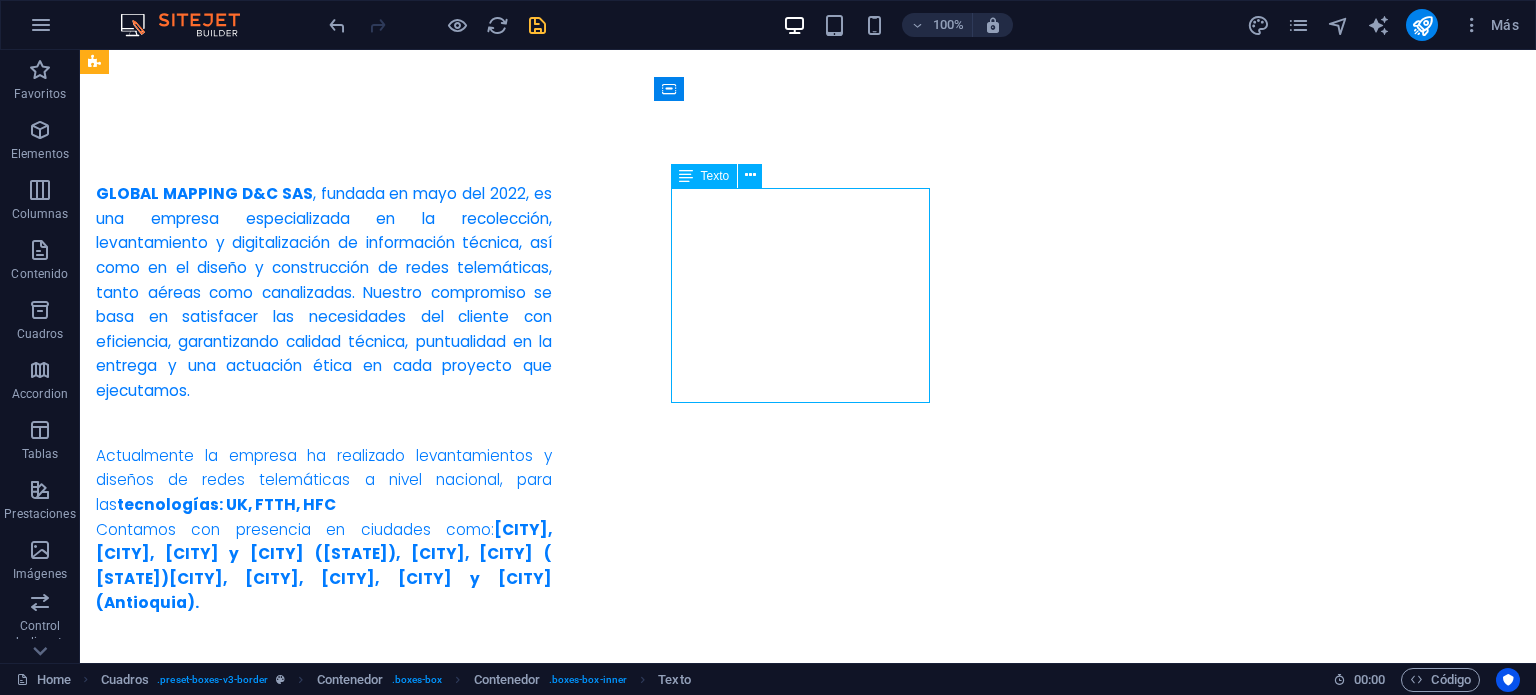 drag, startPoint x: 903, startPoint y: 317, endPoint x: 550, endPoint y: 317, distance: 353 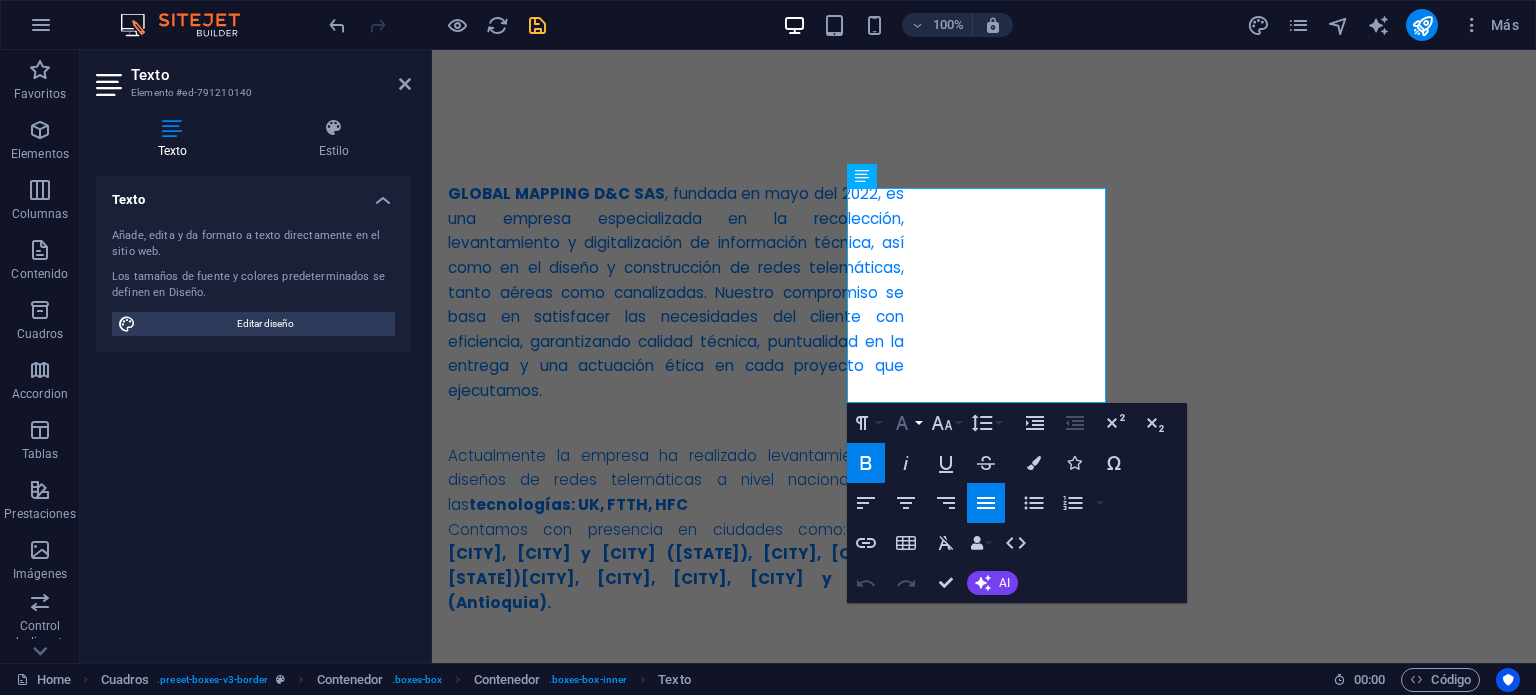 click on "Font Family" at bounding box center (906, 423) 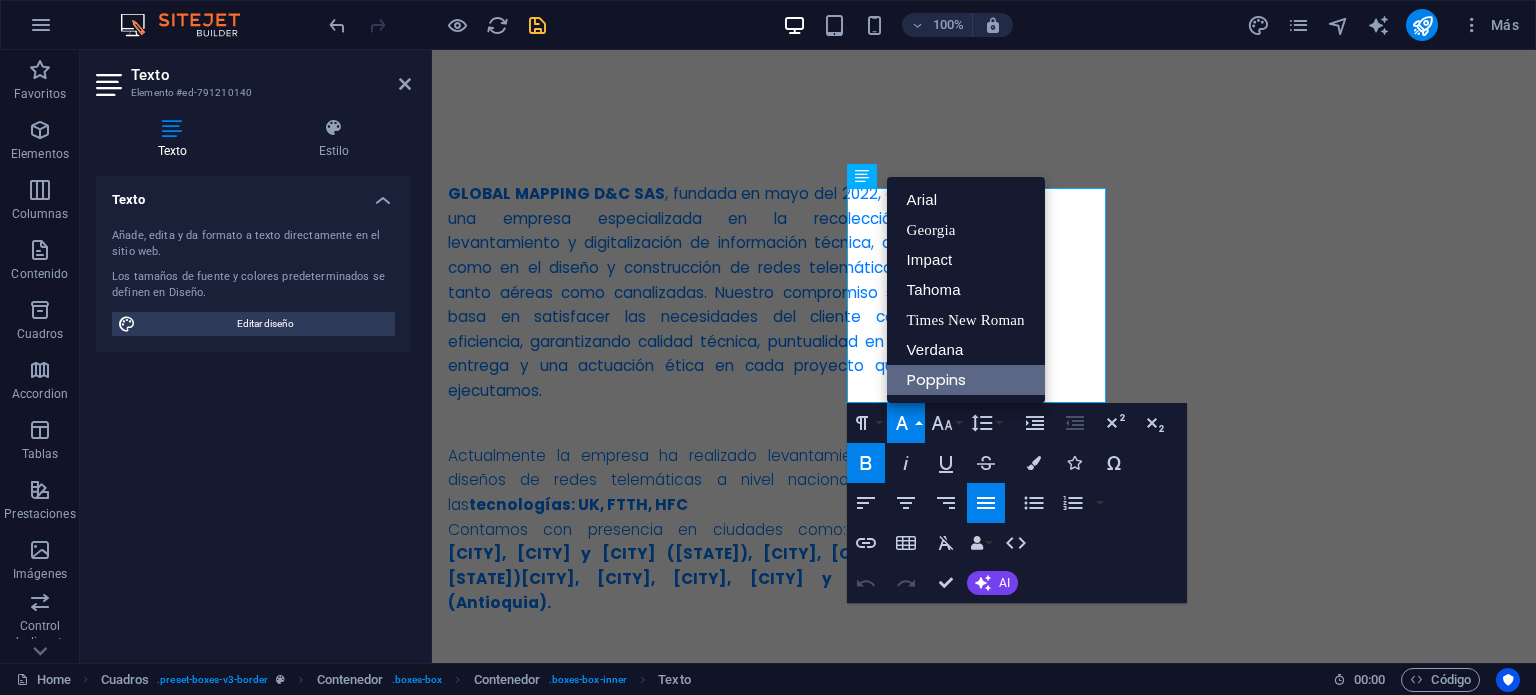 scroll, scrollTop: 0, scrollLeft: 0, axis: both 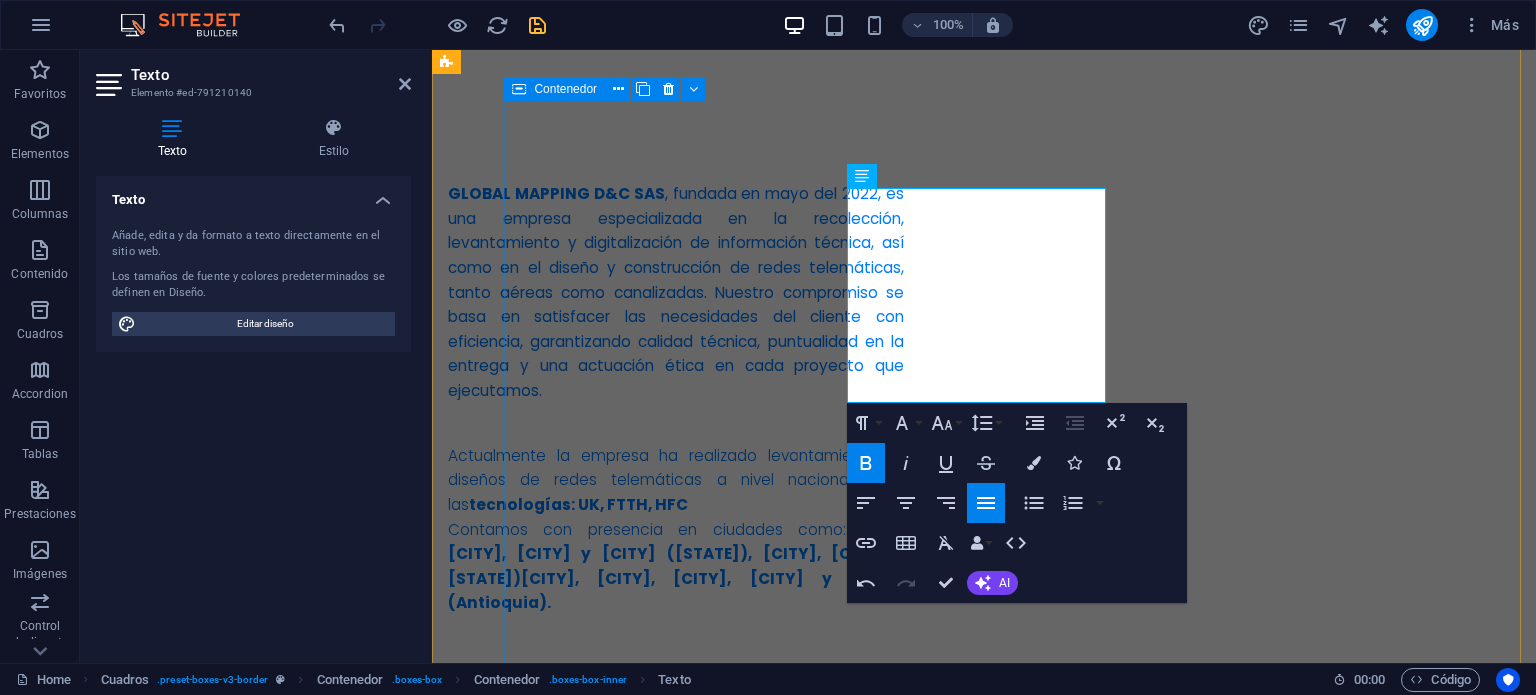 click on "MISIÓN Desarrollamos proyectos de infraestructura para redes telemáticas, apoyados en un equipo humano altamente calificado, certificado y comprometido. Implementamos estrategias sostenibles que garantizan rentabilidad, excelencia técnica, ética profesional y cumplimiento normativo en cada uno de nuestros procesos." at bounding box center (594, 988) 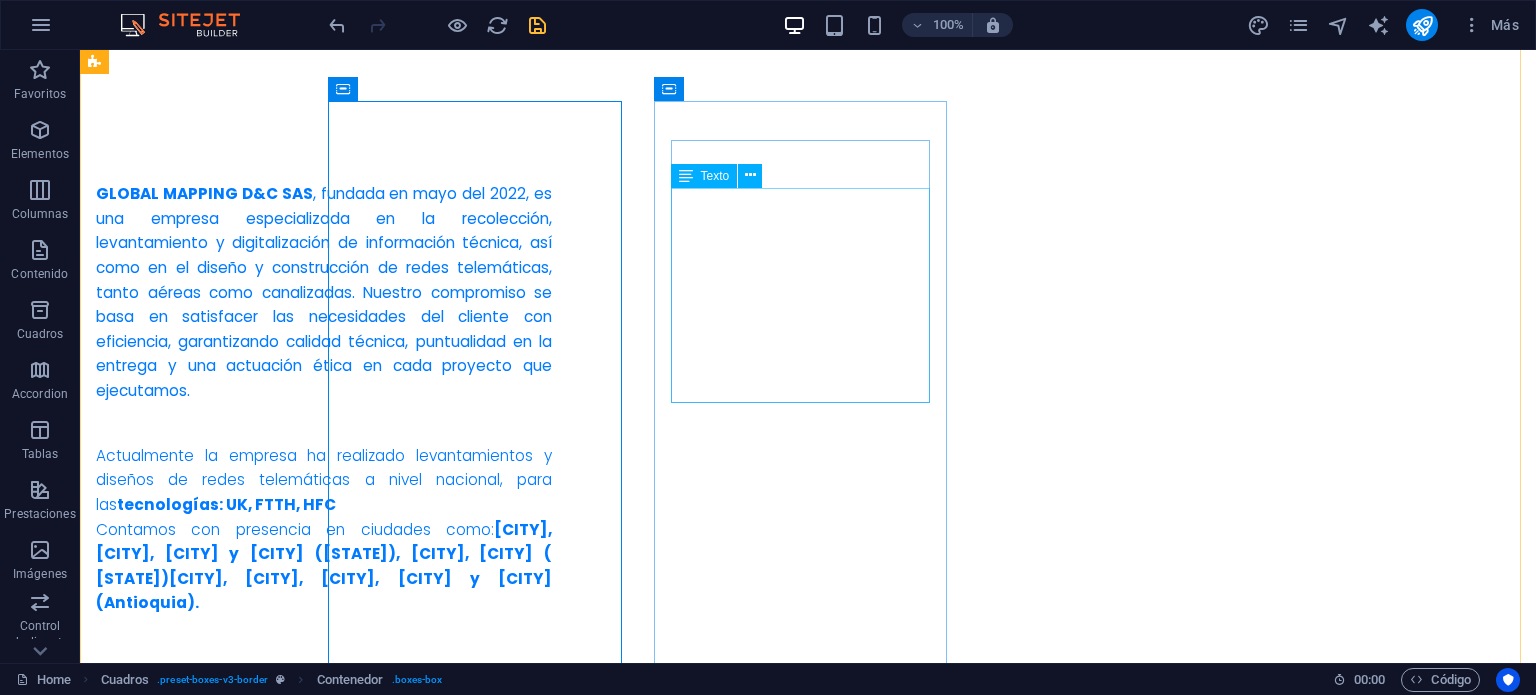 click on "Para el año 2027, GLOBAL MAPPING D&C SAS será reconocida a nivel nacional como una empresa líder en el diseño y construcción de redes telemáticas, certificada en estándares de calidad. Nos destacaremos por la excelencia técnica de nuestros servicios, la generación de empleo, la formación de alianzas sostenibles y nuestra posición como la opción preferida en el mercado [COUNTRY]." at bounding box center [242, 1394] 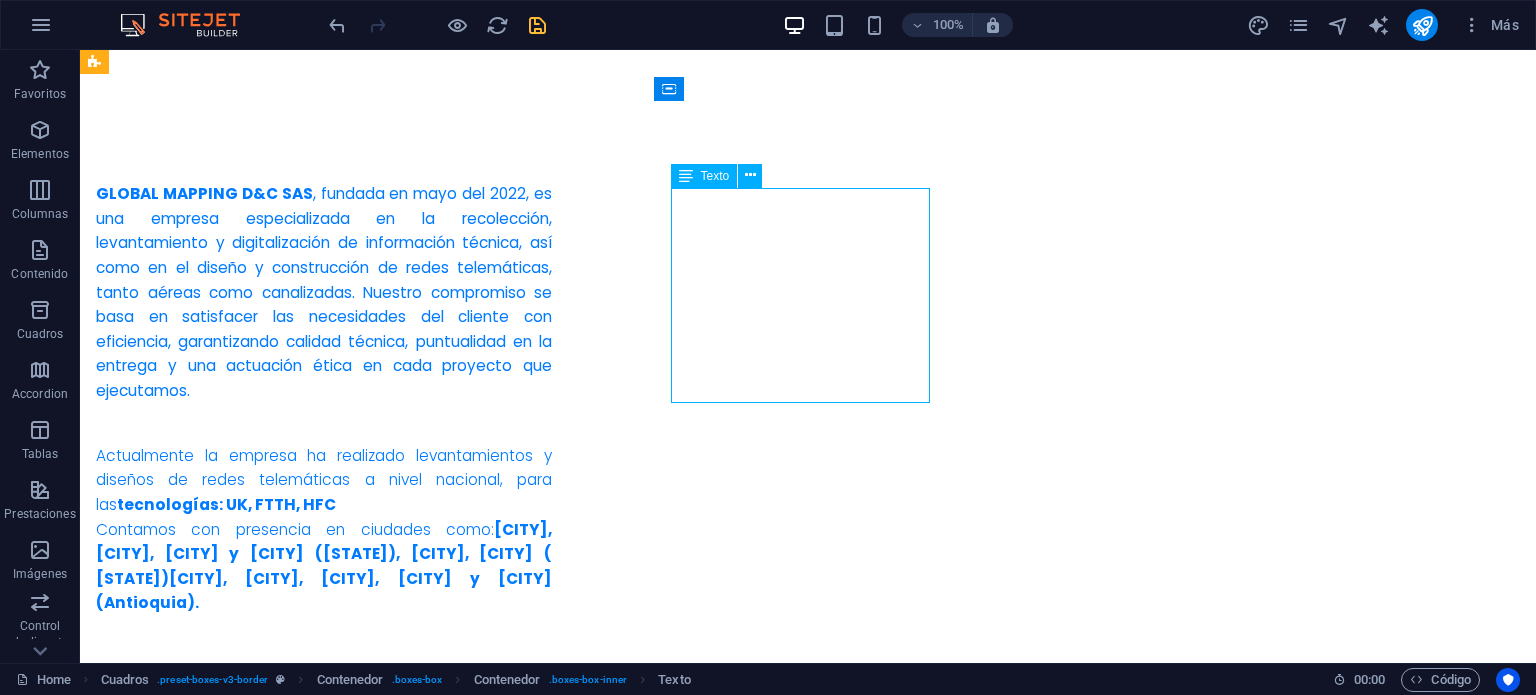click on "Para el año 2027, GLOBAL MAPPING D&C SAS será reconocida a nivel nacional como una empresa líder en el diseño y construcción de redes telemáticas, certificada en estándares de calidad. Nos destacaremos por la excelencia técnica de nuestros servicios, la generación de empleo, la formación de alianzas sostenibles y nuestra posición como la opción preferida en el mercado [COUNTRY]." at bounding box center (242, 1394) 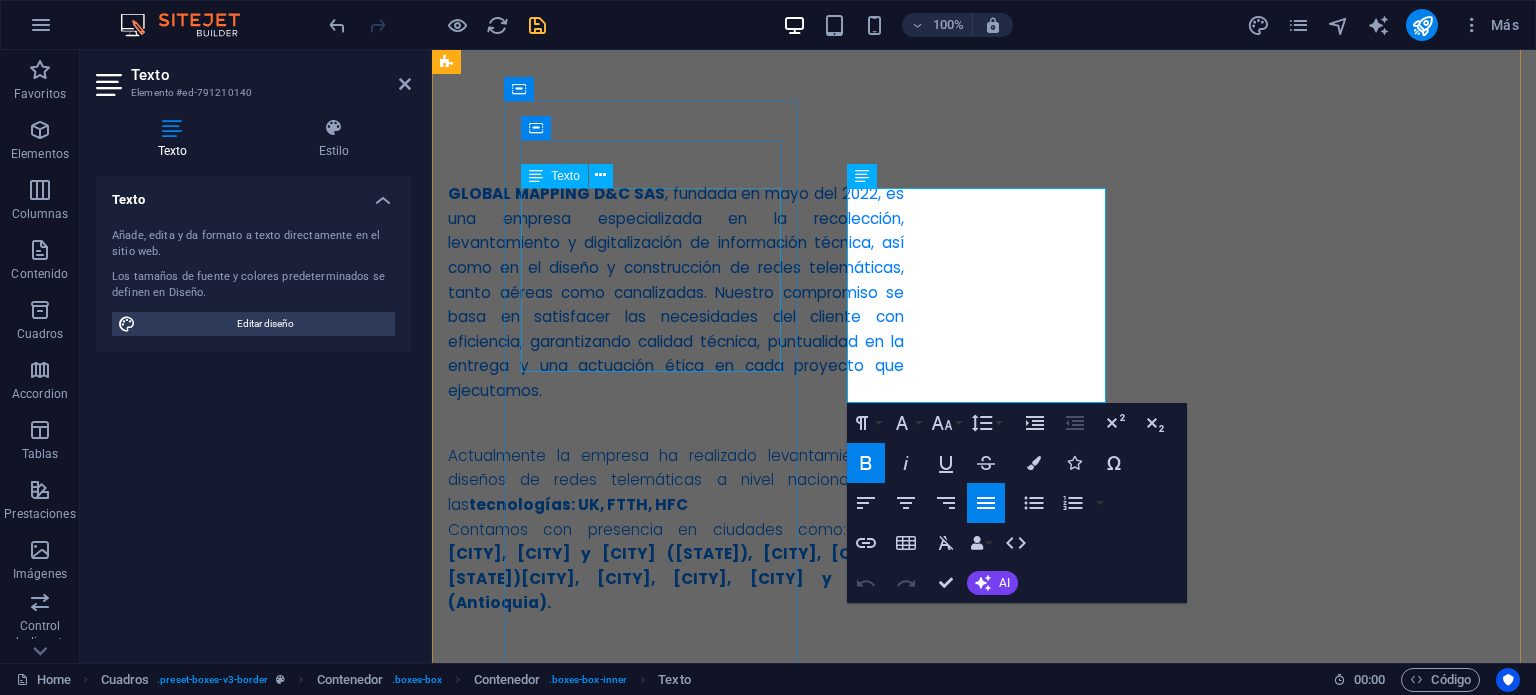 click on "Desarrollamos proyectos de infraestructura para redes telemáticas, apoyados en un equipo humano altamente calificado, certificado y comprometido. Implementamos estrategias sostenibles que garantizan rentabilidad, excelencia técnica, ética profesional y cumplimiento normativo en cada uno de nuestros procesos." at bounding box center [594, 1023] 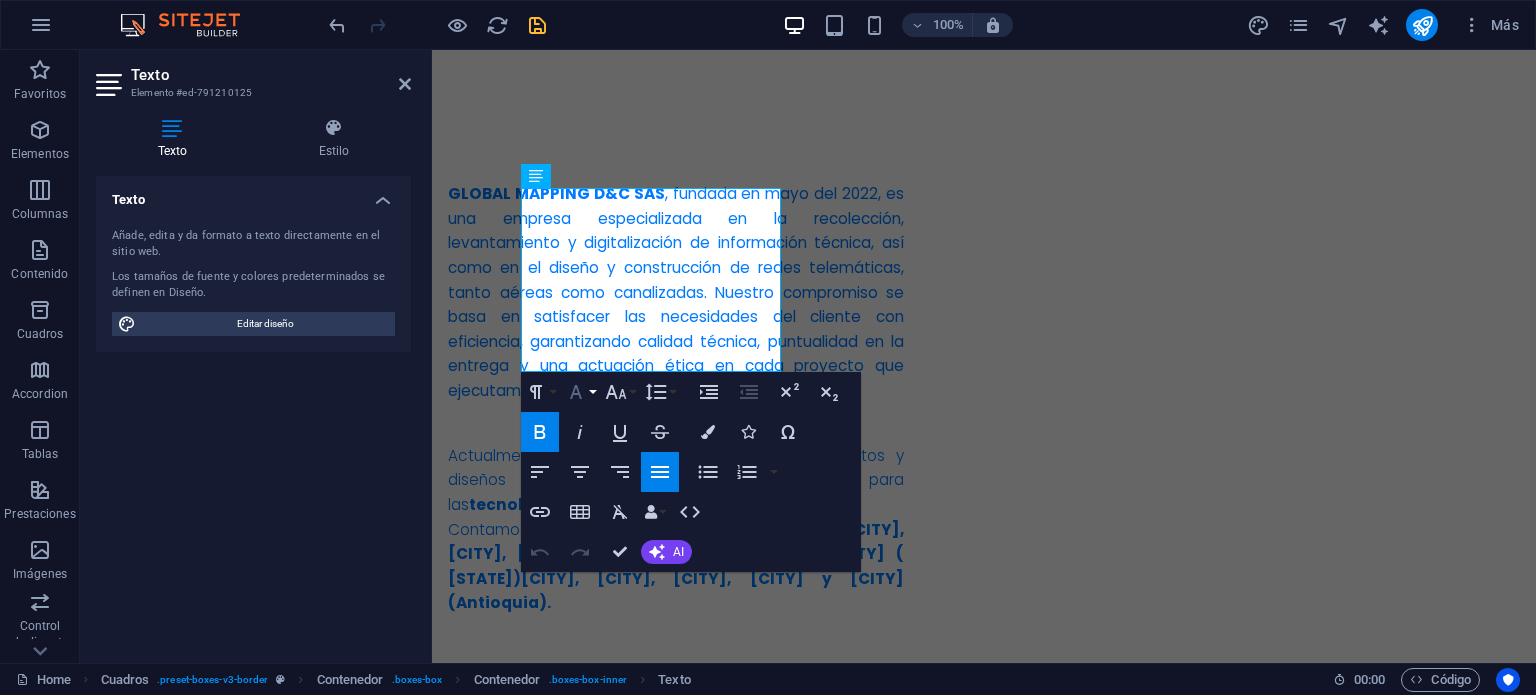 click on "Font Family" at bounding box center (580, 392) 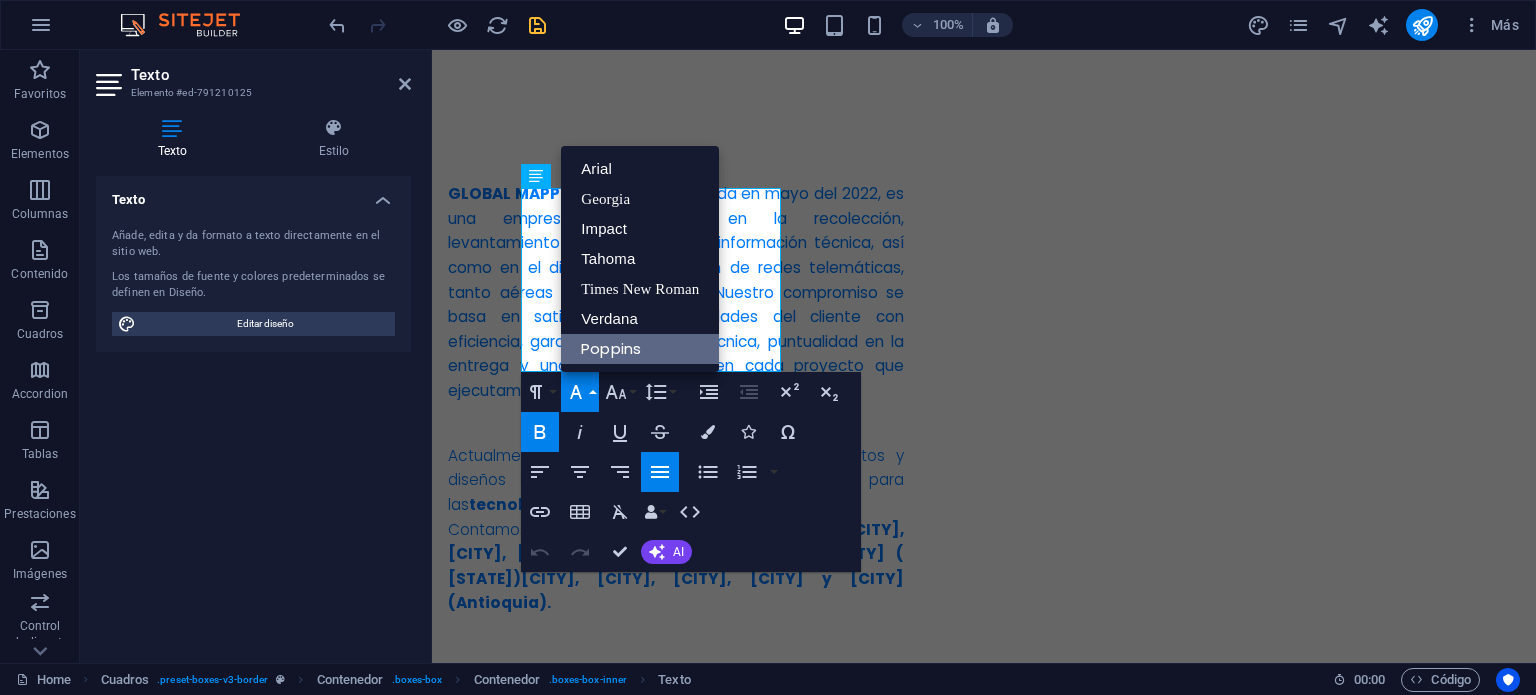 scroll, scrollTop: 0, scrollLeft: 0, axis: both 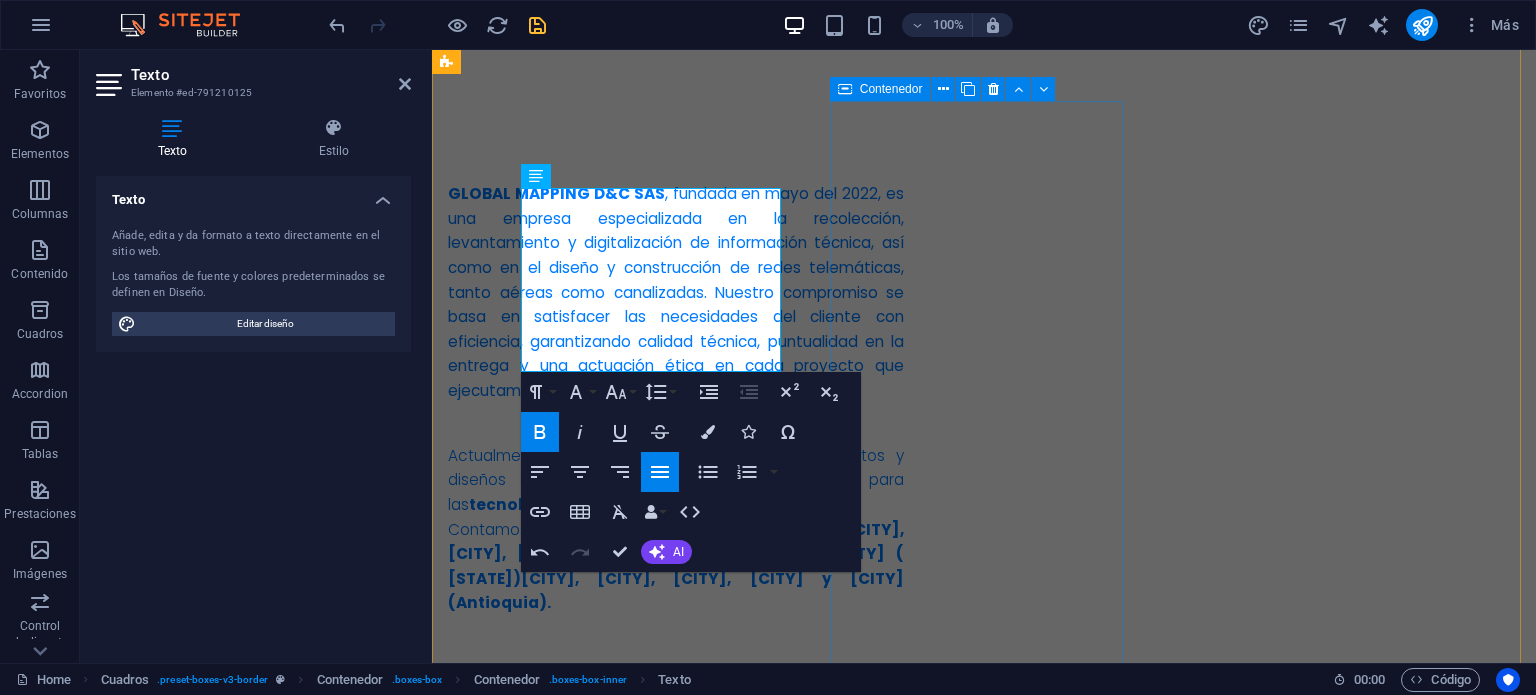 click on "VISIÓN Para el año 2027, GLOBAL MAPPING D&C SAS será reconocida a nivel nacional como una empresa líder en el diseño y construcción de redes telemáticas, certificada en estándares de calidad. Nos destacaremos por la excelencia técnica de nuestros servicios, la generación de empleo, la formación de alianzas sostenibles y nuestra posición como la opción preferida en el mercado colombiano." at bounding box center [594, 1359] 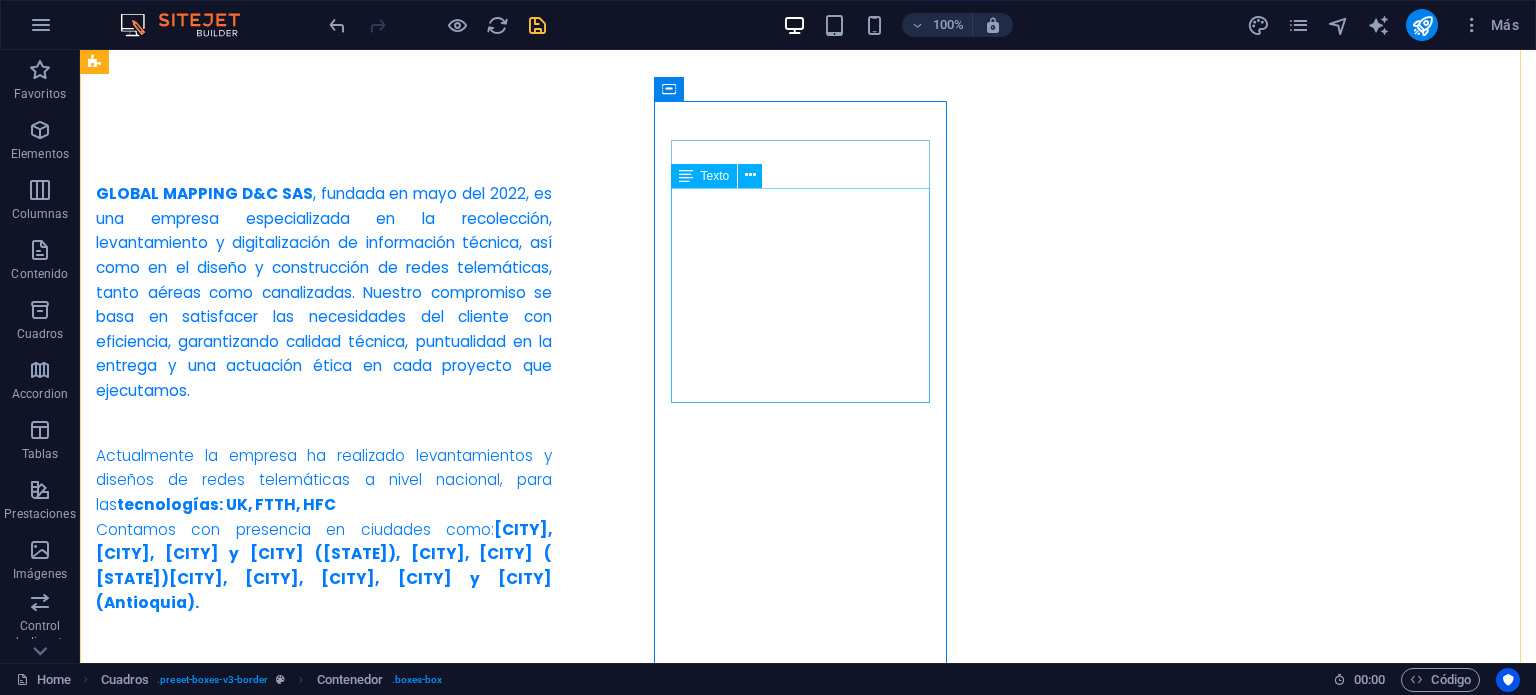 click on "Para el año 2027, GLOBAL MAPPING D&C SAS será reconocida a nivel nacional como una empresa líder en el diseño y construcción de redes telemáticas, certificada en estándares de calidad. Nos destacaremos por la excelencia técnica de nuestros servicios, la generación de empleo, la formación de alianzas sostenibles y nuestra posición como la opción preferida en el mercado [COUNTRY]." at bounding box center (242, 1394) 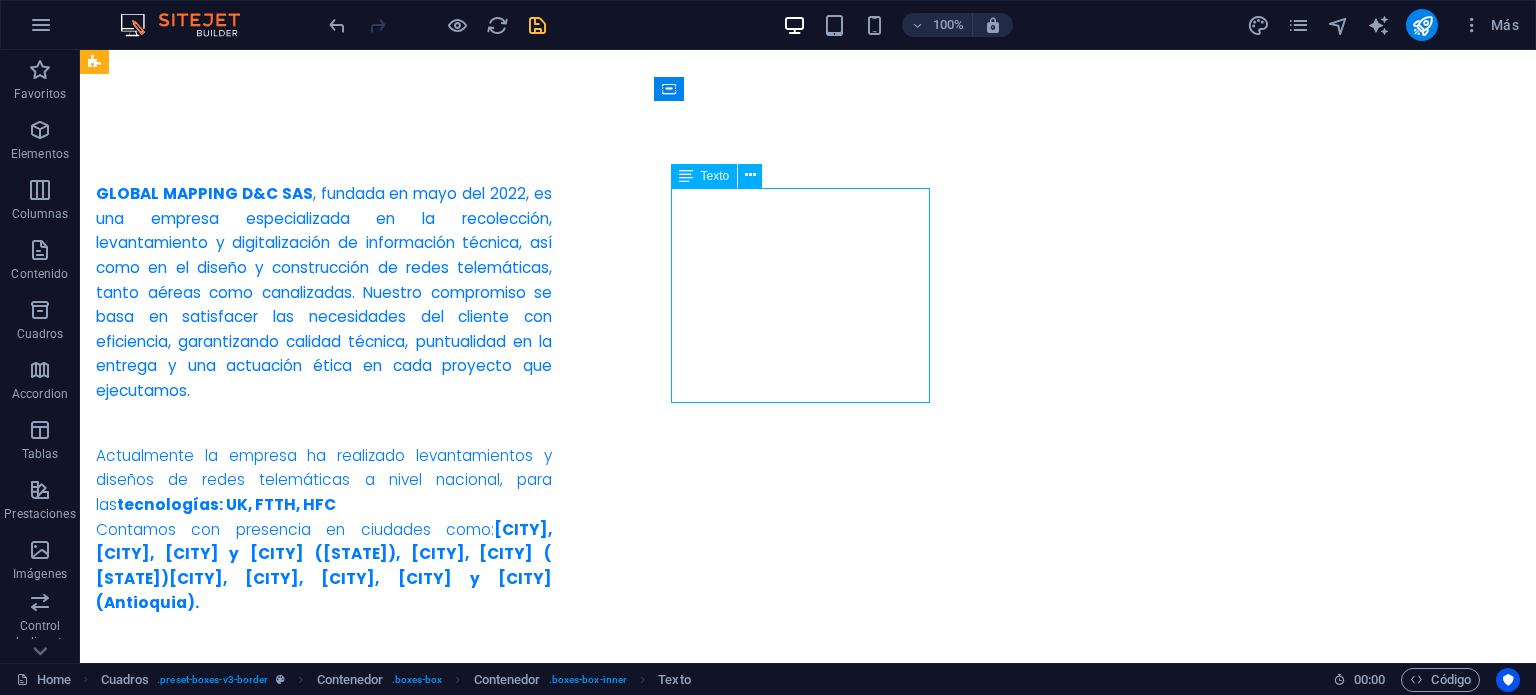 click on "Para el año 2027, GLOBAL MAPPING D&C SAS será reconocida a nivel nacional como una empresa líder en el diseño y construcción de redes telemáticas, certificada en estándares de calidad. Nos destacaremos por la excelencia técnica de nuestros servicios, la generación de empleo, la formación de alianzas sostenibles y nuestra posición como la opción preferida en el mercado [COUNTRY]." at bounding box center [242, 1394] 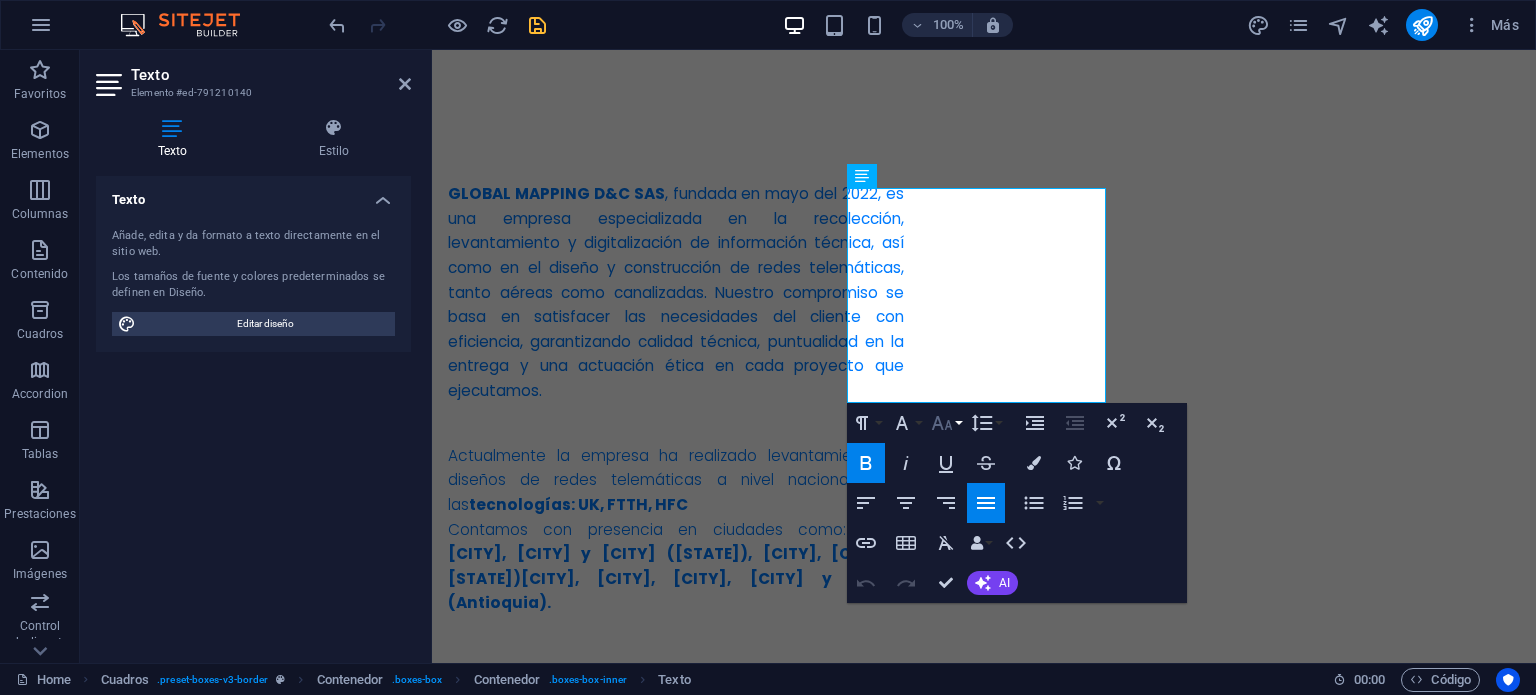 click on "Font Size" at bounding box center [946, 423] 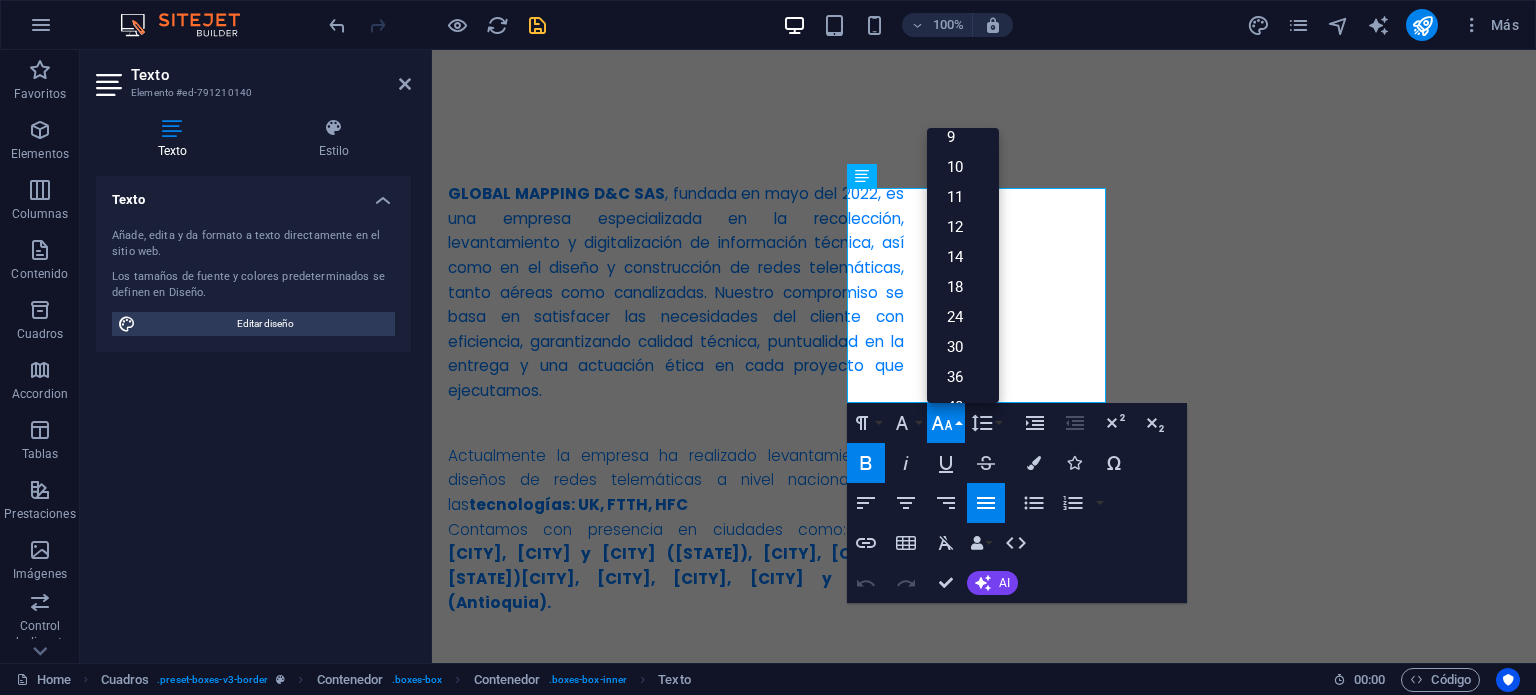 scroll, scrollTop: 0, scrollLeft: 0, axis: both 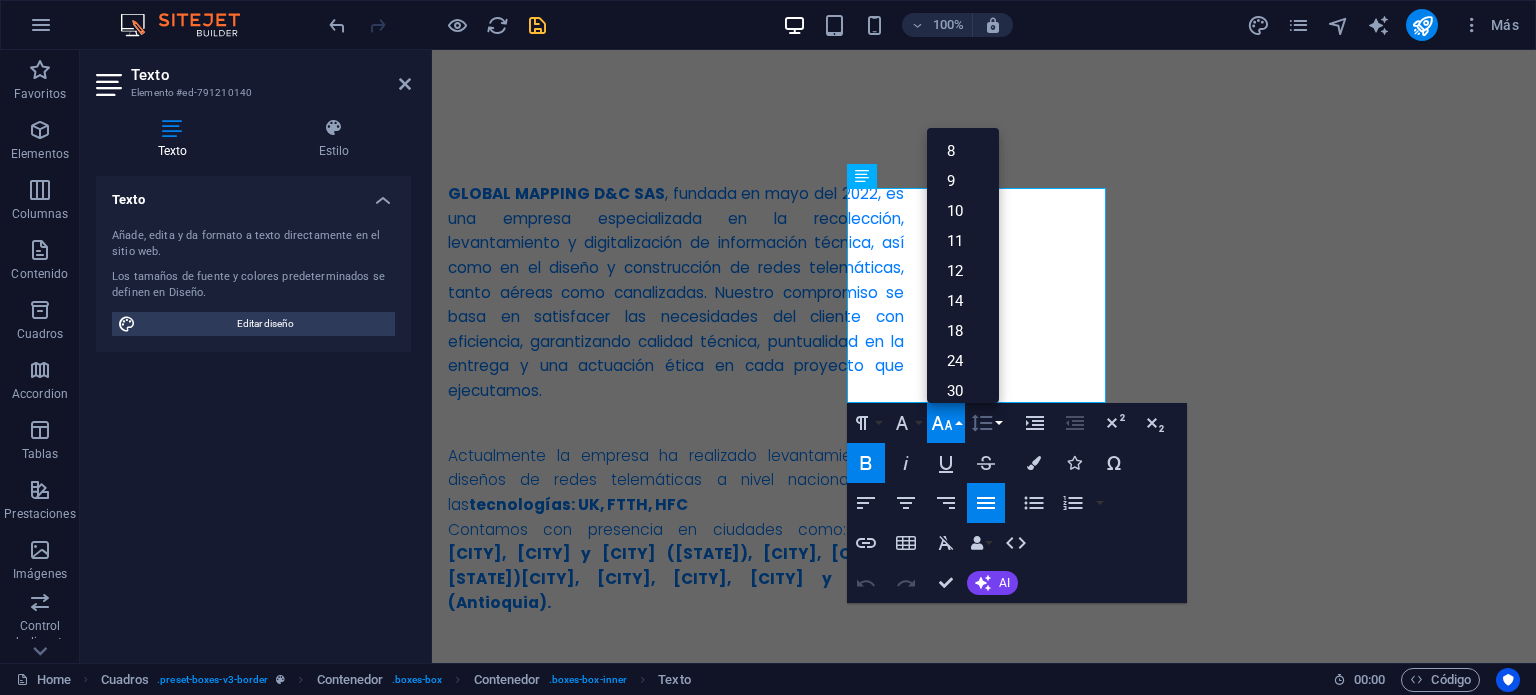 click on "Line Height" at bounding box center (986, 423) 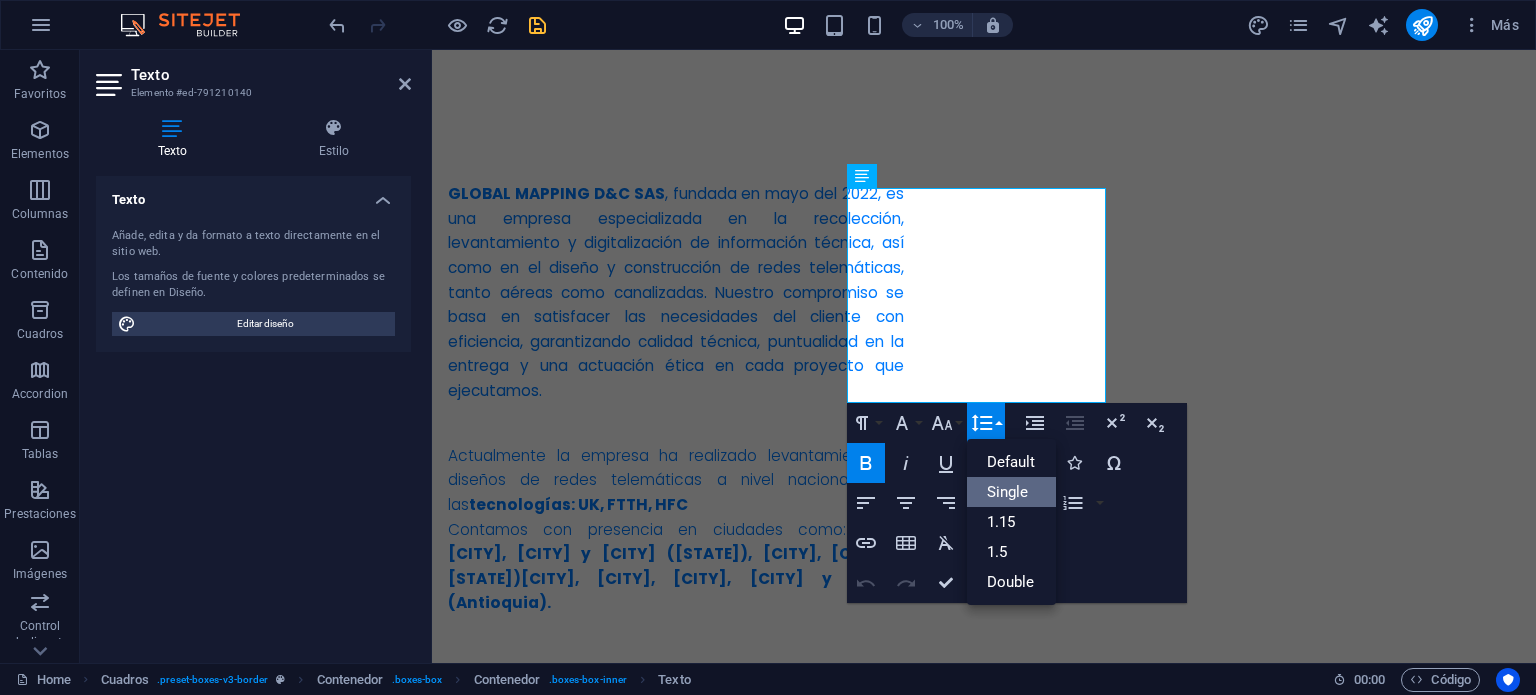 scroll, scrollTop: 0, scrollLeft: 0, axis: both 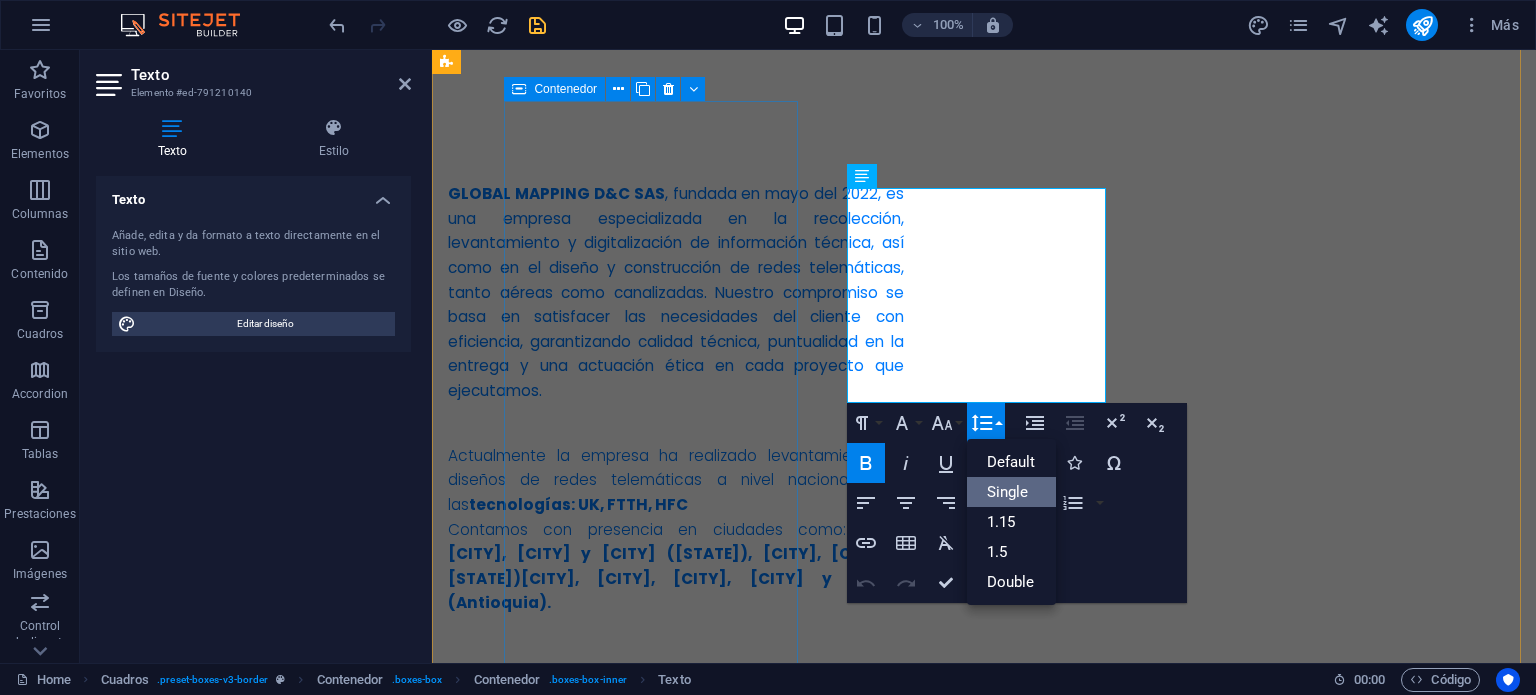 click on "MISIÓN Desarrollamos proyectos de infraestructura para redes telemáticas, apoyados en un equipo humano altamente calificado, certificado y comprometido. Implementamos estrategias sostenibles que garantizan rentabilidad, excelencia técnica, ética profesional y cumplimiento normativo en cada uno de nuestros procesos. VISIÓN Para el año 2027, GLOBAL MAPPING D&C SAS será reconocida a nivel nacional como una empresa líder en el diseño y construcción de redes telemáticas, certificada en estándares de calidad. Nos destacaremos por la excelencia técnica de nuestros servicios, la generación de empleo, la formación de alianzas sostenibles y nuestra posición como la opción preferida en el mercado [COUNTRY]. objetivos -Proporcionar soluciones ágiles y confiables que superen las expectativas del cliente en cada etapa del proyecto.  -Incorporar herramientas y metodologías tecnológicas que optimicen el levantamiento de información y su digitalización." at bounding box center (984, 1536) 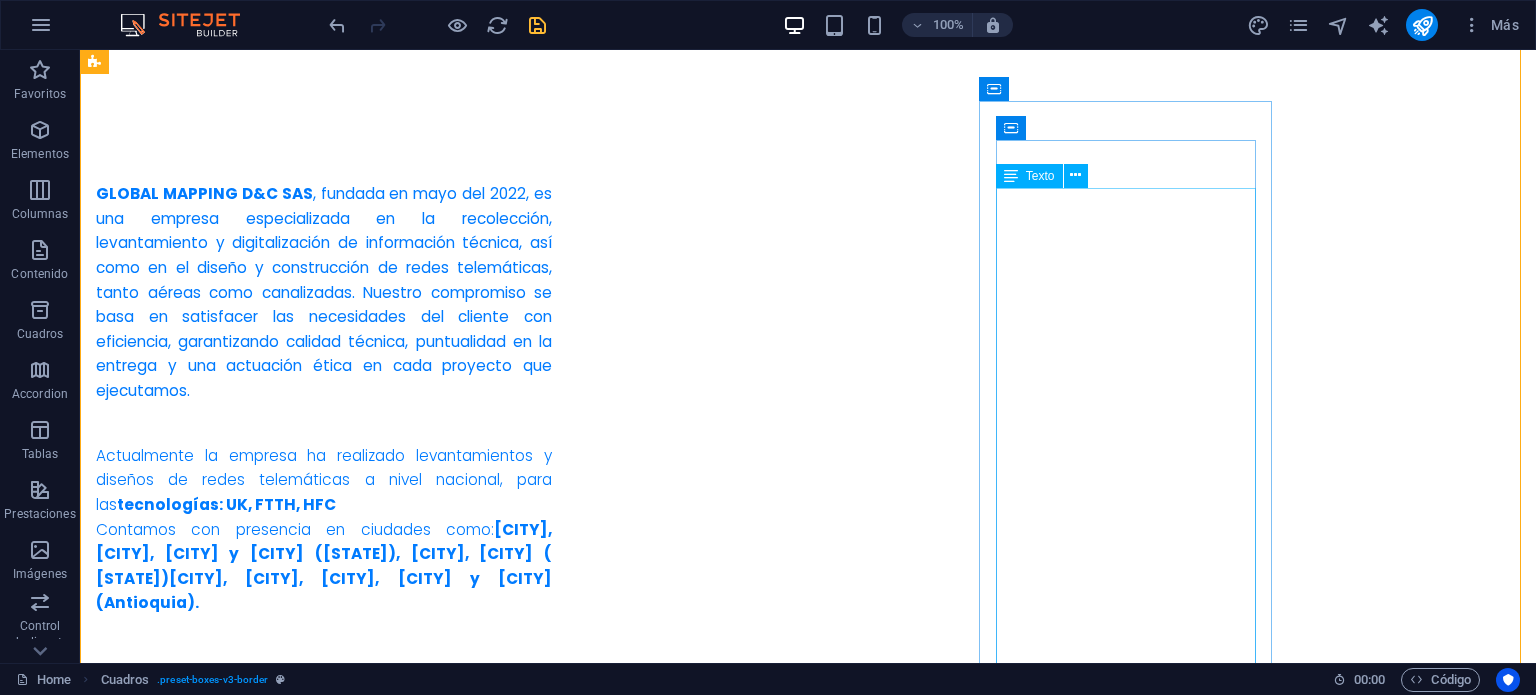 click on "-Proporcionar soluciones ágiles y confiables que superen las expectativas del cliente en cada etapa del proyecto.  -Incorporar herramientas y metodologías tecnológicas que optimicen el levantamiento de información y su digitalización.  -Consolidarnos como socio técnico y comercial de los ISP, destacándonos por la calidad, eficiencia y capacidad de respuesta de nuestros servicios. -Fomentar una cultura de mejora continua que integre talento humano calificado y procesos orientados a resultados sostenibles." at bounding box center (242, 1960) 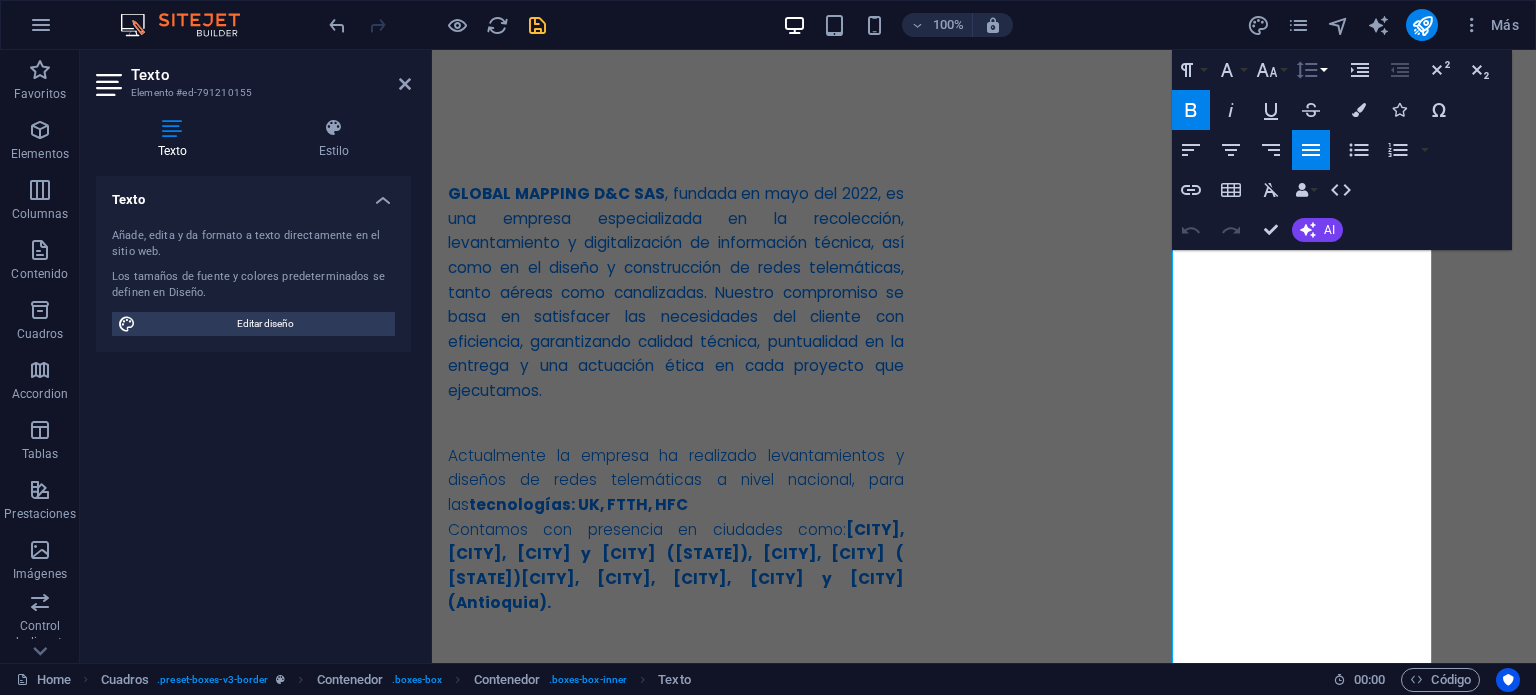 click on "Line Height" at bounding box center (1311, 70) 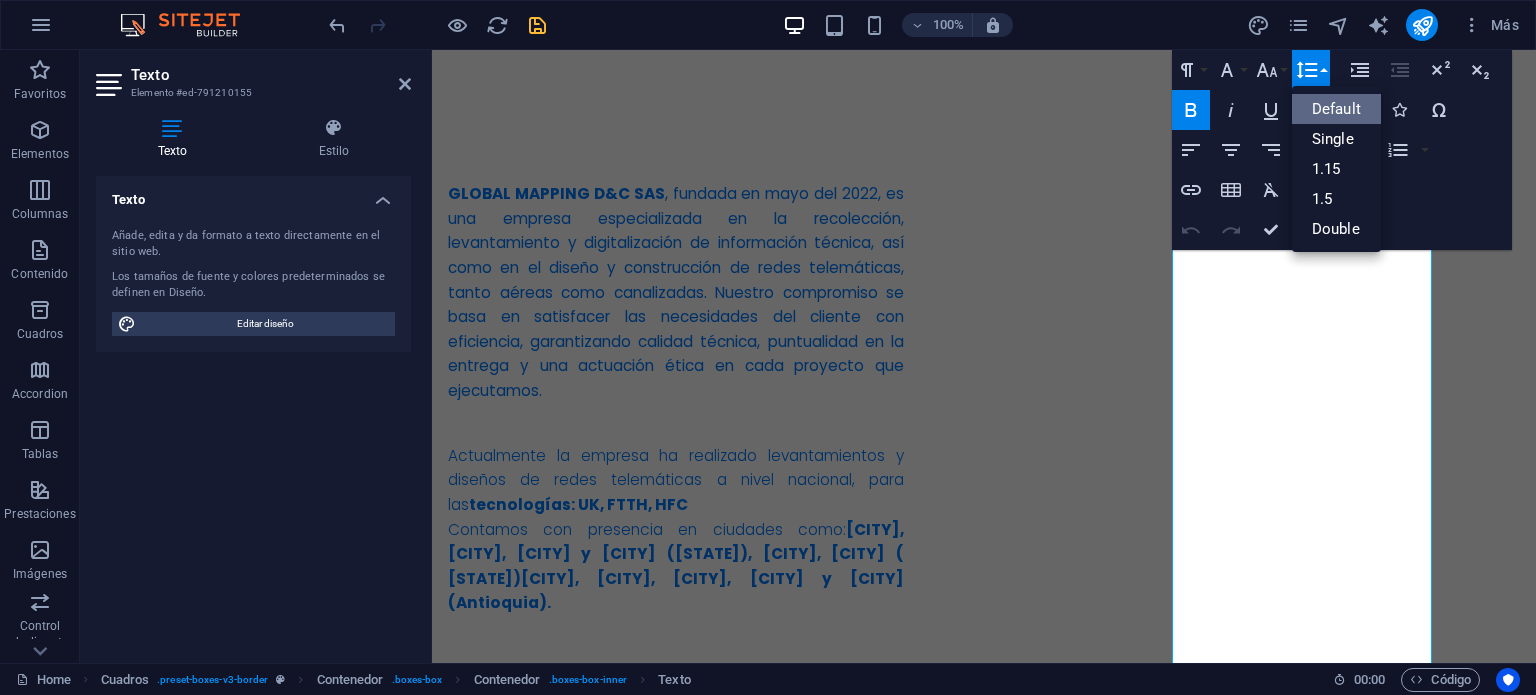 scroll, scrollTop: 0, scrollLeft: 0, axis: both 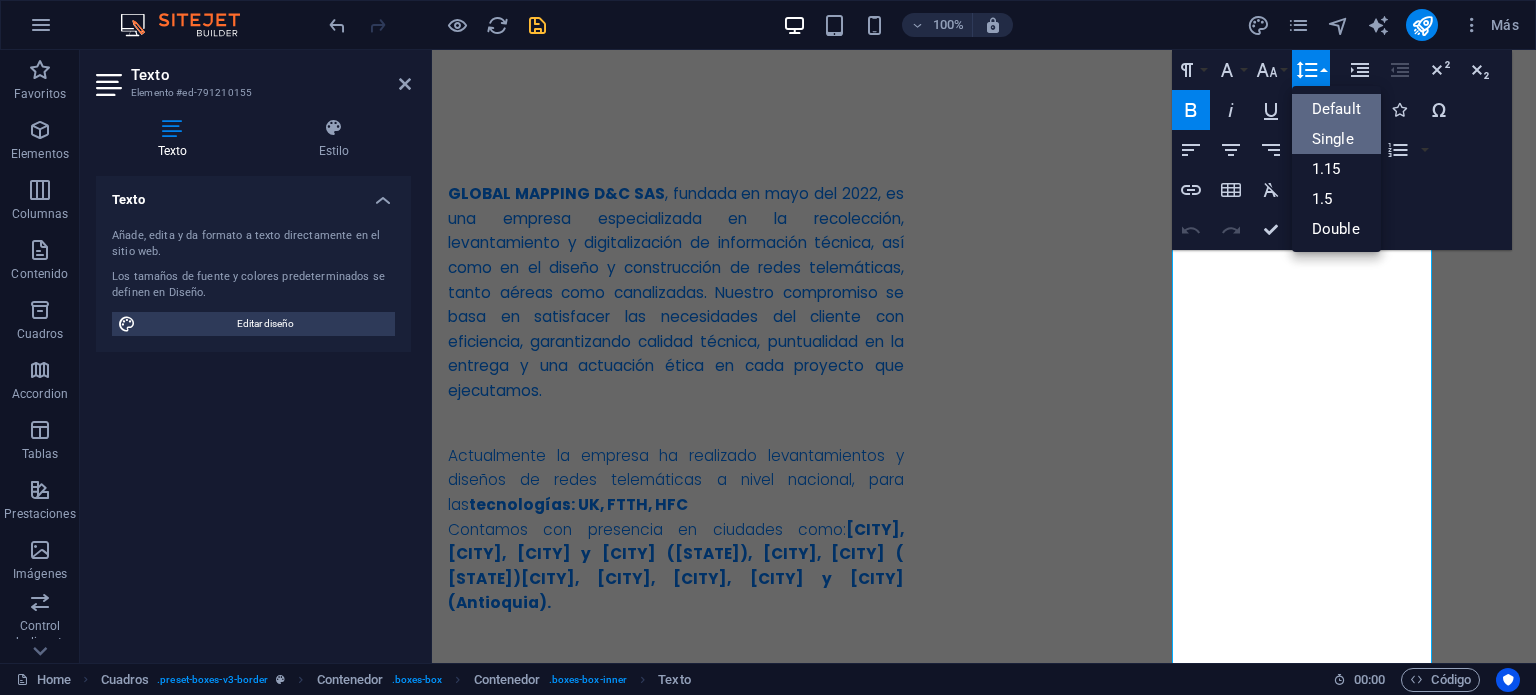 click on "Single" at bounding box center (1336, 139) 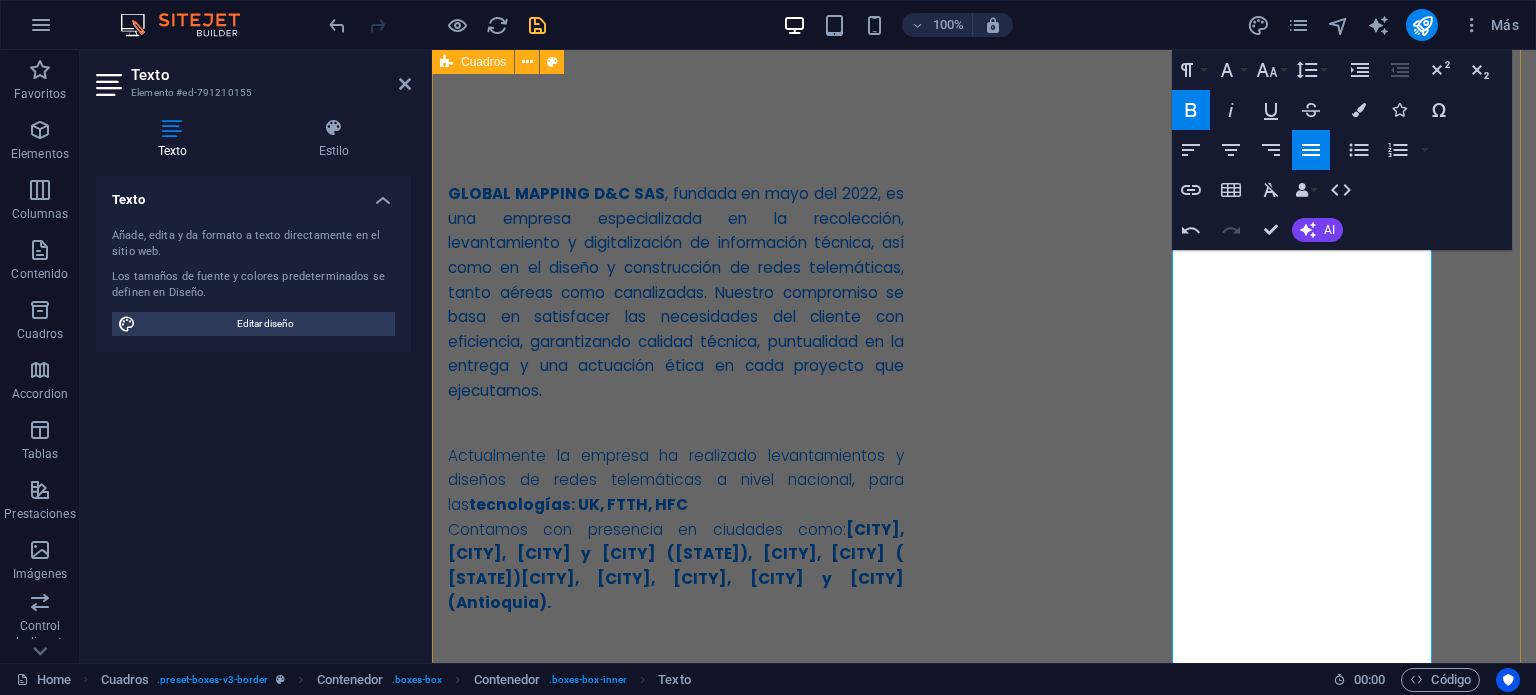 click on "MISIÓN Desarrollamos proyectos de infraestructura para redes telemáticas, apoyados en un equipo humano altamente calificado, certificado y comprometido. Implementamos estrategias sostenibles que garantizan rentabilidad, excelencia técnica, ética profesional y cumplimiento normativo en cada uno de nuestros procesos. VISIÓN Para el año 2027, GLOBAL MAPPING D&C SAS será reconocida a nivel nacional como una empresa líder en el diseño y construcción de redes telemáticas, certificada en estándares de calidad. Nos destacaremos por la excelencia técnica de nuestros servicios, la generación de empleo, la formación de alianzas sostenibles y nuestra posición como la opción preferida en el mercado [COUNTRY]. objetivos -Proporcionar soluciones ágiles y confiables que superen las expectativas del cliente en cada etapa del proyecto.  -Incorporar herramientas y metodologías tecnológicas que optimicen el levantamiento de información y su digitalización." at bounding box center (984, 1513) 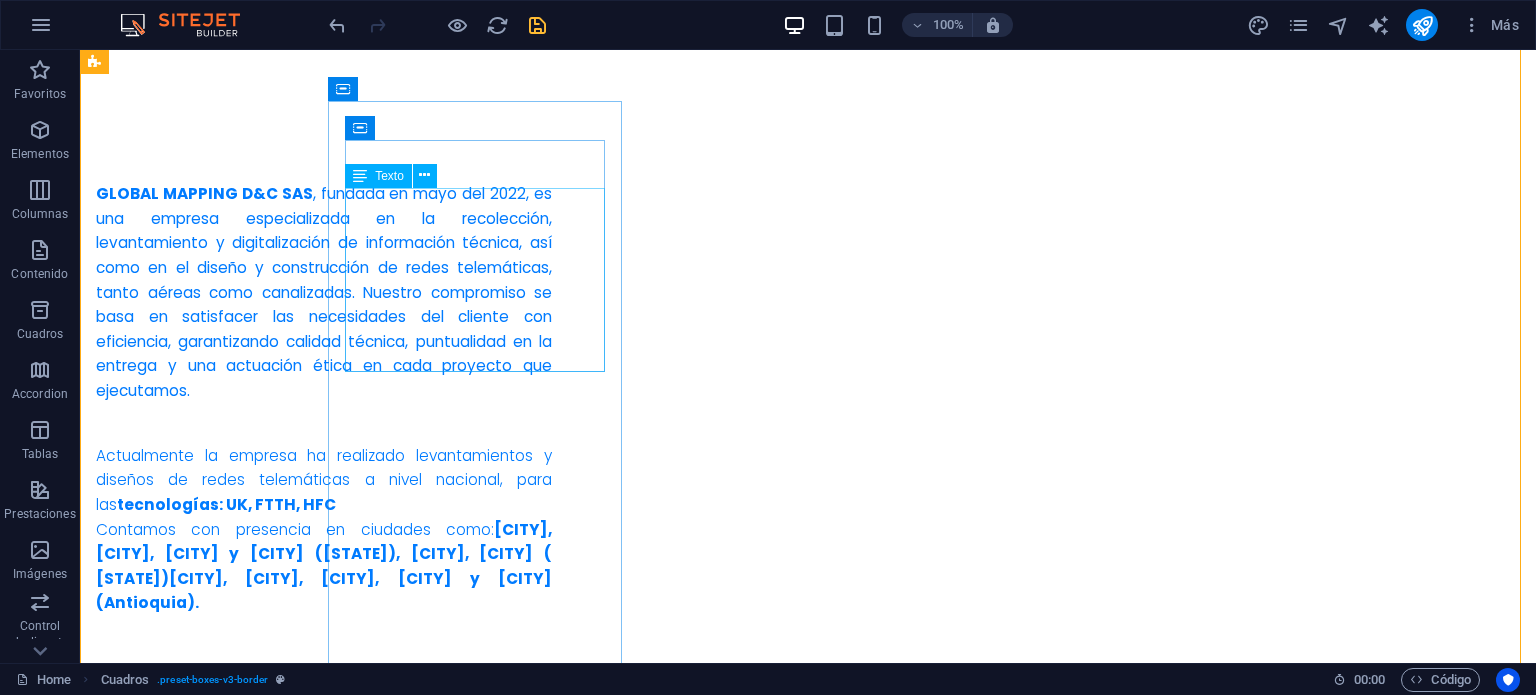 click on "Desarrollamos proyectos de infraestructura para redes telemáticas, apoyados en un equipo humano altamente calificado, certificado y comprometido. Implementamos estrategias sostenibles que garantizan rentabilidad, excelencia técnica, ética profesional y cumplimiento normativo en cada uno de nuestros procesos." at bounding box center (242, 1023) 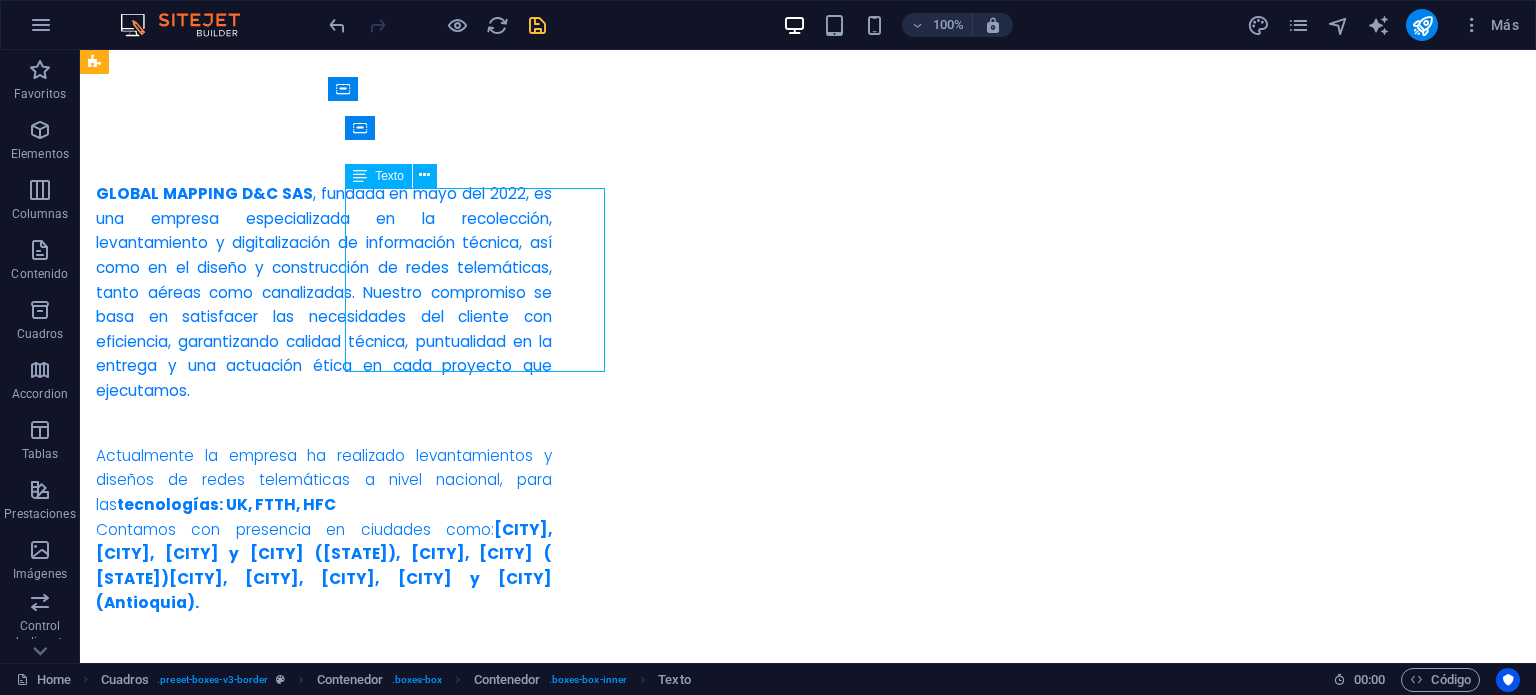 click on "Desarrollamos proyectos de infraestructura para redes telemáticas, apoyados en un equipo humano altamente calificado, certificado y comprometido. Implementamos estrategias sostenibles que garantizan rentabilidad, excelencia técnica, ética profesional y cumplimiento normativo en cada uno de nuestros procesos." at bounding box center [242, 1023] 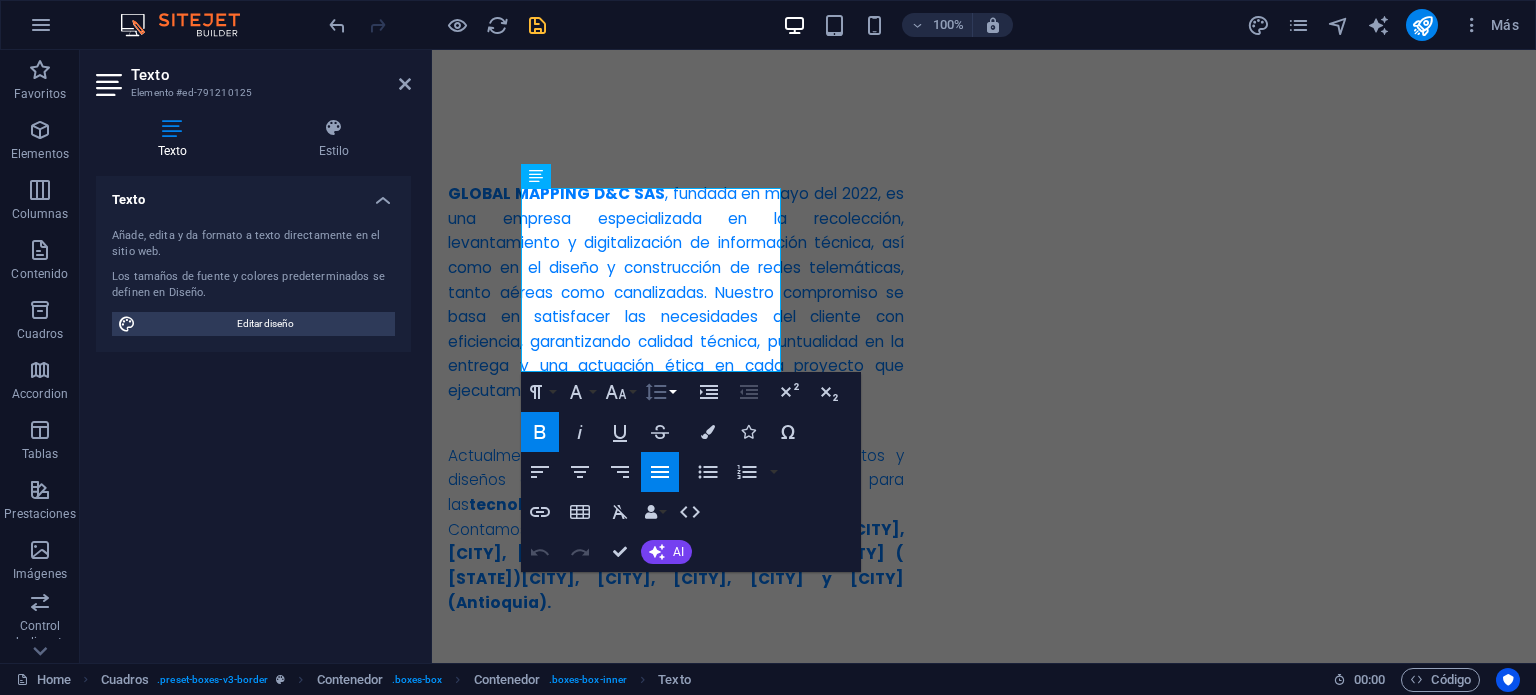 click on "Line Height" at bounding box center (660, 392) 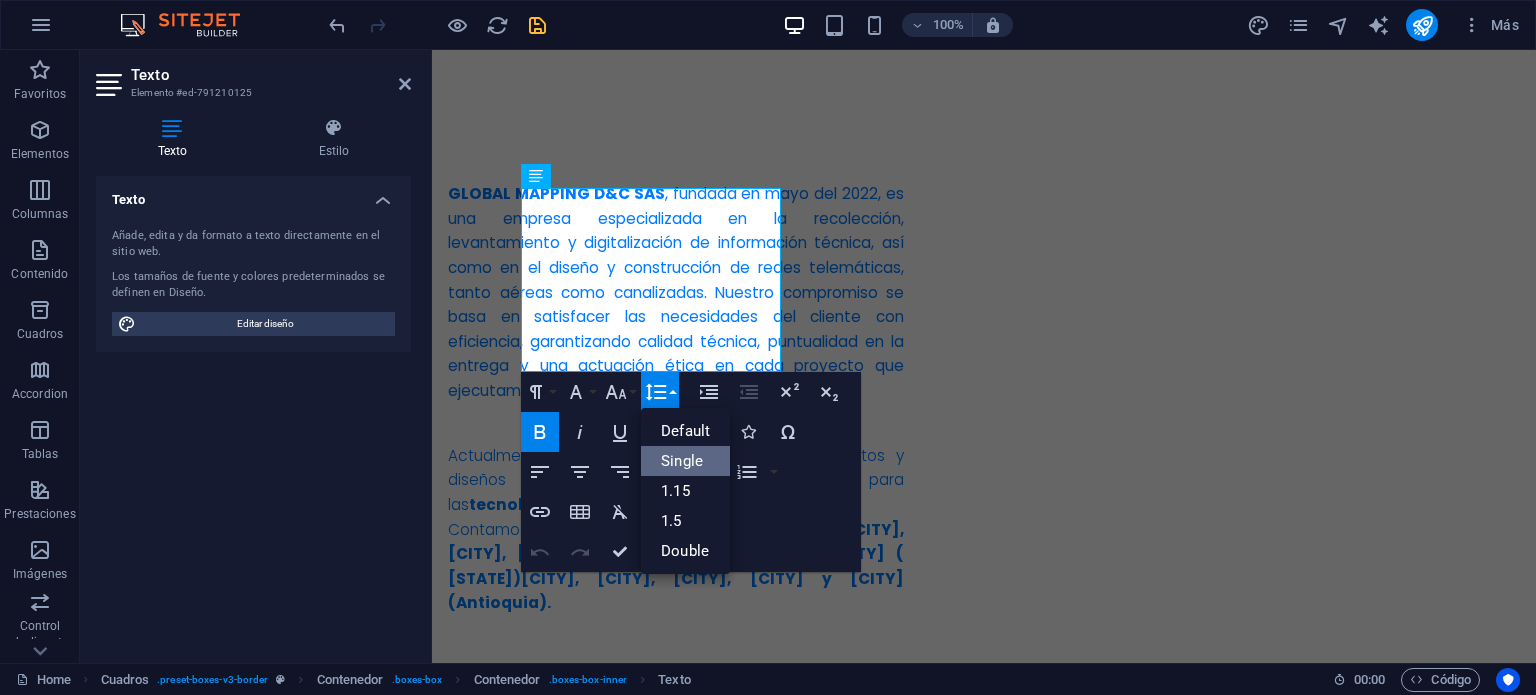 scroll, scrollTop: 0, scrollLeft: 0, axis: both 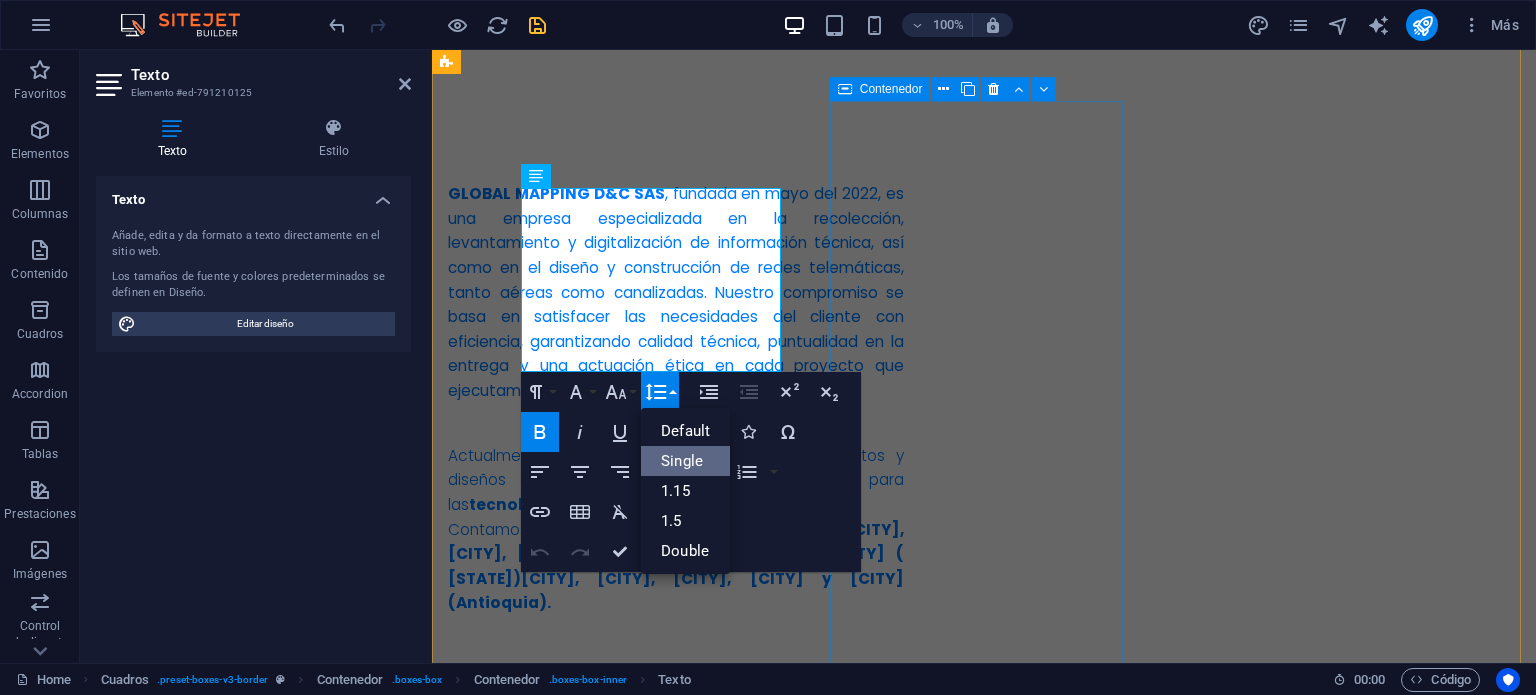 click on "VISIÓN Para el año 2027, GLOBAL MAPPING D&C SAS será reconocida a nivel nacional como una empresa líder en el diseño y construcción de redes telemáticas, certificada en estándares de calidad. Nos destacaremos por la excelencia técnica de nuestros servicios, la generación de empleo, la formación de alianzas sostenibles y nuestra posición como la opción preferida en el mercado colombiano." at bounding box center [594, 1359] 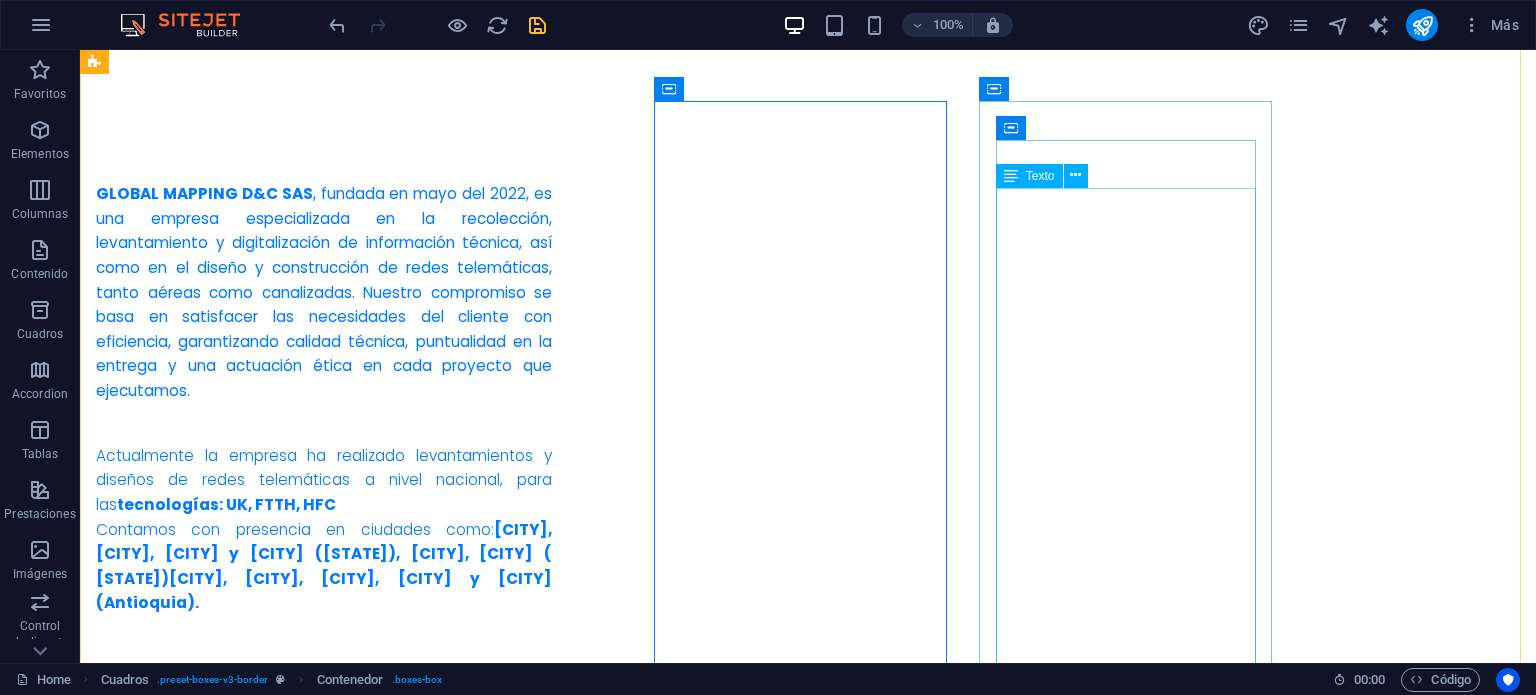 click on "-Proporcionar soluciones ágiles y confiables que superen las expectativas del cliente en cada etapa del proyecto.  -Incorporar herramientas y metodologías tecnológicas que optimicen el levantamiento de información y su digitalización.  -Consolidarnos como socio técnico y comercial de los ISP, destacándonos por la calidad, eficiencia y capacidad de respuesta de nuestros servicios. -Fomentar una cultura de mejora continua que integre talento humano calificado y procesos orientados a resultados sostenibles." at bounding box center [242, 1936] 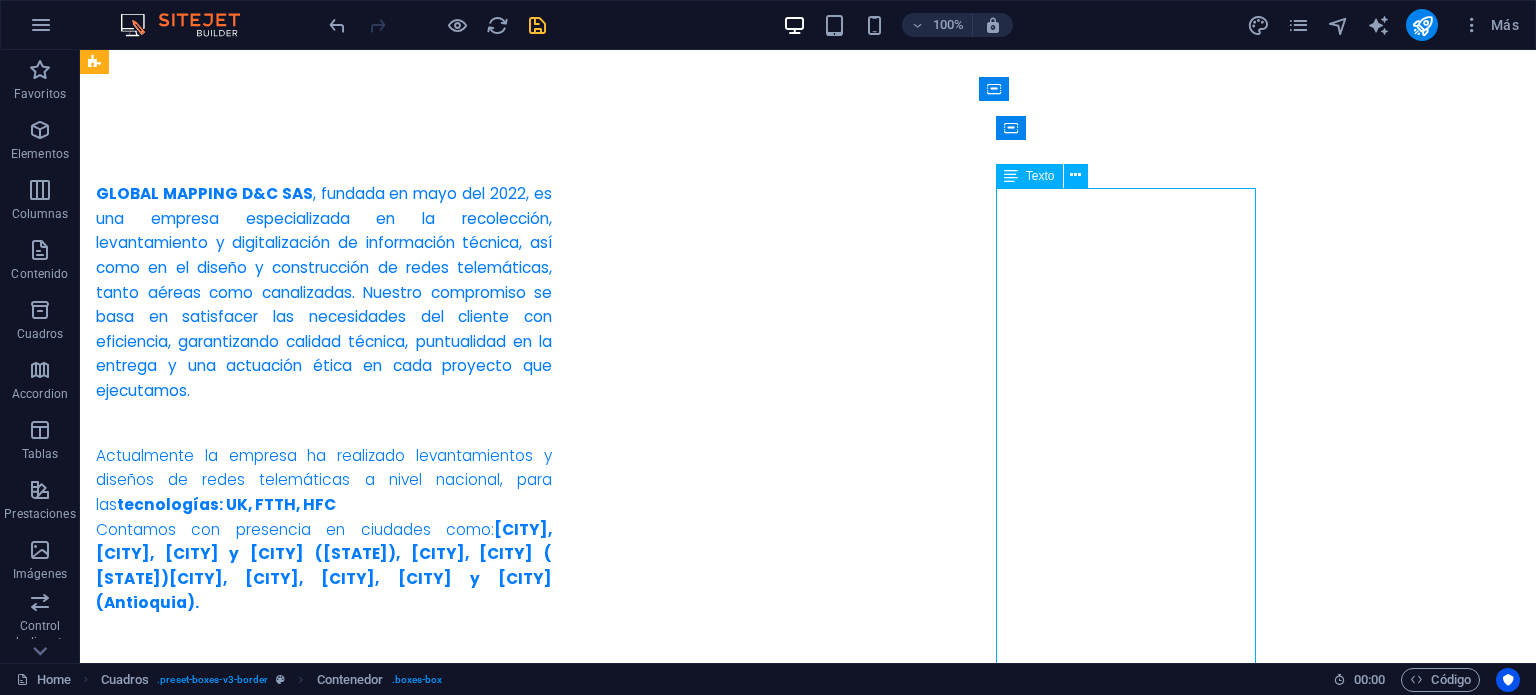 click on "-Proporcionar soluciones ágiles y confiables que superen las expectativas del cliente en cada etapa del proyecto.  -Incorporar herramientas y metodologías tecnológicas que optimicen el levantamiento de información y su digitalización.  -Consolidarnos como socio técnico y comercial de los ISP, destacándonos por la calidad, eficiencia y capacidad de respuesta de nuestros servicios. -Fomentar una cultura de mejora continua que integre talento humano calificado y procesos orientados a resultados sostenibles." at bounding box center (242, 1936) 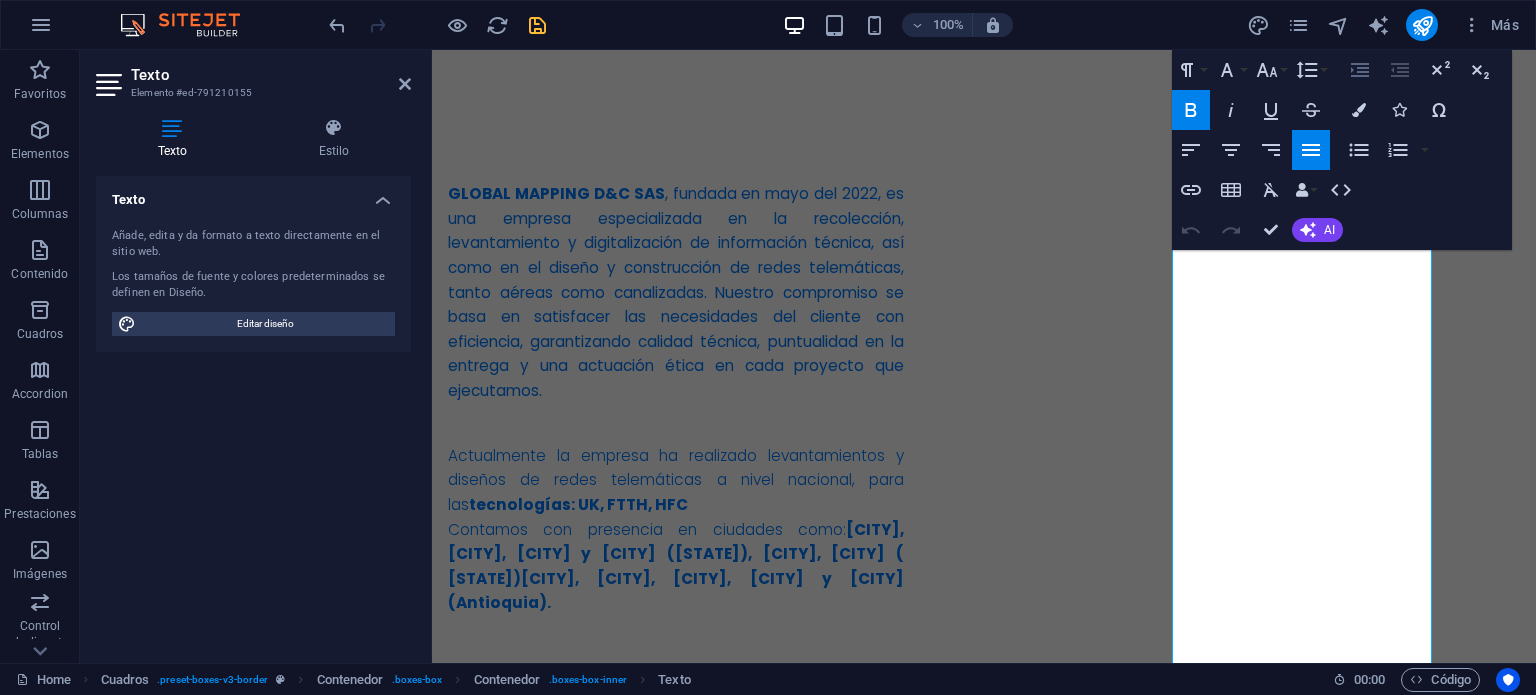 click on "Increase Indent" at bounding box center [1360, 70] 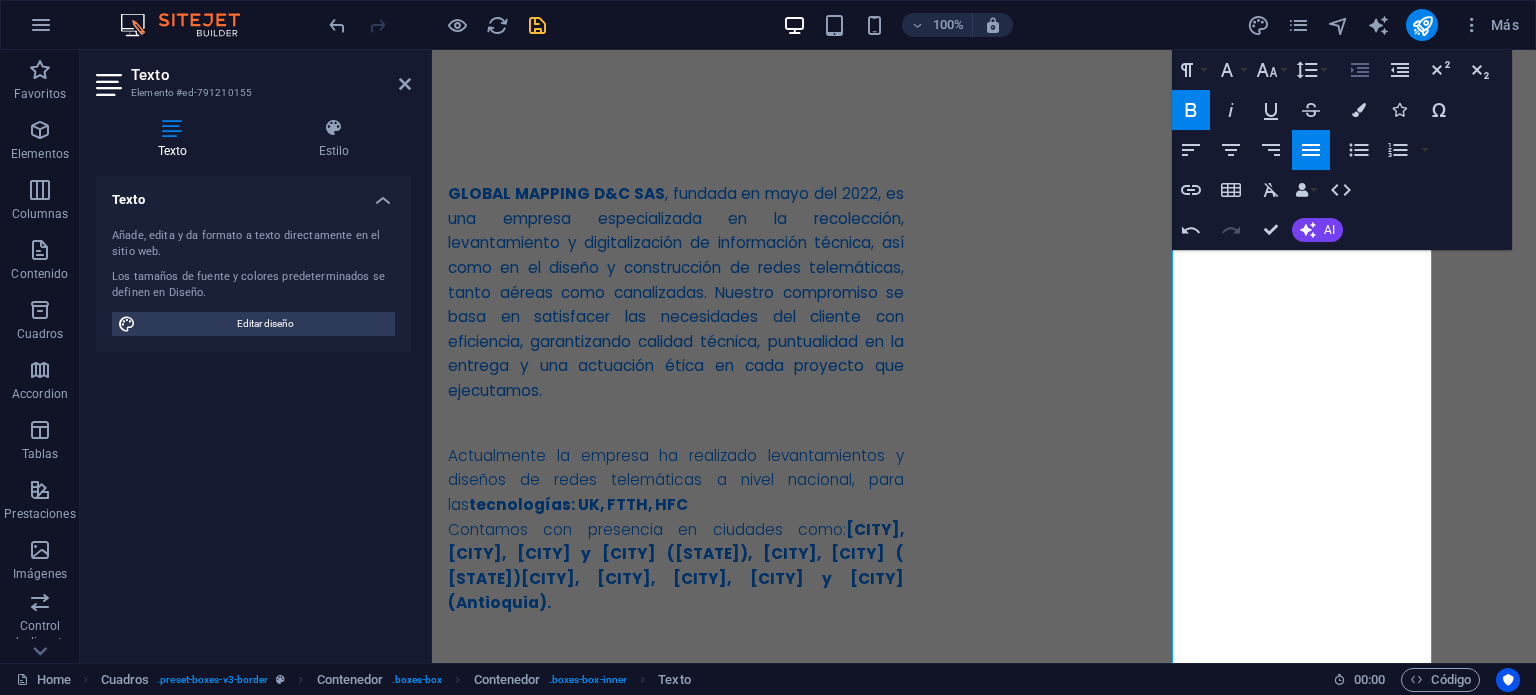 click 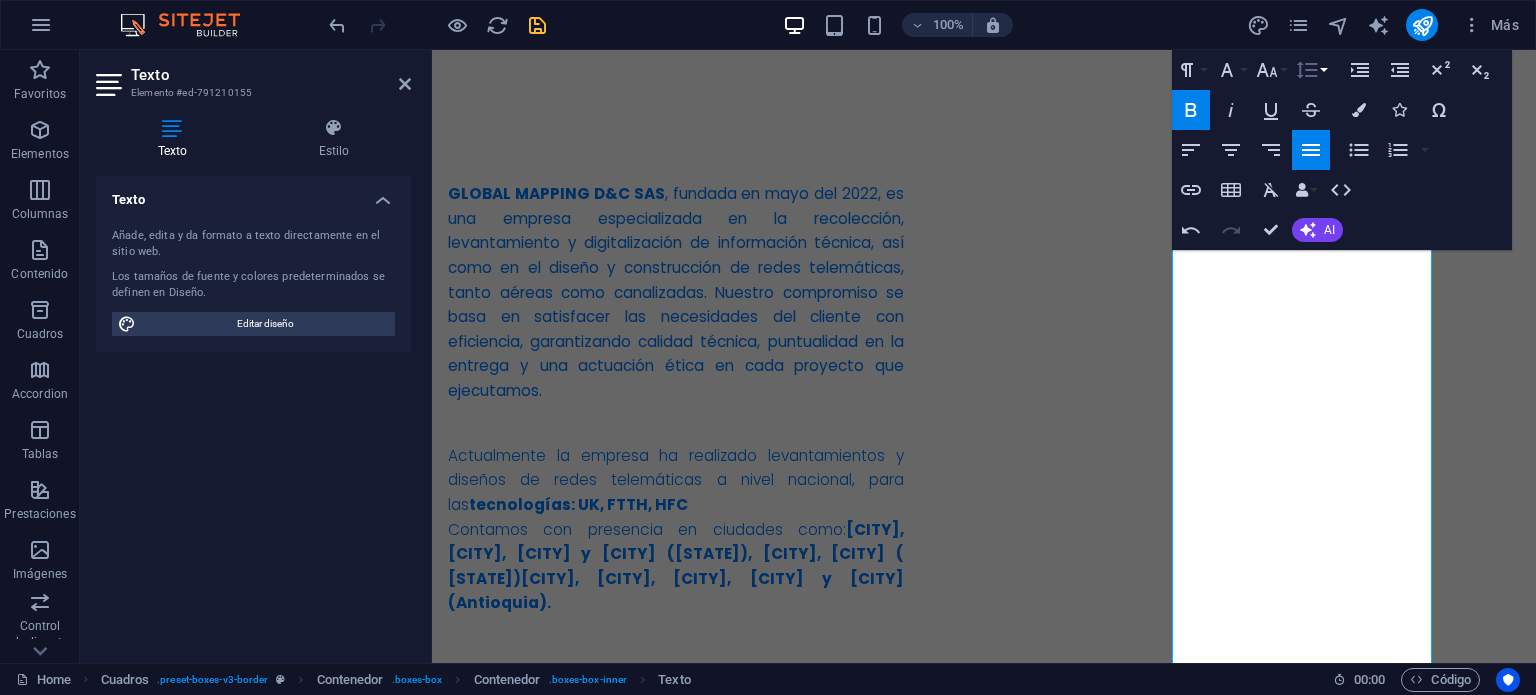 click on "Line Height" at bounding box center (1311, 70) 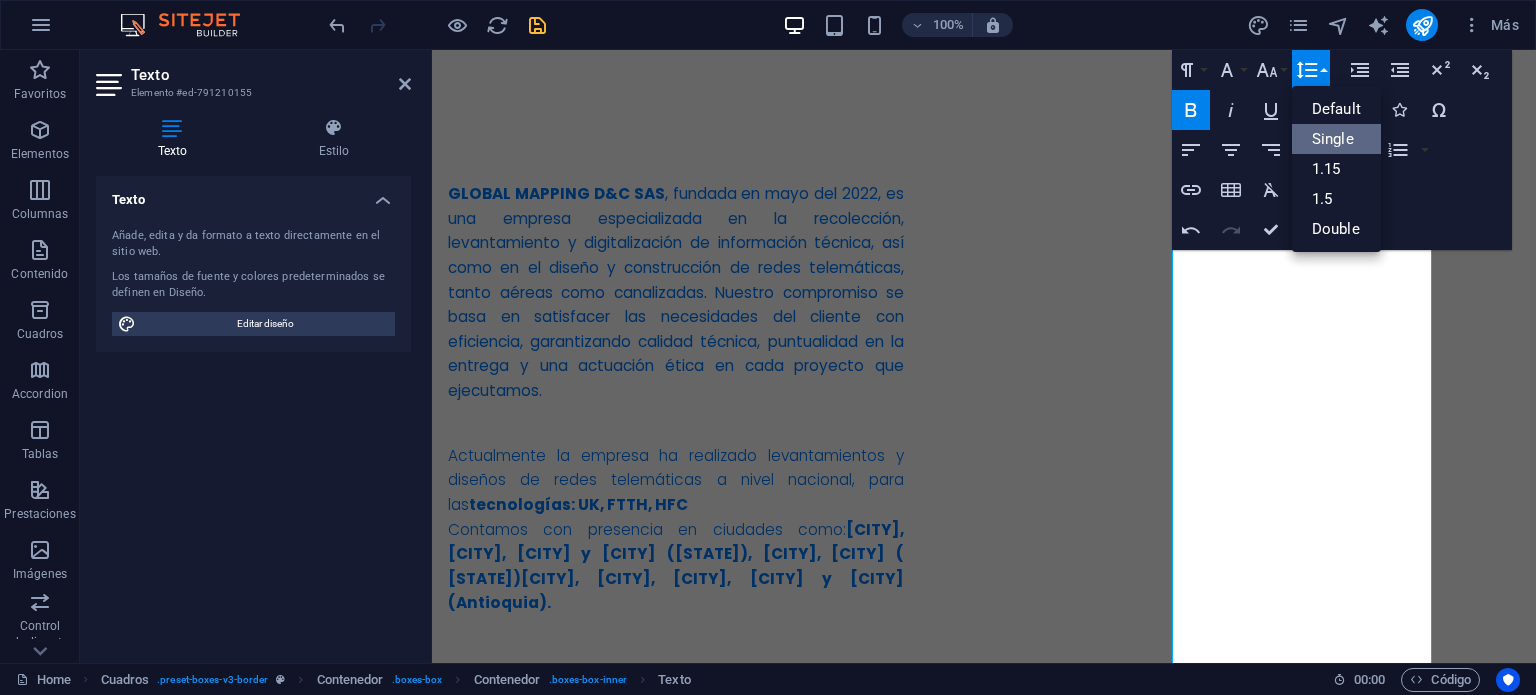 scroll, scrollTop: 0, scrollLeft: 0, axis: both 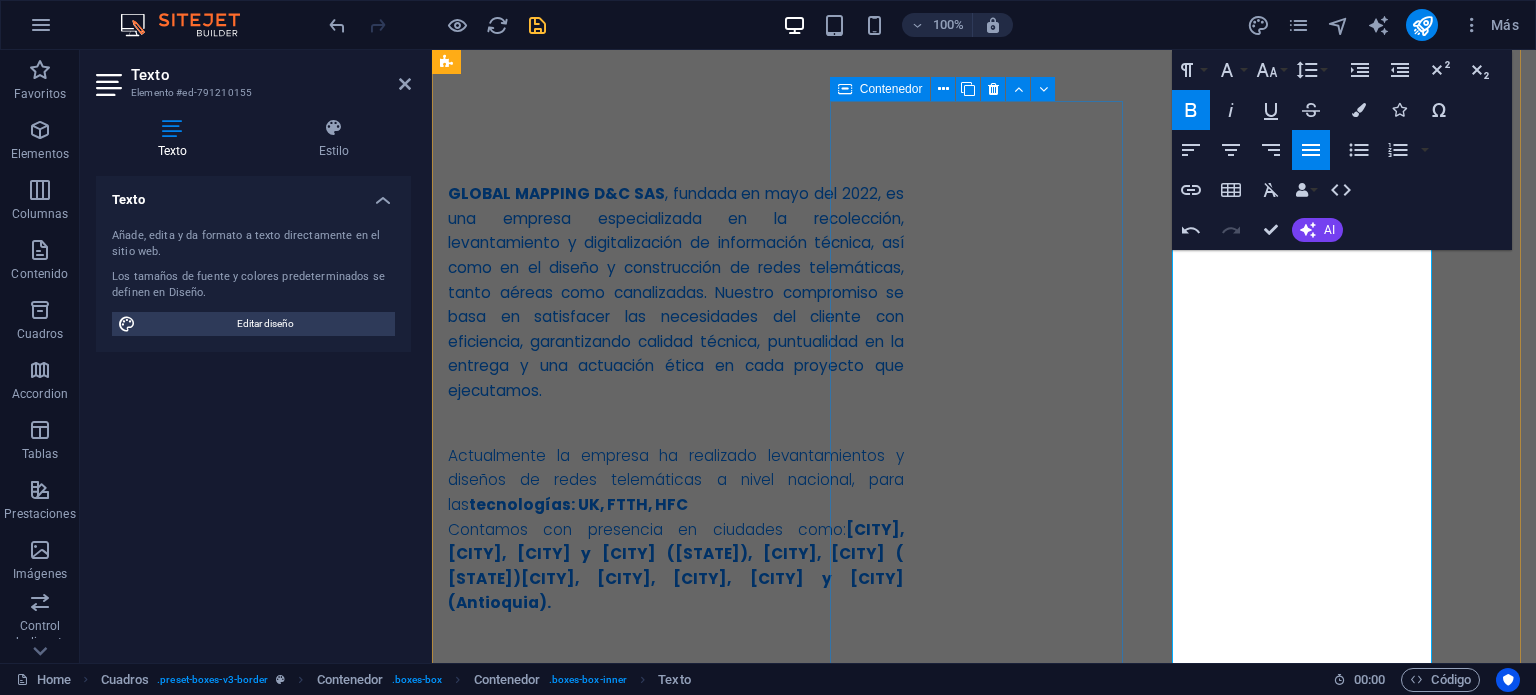 click on "VISIÓN Para el año 2027, GLOBAL MAPPING D&C SAS será reconocida a nivel nacional como una empresa líder en el diseño y construcción de redes telemáticas, certificada en estándares de calidad. Nos destacaremos por la excelencia técnica de nuestros servicios, la generación de empleo, la formación de alianzas sostenibles y nuestra posición como la opción preferida en el mercado colombiano." at bounding box center [594, 1359] 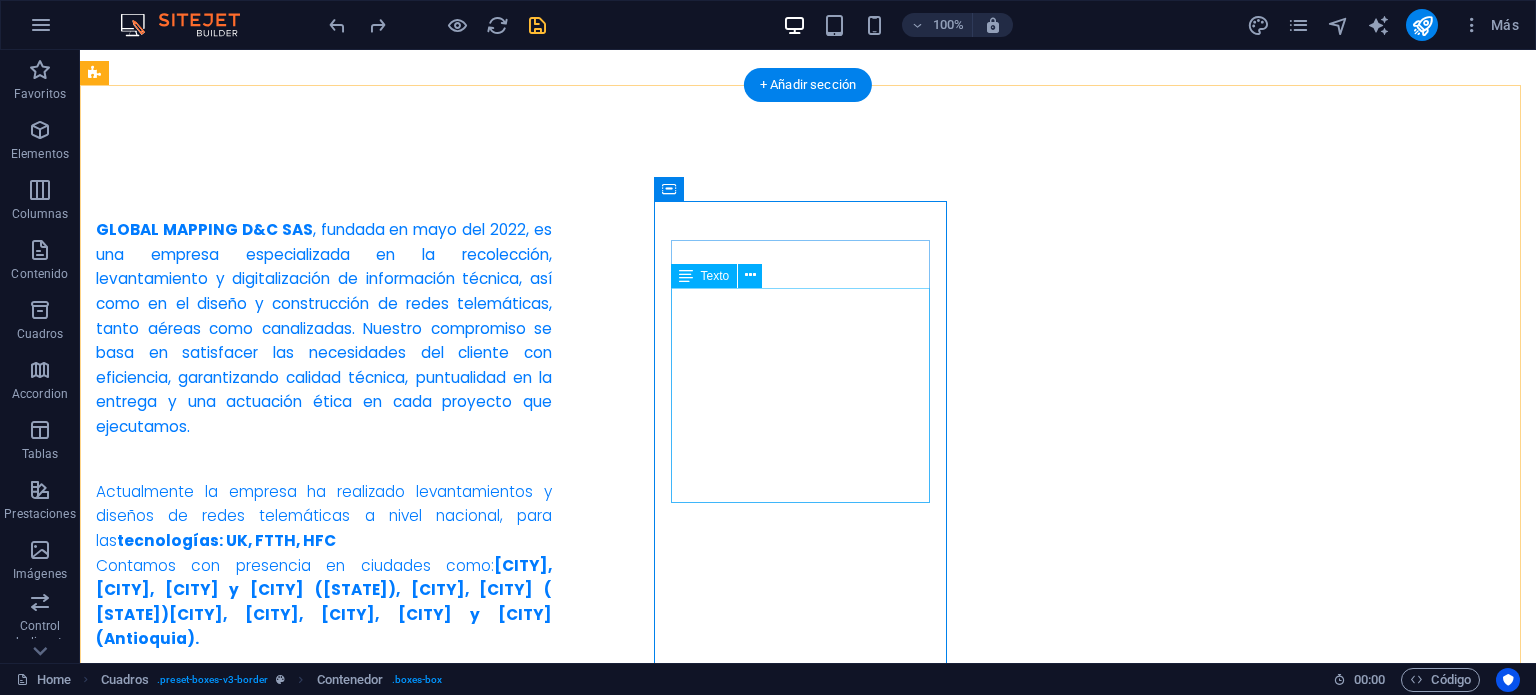 scroll, scrollTop: 1084, scrollLeft: 0, axis: vertical 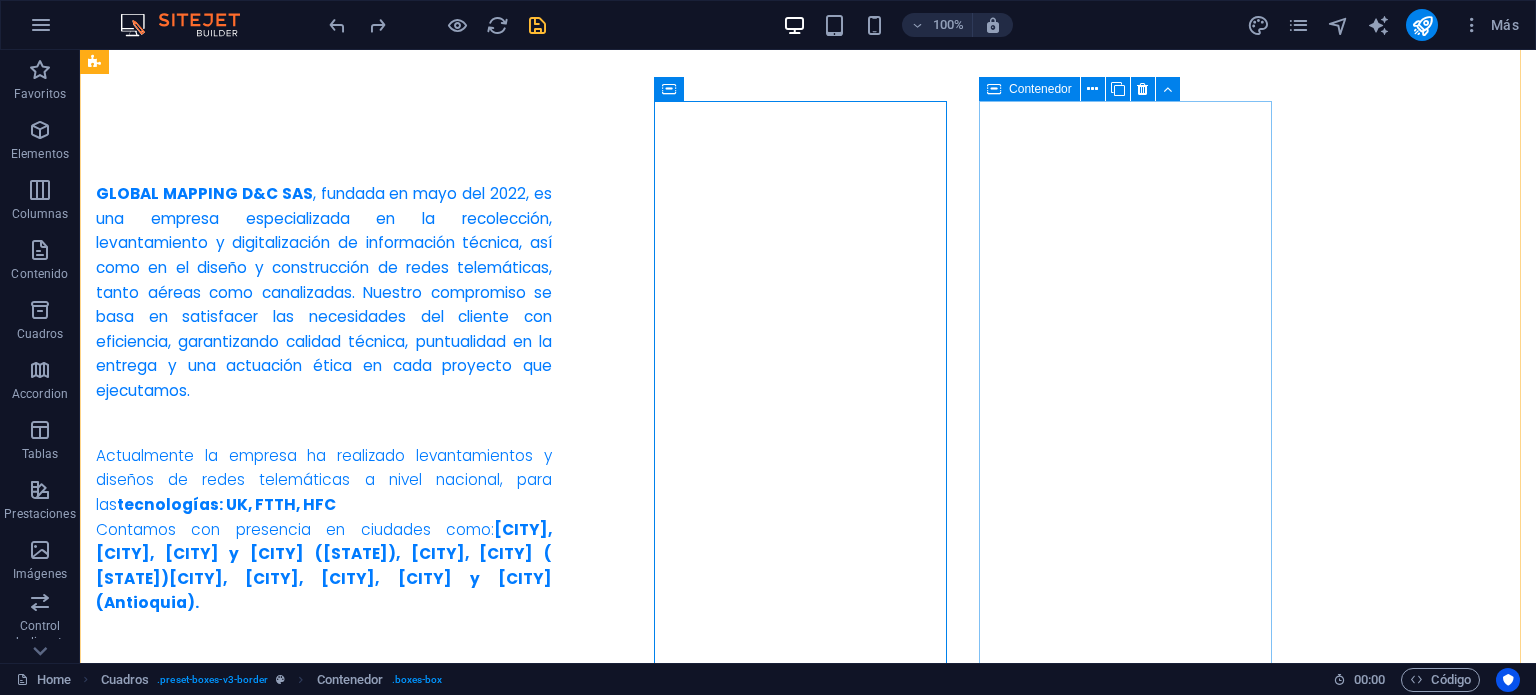 click at bounding box center (994, 89) 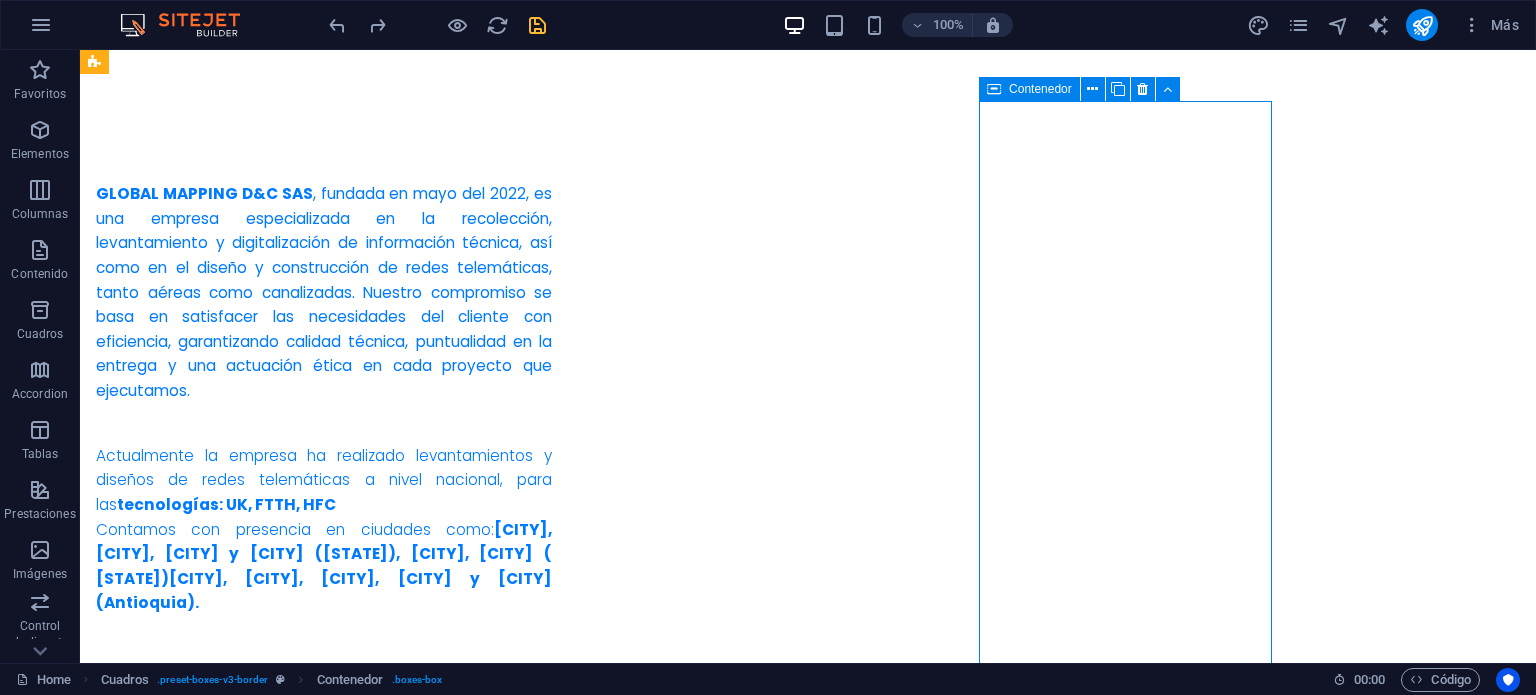 drag, startPoint x: 993, startPoint y: 88, endPoint x: 565, endPoint y: 45, distance: 430.15463 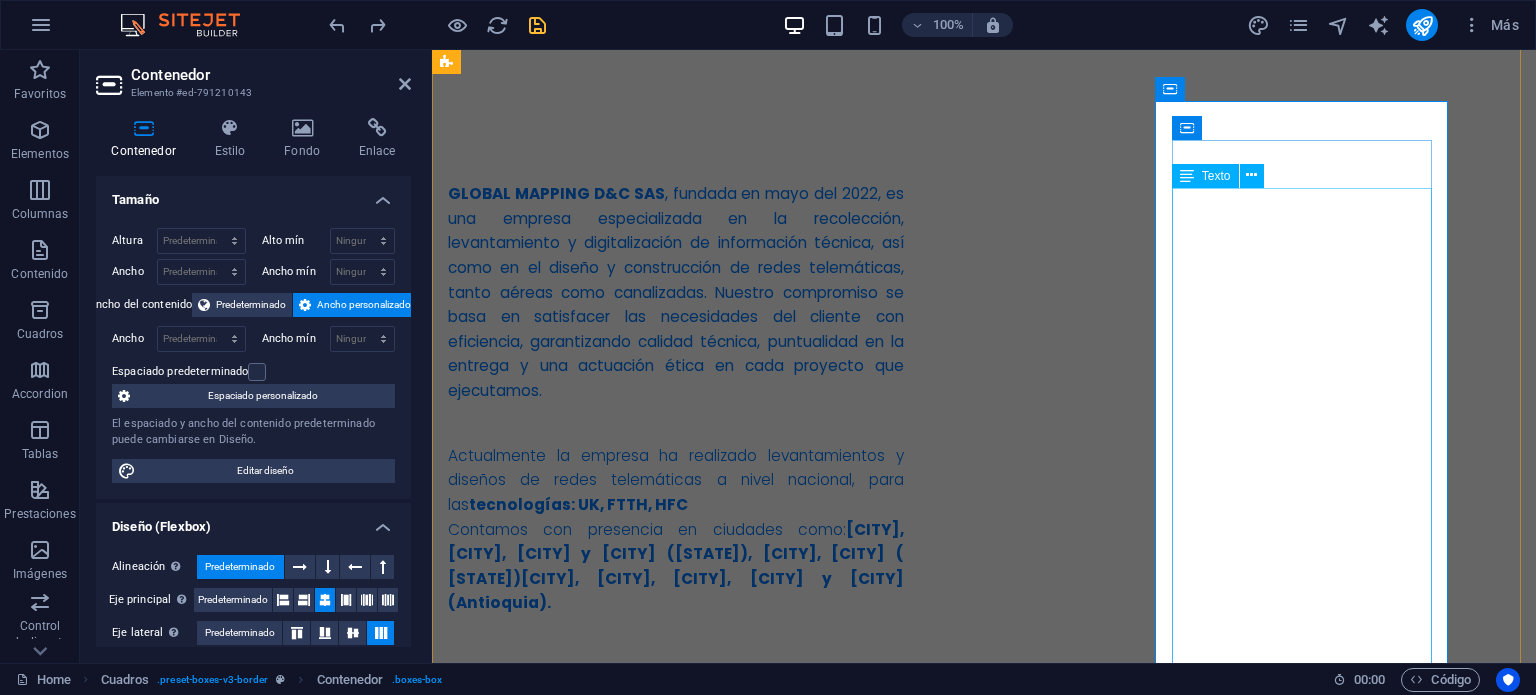 click on "-Proporcionar soluciones ágiles y confiables que superen las expectativas del cliente en cada etapa del proyecto.  -Incorporar herramientas y metodologías tecnológicas que optimicen el levantamiento de información y su digitalización.  -Consolidarnos como socio técnico y comercial de los ISP, destacándonos por la calidad, eficiencia y capacidad de respuesta de nuestros servicios. -Fomentar una cultura de mejora continua que integre talento humano calificado y procesos orientados a resultados sostenibles." at bounding box center [594, 1936] 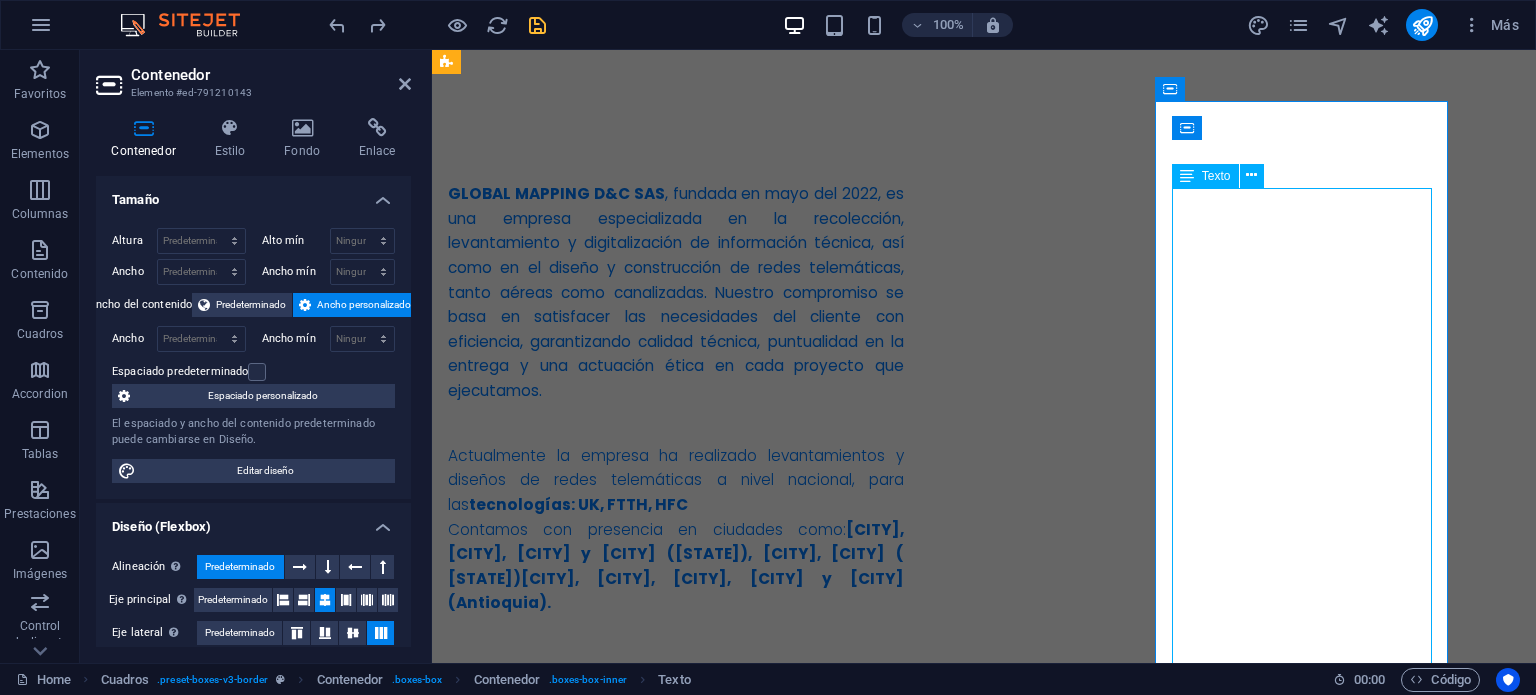 click on "-Proporcionar soluciones ágiles y confiables que superen las expectativas del cliente en cada etapa del proyecto.  -Incorporar herramientas y metodologías tecnológicas que optimicen el levantamiento de información y su digitalización.  -Consolidarnos como socio técnico y comercial de los ISP, destacándonos por la calidad, eficiencia y capacidad de respuesta de nuestros servicios. -Fomentar una cultura de mejora continua que integre talento humano calificado y procesos orientados a resultados sostenibles." at bounding box center [594, 1936] 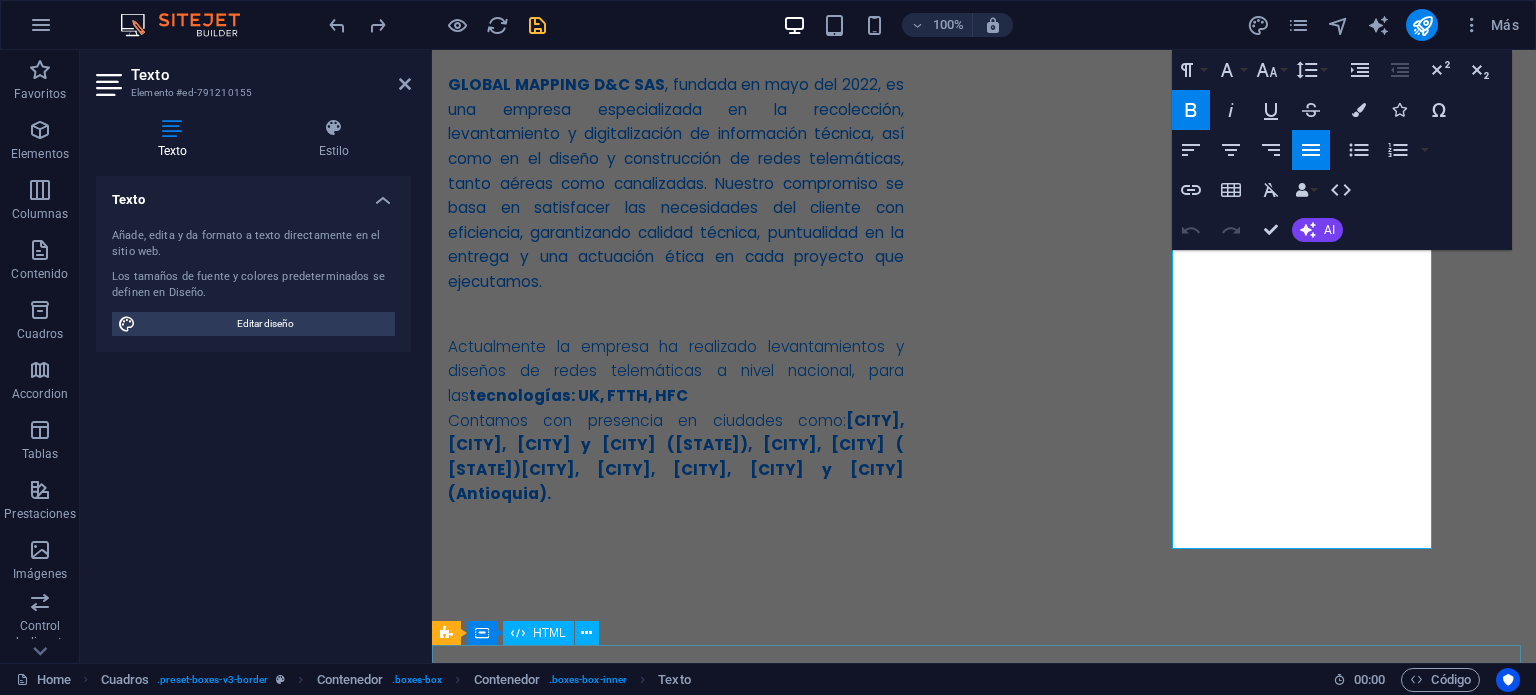 scroll, scrollTop: 1232, scrollLeft: 0, axis: vertical 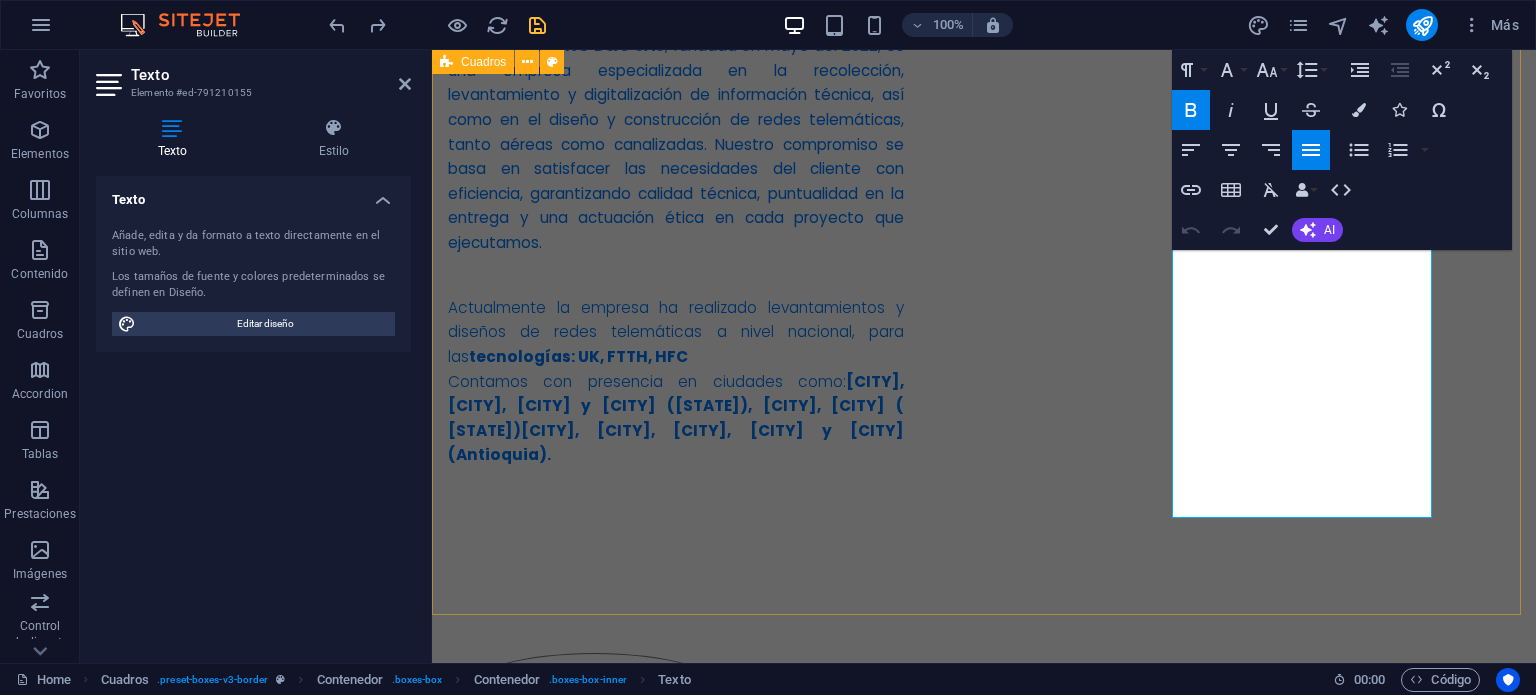 drag, startPoint x: 1188, startPoint y: 292, endPoint x: 1400, endPoint y: 546, distance: 330.84738 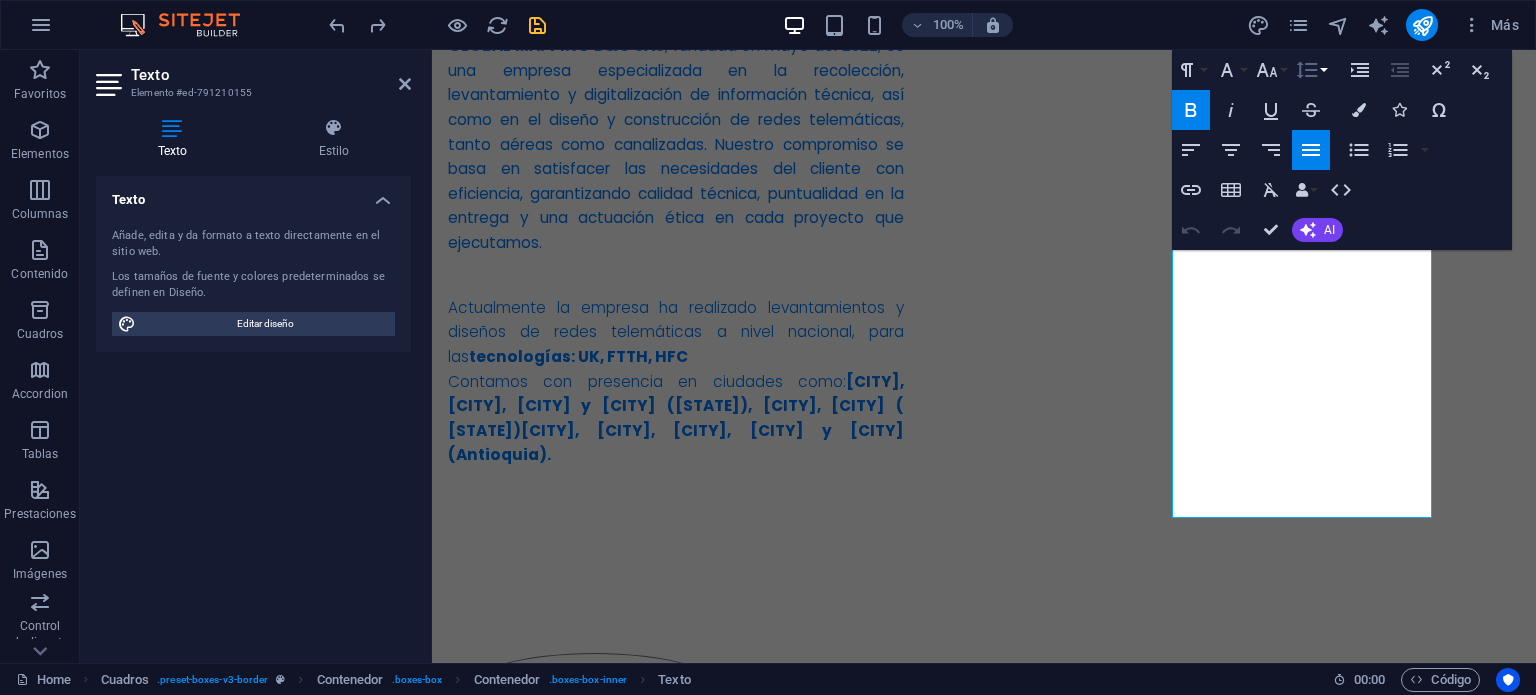 click on "Line Height" at bounding box center [1311, 70] 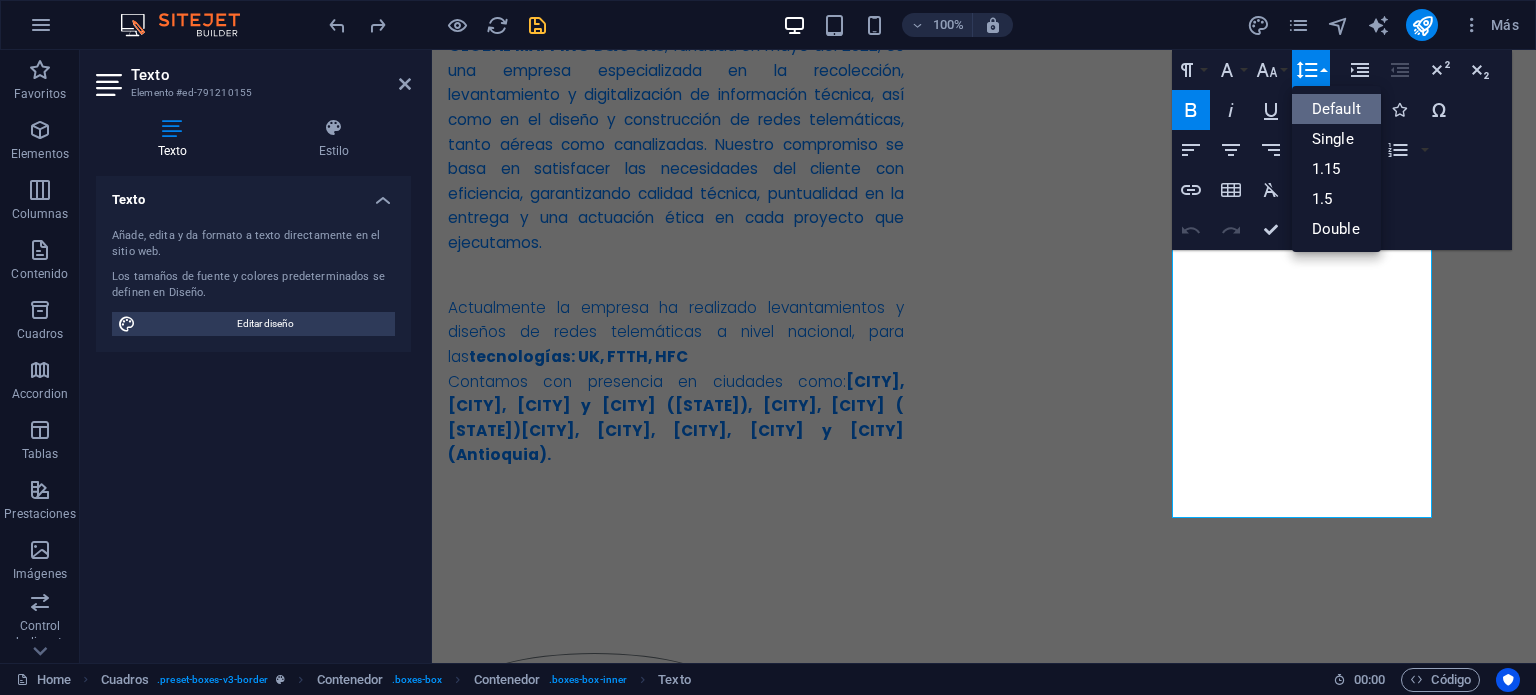 scroll, scrollTop: 0, scrollLeft: 0, axis: both 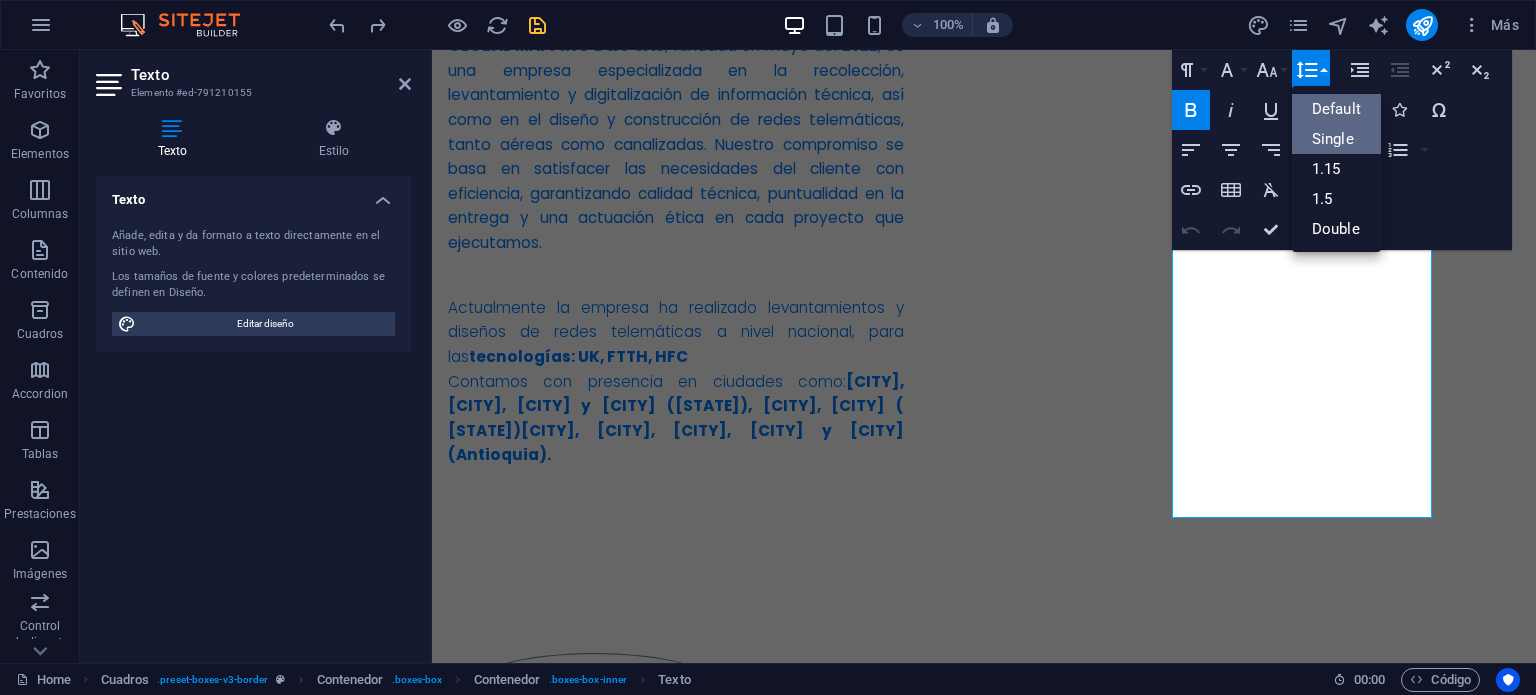 click on "Single" at bounding box center [1336, 139] 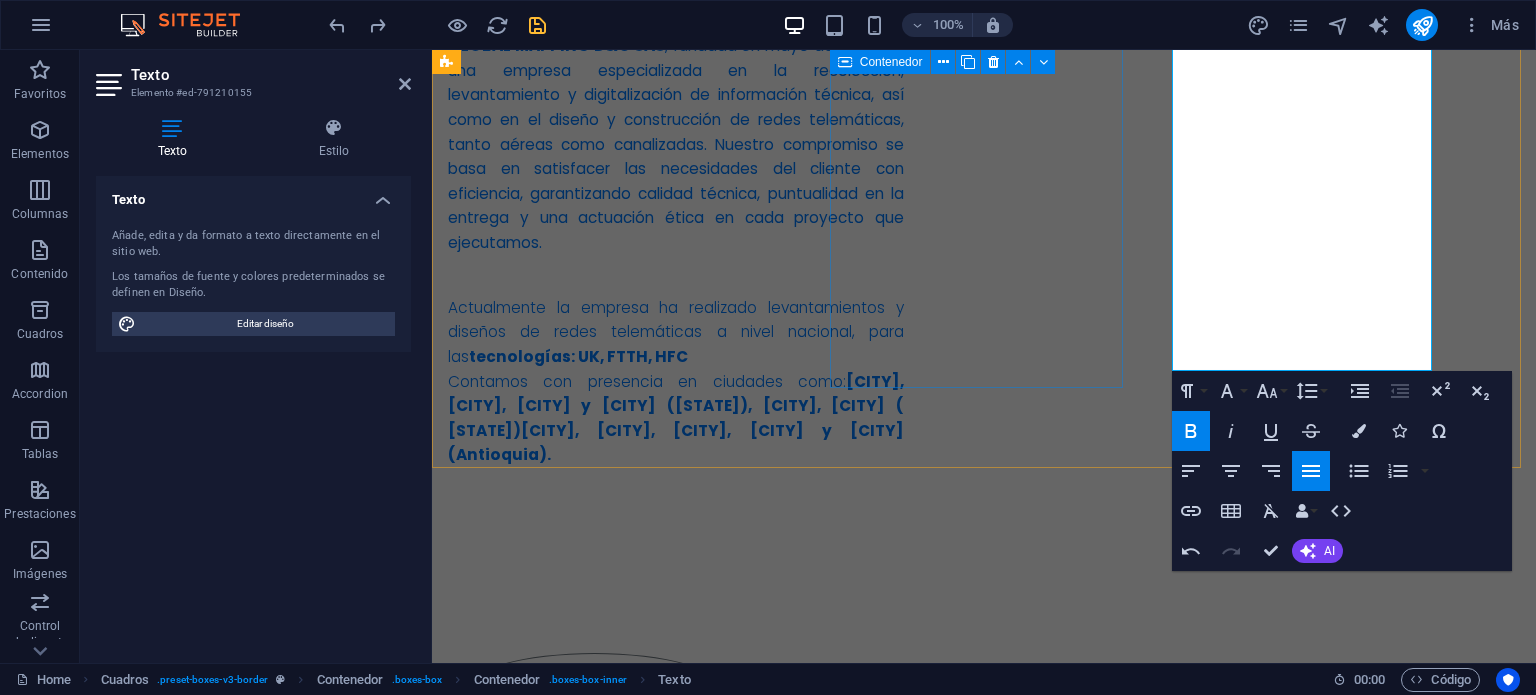click on "VISIÓN Para el año 2027, GLOBAL MAPPING D&C SAS será reconocida a nivel nacional como una empresa líder en el diseño y construcción de redes telemáticas, certificada en estándares de calidad. Nos destacaremos por la excelencia técnica de nuestros servicios, la generación de empleo, la formación de alianzas sostenibles y nuestra posición como la opción preferida en el mercado colombiano." at bounding box center [594, 1211] 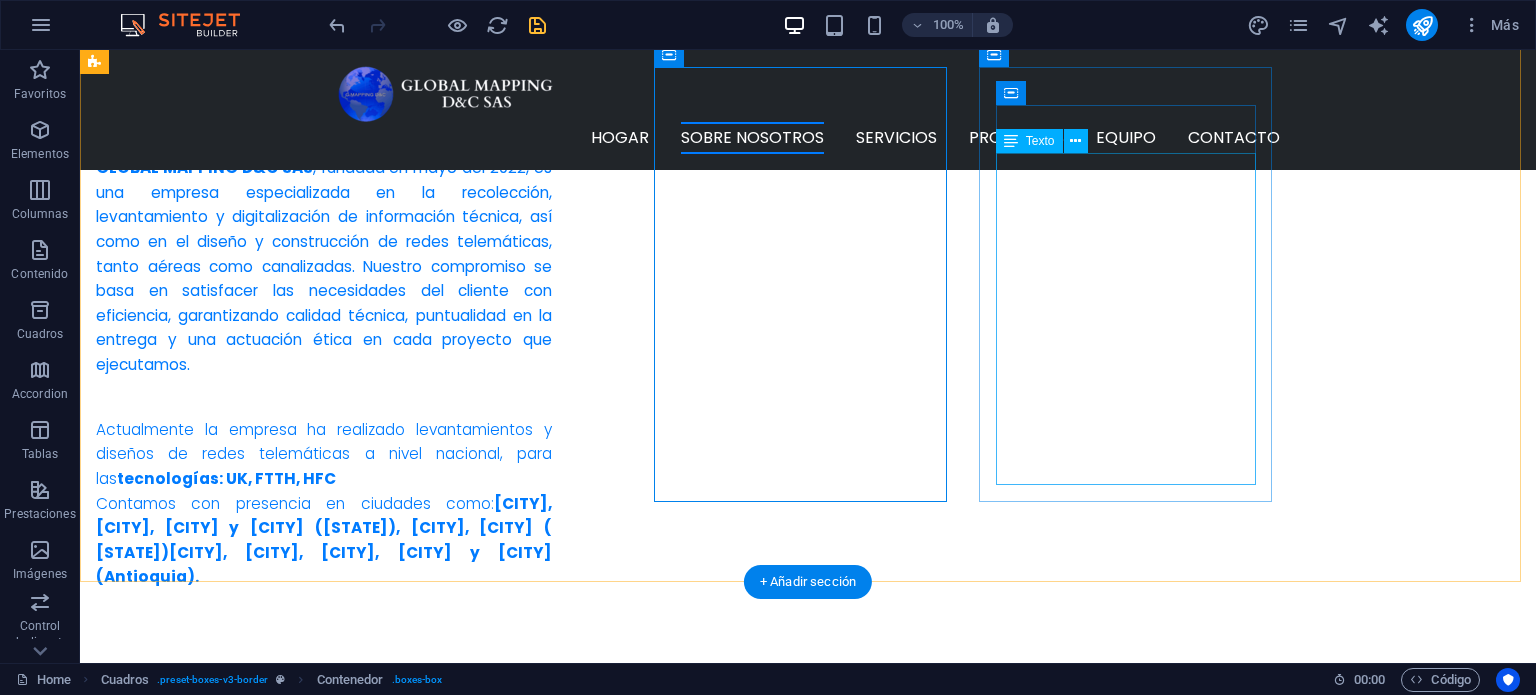 scroll, scrollTop: 1032, scrollLeft: 0, axis: vertical 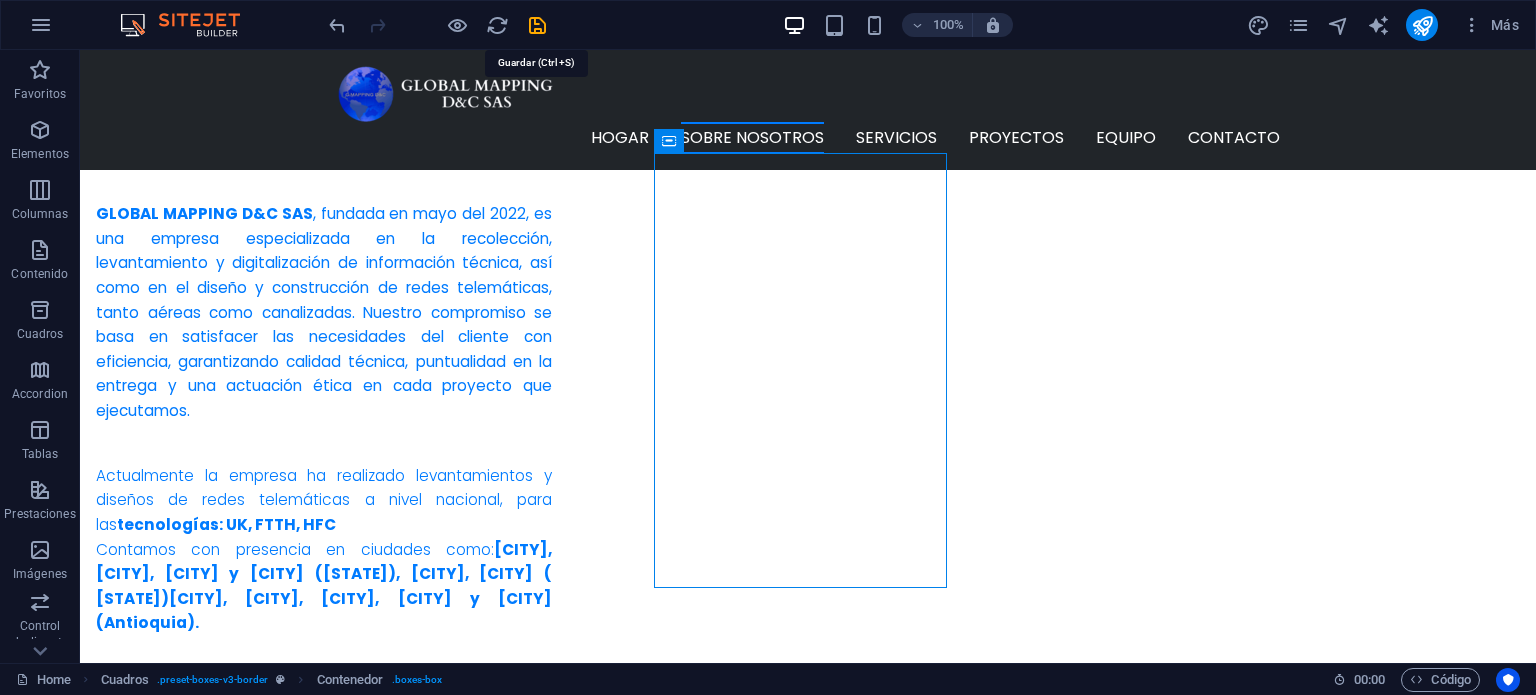 click at bounding box center (537, 25) 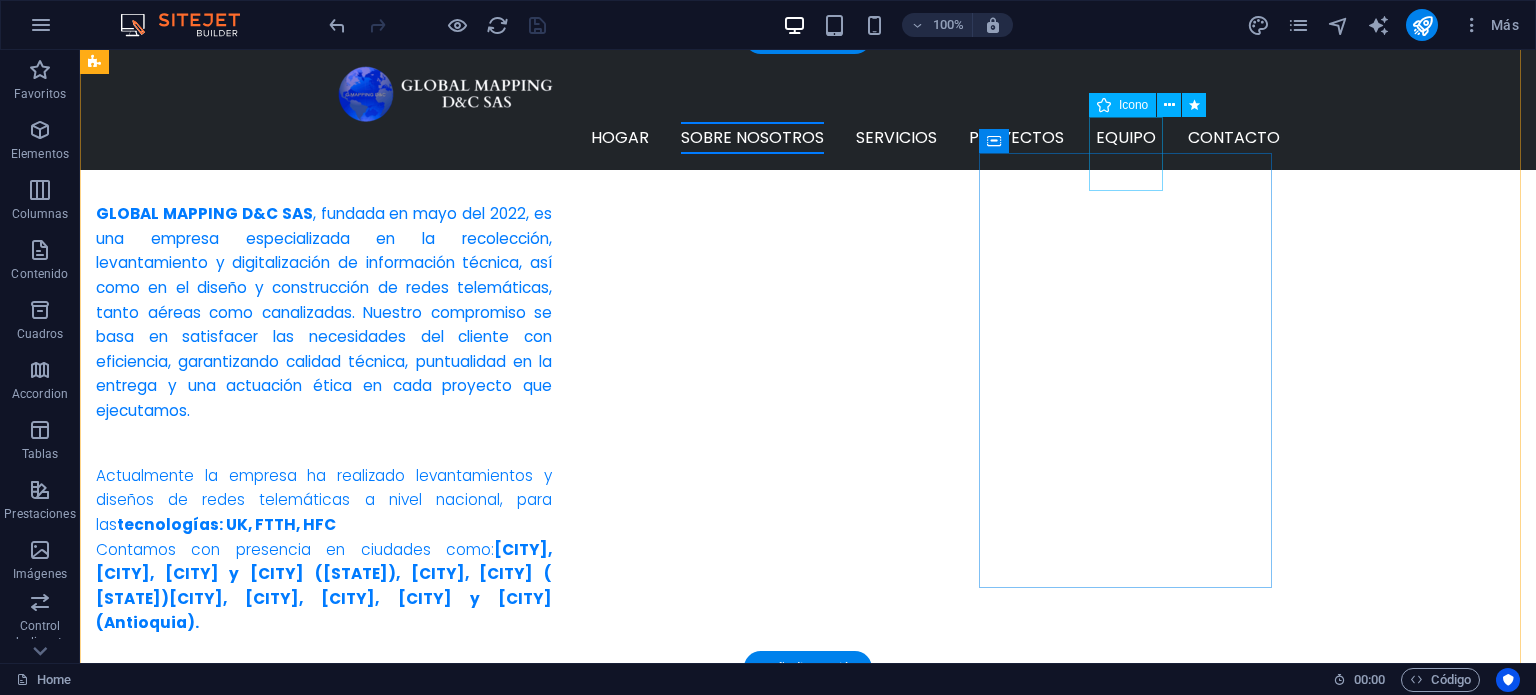 click at bounding box center (242, 1600) 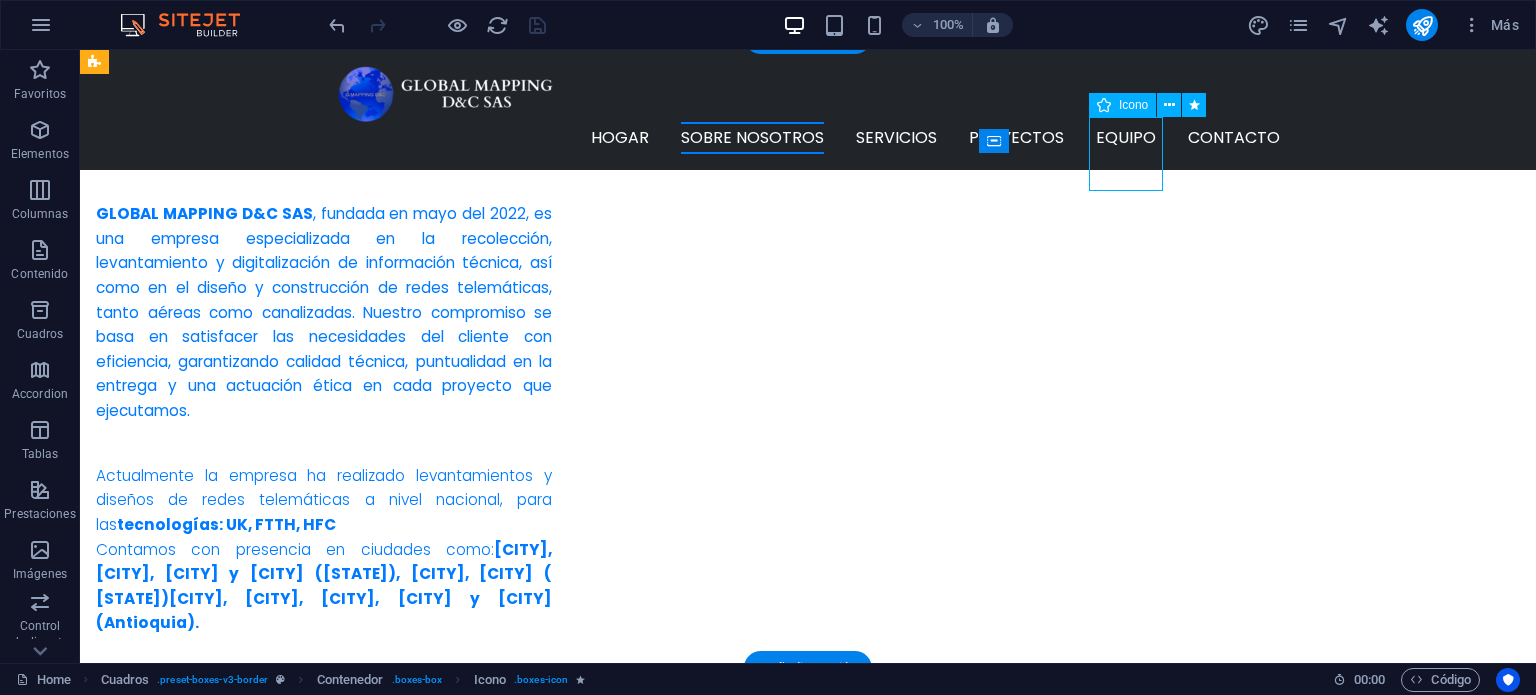 click at bounding box center [242, 1600] 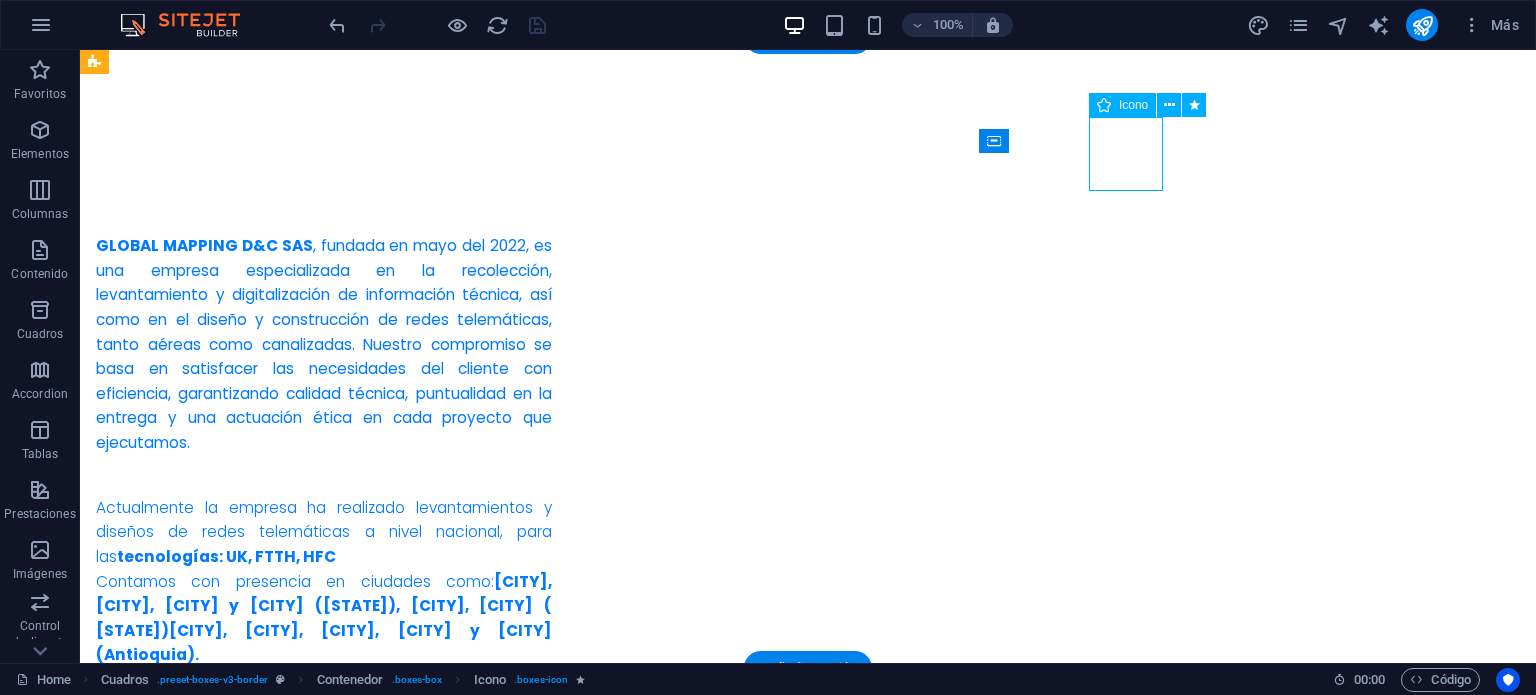 select on "xMidYMid" 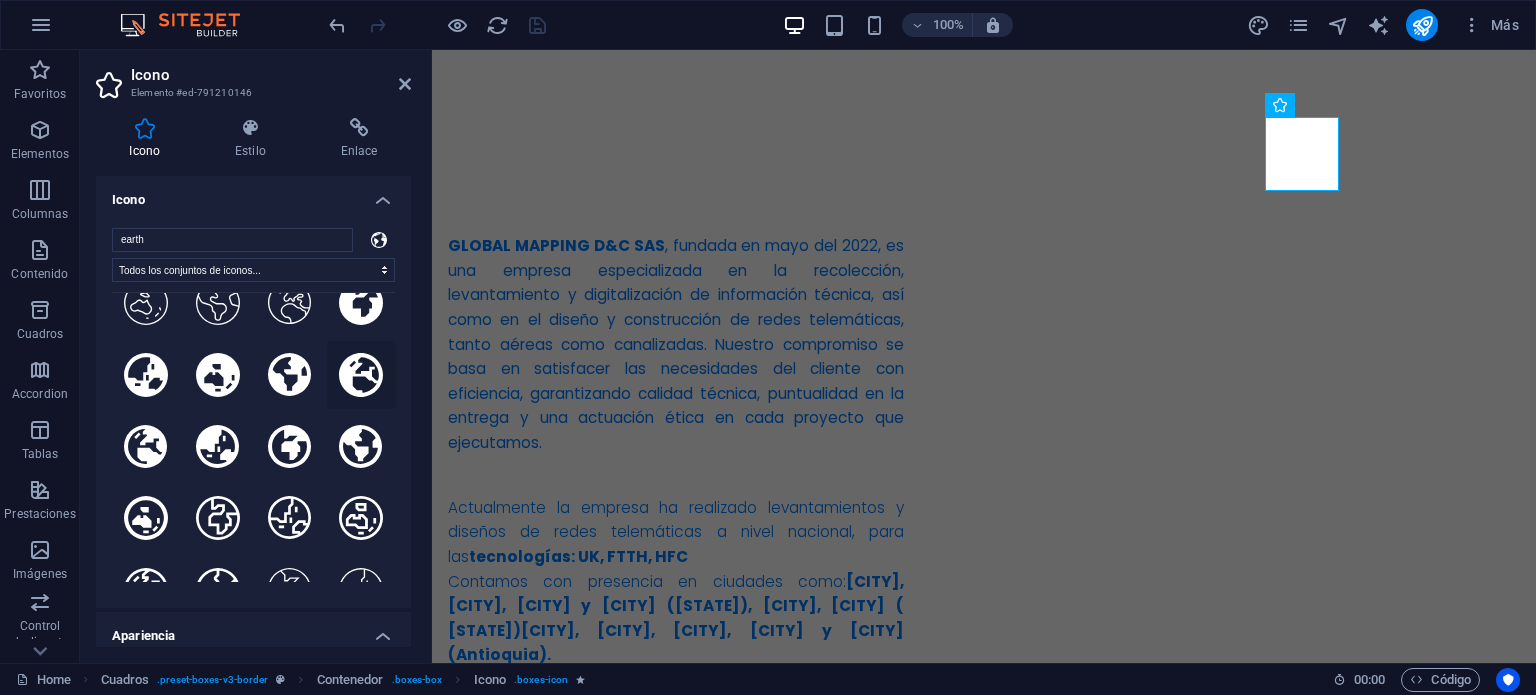 scroll, scrollTop: 554, scrollLeft: 0, axis: vertical 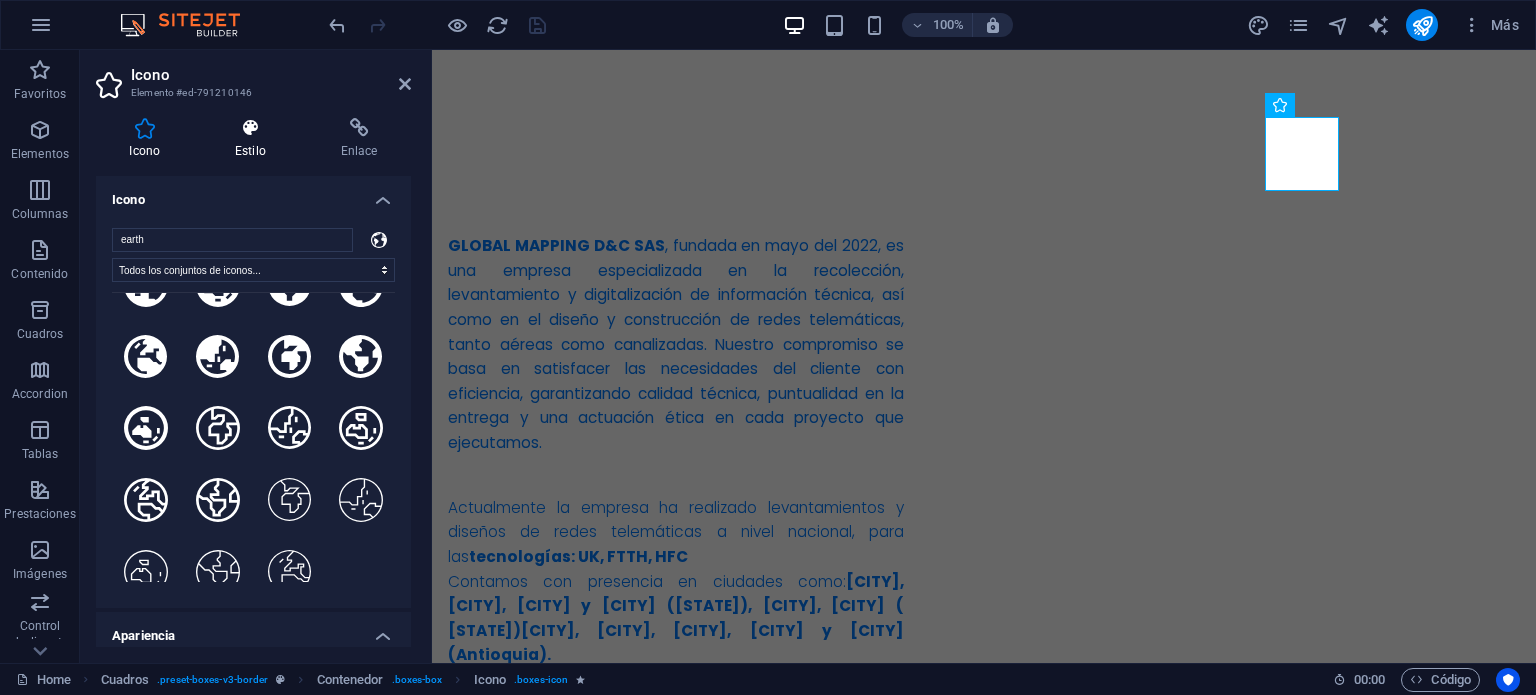 click on "Estilo" at bounding box center (255, 139) 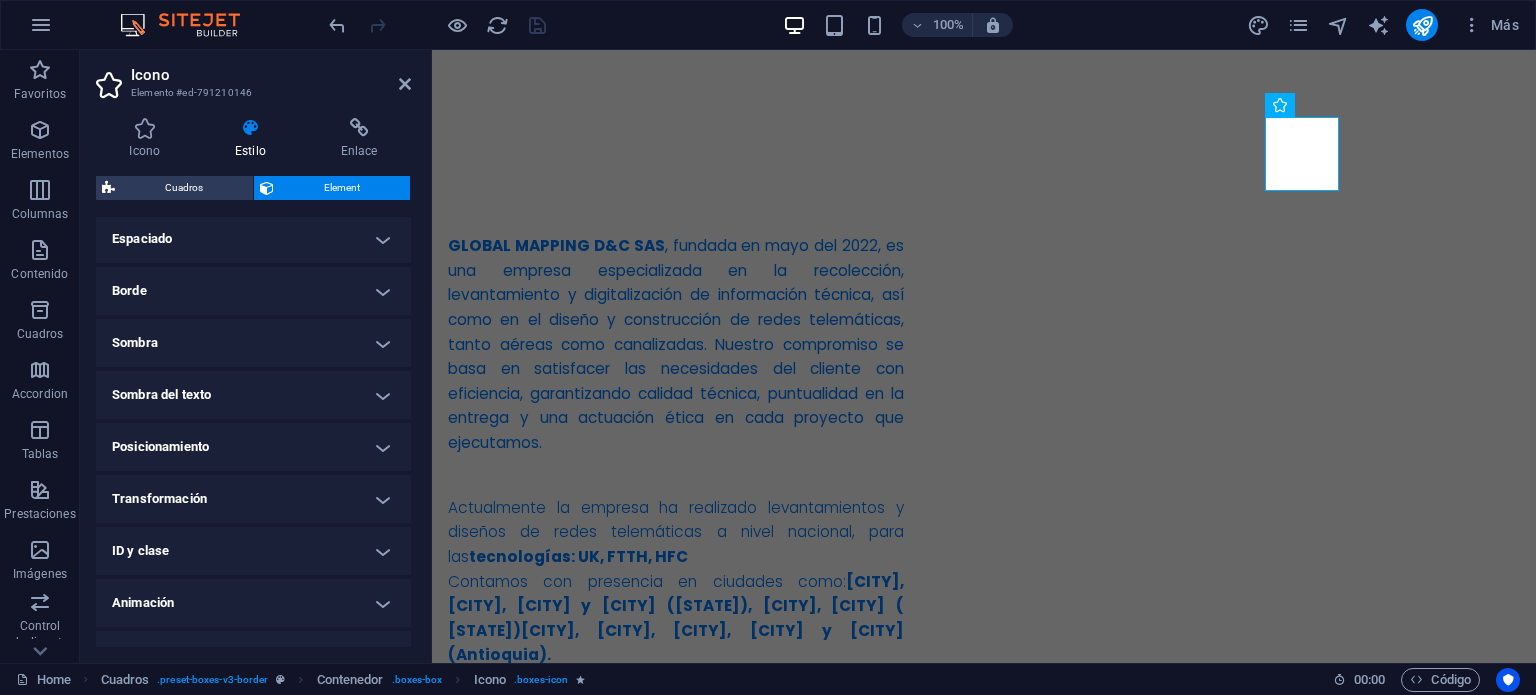 scroll, scrollTop: 431, scrollLeft: 0, axis: vertical 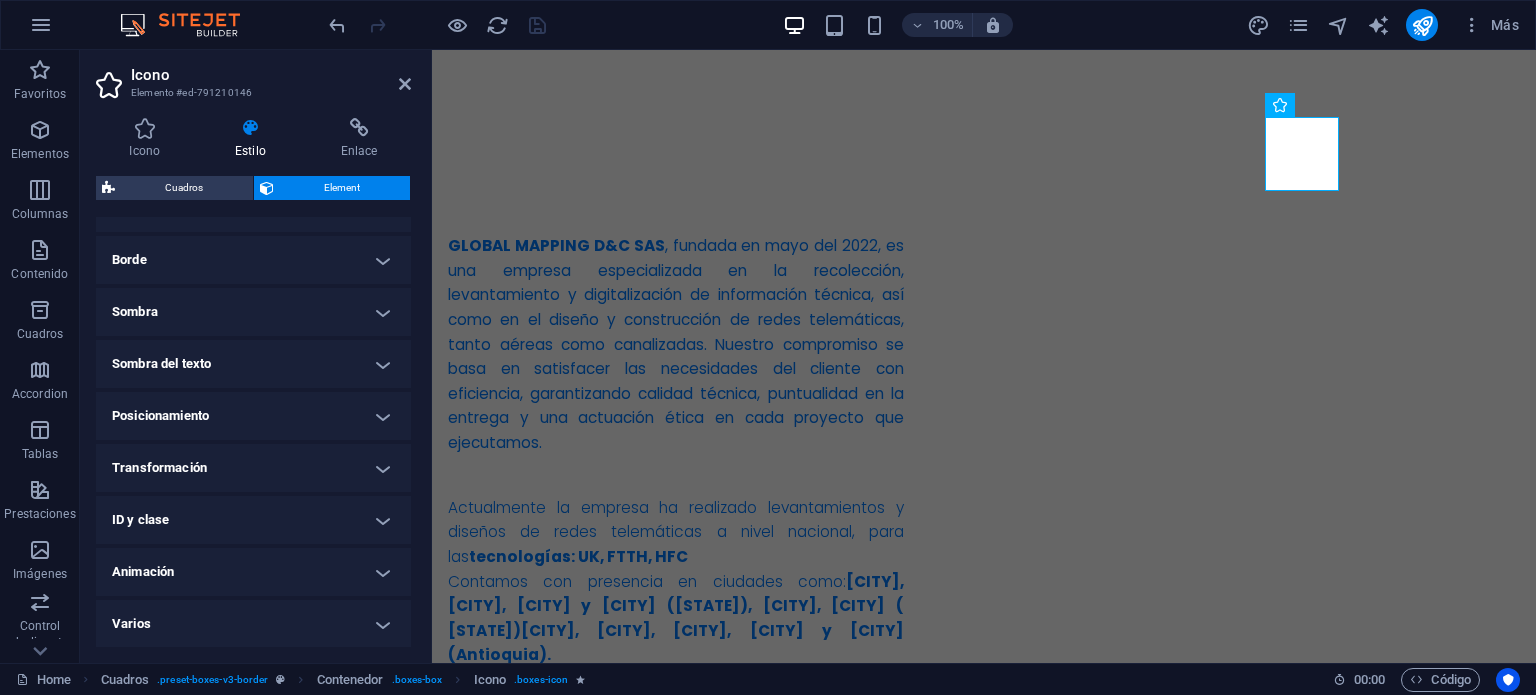 click on "Animación" at bounding box center (253, 572) 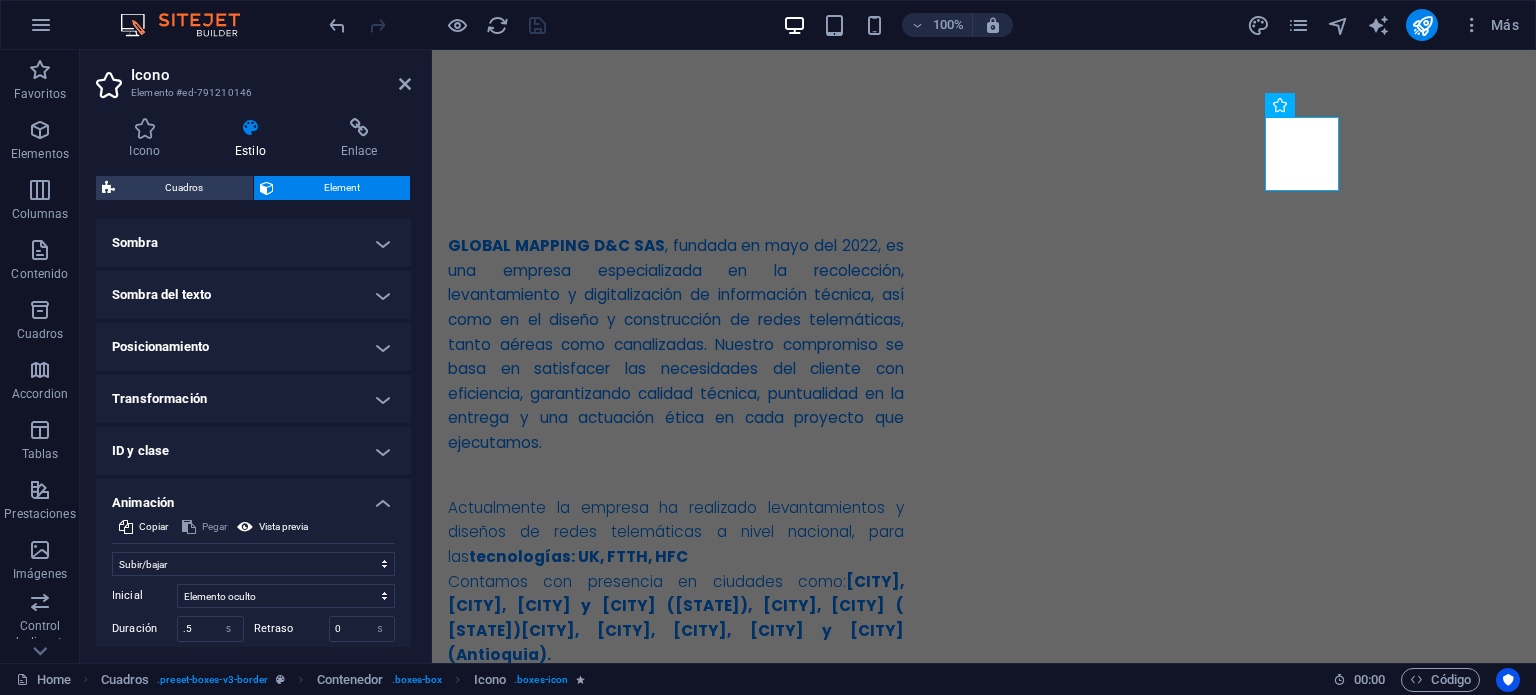 scroll, scrollTop: 631, scrollLeft: 0, axis: vertical 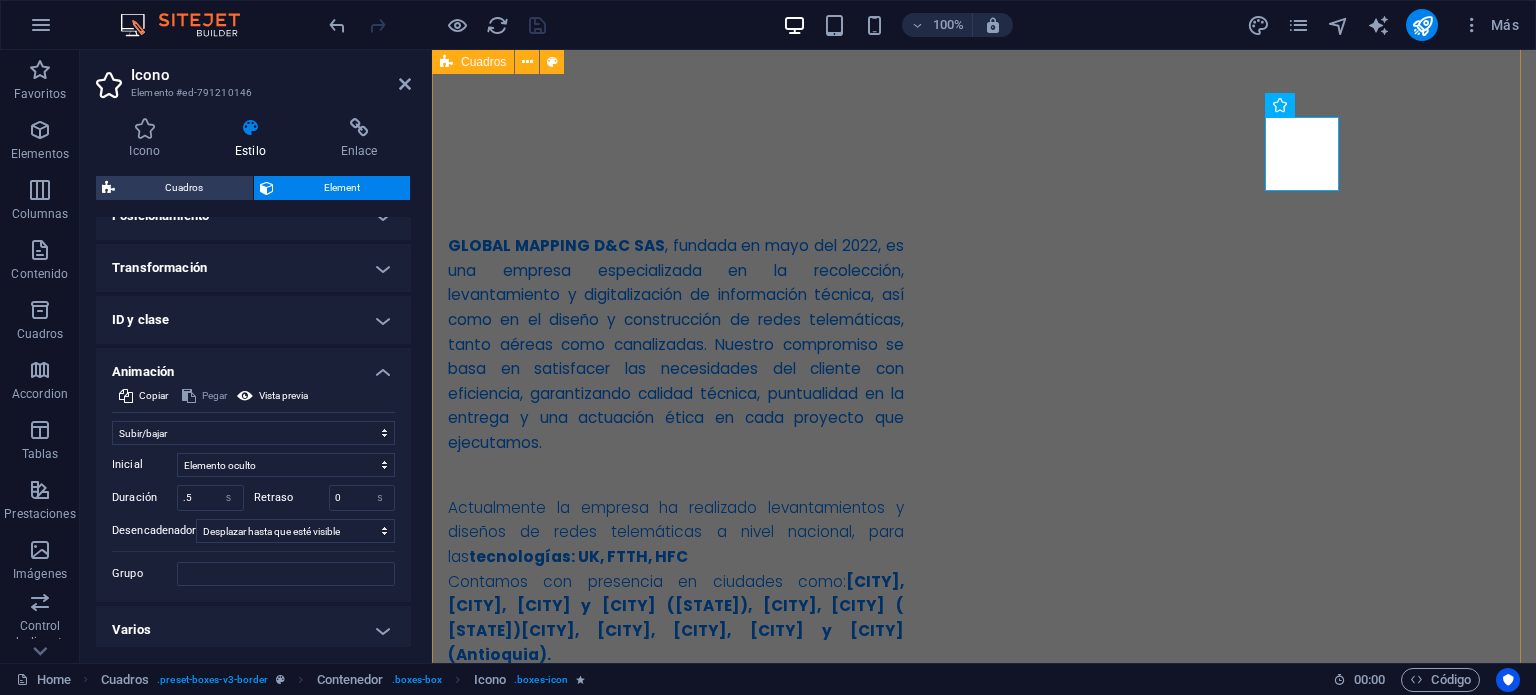 click on "MISIÓN Desarrollamos proyectos de infraestructura para redes telemáticas, apoyados en un equipo humano altamente calificado, certificado y comprometido. Implementamos estrategias sostenibles que garantizan rentabilidad, excelencia técnica, ética profesional y cumplimiento normativo en cada uno de nuestros procesos. VISIÓN Para el año 2027, GLOBAL MAPPING D&C SAS será reconocida a nivel nacional como una empresa líder en el diseño y construcción de redes telemáticas, certificada en estándares de calidad. Nos destacaremos por la excelencia técnica de nuestros servicios, la generación de empleo, la formación de alianzas sostenibles y nuestra posición como la opción preferida en el mercado [COUNTRY]. objetivos -Proporcionar soluciones ágiles y confiables que superen las expectativas del cliente en cada etapa del proyecto.  -Incorporar herramientas y metodologías tecnológicas que optimicen el levantamiento de información y su digitalización." at bounding box center [984, 1482] 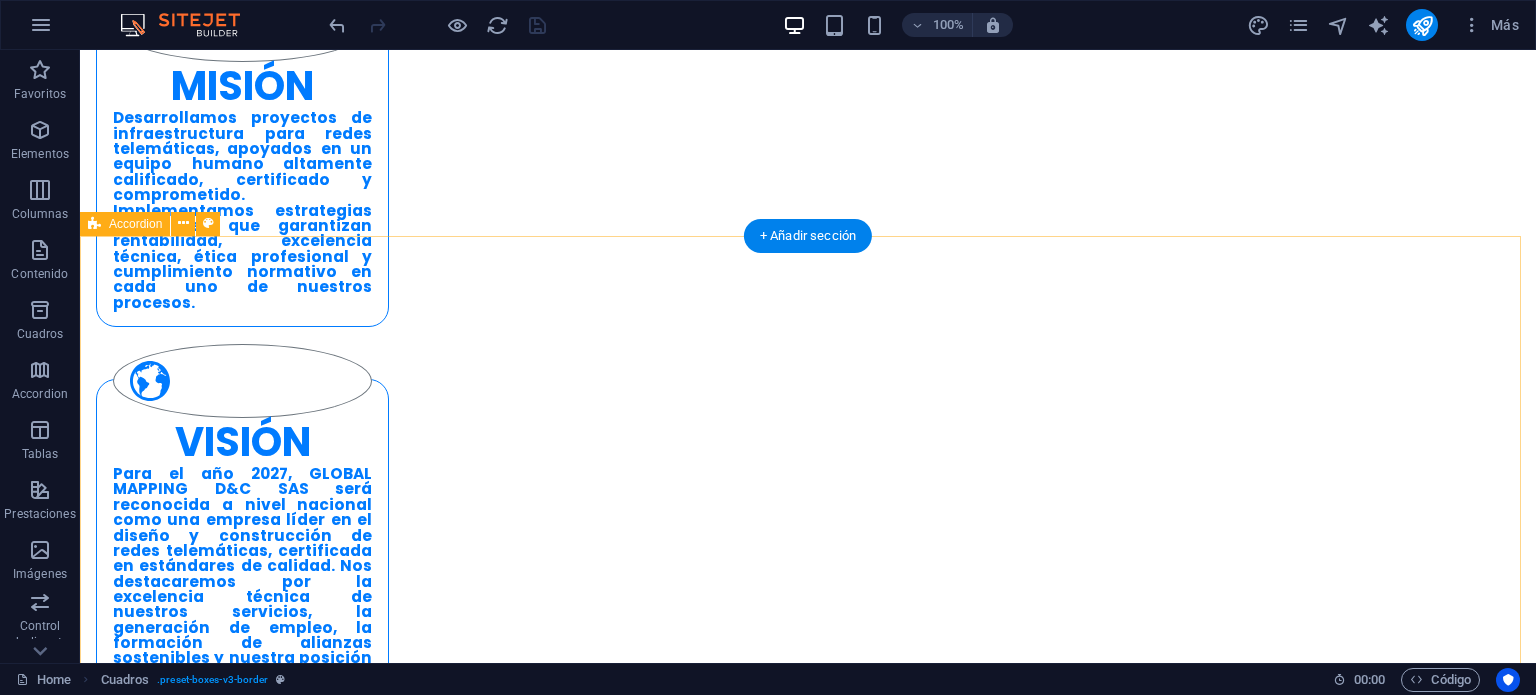 scroll, scrollTop: 1932, scrollLeft: 0, axis: vertical 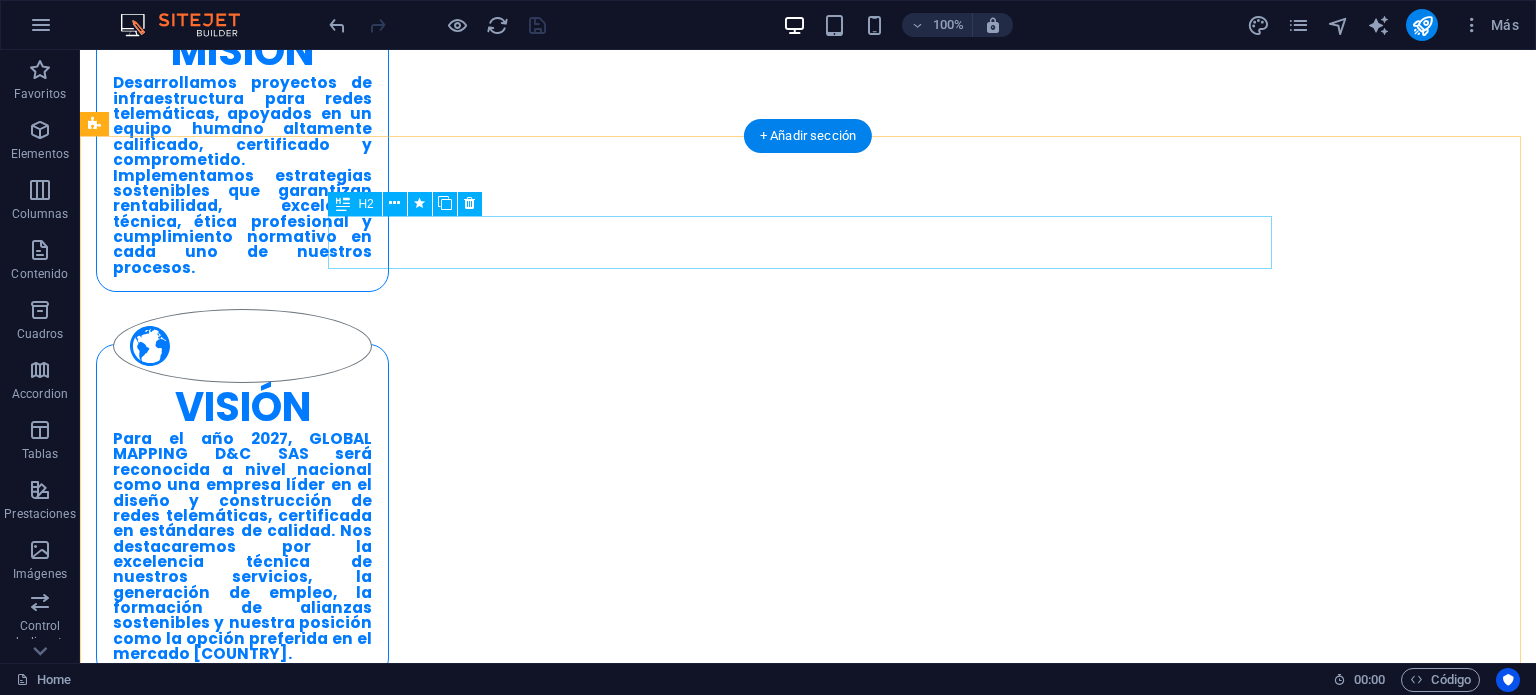 click on "levantamiento DE MAPPING" at bounding box center (568, 2204) 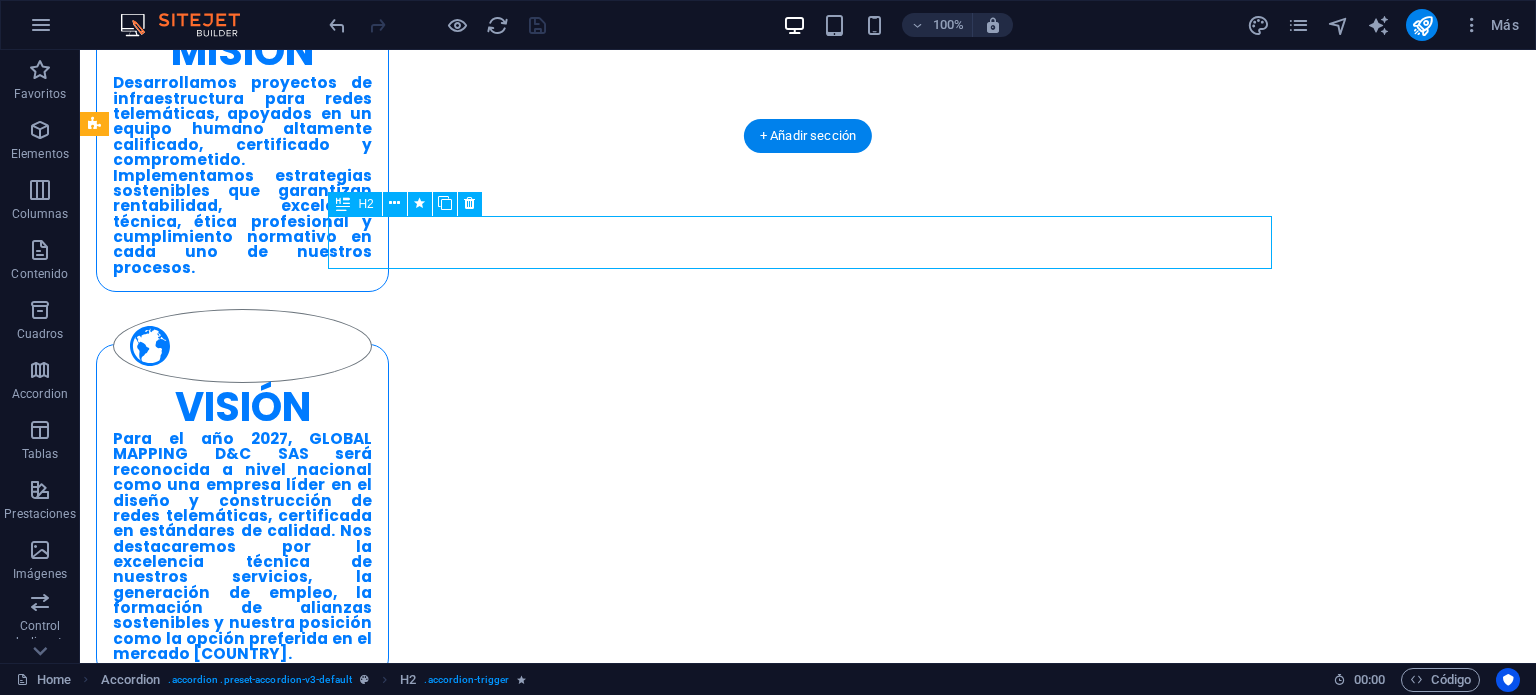 click on "levantamiento DE MAPPING" at bounding box center (568, 2204) 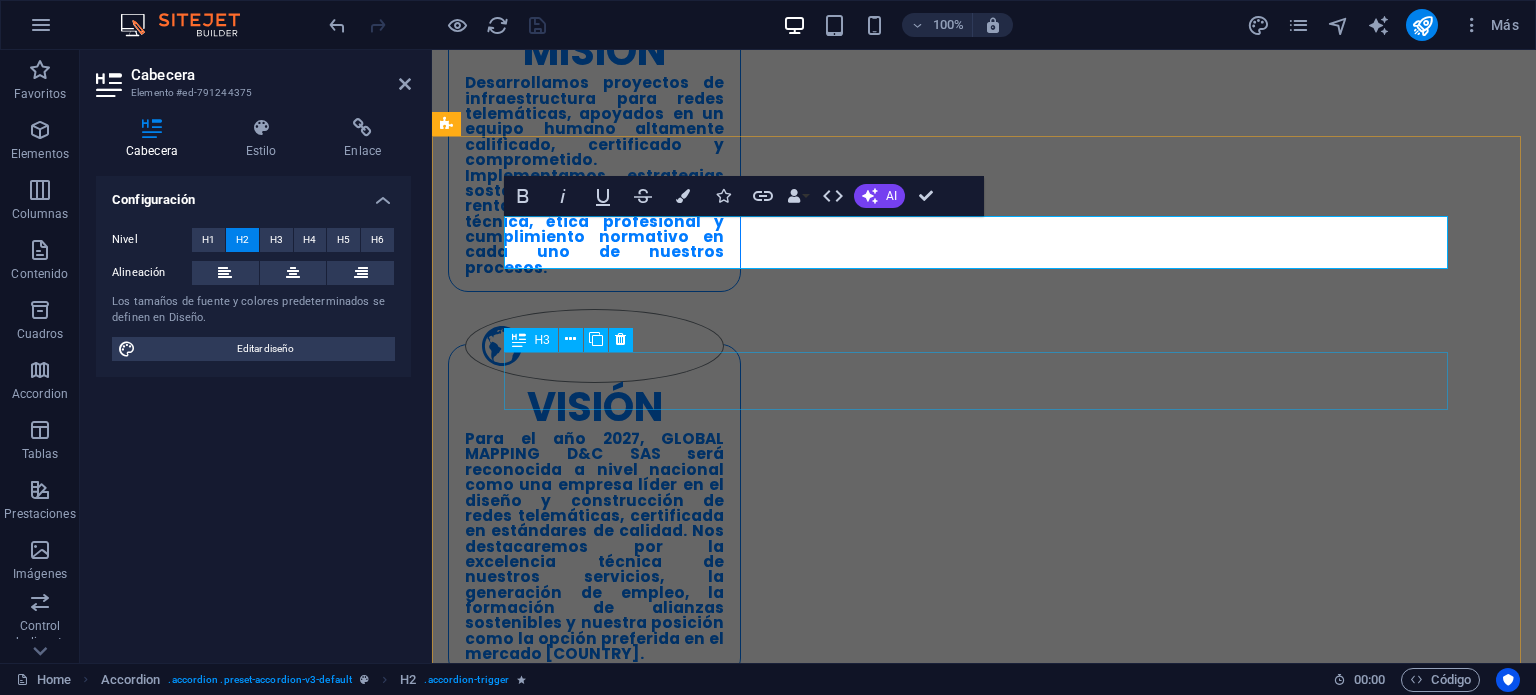 click on "información predial" at bounding box center (920, 2329) 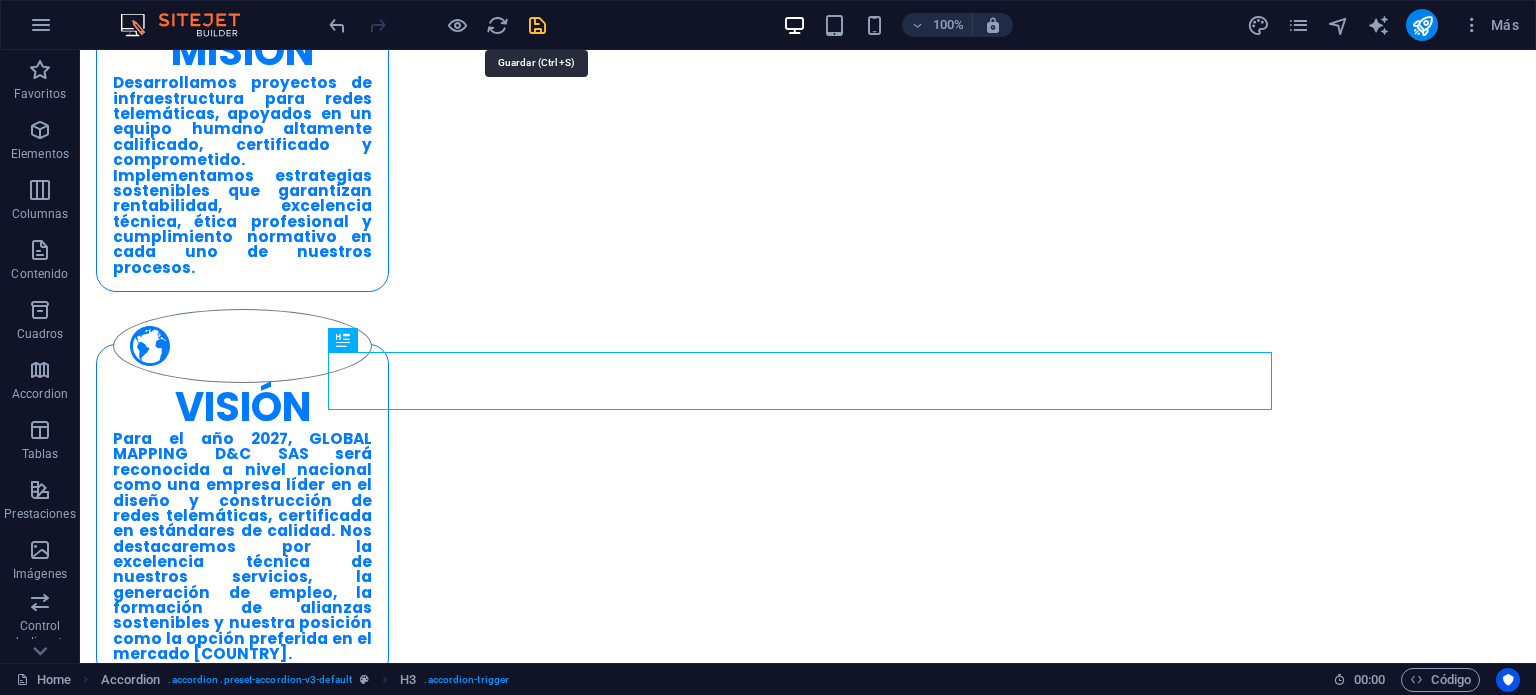 click at bounding box center (537, 25) 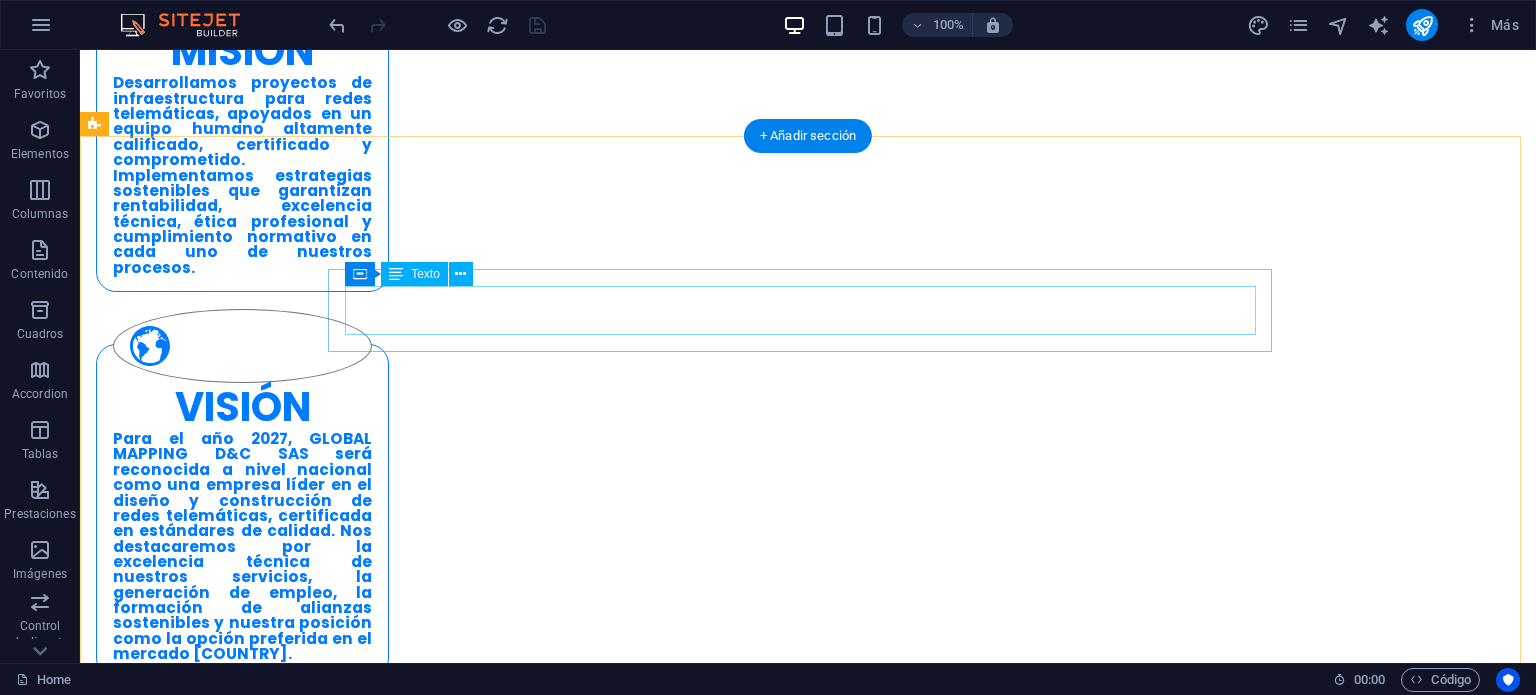 click on "Brindamos servicio de levantamiento en campo y digitalización en software exigido por la electrificadora, información predial e infraestructura de energía eléctrica o de telecomunicaciones en las zonas asignadas." at bounding box center (568, 2272) 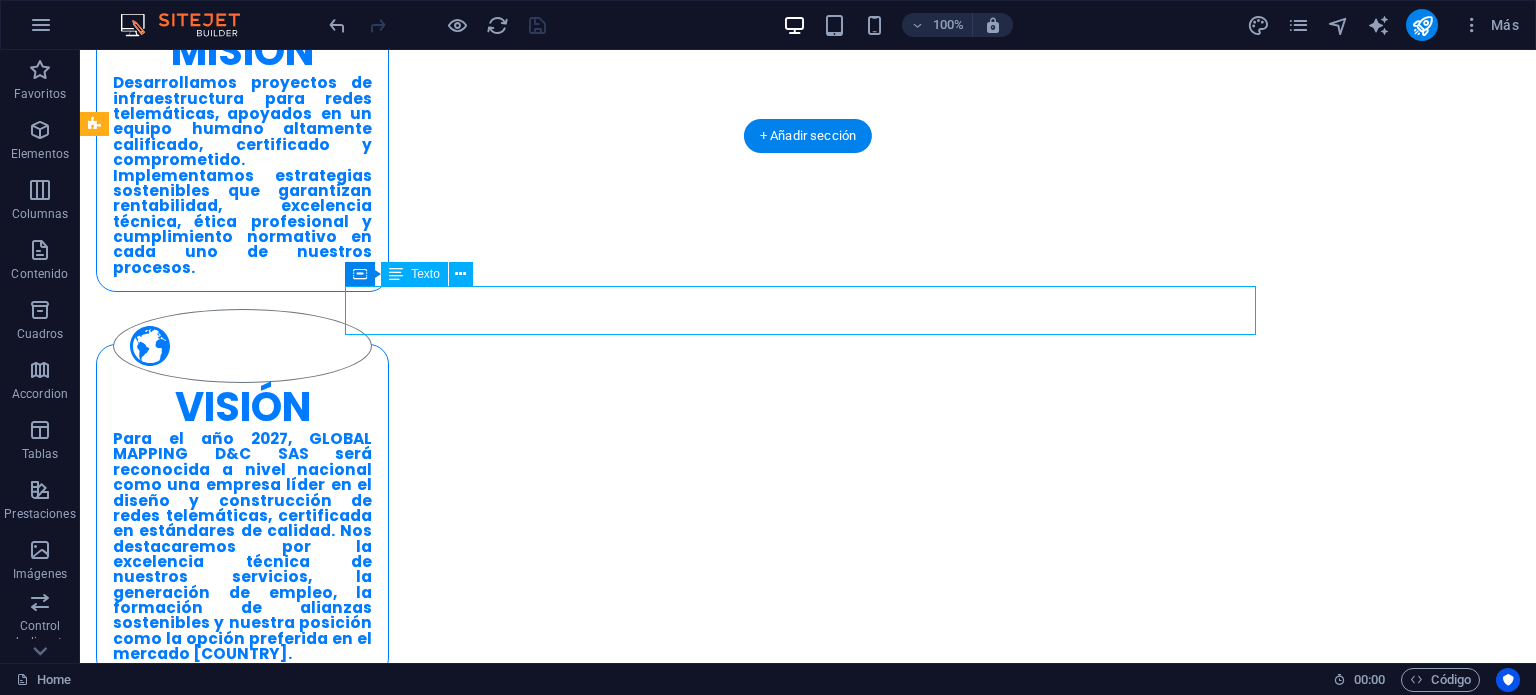 click on "Brindamos servicio de levantamiento en campo y digitalización en software exigido por la electrificadora, información predial e infraestructura de energía eléctrica o de telecomunicaciones en las zonas asignadas." at bounding box center (568, 2272) 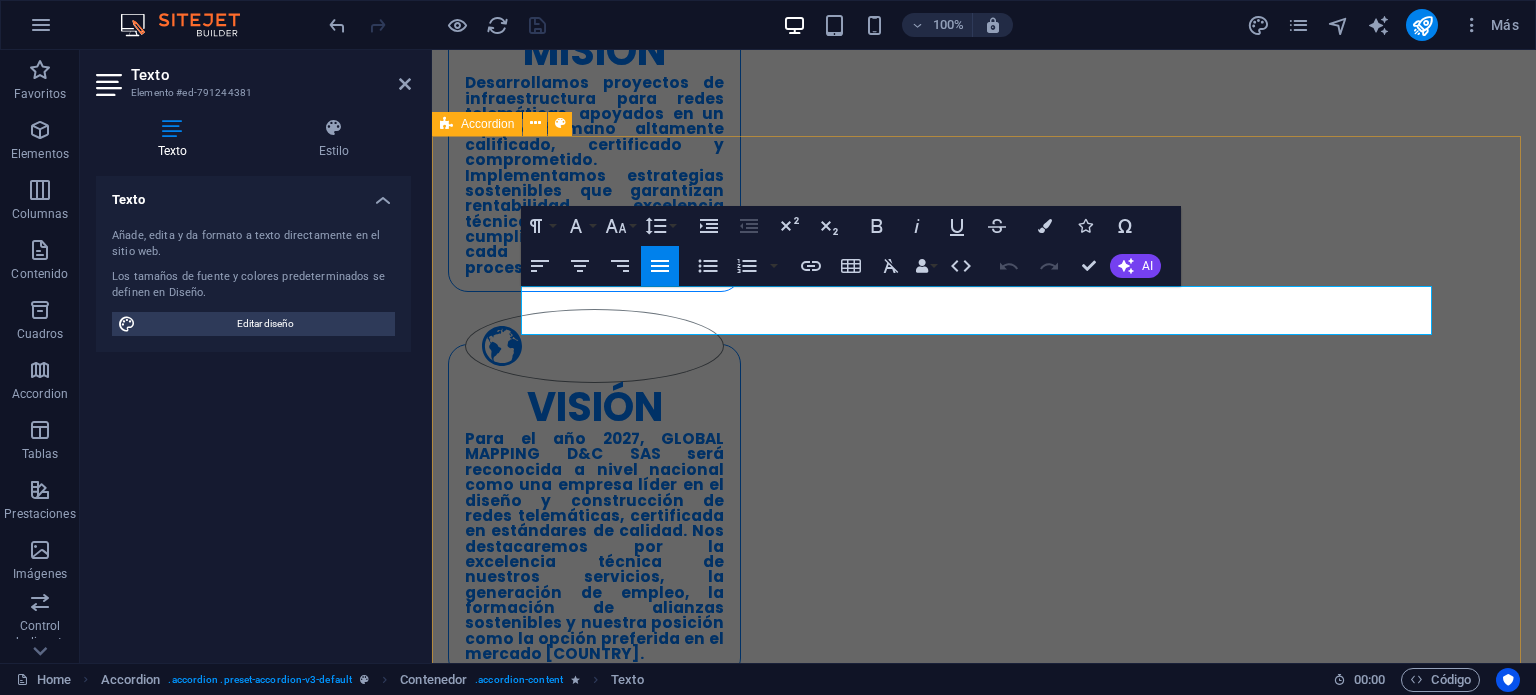 drag, startPoint x: 1250, startPoint y: 323, endPoint x: 492, endPoint y: 299, distance: 758.3798 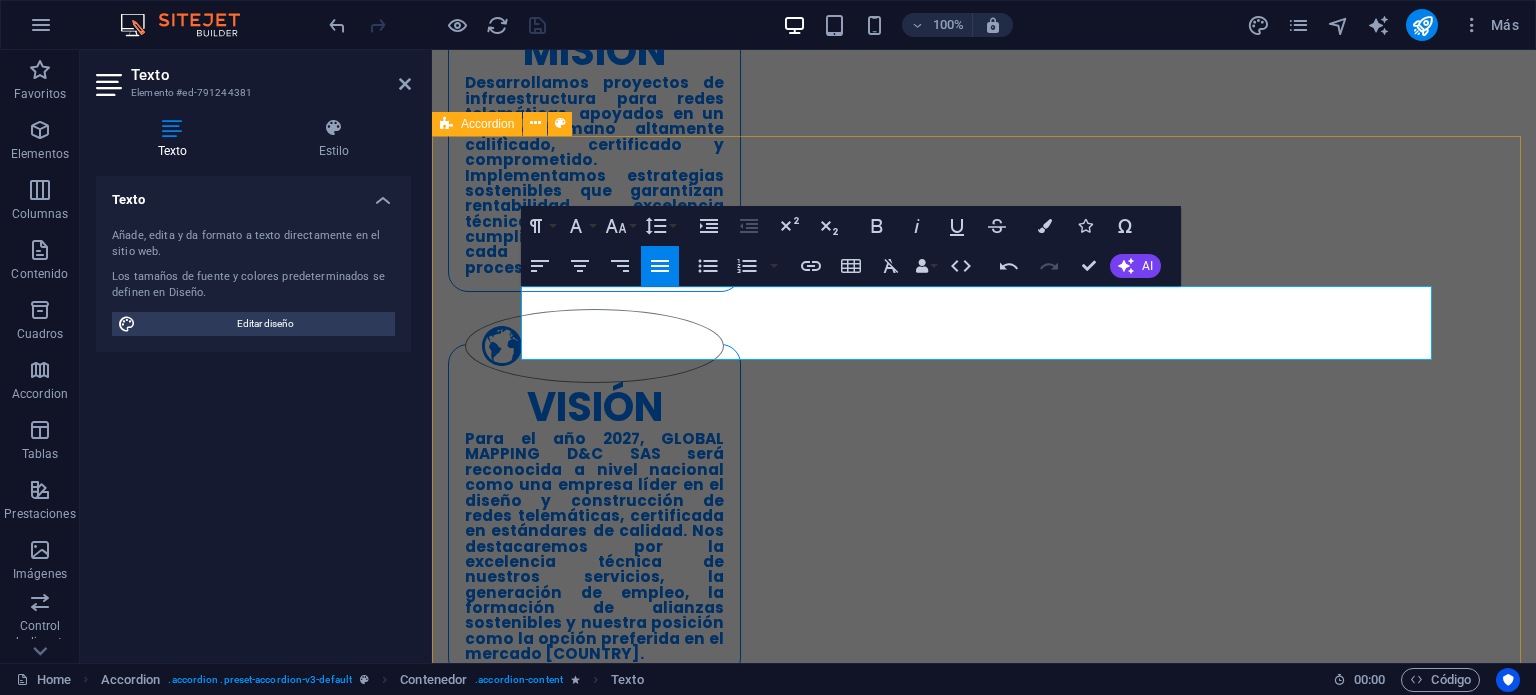drag, startPoint x: 1124, startPoint y: 348, endPoint x: 499, endPoint y: 302, distance: 626.6905 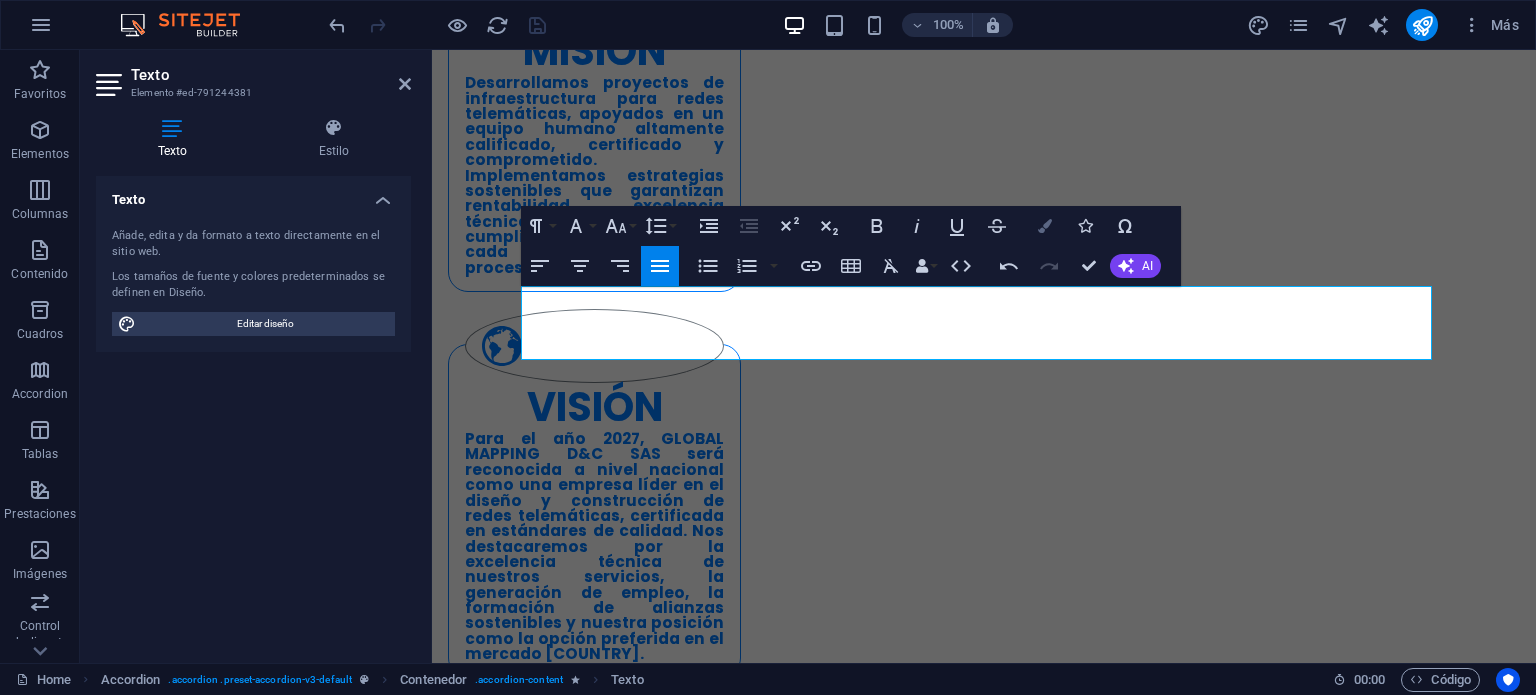click at bounding box center [1045, 226] 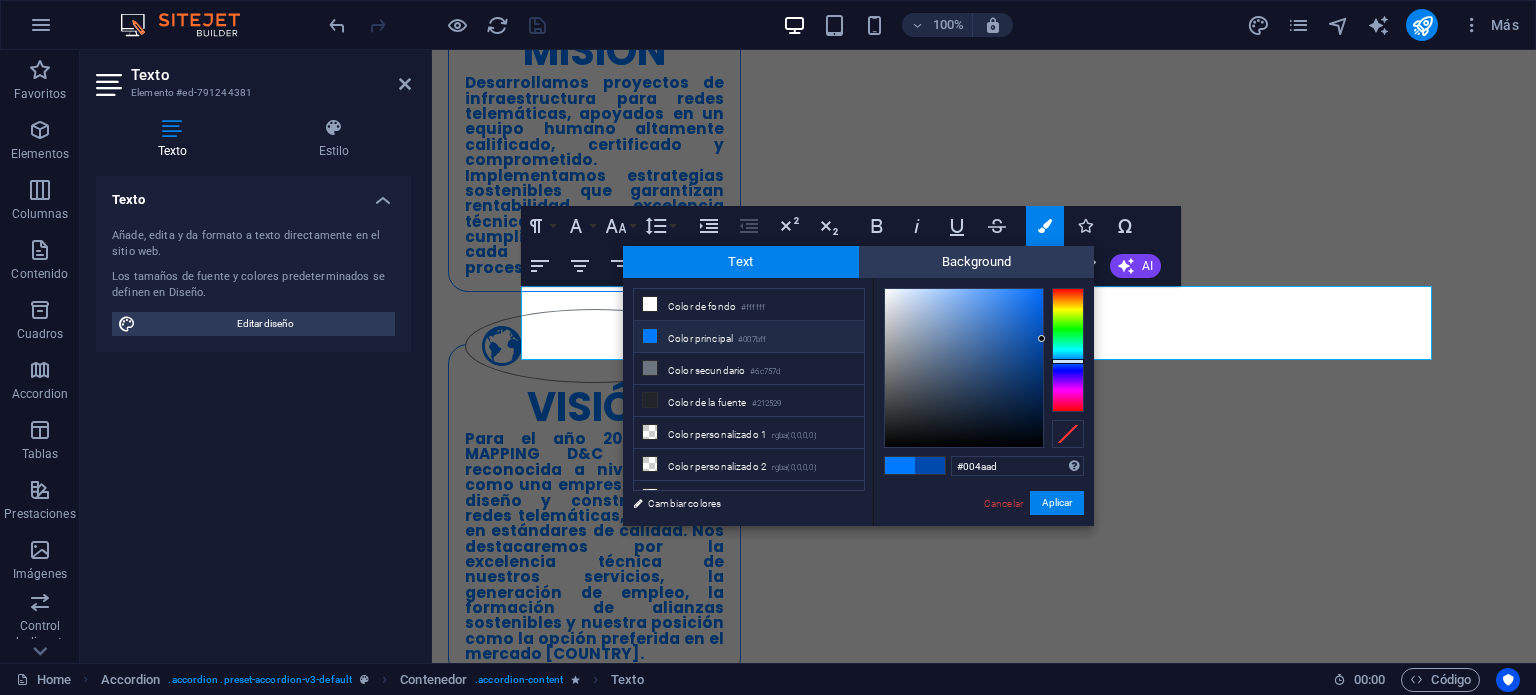 click on "#007bff" at bounding box center (752, 340) 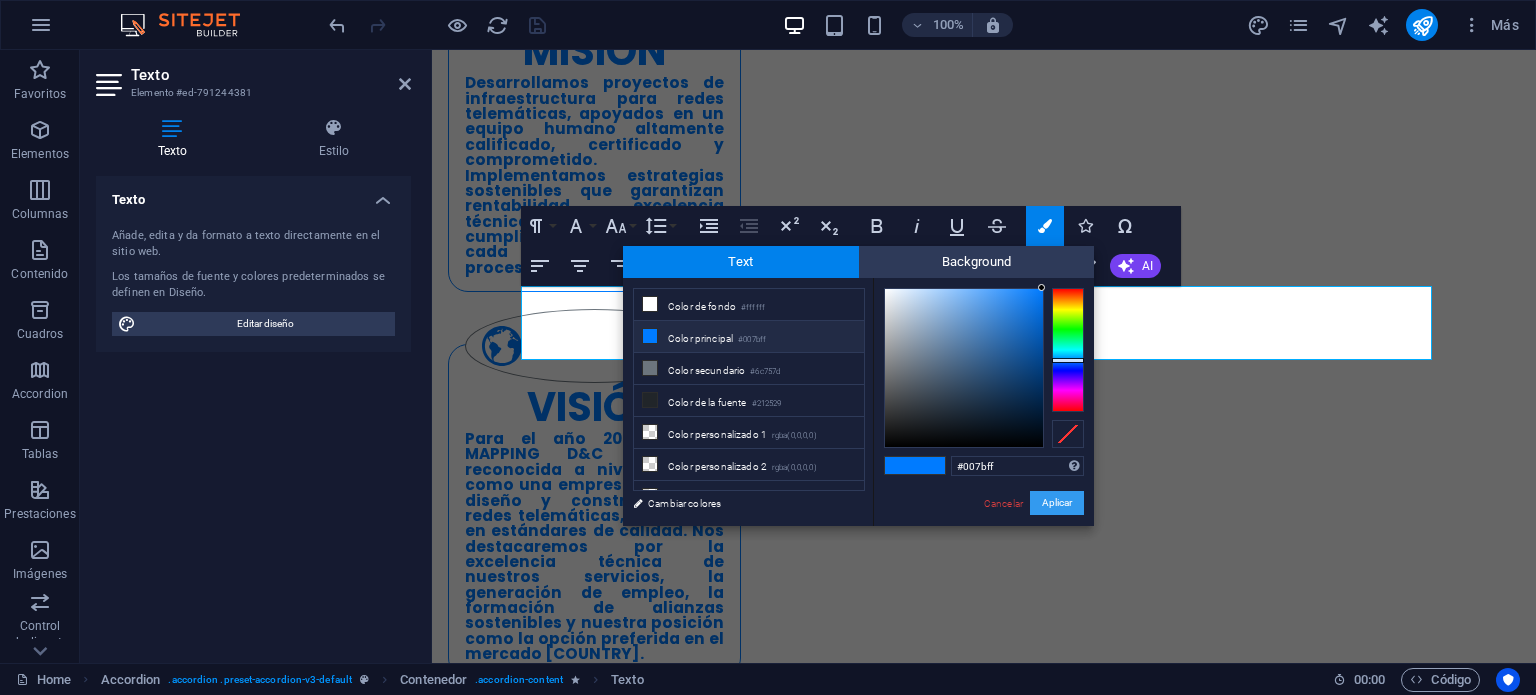 click on "Aplicar" at bounding box center (1057, 503) 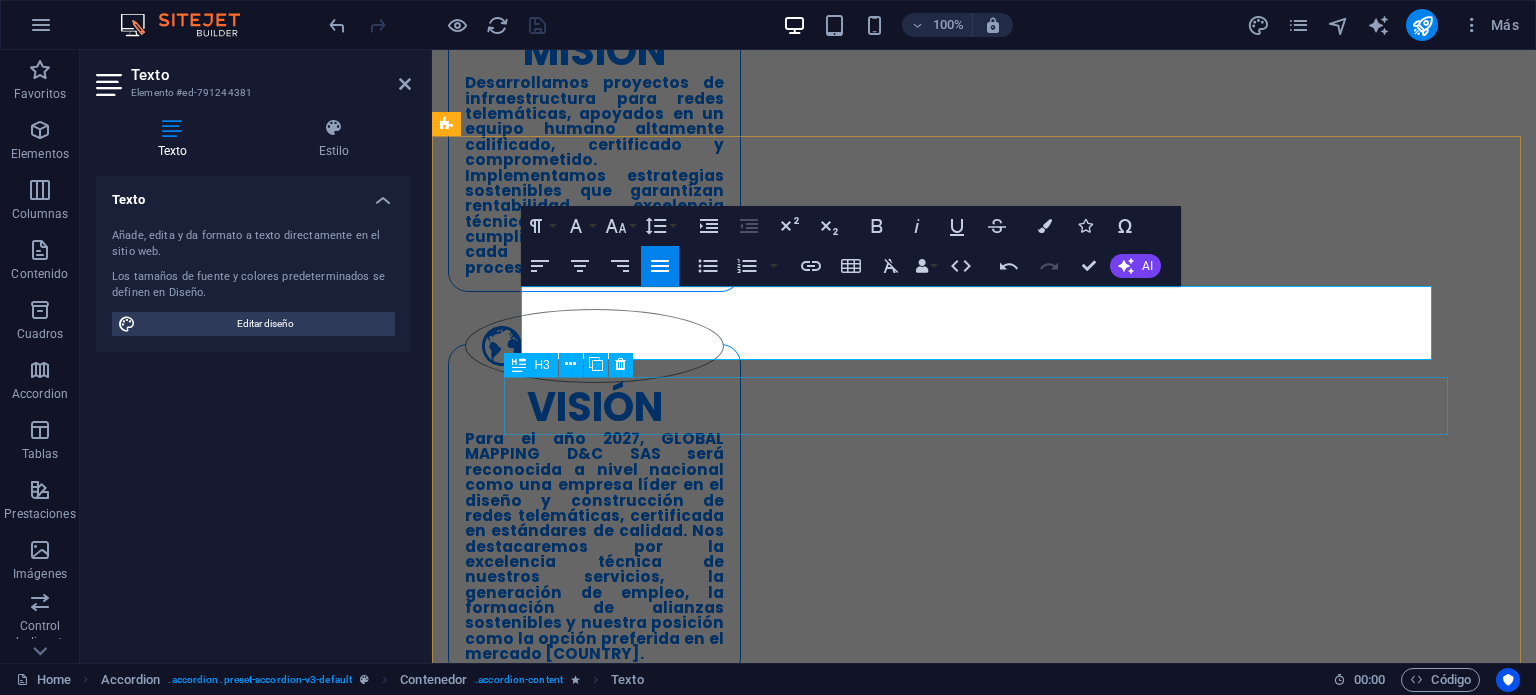 click on "información predial" at bounding box center (920, 2353) 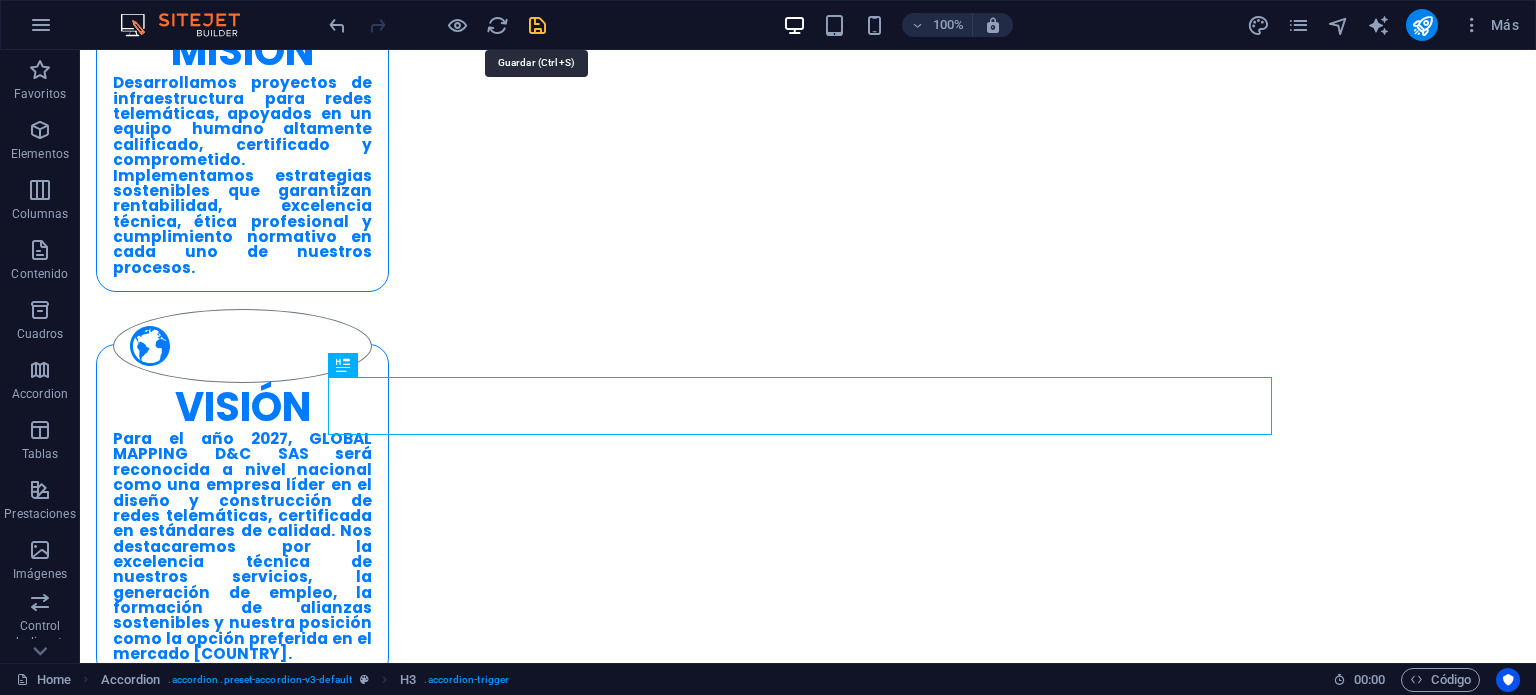 click at bounding box center [537, 25] 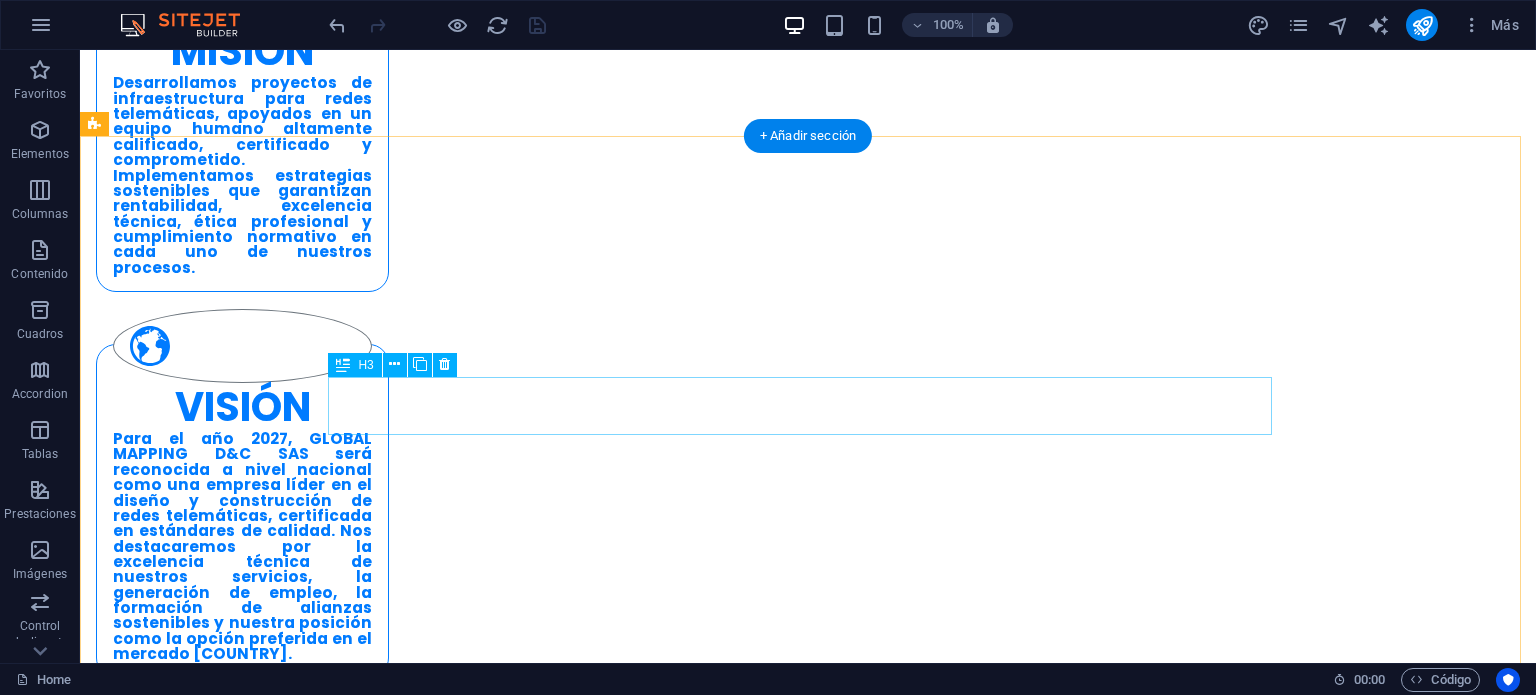click on "información predial" at bounding box center (568, 2368) 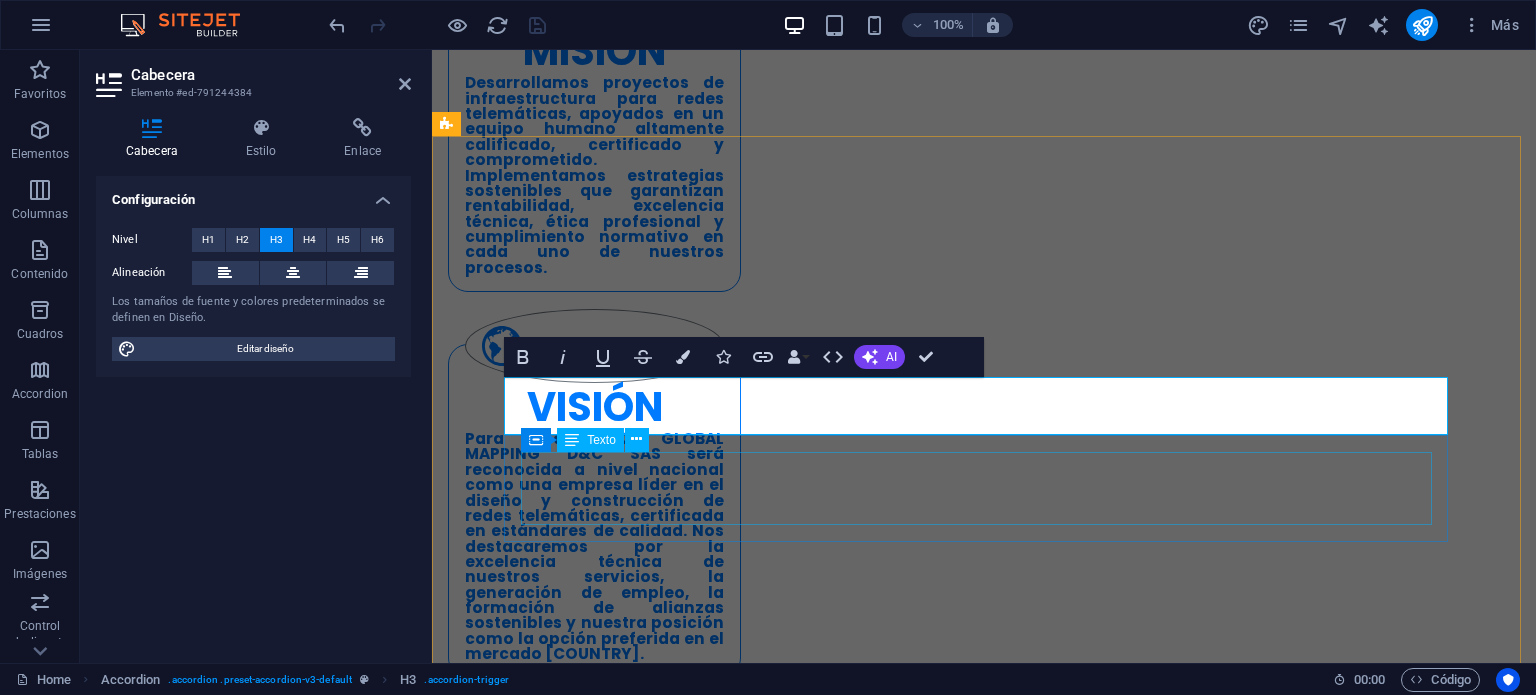 click on "Es el registro de la información de homepass en cada uno de los predios dentro de la zona de mapping: tipo de predio (casa, edificio o conjunto), nombre del predio, dirección principal, direcciones alternas, cantidad de apartamentos, locales, oficinas y pisos." at bounding box center [920, 2437] 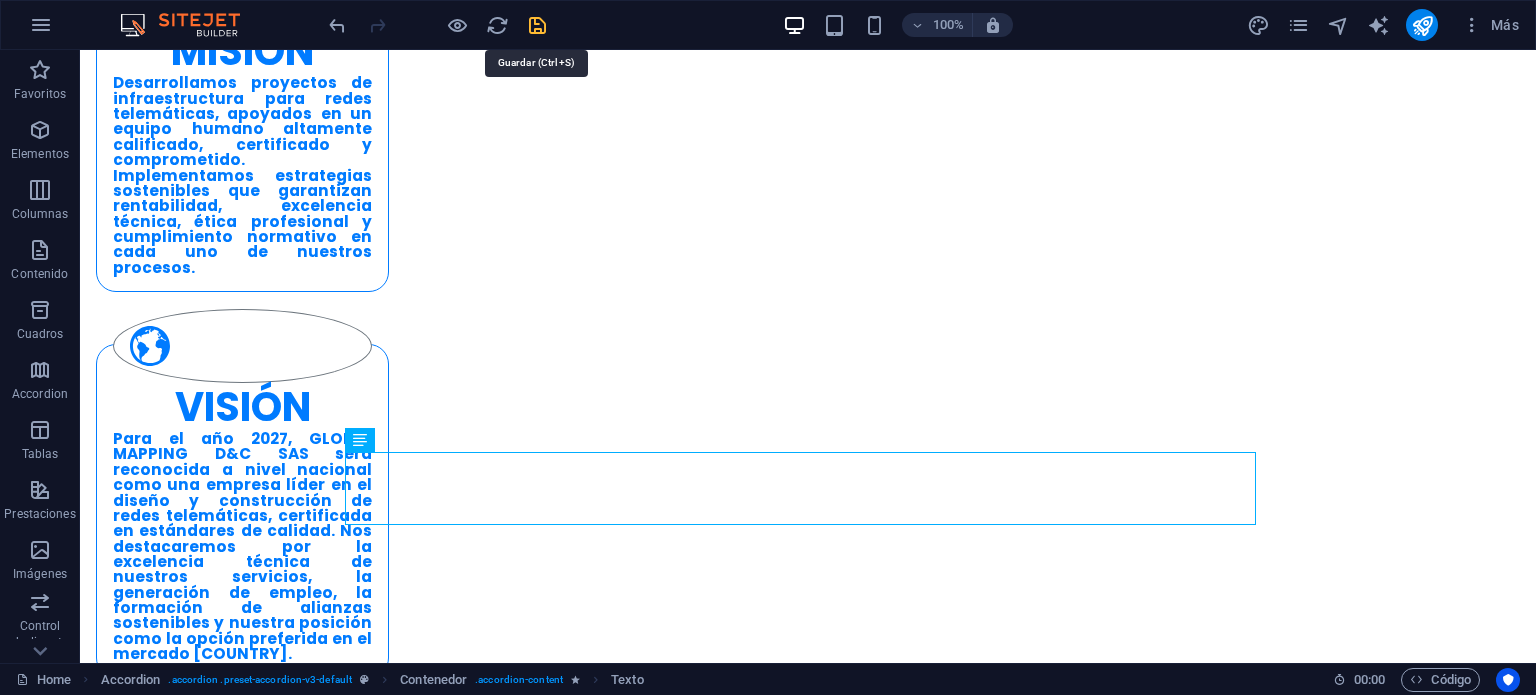 click at bounding box center (537, 25) 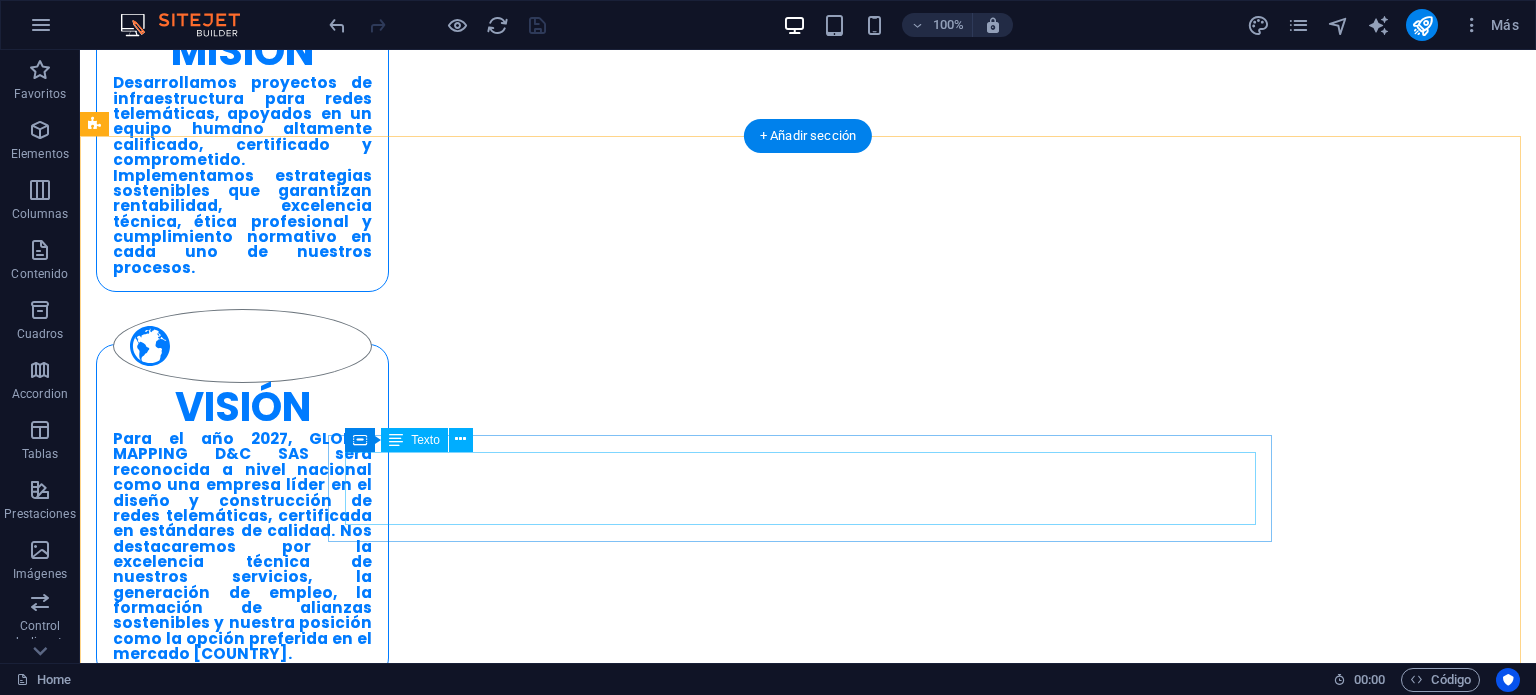 click on "Es el registro de la información de homepass en cada uno de los predios dentro de la zona de mapping: tipo de predio (casa, edificio o conjunto), nombre del predio, dirección principal, direcciones alternas, cantidad de apartamentos, locales, oficinas y pisos." at bounding box center (568, 2452) 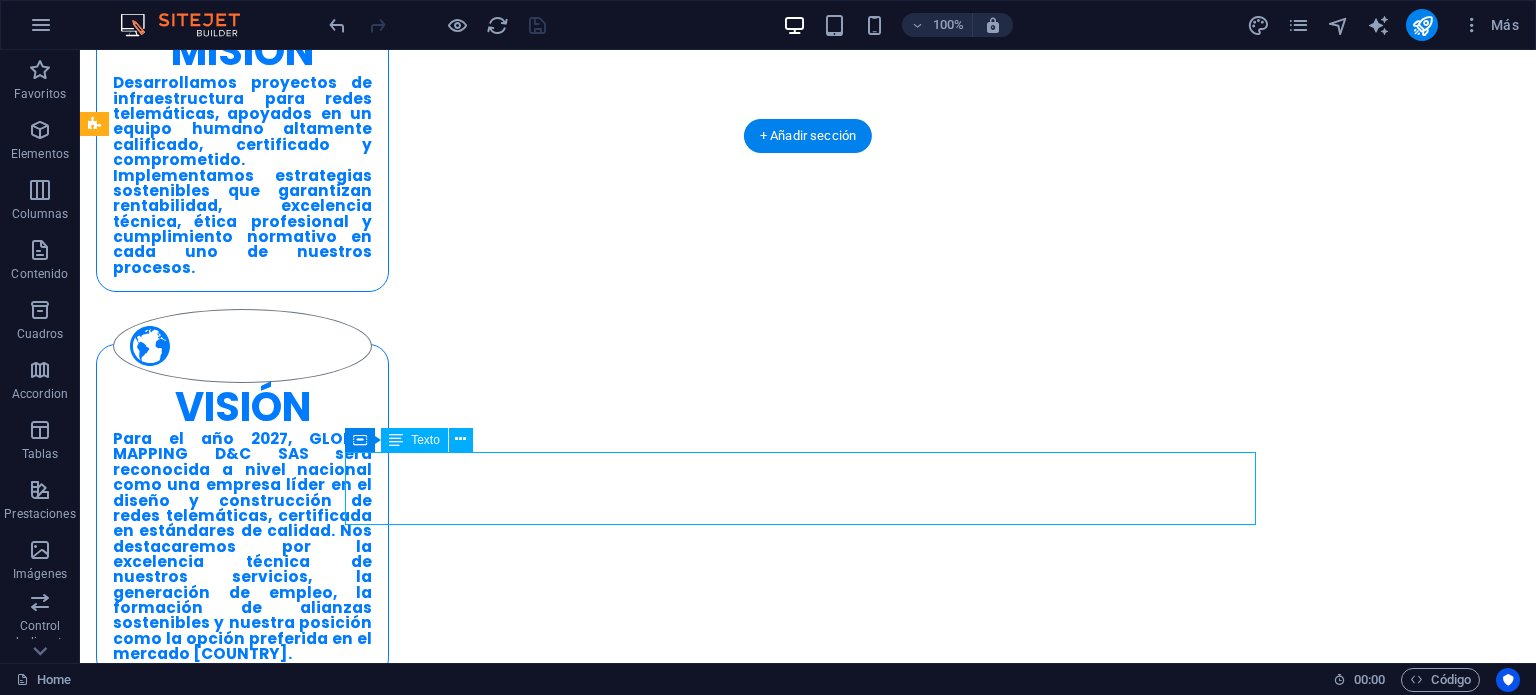 click on "Es el registro de la información de homepass en cada uno de los predios dentro de la zona de mapping: tipo de predio (casa, edificio o conjunto), nombre del predio, dirección principal, direcciones alternas, cantidad de apartamentos, locales, oficinas y pisos." at bounding box center (568, 2452) 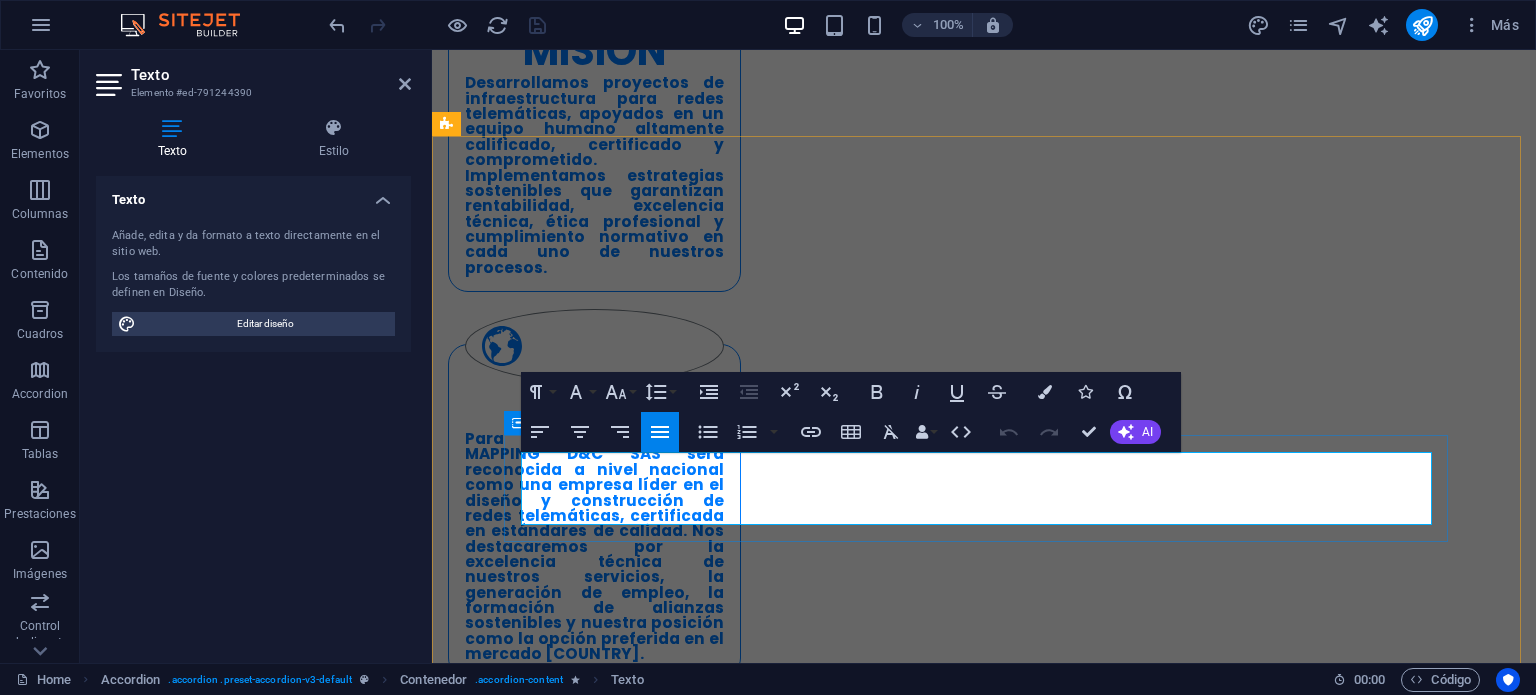 drag, startPoint x: 673, startPoint y: 502, endPoint x: 517, endPoint y: 467, distance: 159.87808 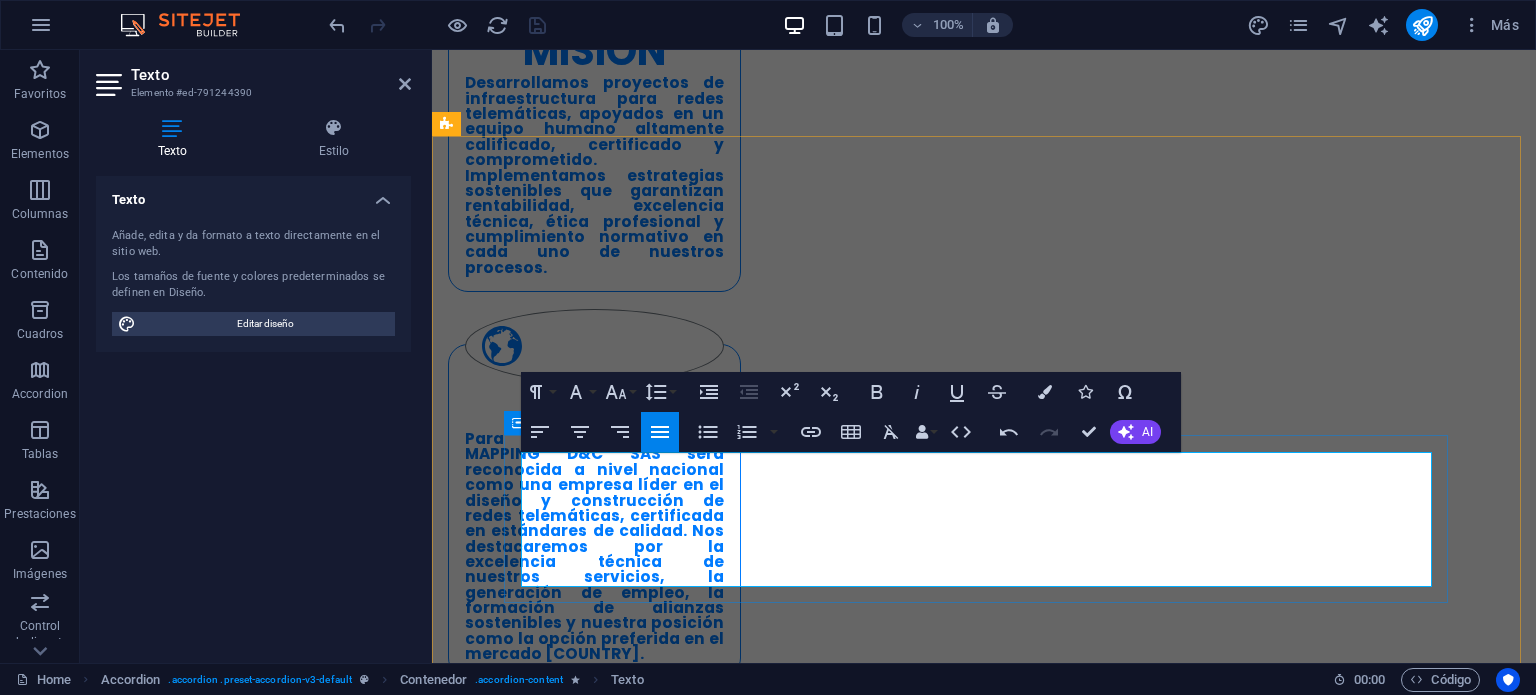 drag, startPoint x: 1135, startPoint y: 572, endPoint x: 520, endPoint y: 459, distance: 625.2951 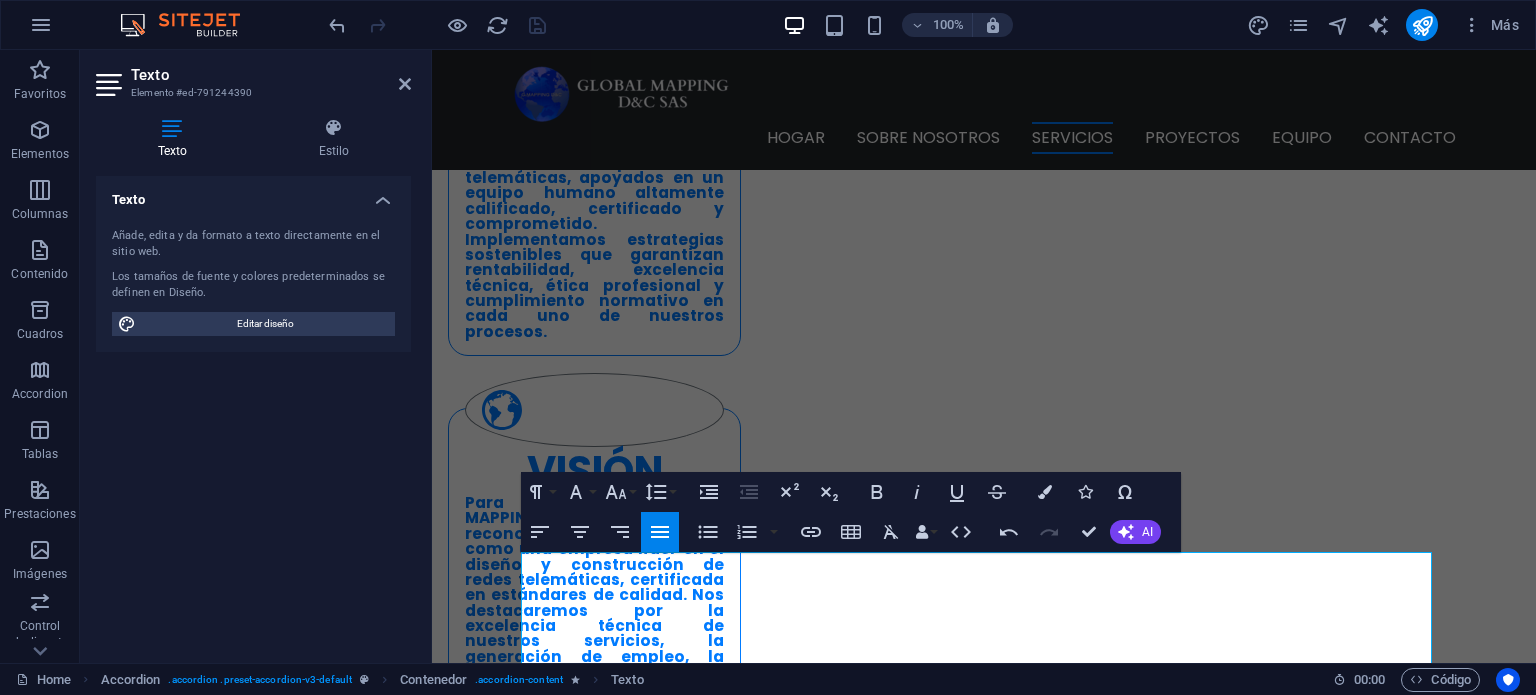 scroll, scrollTop: 1832, scrollLeft: 0, axis: vertical 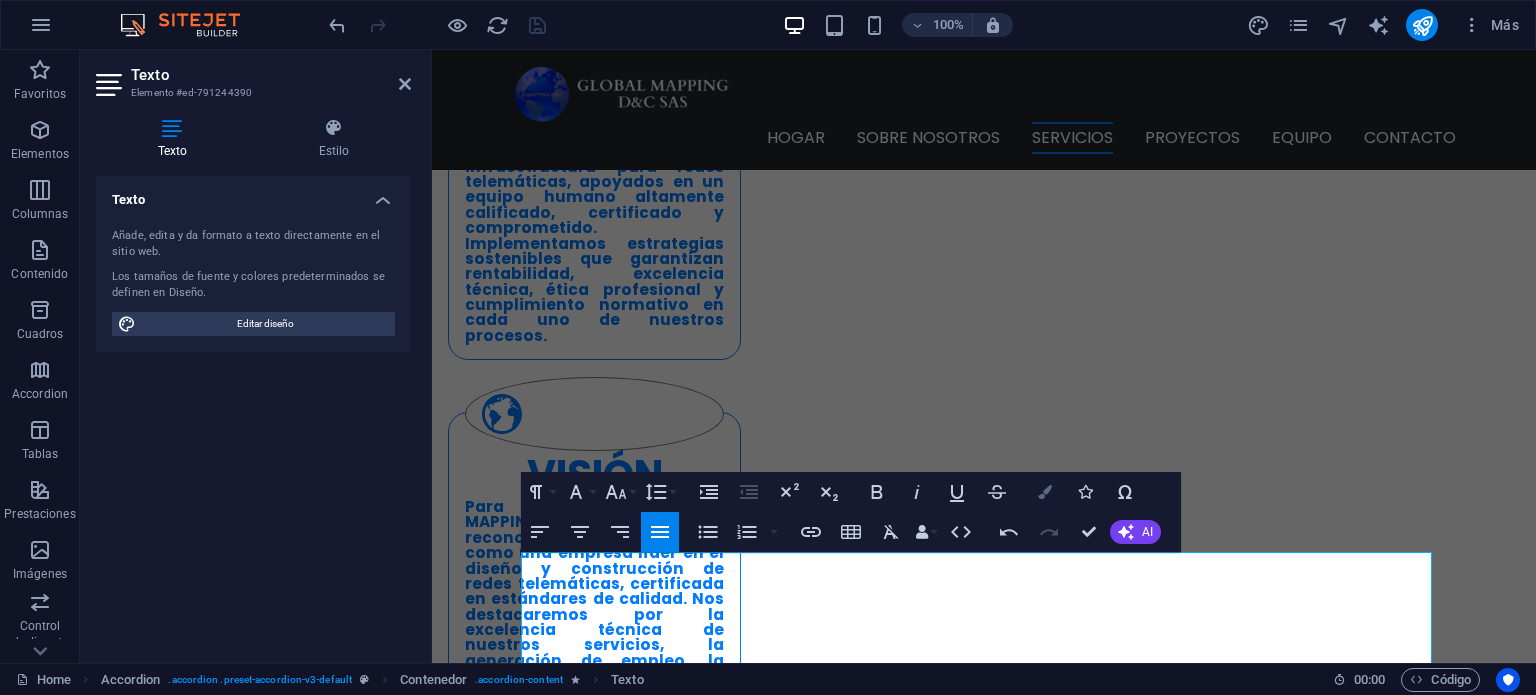 click at bounding box center [1045, 492] 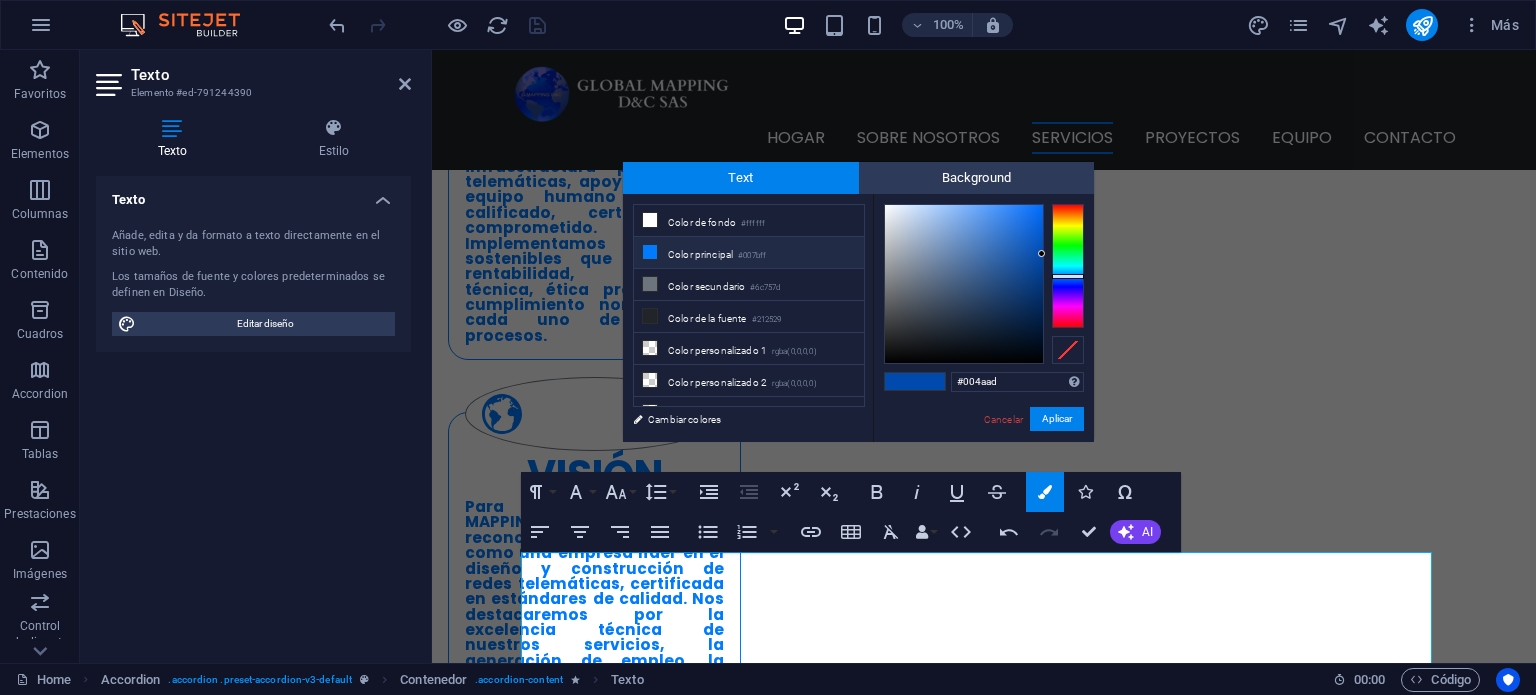 click on "#007bff" at bounding box center (752, 256) 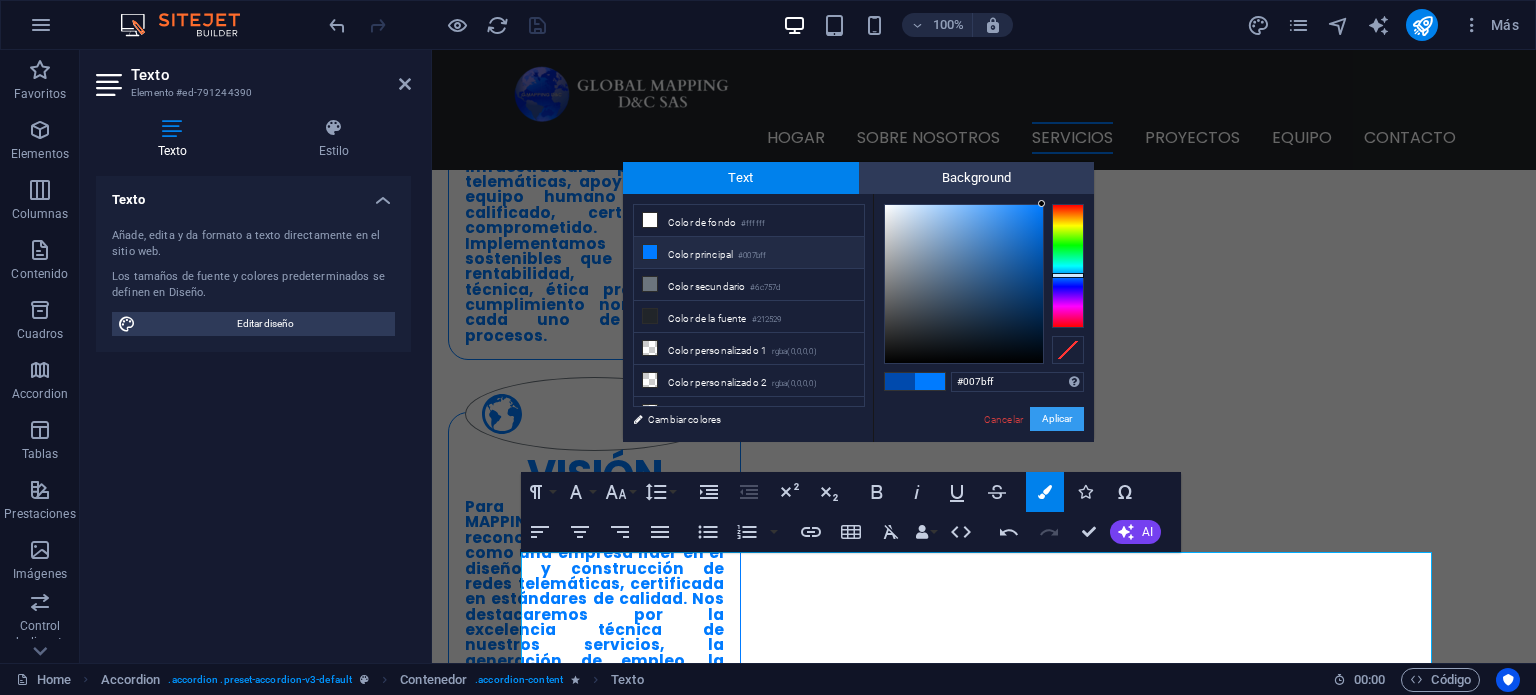click on "Aplicar" at bounding box center [1057, 419] 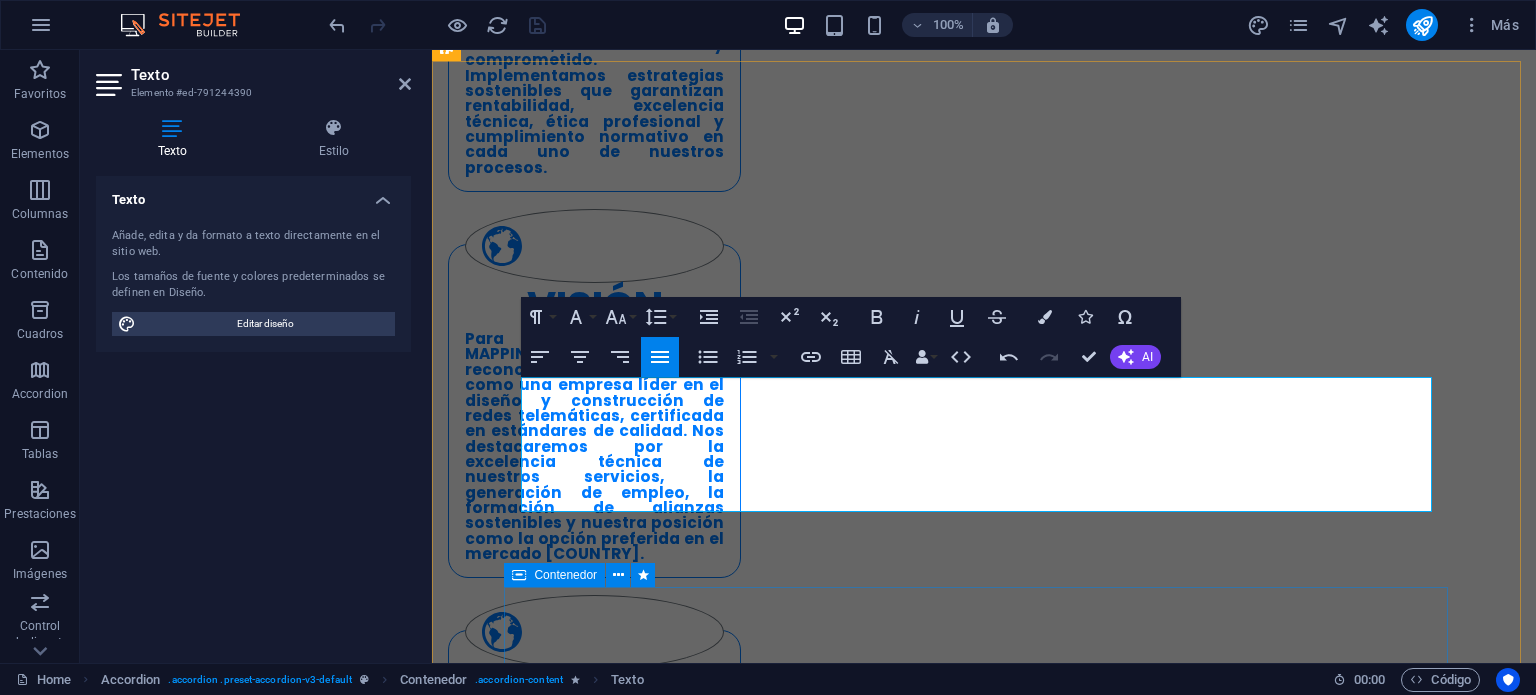 scroll, scrollTop: 2032, scrollLeft: 0, axis: vertical 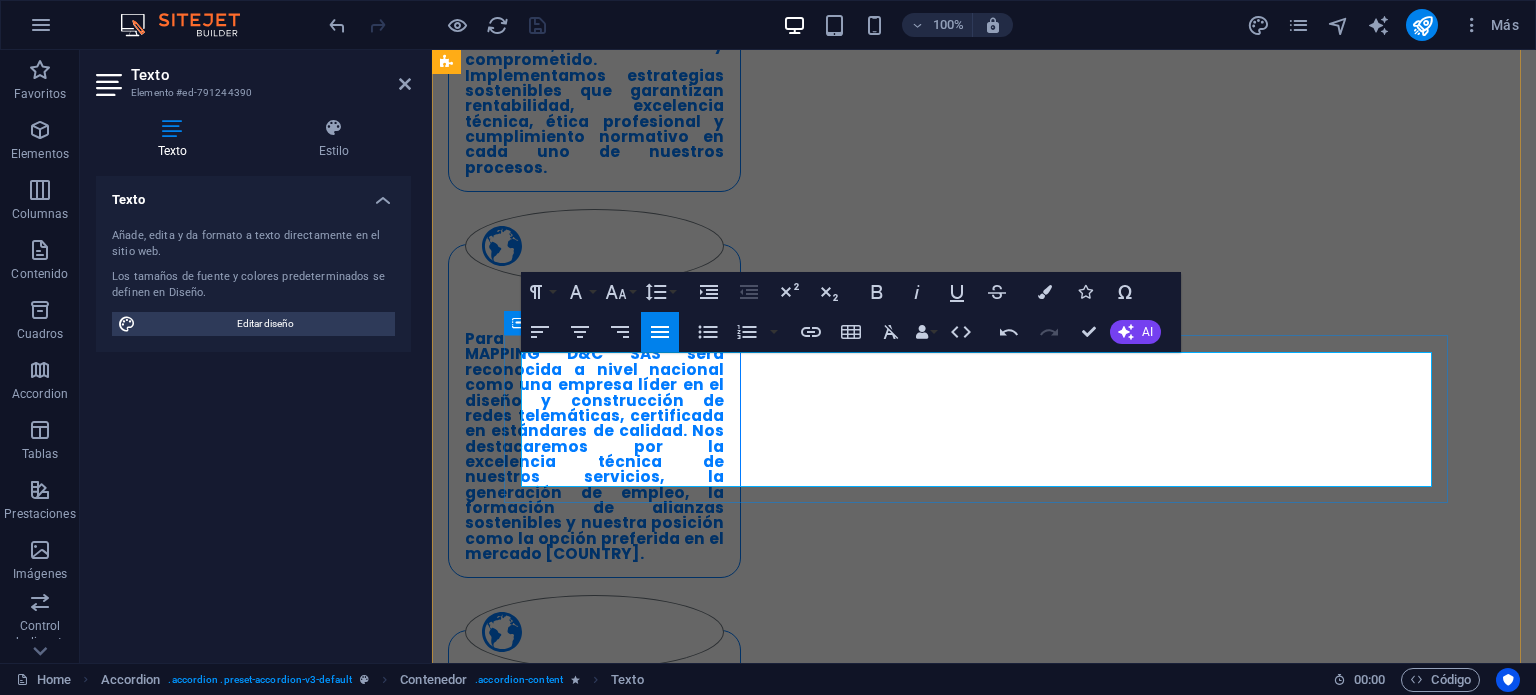 click on "Captura detallada de información en cada homepass: • Tipo y nombre del predio • Dirección principal y alterna • Cantidad de apartamentos, oficinas, locales y pisos Este servicio asegura datos confiables para planificación de red y análisis comercial." at bounding box center (920, 2367) 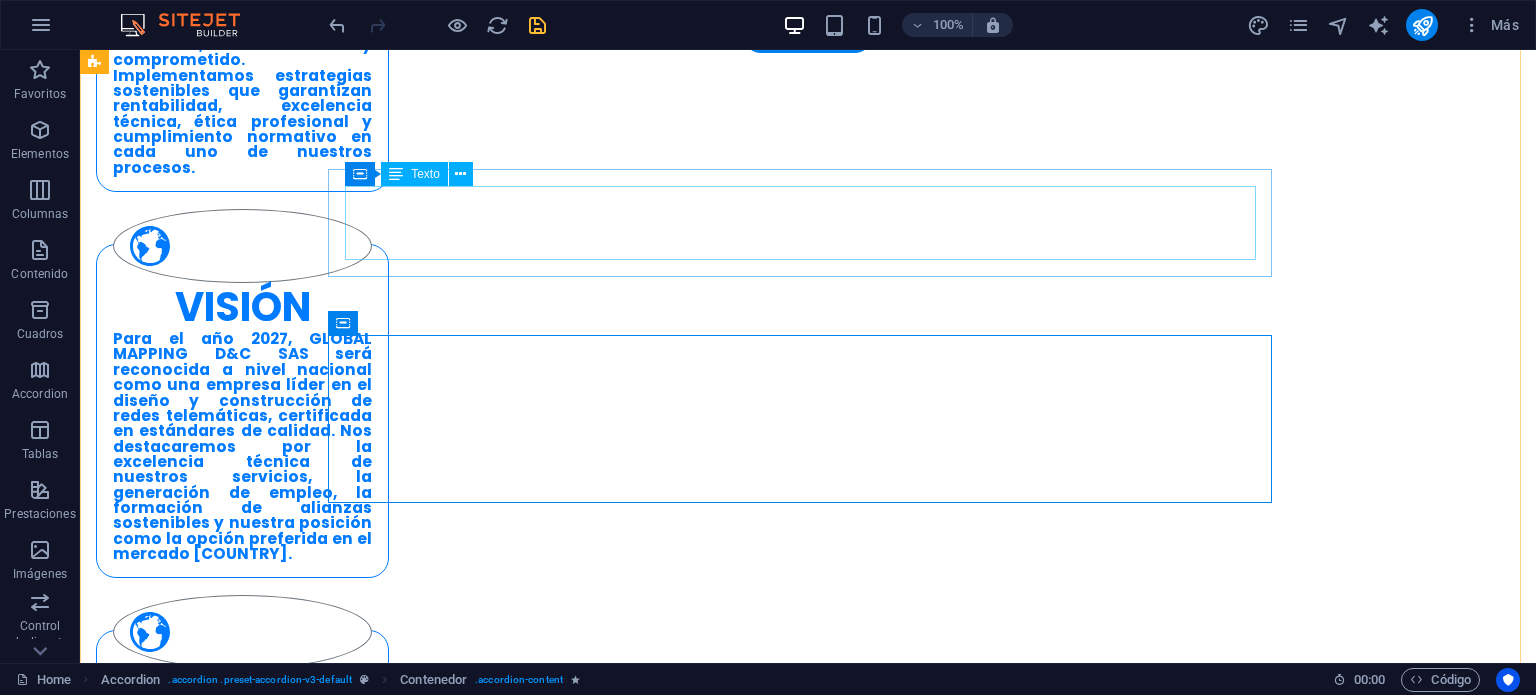 click on "Recolección precisa de datos en campo, respaldada por herramientas digitales exigidas por entidades como Electrificadoras, para documentar predios e infraestructura eléctrica y de telecomunicaciones. Se entrega la información georreferenciada, normalizada y validada para uso técnico y legal." at bounding box center (568, 2185) 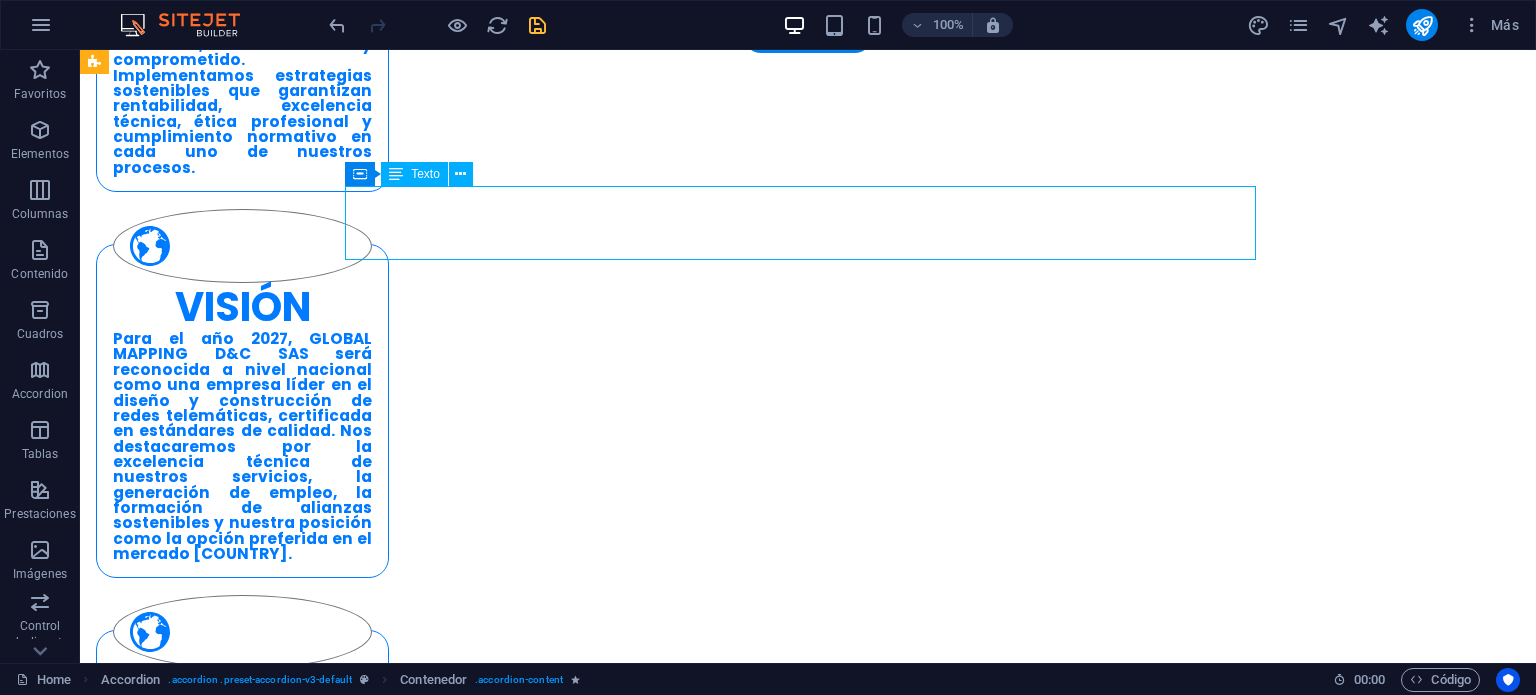 click on "Recolección precisa de datos en campo, respaldada por herramientas digitales exigidas por entidades como Electrificadoras, para documentar predios e infraestructura eléctrica y de telecomunicaciones. Se entrega la información georreferenciada, normalizada y validada para uso técnico y legal." at bounding box center (568, 2185) 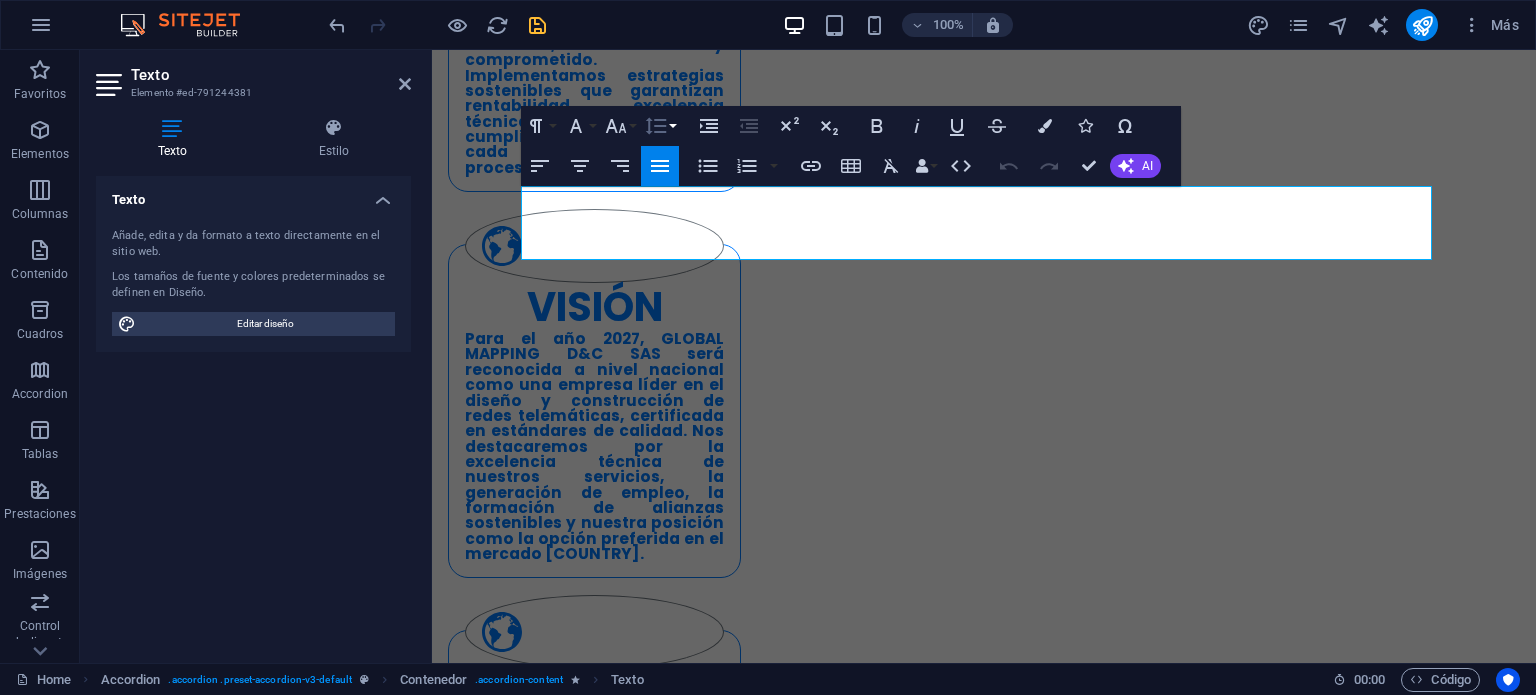 click on "Line Height" at bounding box center (660, 126) 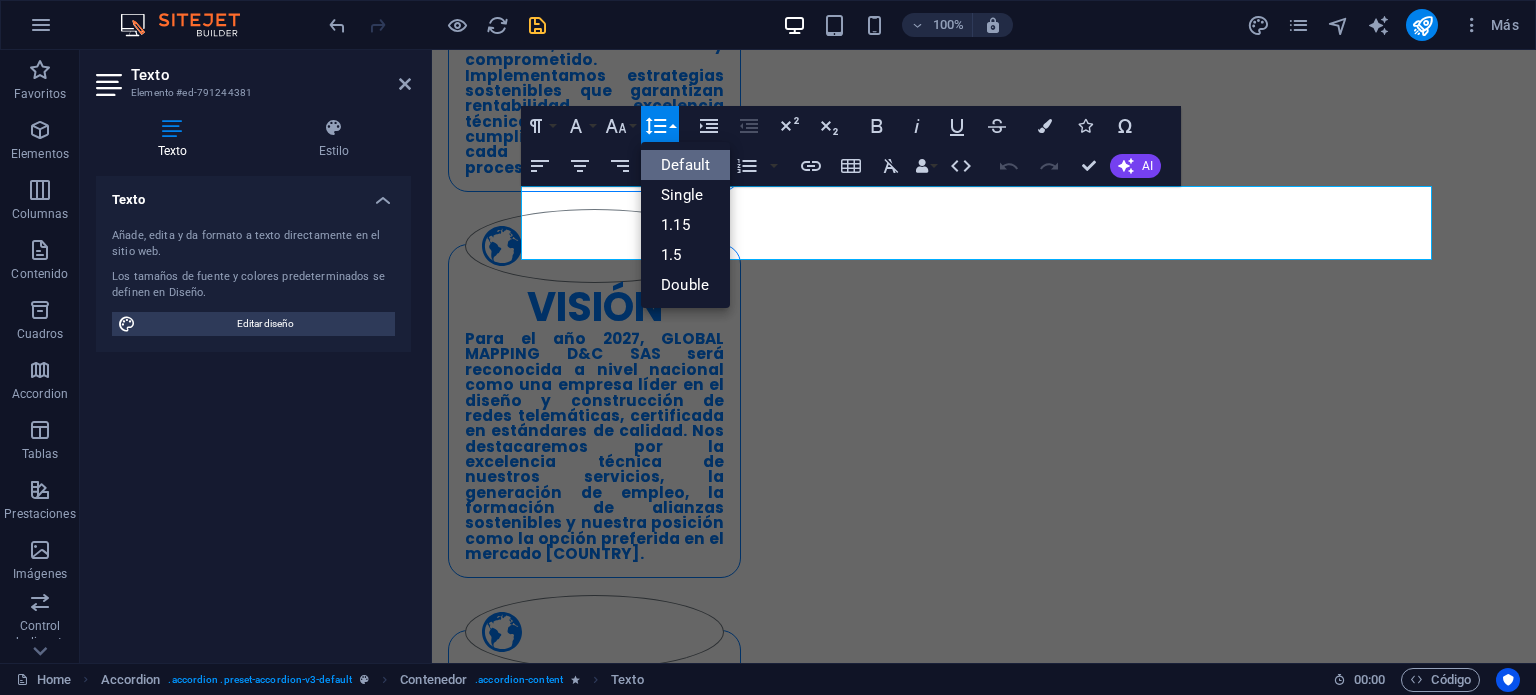 scroll, scrollTop: 0, scrollLeft: 0, axis: both 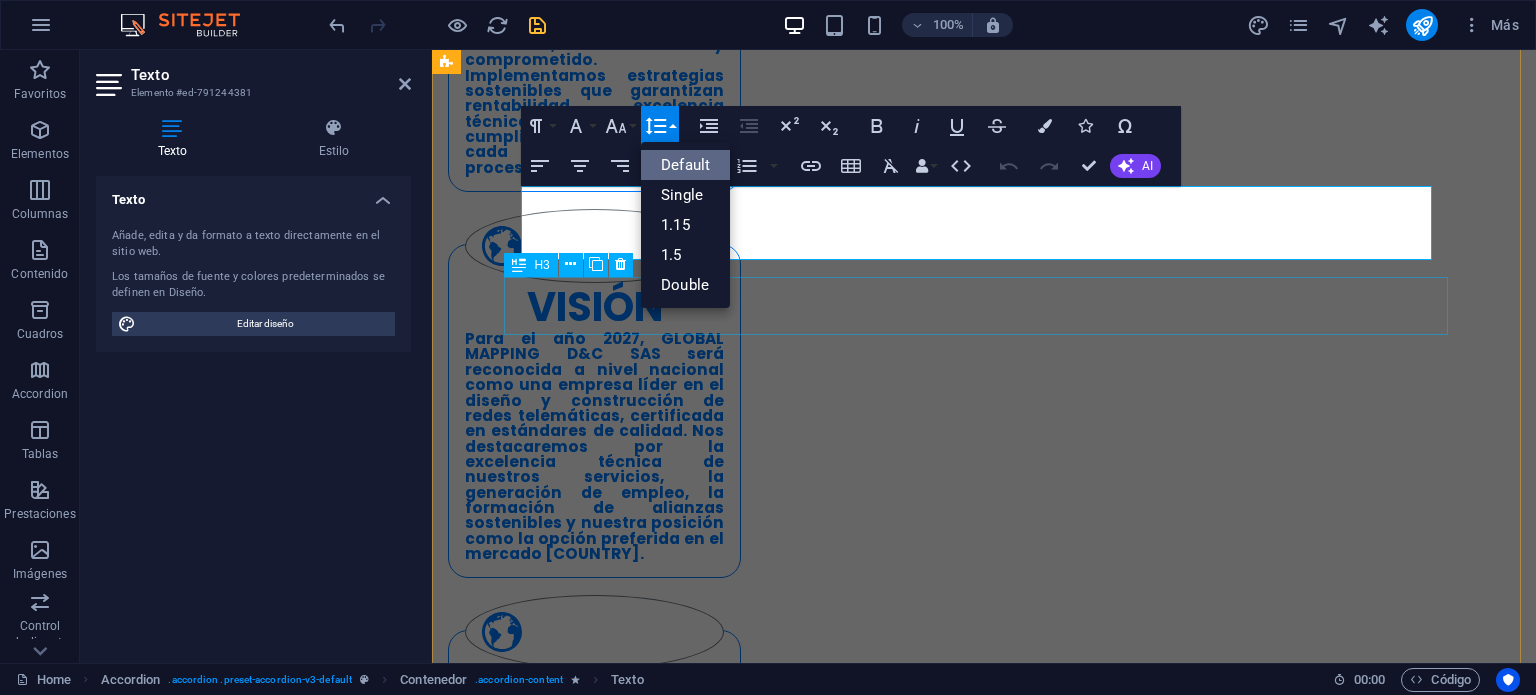 click on "Registro de Información Predial" at bounding box center [920, 2253] 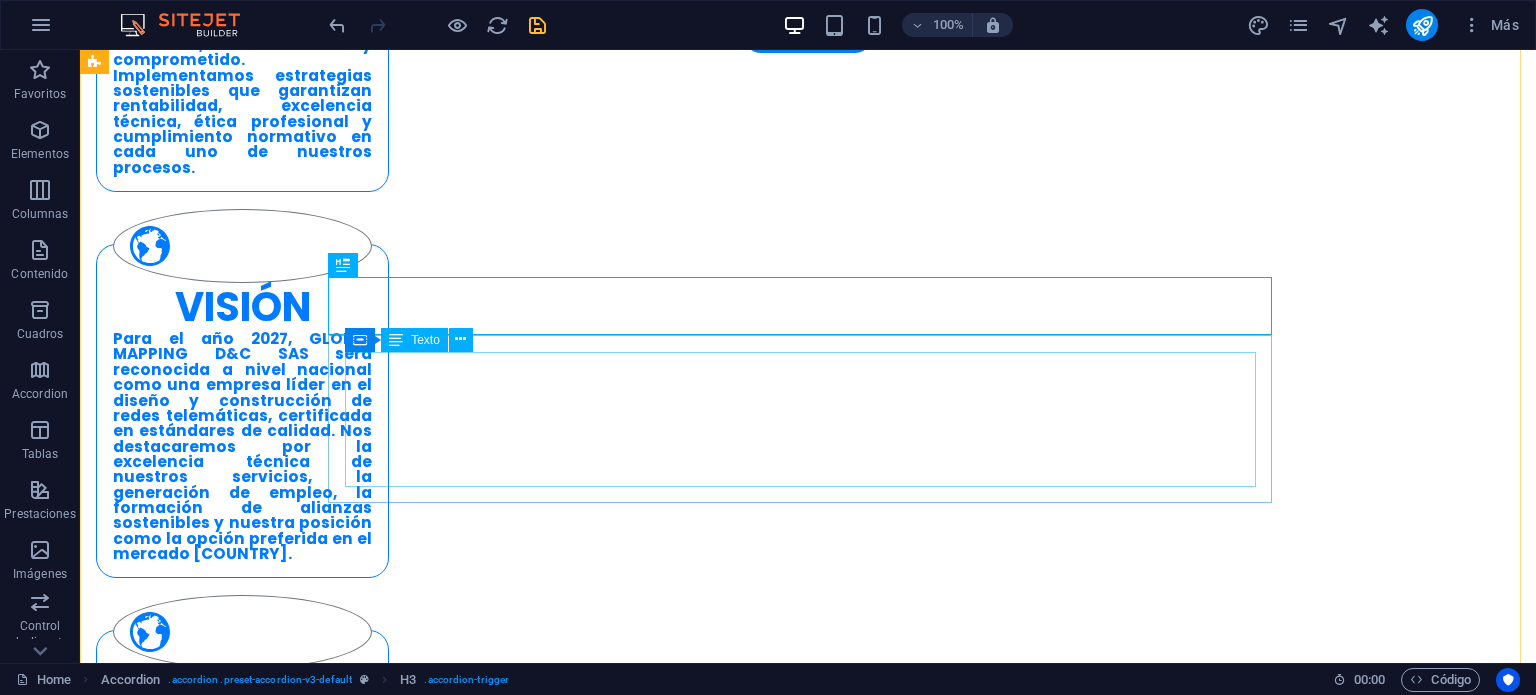 click on "Captura detallada de información en cada homepass: • Tipo y nombre del predio • Dirección principal y alterna • Cantidad de apartamentos, oficinas, locales y pisos Este servicio asegura datos confiables para planificación de red y análisis comercial." at bounding box center (568, 2382) 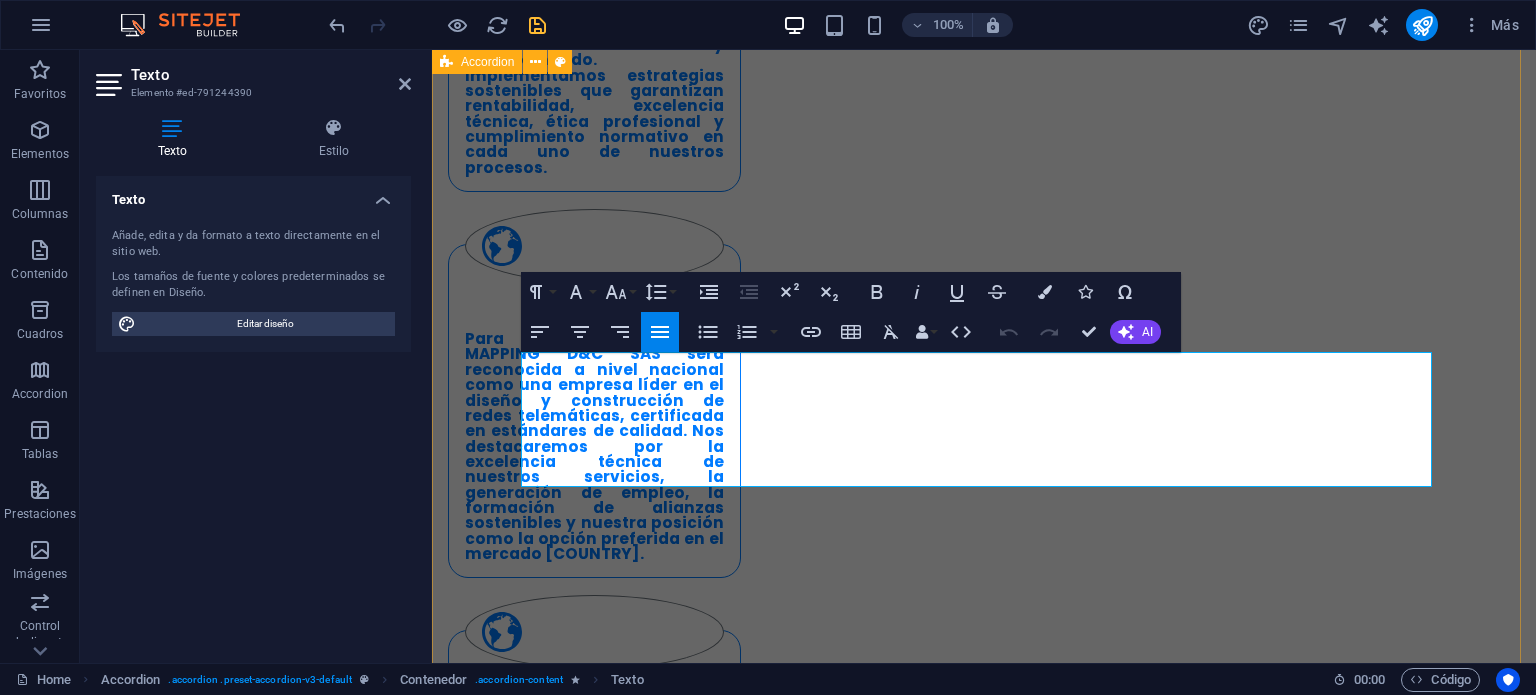 drag, startPoint x: 1091, startPoint y: 474, endPoint x: 497, endPoint y: 372, distance: 602.694 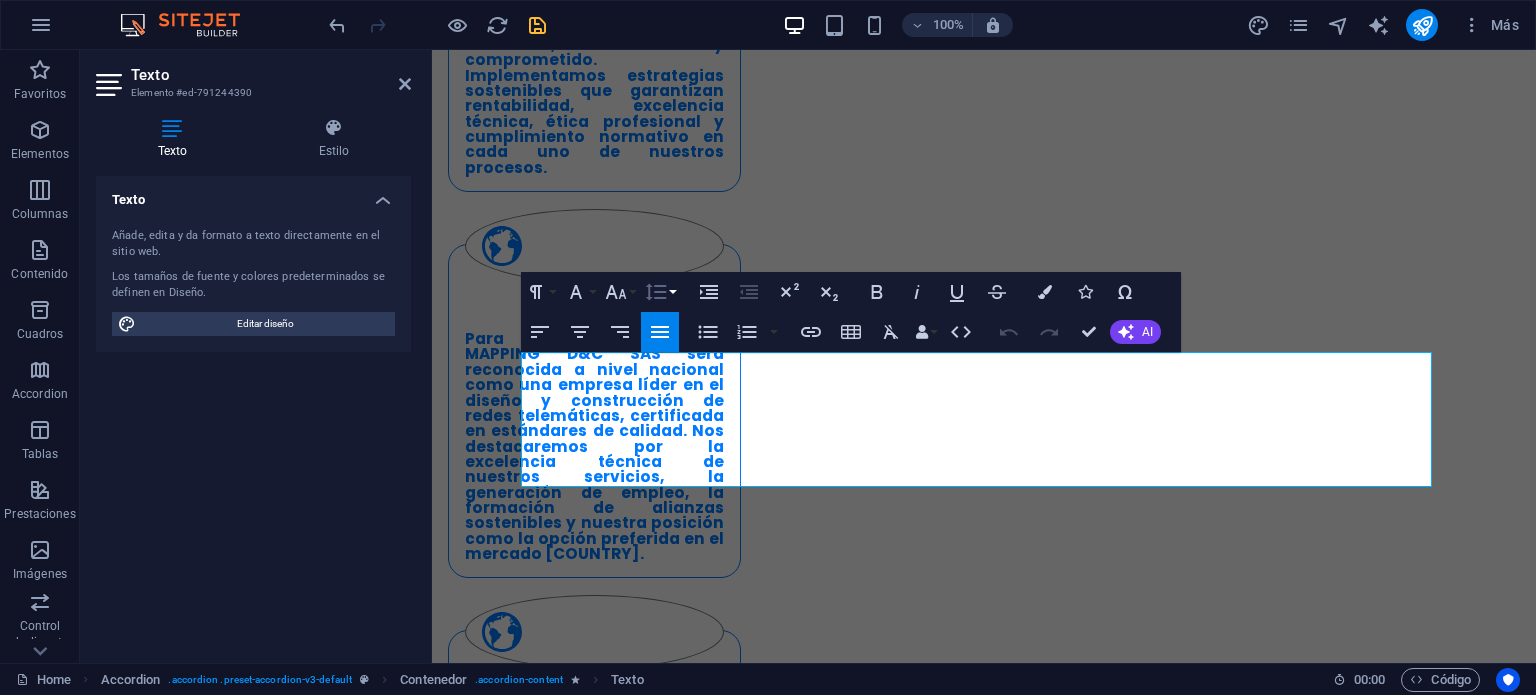 click on "Line Height" at bounding box center [660, 292] 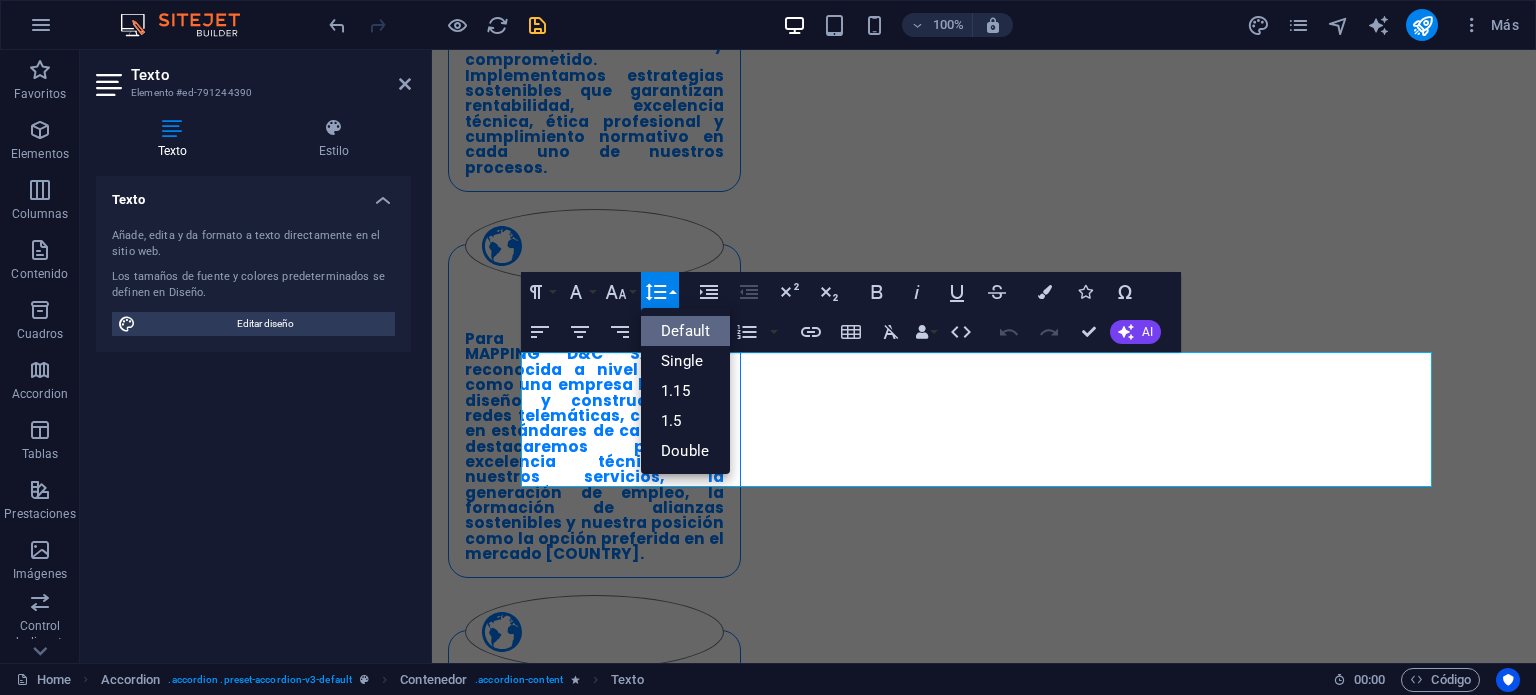 click on "Default" at bounding box center [685, 331] 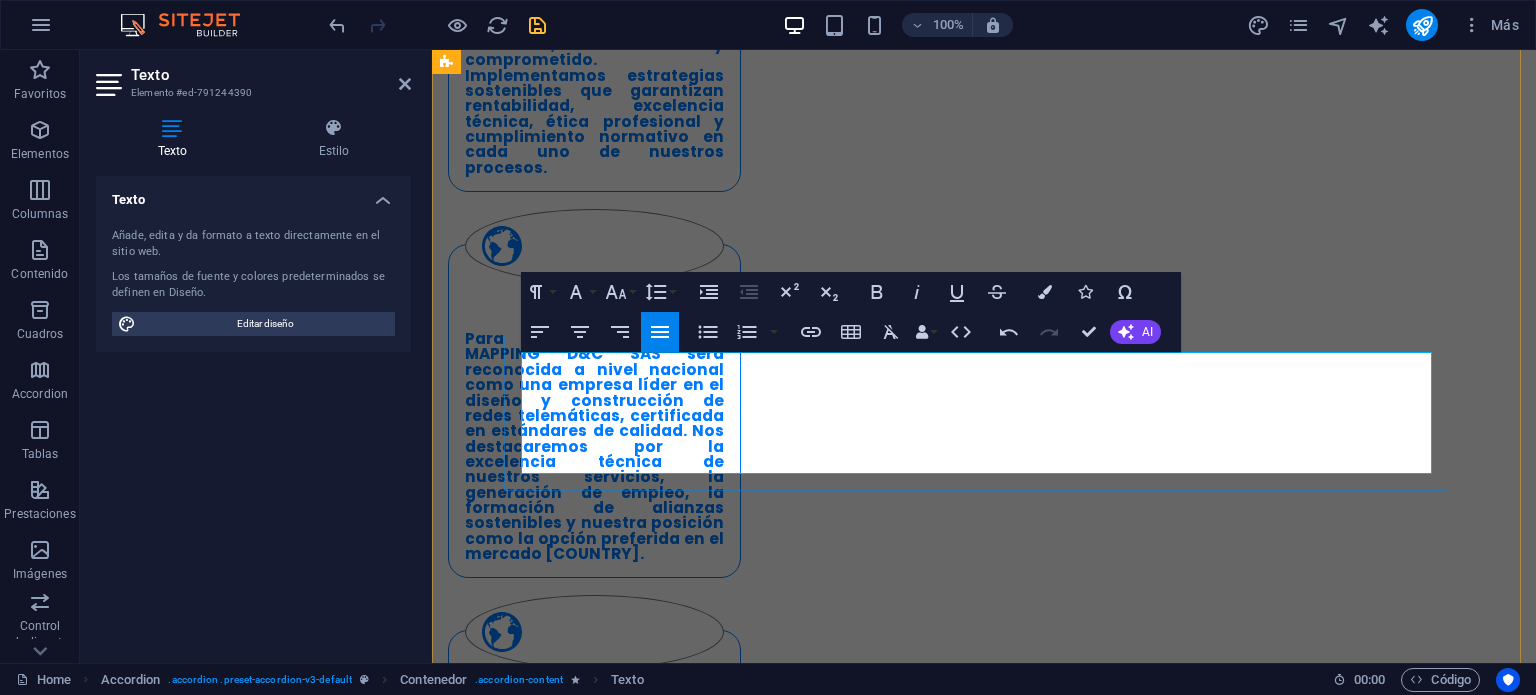 click on "• Dirección principal y alterna" at bounding box center (920, 2361) 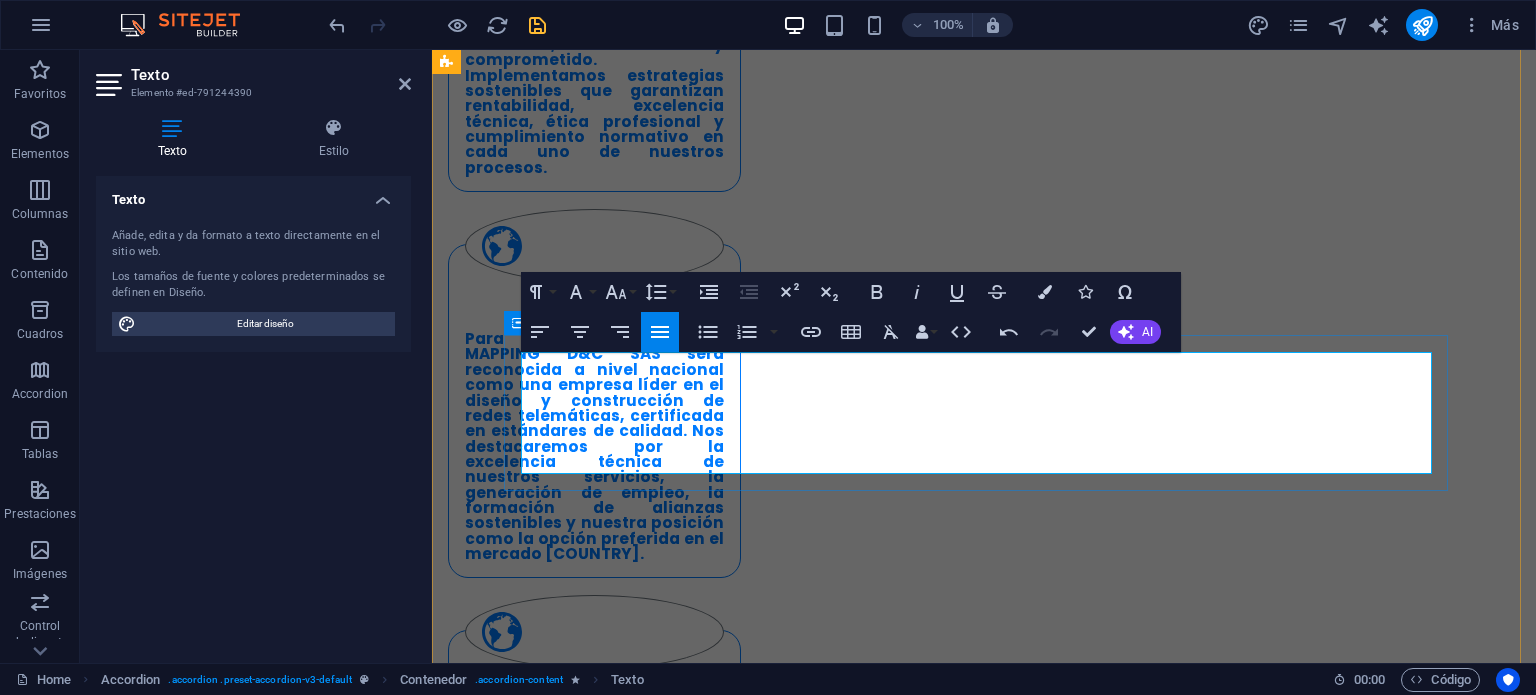 click on "Captura detallada de información en cada homepass: • Tipo y nombre del predio • Dirección principal y alterna • Cantidad de apartamentos, oficinas, locales y pisos Este servicio asegura datos confiables para planificación de red y análisis comercial." at bounding box center (920, 2361) 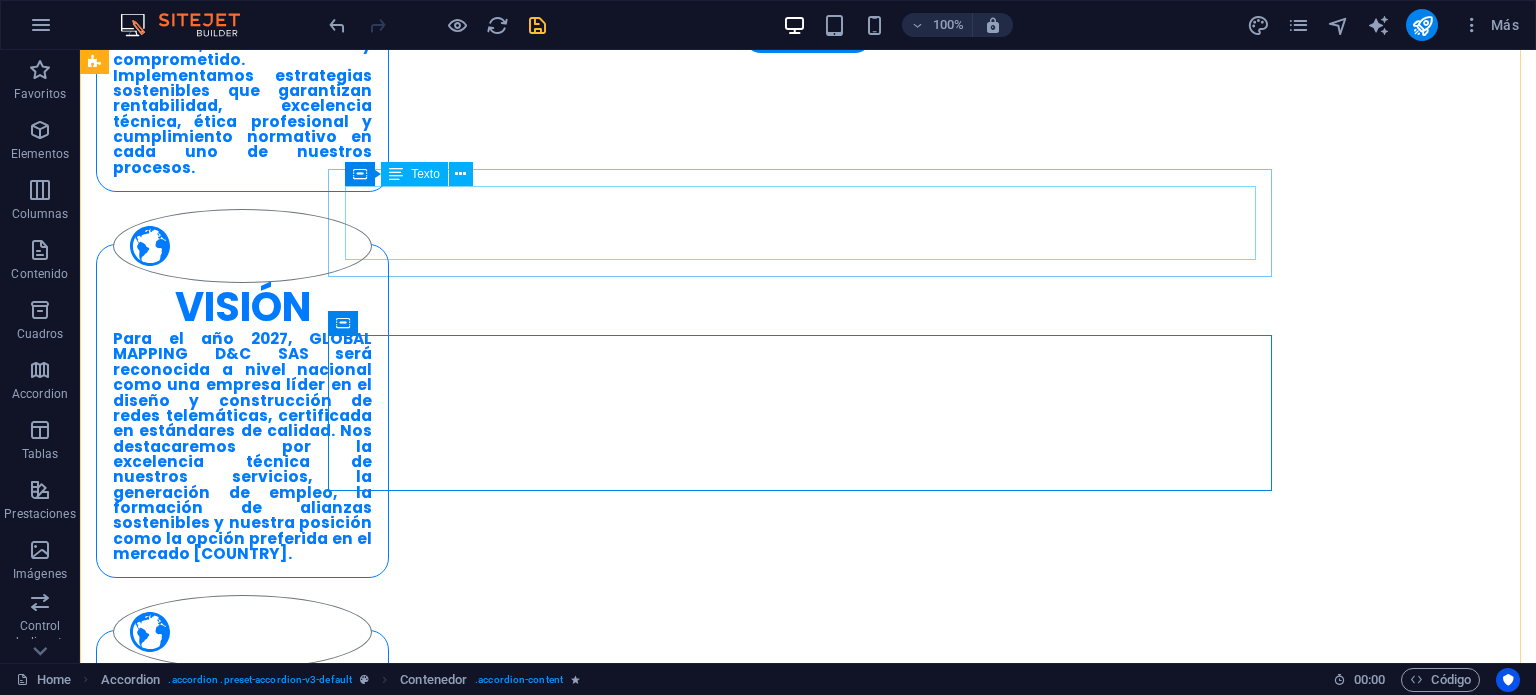 click on "Recolección precisa de datos en campo, respaldada por herramientas digitales exigidas por entidades como Electrificadoras, para documentar predios e infraestructura eléctrica y de telecomunicaciones. Se entrega la información georreferenciada, normalizada y validada para uso técnico y legal." at bounding box center (568, 2185) 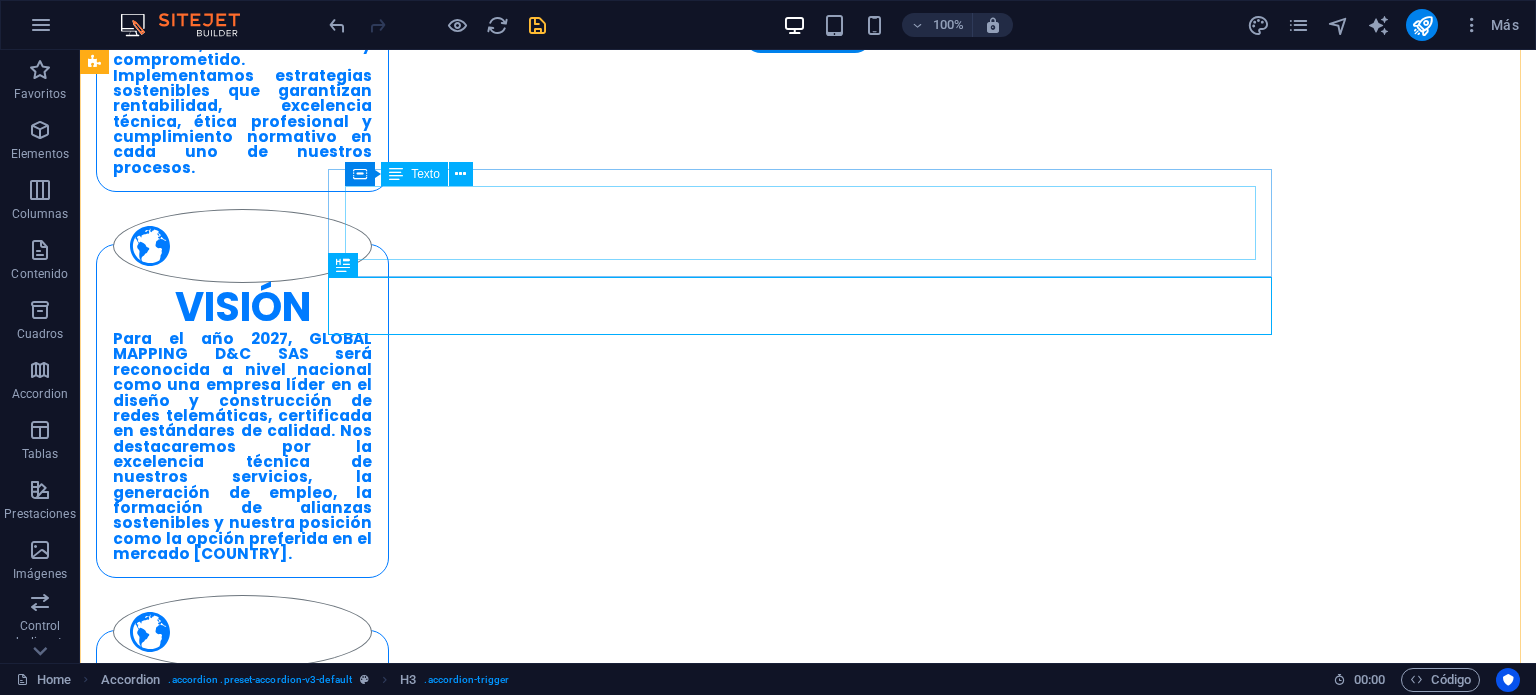 click on "Recolección precisa de datos en campo, respaldada por herramientas digitales exigidas por entidades como Electrificadoras, para documentar predios e infraestructura eléctrica y de telecomunicaciones. Se entrega la información georreferenciada, normalizada y validada para uso técnico y legal." at bounding box center [568, 2185] 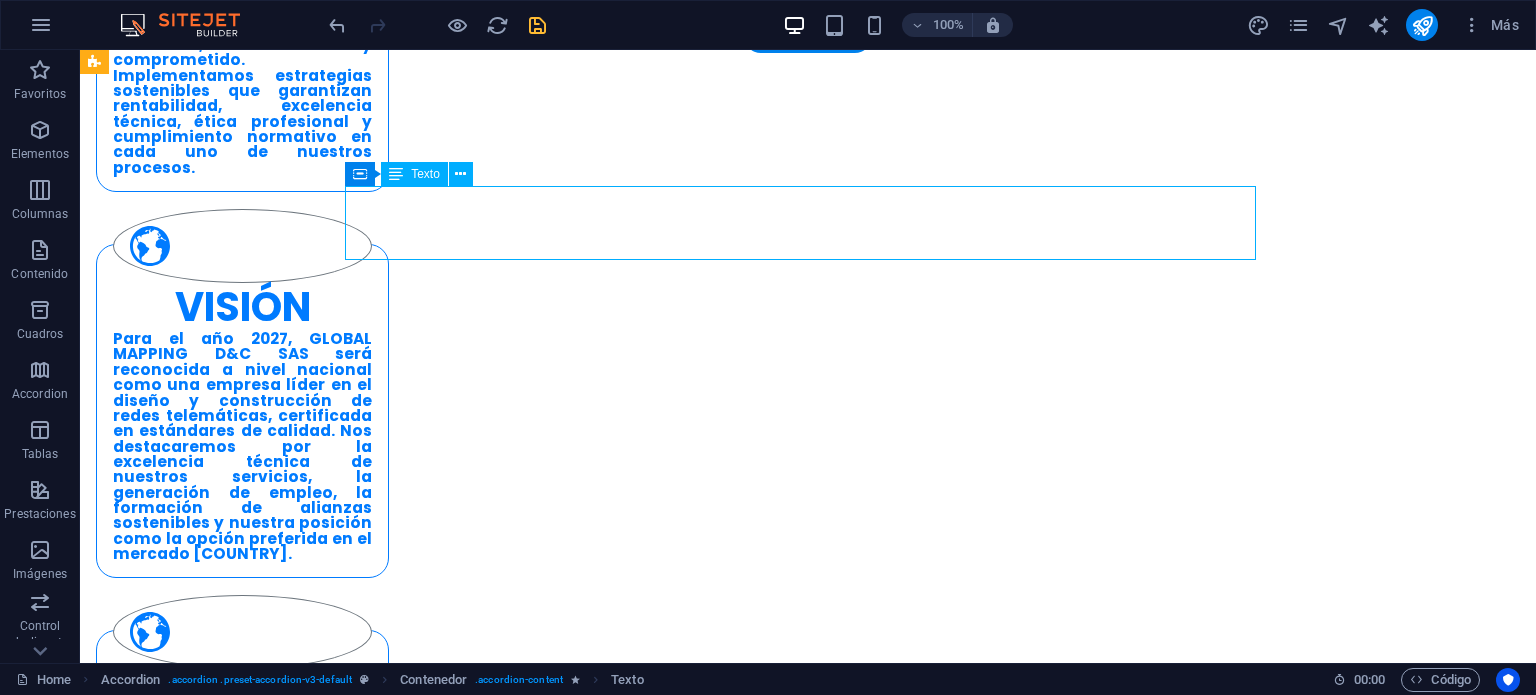 click on "Recolección precisa de datos en campo, respaldada por herramientas digitales exigidas por entidades como Electrificadoras, para documentar predios e infraestructura eléctrica y de telecomunicaciones. Se entrega la información georreferenciada, normalizada y validada para uso técnico y legal." at bounding box center [568, 2185] 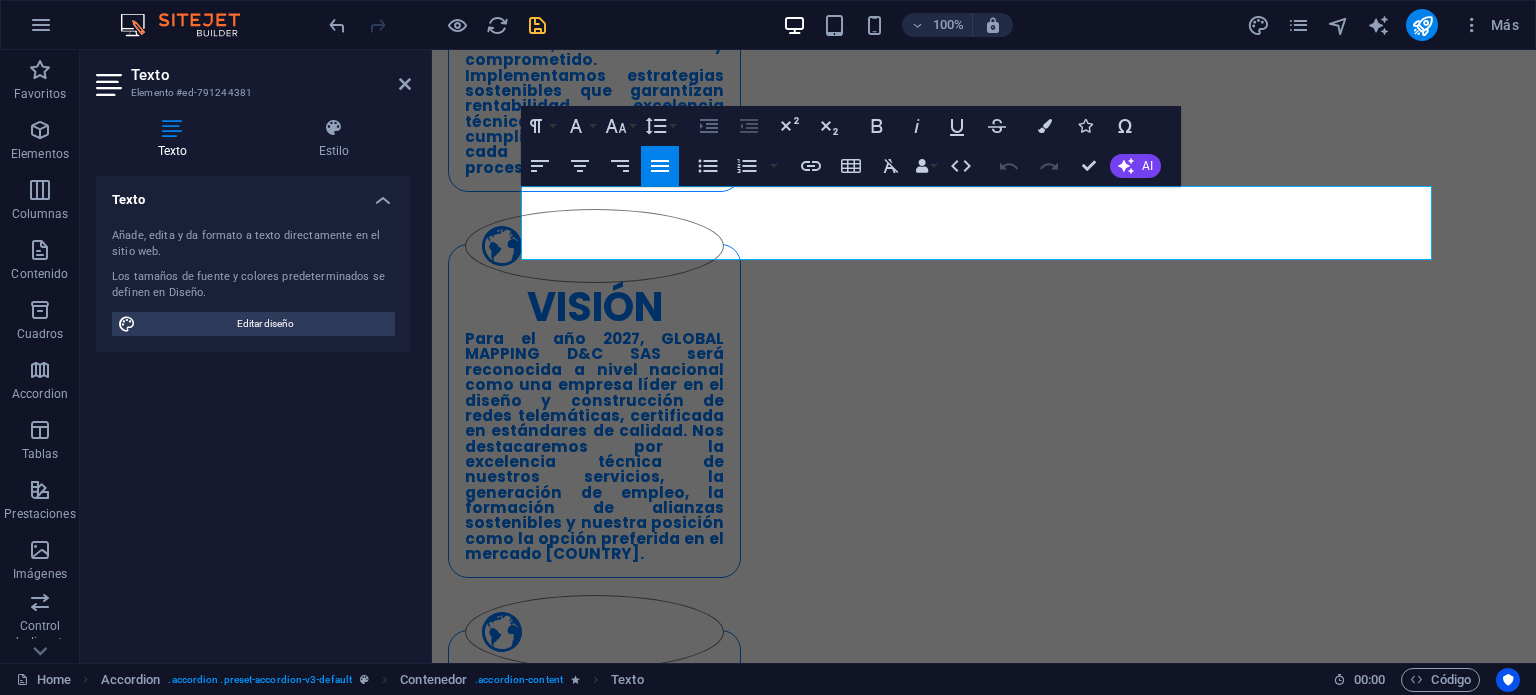 click 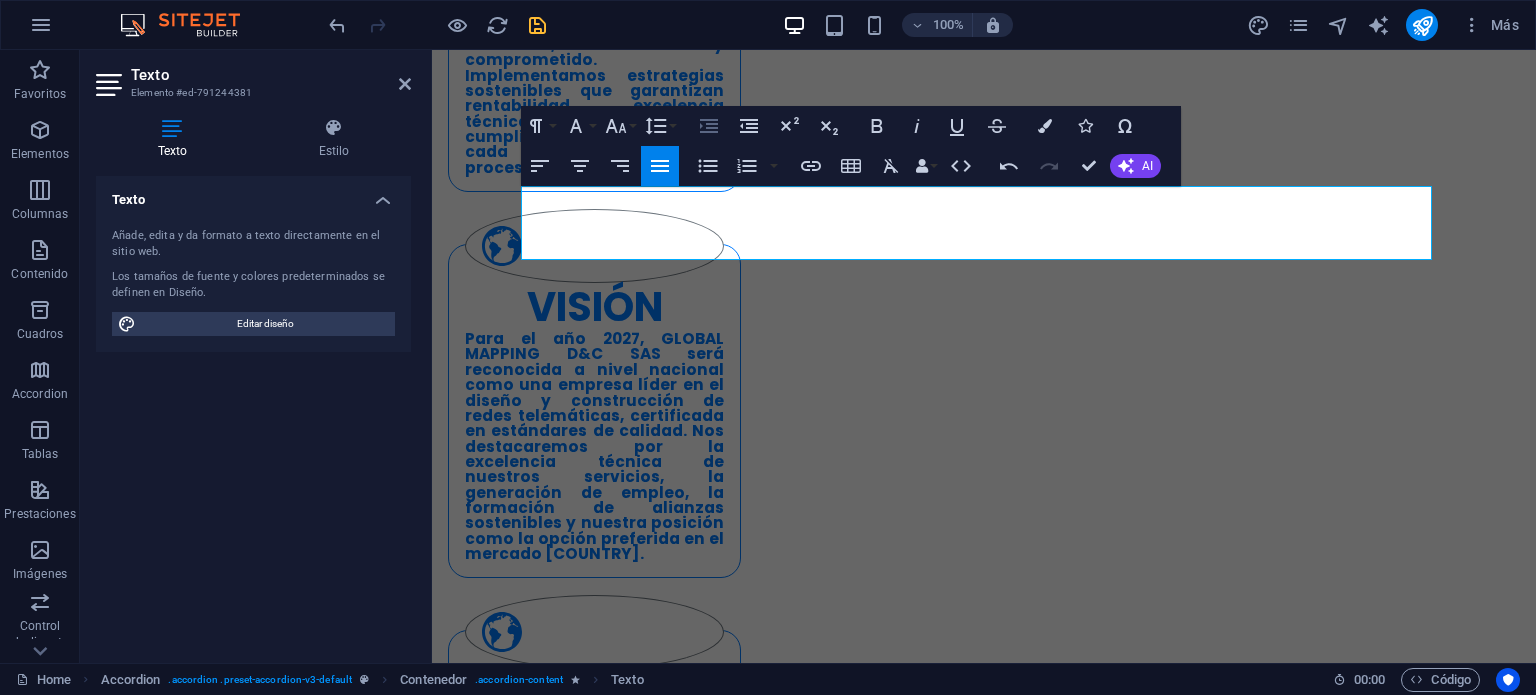 click 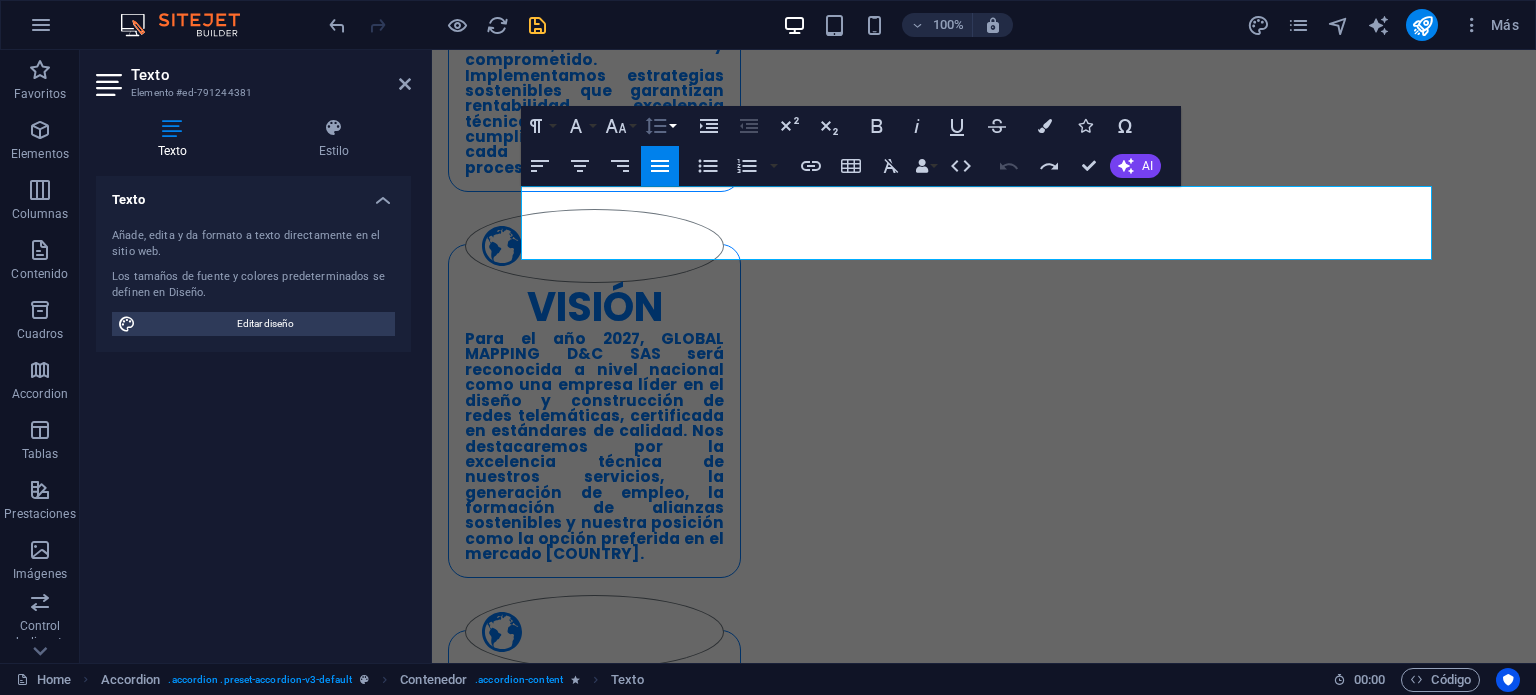 click on "Line Height" at bounding box center [660, 126] 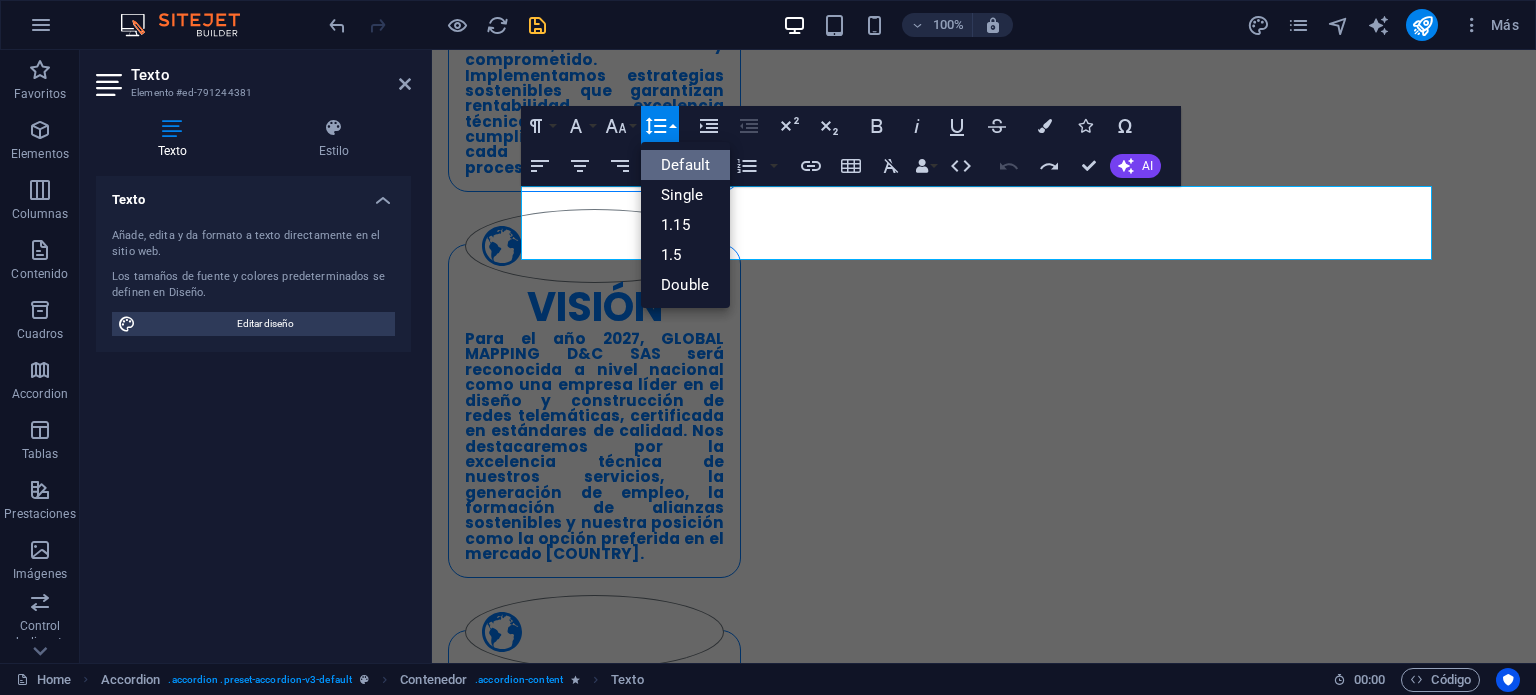 scroll, scrollTop: 0, scrollLeft: 0, axis: both 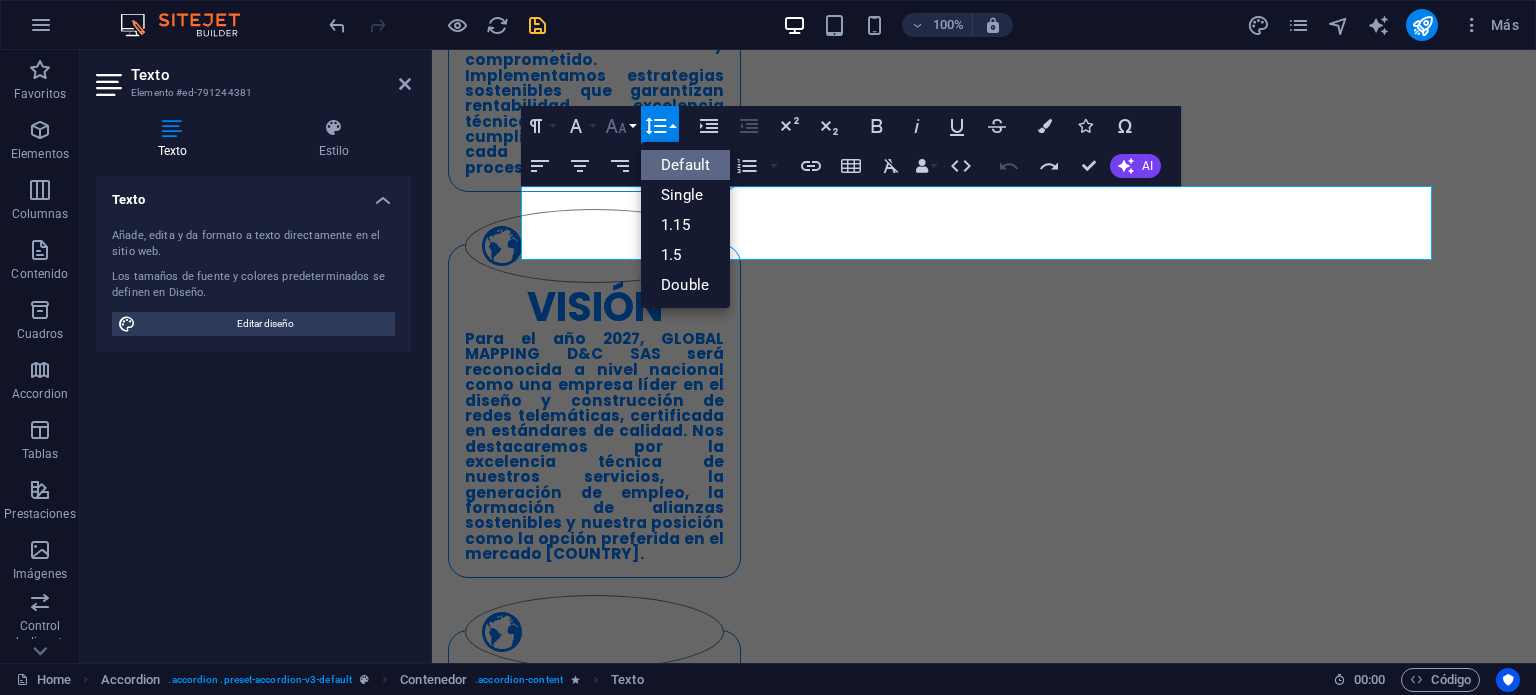 click on "Font Size" at bounding box center (620, 126) 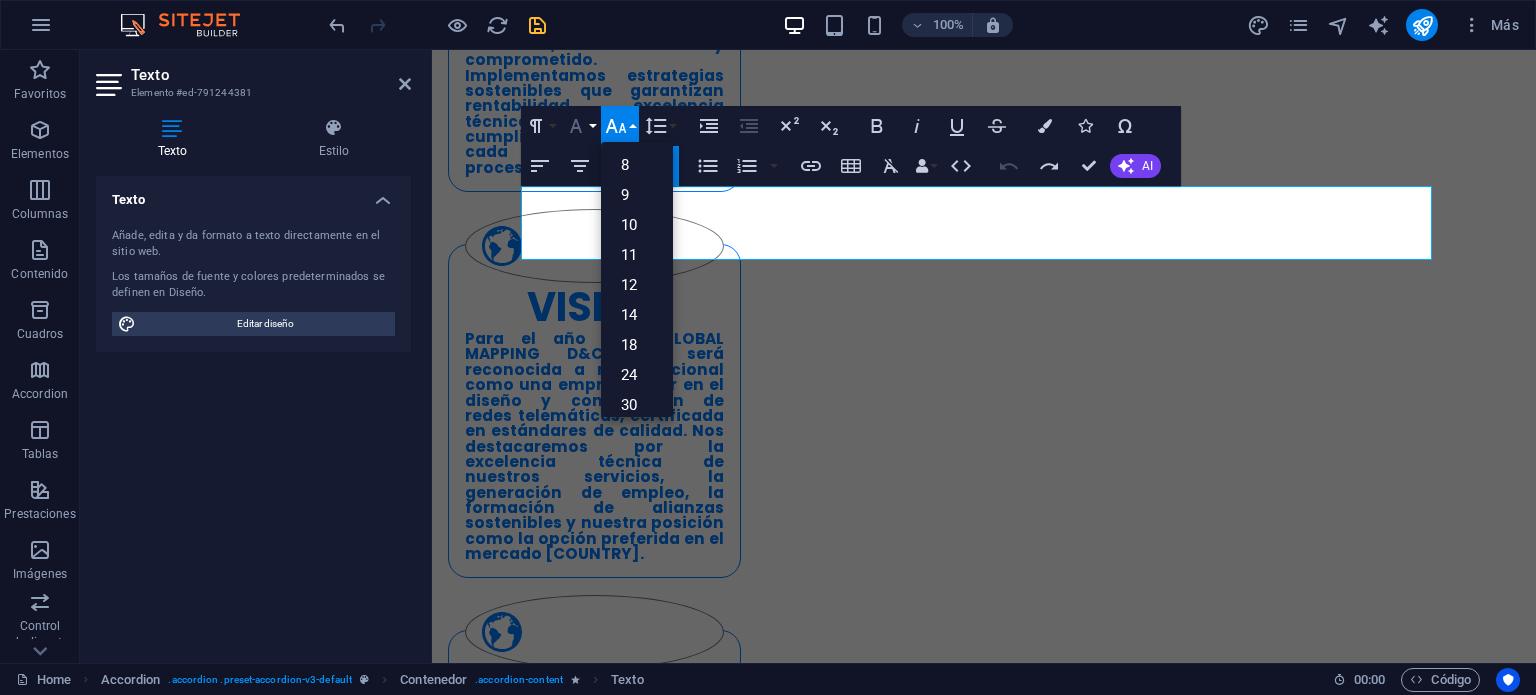 click on "Font Family" at bounding box center [580, 126] 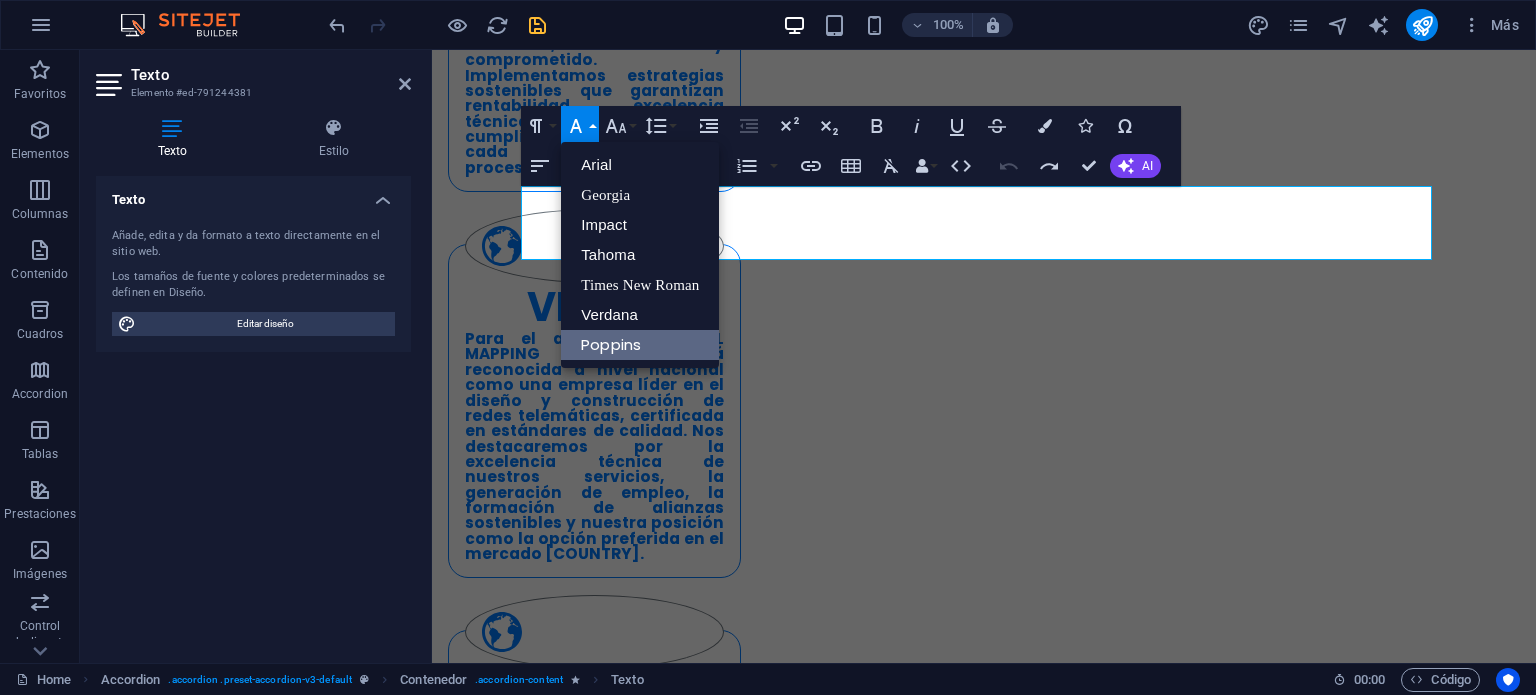 scroll, scrollTop: 0, scrollLeft: 0, axis: both 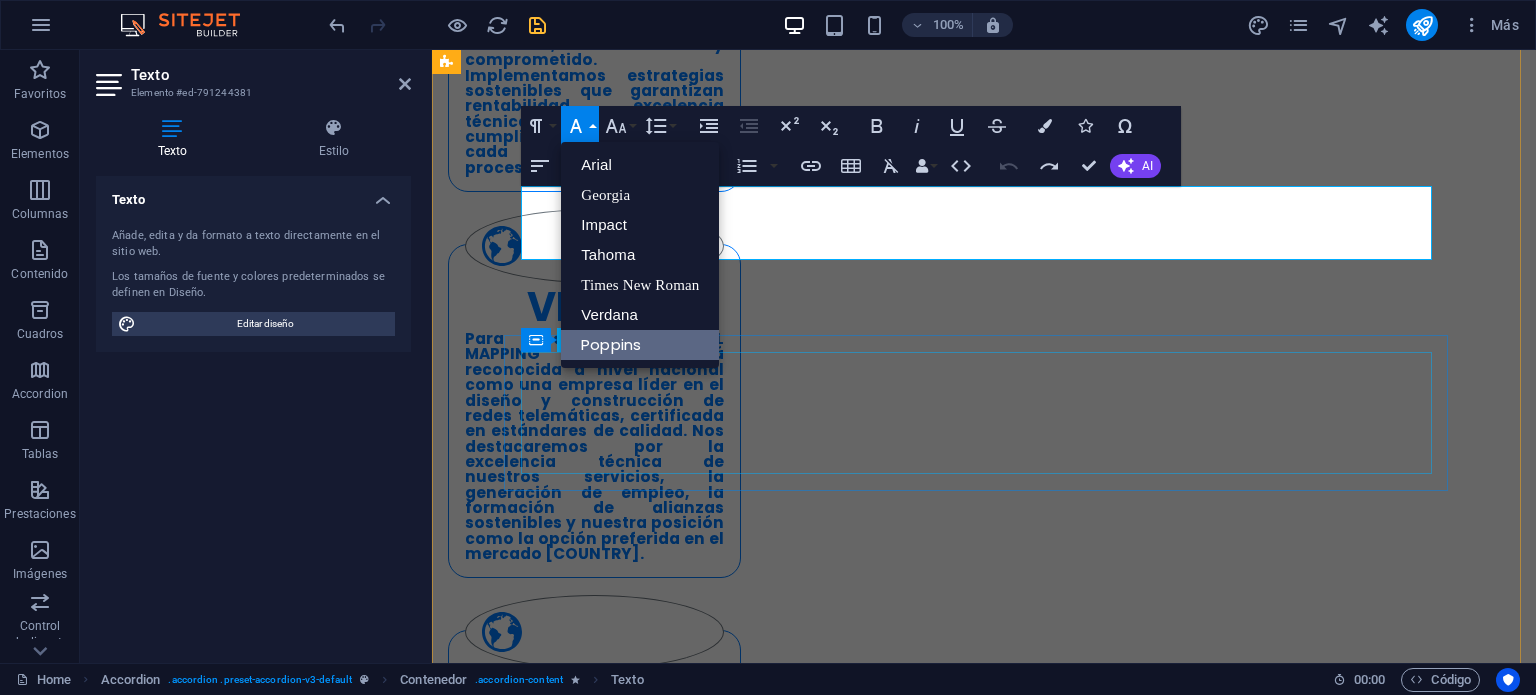 click on "Captura detallada de información en cada homepass: • Tipo y nombre del predio • Dirección principal y alterna • Cantidad de apartamentos, oficinas, locales y pisos Este servicio asegura datos confiables para planificación de red y análisis comercial." at bounding box center (920, 2361) 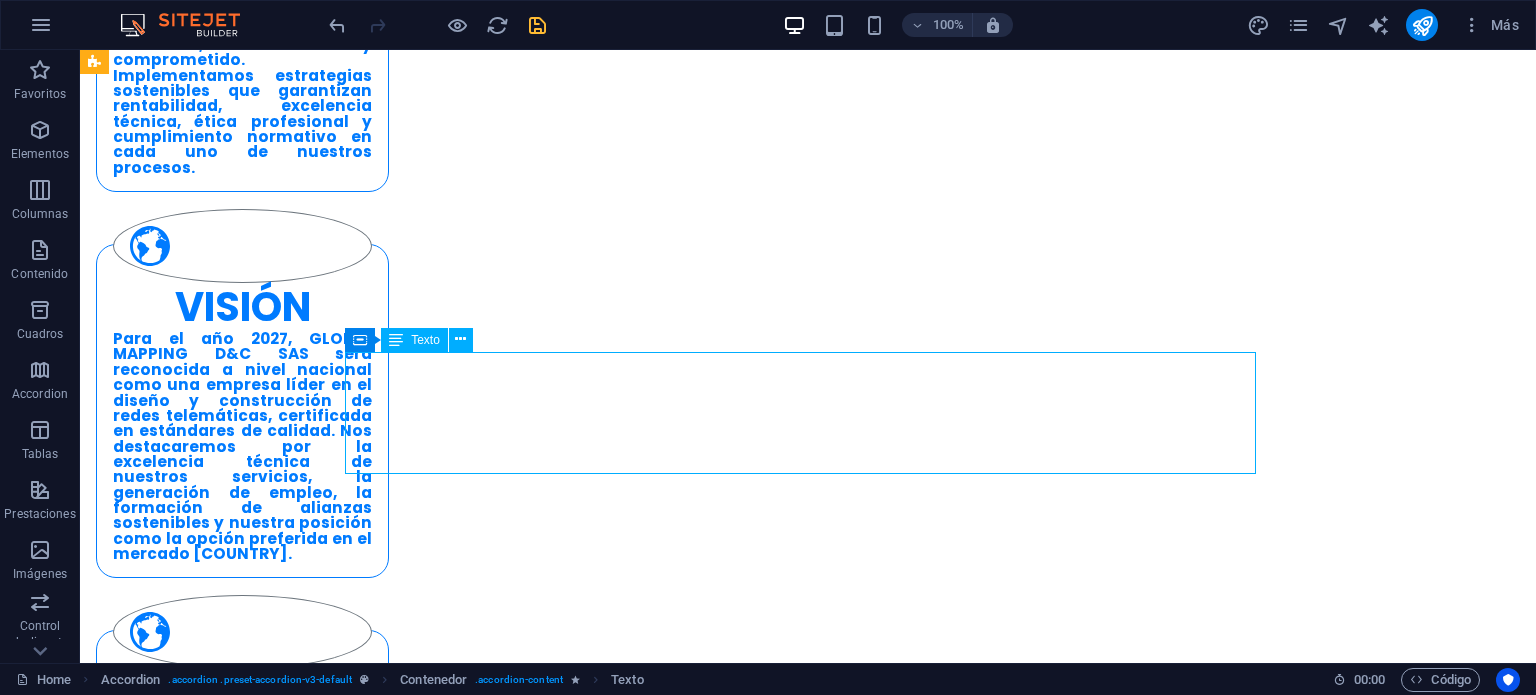 click on "Captura detallada de información en cada homepass: • Tipo y nombre del predio • Dirección principal y alterna • Cantidad de apartamentos, oficinas, locales y pisos Este servicio asegura datos confiables para planificación de red y análisis comercial." at bounding box center [568, 2376] 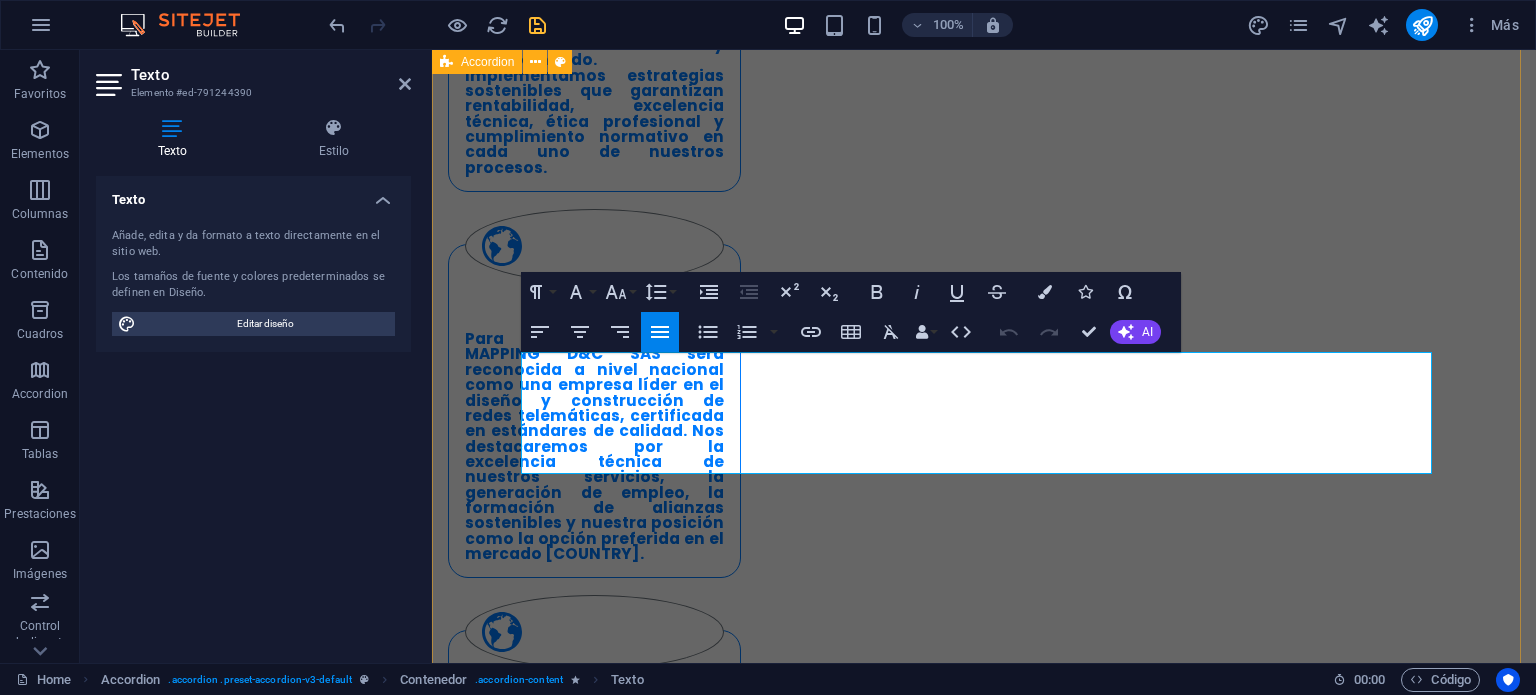drag, startPoint x: 900, startPoint y: 463, endPoint x: 449, endPoint y: 368, distance: 460.89694 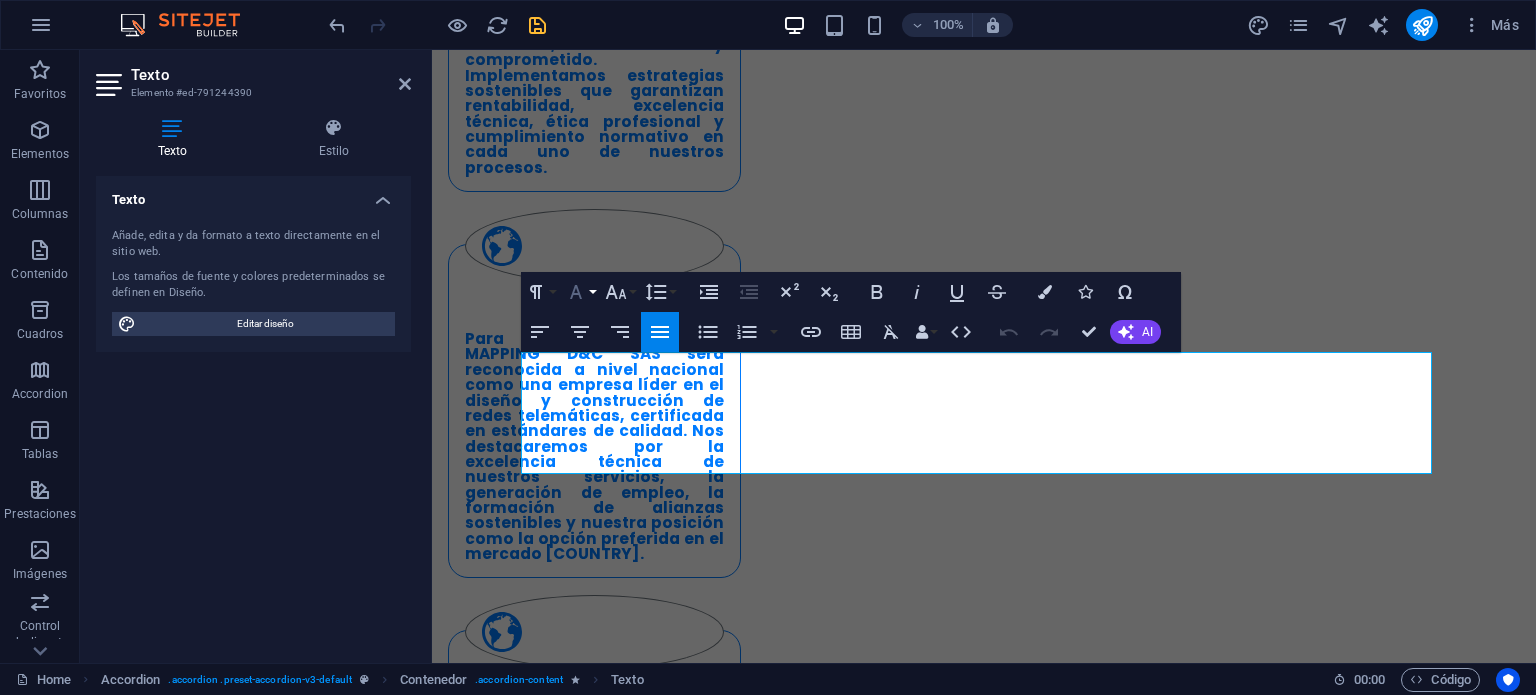 click on "Font Family" at bounding box center [580, 292] 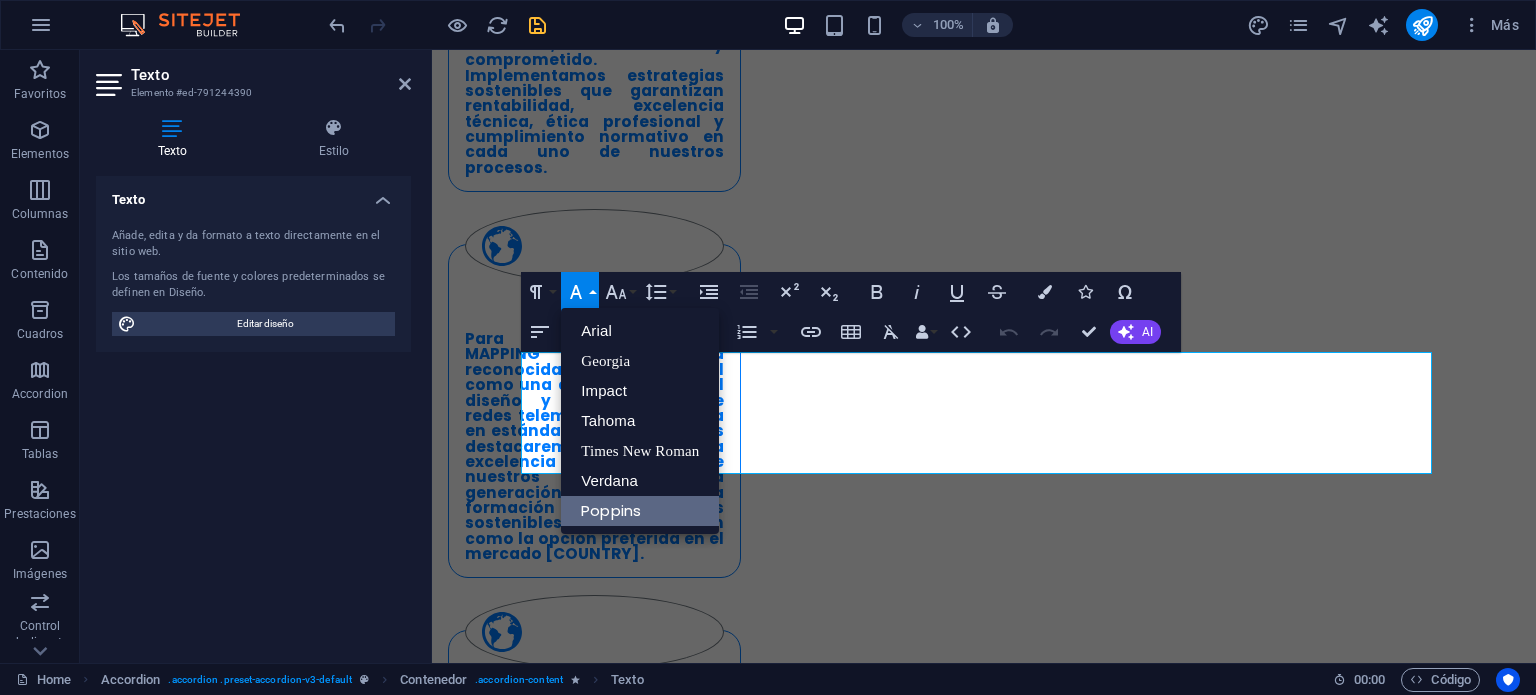click on "Poppins" at bounding box center [640, 511] 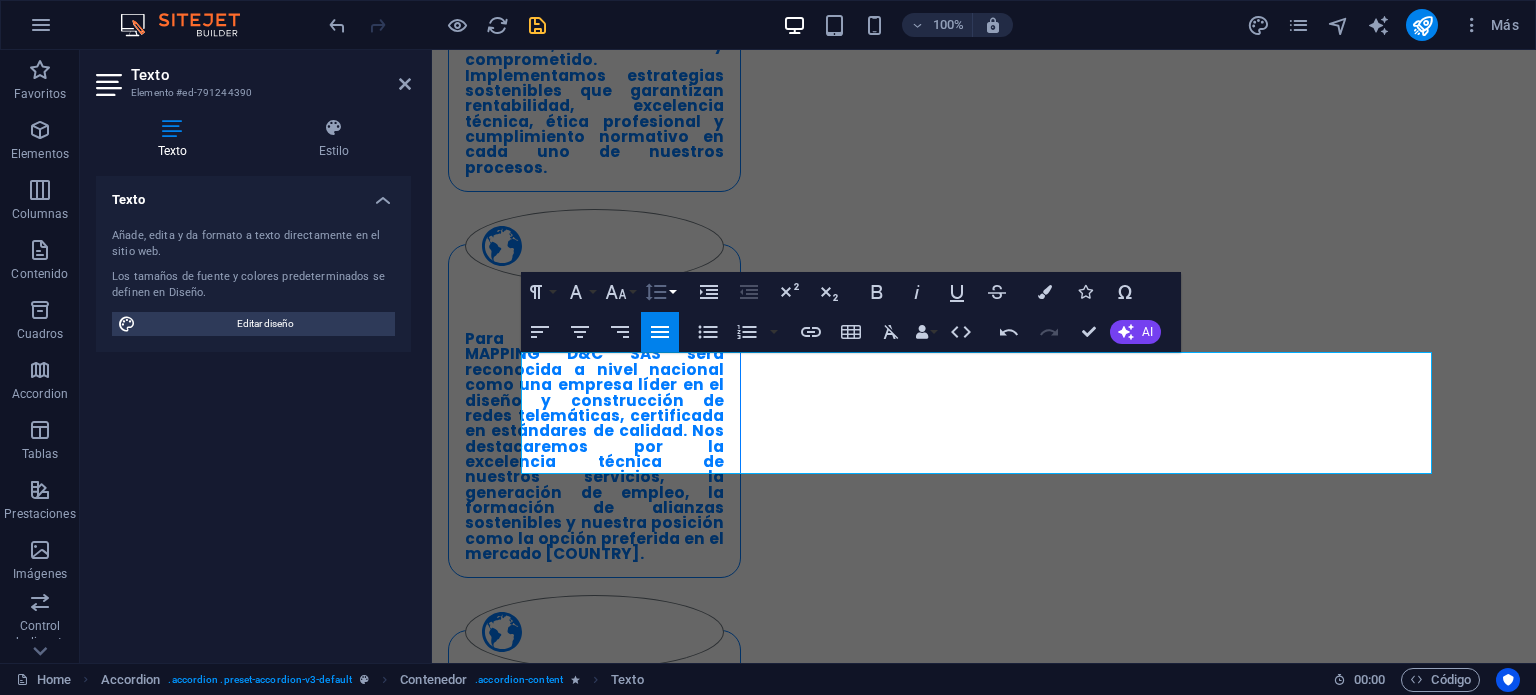 click on "Line Height" at bounding box center (660, 292) 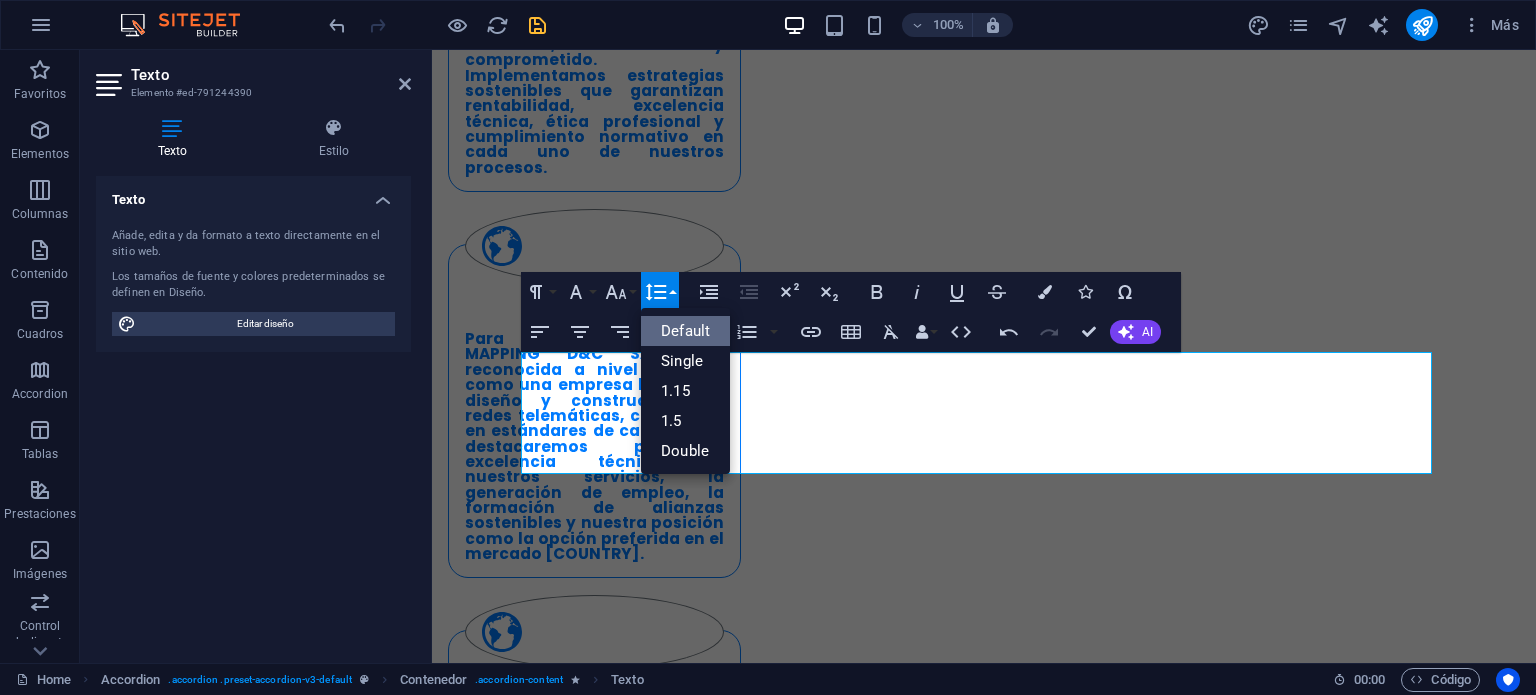 scroll, scrollTop: 0, scrollLeft: 0, axis: both 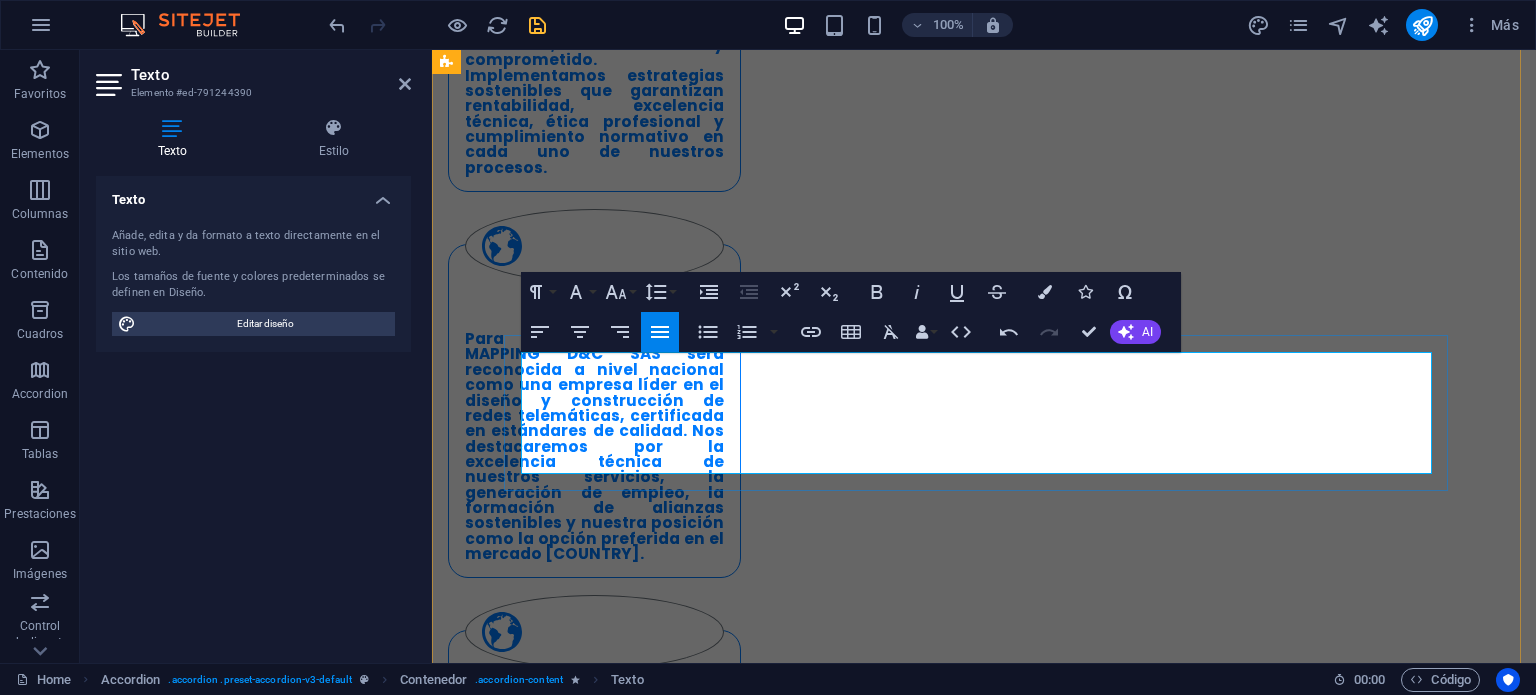 click on "• Cantidad de apartamentos, oficinas, locales y pisos" at bounding box center [920, 2386] 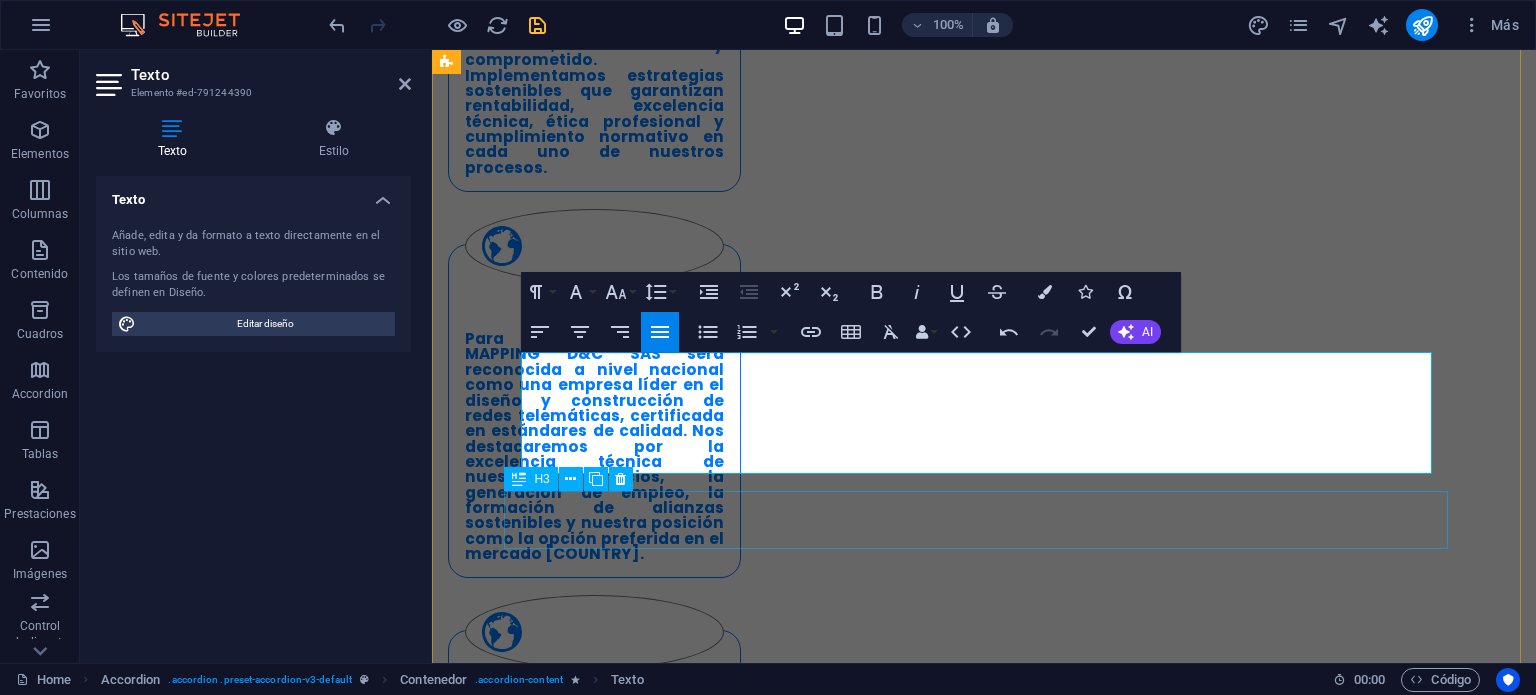 click on "infraestructura" at bounding box center (920, 2469) 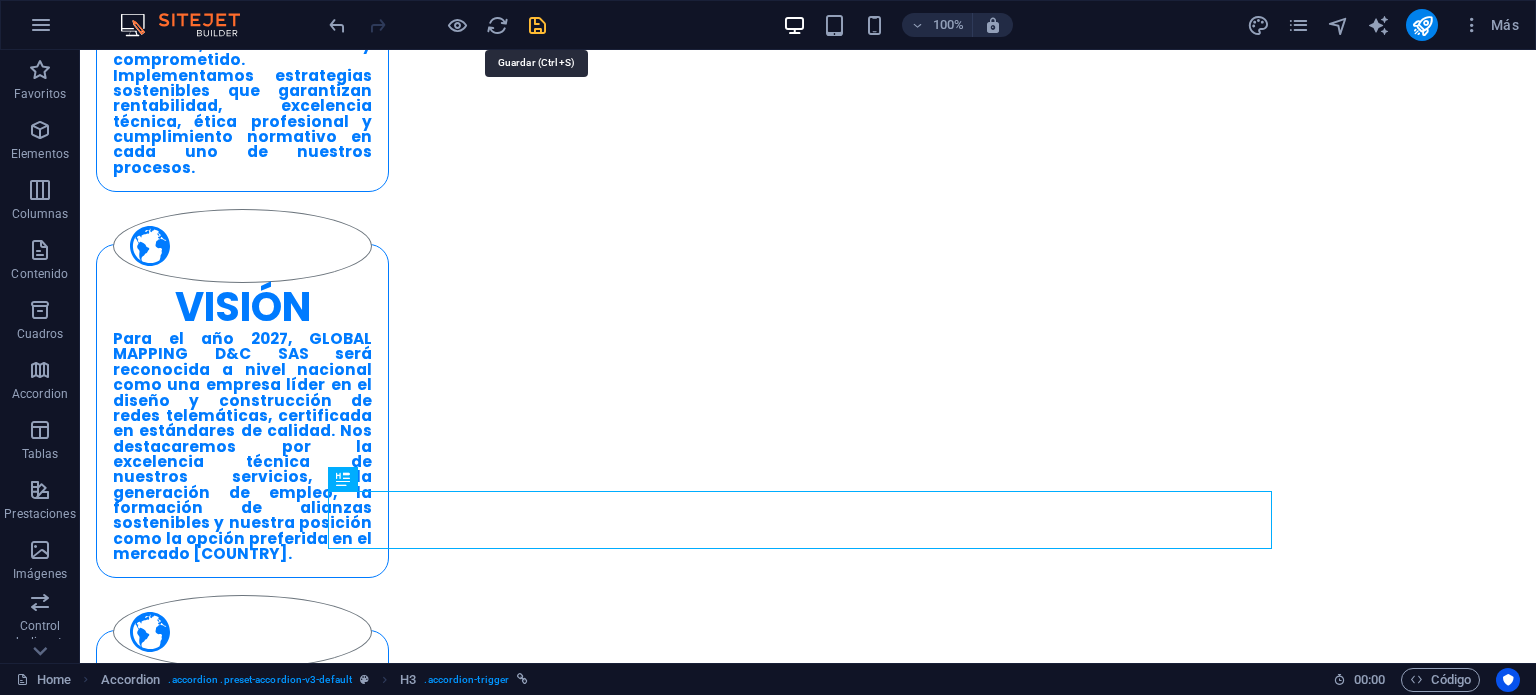 click at bounding box center [537, 25] 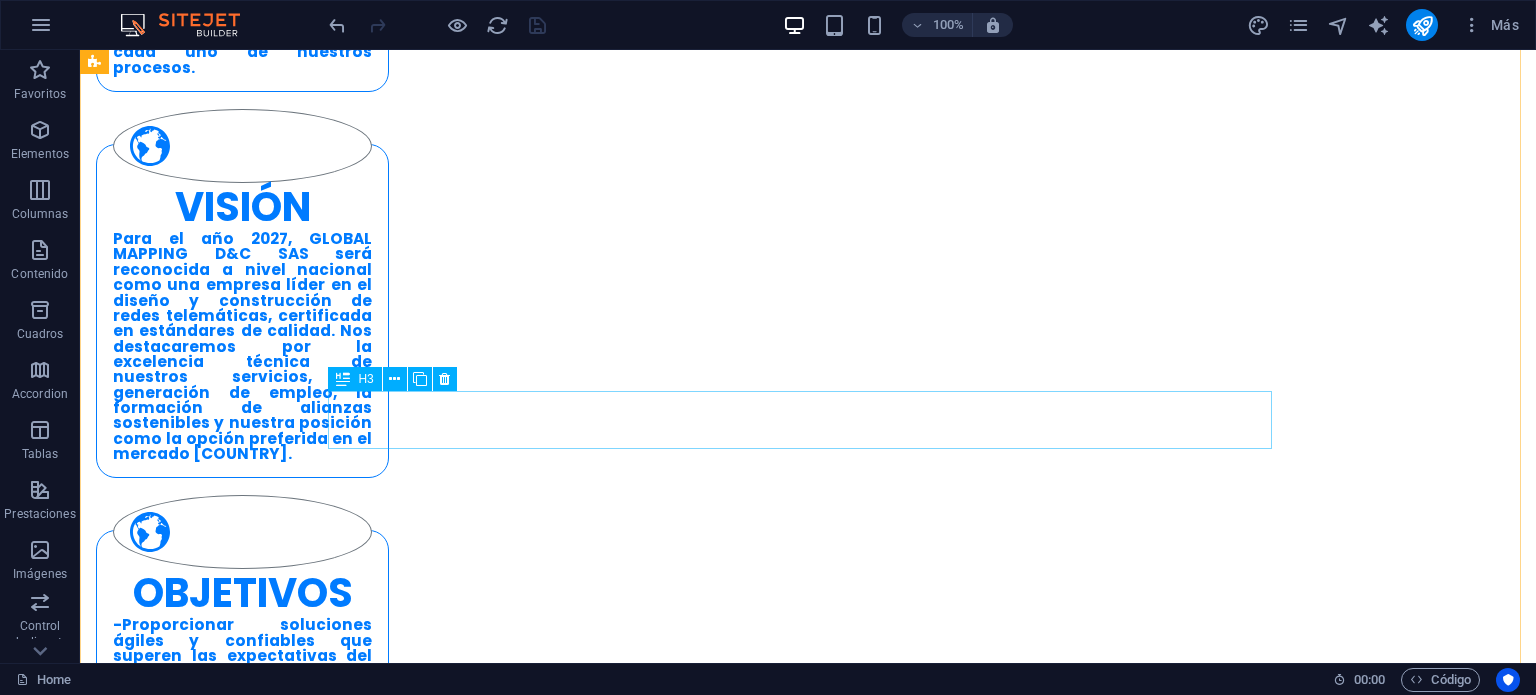 scroll, scrollTop: 2232, scrollLeft: 0, axis: vertical 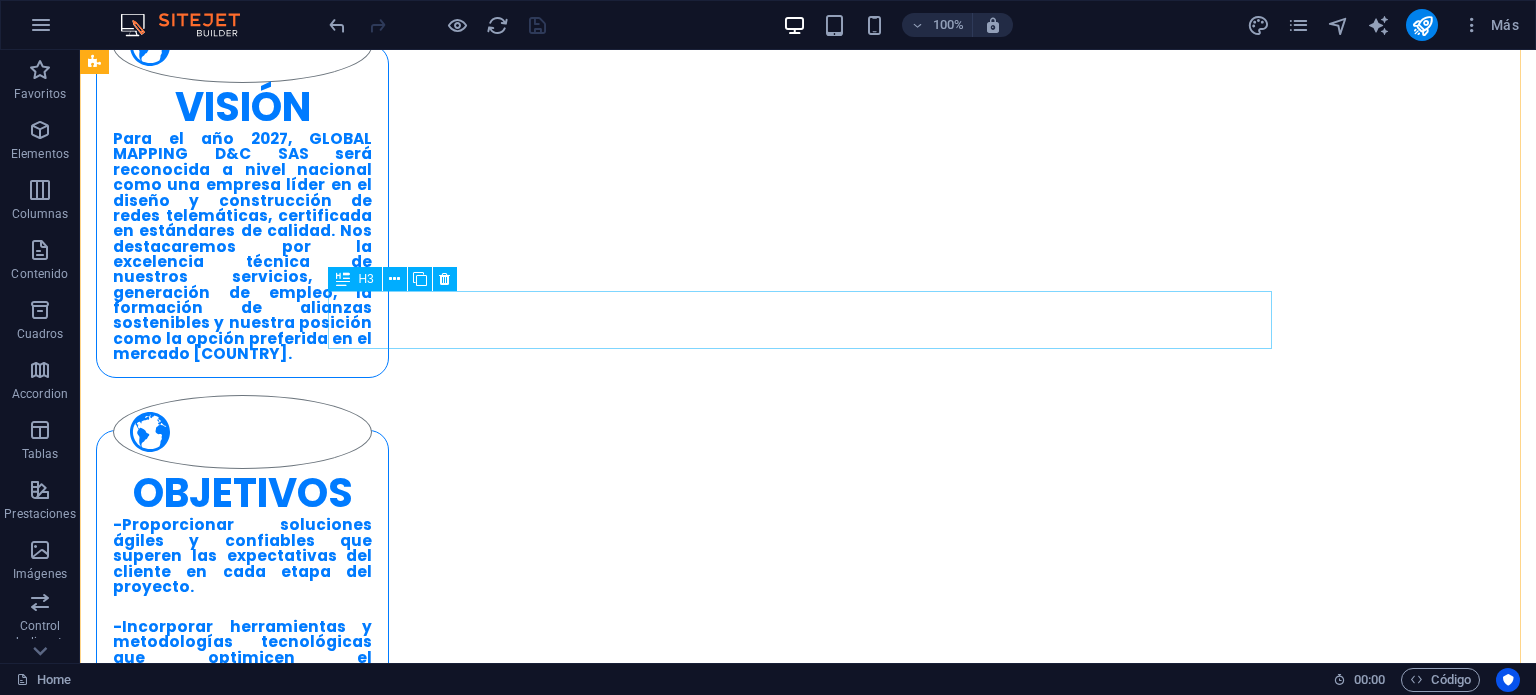 click on "infraestructura" at bounding box center (568, 2284) 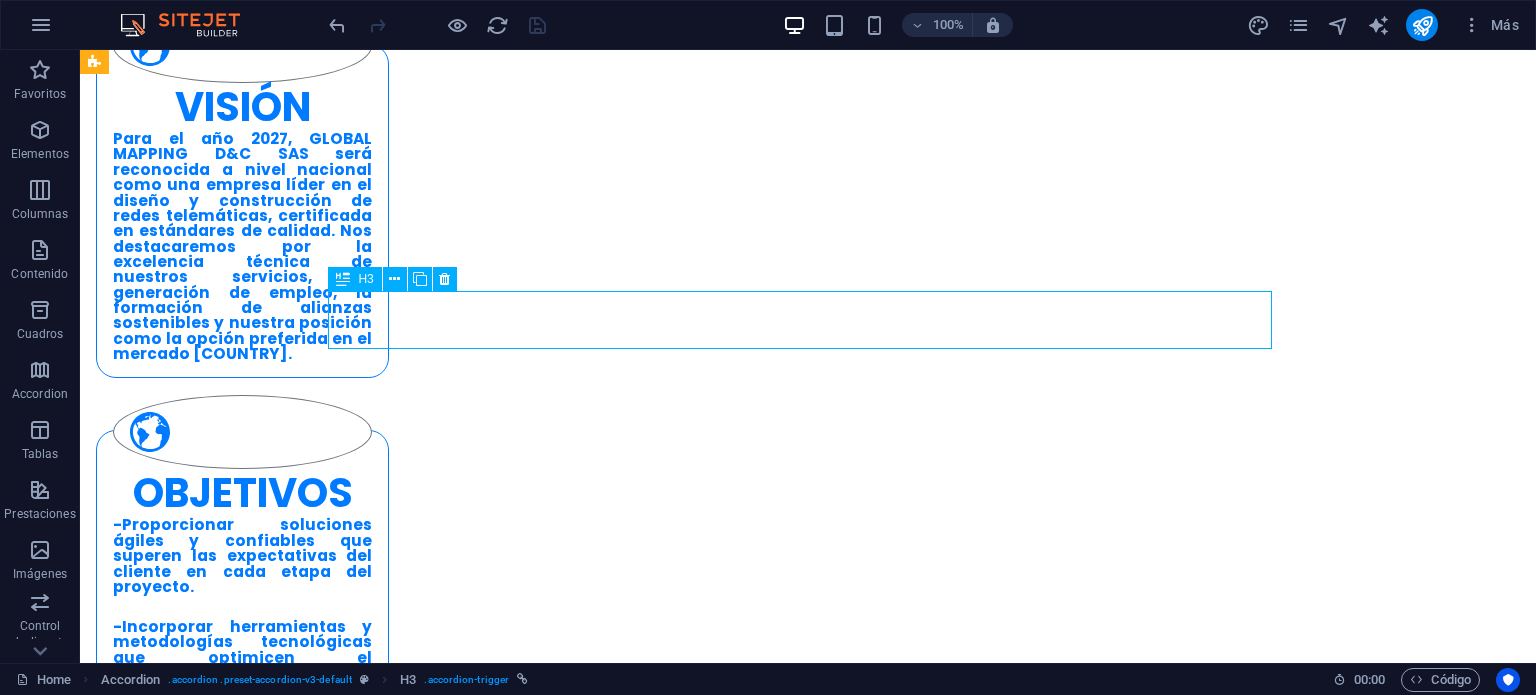 click on "infraestructura" at bounding box center (568, 2284) 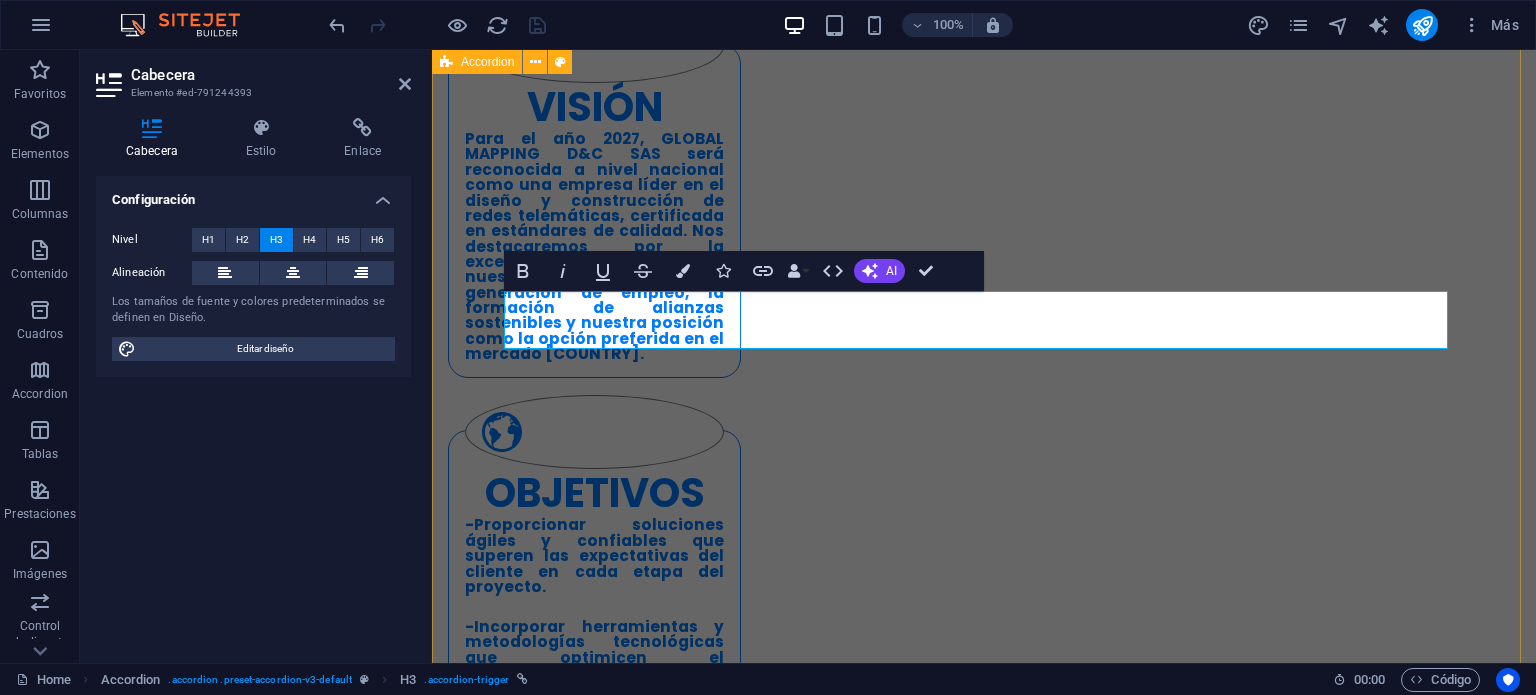 click on "Levantamiento y Digitalización de Redes (Mapping) Recolección precisa de datos en campo, respaldada por herramientas digitales exigidas por entidades como Electrificadoras, para documentar predios e infraestructura eléctrica y de telecomunicaciones. Se entrega la información georreferenciada, normalizada y validada para uso técnico y legal.   Registro de Información Predial Captura detallada de información en cada homepass: • Tipo y nombre del predio • Dirección principal y alterna • Cantidad de apartamentos, oficinas, locales y pisos Este servicio asegura datos confiables para planificación de red y análisis comercial. Diagnóstico de Infraestructura Existente Servicio de registro en plano y carteras de la información de la infraestructura de energía eléctrica o de telecomunicaciones sobre la cual se soportará la red. dibujo del diseño DISEÑO FTTH" at bounding box center [984, 2249] 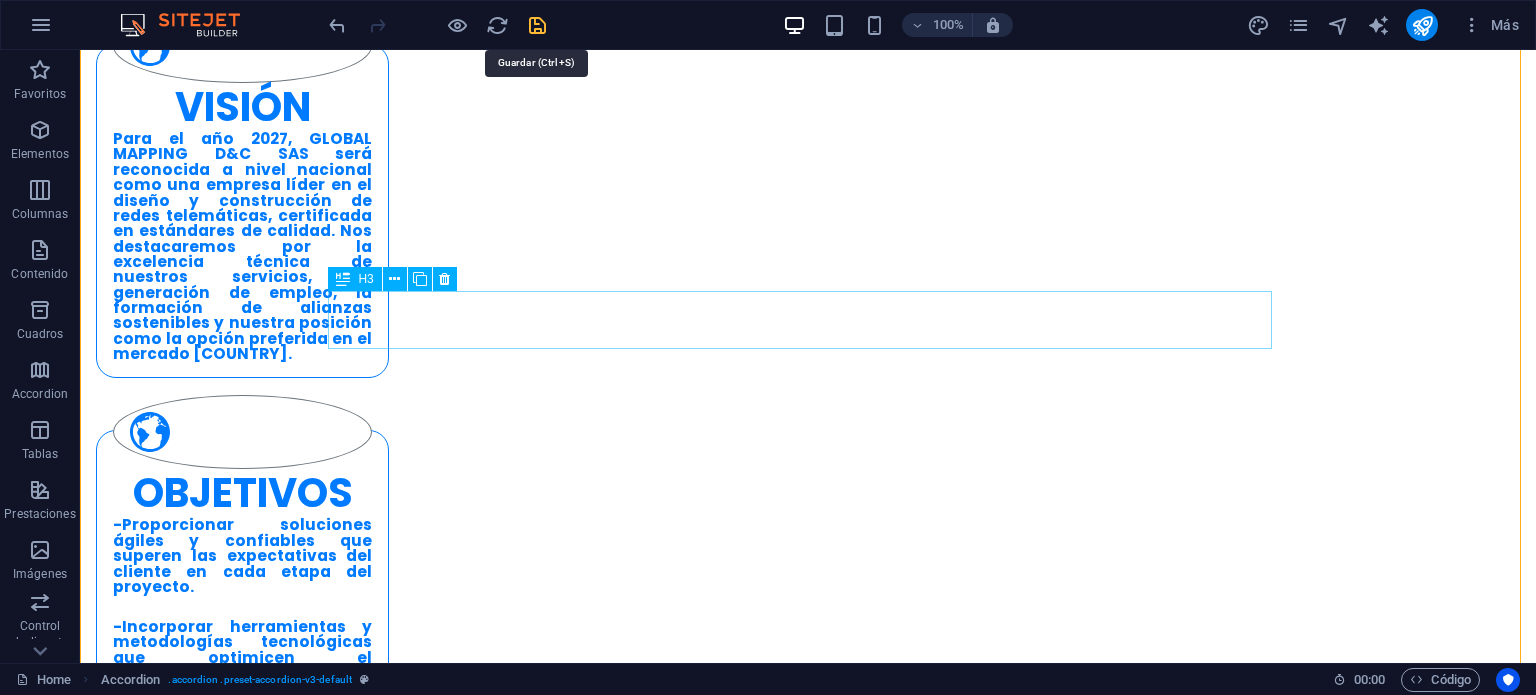 click at bounding box center [537, 25] 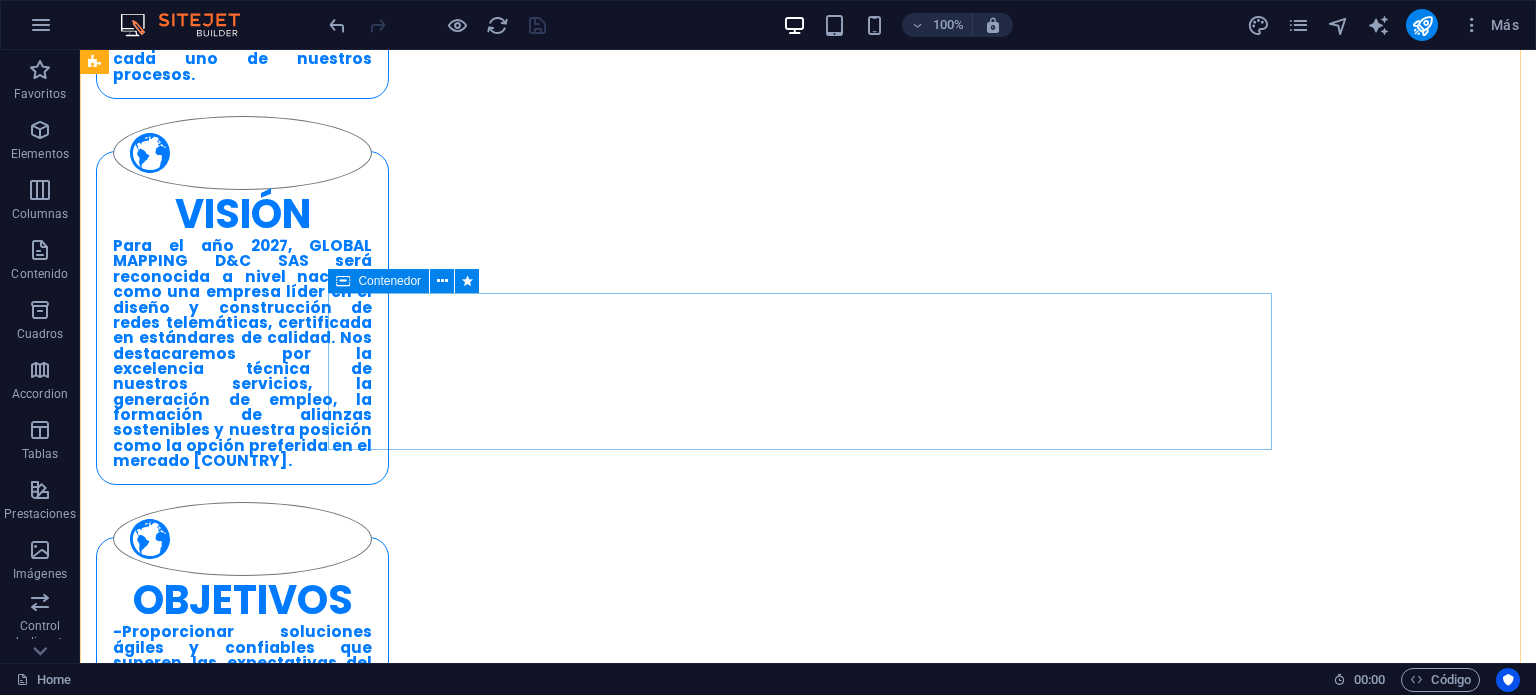 scroll, scrollTop: 2132, scrollLeft: 0, axis: vertical 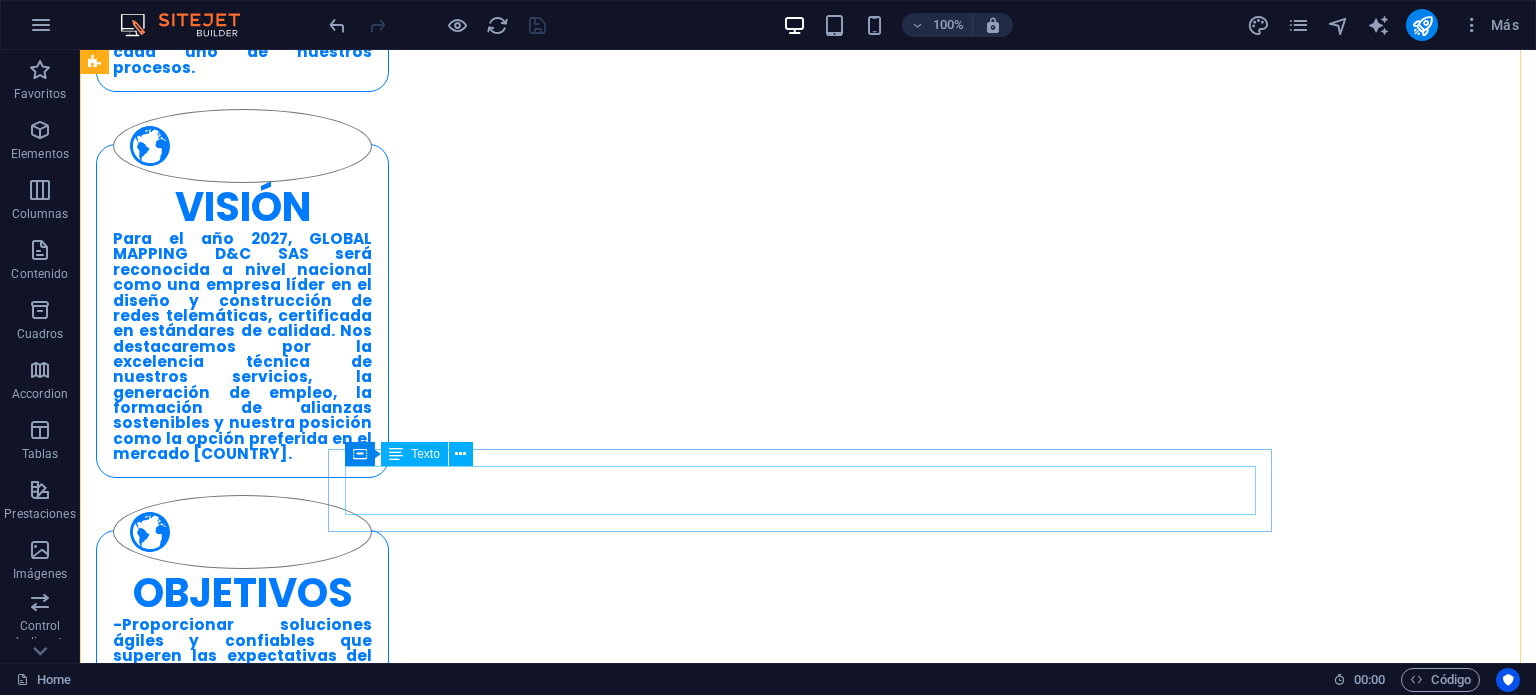 click on "Servicio de registro en plano y carteras de la información de la infraestructura de energía eléctrica o de telecomunicaciones sobre la cual se soportará la red." at bounding box center [568, 2455] 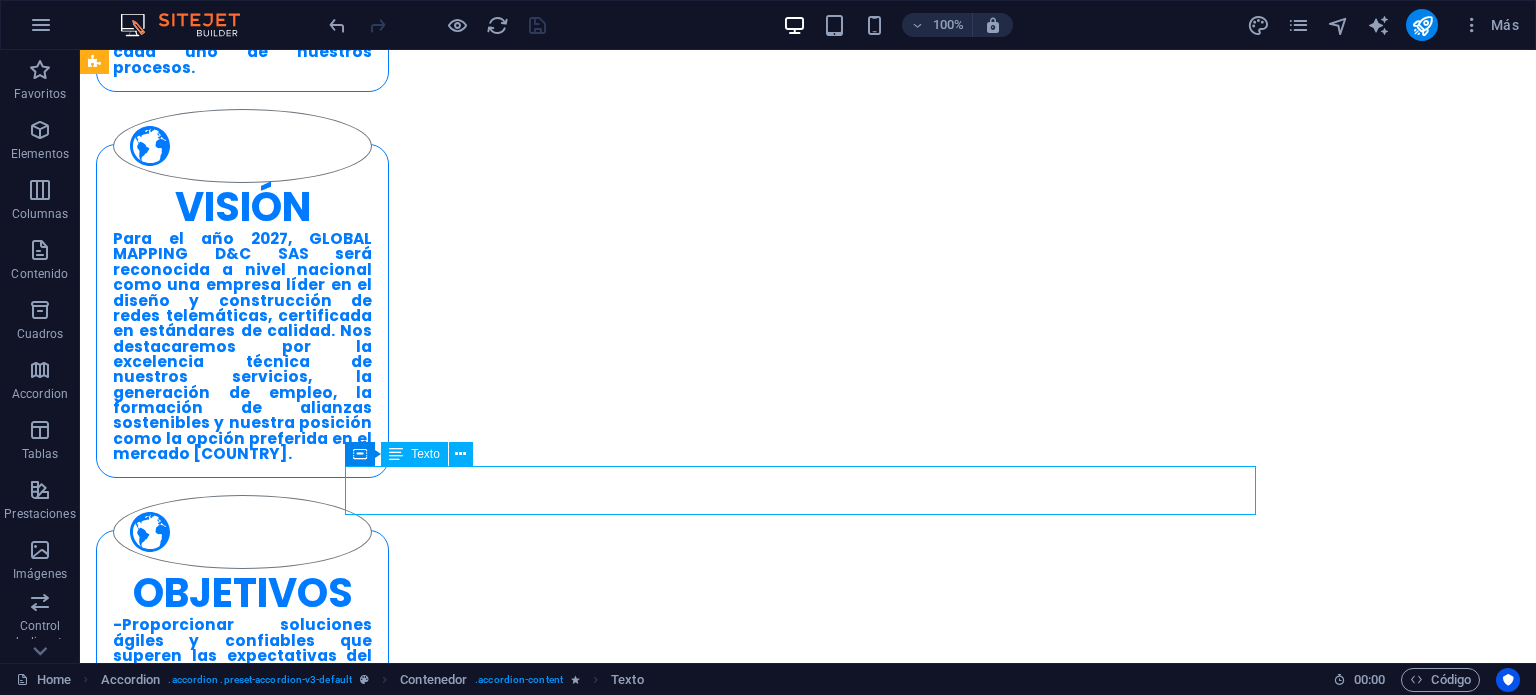 click on "Servicio de registro en plano y carteras de la información de la infraestructura de energía eléctrica o de telecomunicaciones sobre la cual se soportará la red." at bounding box center [568, 2455] 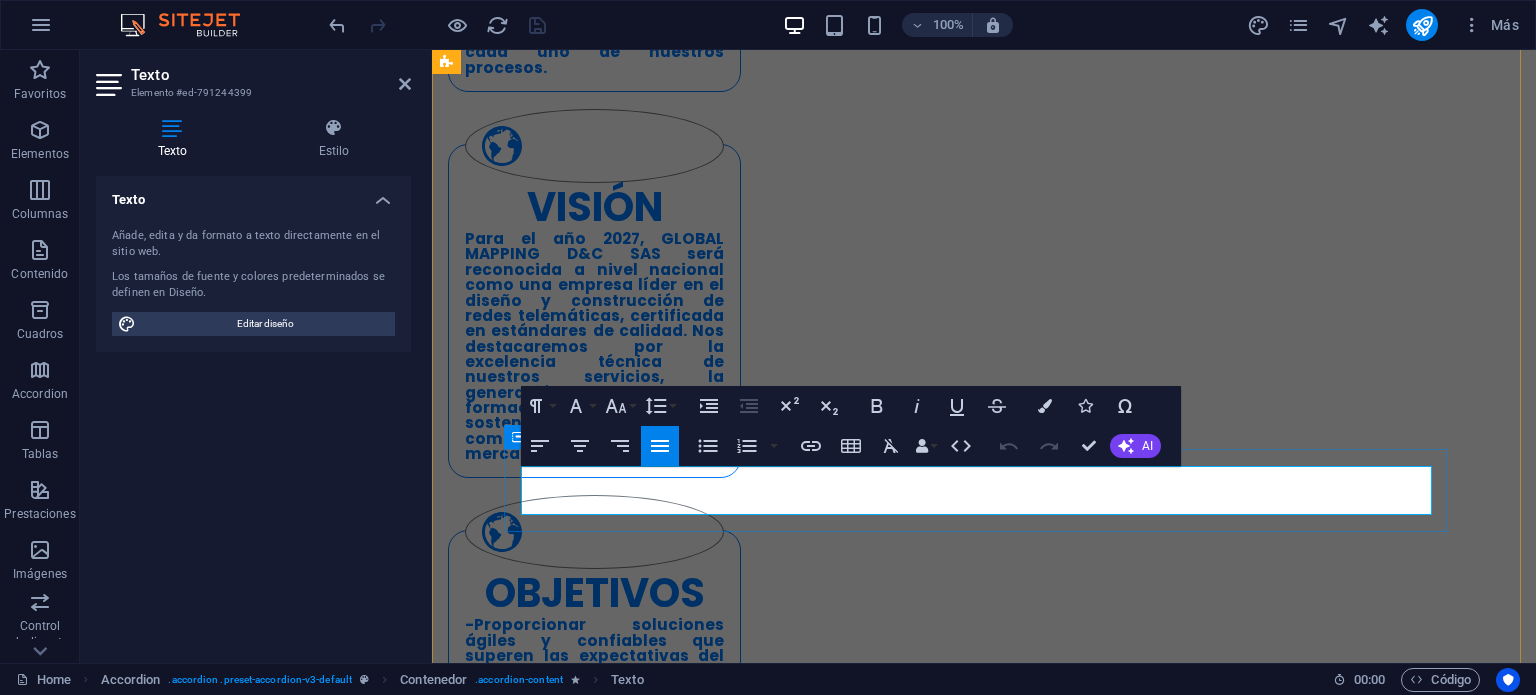 drag, startPoint x: 934, startPoint y: 505, endPoint x: 514, endPoint y: 478, distance: 420.86697 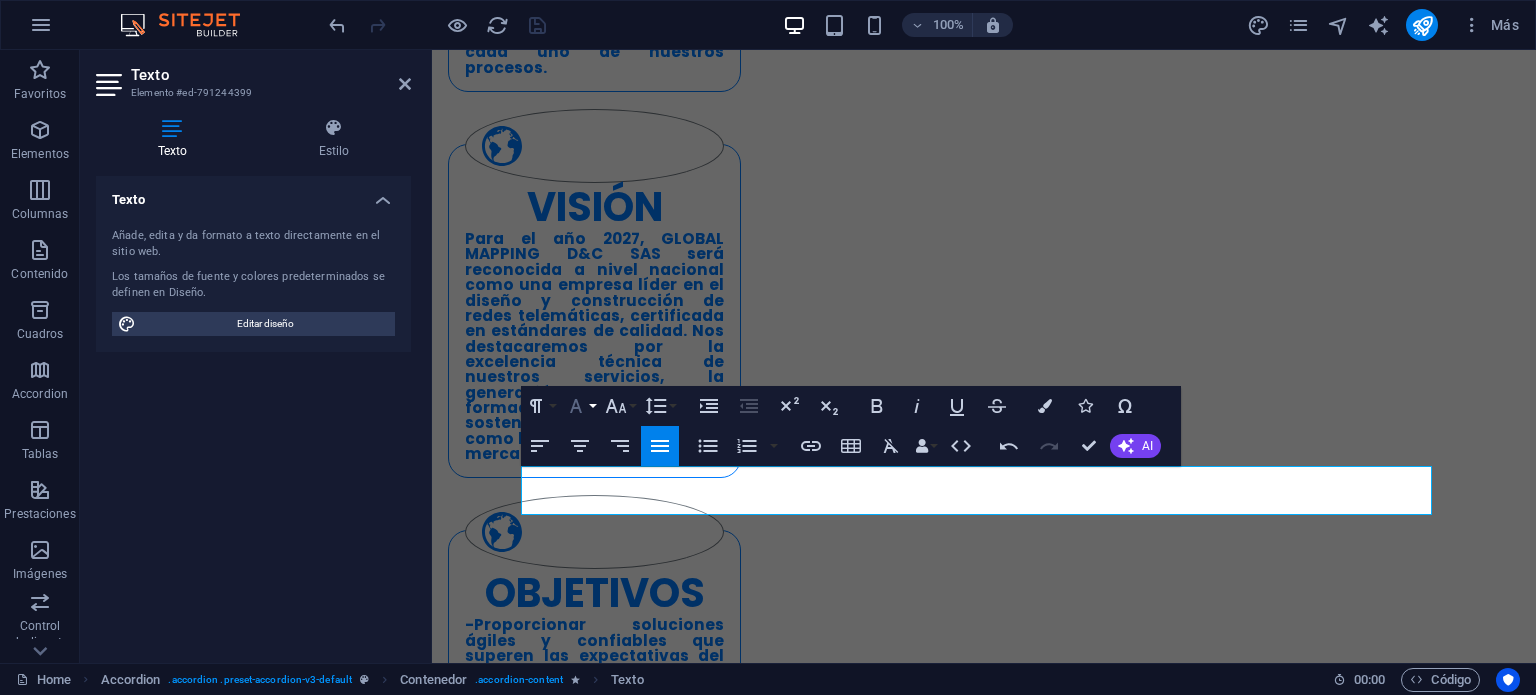 click on "Font Family" at bounding box center (580, 406) 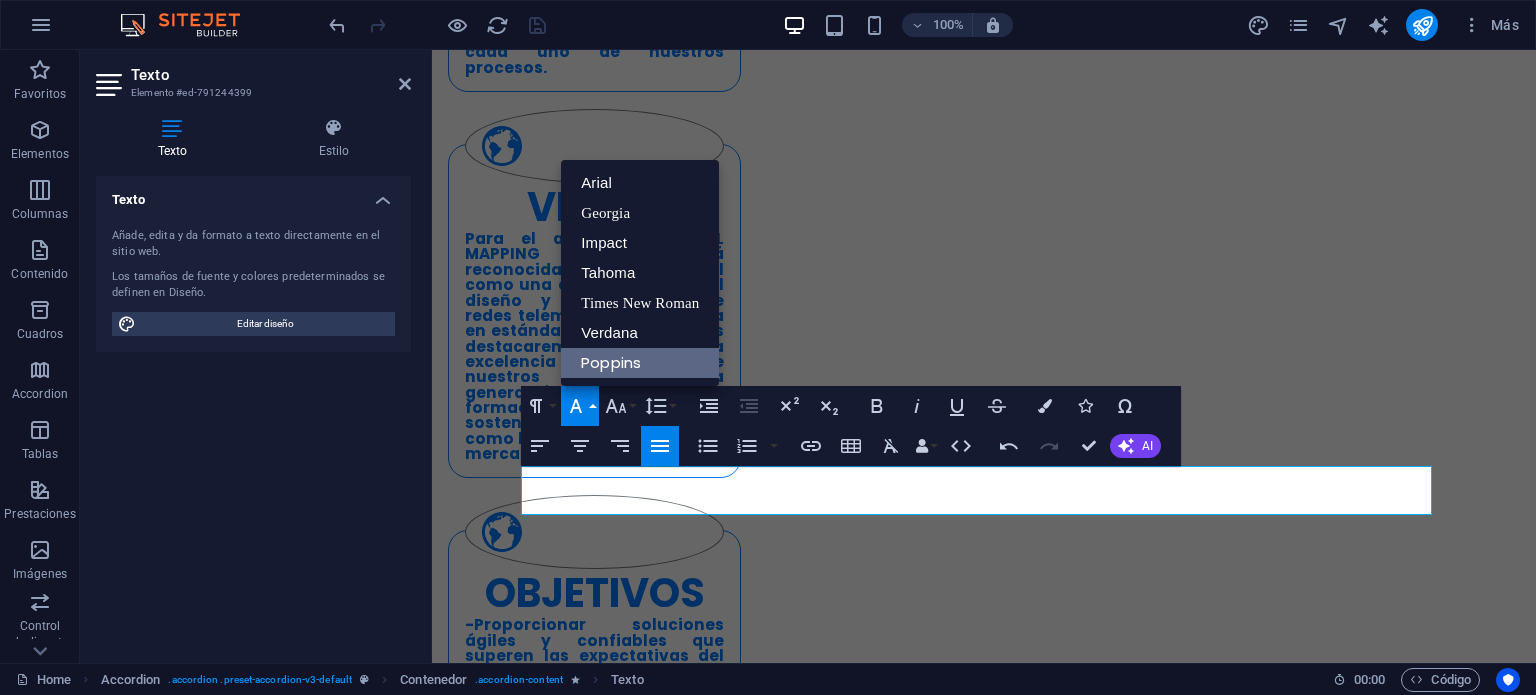 scroll, scrollTop: 0, scrollLeft: 0, axis: both 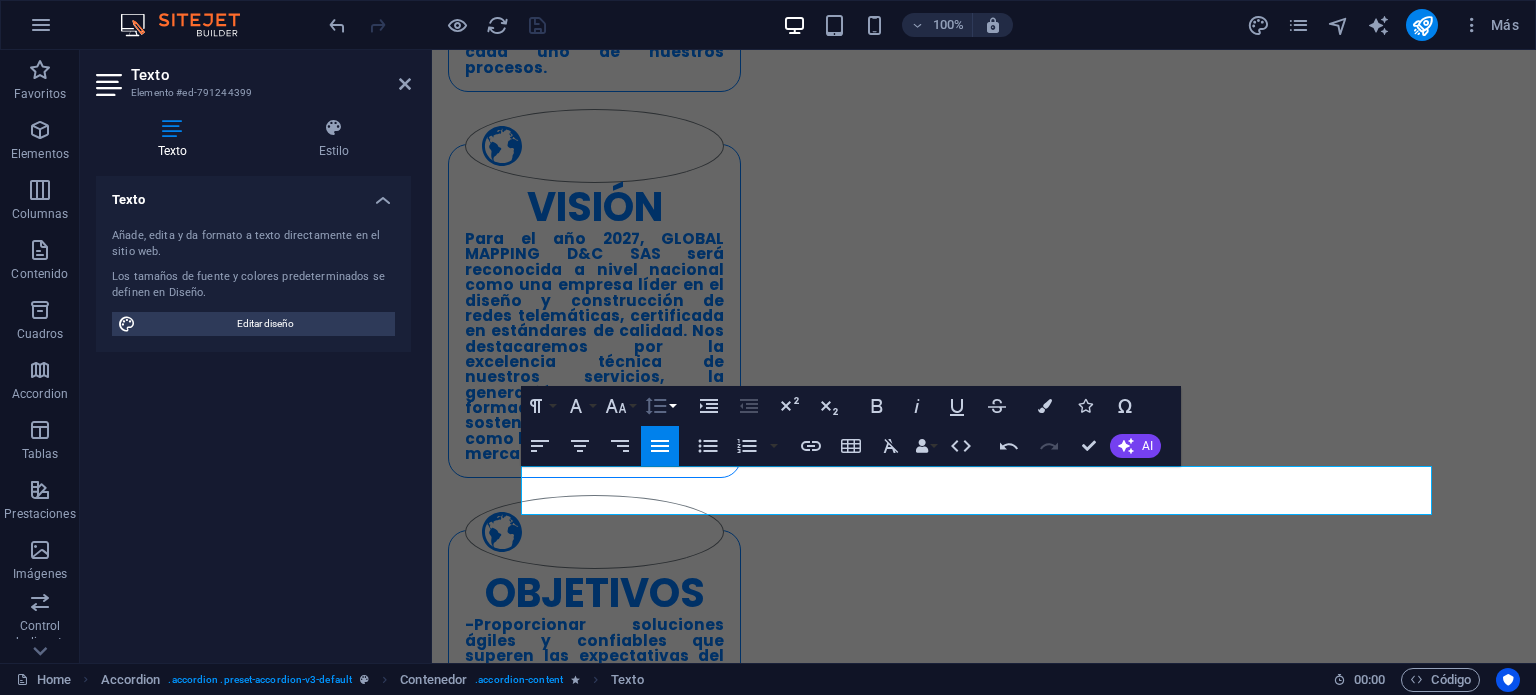 click on "Line Height" at bounding box center (660, 406) 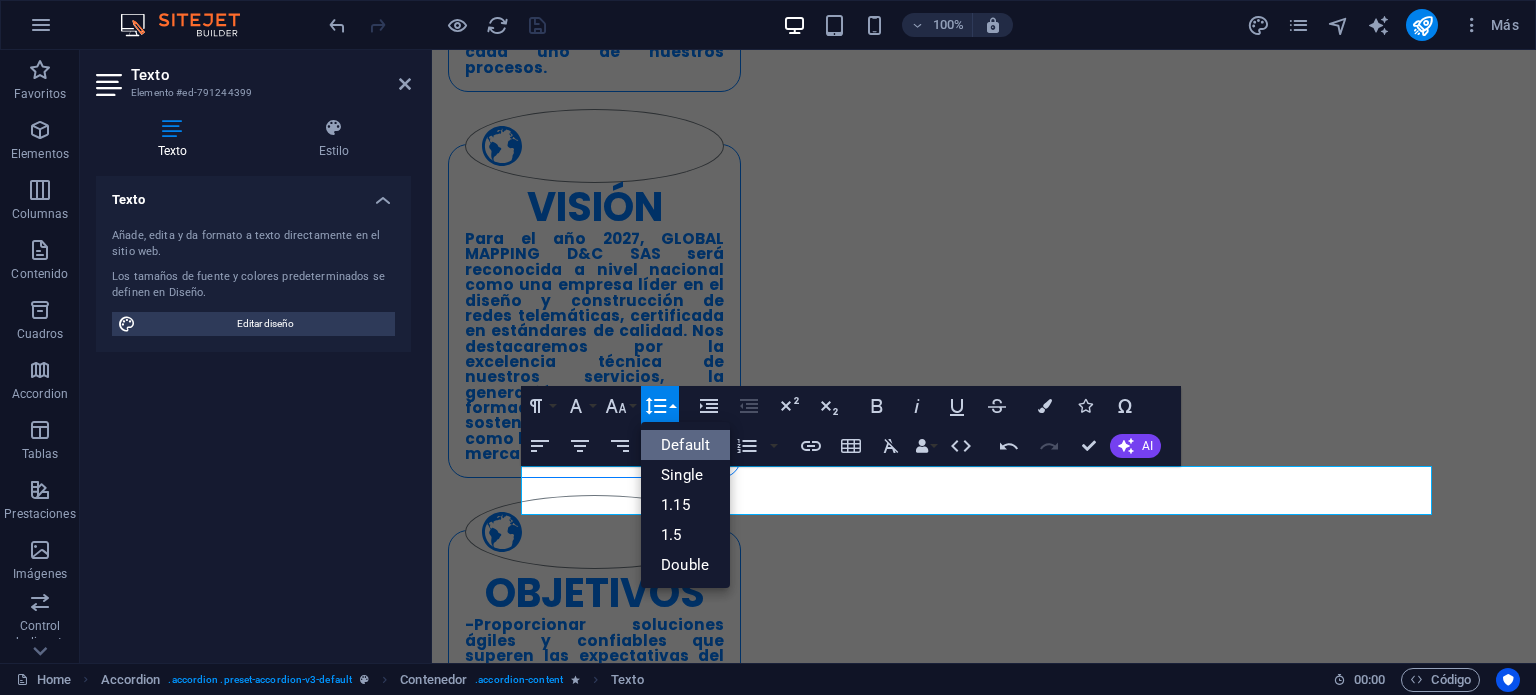 scroll, scrollTop: 0, scrollLeft: 0, axis: both 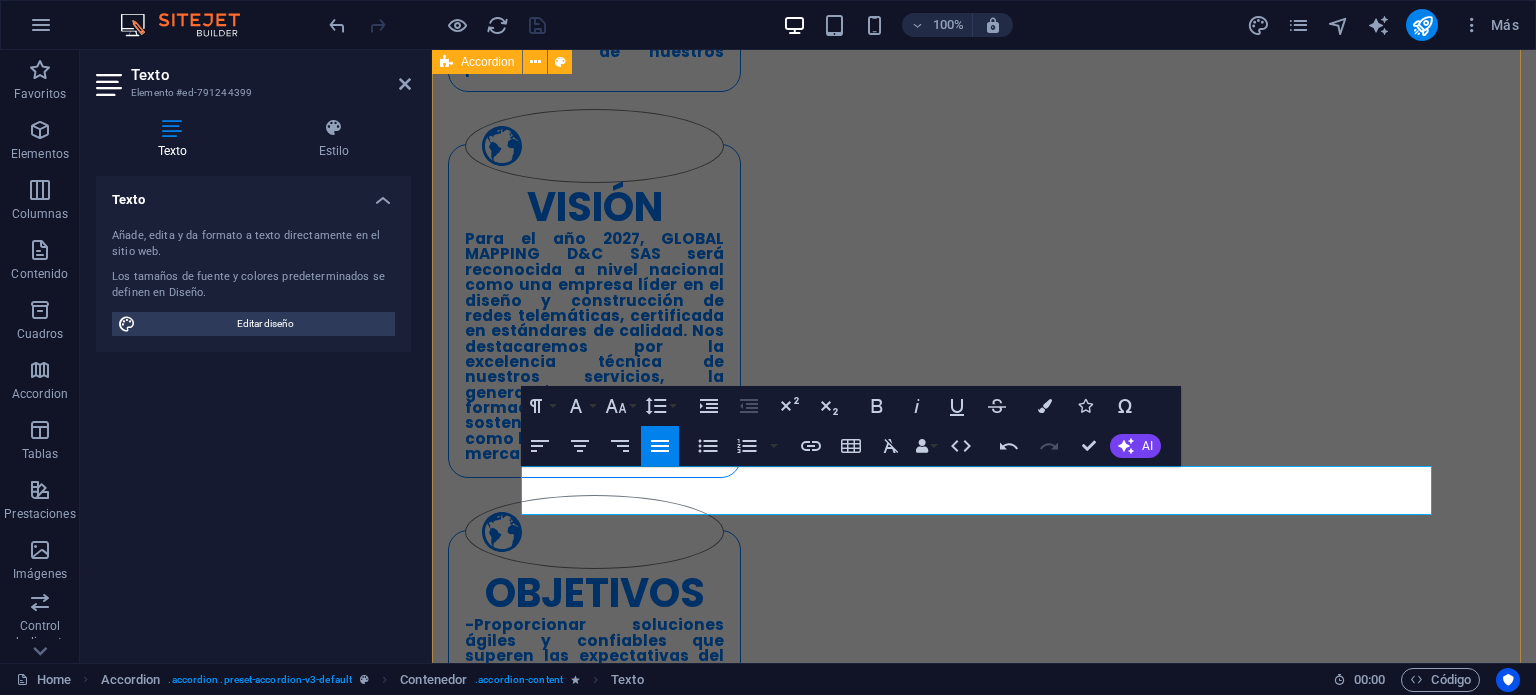 drag, startPoint x: 1394, startPoint y: 503, endPoint x: 494, endPoint y: 482, distance: 900.245 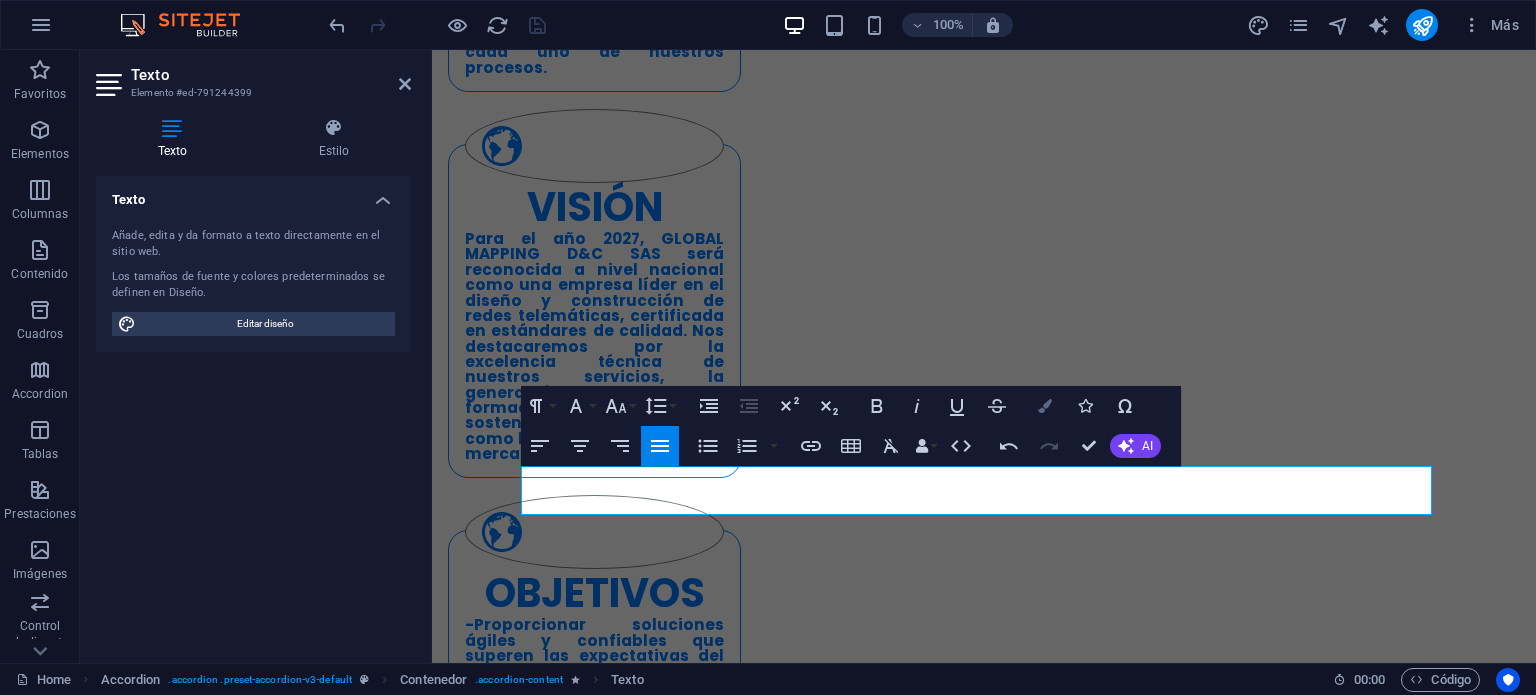 click at bounding box center (1045, 406) 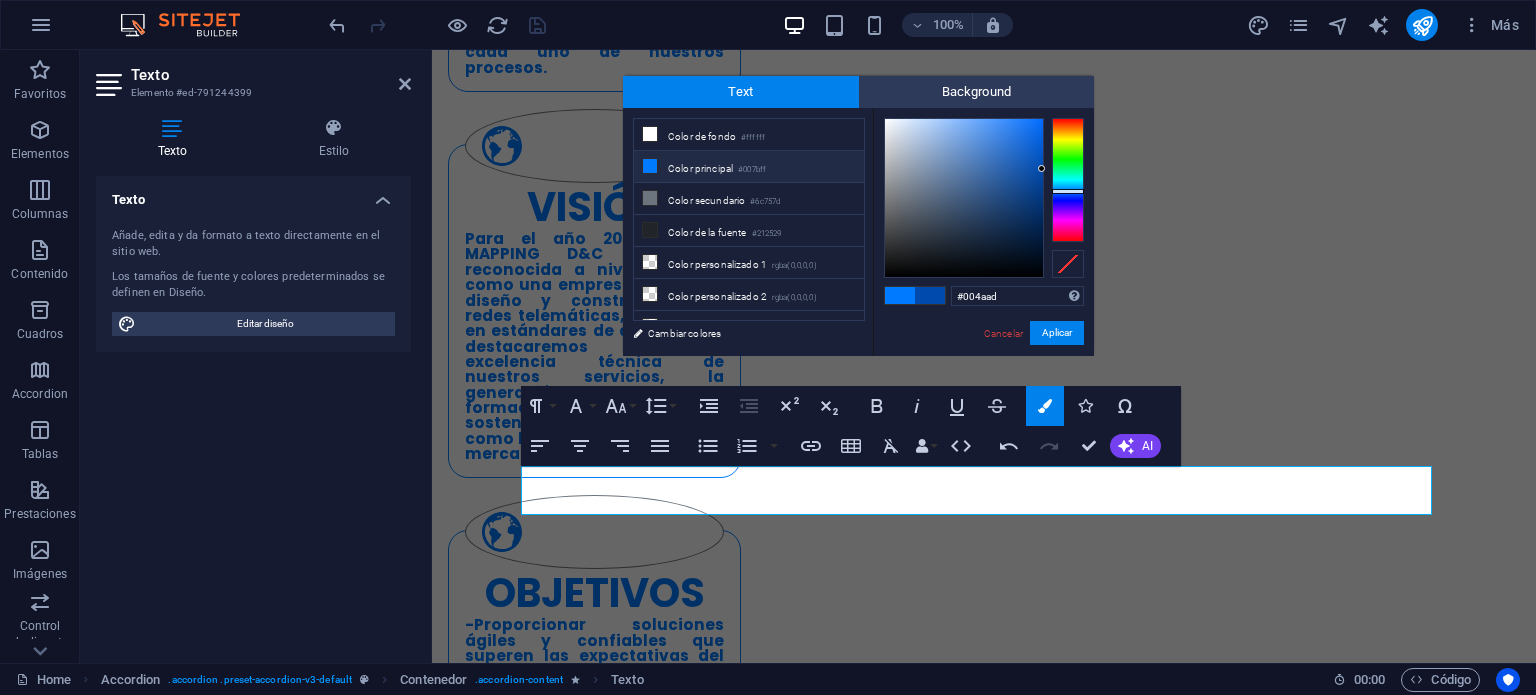 click on "#007bff" at bounding box center (752, 170) 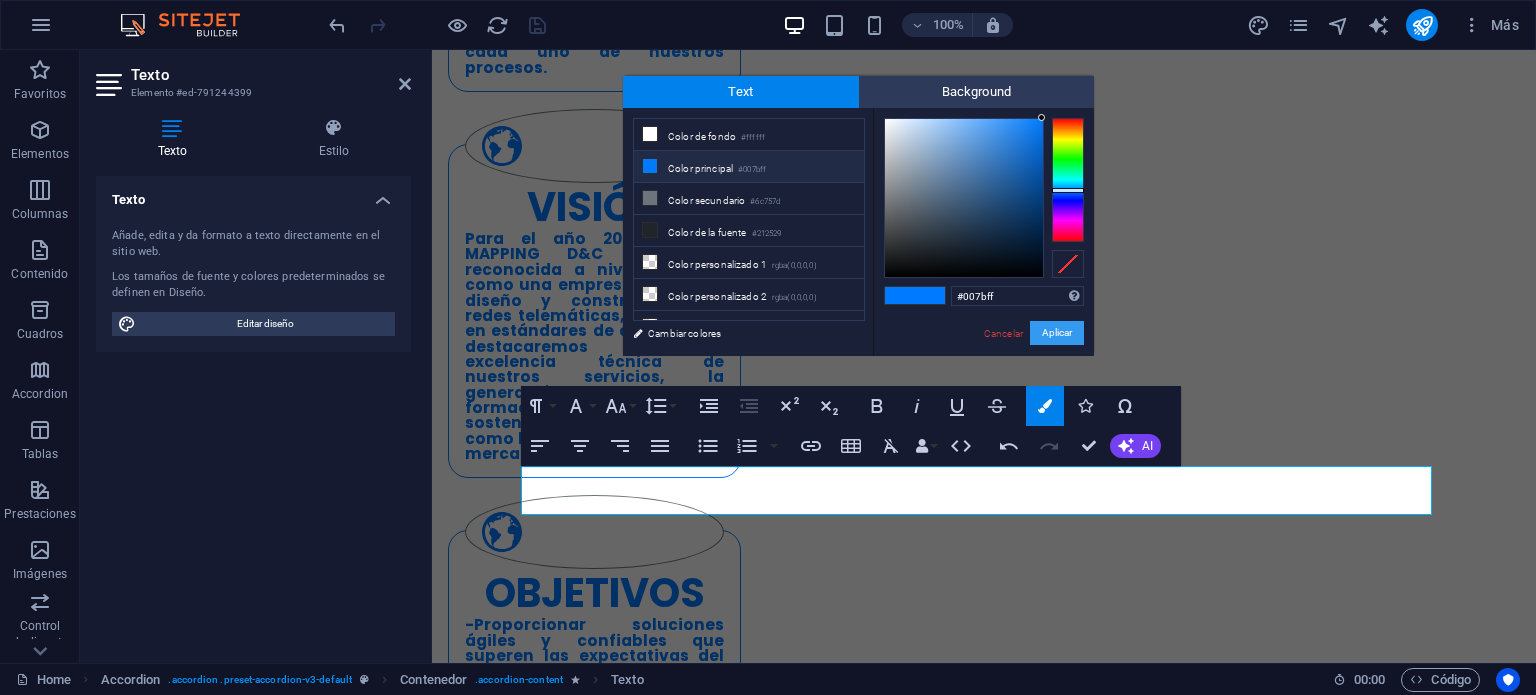 click on "Aplicar" at bounding box center (1057, 333) 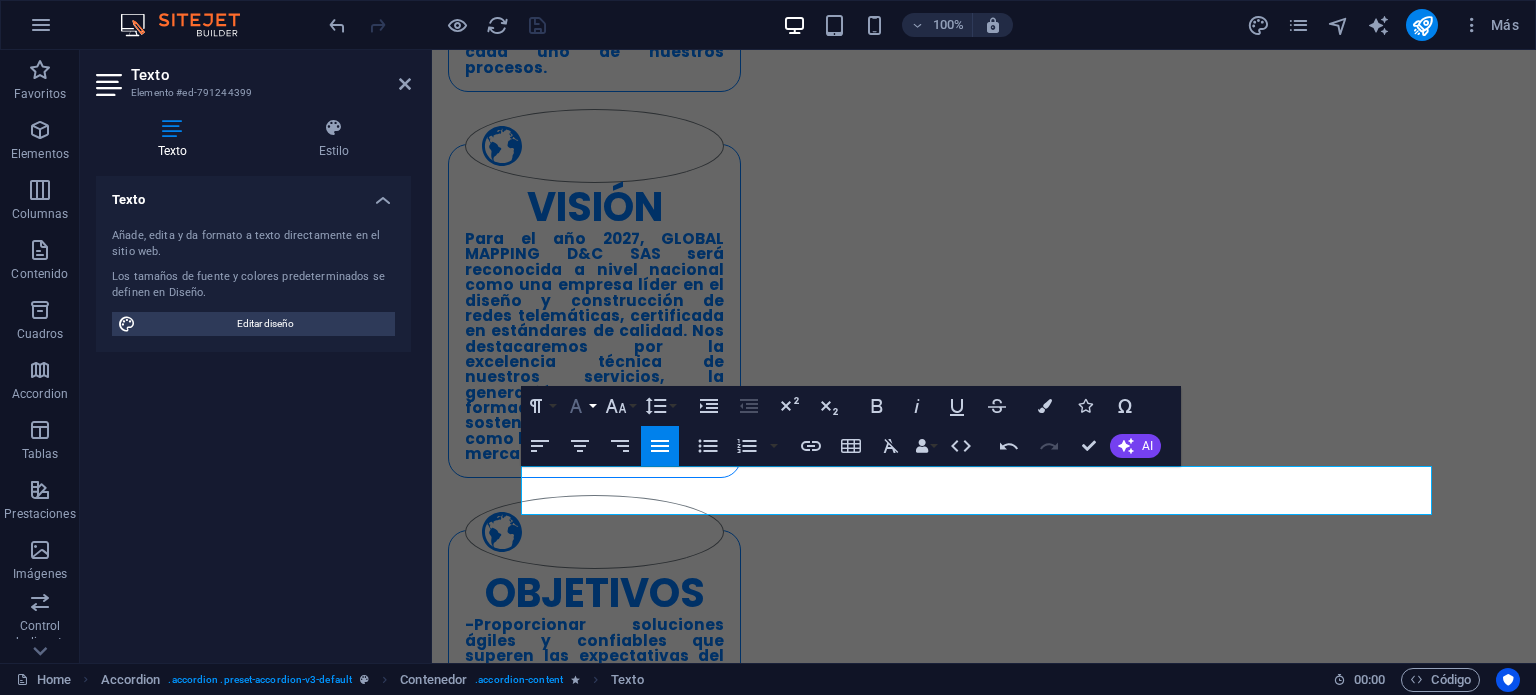 click on "Font Family" at bounding box center (580, 406) 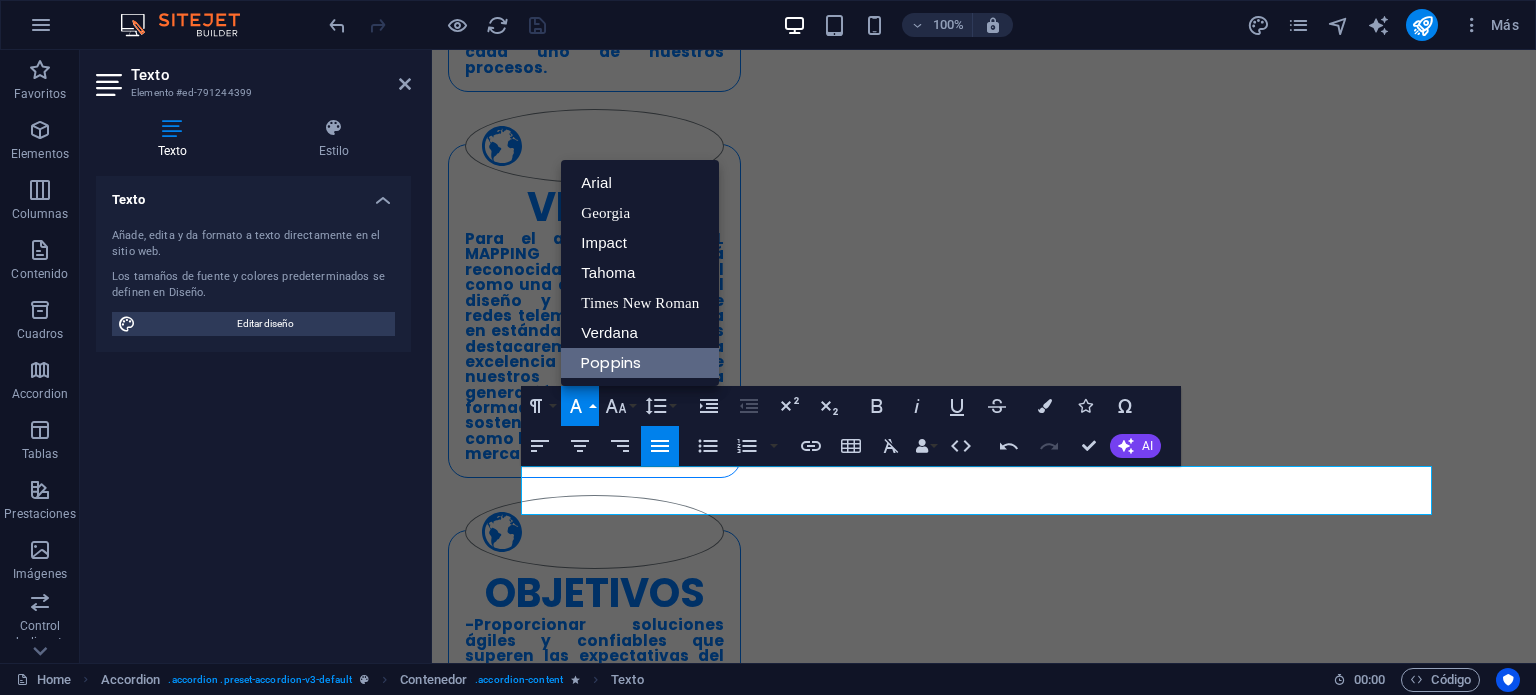 scroll, scrollTop: 0, scrollLeft: 0, axis: both 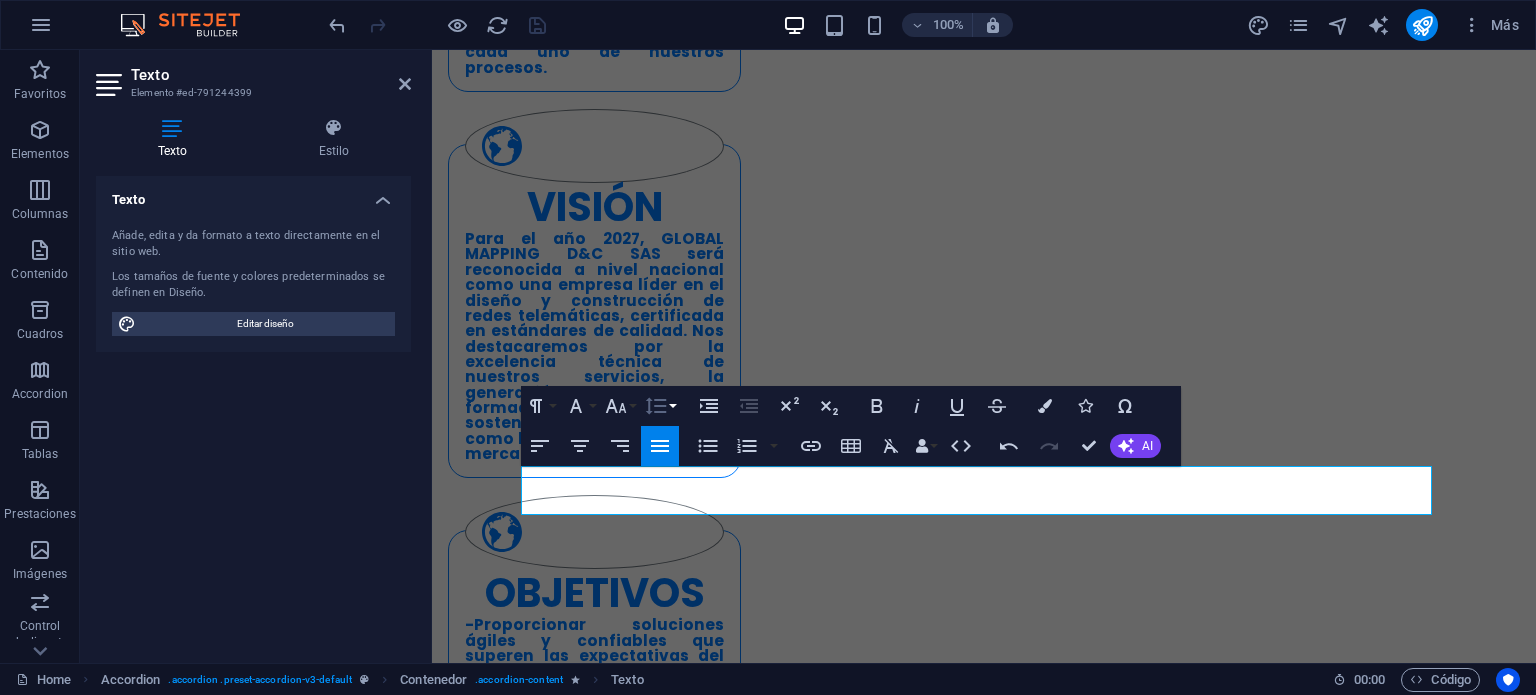 click on "Line Height" at bounding box center [660, 406] 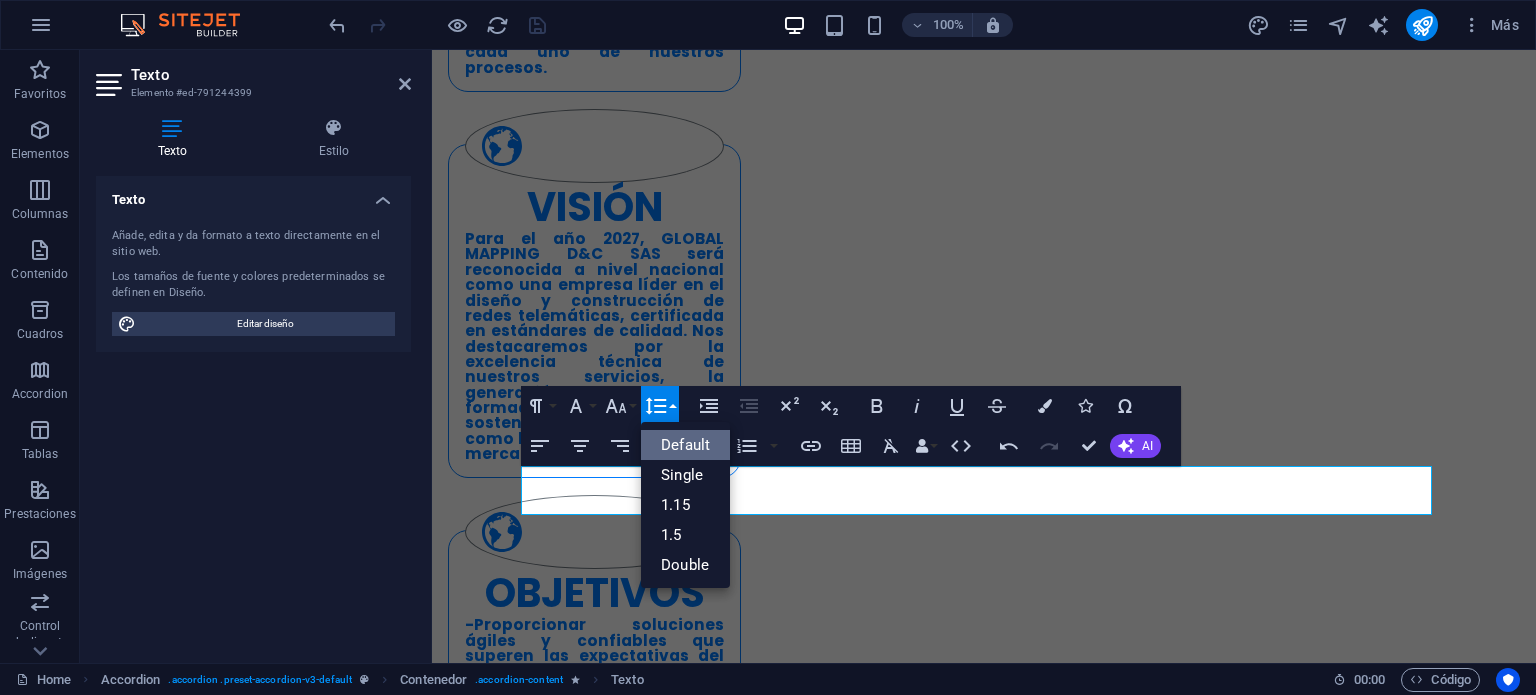 scroll, scrollTop: 0, scrollLeft: 0, axis: both 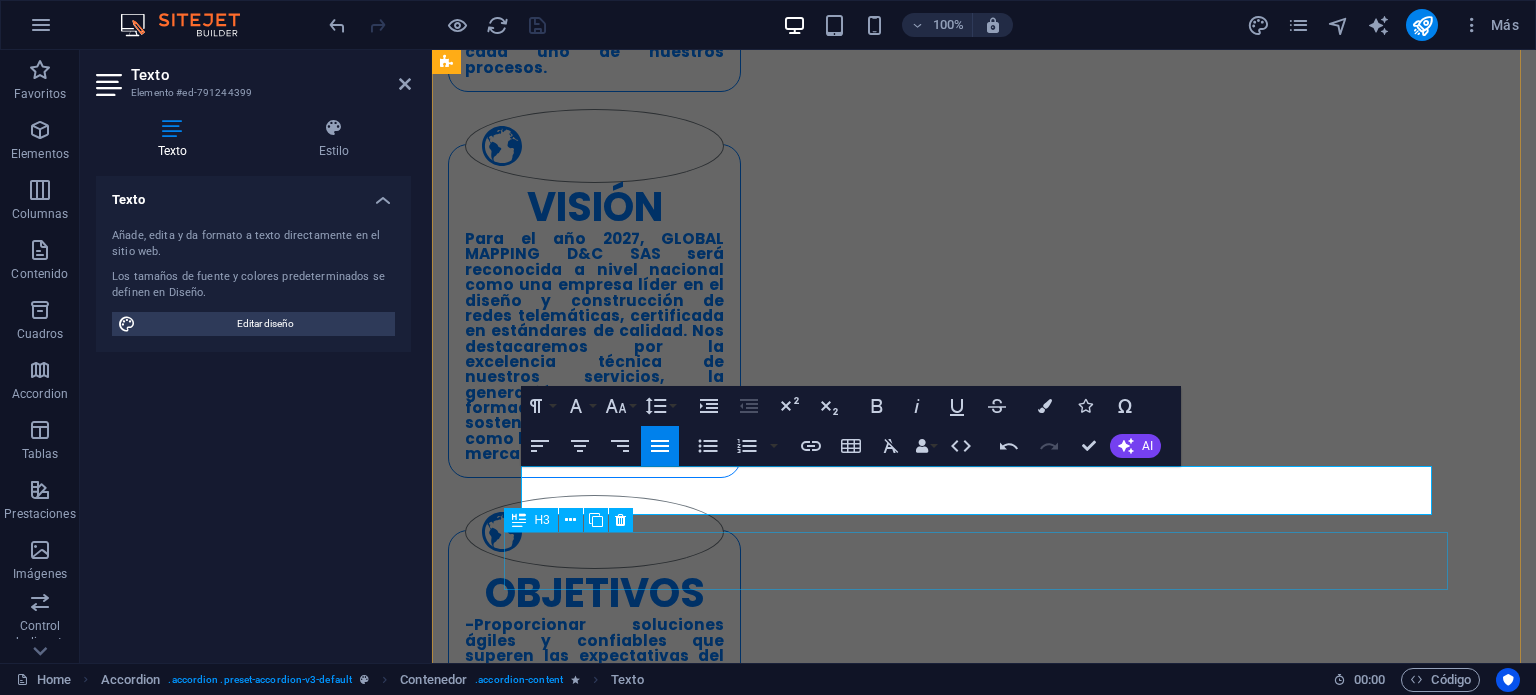 click on "dibujo del diseño" at bounding box center [920, 2511] 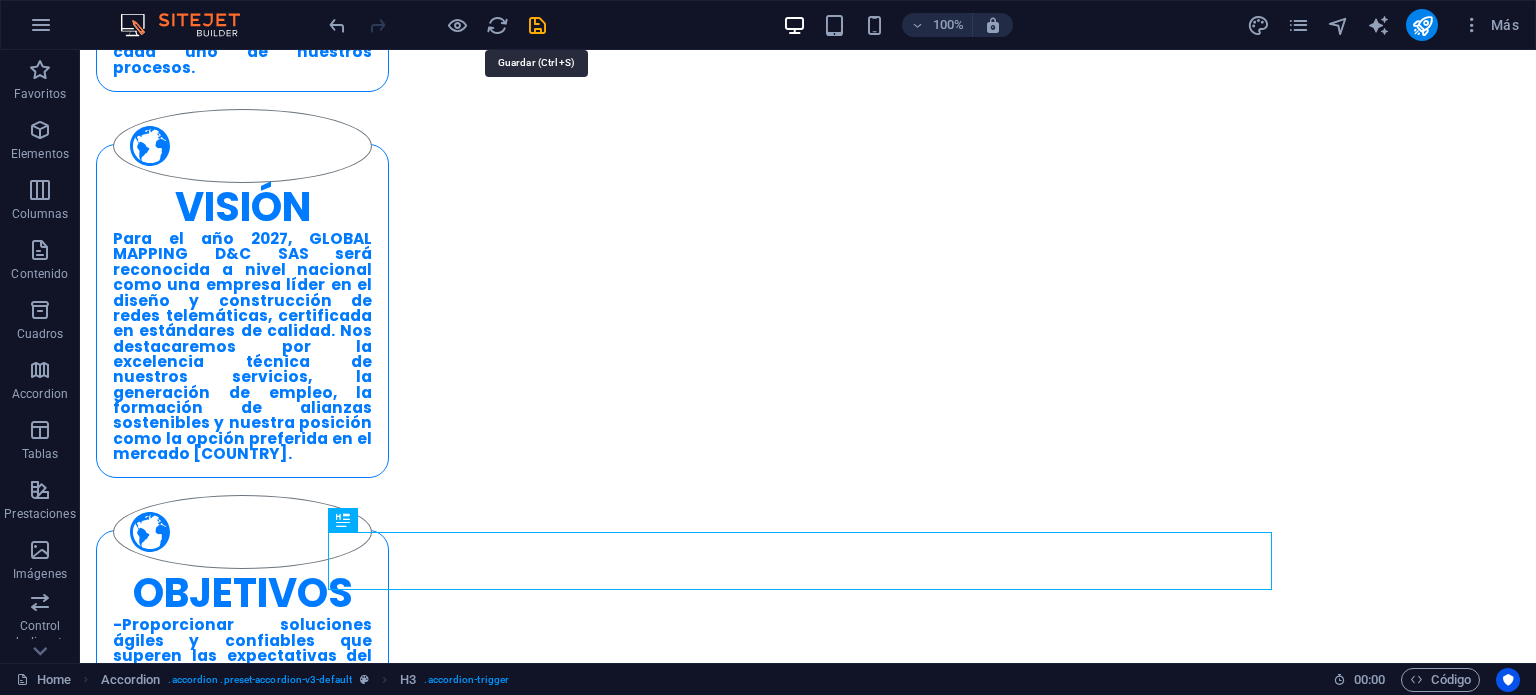 click at bounding box center [537, 25] 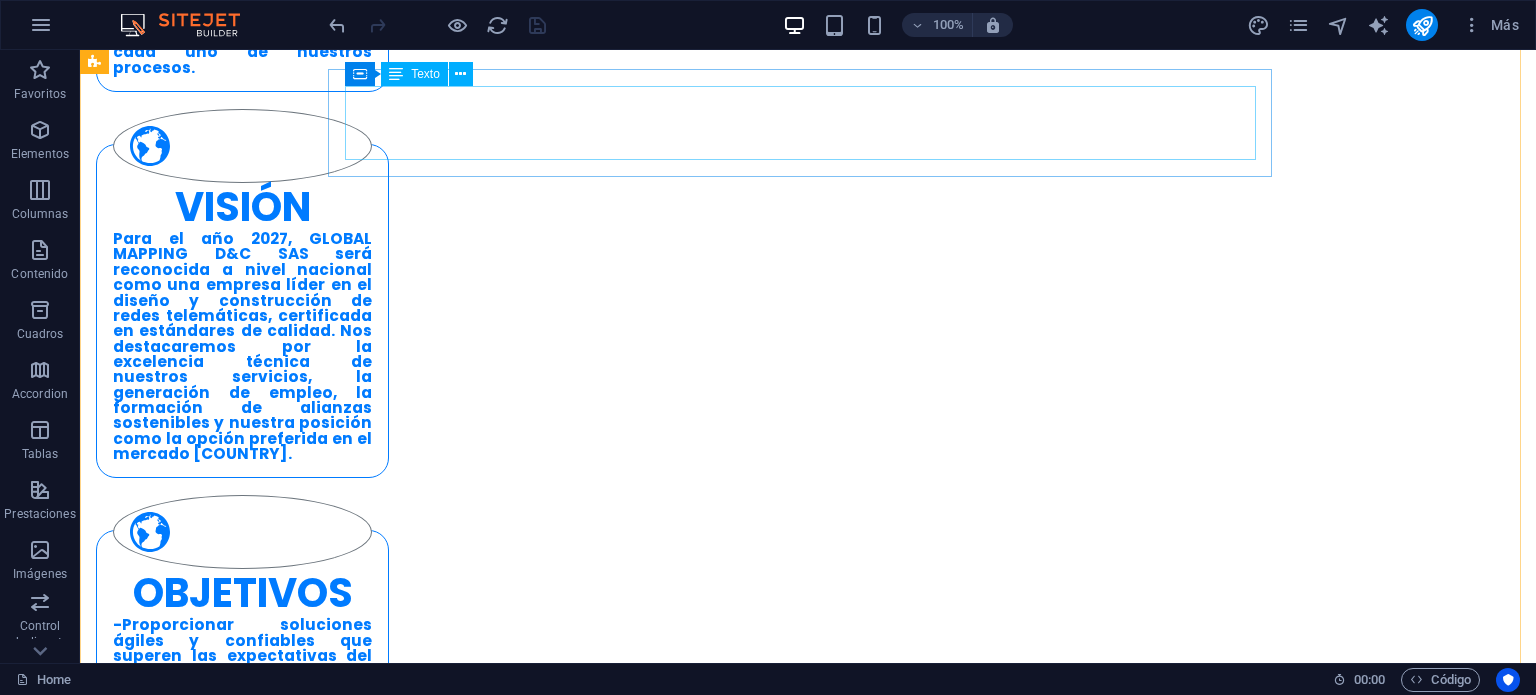 click on "Recolección precisa de datos en campo, respaldada por herramientas digitales exigidas por entidades como Electrificadoras, para documentar predios e infraestructura eléctrica y de telecomunicaciones. Se entrega la información georreferenciada, normalizada y validada para uso técnico y legal." at bounding box center (568, 2085) 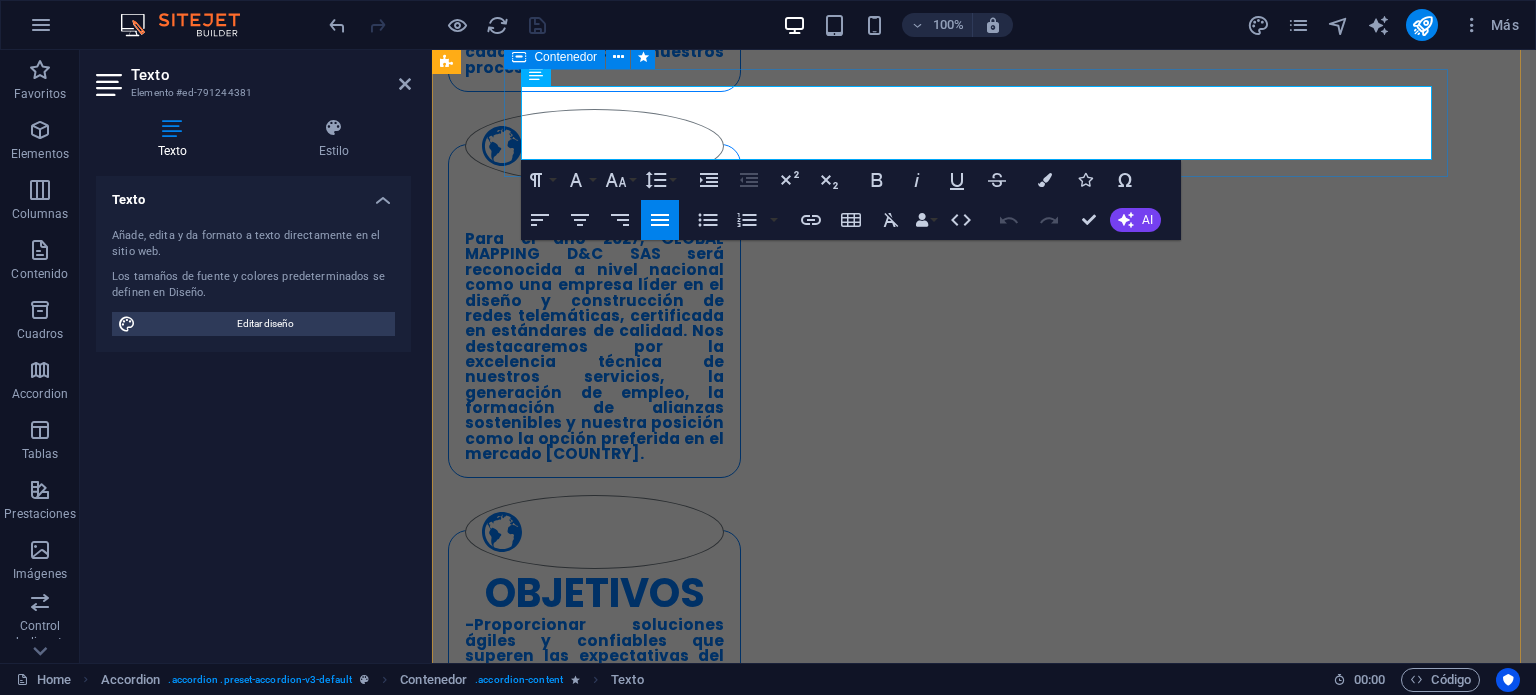drag, startPoint x: 1124, startPoint y: 147, endPoint x: 508, endPoint y: 100, distance: 617.7904 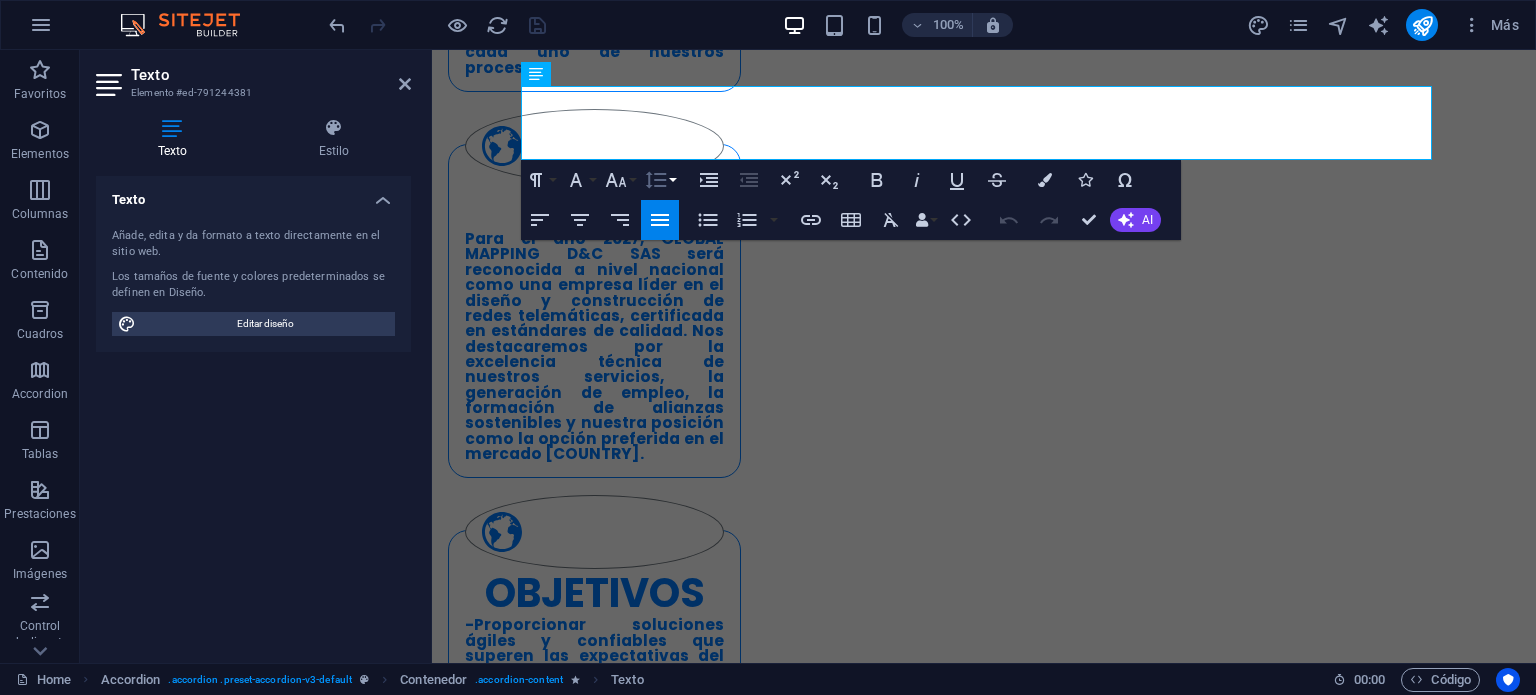 click on "Line Height" at bounding box center (660, 180) 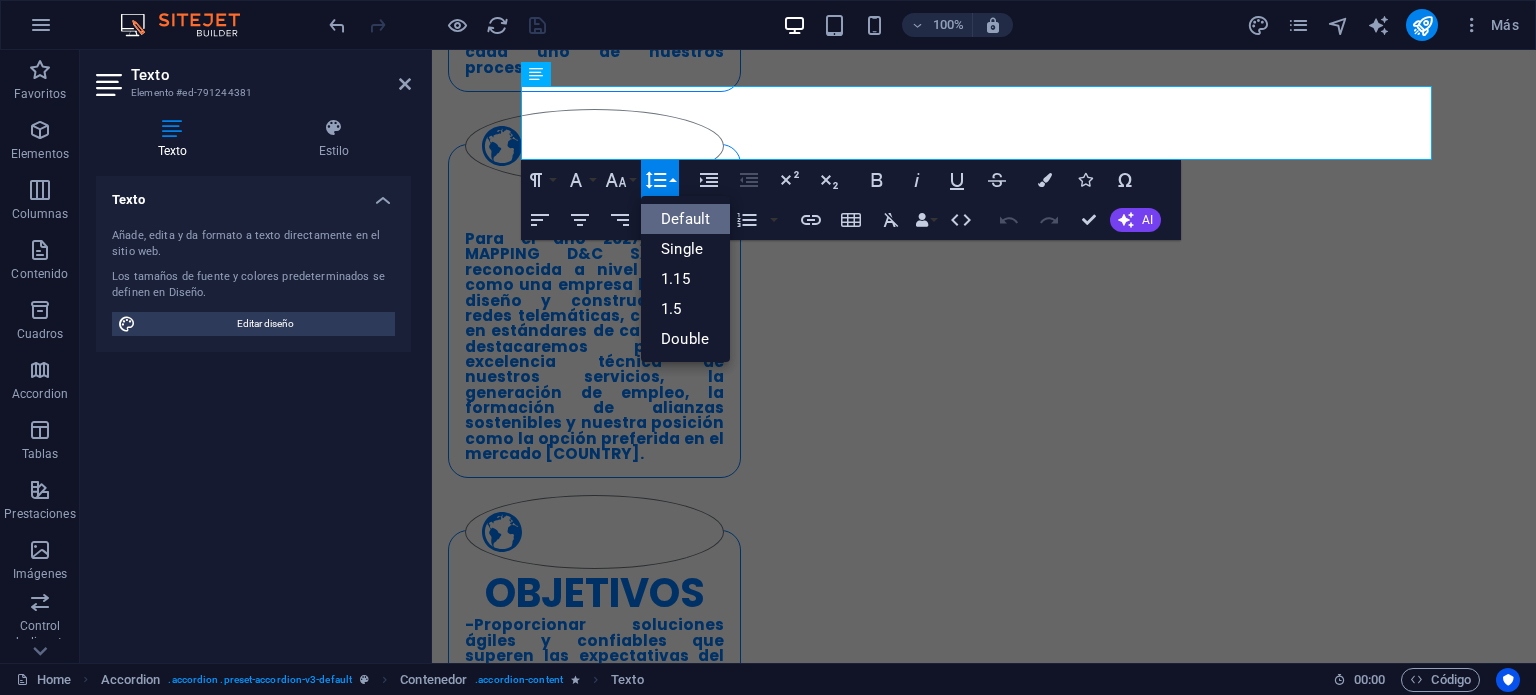 scroll, scrollTop: 0, scrollLeft: 0, axis: both 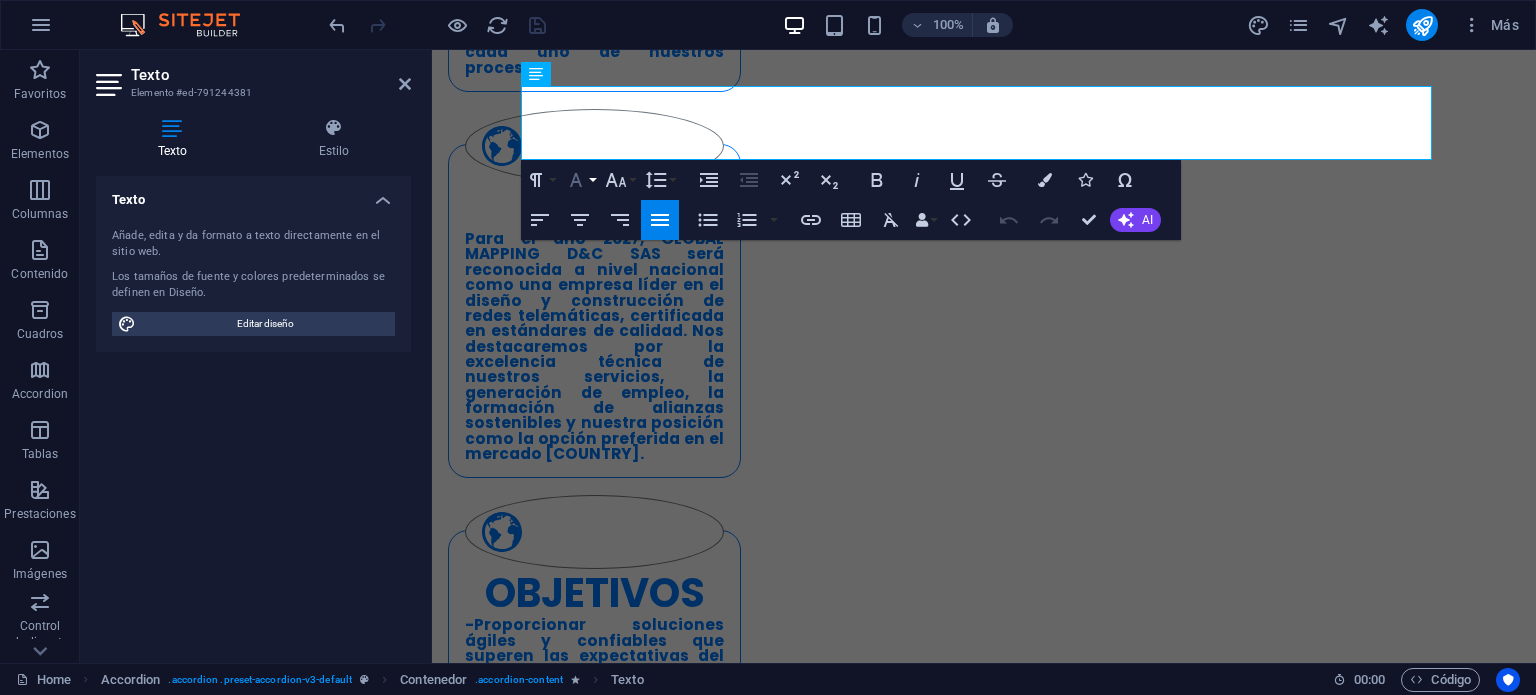 click on "Font Family" at bounding box center [580, 180] 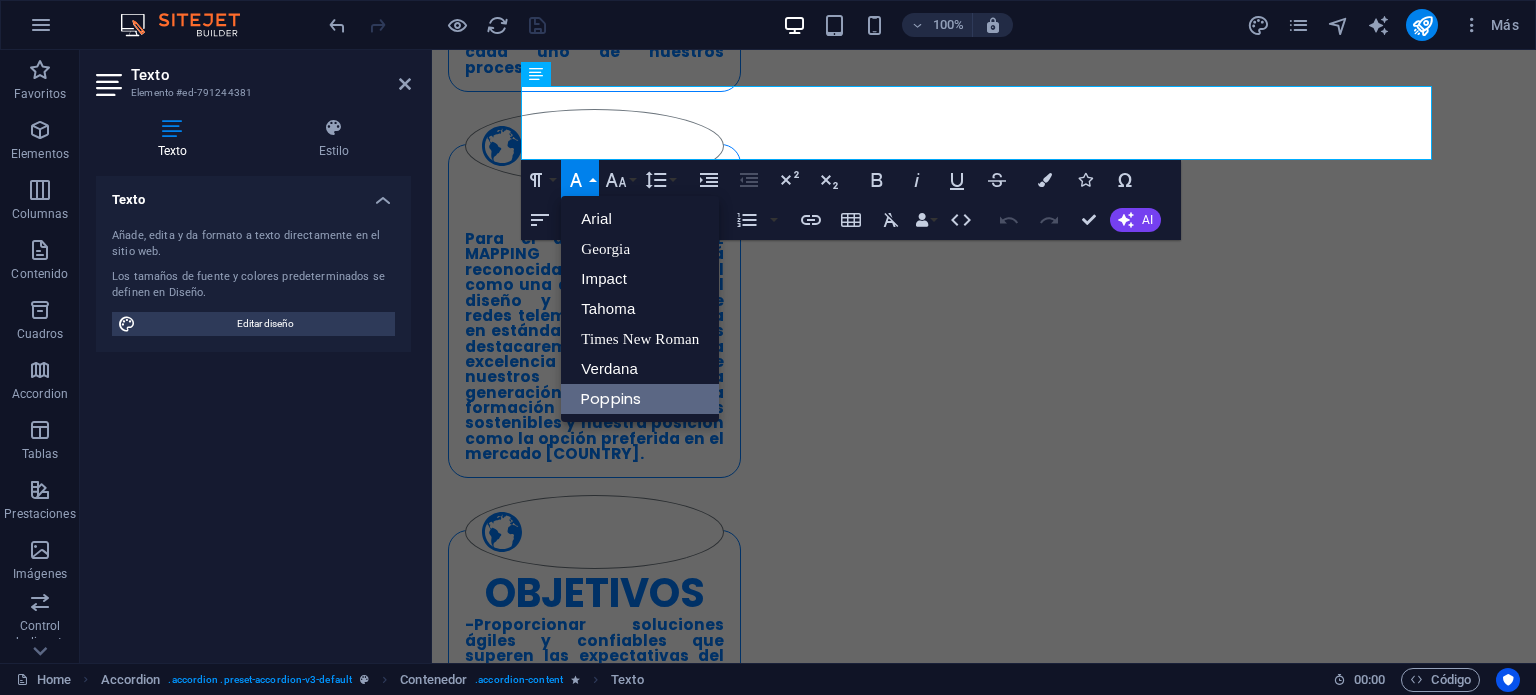 scroll, scrollTop: 0, scrollLeft: 0, axis: both 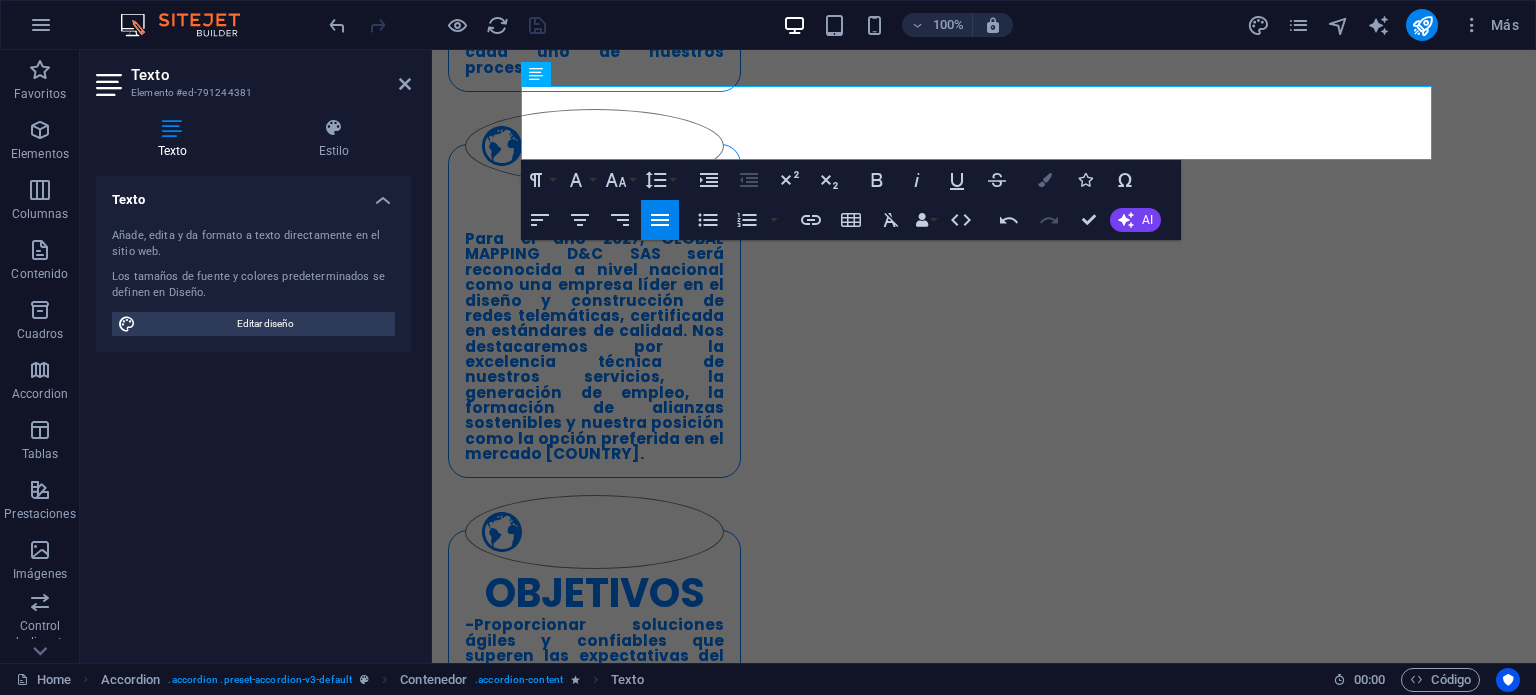 click at bounding box center [1045, 180] 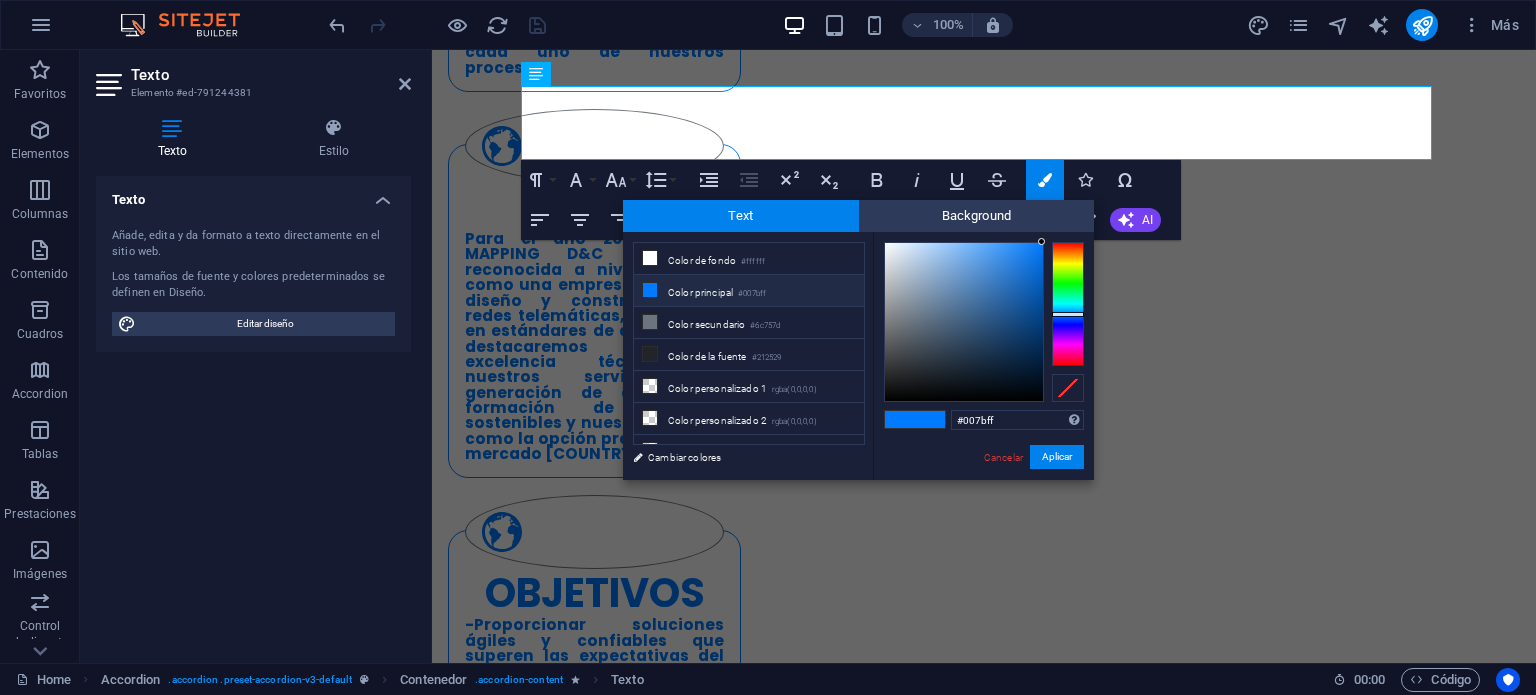 click on "#007bff" at bounding box center (752, 294) 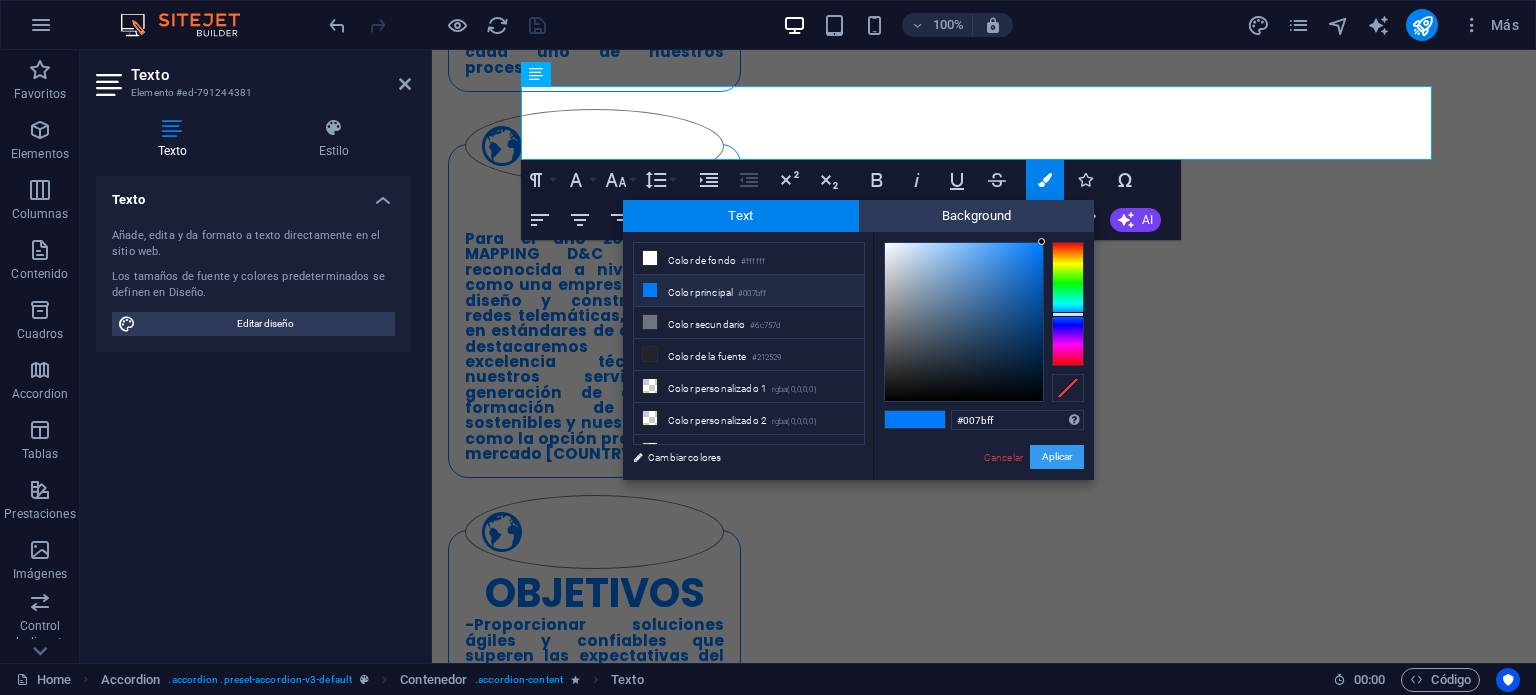 click on "Aplicar" at bounding box center [1057, 457] 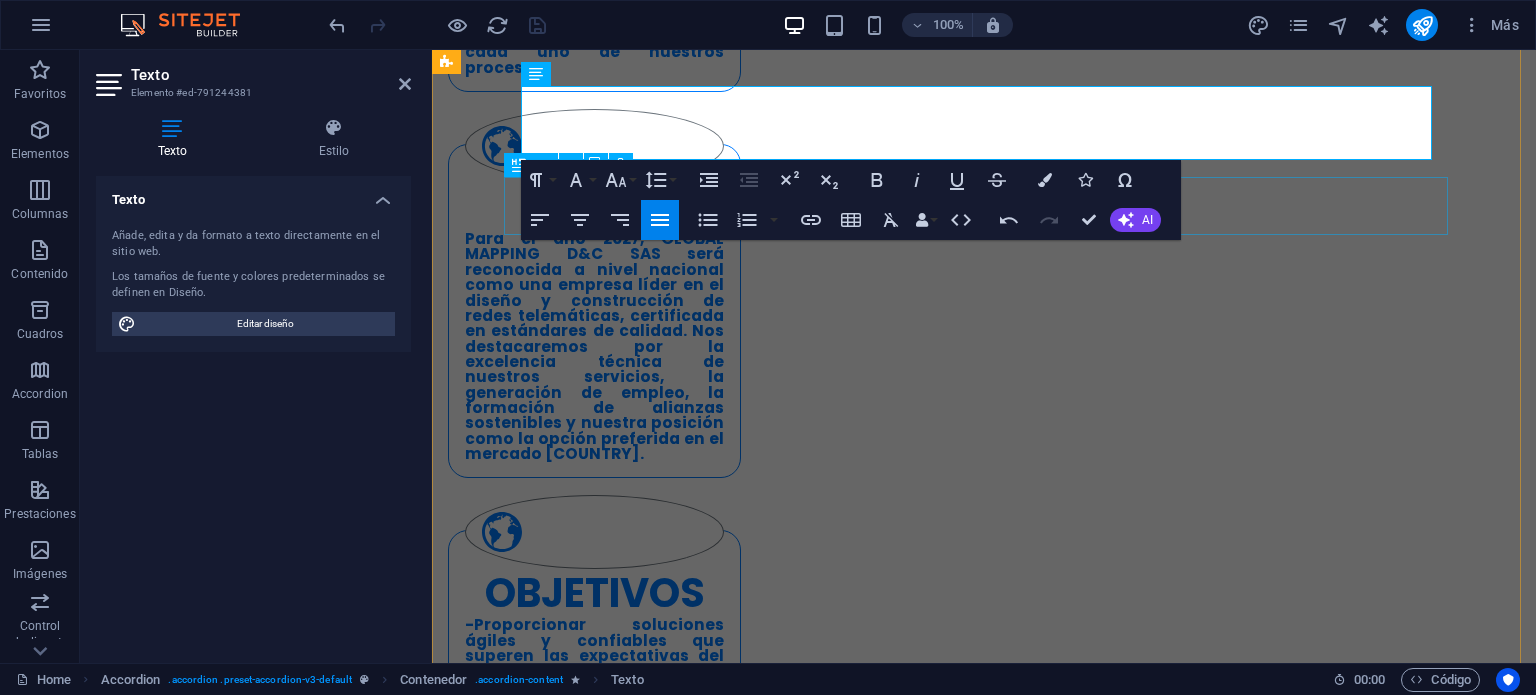 click on "Registro de Información Predial" at bounding box center [920, 2153] 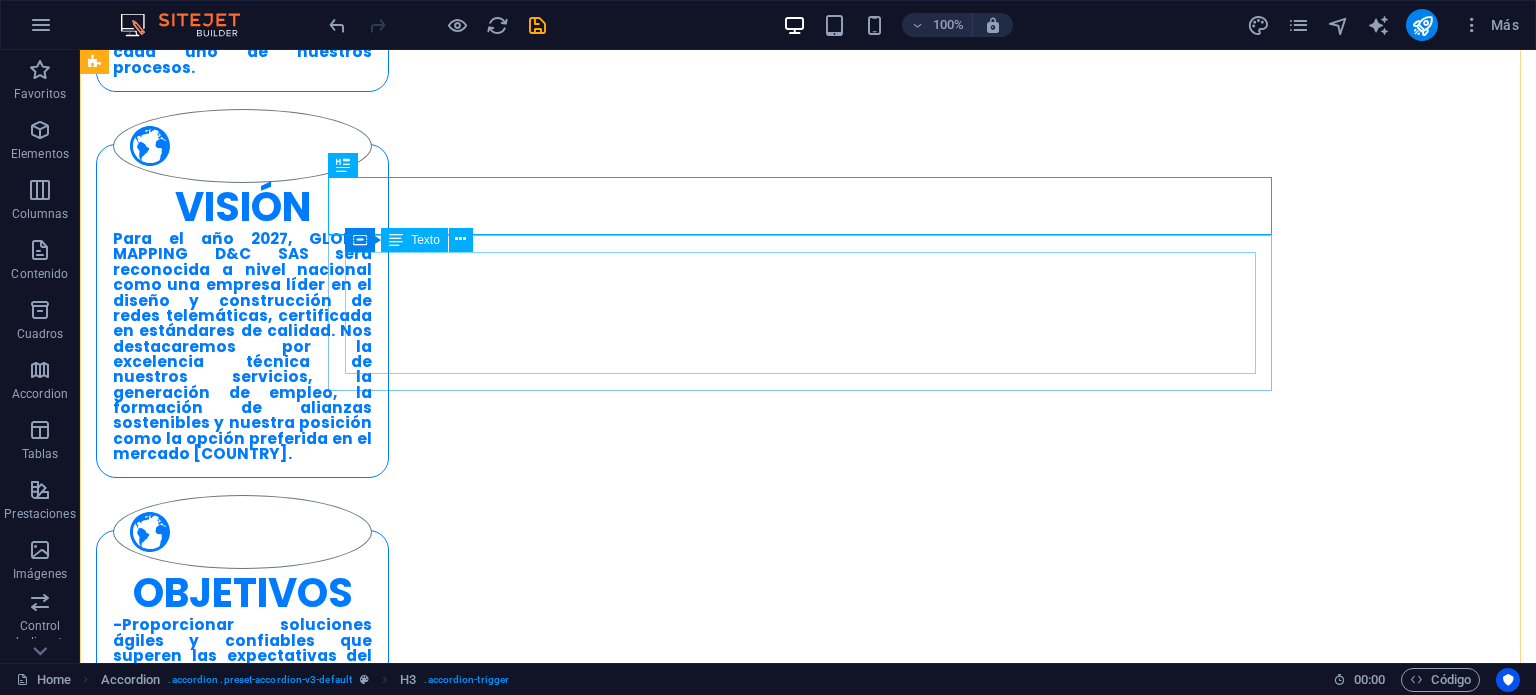 click on "Captura detallada de información en cada homepass: • Tipo y nombre del predio • Dirección principal y alterna • Cantidad de apartamentos, oficinas, locales y pisos Este servicio asegura datos confiables para planificación de red y análisis comercial." at bounding box center (568, 2276) 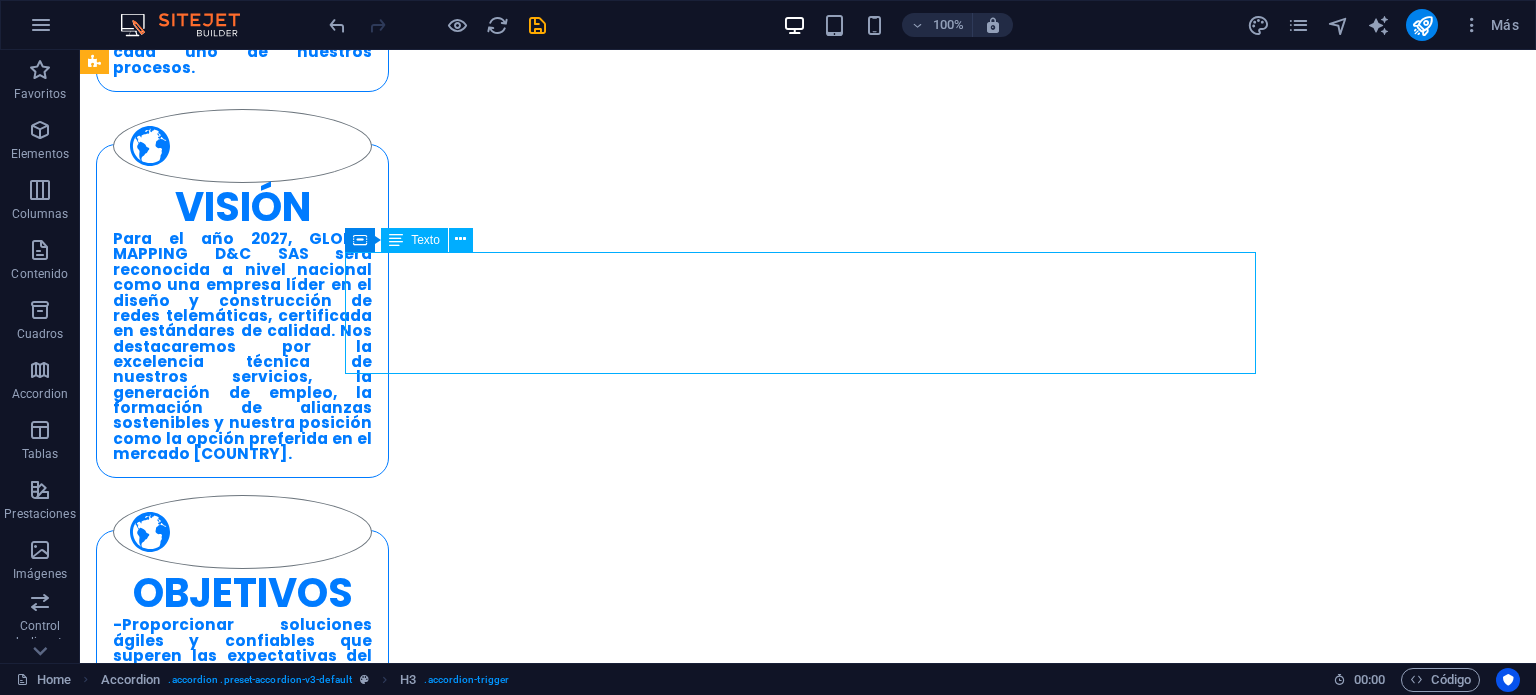 click on "Captura detallada de información en cada homepass: • Tipo y nombre del predio • Dirección principal y alterna • Cantidad de apartamentos, oficinas, locales y pisos Este servicio asegura datos confiables para planificación de red y análisis comercial." at bounding box center [568, 2276] 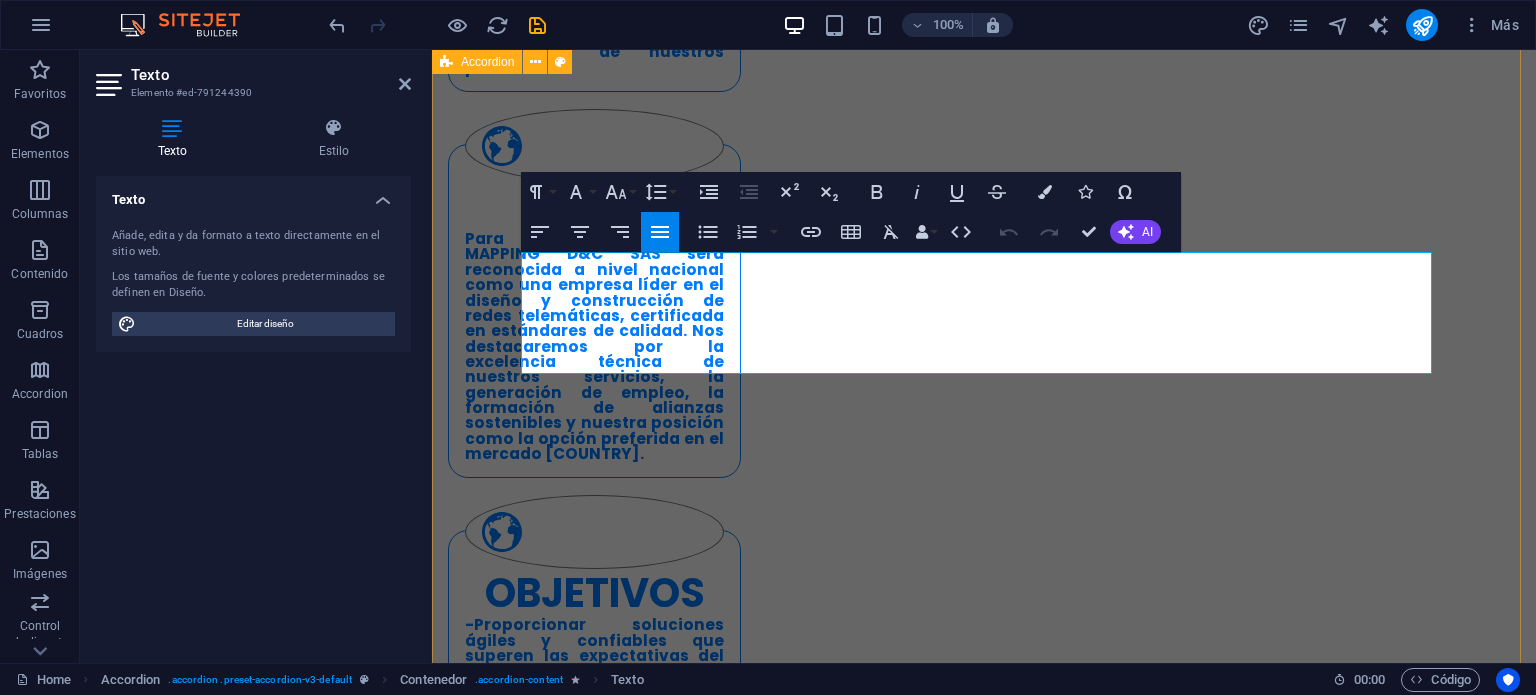 drag, startPoint x: 1286, startPoint y: 360, endPoint x: 452, endPoint y: 275, distance: 838.3204 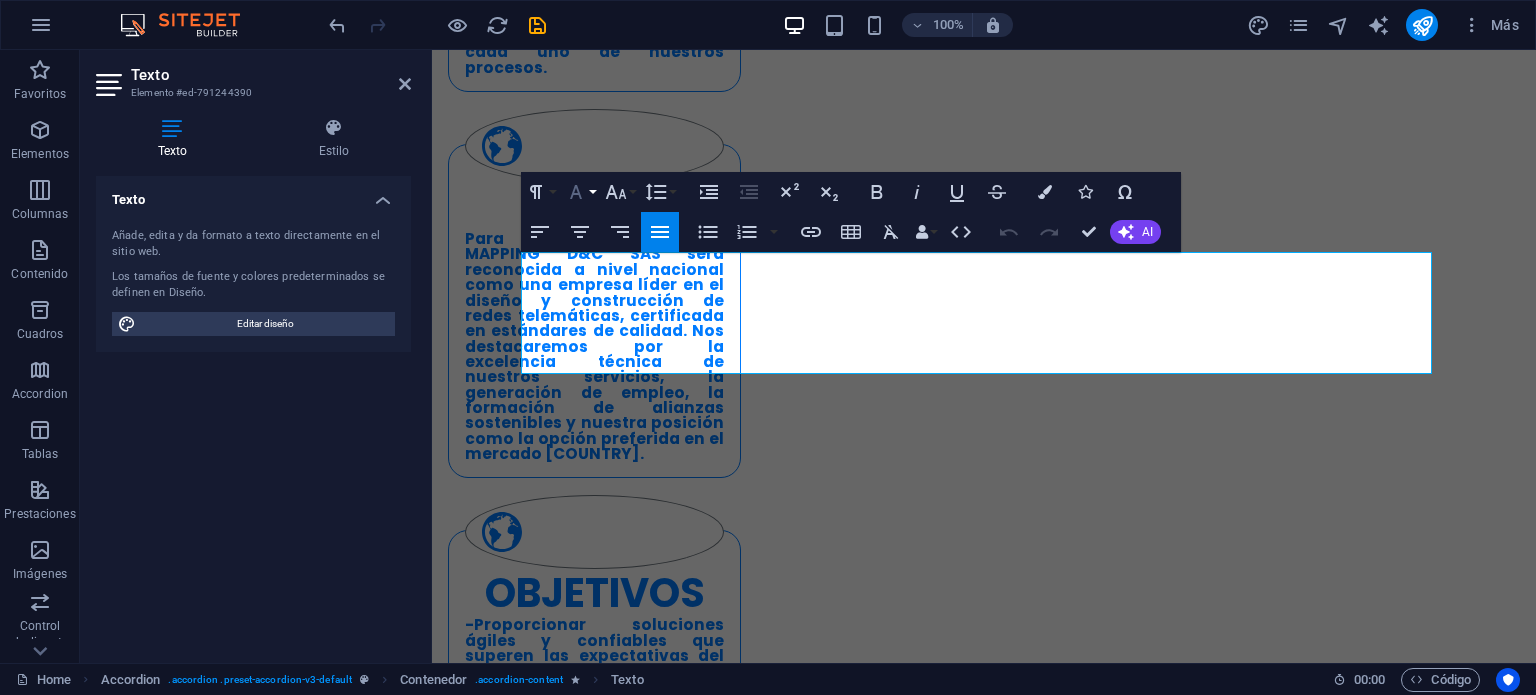 click on "Font Family" at bounding box center (580, 192) 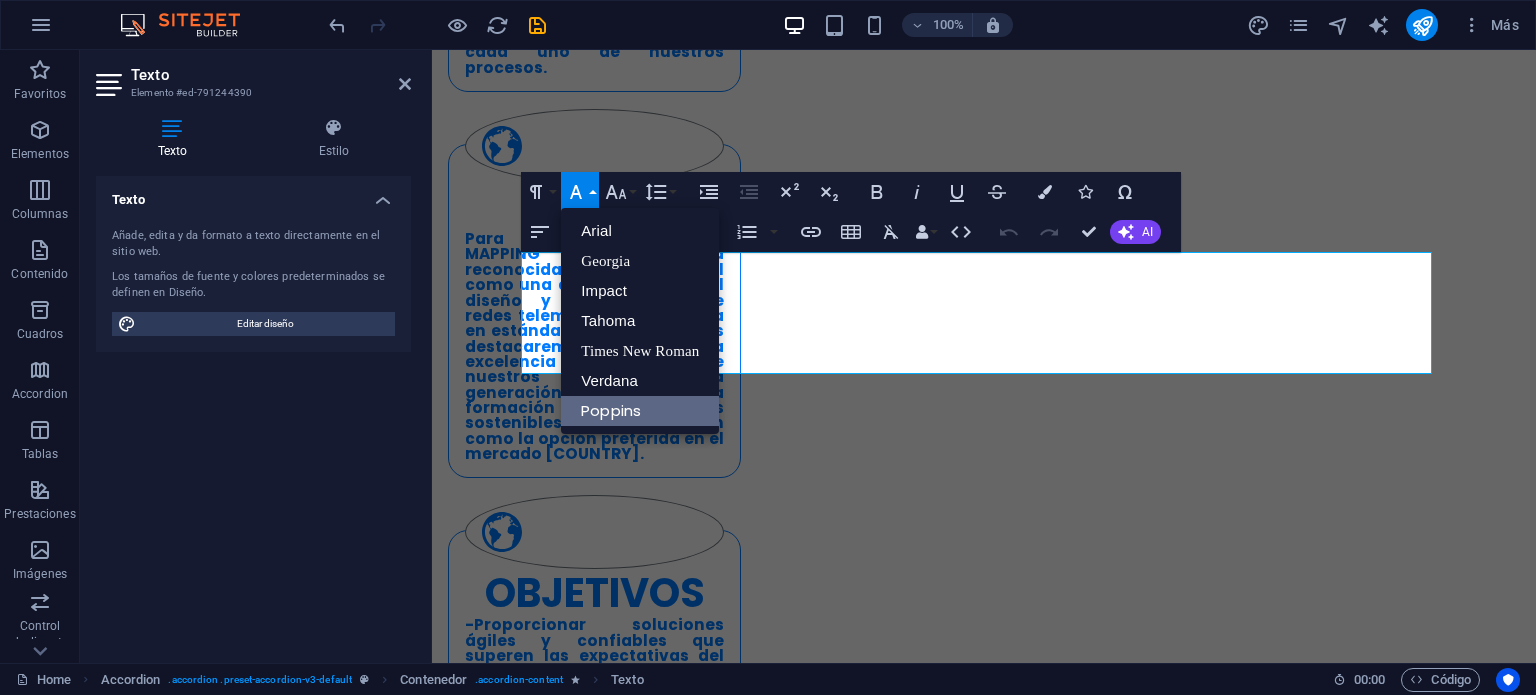 scroll, scrollTop: 0, scrollLeft: 0, axis: both 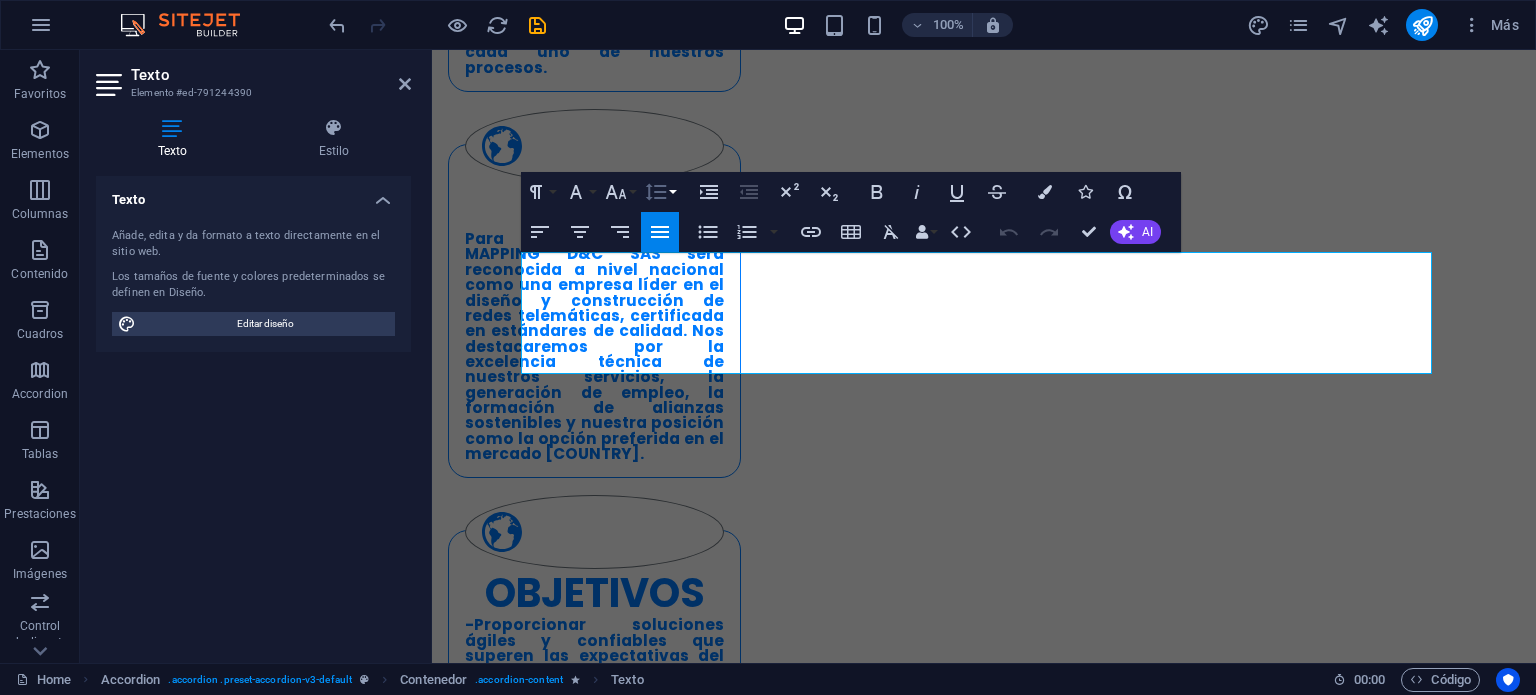 click on "Line Height" at bounding box center [660, 192] 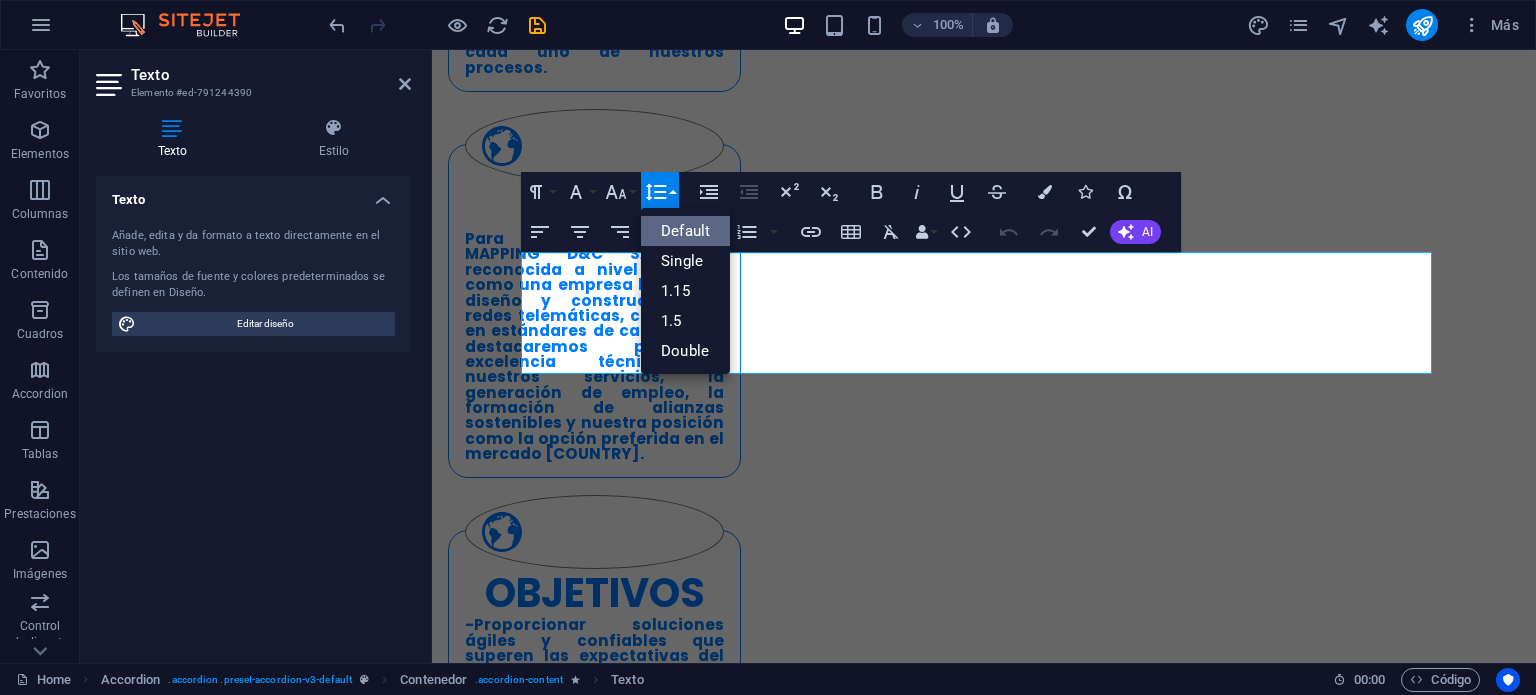 scroll, scrollTop: 0, scrollLeft: 0, axis: both 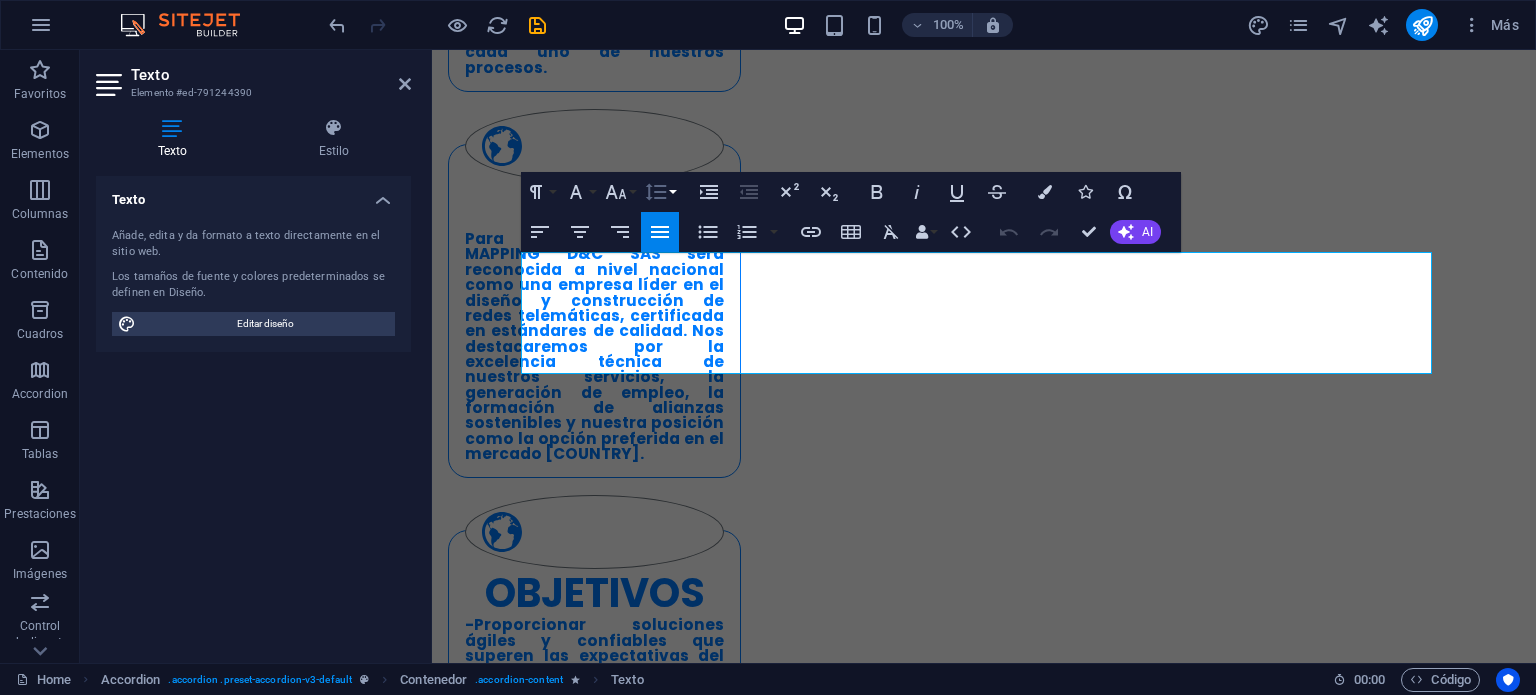 click on "Line Height" at bounding box center (660, 192) 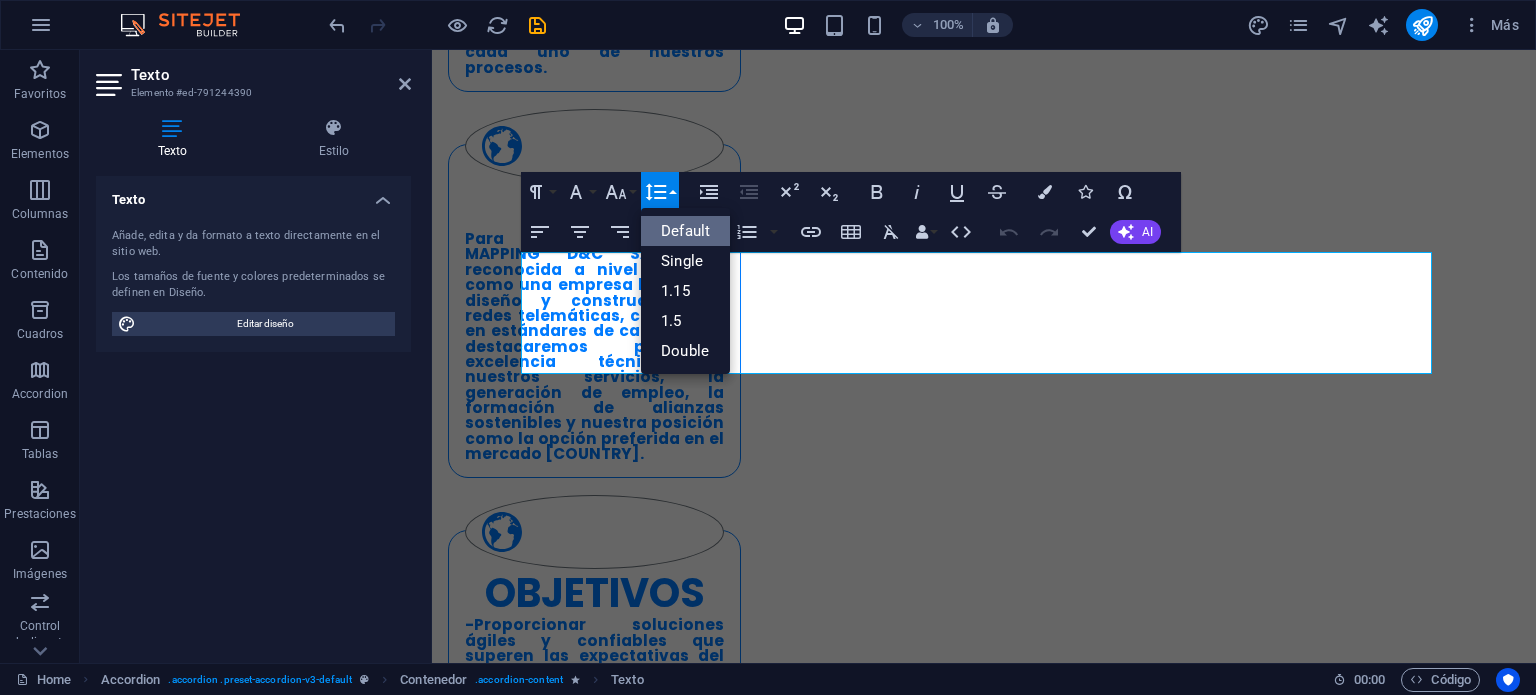 scroll, scrollTop: 0, scrollLeft: 0, axis: both 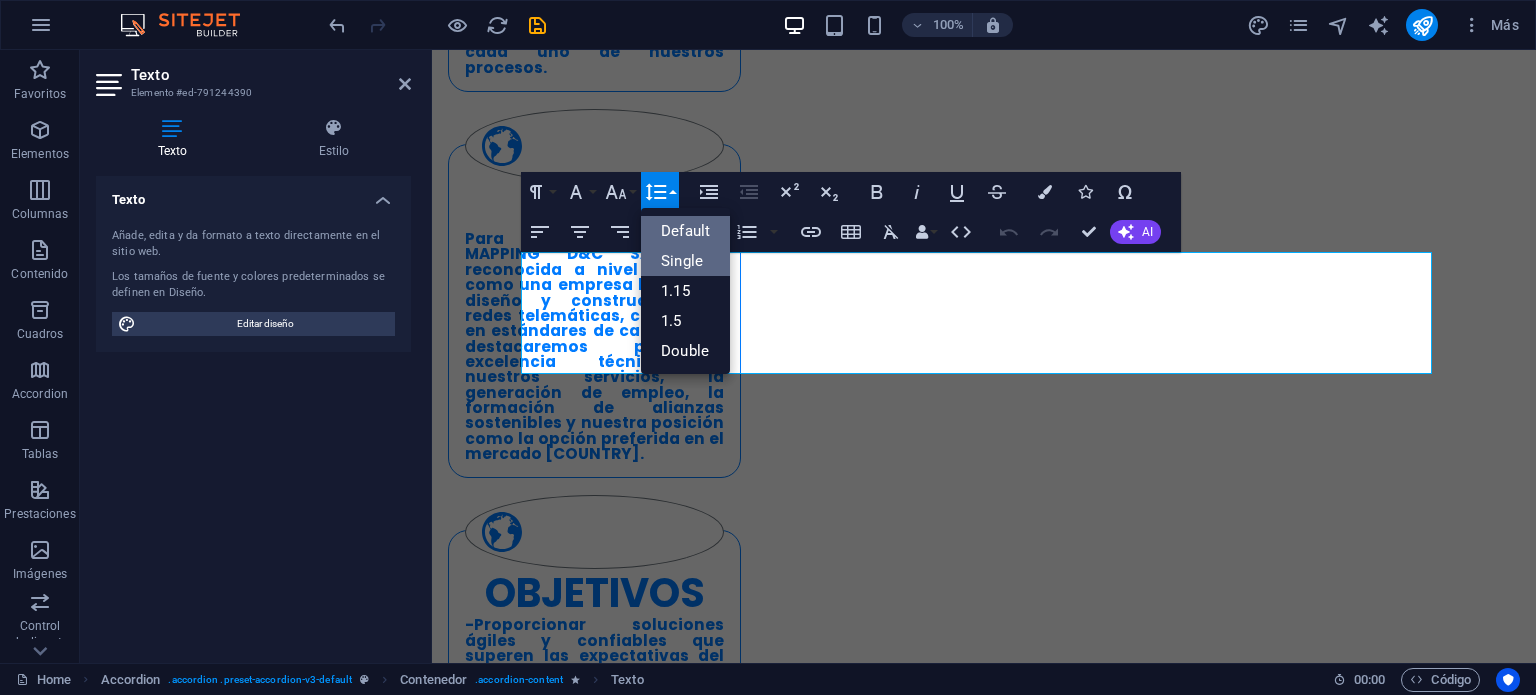 click on "Single" at bounding box center (685, 261) 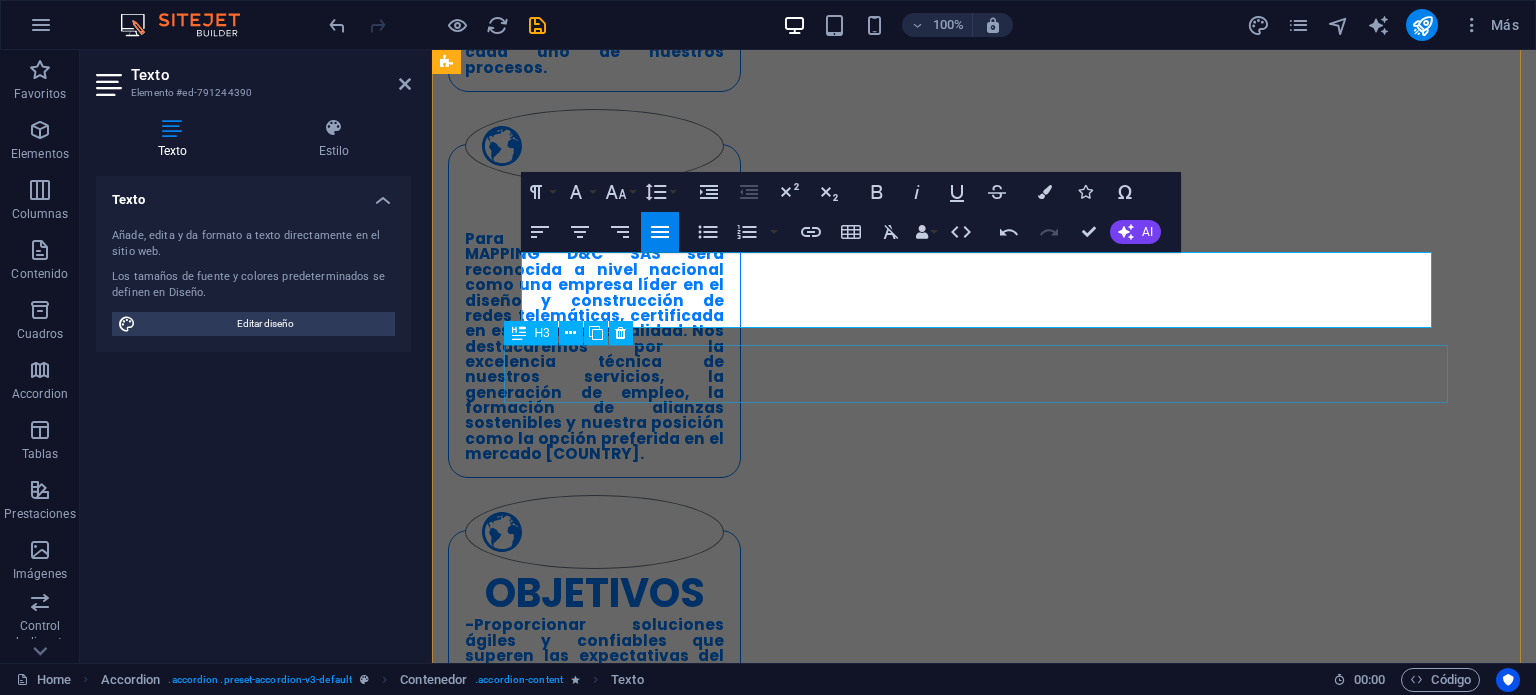 click on "Diagnóstico de Infraestructura Existente" at bounding box center (920, 2323) 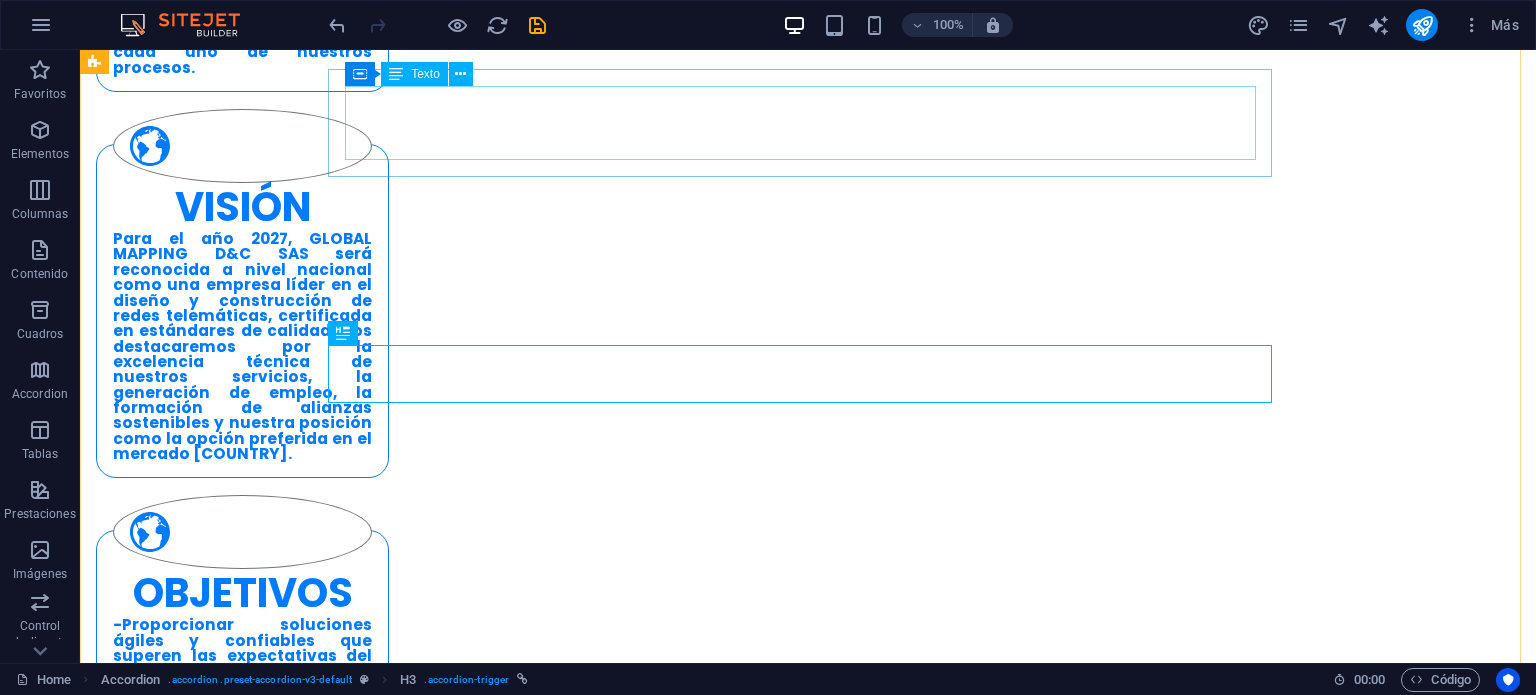 click on "Recolección precisa de datos en campo, respaldada por herramientas digitales exigidas por entidades como Electrificadoras, para documentar predios e infraestructura eléctrica y de telecomunicaciones. Se entrega la información georreferenciada, normalizada y validada para uso técnico y legal." at bounding box center (568, 2085) 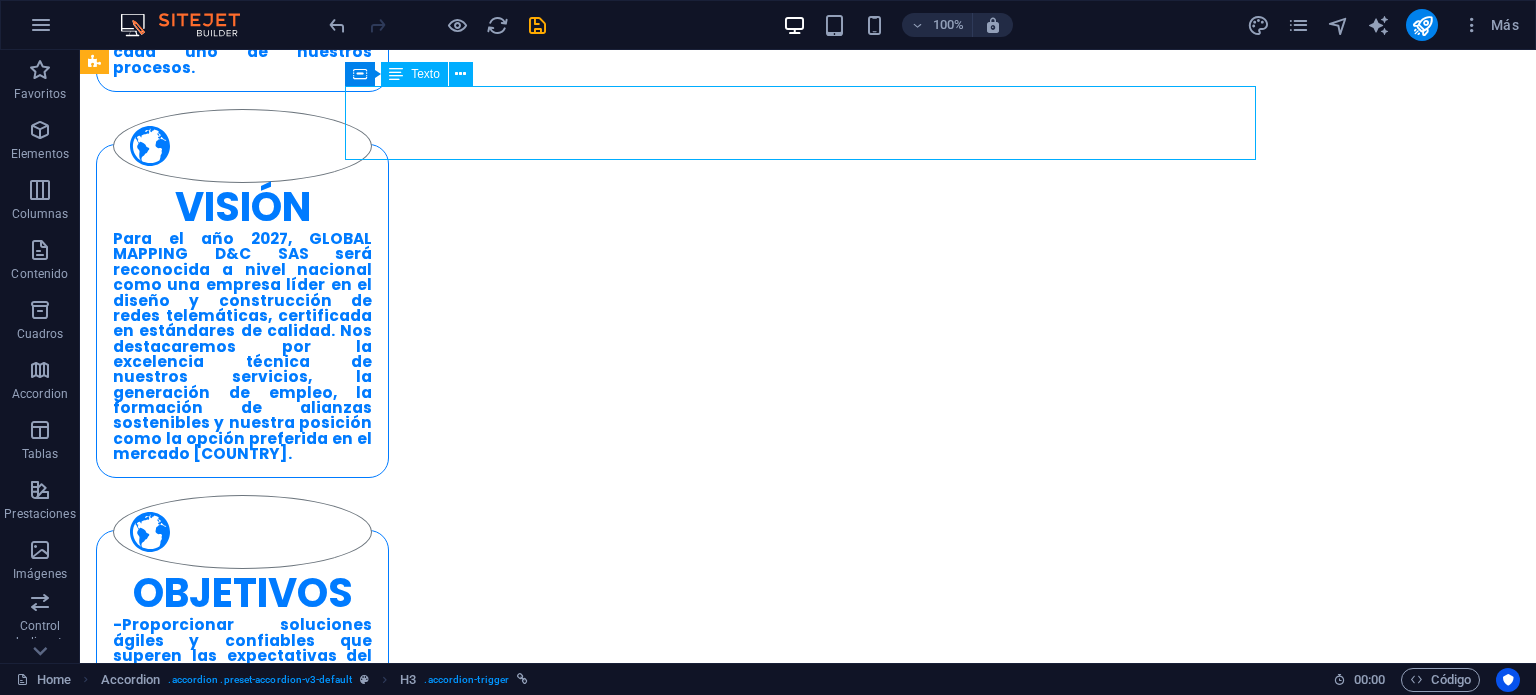 click on "Recolección precisa de datos en campo, respaldada por herramientas digitales exigidas por entidades como Electrificadoras, para documentar predios e infraestructura eléctrica y de telecomunicaciones. Se entrega la información georreferenciada, normalizada y validada para uso técnico y legal." at bounding box center (568, 2085) 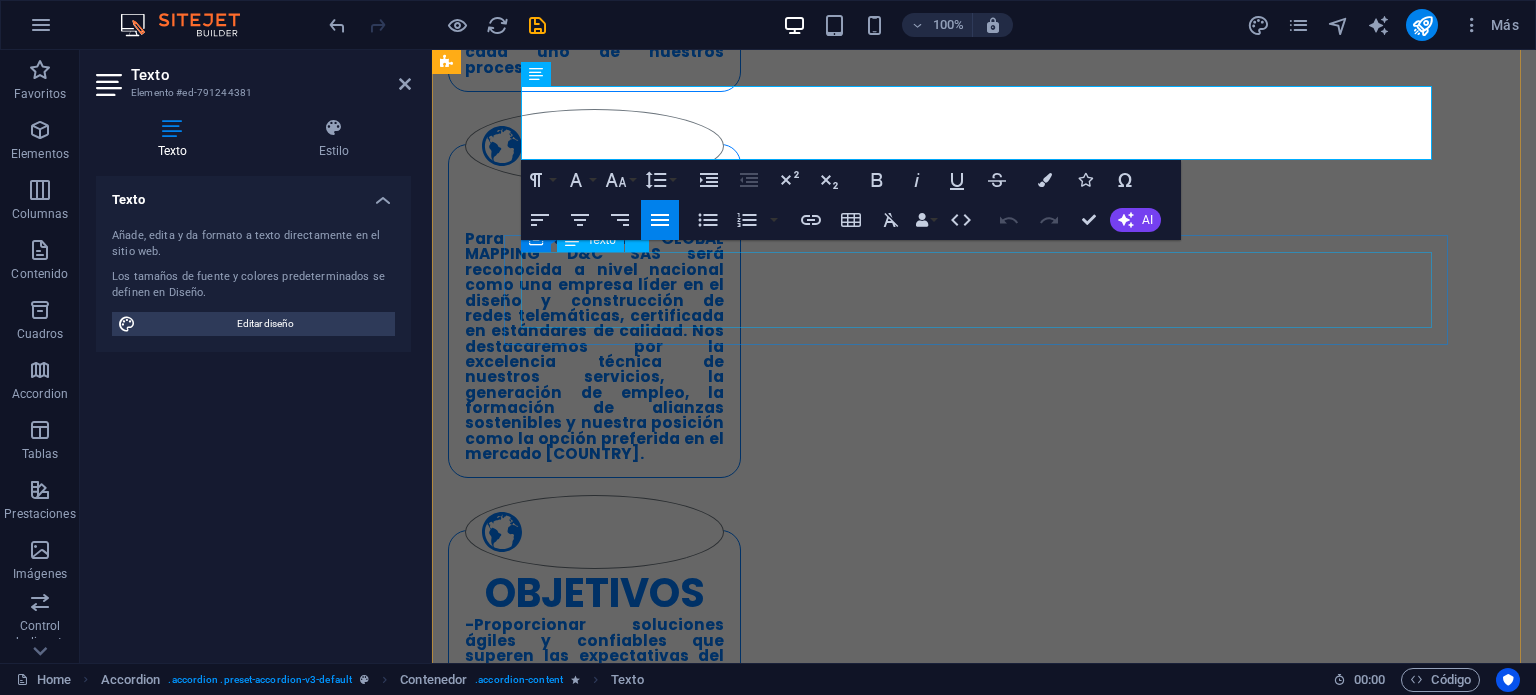 click on "Captura detallada de información en cada homepass: • Tipo y nombre del predio • Dirección principal y alterna • Cantidad de apartamentos, oficinas, locales y pisos Este servicio asegura datos confiables para planificación de red y análisis comercial." at bounding box center (920, 2238) 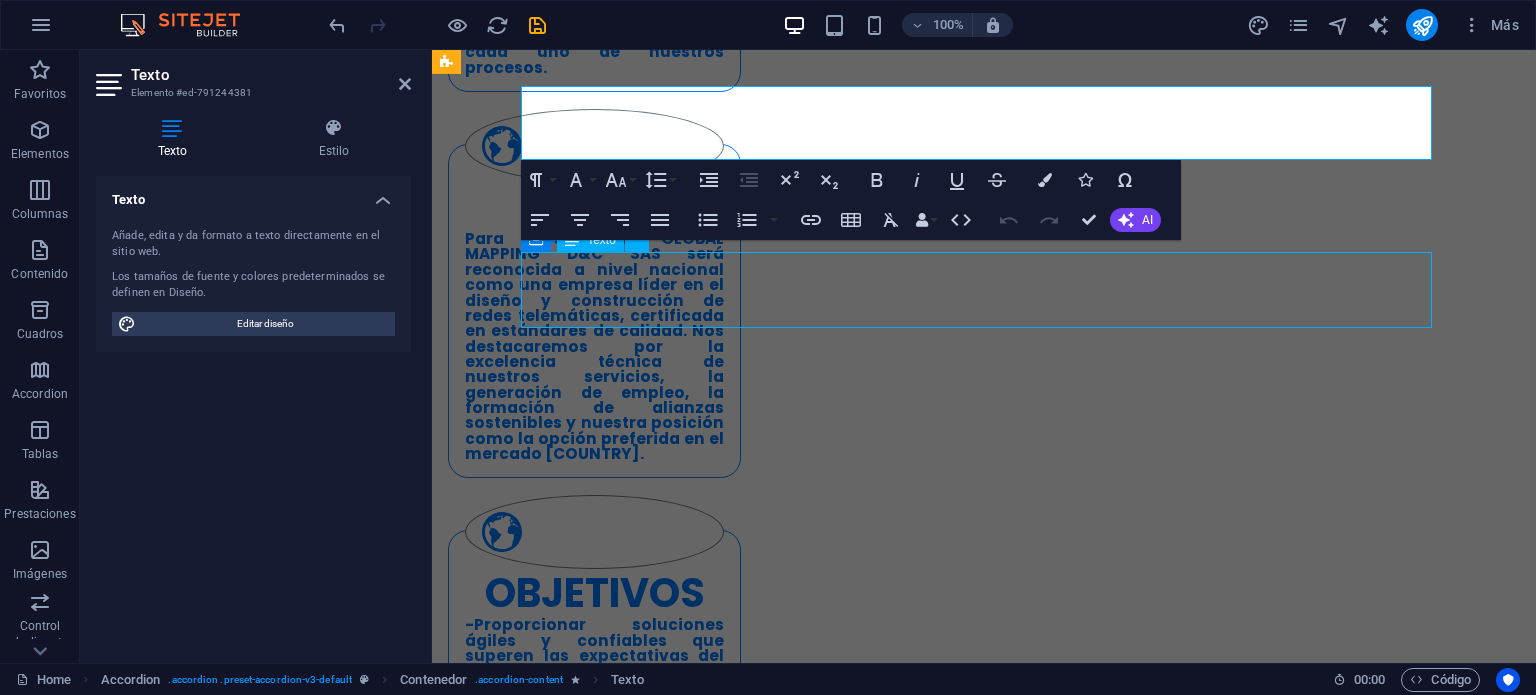 click on "Captura detallada de información en cada homepass: • Tipo y nombre del predio • Dirección principal y alterna • Cantidad de apartamentos, oficinas, locales y pisos Este servicio asegura datos confiables para planificación de red y análisis comercial." at bounding box center [920, 2238] 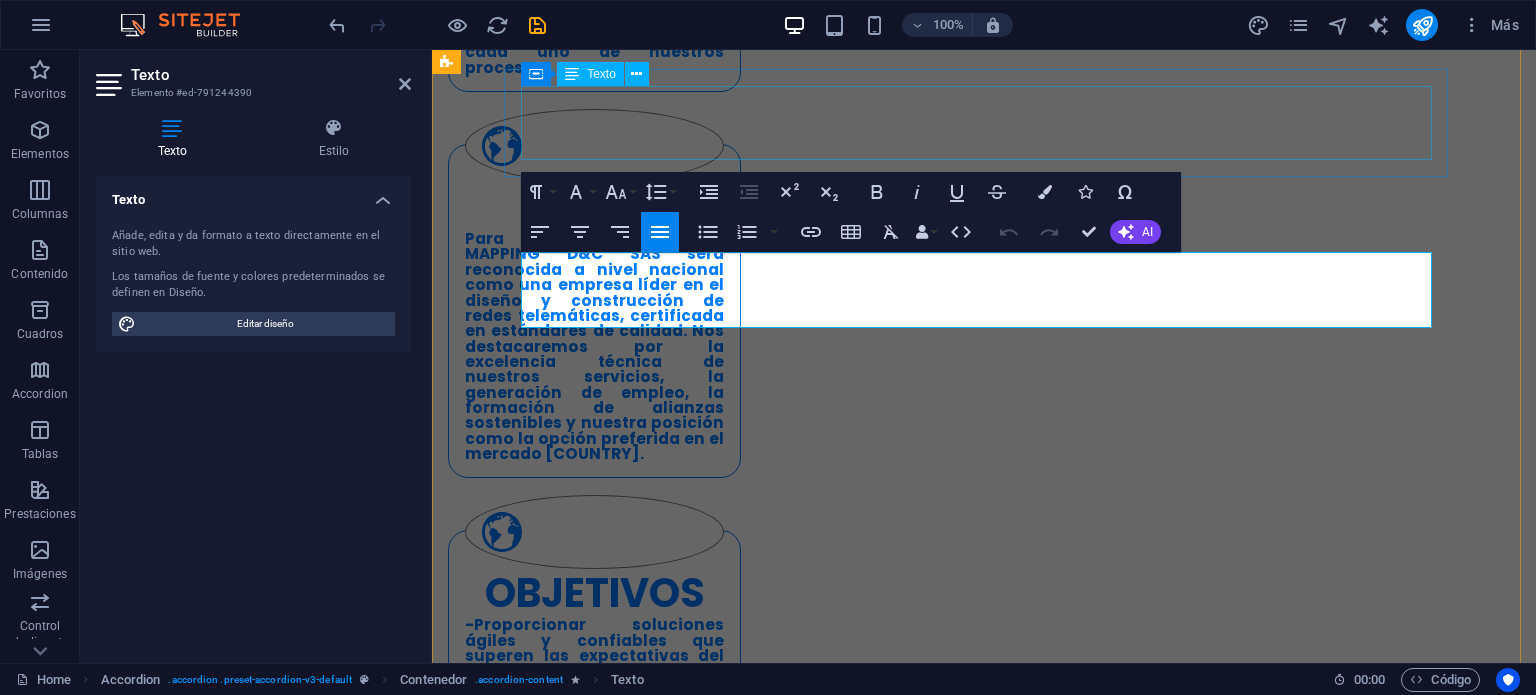 click on "Recolección precisa de datos en campo, respaldada por herramientas digitales exigidas por entidades como Electrificadoras, para documentar predios e infraestructura eléctrica y de telecomunicaciones. Se entrega la información georreferenciada, normalizada y validada para uso técnico y legal." at bounding box center [920, 2071] 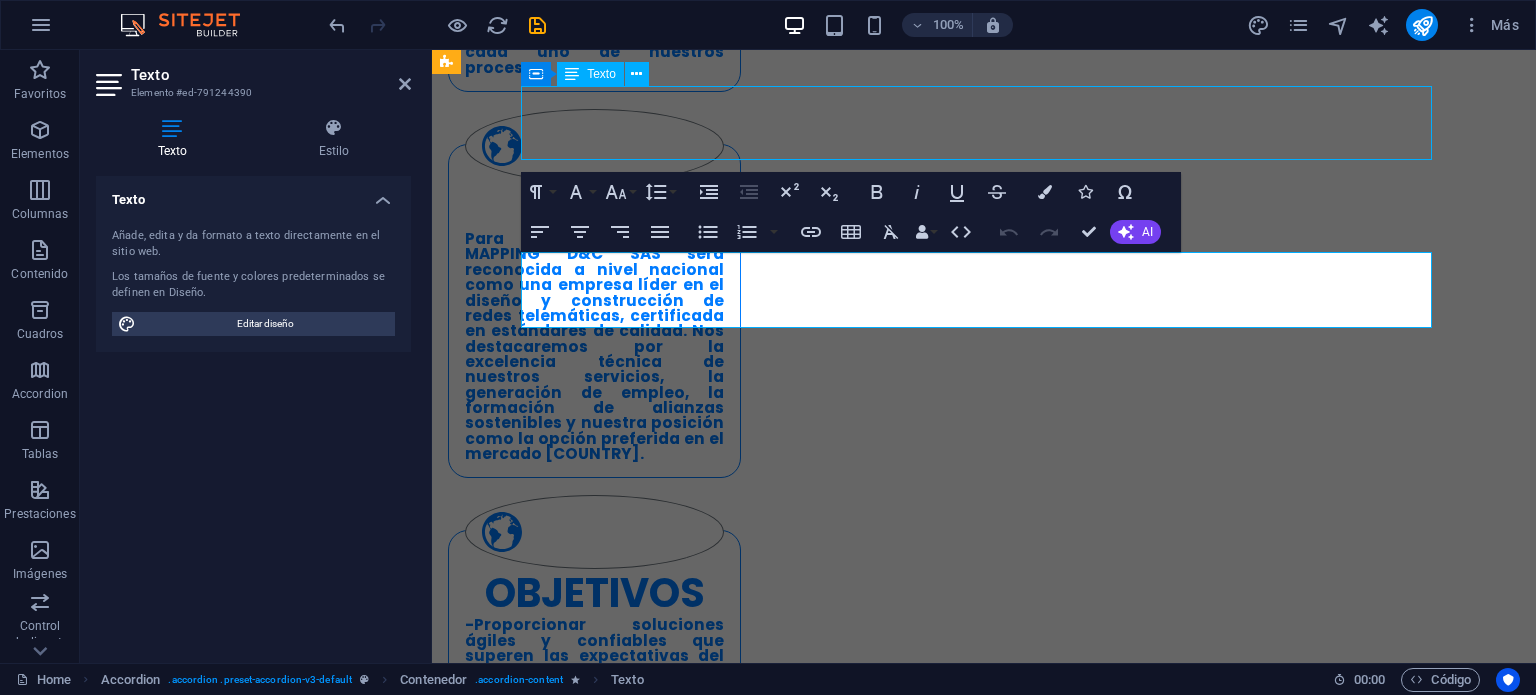 click on "Recolección precisa de datos en campo, respaldada por herramientas digitales exigidas por entidades como Electrificadoras, para documentar predios e infraestructura eléctrica y de telecomunicaciones. Se entrega la información georreferenciada, normalizada y validada para uso técnico y legal." at bounding box center [920, 2071] 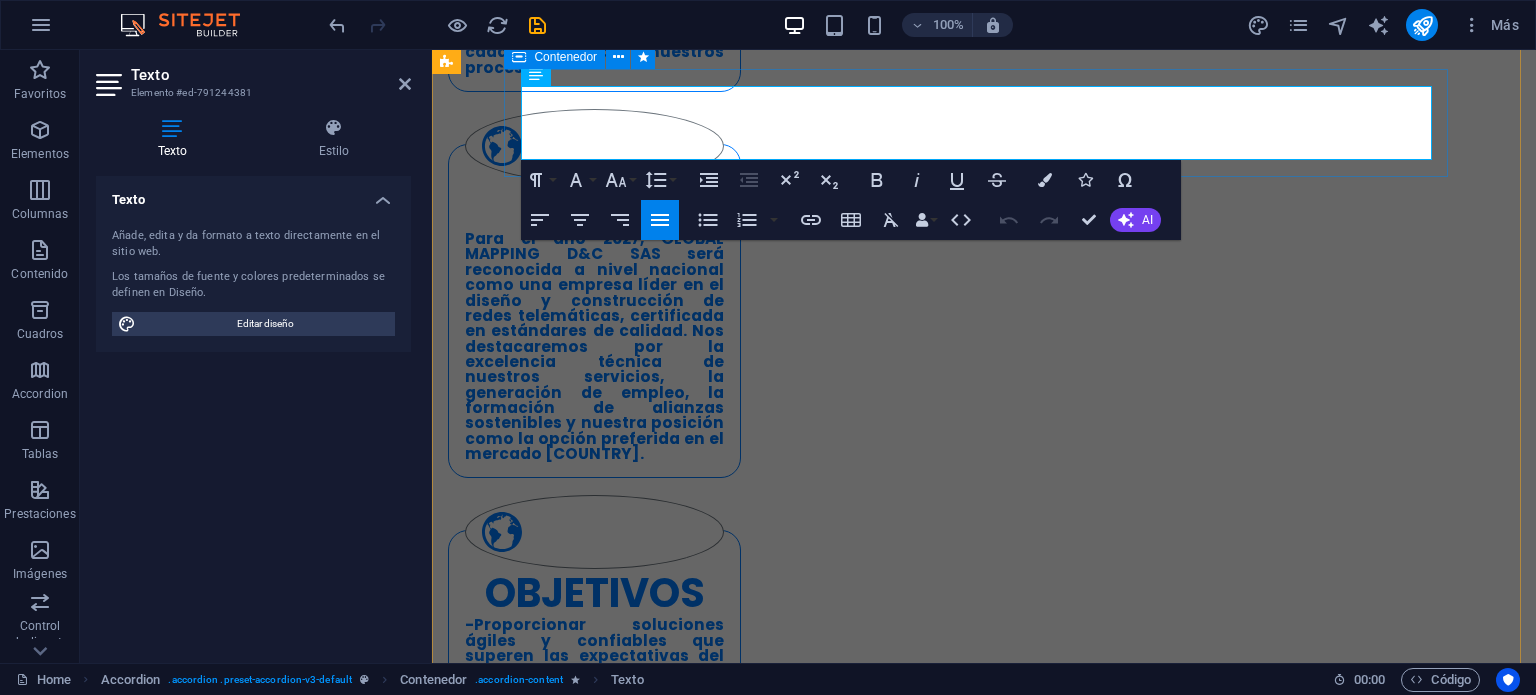 drag, startPoint x: 1115, startPoint y: 149, endPoint x: 514, endPoint y: 100, distance: 602.9942 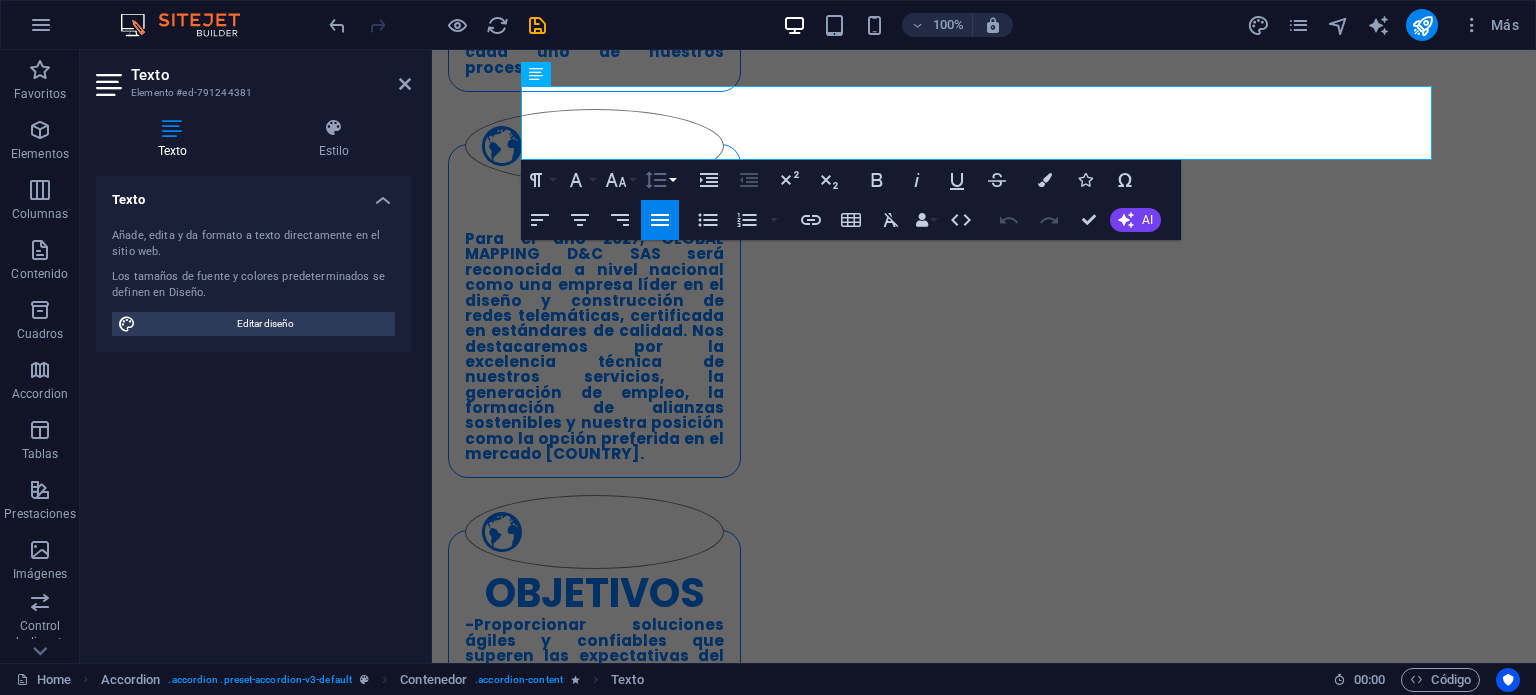 click on "Line Height" at bounding box center [660, 180] 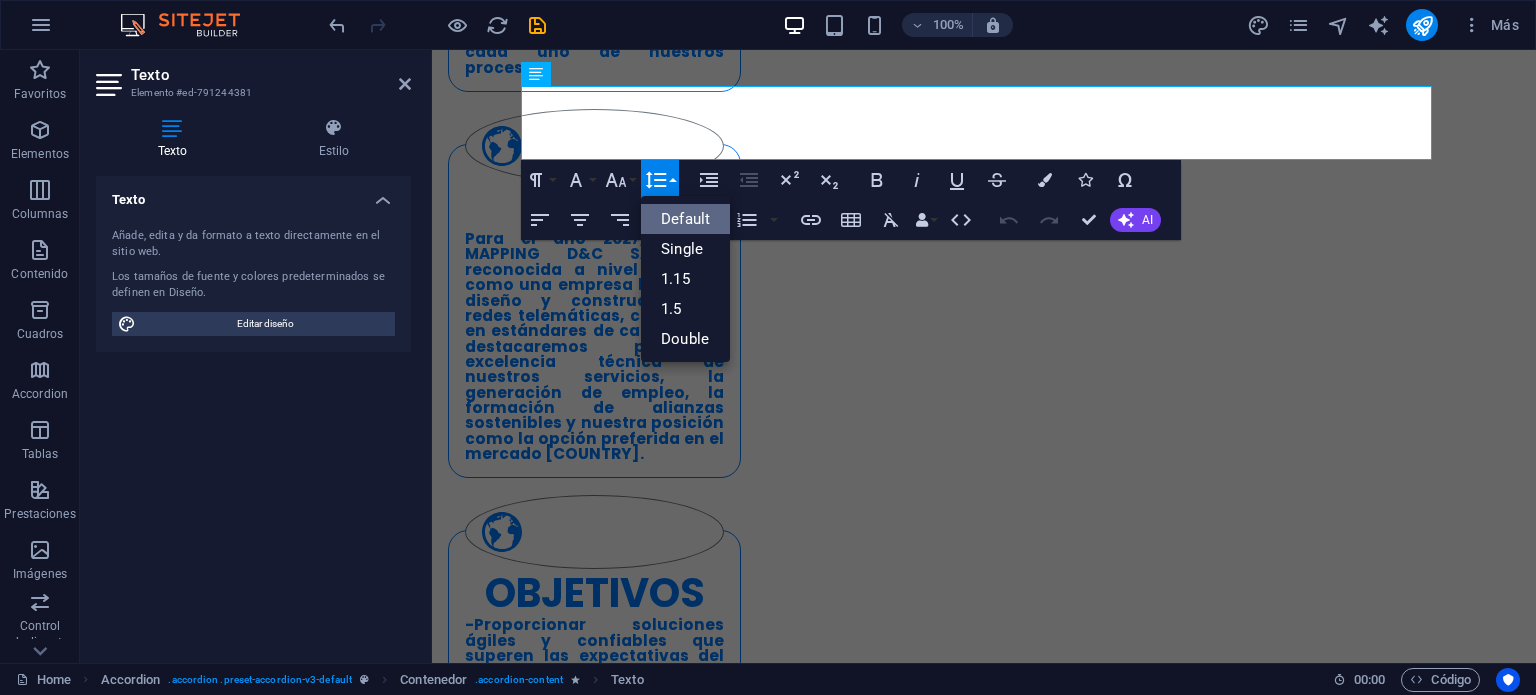 scroll, scrollTop: 0, scrollLeft: 0, axis: both 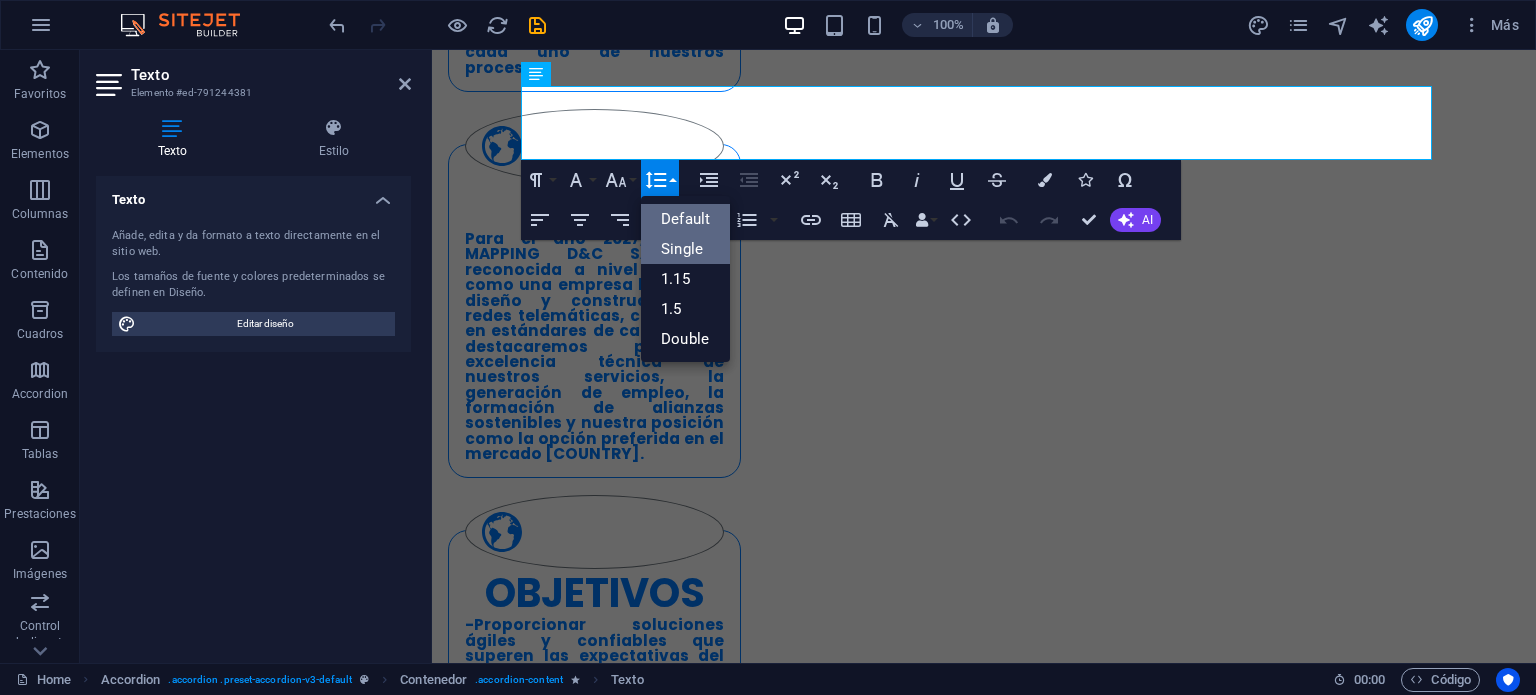 click on "Single" at bounding box center (685, 249) 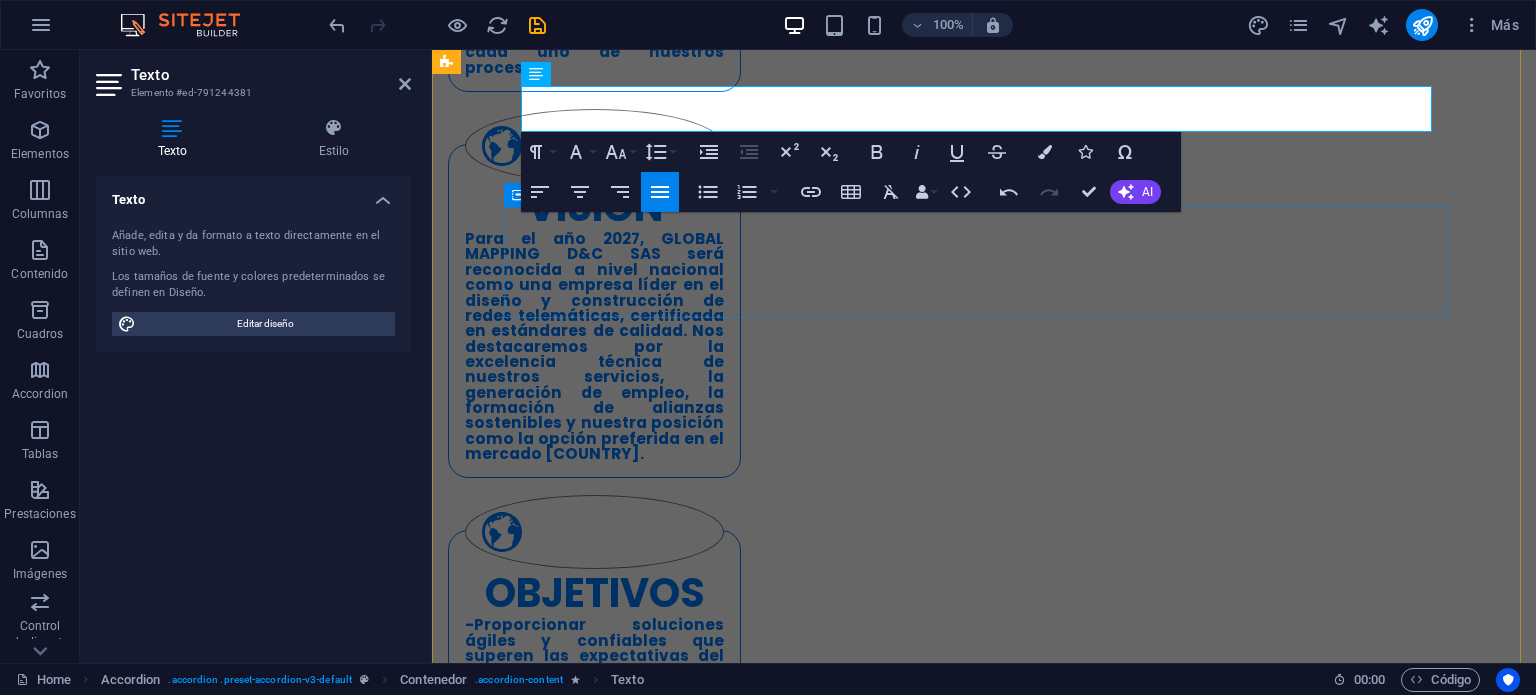 click on "Captura detallada de información en cada homepass: • Tipo y nombre del predio • Dirección principal y alterna • Cantidad de apartamentos, oficinas, locales y pisos Este servicio asegura datos confiables para planificación de red y análisis comercial." at bounding box center [920, 2211] 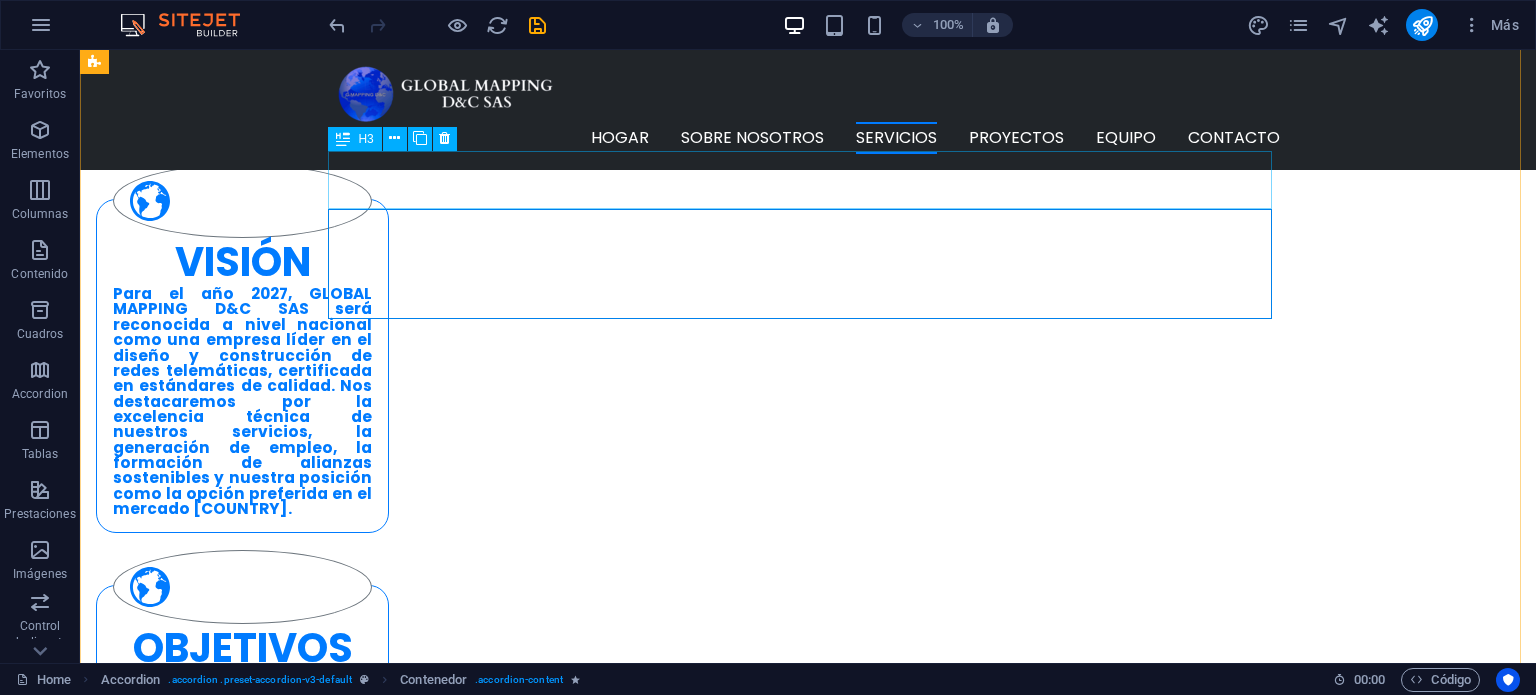 scroll, scrollTop: 2032, scrollLeft: 0, axis: vertical 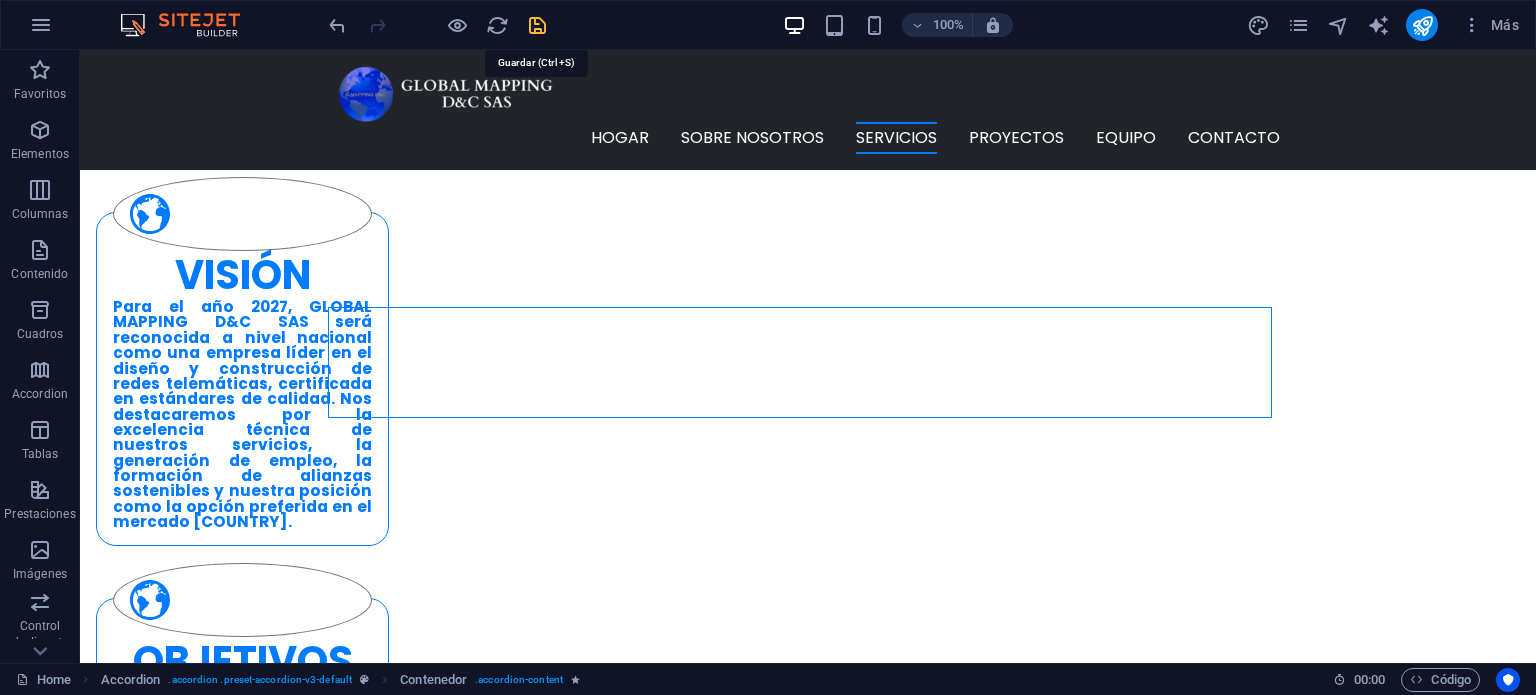 click at bounding box center [537, 25] 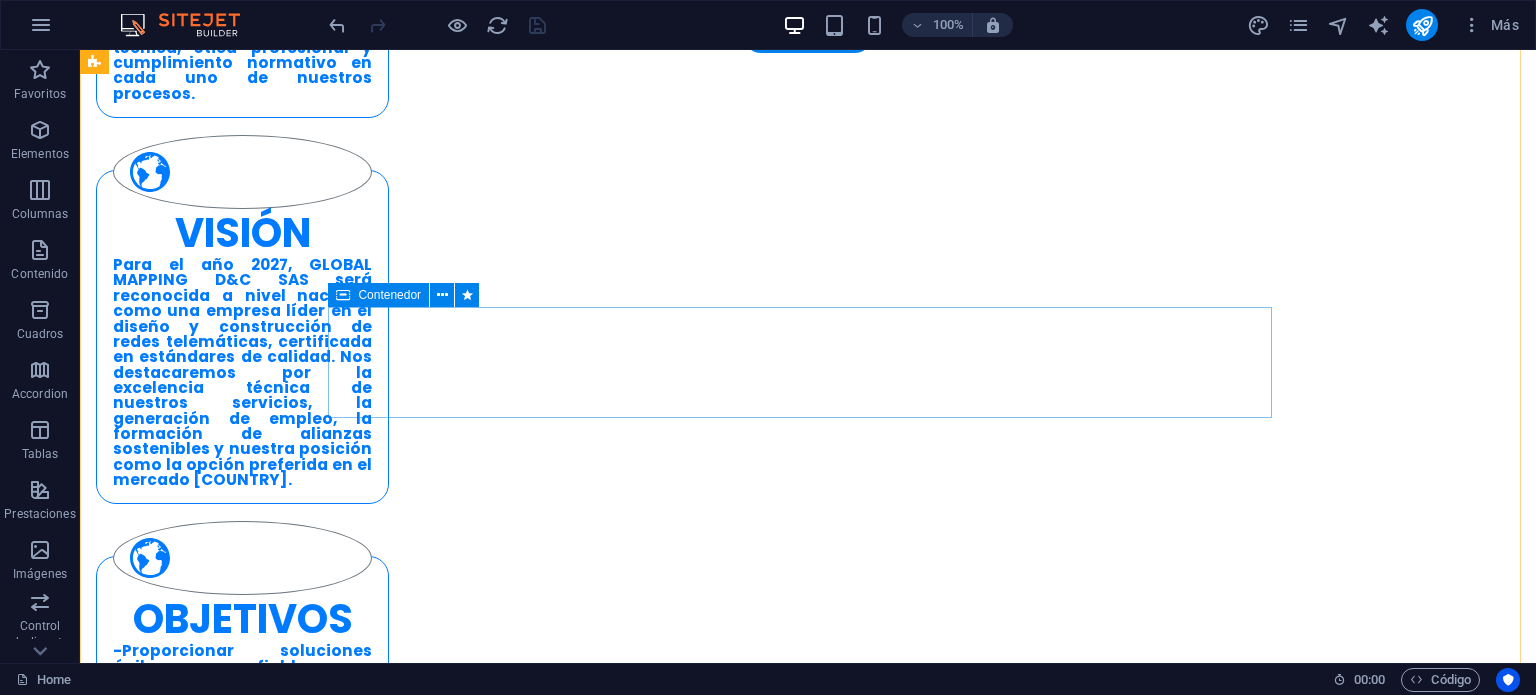scroll, scrollTop: 2132, scrollLeft: 0, axis: vertical 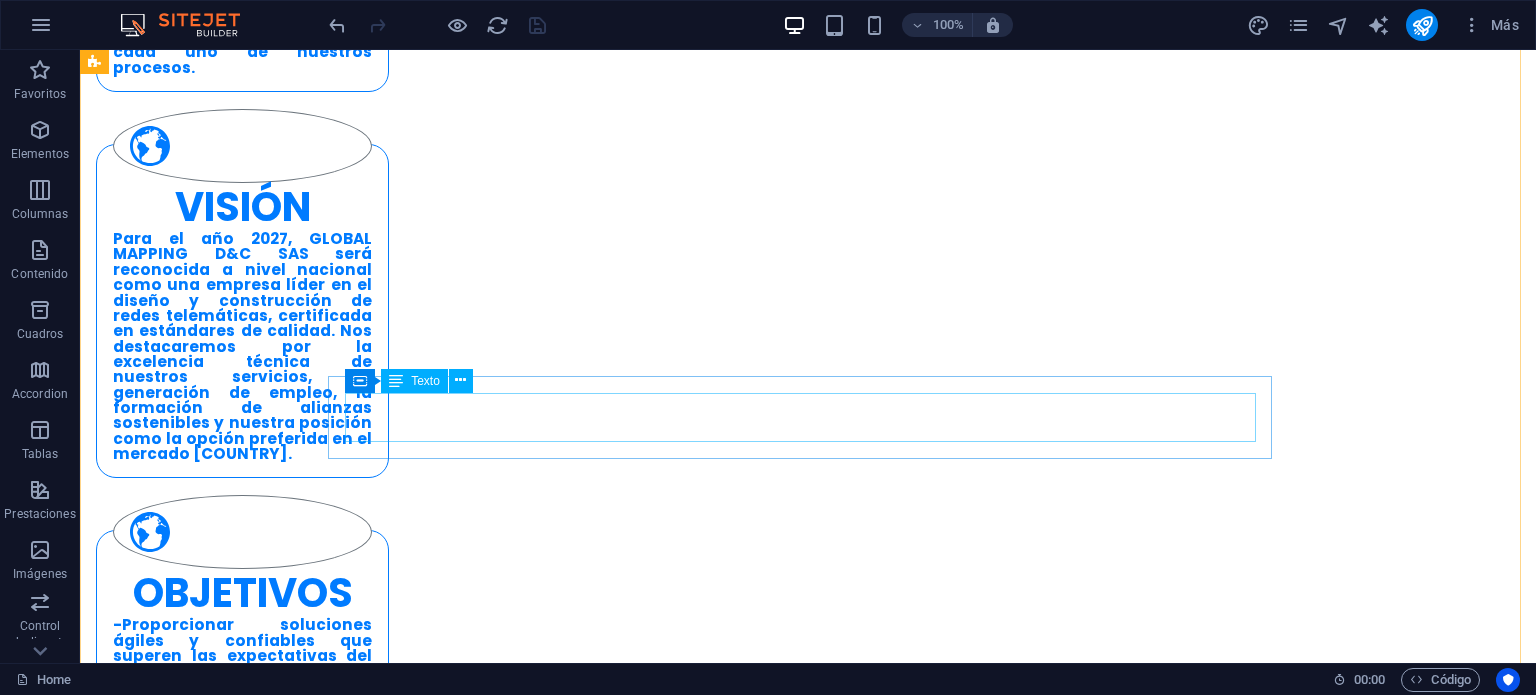 click on "Registro técnico de infraestructura soportante (postes, ductos, cámaras, acometidas, etc.), tanto de energía eléctrica como de telecomunicaciones, mediante planos y carteras digitalizadas para facilitar el diseño eficiente de redes." at bounding box center (568, 2381) 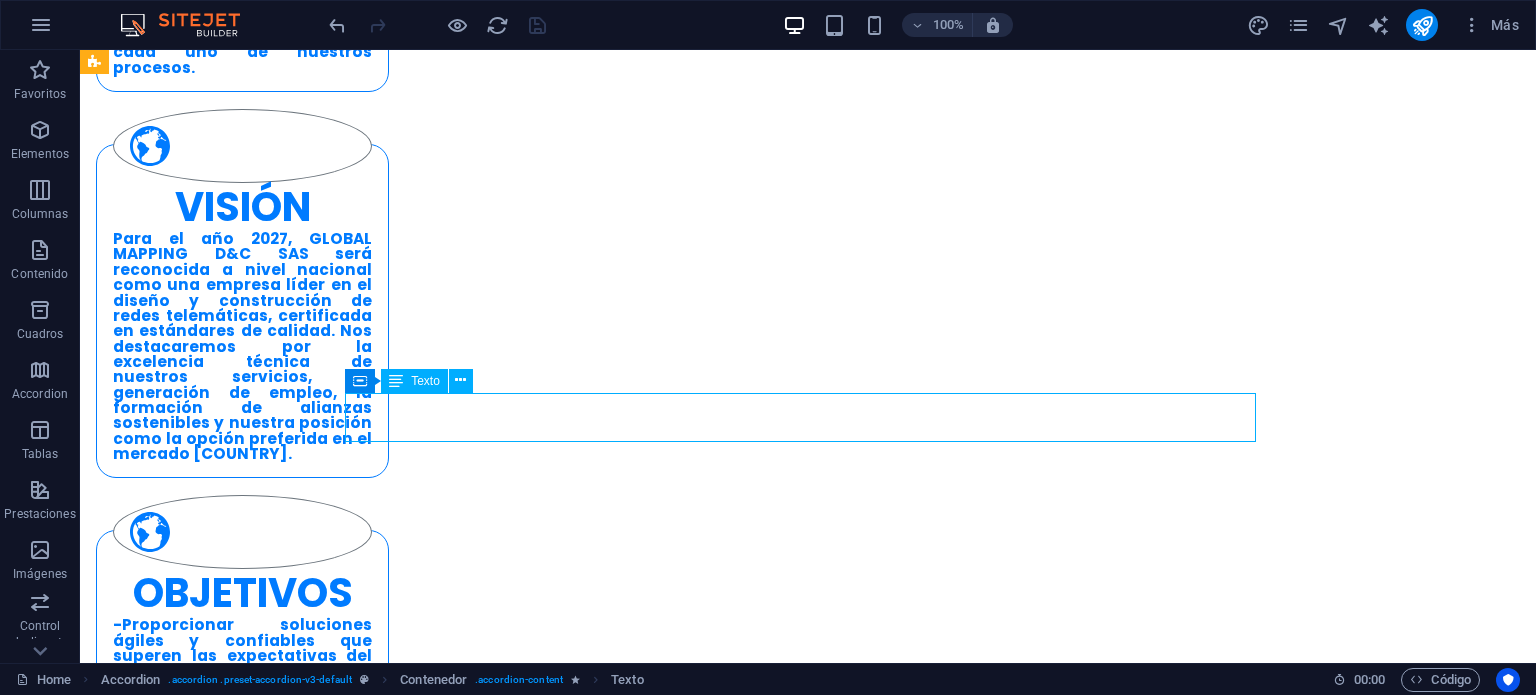 click on "Registro técnico de infraestructura soportante (postes, ductos, cámaras, acometidas, etc.), tanto de energía eléctrica como de telecomunicaciones, mediante planos y carteras digitalizadas para facilitar el diseño eficiente de redes." at bounding box center (568, 2381) 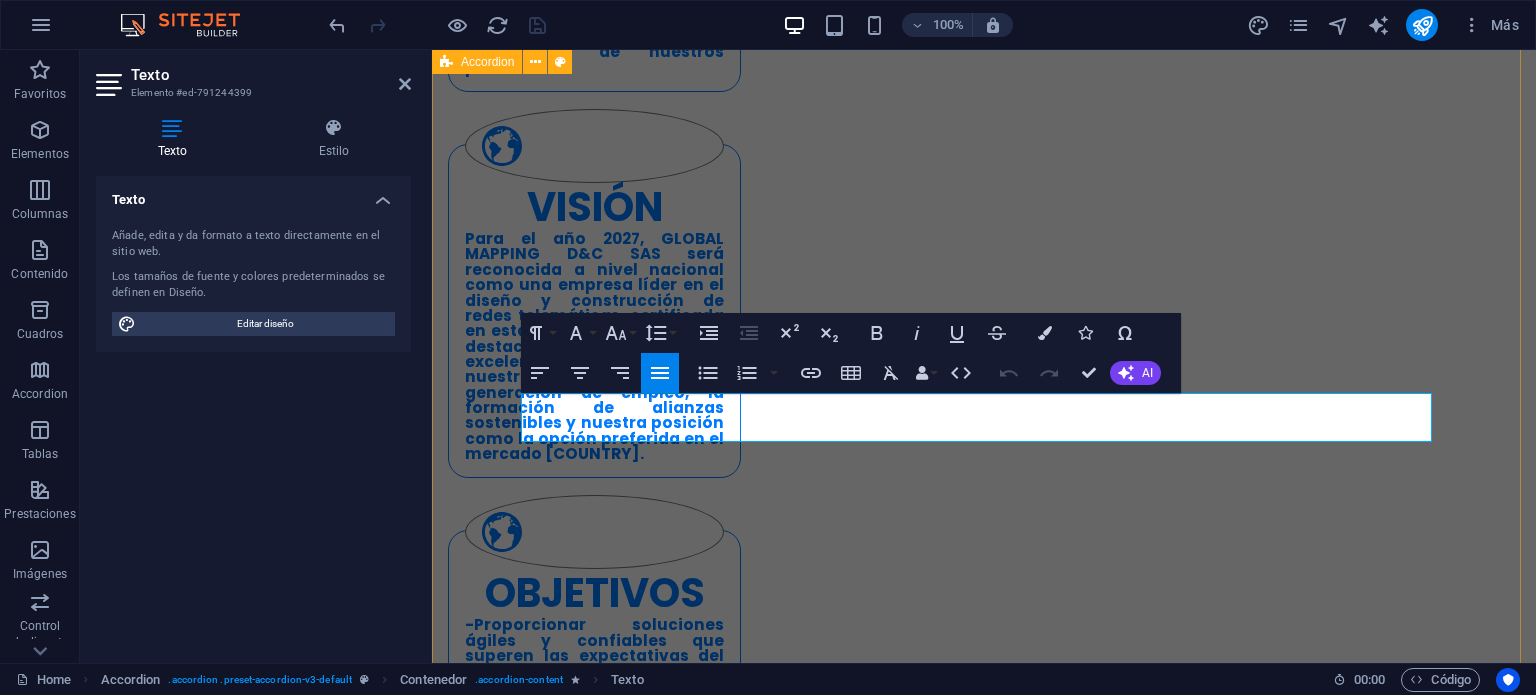 drag, startPoint x: 1394, startPoint y: 431, endPoint x: 492, endPoint y: 408, distance: 902.2932 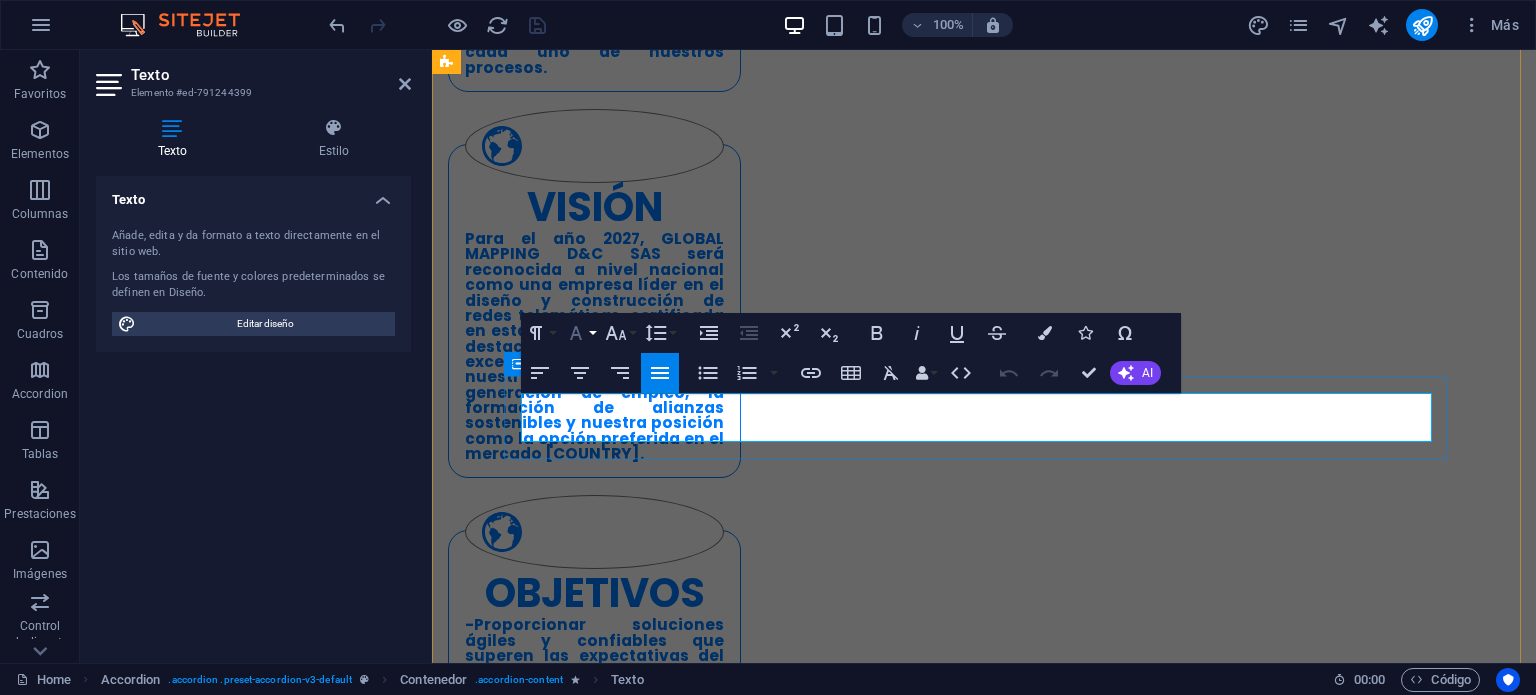 click on "Font Family" at bounding box center [580, 333] 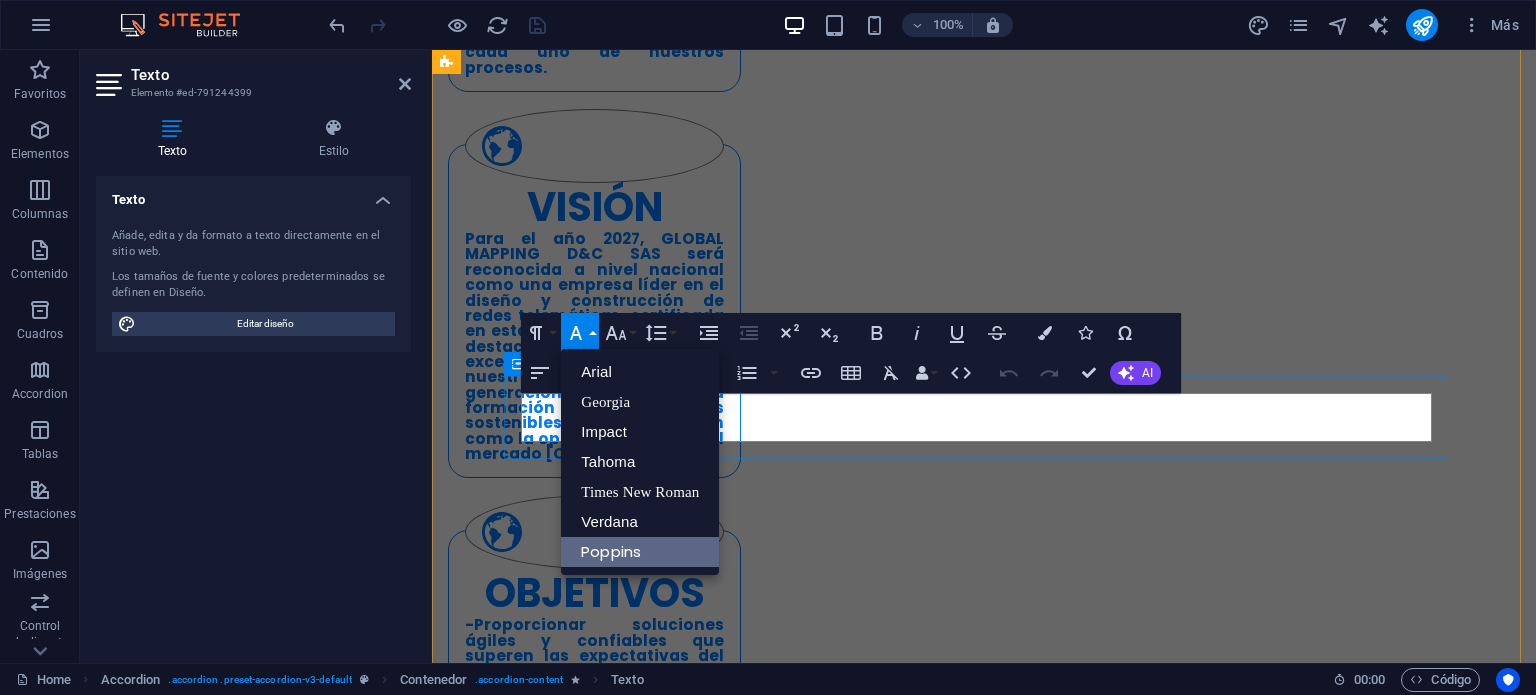 scroll, scrollTop: 0, scrollLeft: 0, axis: both 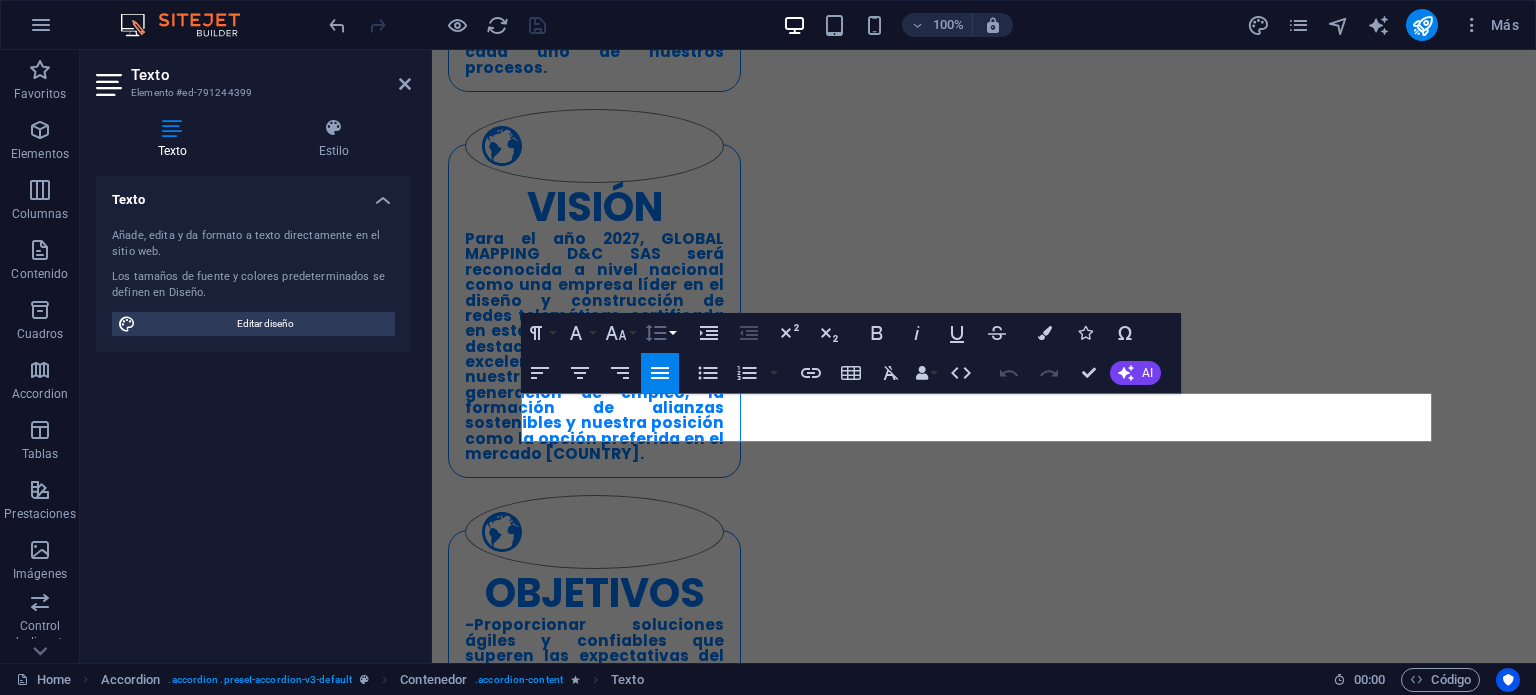 click on "Line Height" at bounding box center [660, 333] 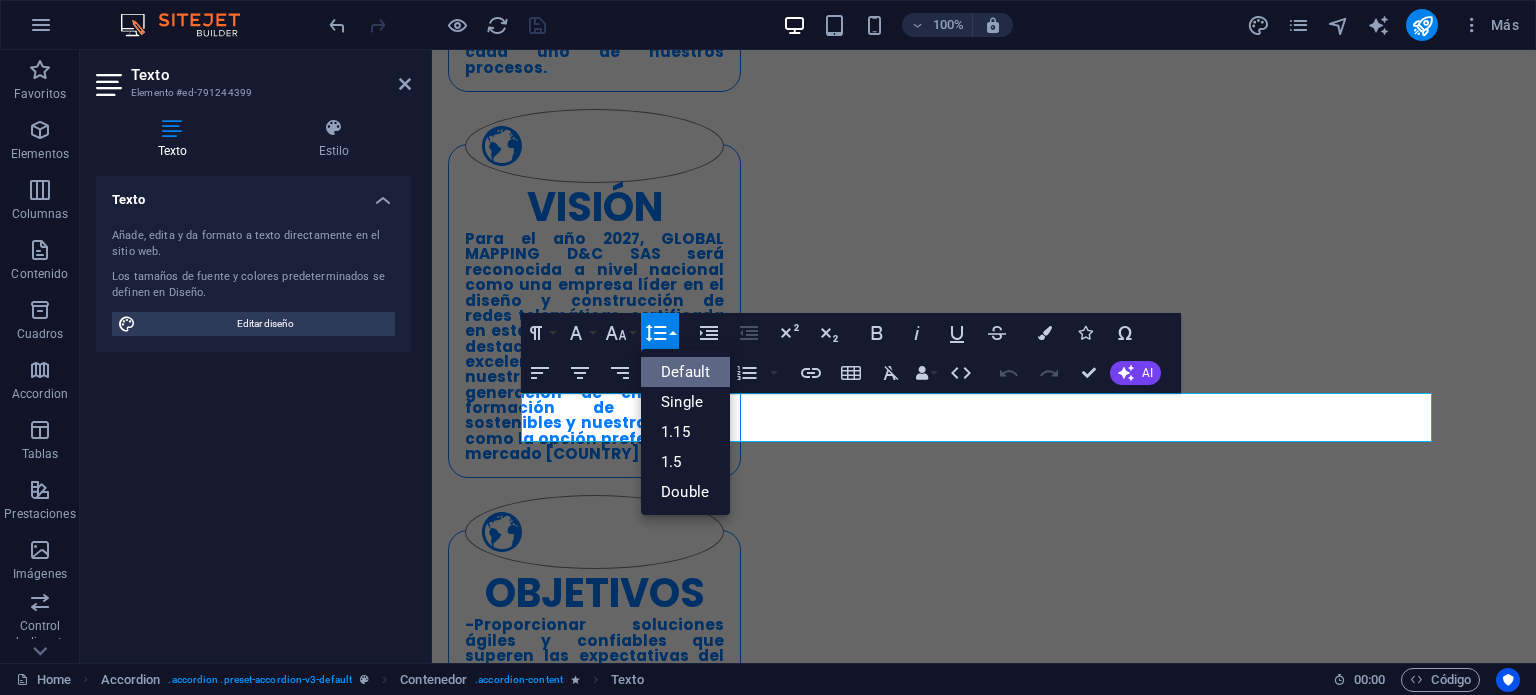 scroll, scrollTop: 0, scrollLeft: 0, axis: both 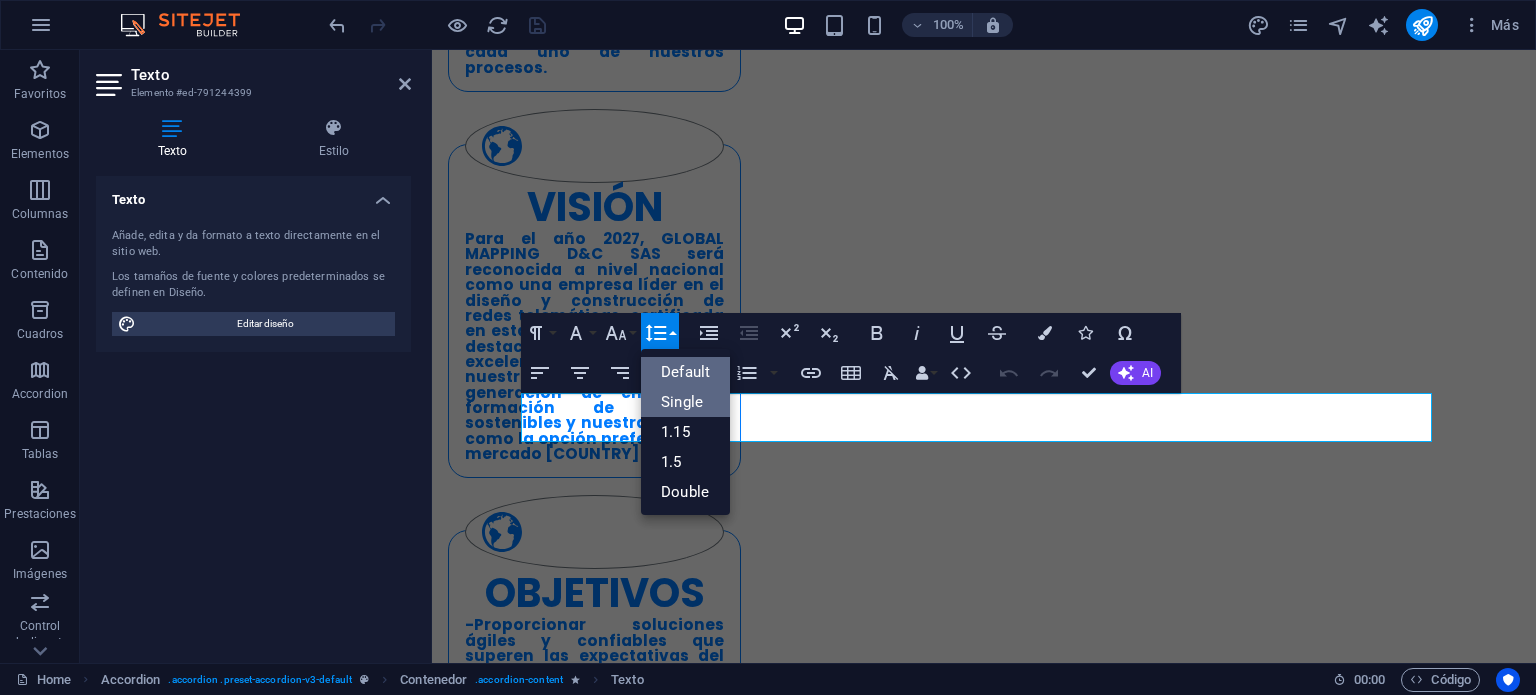 click on "Single" at bounding box center (685, 402) 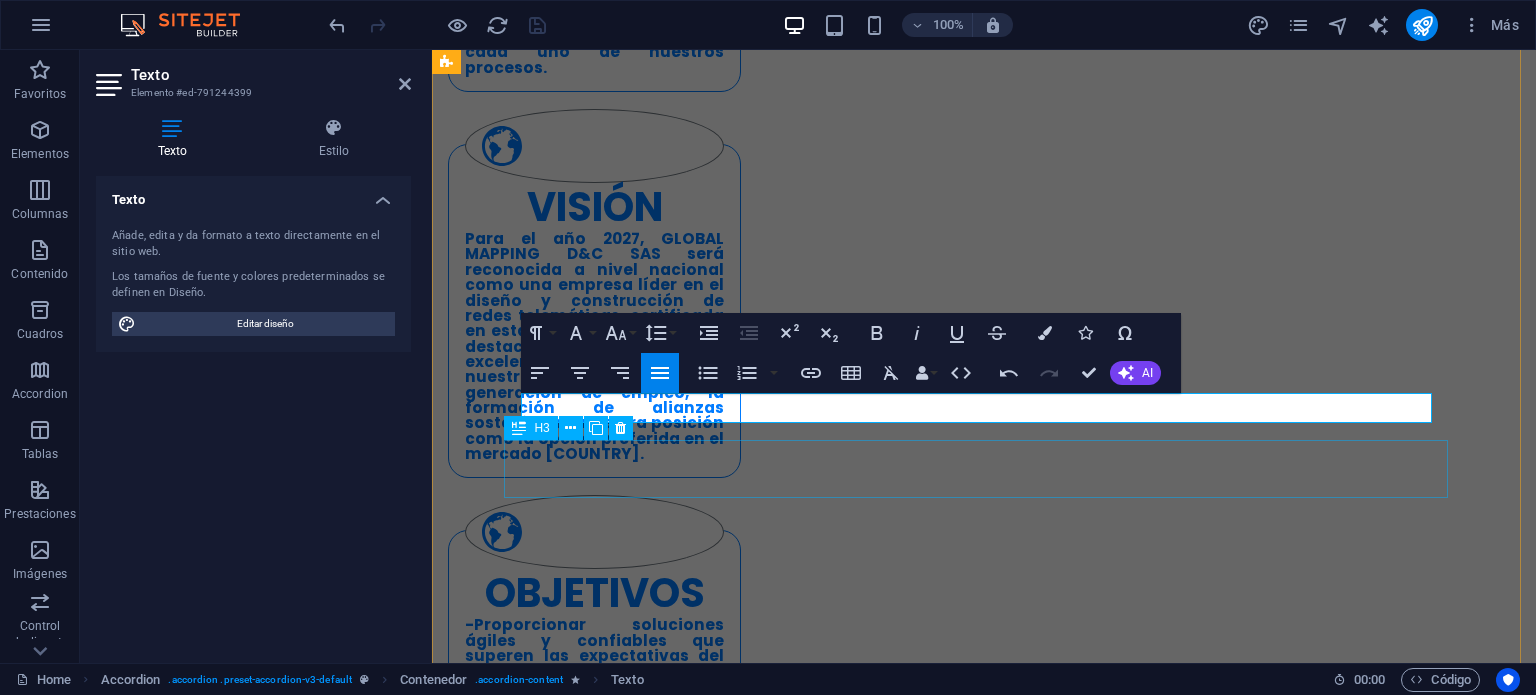 click on "dibujo del diseño" at bounding box center [920, 2419] 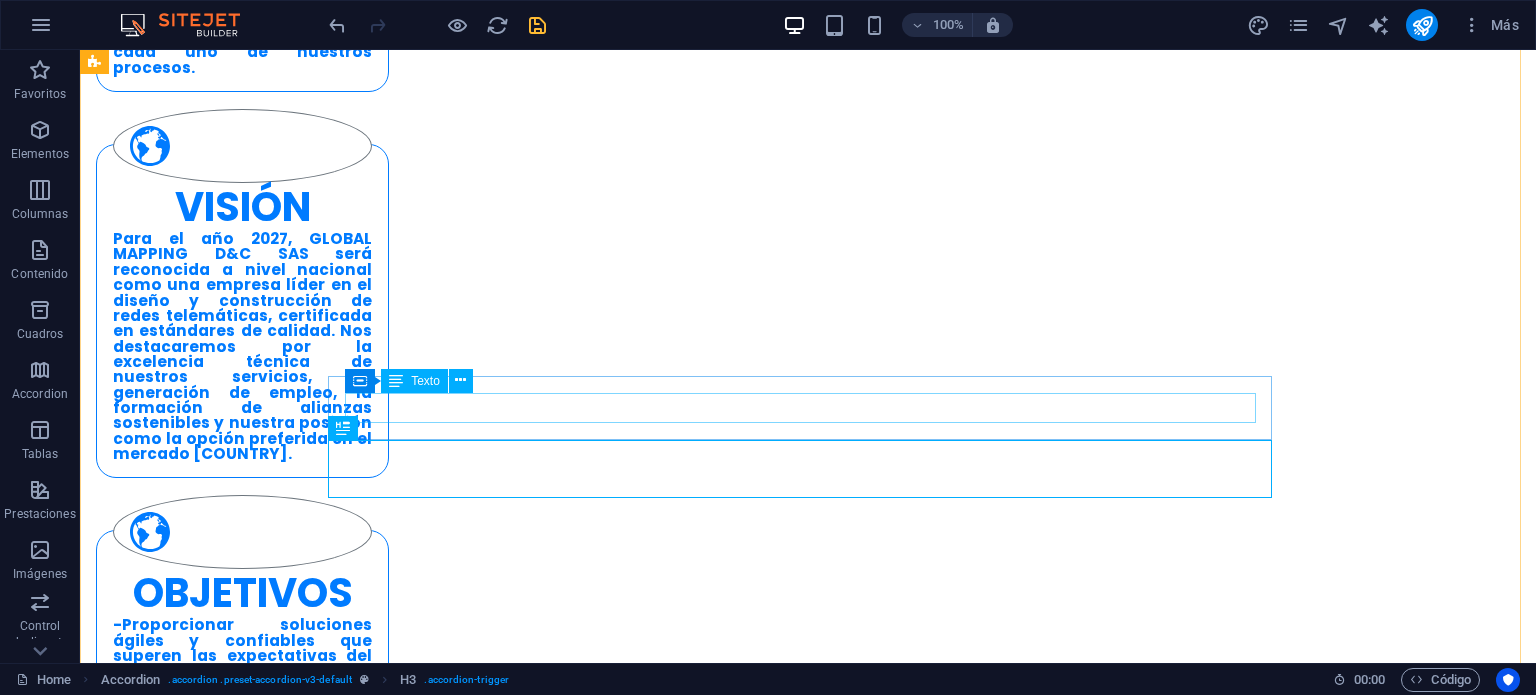 click on "Registro técnico de infraestructura soportante (postes, ductos, cámaras, acometidas, etc.), tanto de energía eléctrica como de telecomunicaciones, mediante planos y carteras digitalizadas para facilitar el diseño eficiente de redes." at bounding box center [568, 2372] 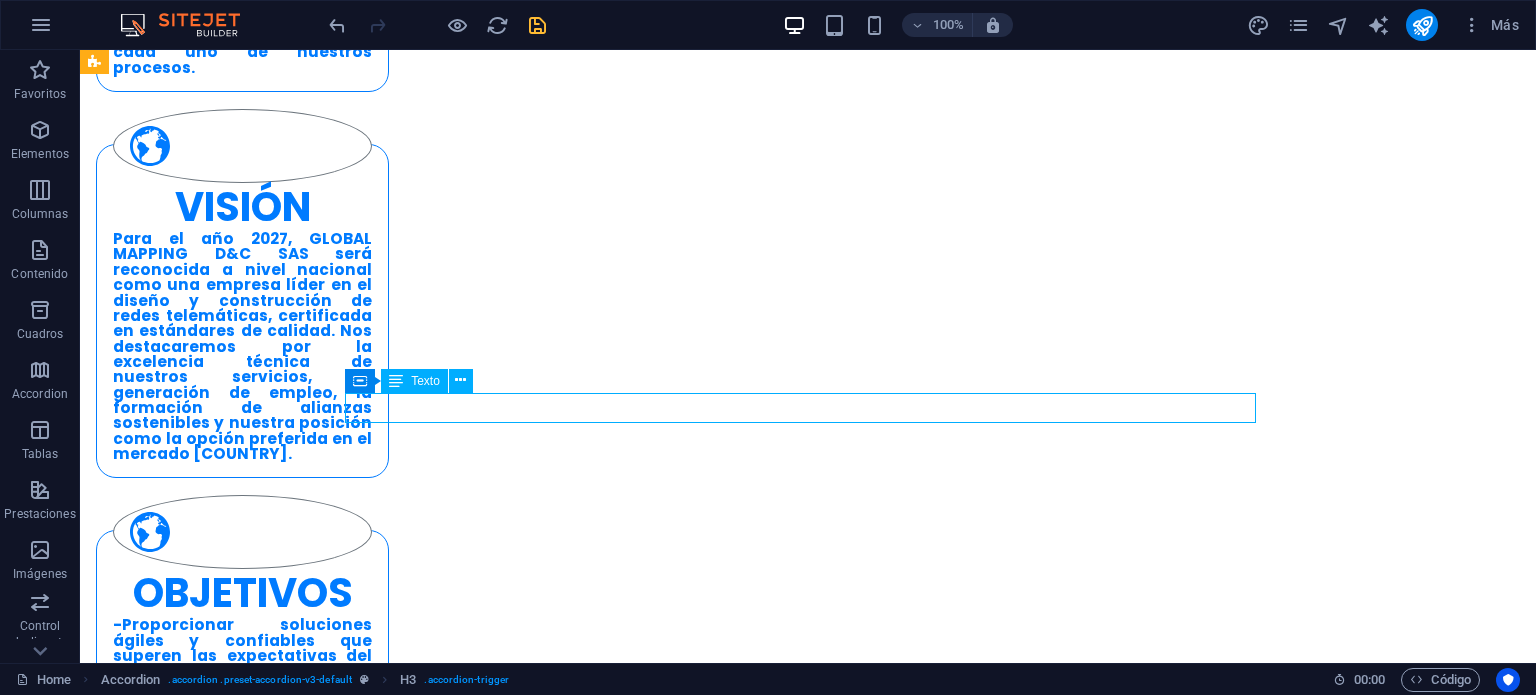 click on "Registro técnico de infraestructura soportante (postes, ductos, cámaras, acometidas, etc.), tanto de energía eléctrica como de telecomunicaciones, mediante planos y carteras digitalizadas para facilitar el diseño eficiente de redes." at bounding box center (568, 2372) 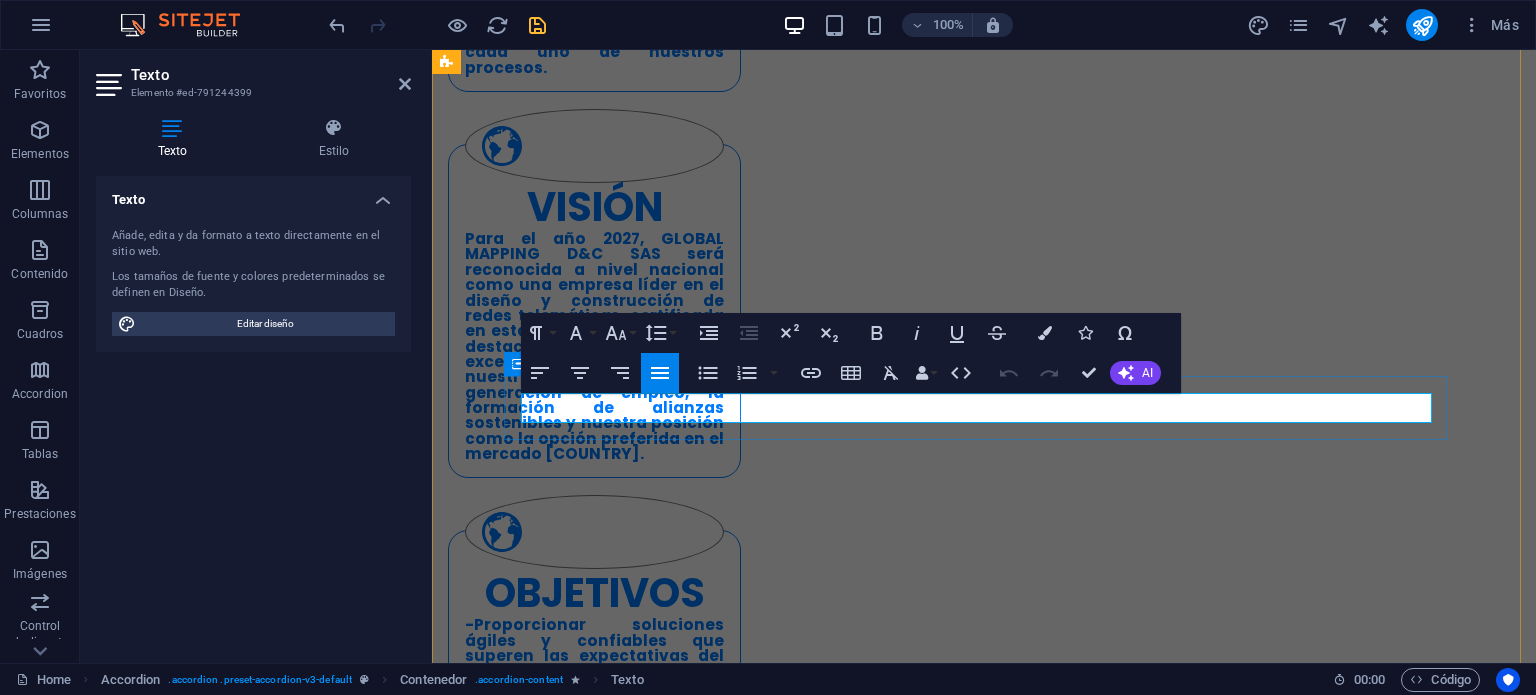 drag, startPoint x: 1352, startPoint y: 422, endPoint x: 520, endPoint y: 402, distance: 832.24036 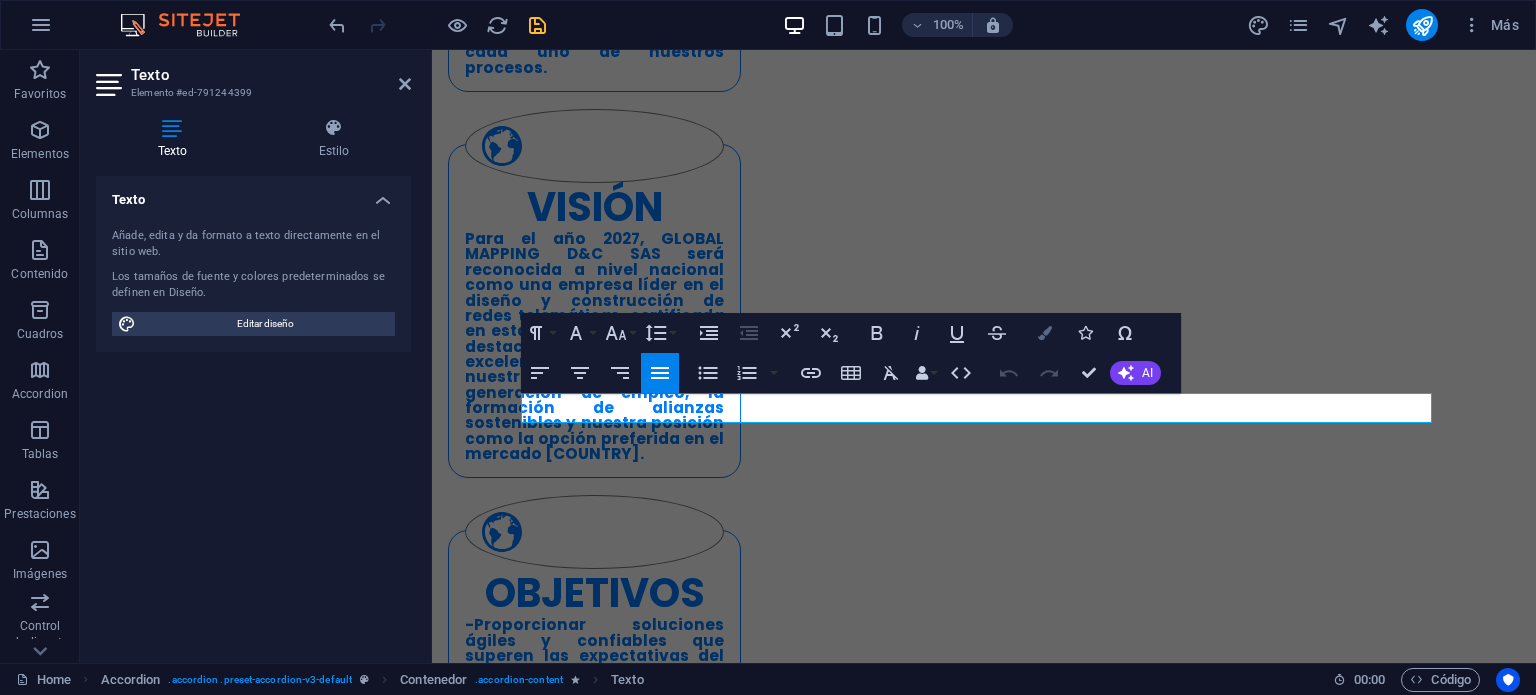click at bounding box center [1045, 333] 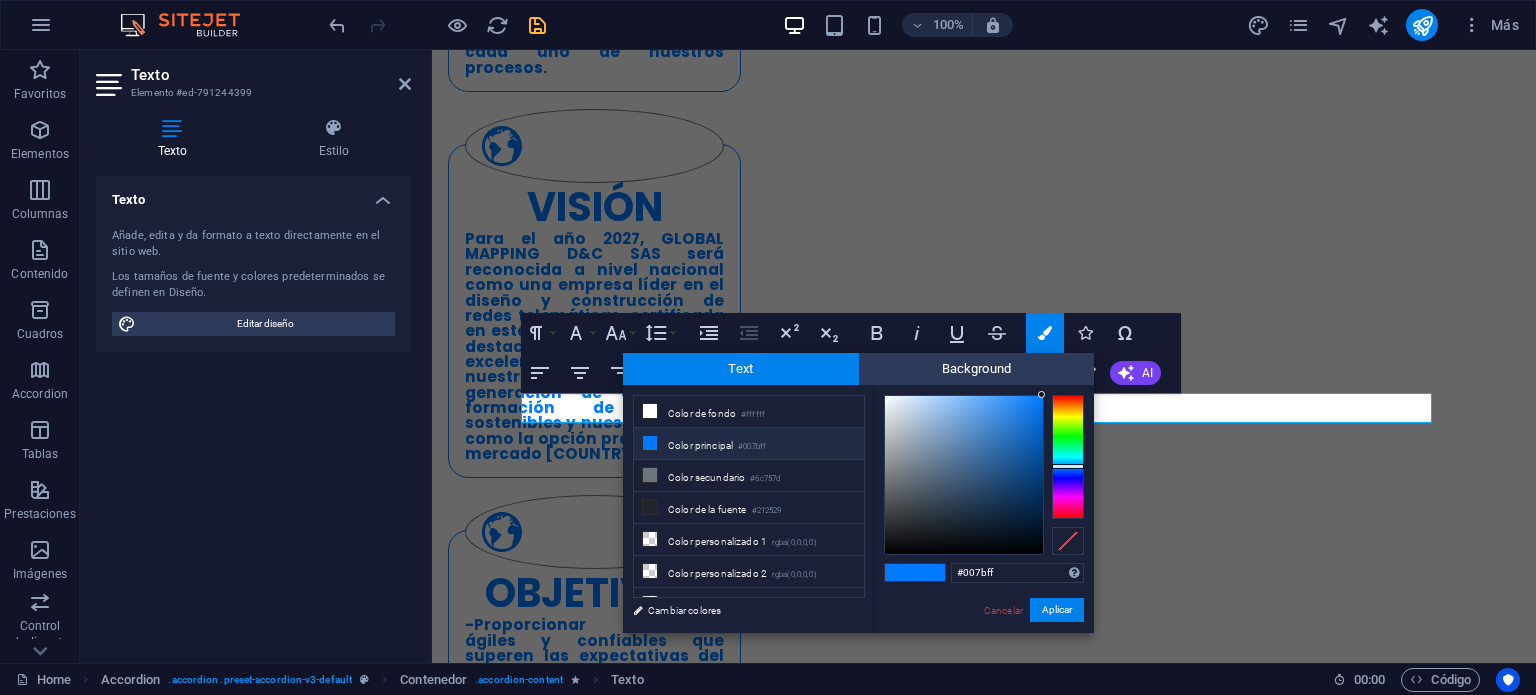 click on "#007bff" at bounding box center [752, 447] 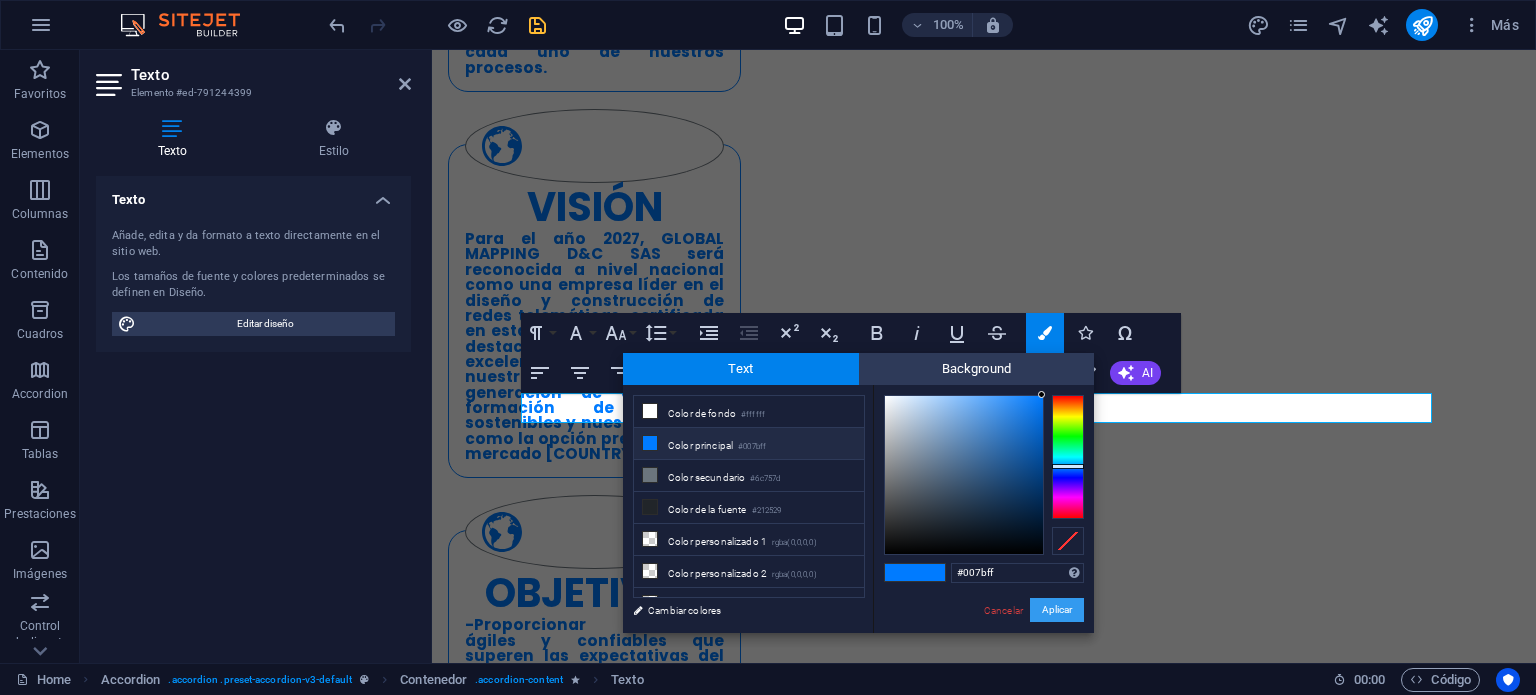 click on "Aplicar" at bounding box center (1057, 610) 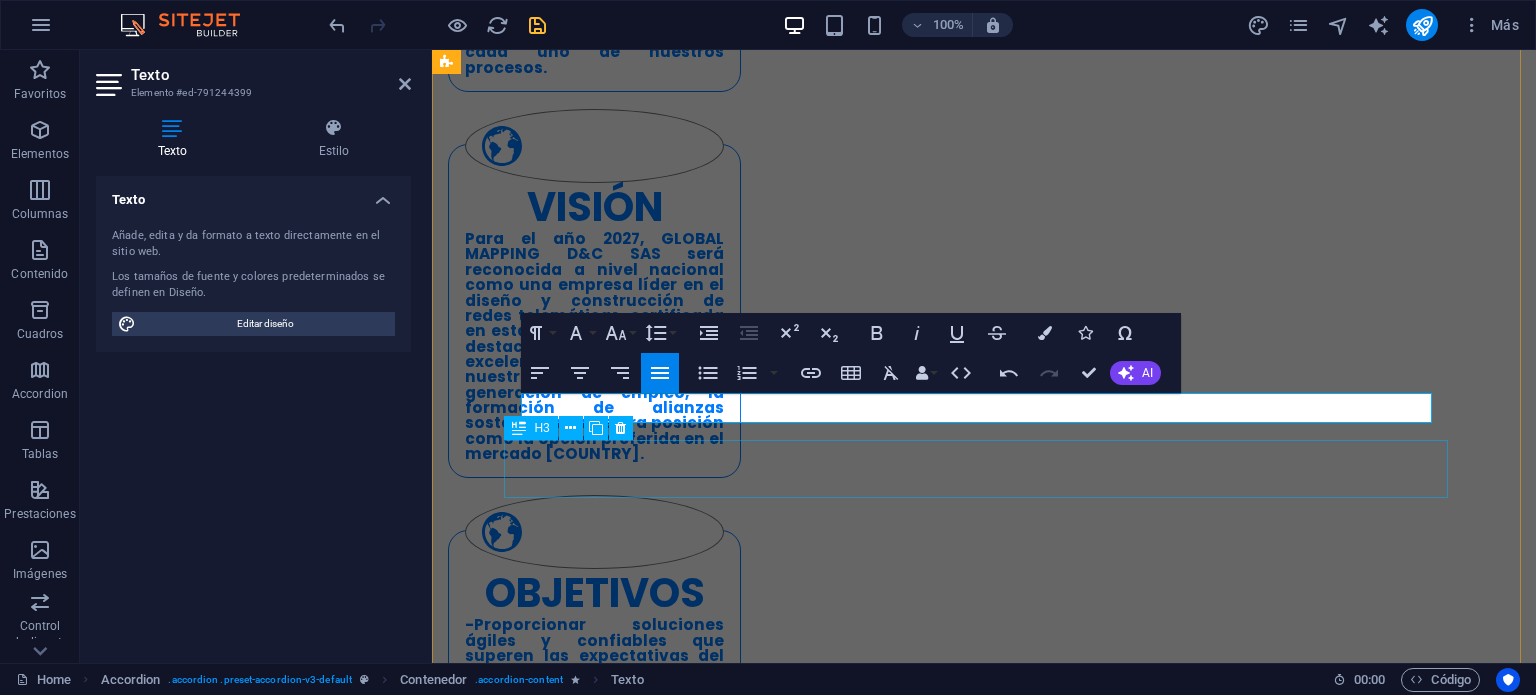 click on "dibujo del diseño" at bounding box center (920, 2419) 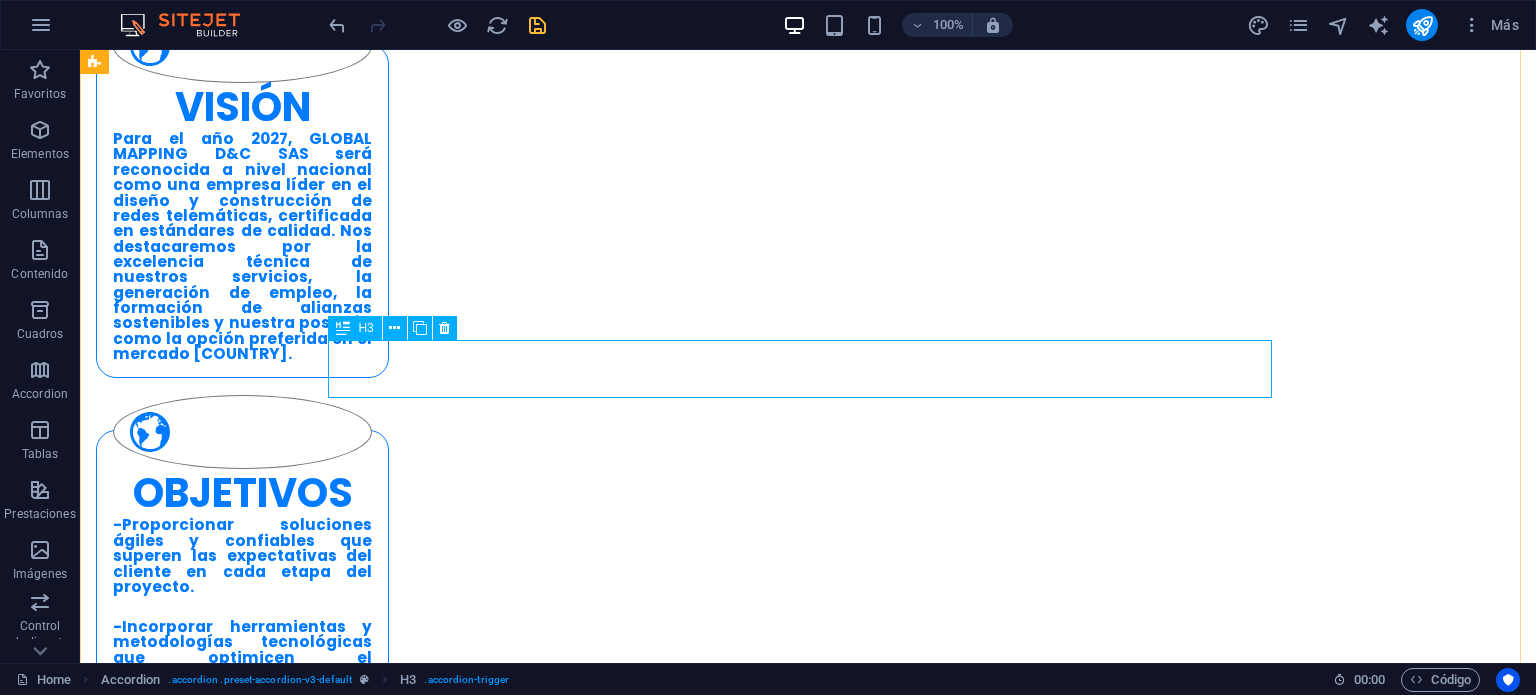 scroll, scrollTop: 2332, scrollLeft: 0, axis: vertical 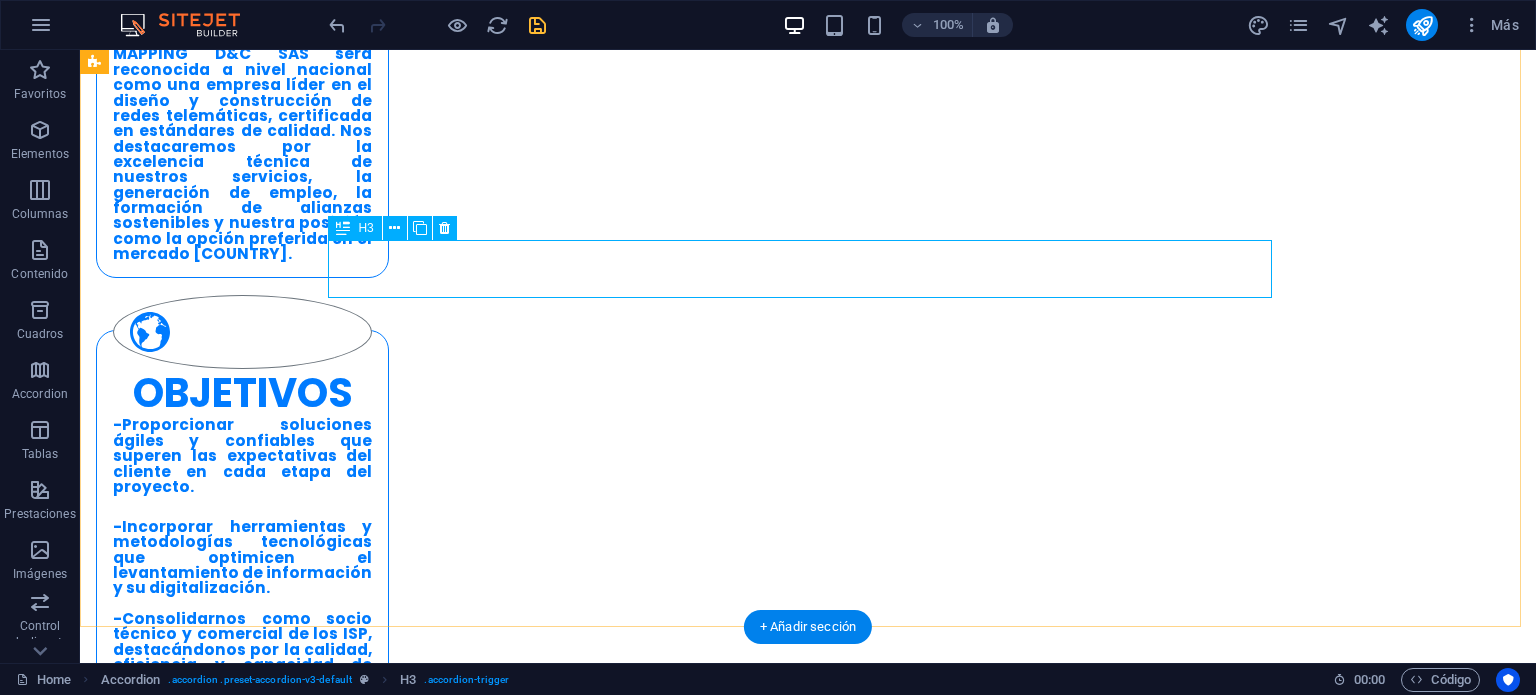 click on "dibujo del diseño" at bounding box center (568, 2234) 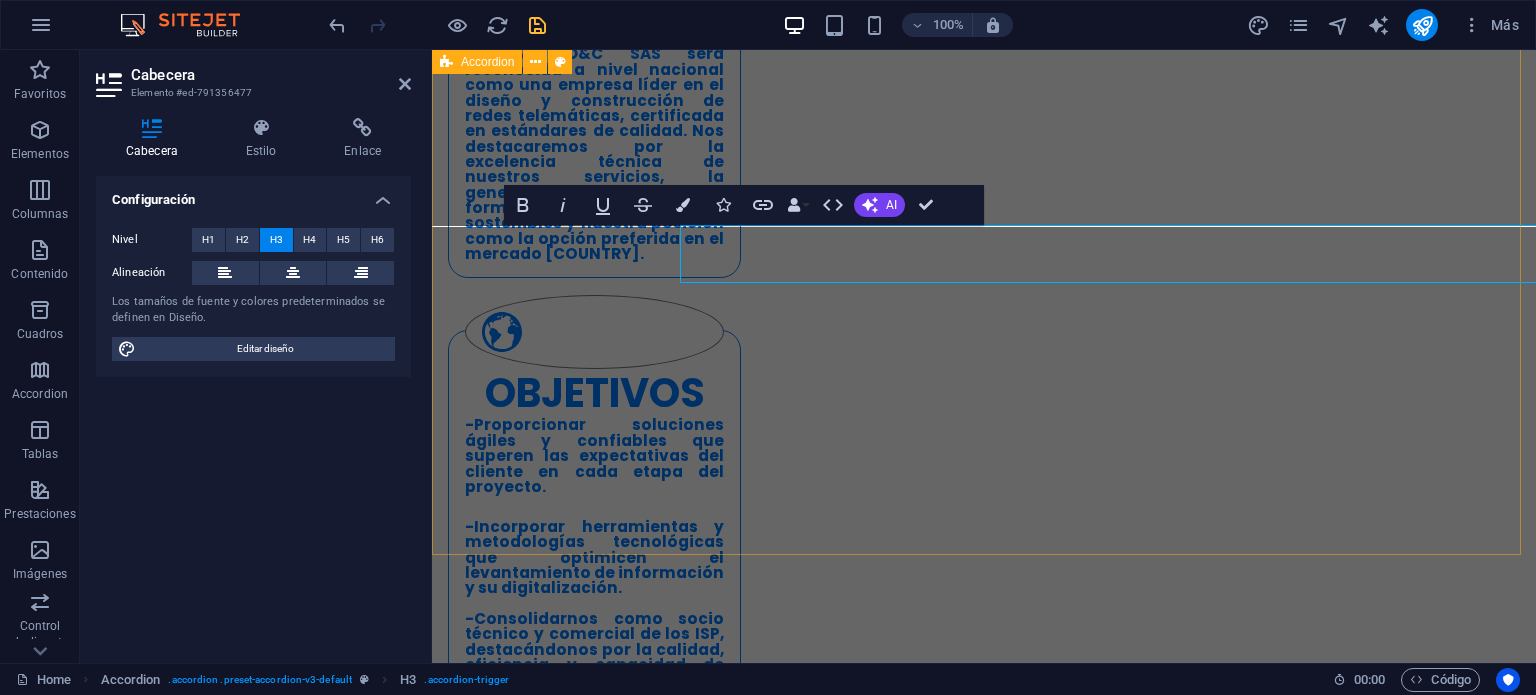 scroll, scrollTop: 2348, scrollLeft: 0, axis: vertical 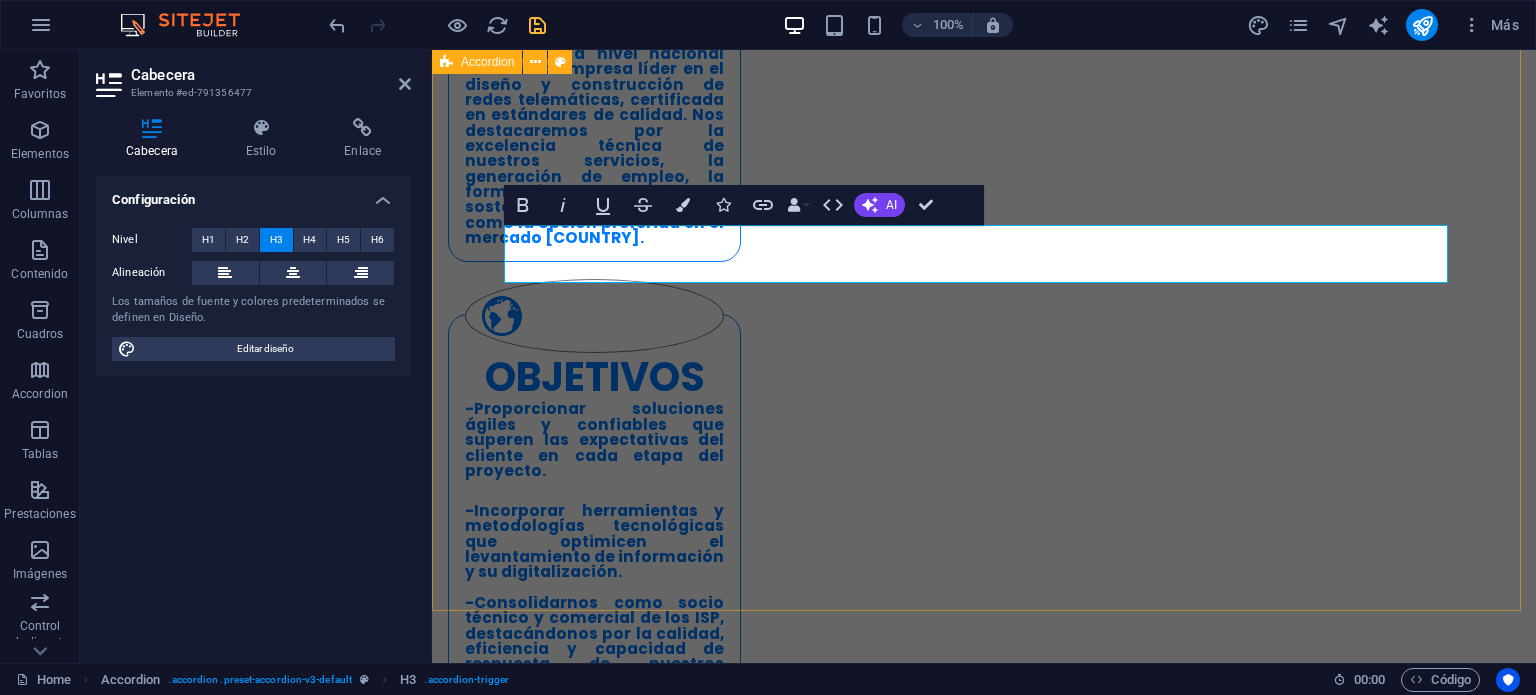 click on "Levantamiento y Digitalización de Redes (Mapping) Recolección precisa de datos en campo, respaldada por herramientas digitales exigidas por entidades como Electrificadoras, para documentar predios e infraestructura eléctrica y de telecomunicaciones. Se entrega la información georreferenciada, normalizada y validada para uso técnico y legal.   Registro de Información Predial Captura detallada de información en cada homepass: • Tipo y nombre del predio • Dirección principal y alterna • Cantidad de apartamentos, oficinas, locales y pisos Este servicio asegura datos confiables para planificación de red y análisis comercial. Diagnóstico de Infraestructura Existente Registro técnico de infraestructura soportante (postes, ductos, cámaras, acometidas, etc.), tanto de energía eléctrica como de telecomunicaciones, mediante planos y carteras digitalizadas para facilitar el diseño eficiente de redes. DiBUJO Digital de Redes en AutoCAD DiseÑO FTTH" at bounding box center [984, 2087] 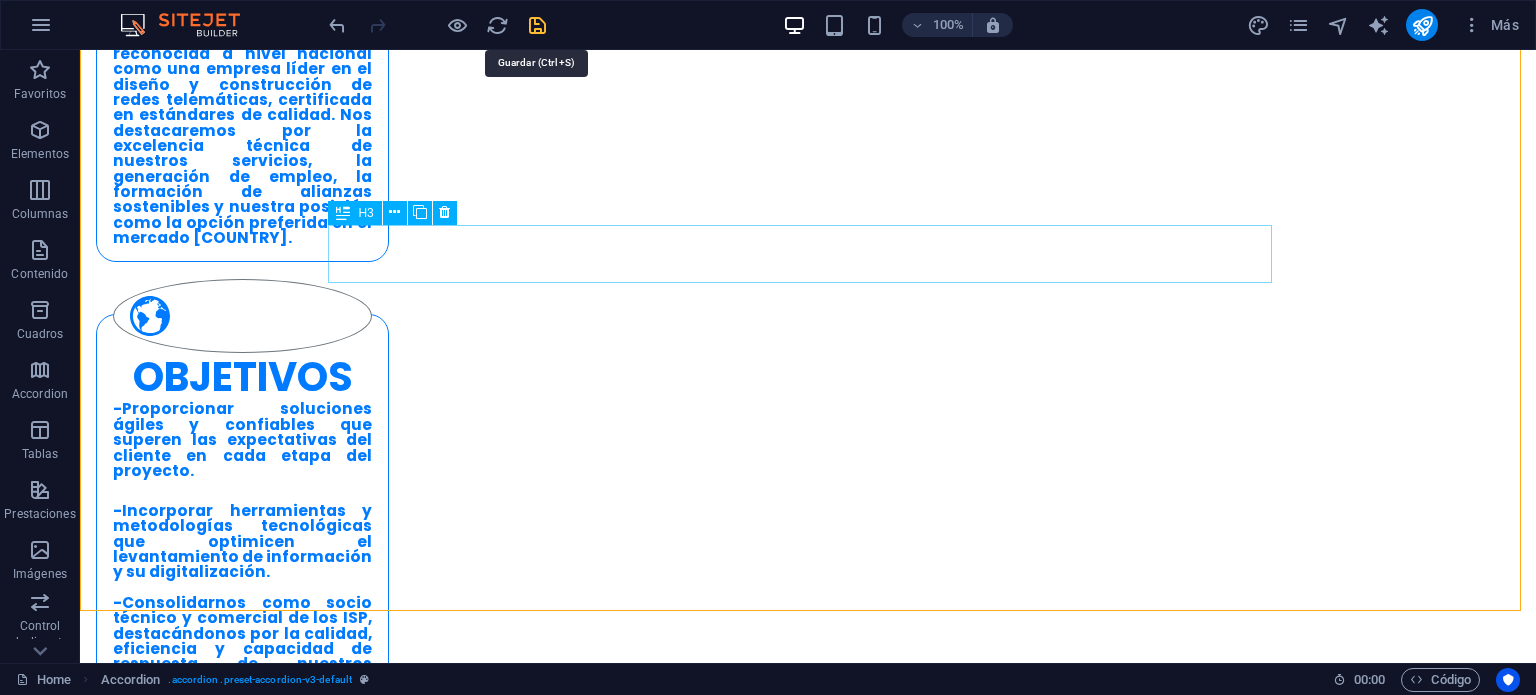 click at bounding box center [537, 25] 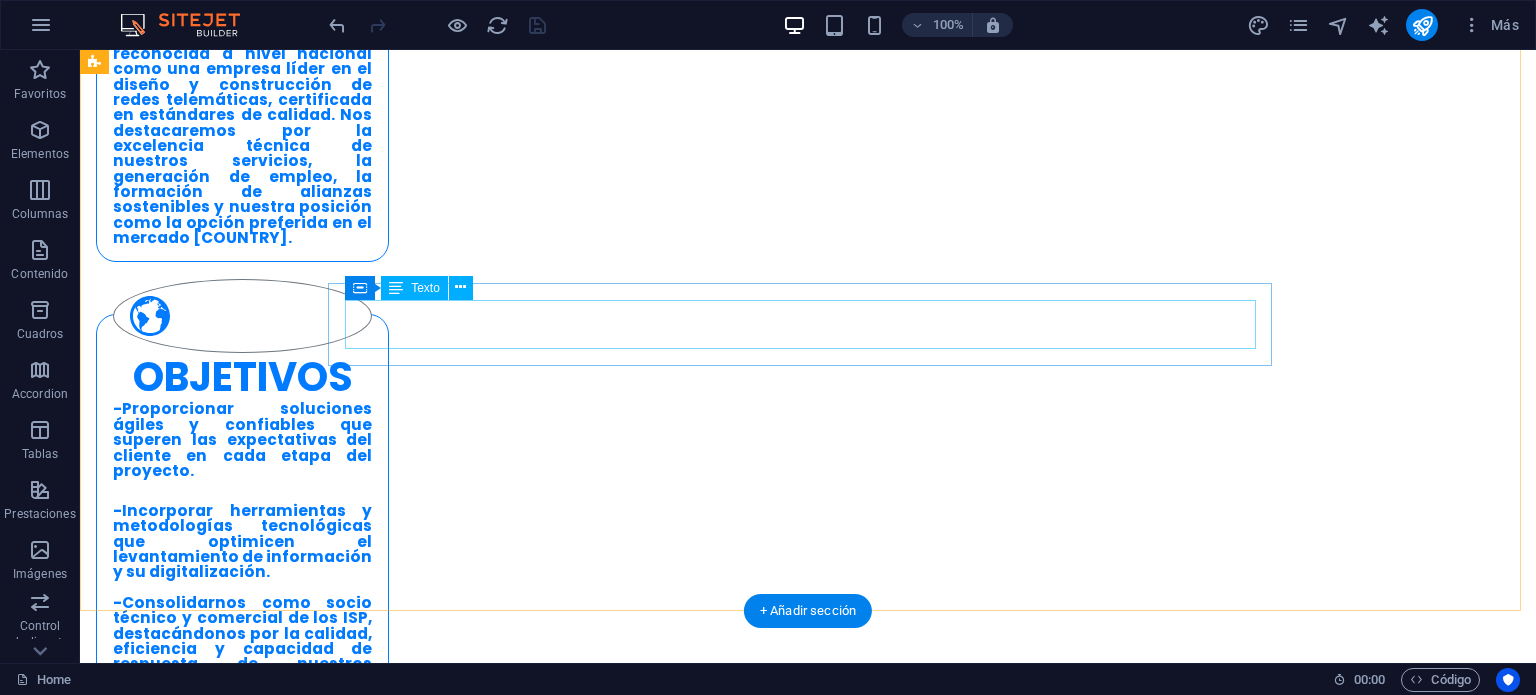 click on "La digitalización de toda la red (aérea y subterránea) en plano de AutoCAD, el cual incluye "lápidas" con niveles de tensión, finales de red, vanos de poste a poste y acometida a predios." at bounding box center [568, 2289] 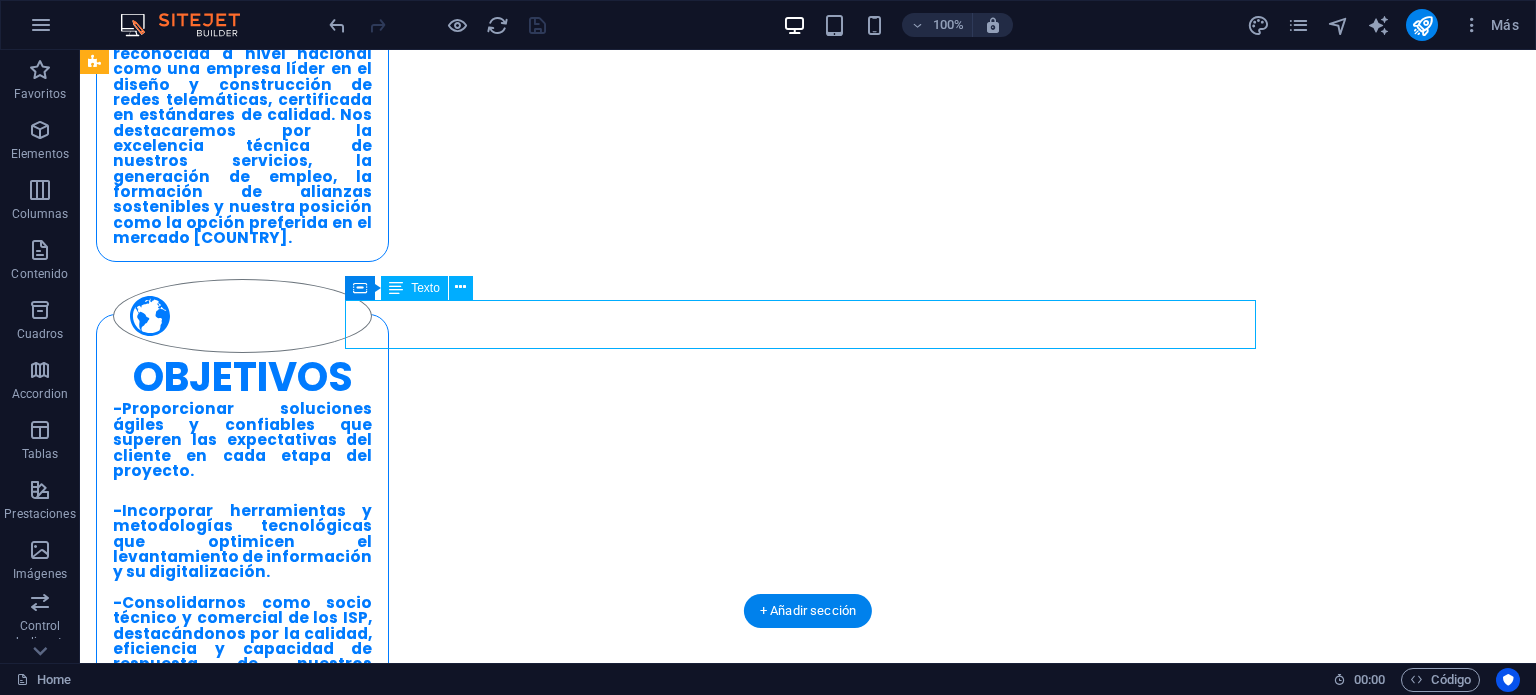 drag, startPoint x: 883, startPoint y: 342, endPoint x: 531, endPoint y: 341, distance: 352.00143 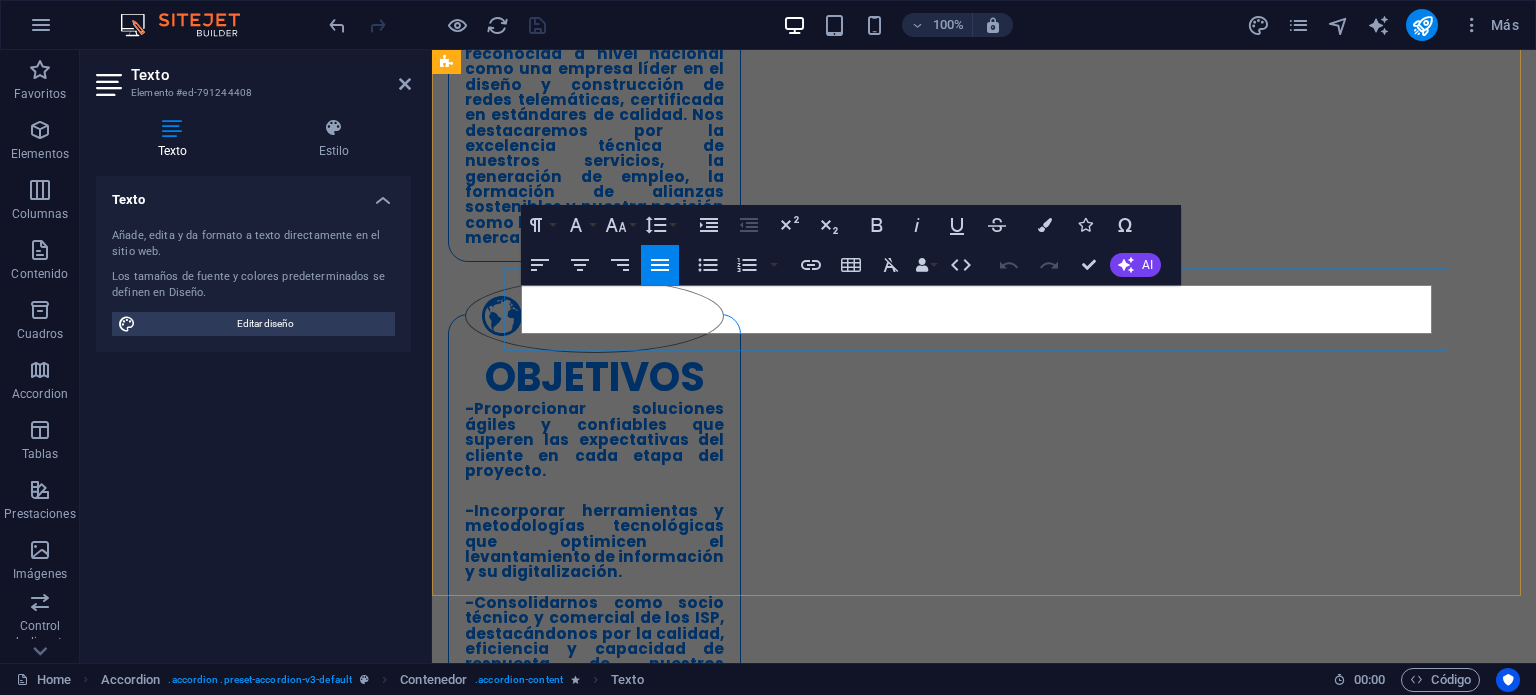 scroll, scrollTop: 2363, scrollLeft: 0, axis: vertical 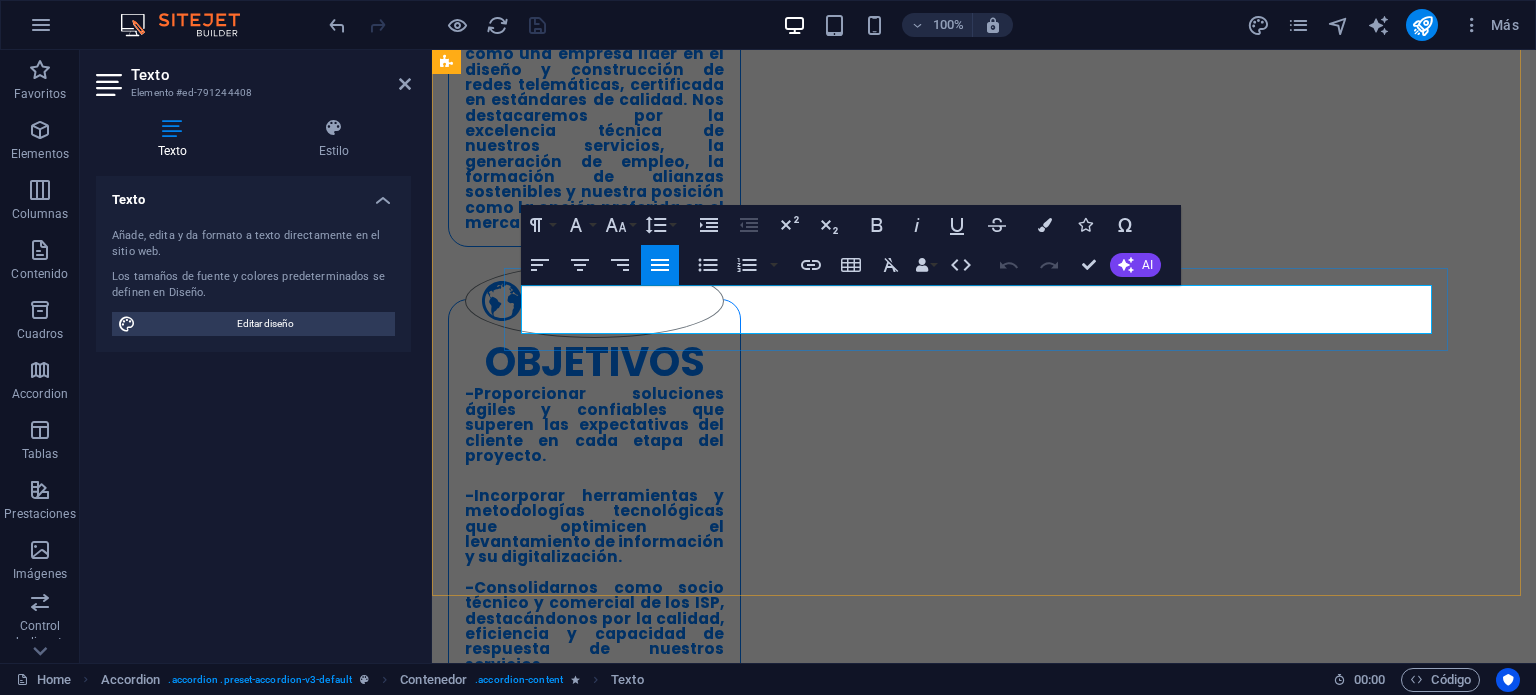 click on "La digitalización de toda la red (aérea y subterránea) en plano de AutoCAD, el cual incluye "lápidas" con niveles de tensión, finales de red, vanos de poste a poste y acometida a predios." at bounding box center [920, 2259] 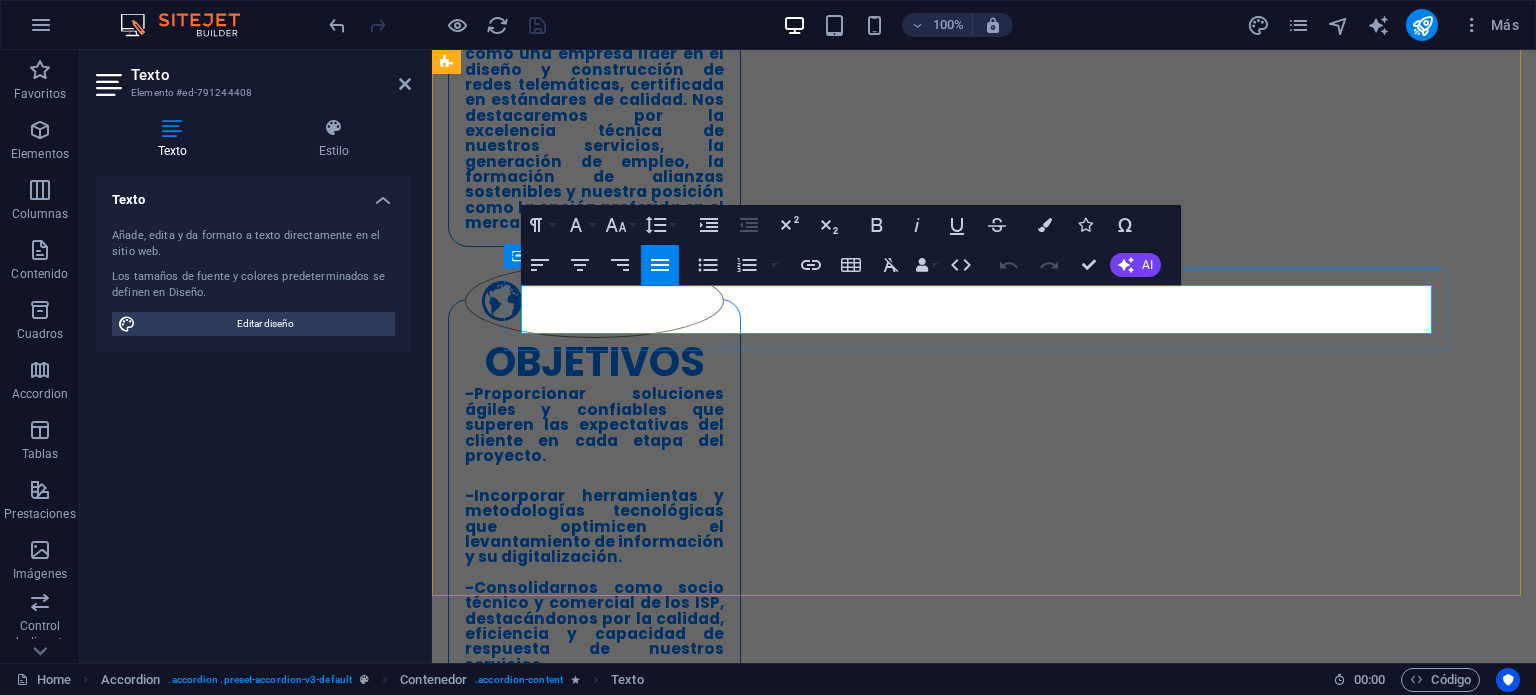 drag, startPoint x: 1028, startPoint y: 323, endPoint x: 520, endPoint y: 293, distance: 508.88507 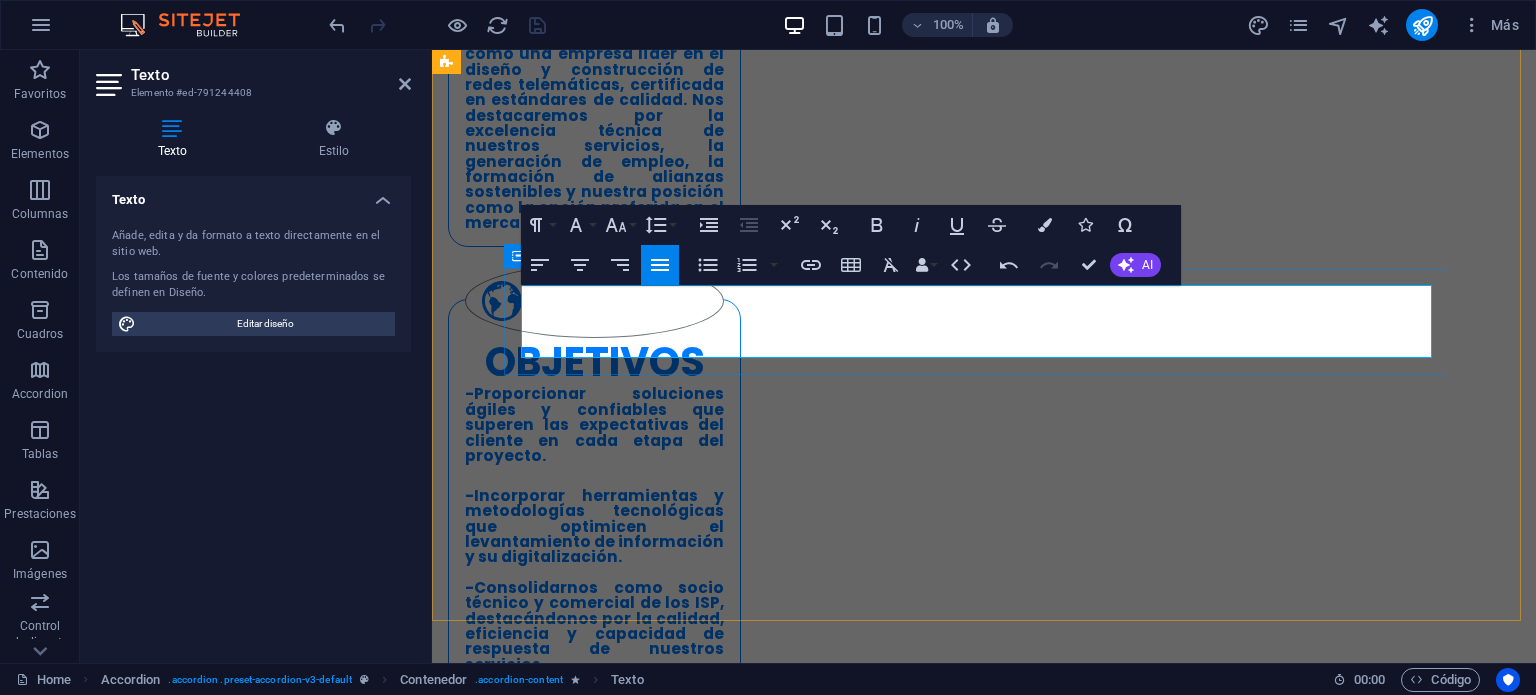 drag, startPoint x: 601, startPoint y: 345, endPoint x: 510, endPoint y: 300, distance: 101.51847 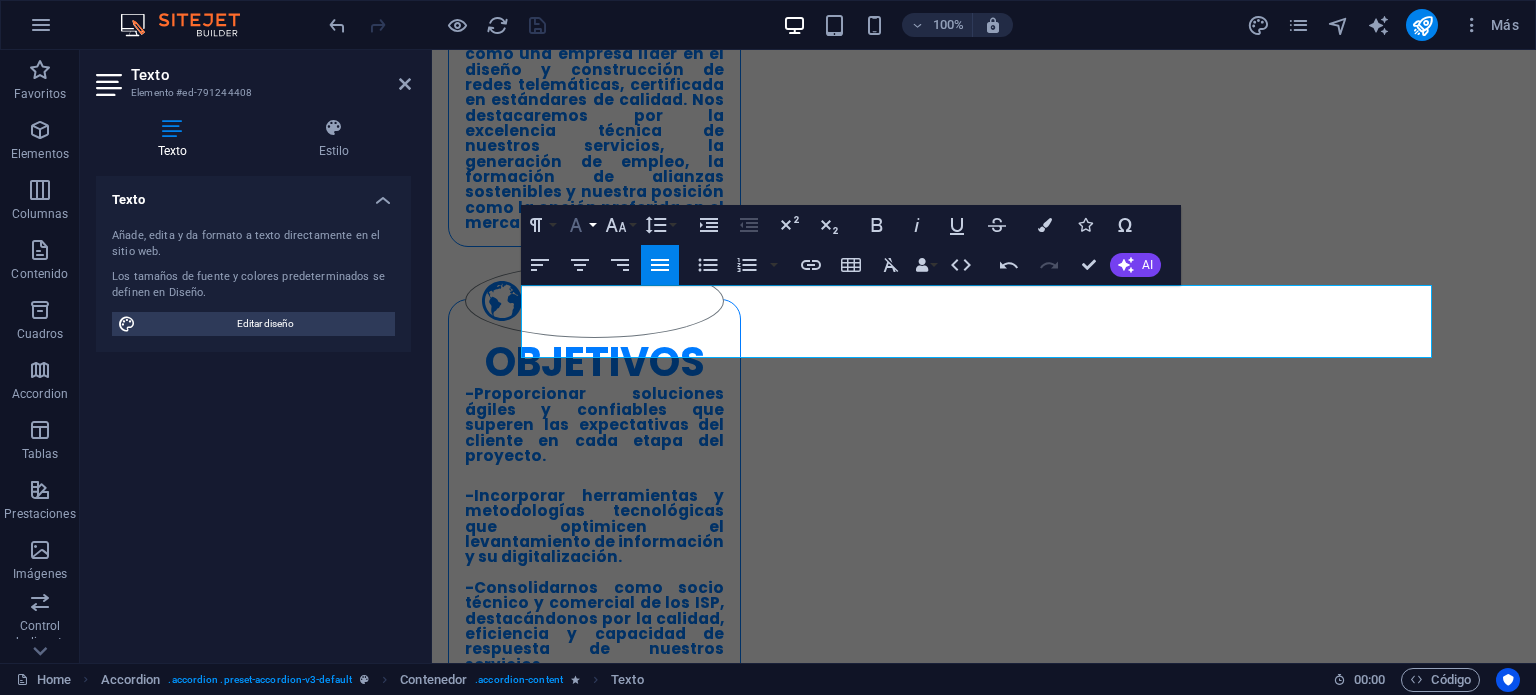 click on "Font Family" at bounding box center (580, 225) 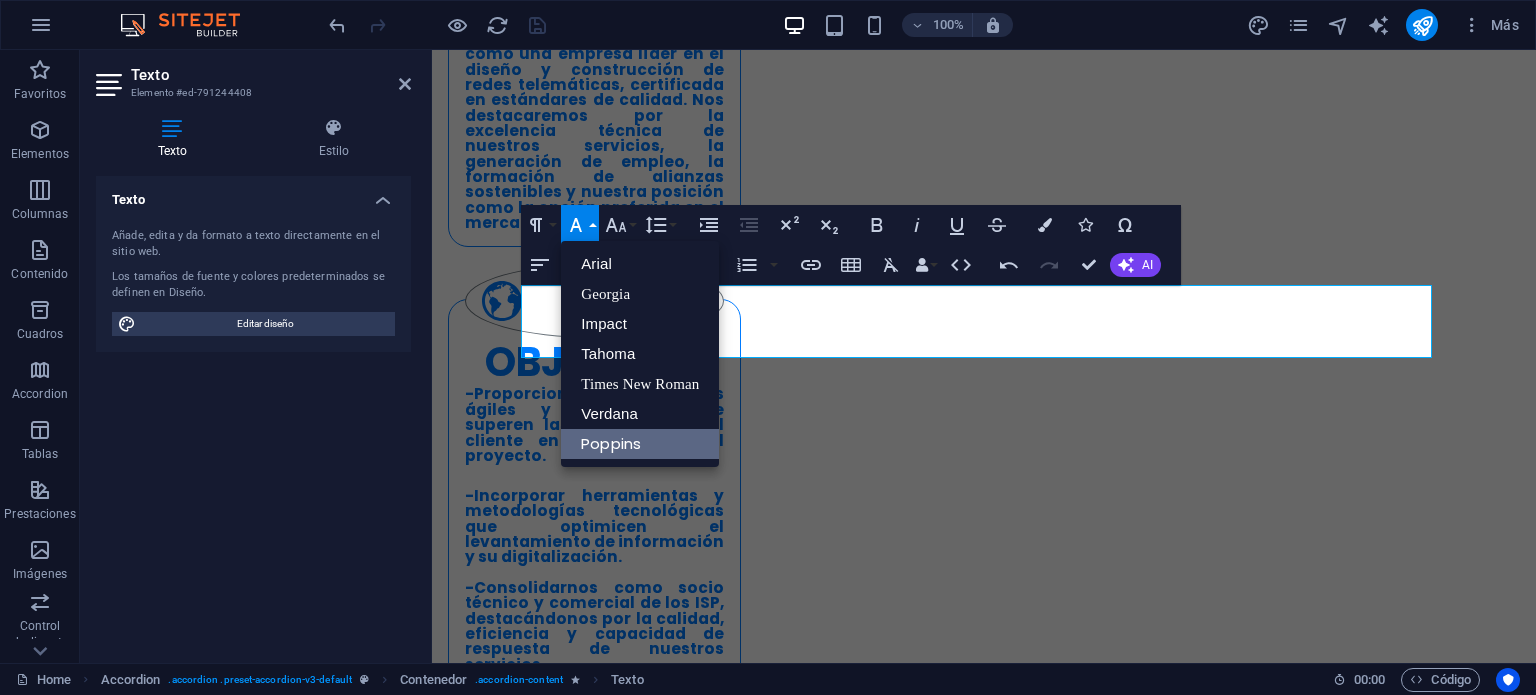 scroll, scrollTop: 0, scrollLeft: 0, axis: both 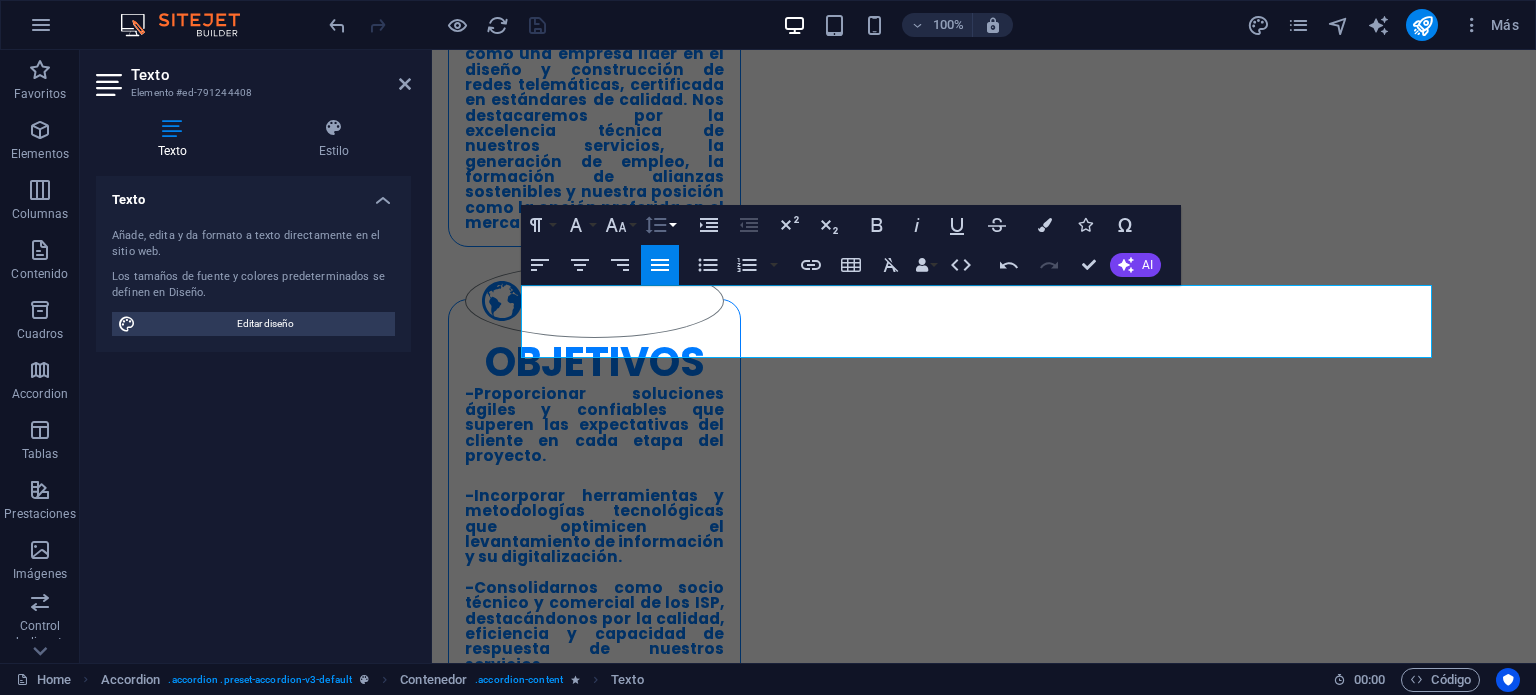 click on "Line Height" at bounding box center (660, 225) 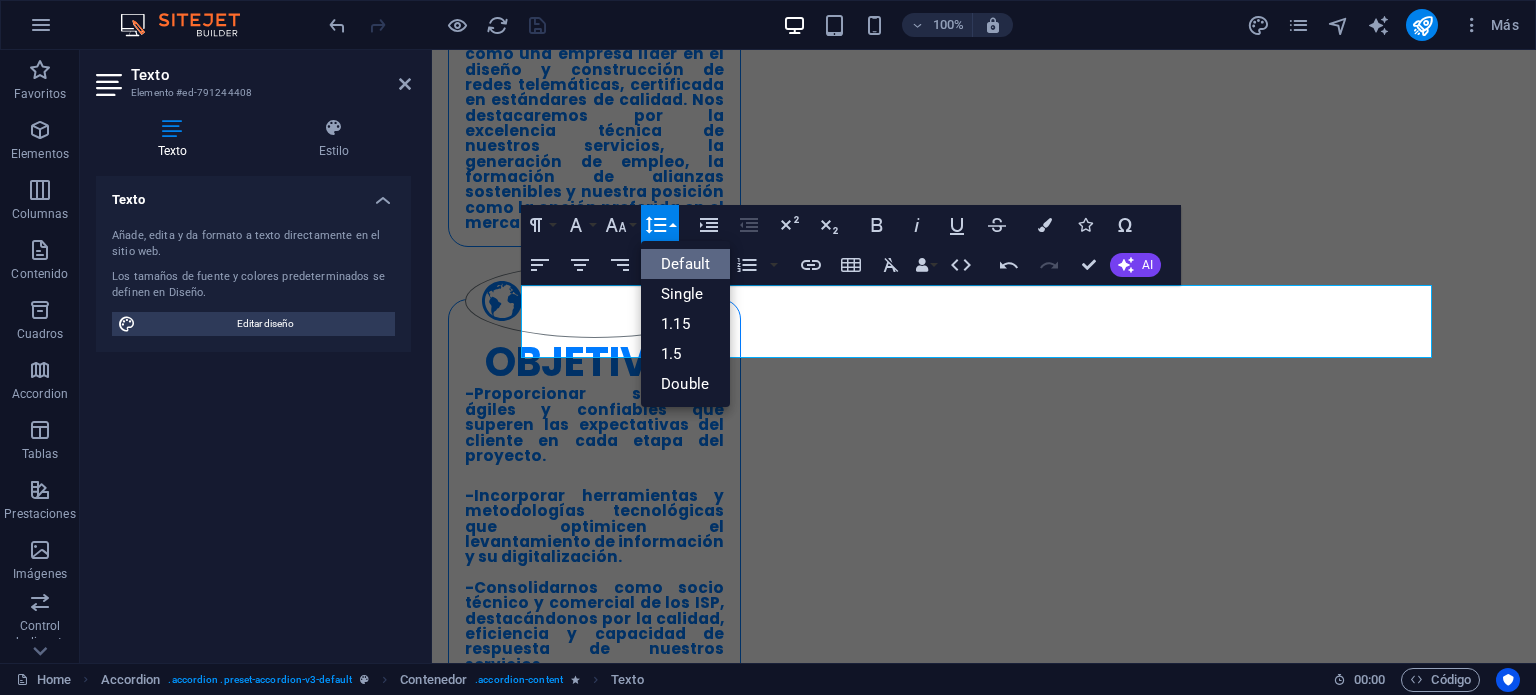 scroll, scrollTop: 0, scrollLeft: 0, axis: both 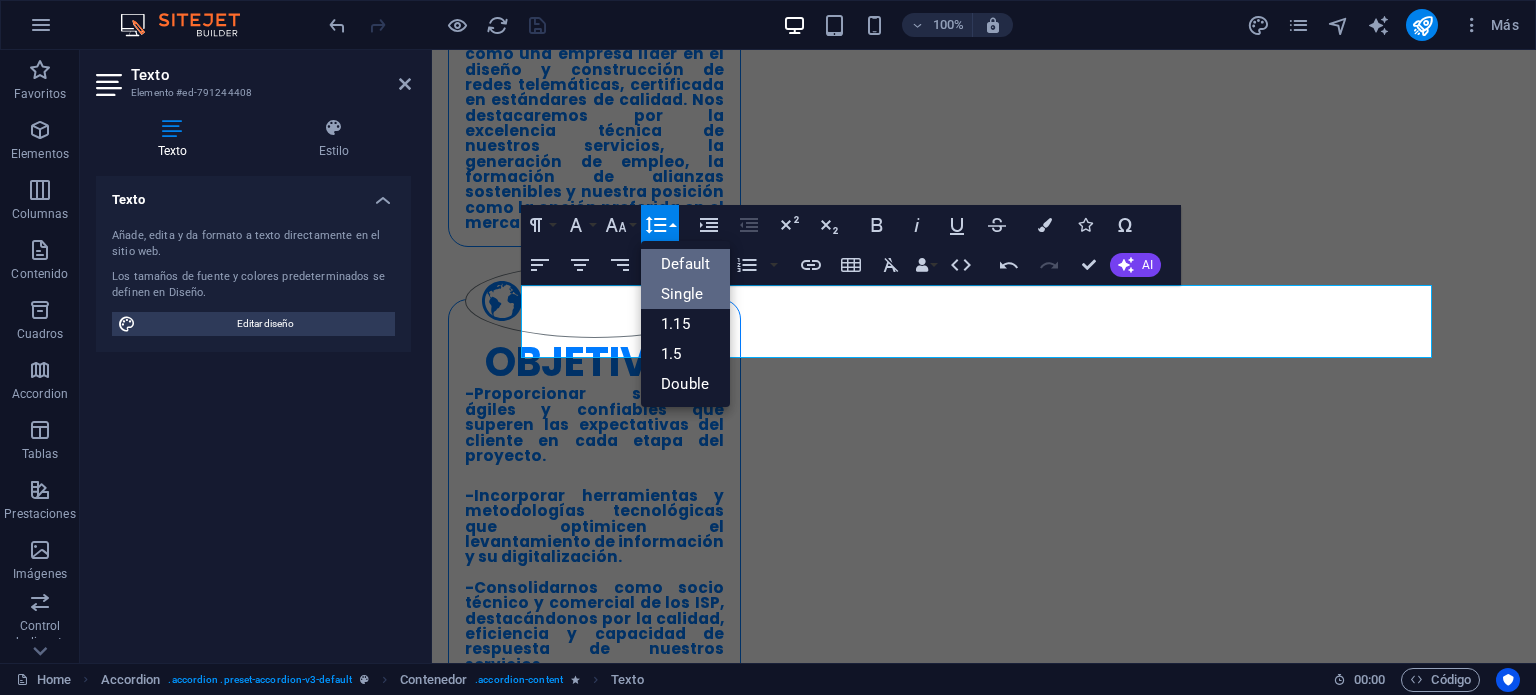 click on "Single" at bounding box center (685, 294) 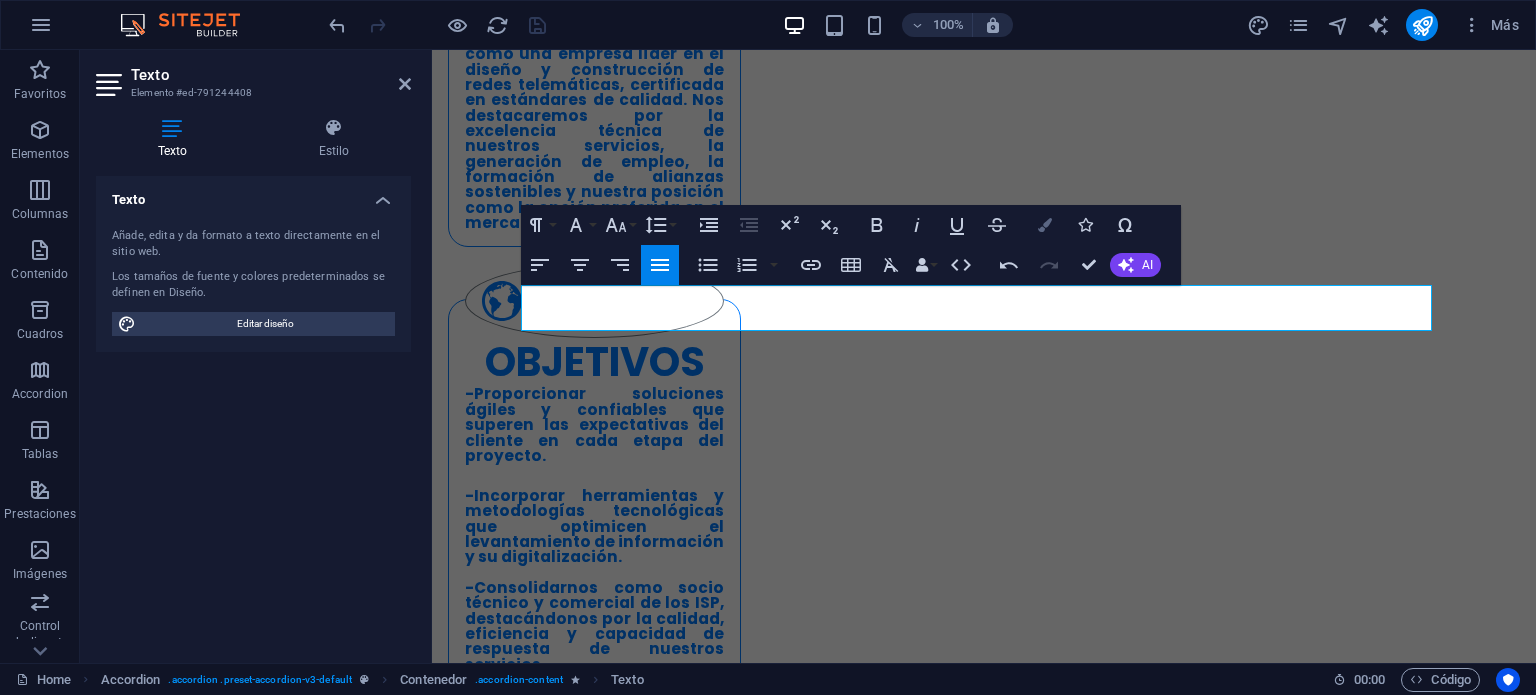 click at bounding box center (1045, 225) 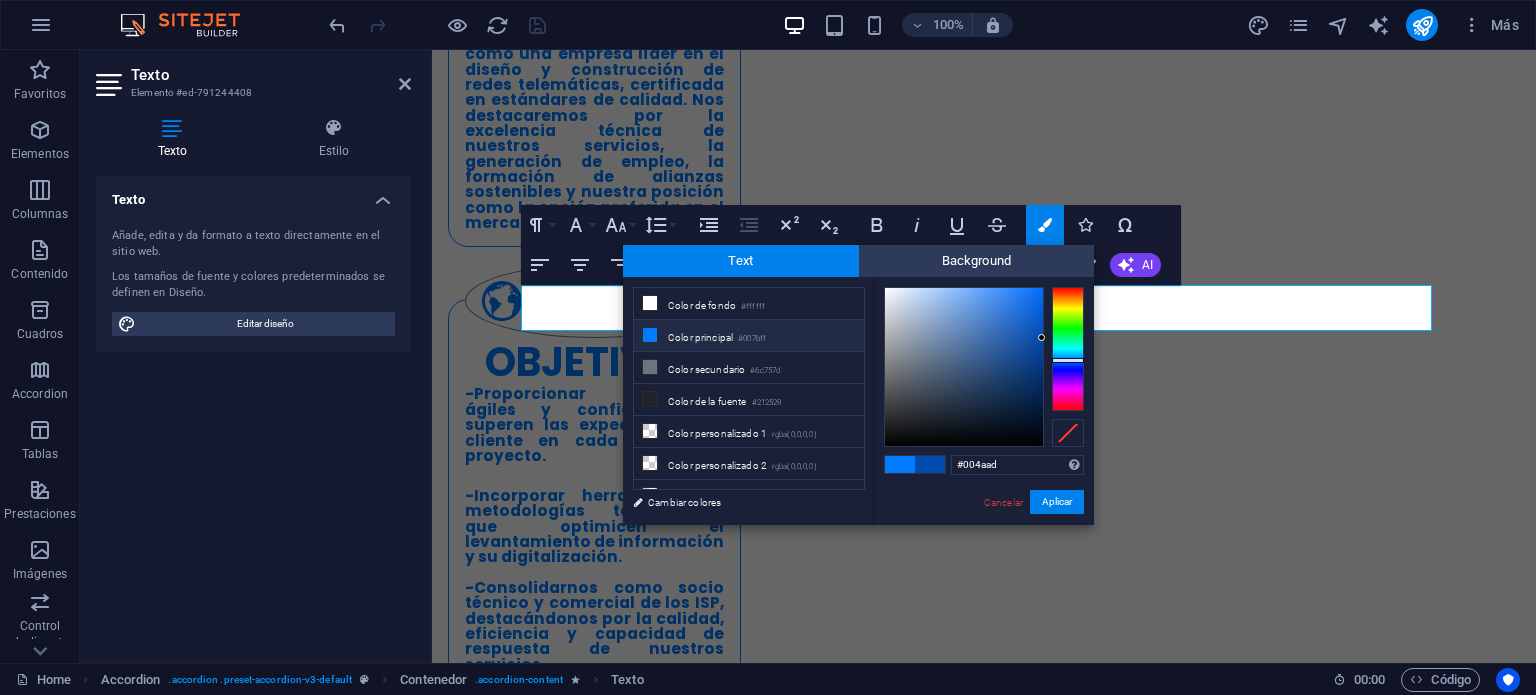click on "#007bff" at bounding box center [752, 339] 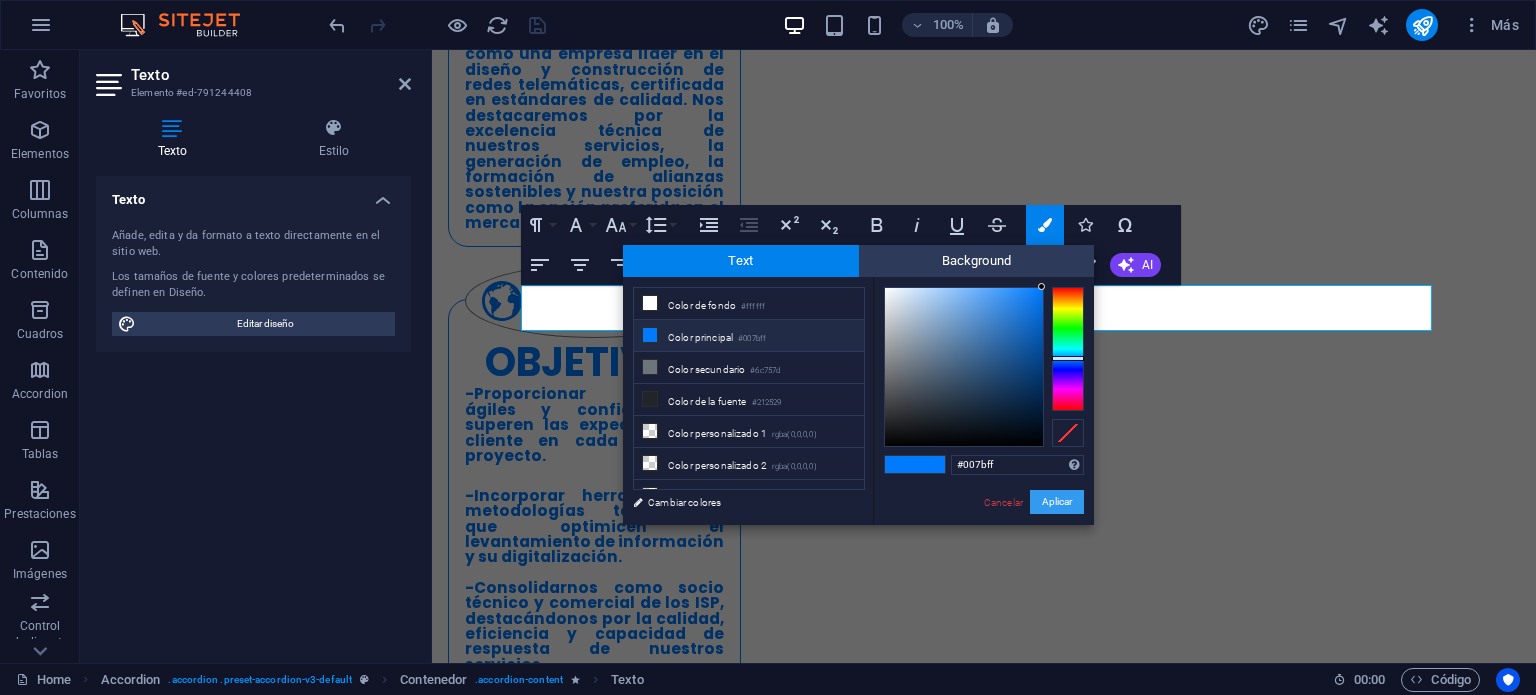 click on "Aplicar" at bounding box center (1057, 502) 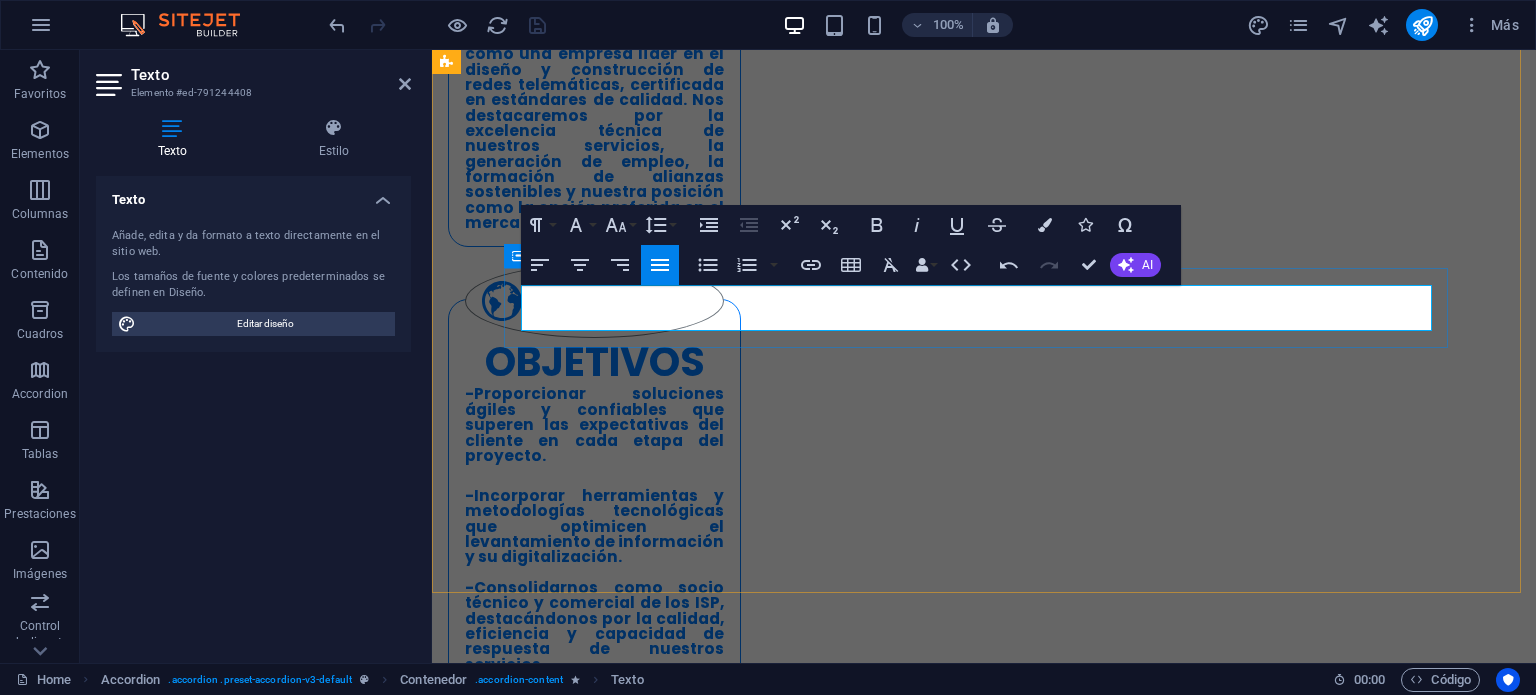 click on "Digitalización profesional de la red aérea y subterránea, incluyendo todos los elementos del tendido, niveles de tensión, vanos entre postes y detalles topográficos. Cumplimiento estricto de normas técnicas aplicables a cada operador." at bounding box center [920, 2250] 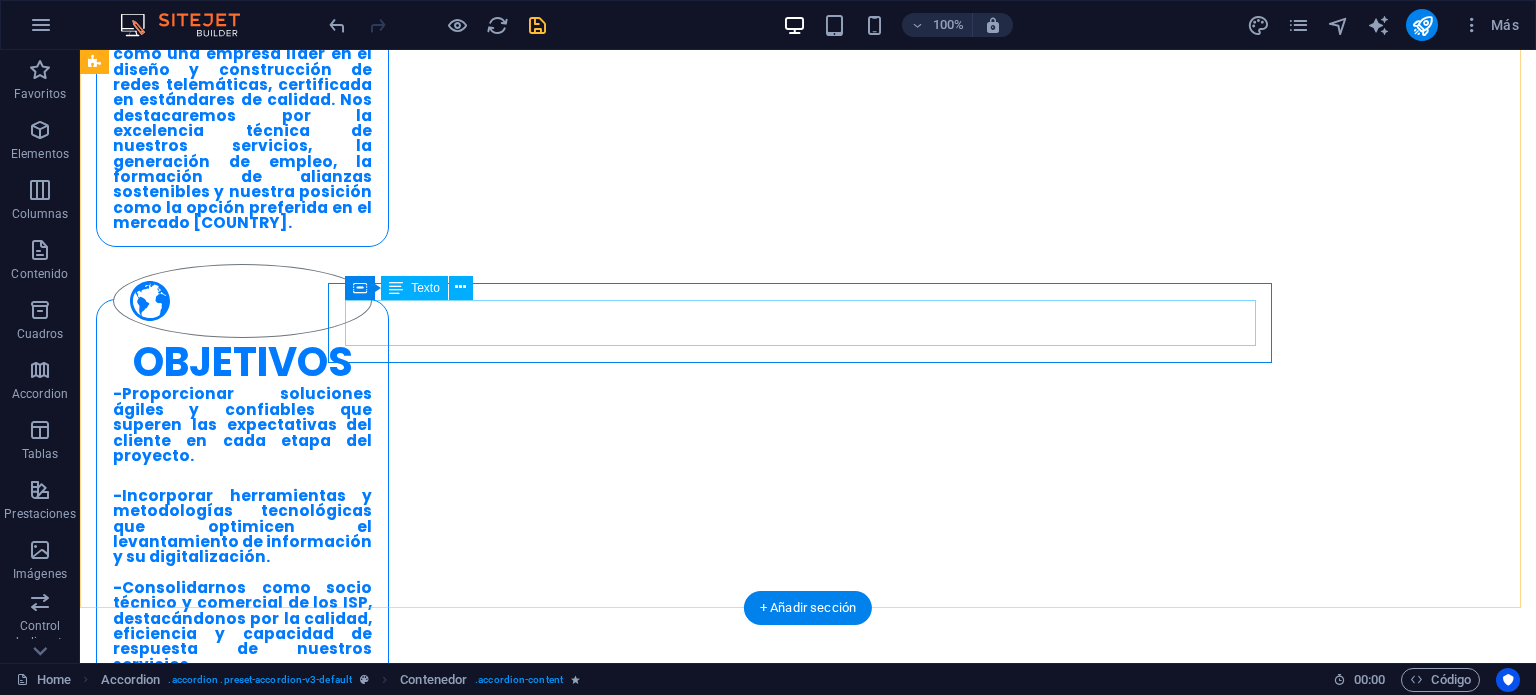 scroll, scrollTop: 2348, scrollLeft: 0, axis: vertical 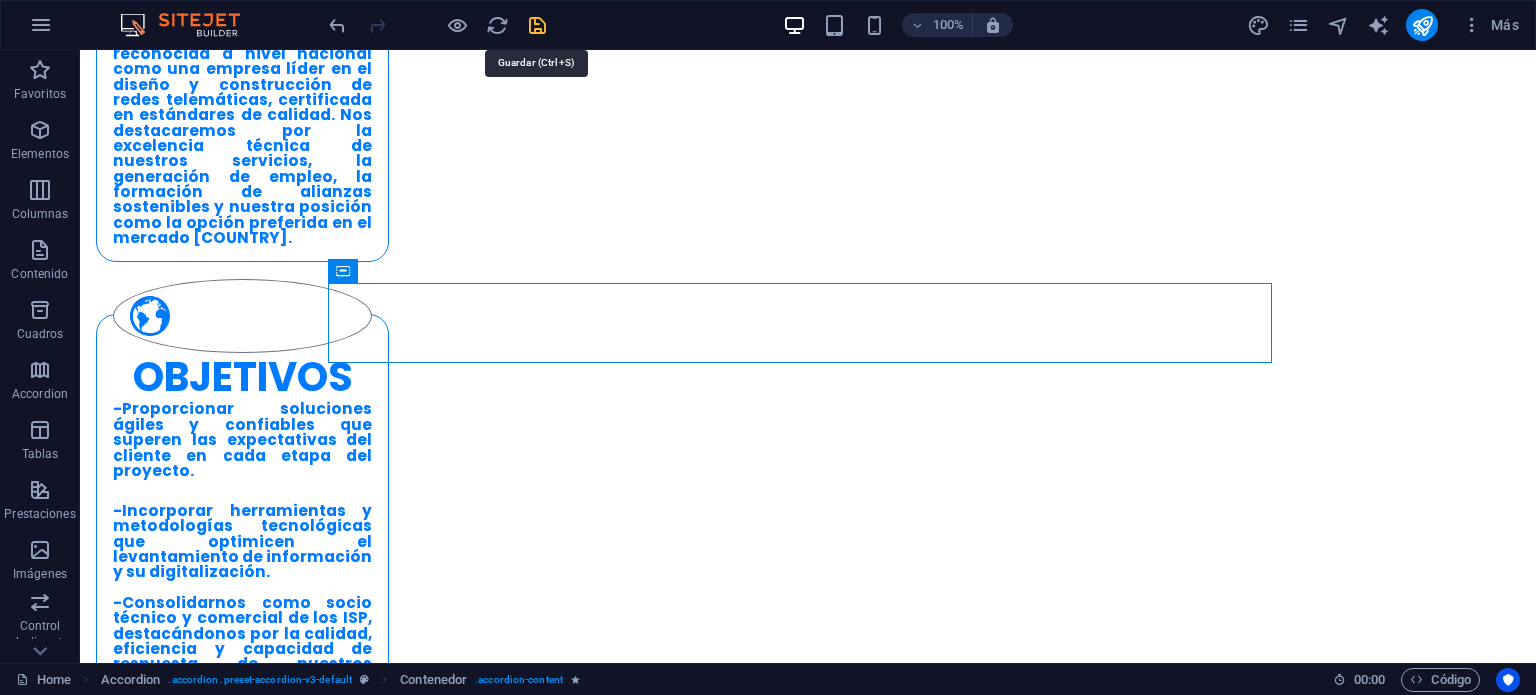 click at bounding box center (537, 25) 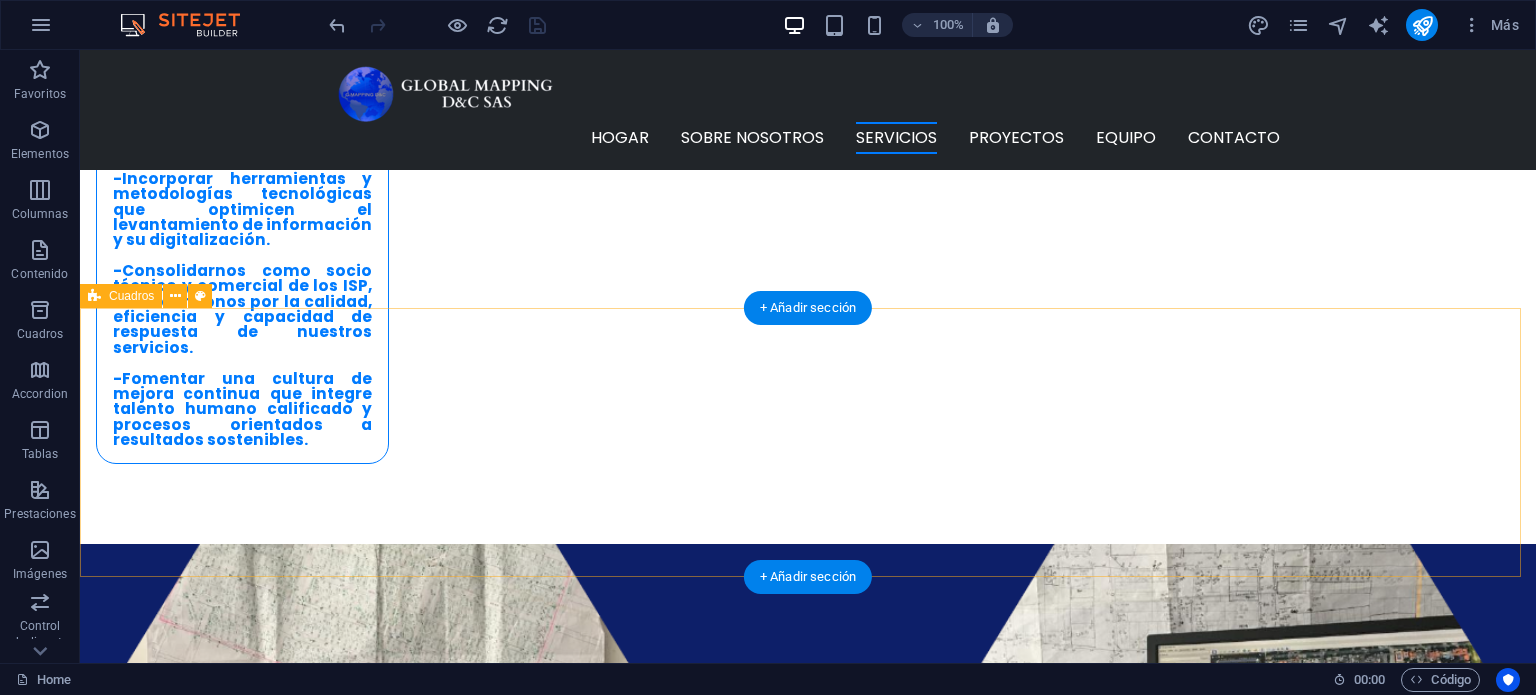 scroll, scrollTop: 2548, scrollLeft: 0, axis: vertical 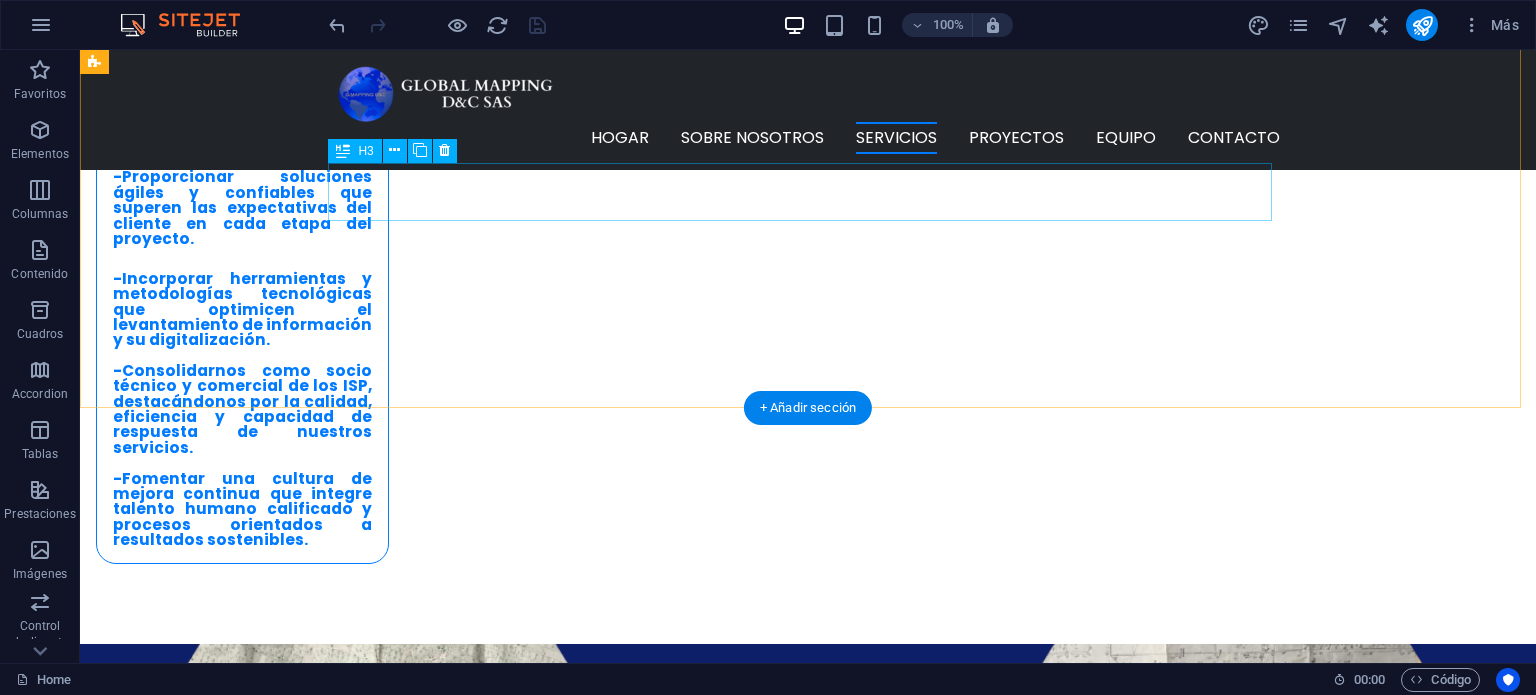 click on "DISEÑO FTTH" at bounding box center (568, 2110) 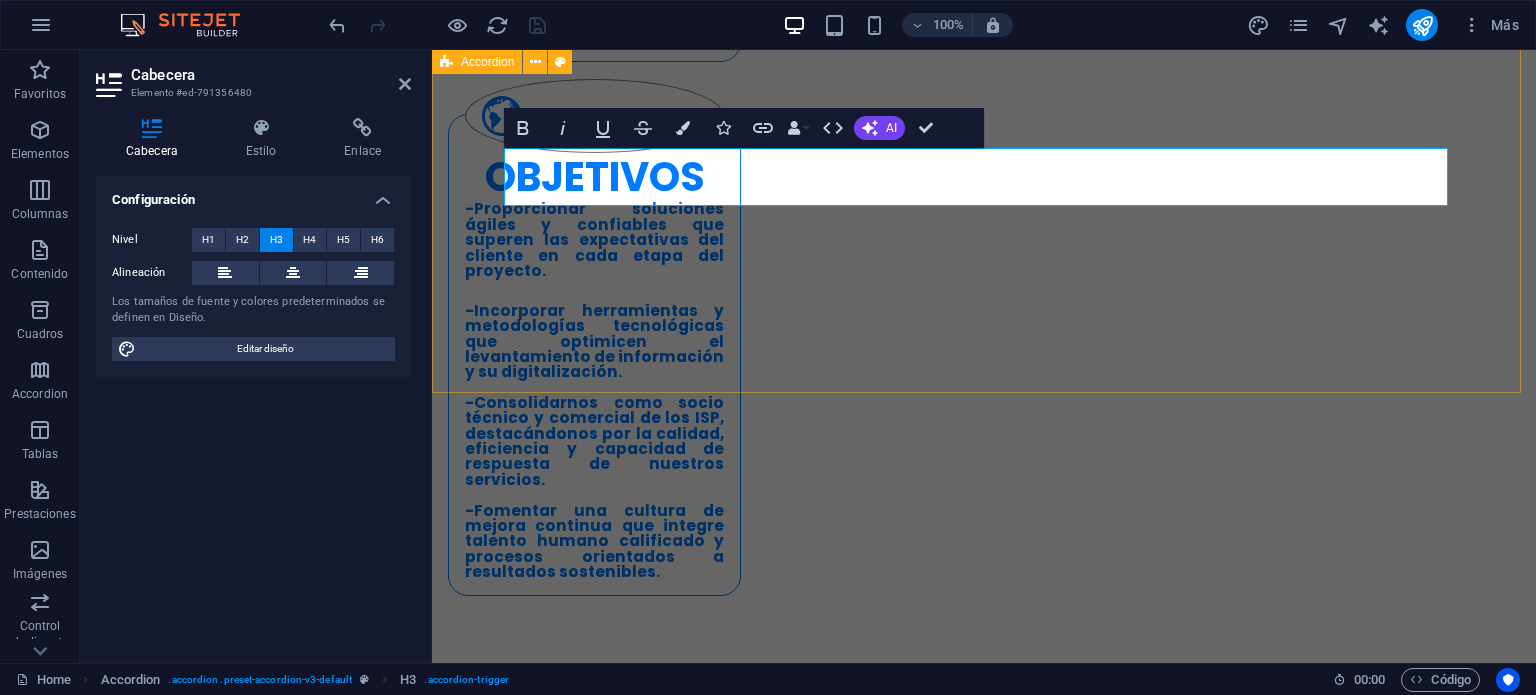scroll, scrollTop: 2563, scrollLeft: 0, axis: vertical 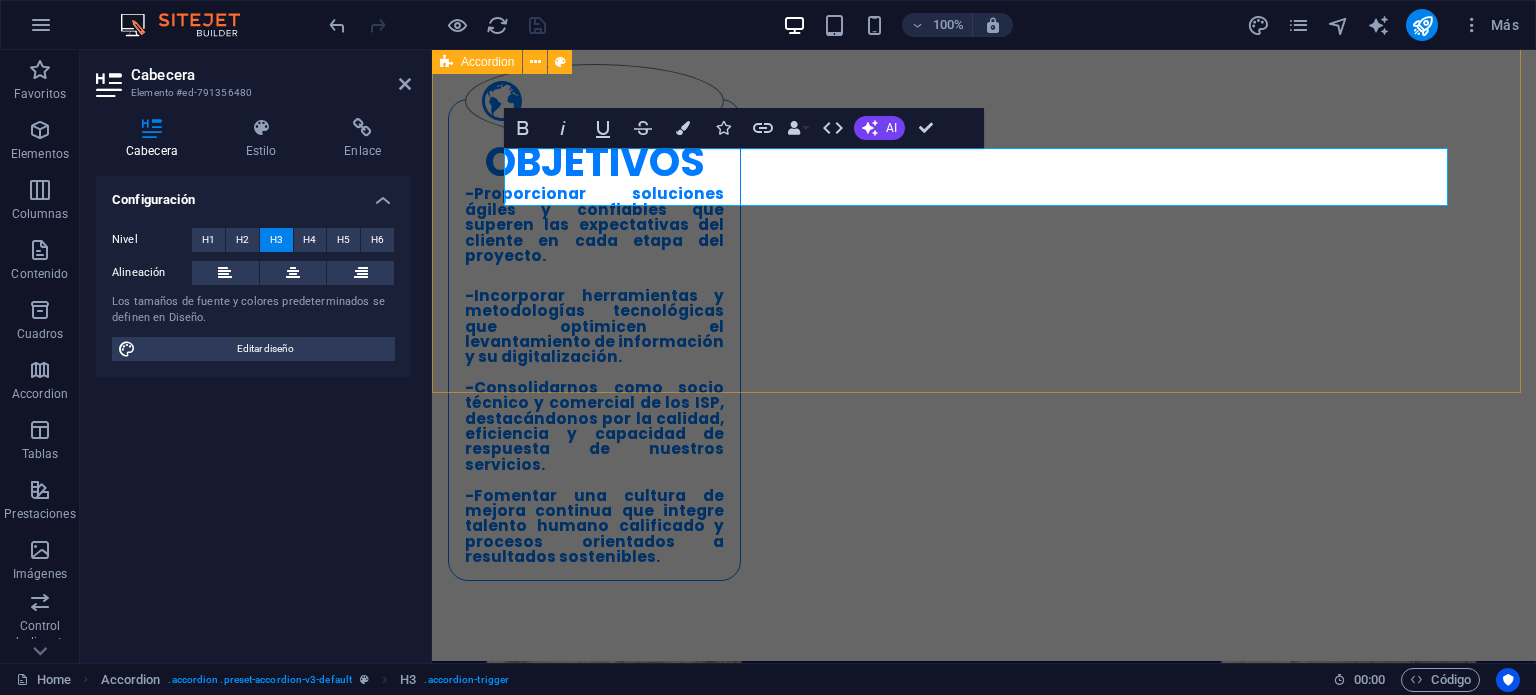 click on "Levantamiento y Digitalización de Redes (Mapping) Recolección precisa de datos en campo, respaldada por herramientas digitales exigidas por entidades como Electrificadoras, para documentar predios e infraestructura eléctrica y de telecomunicaciones. Se entrega la información georreferenciada, normalizada y validada para uso técnico y legal.   Registro de Información Predial Captura detallada de información en cada homepass: • Tipo y nombre del predio • Dirección principal y alterna • Cantidad de apartamentos, oficinas, locales y pisos Este servicio asegura datos confiables para planificación de red y análisis comercial. Diagnóstico de Infraestructura Existente Registro técnico de infraestructura soportante (postes, ductos, cámaras, acometidas, etc.), tanto de energía eléctrica como de telecomunicaciones, mediante planos y carteras digitalizadas para facilitar el diseño eficiente de redes. DiBUJO Digital de Redes en AutoCAD Diseño Óptico FTTH, FTTX, GPON" at bounding box center (984, 1863) 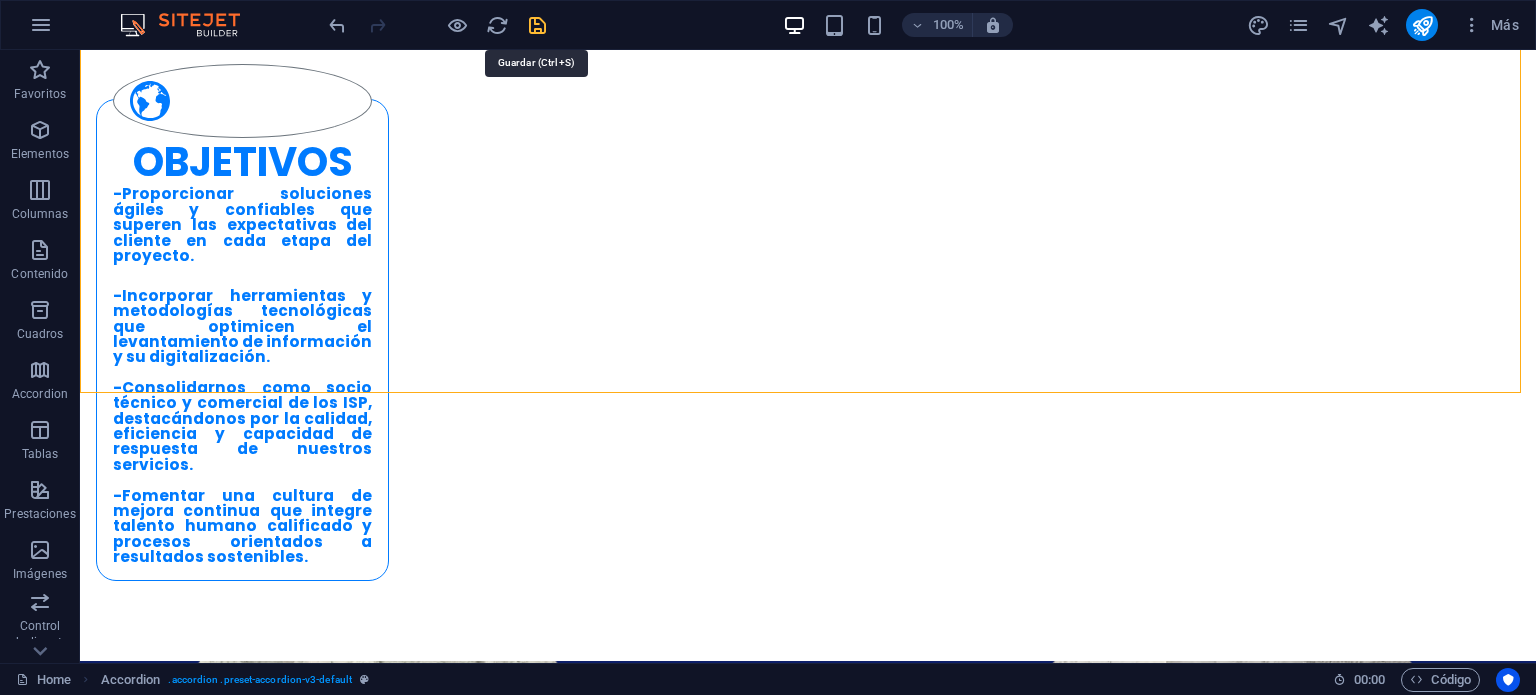 click at bounding box center (537, 25) 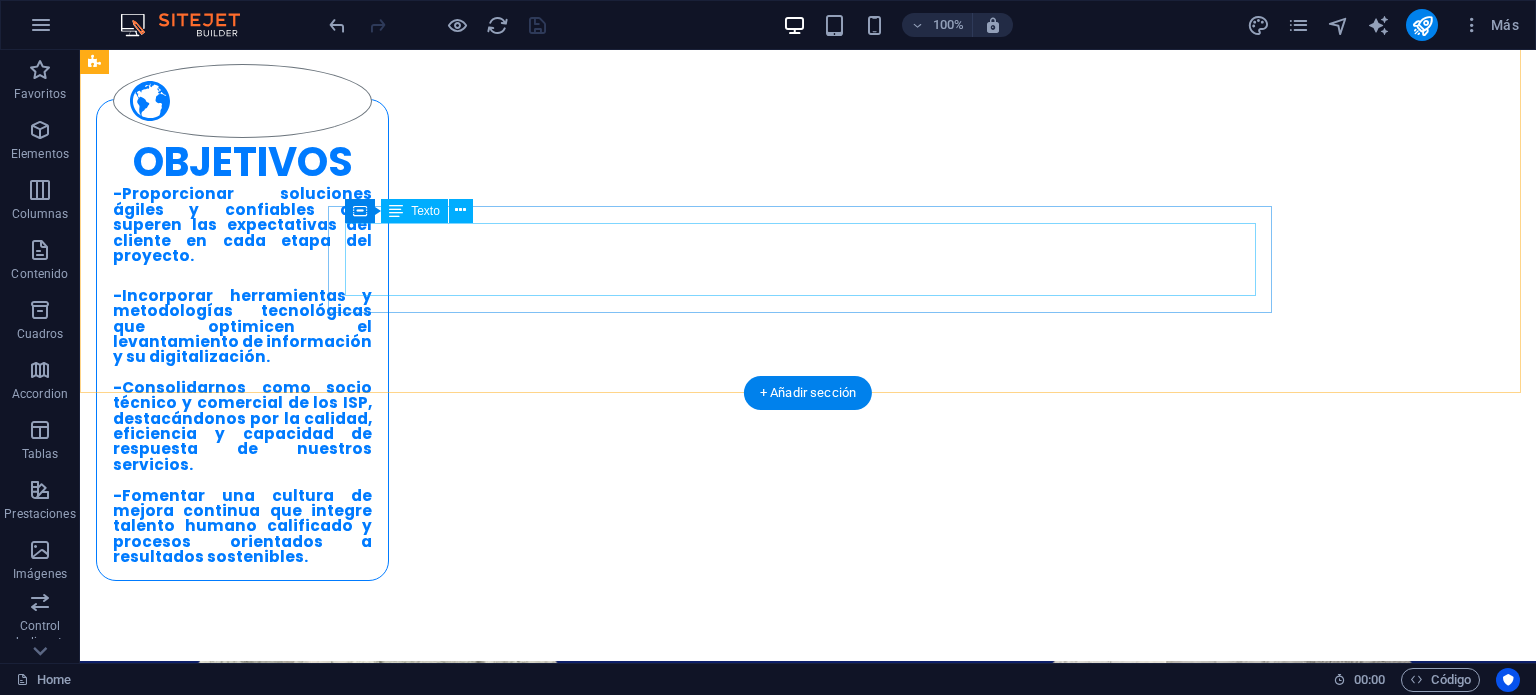 click on "Realizar el diseño óptico requerido para soluciones (Troncales) GPON, donde se asegura que la distancia de OLT no supere la máxima establecida hasta el cliente final, garantizando la calidad en el diseño y cumpliendo con todas las normas, políticas y procesos establecidos por el cliente." at bounding box center (568, 2211) 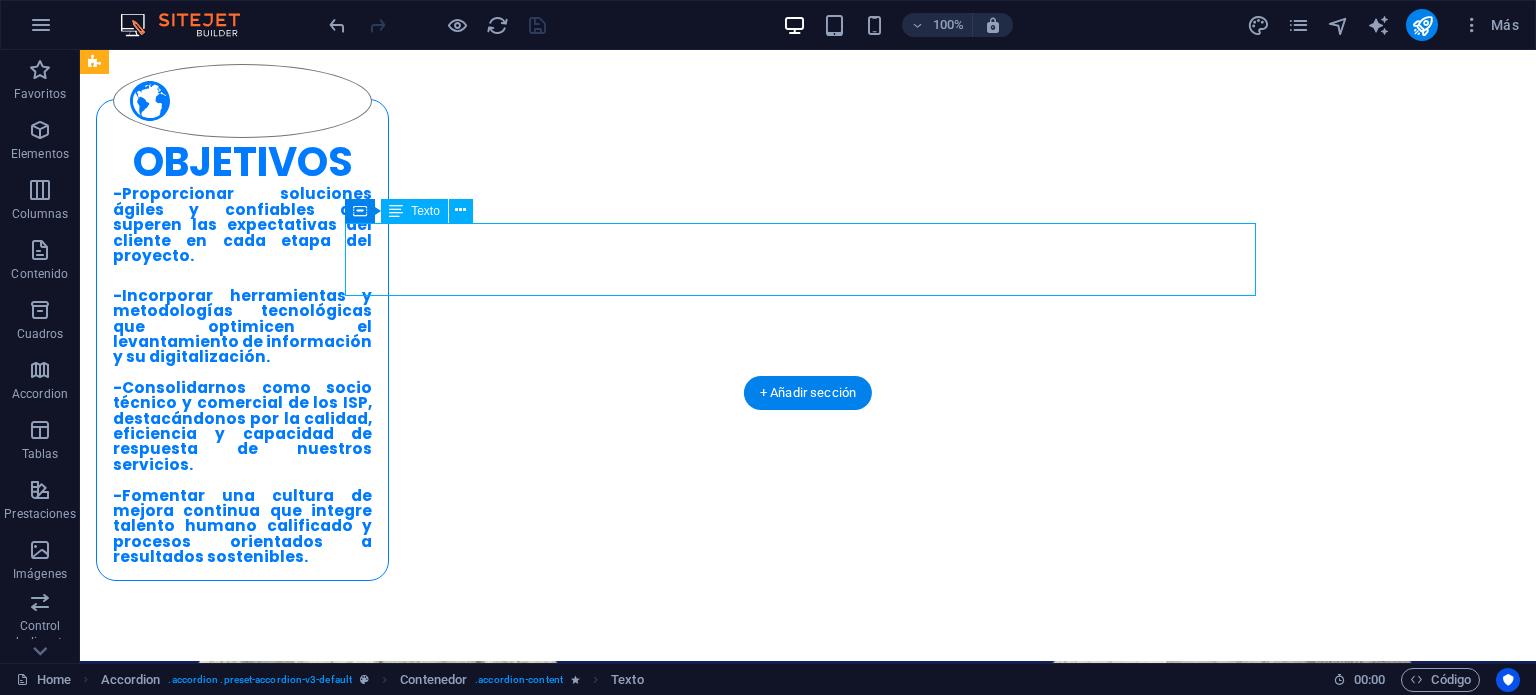 click on "Realizar el diseño óptico requerido para soluciones (Troncales) GPON, donde se asegura que la distancia de OLT no supere la máxima establecida hasta el cliente final, garantizando la calidad en el diseño y cumpliendo con todas las normas, políticas y procesos establecidos por el cliente." at bounding box center (568, 2211) 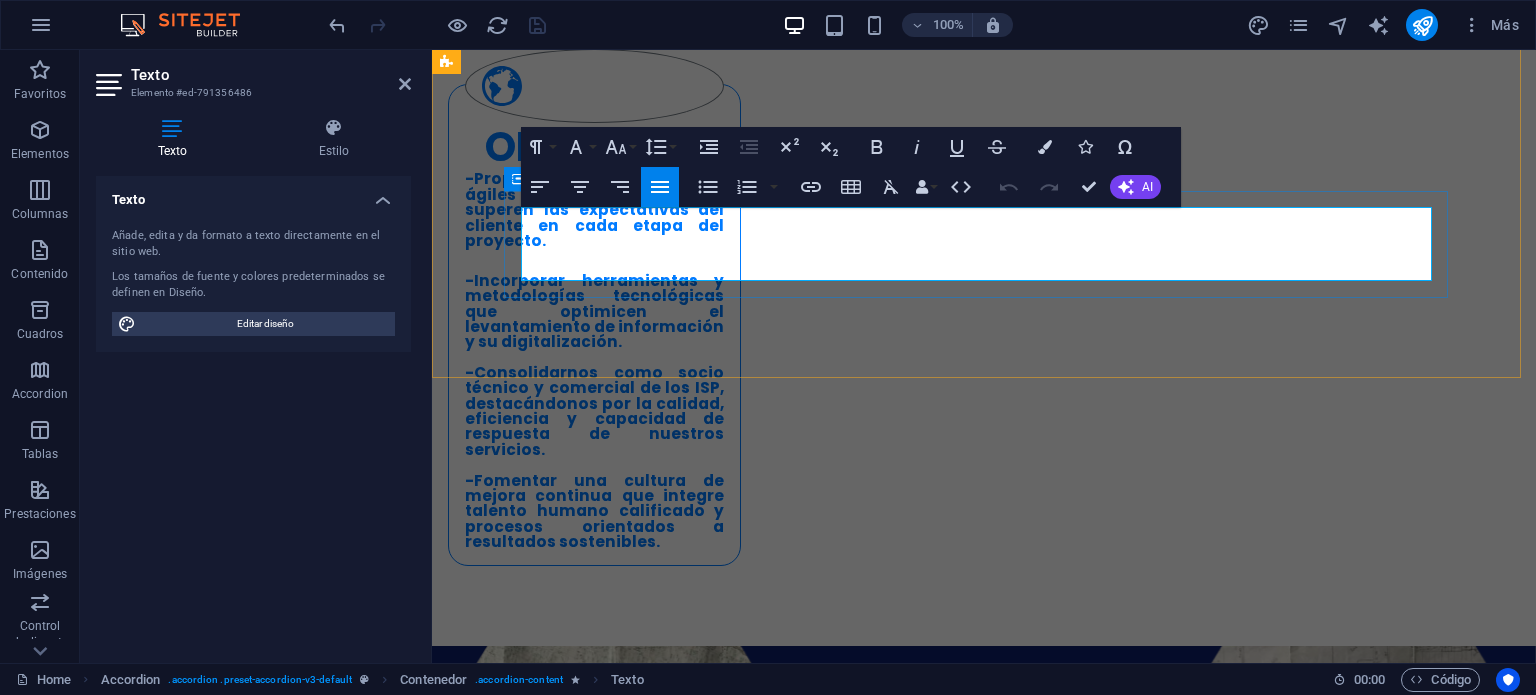drag, startPoint x: 943, startPoint y: 270, endPoint x: 518, endPoint y: 229, distance: 426.97305 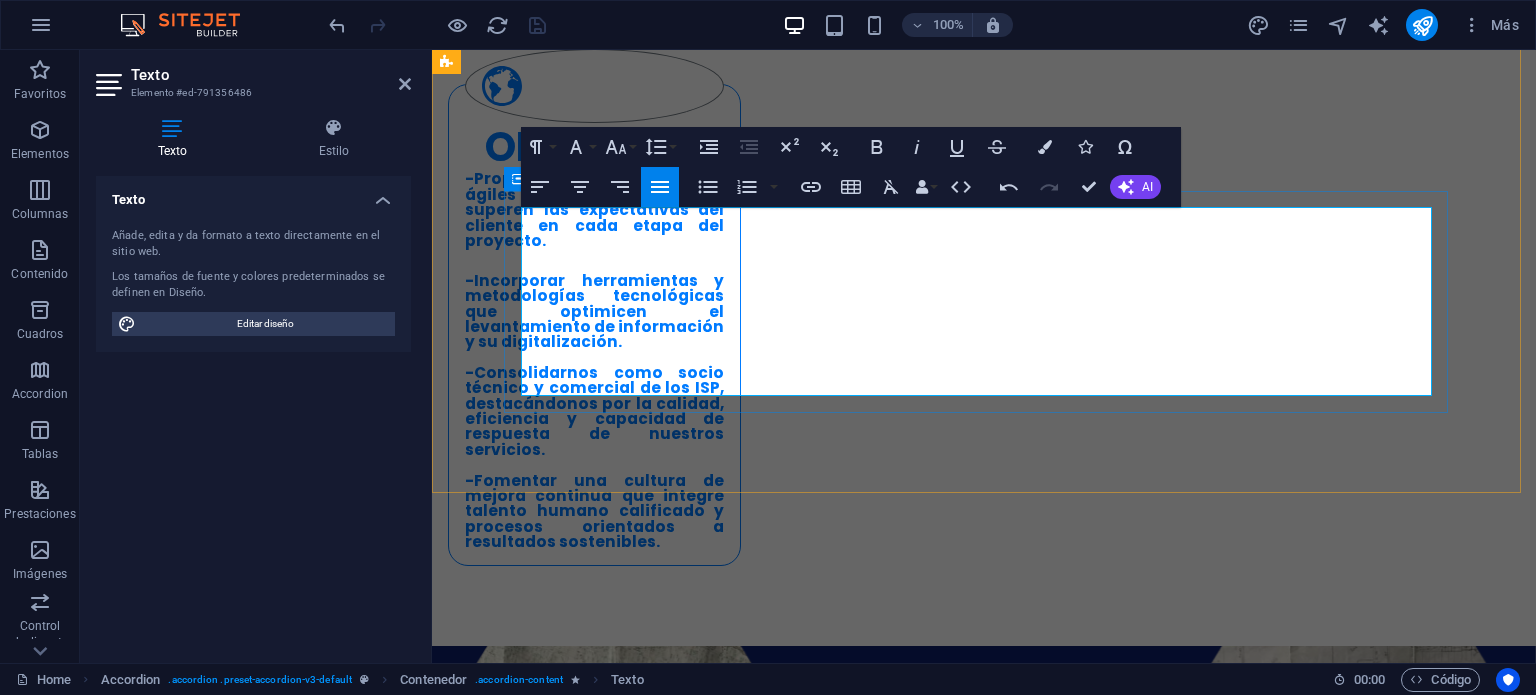 drag, startPoint x: 1170, startPoint y: 382, endPoint x: 508, endPoint y: 227, distance: 679.9037 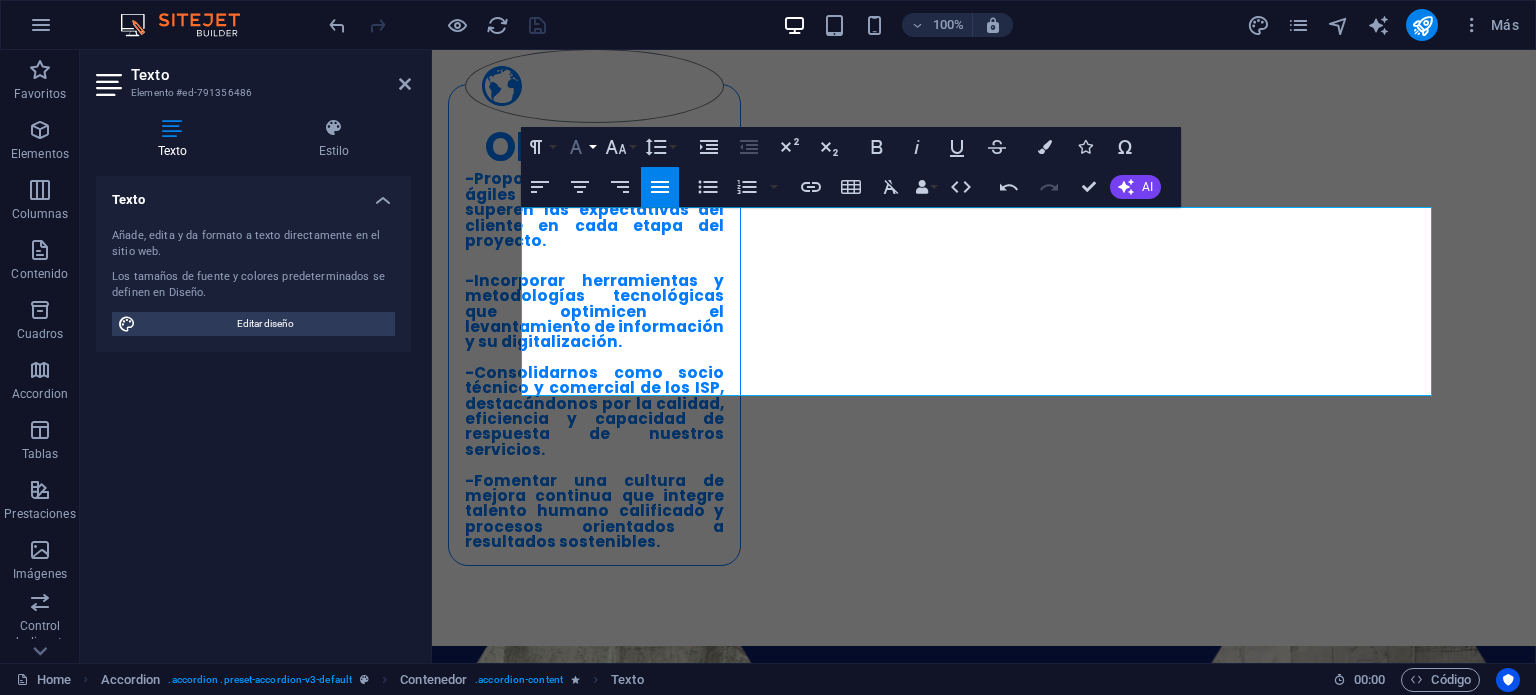 click on "Font Family" at bounding box center (580, 147) 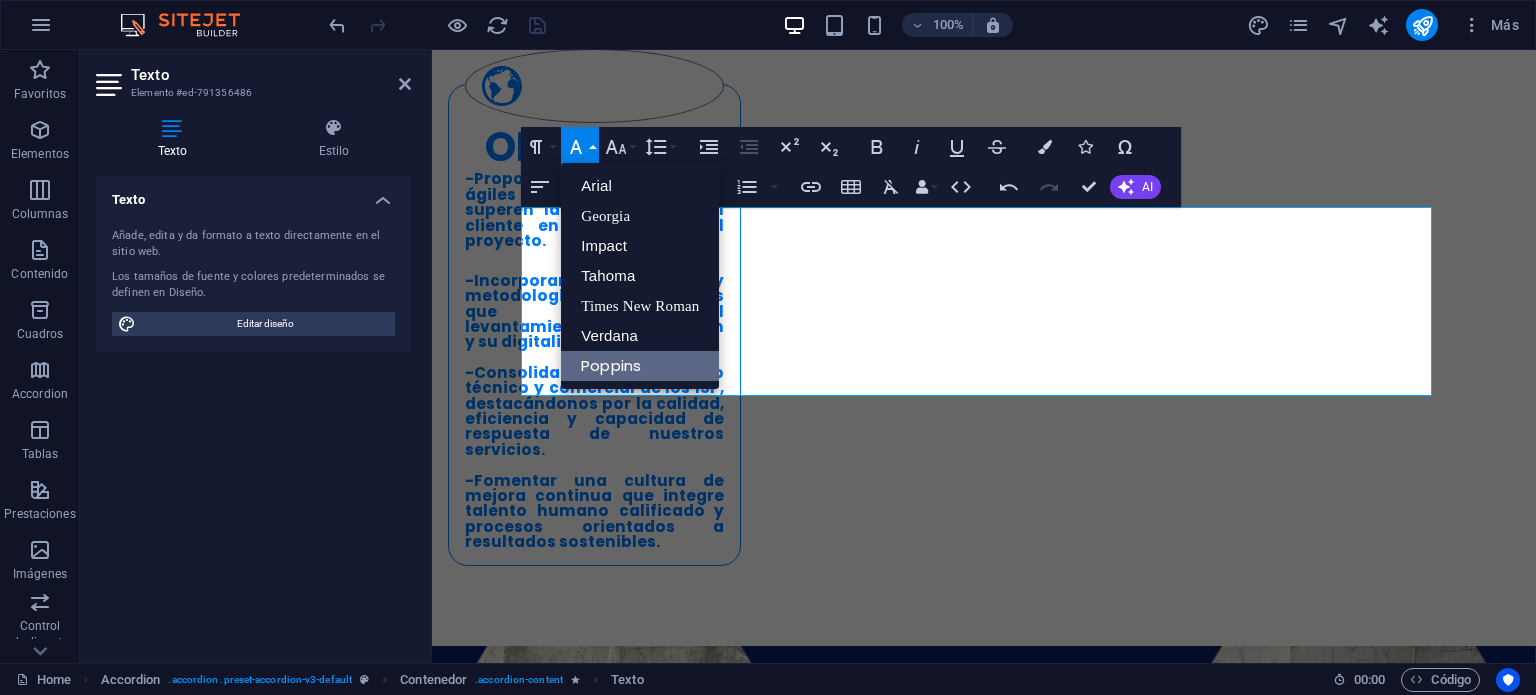 click on "Poppins" at bounding box center [640, 366] 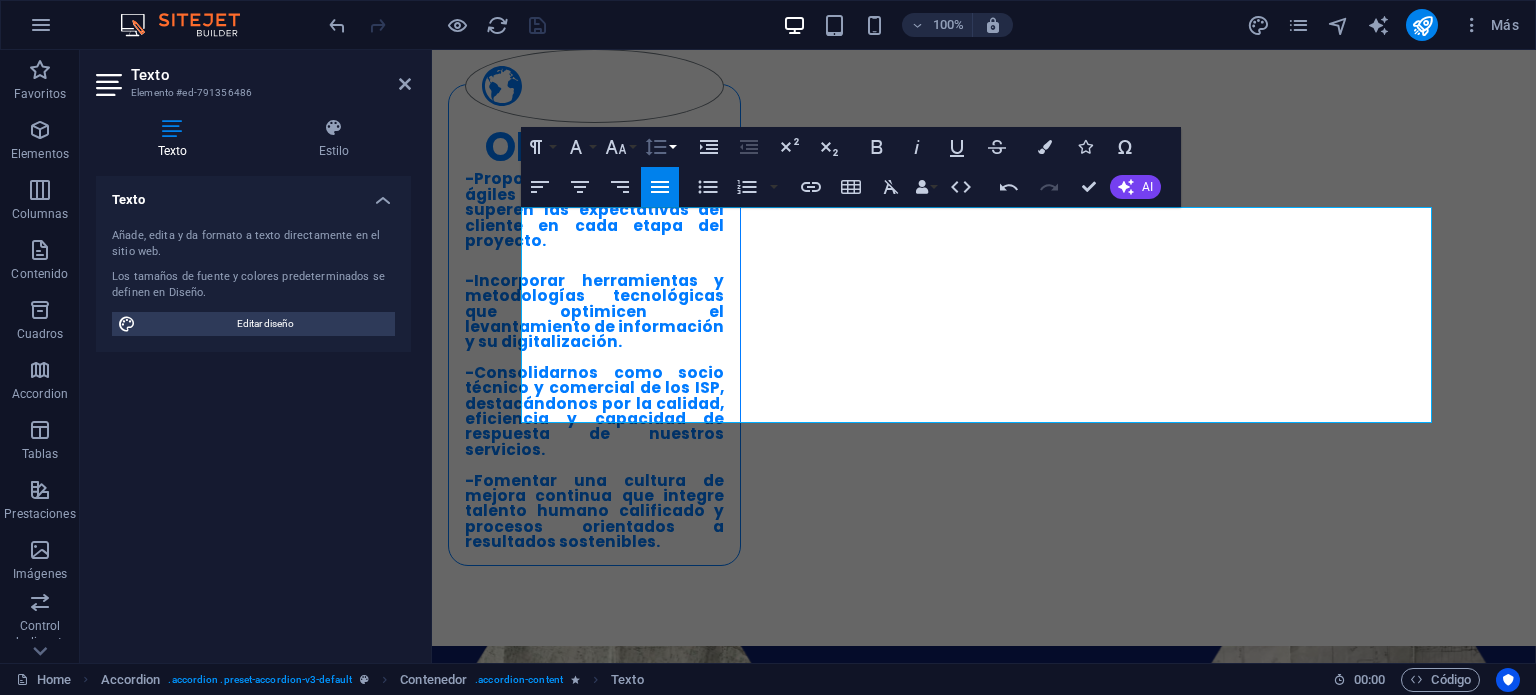 click on "Line Height" at bounding box center (660, 147) 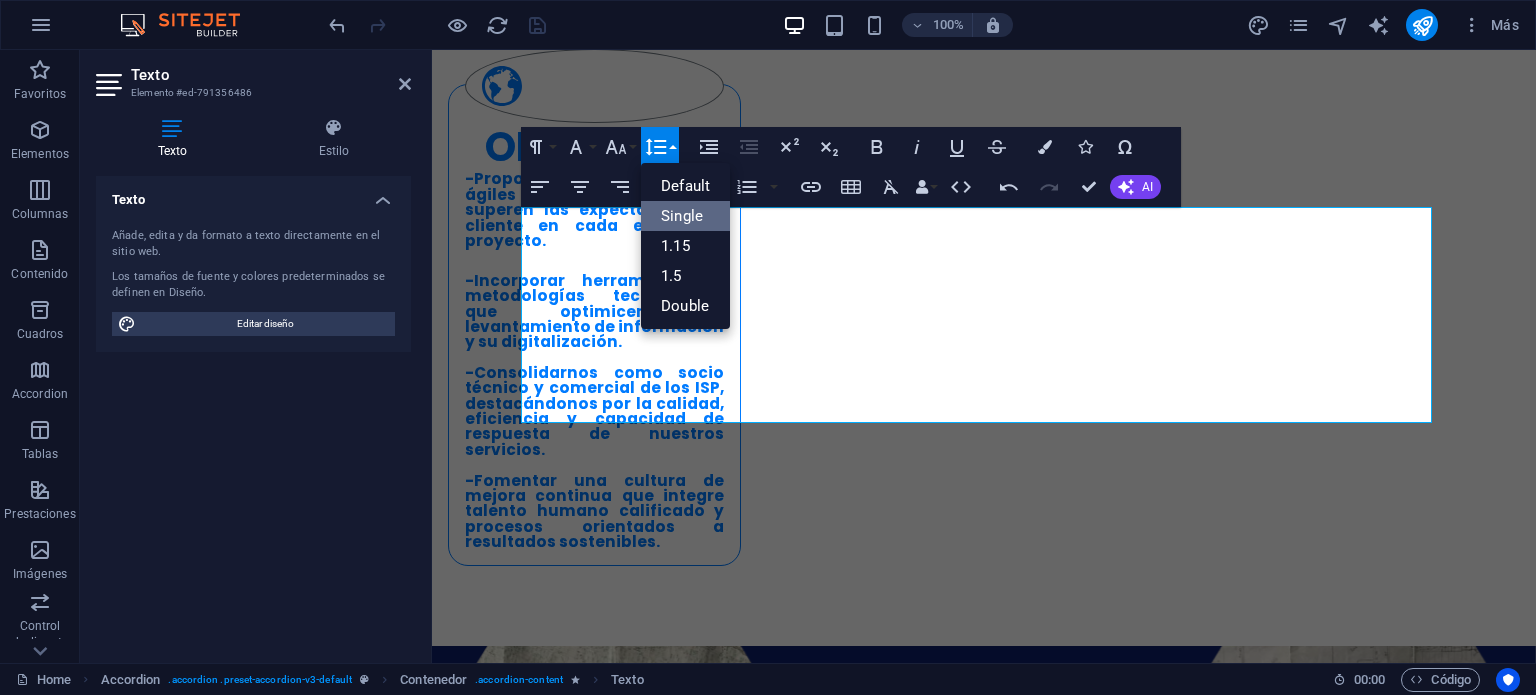 click on "Single" at bounding box center (685, 216) 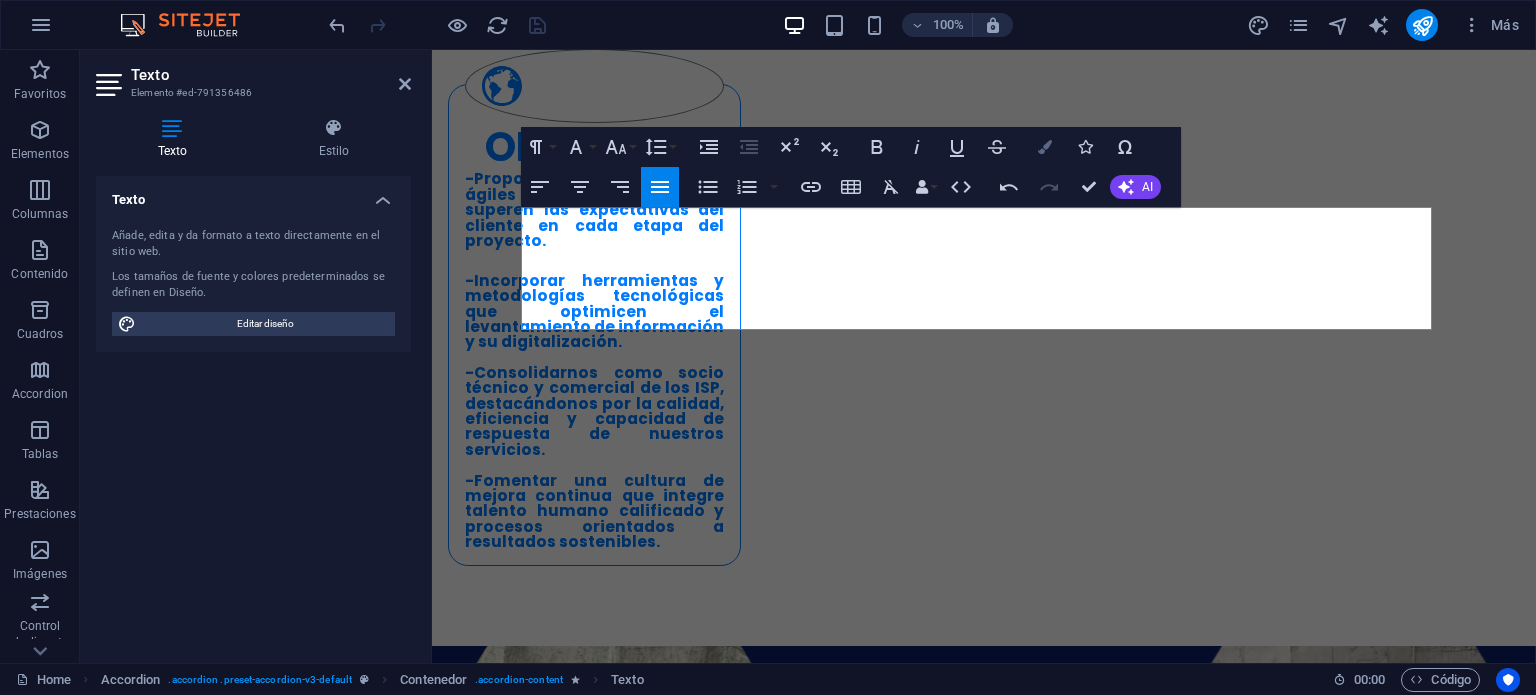 click at bounding box center [1045, 147] 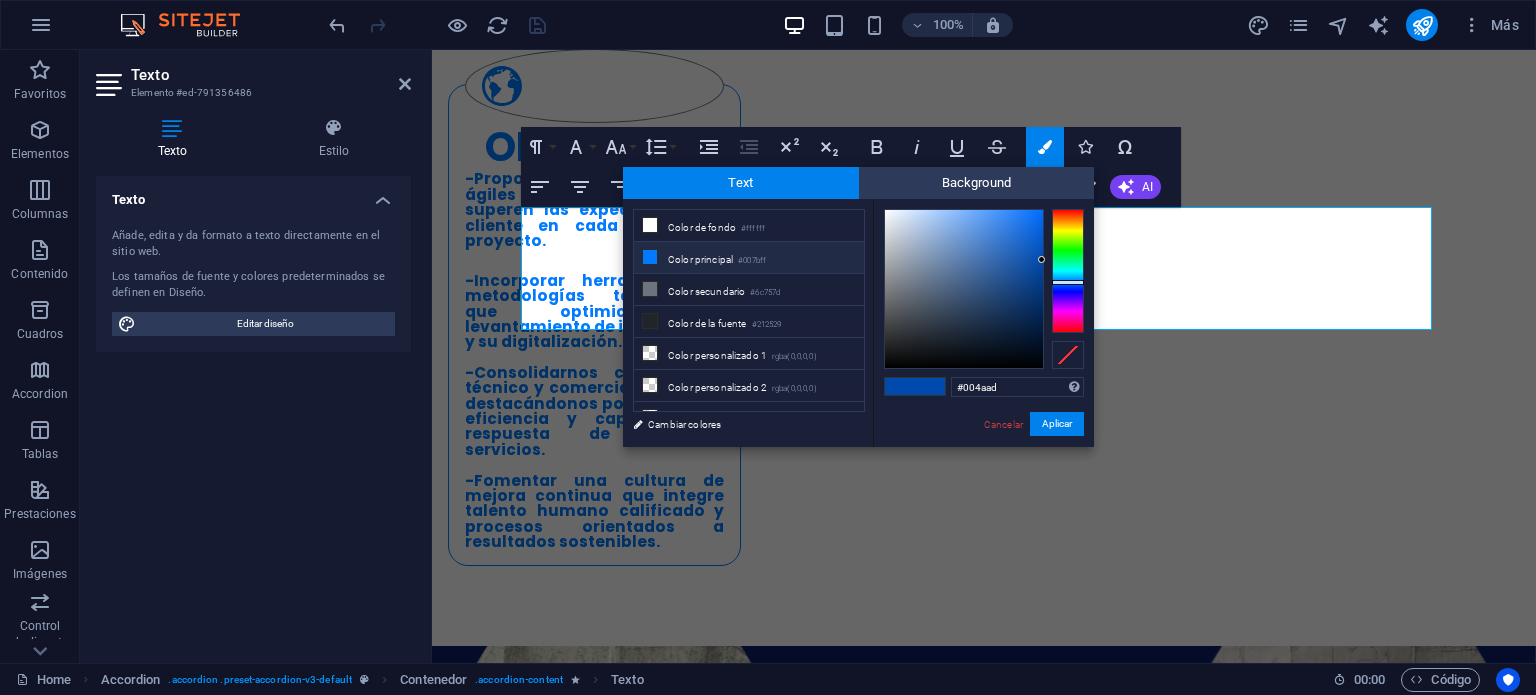 click on "Color principal
#007bff" at bounding box center (749, 258) 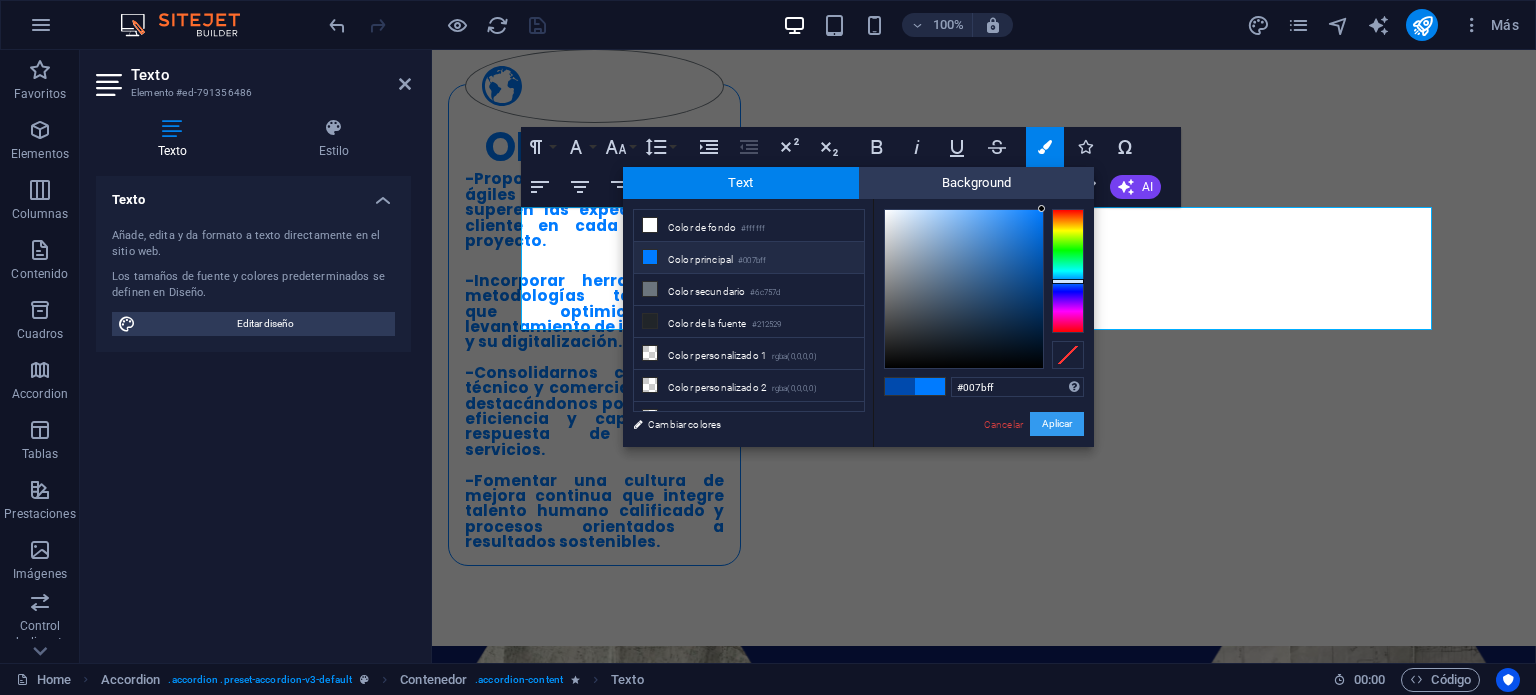 click on "Aplicar" at bounding box center [1057, 424] 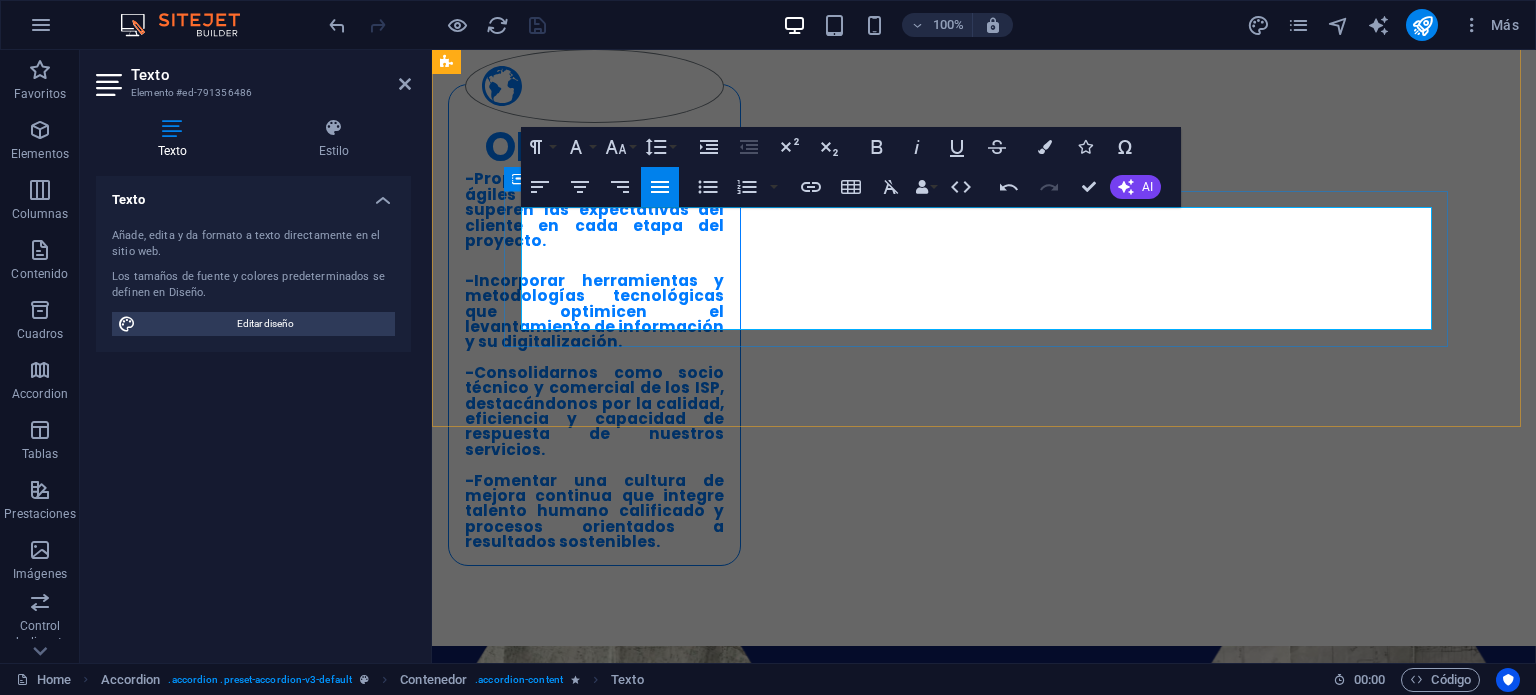 click on "Diseñamos soluciones ópticas troncales y distribuidas para redes FTTH, FTTX y GPON, optimizando la distancia entre la OLT y el cliente final. Nuestros diseños garantizan la eficiencia técnica, la escalabilidad operativa y el cumplimiento de estándares nacionales e internacionales. Se asegura: • Cumplimiento de normas, políticas internas y estándares de diseño óptico exigidos por los operadores. • Confiabilidad en rutas de red, capacidad instalada y eficiencia en el tendido. • Validación y trazabilidad de diseños conforme a los lineamientos específicos de cada ISP." at bounding box center [920, 2198] 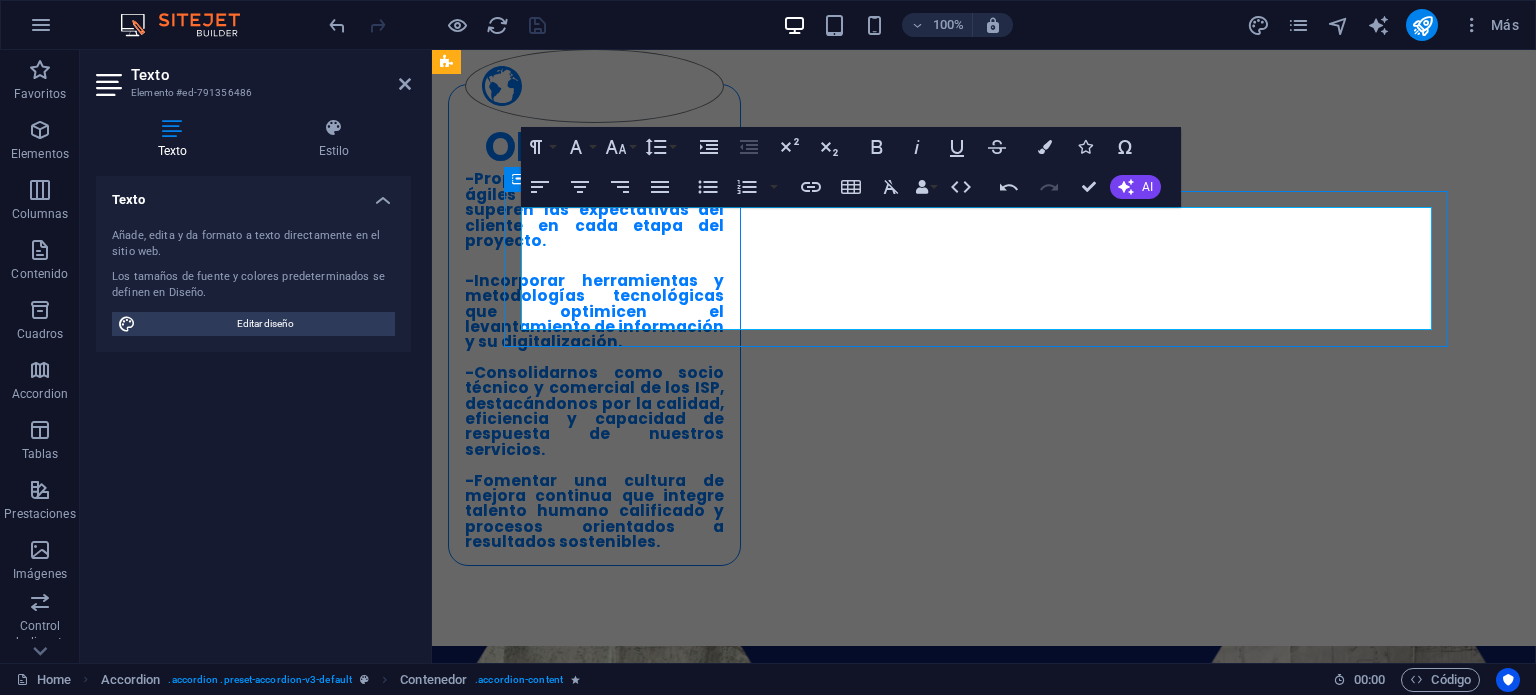 scroll, scrollTop: 2564, scrollLeft: 0, axis: vertical 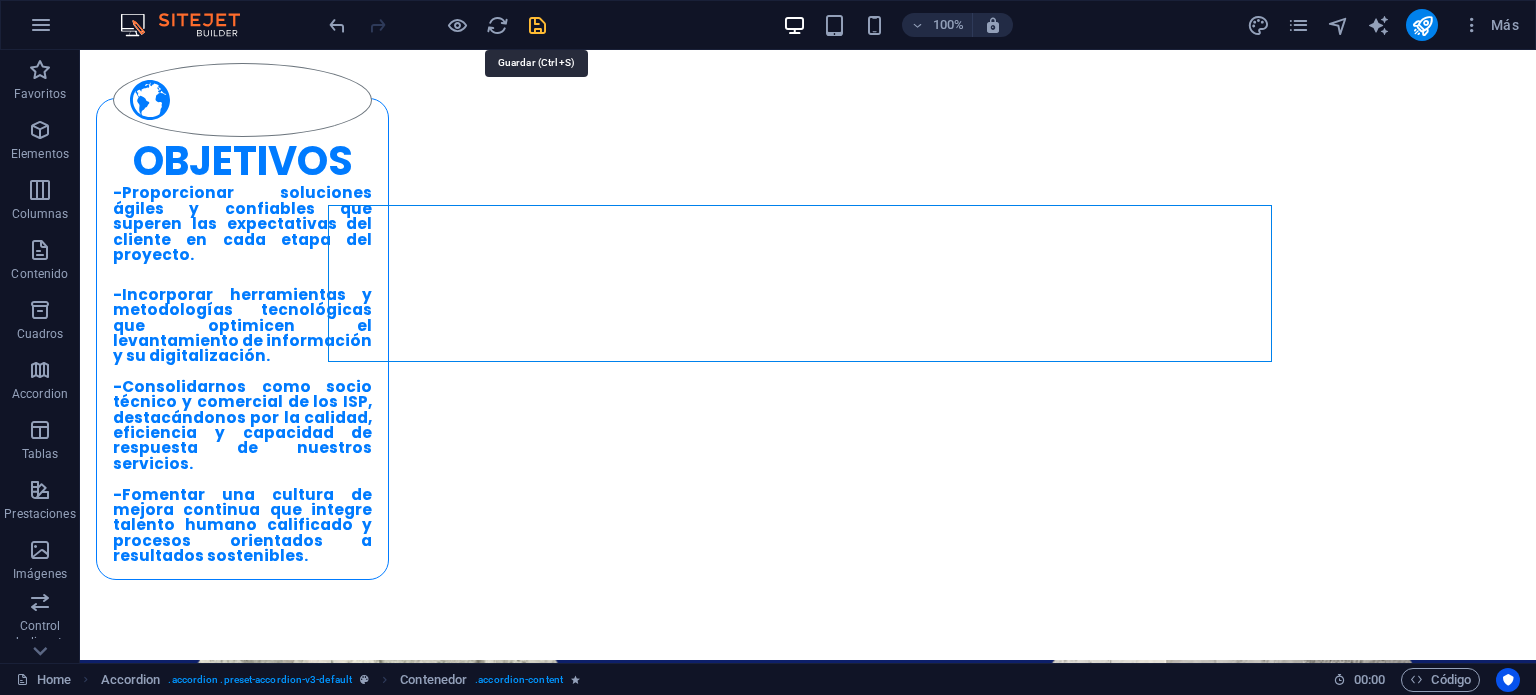 click at bounding box center [537, 25] 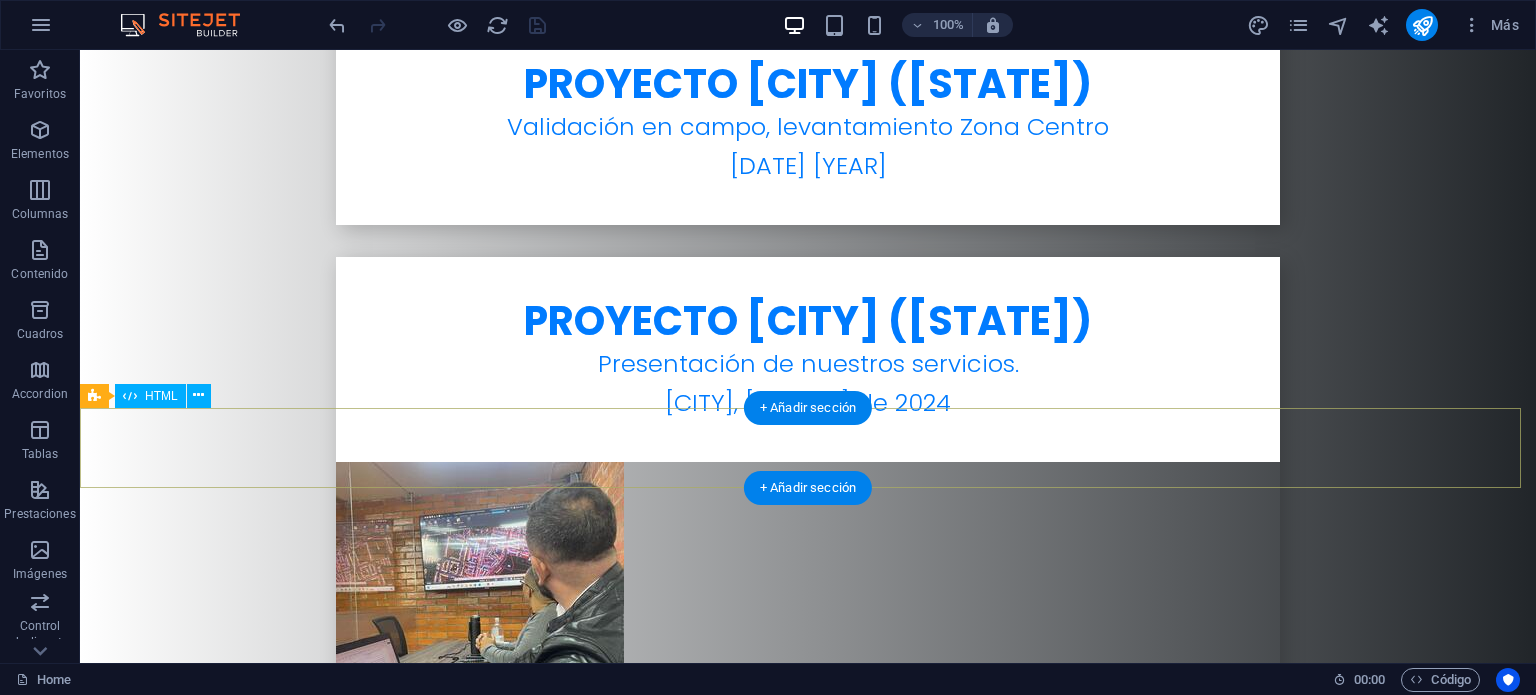 scroll, scrollTop: 7452, scrollLeft: 0, axis: vertical 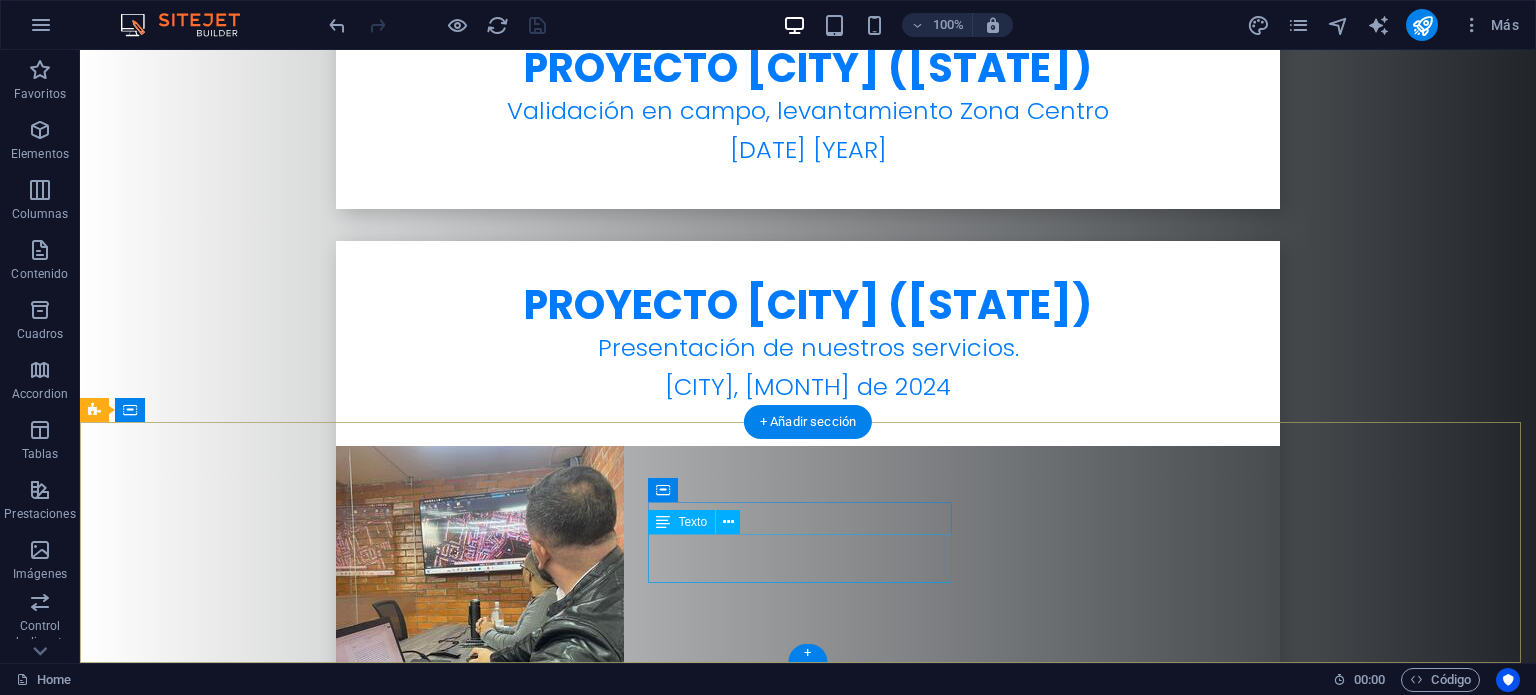 click on "Móvil:  +57 [PHONE]" at bounding box center (248, 5982) 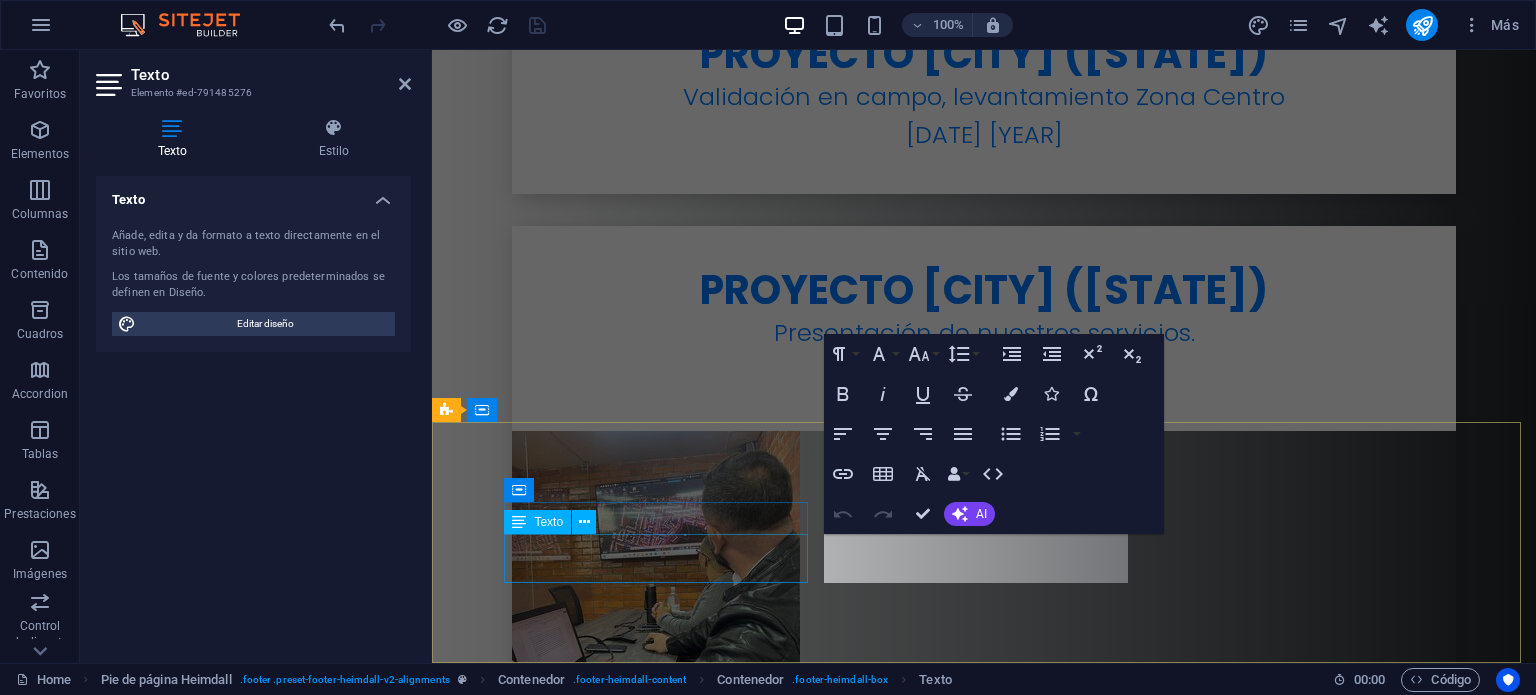 scroll, scrollTop: 7276, scrollLeft: 0, axis: vertical 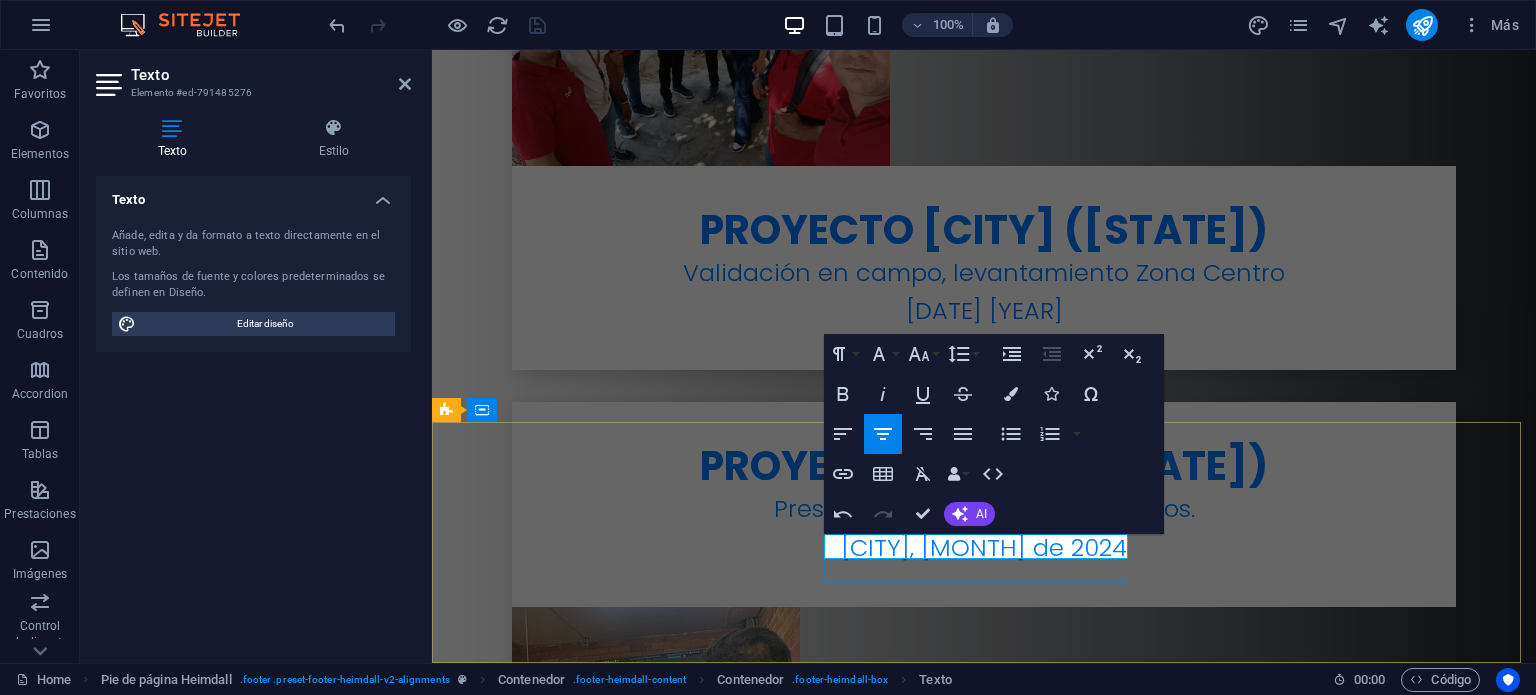 click on "Móvil:  +57 [PHONE]" at bounding box center (600, 5955) 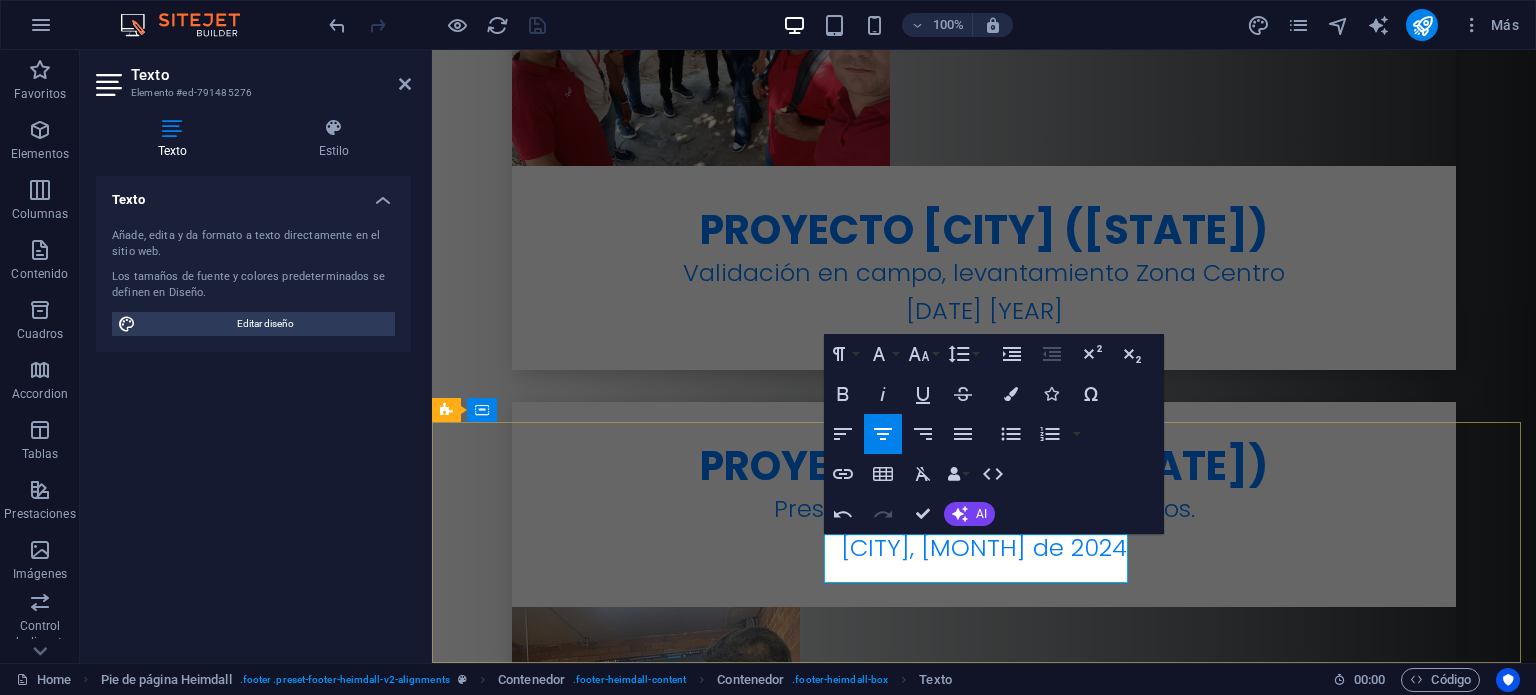 type 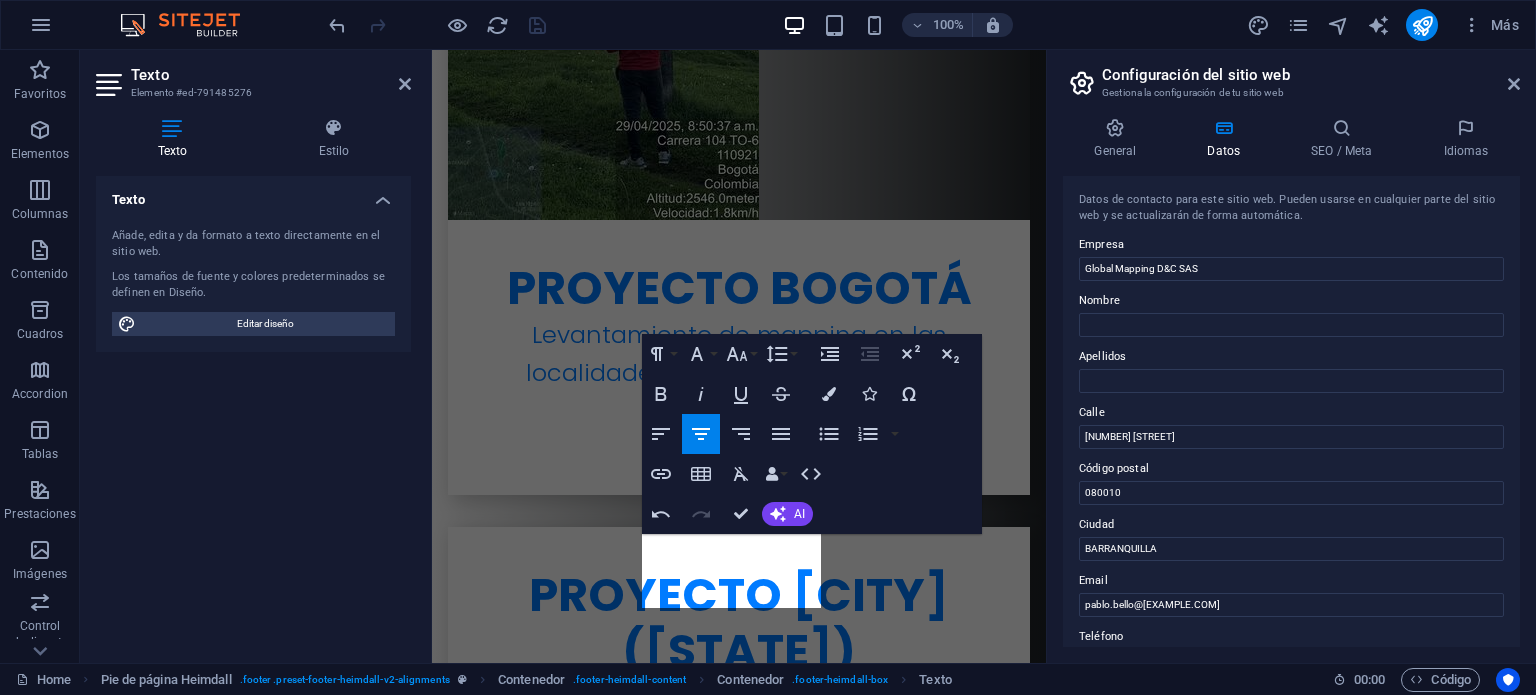 scroll, scrollTop: 8248, scrollLeft: 0, axis: vertical 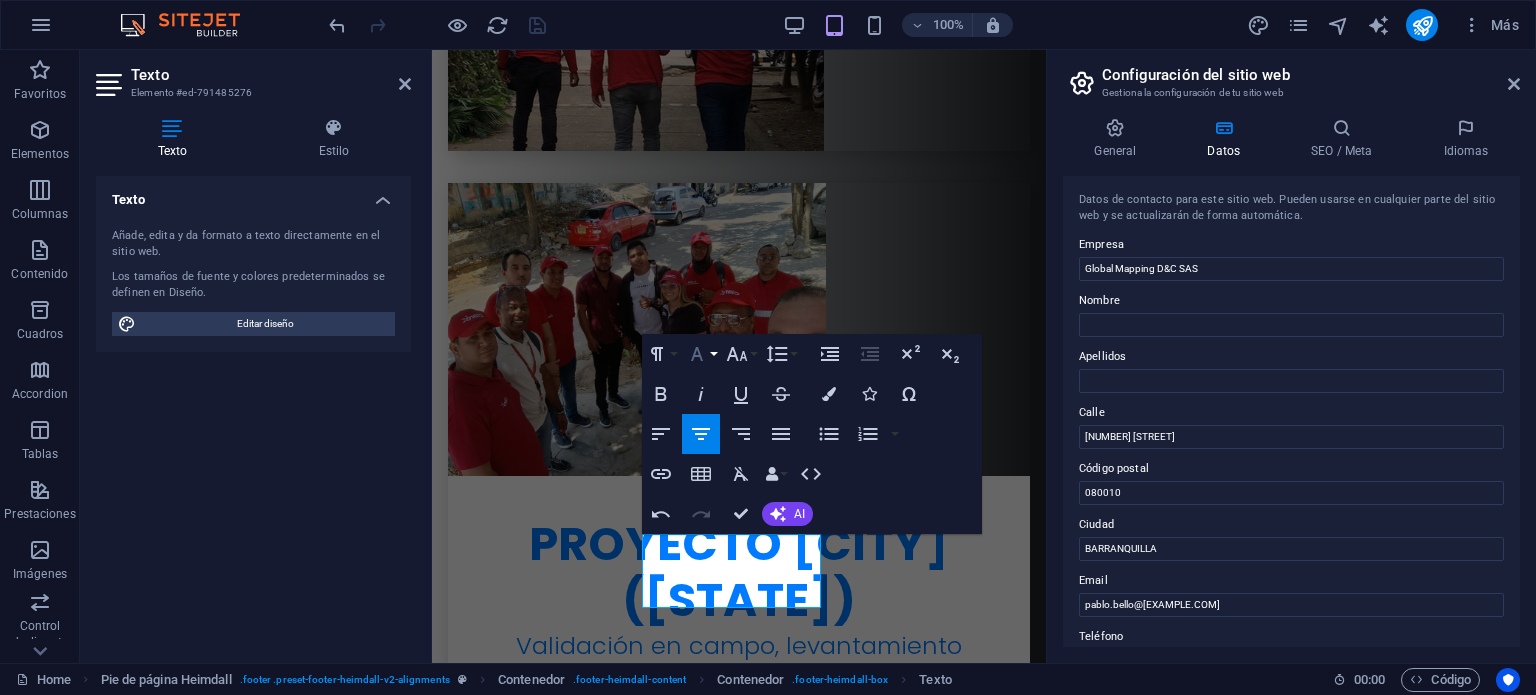 click on "Font Family" at bounding box center (701, 354) 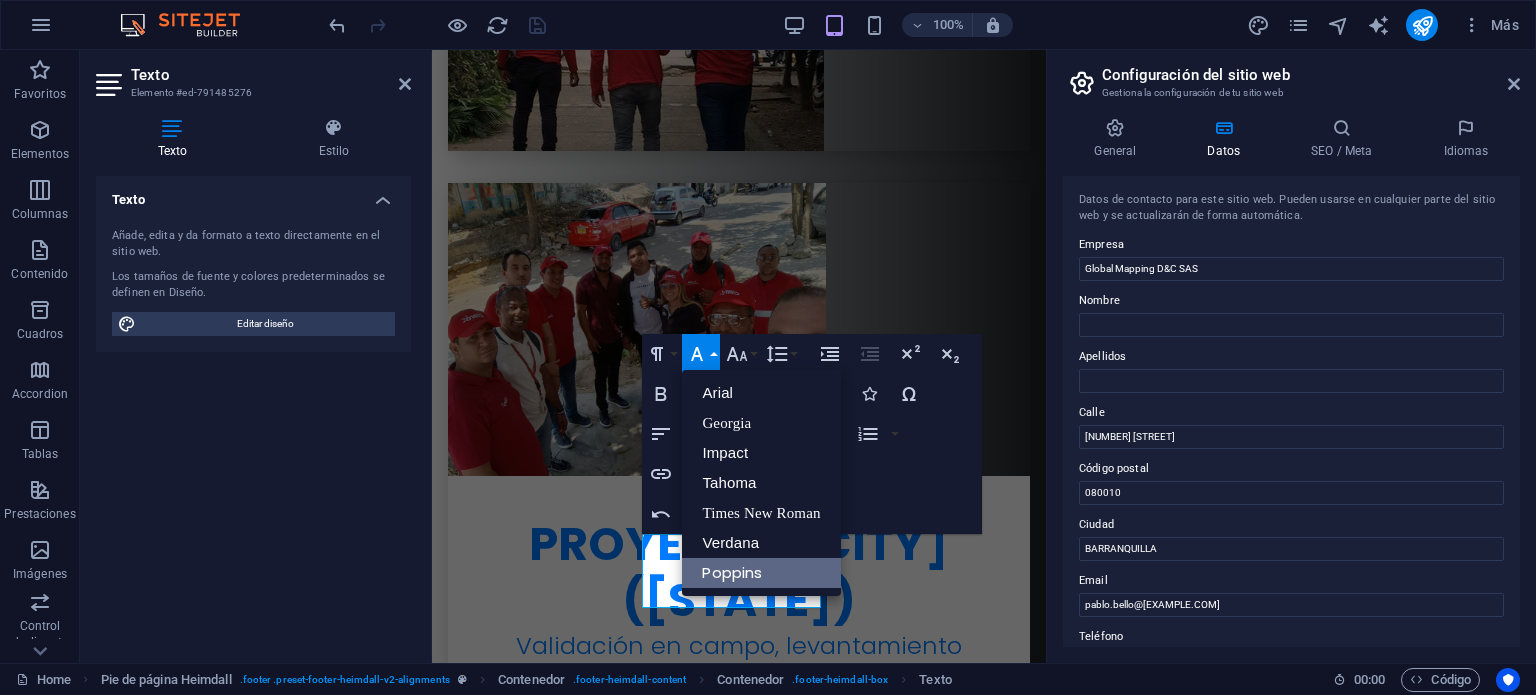 scroll, scrollTop: 0, scrollLeft: 0, axis: both 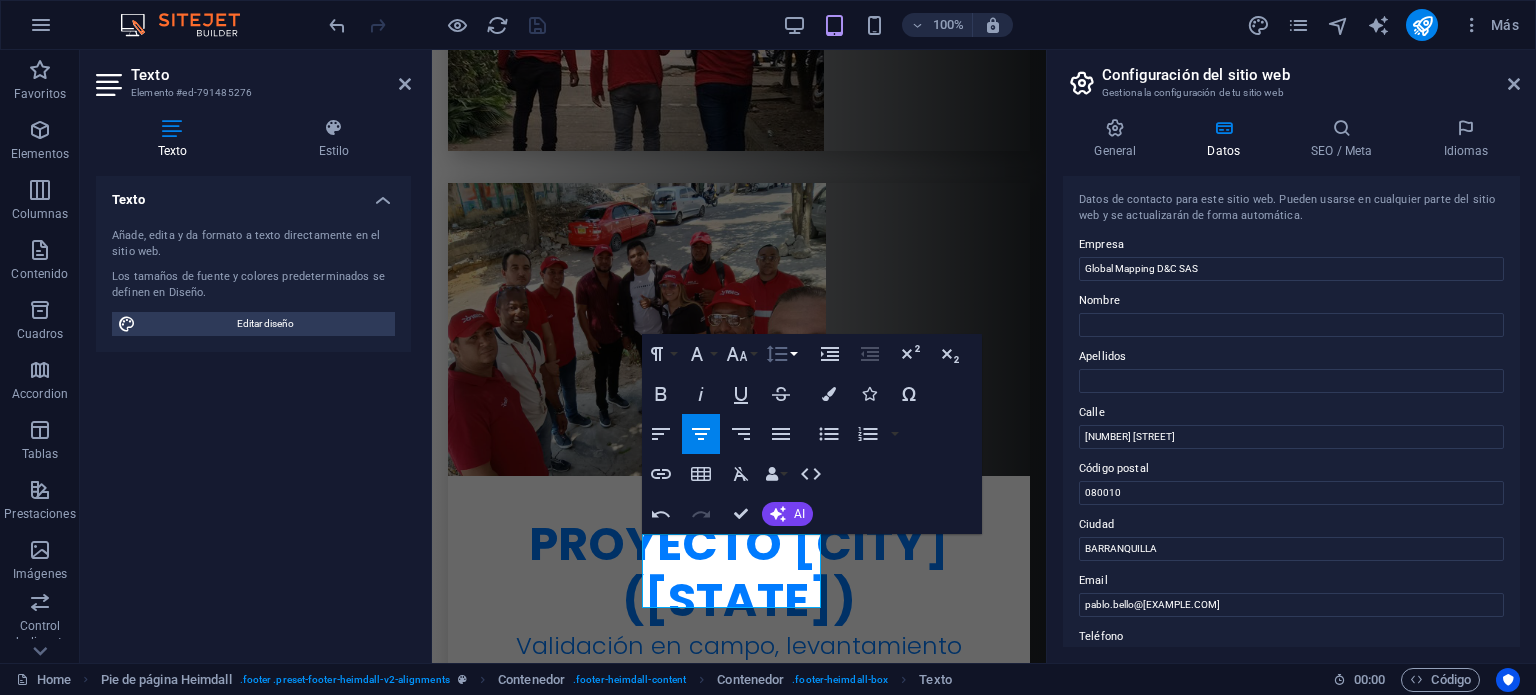click on "Line Height" at bounding box center [781, 354] 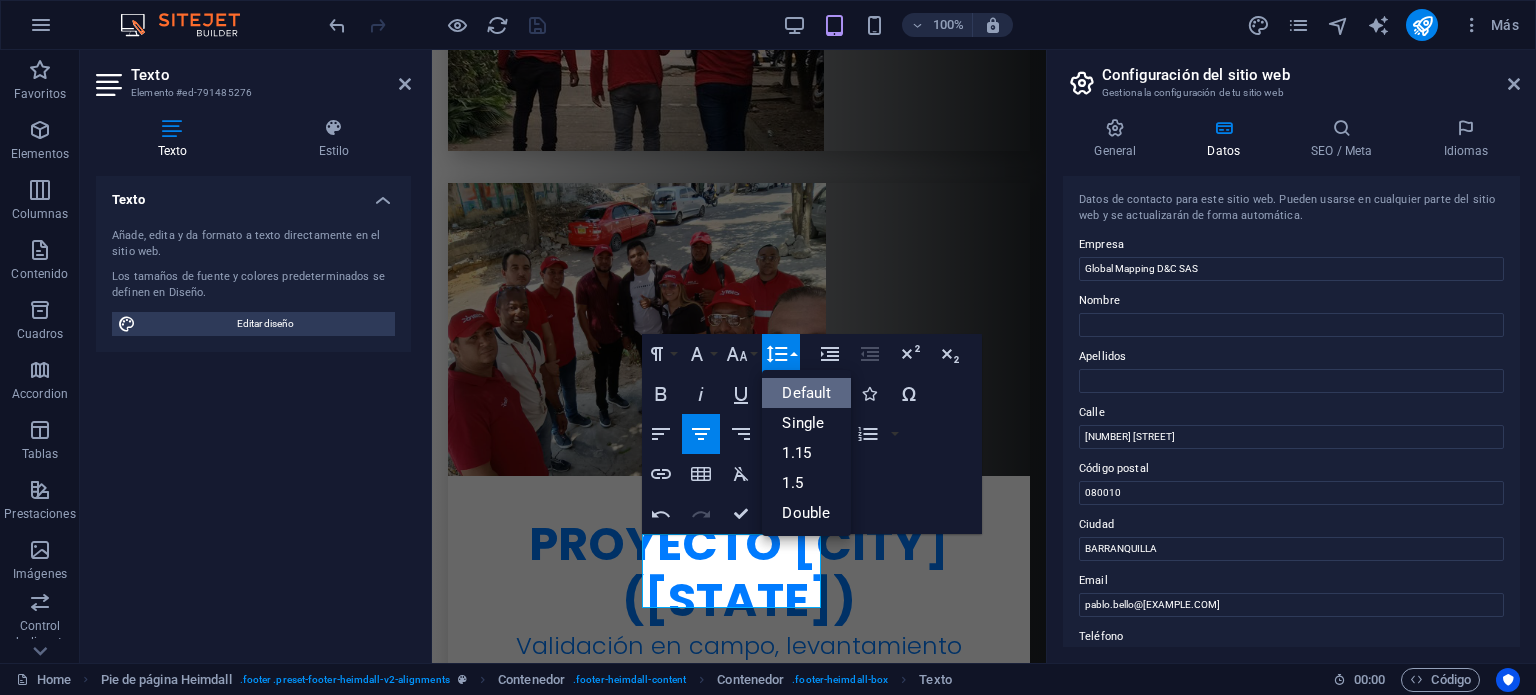 scroll, scrollTop: 0, scrollLeft: 0, axis: both 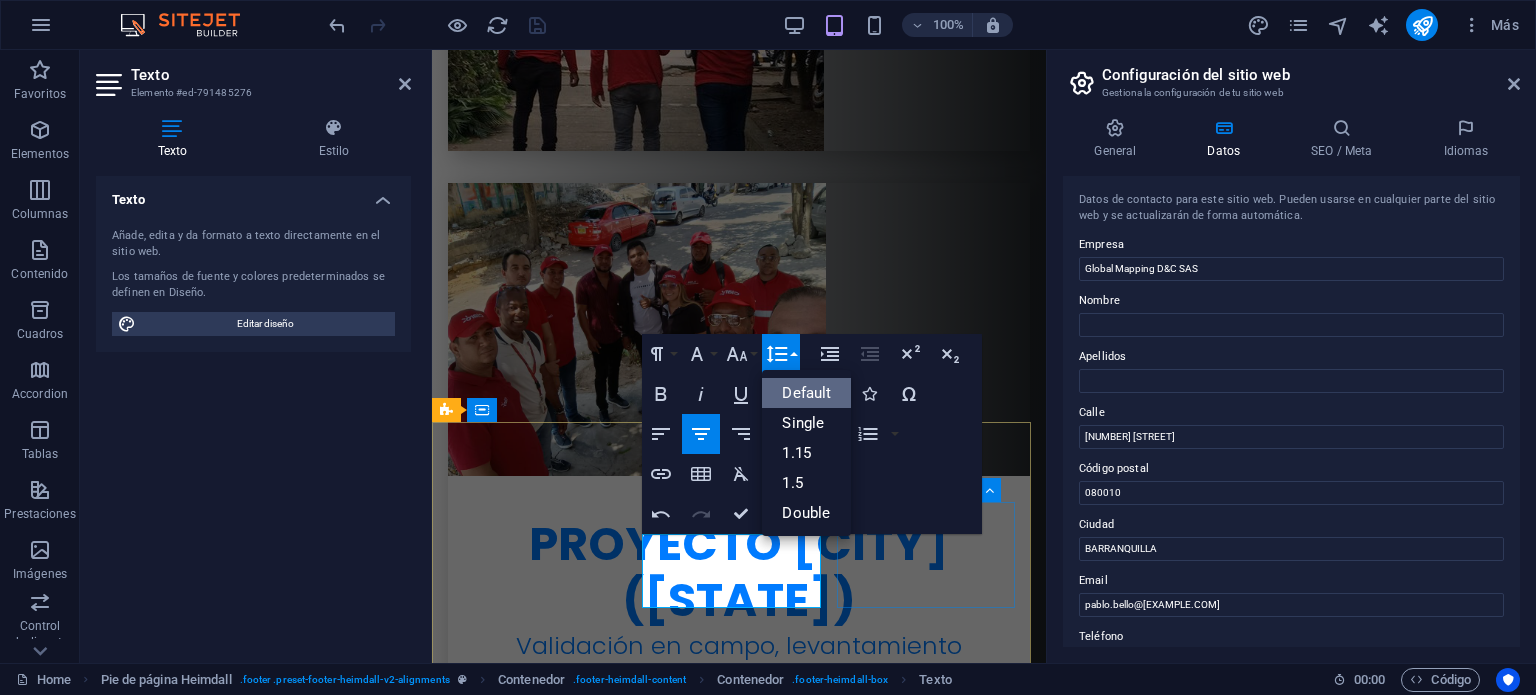 click on "Contacto [EMAIL]" at bounding box center (539, 6398) 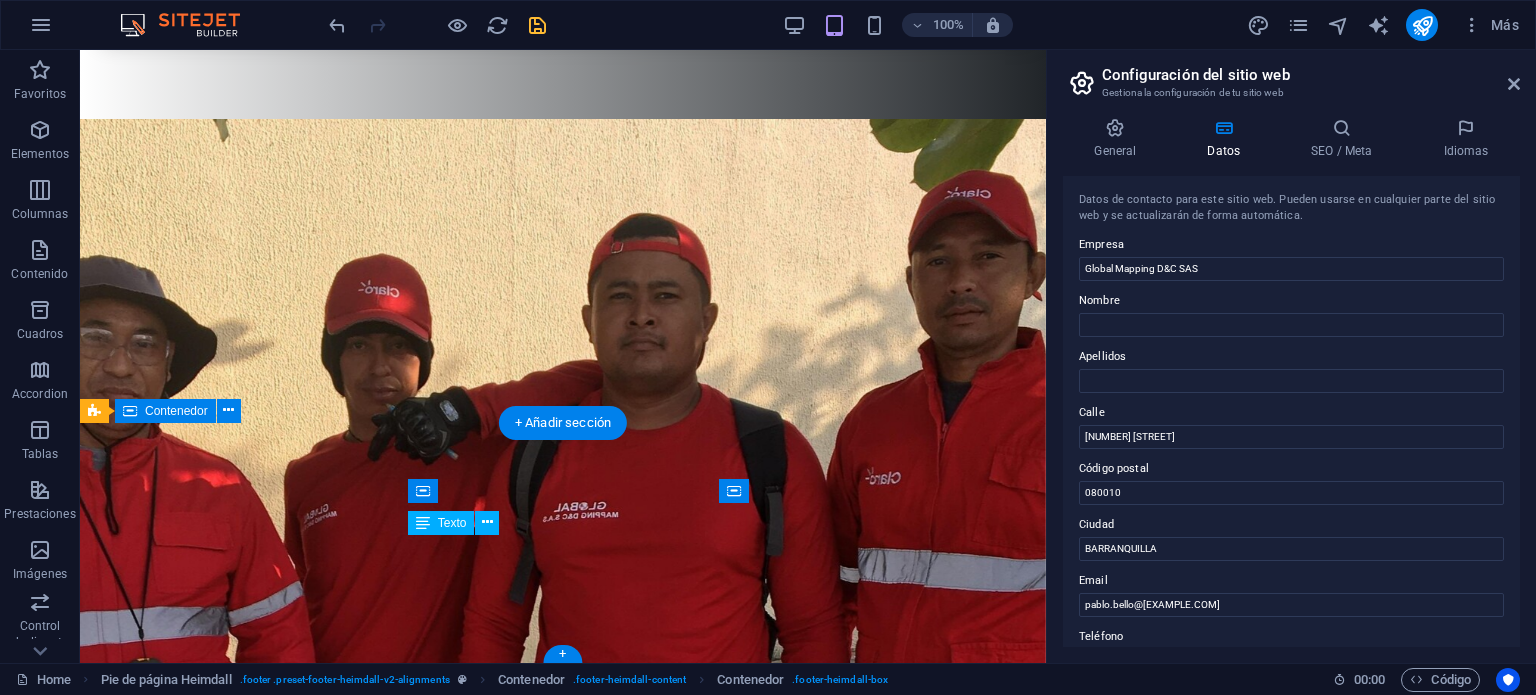 scroll, scrollTop: 7389, scrollLeft: 0, axis: vertical 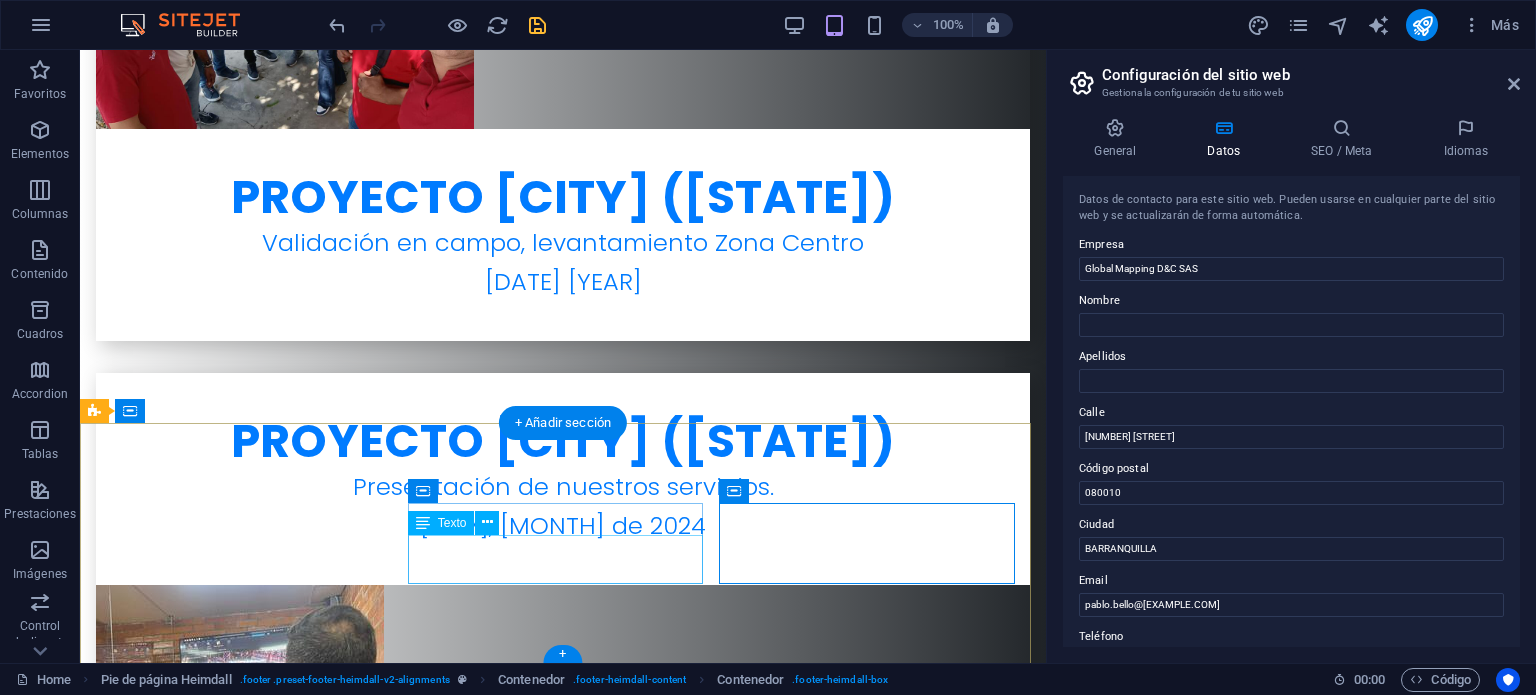 click on "Móvil:  +57 [PHONE] +57  [PHONE] - [PHONE]" at bounding box center [246, 5904] 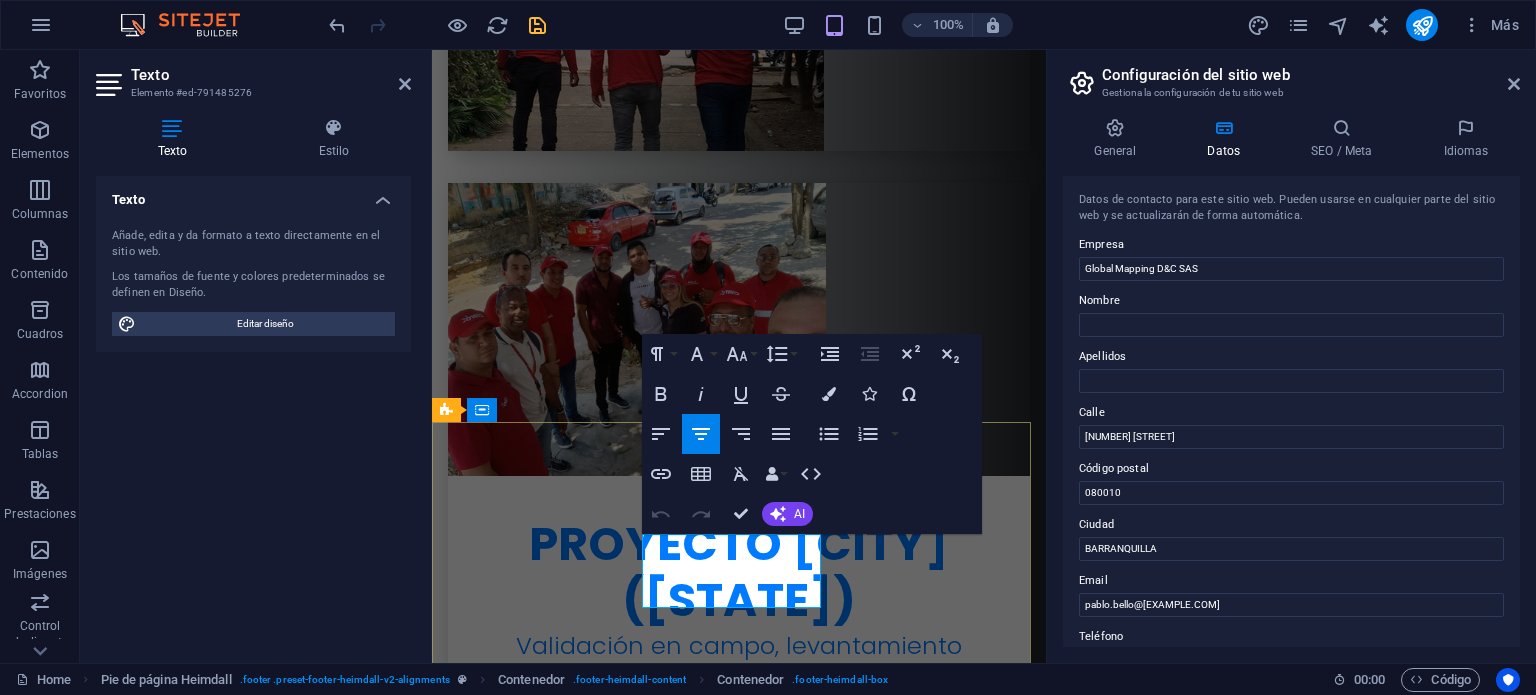 scroll, scrollTop: 7389, scrollLeft: 0, axis: vertical 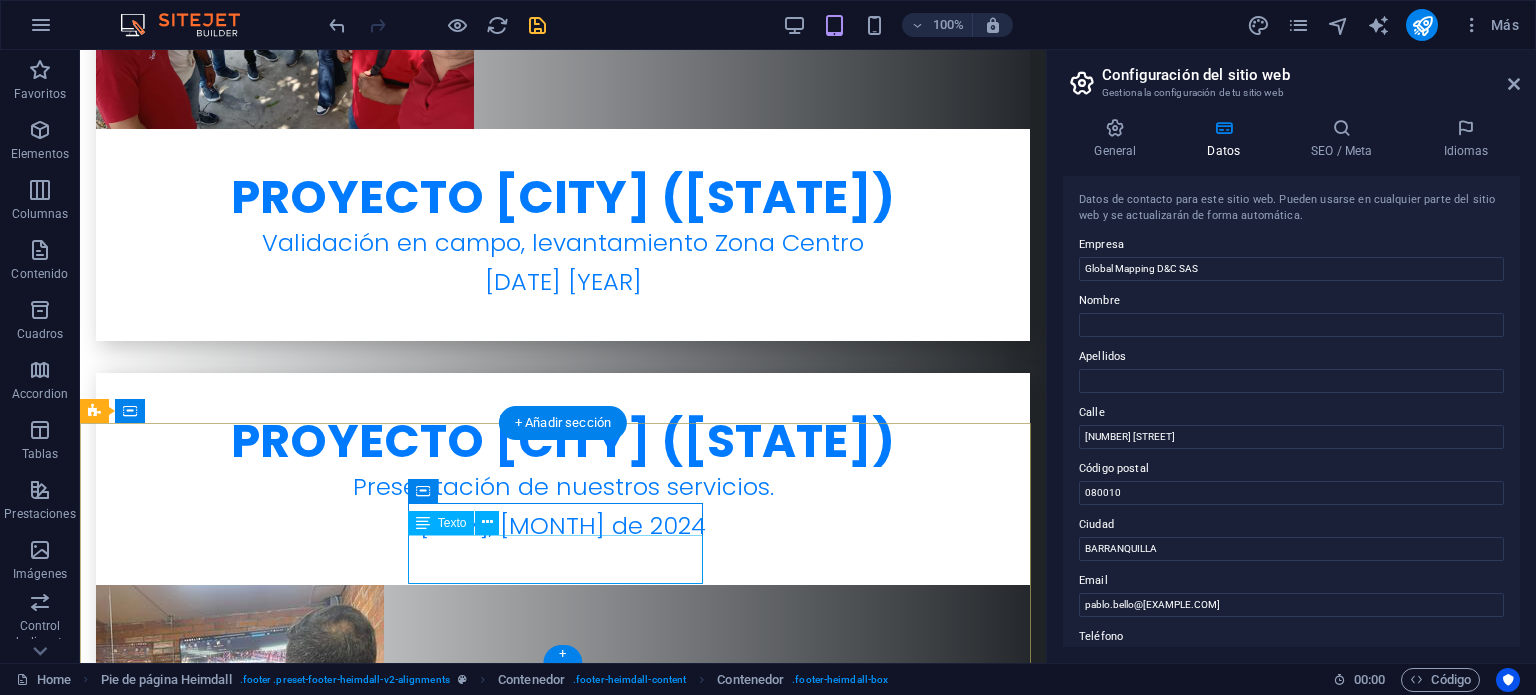 click on "Móvil:  +57 [PHONE] +57  [PHONE] - [PHONE]" at bounding box center (246, 5904) 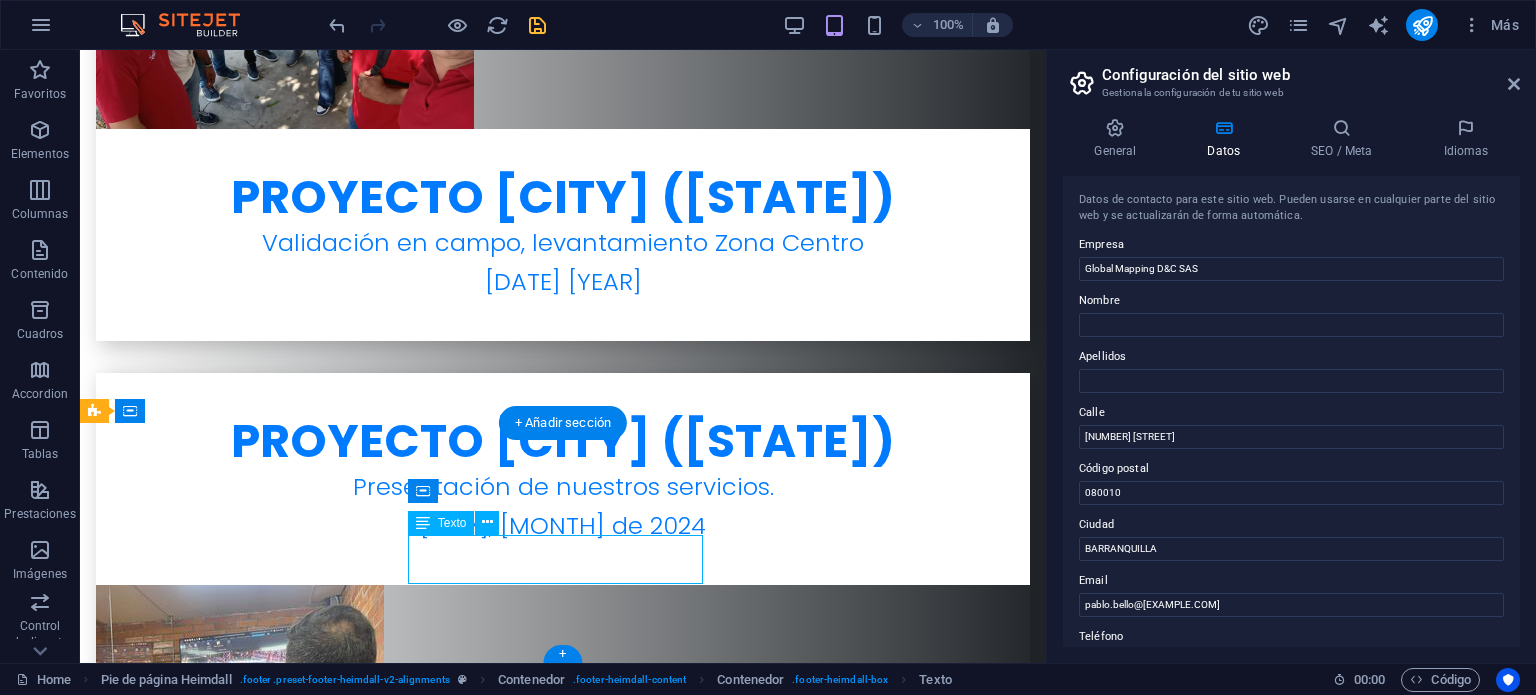click on "Móvil:  +57 [PHONE] +57  [PHONE] - [PHONE]" at bounding box center [246, 5904] 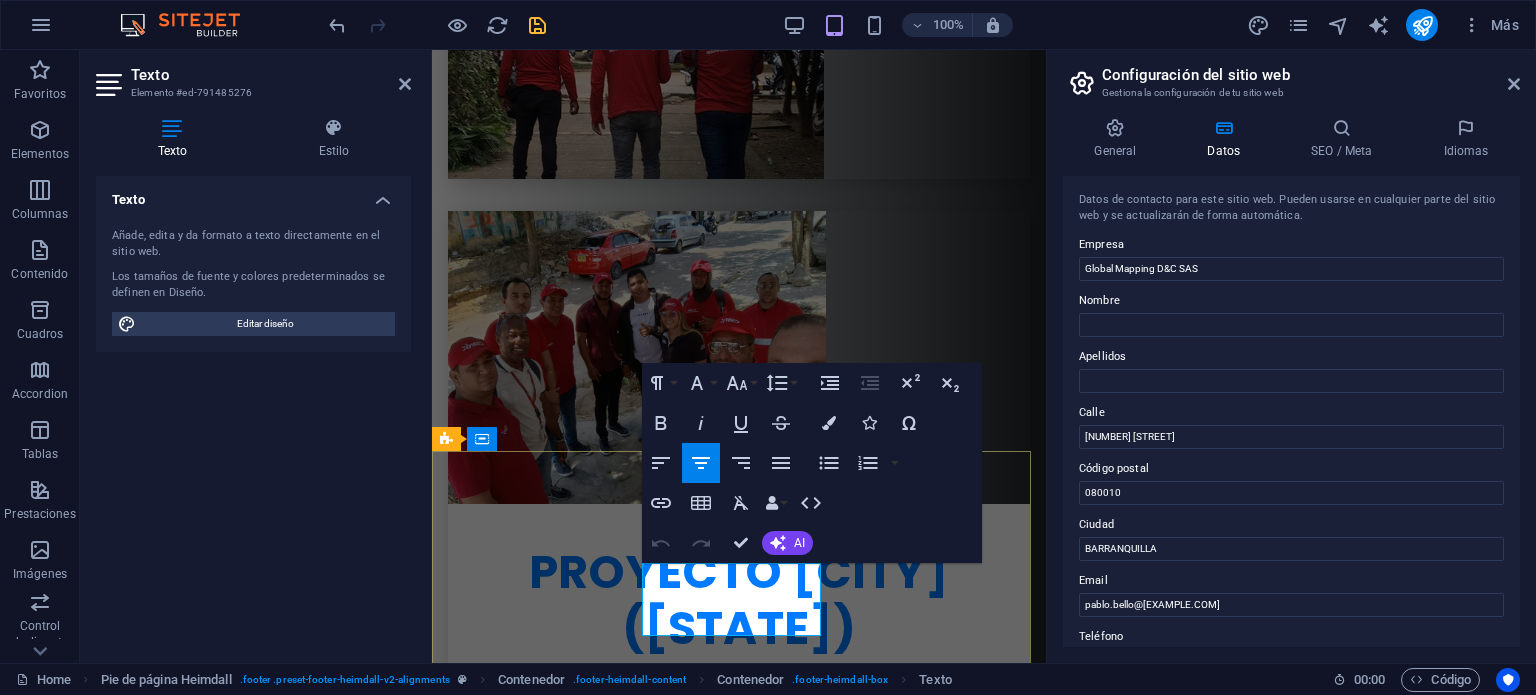 drag, startPoint x: 770, startPoint y: 627, endPoint x: 707, endPoint y: 602, distance: 67.77905 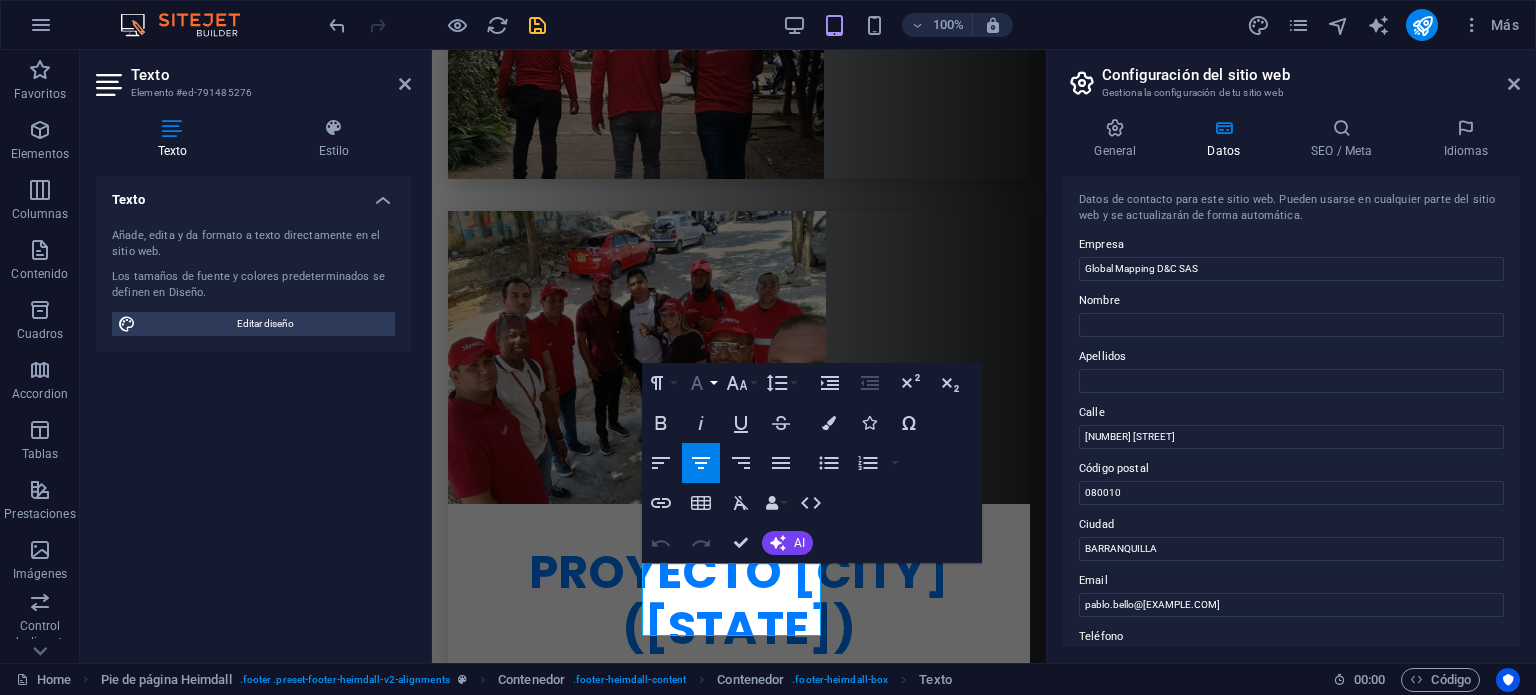 click on "Font Family" at bounding box center (701, 383) 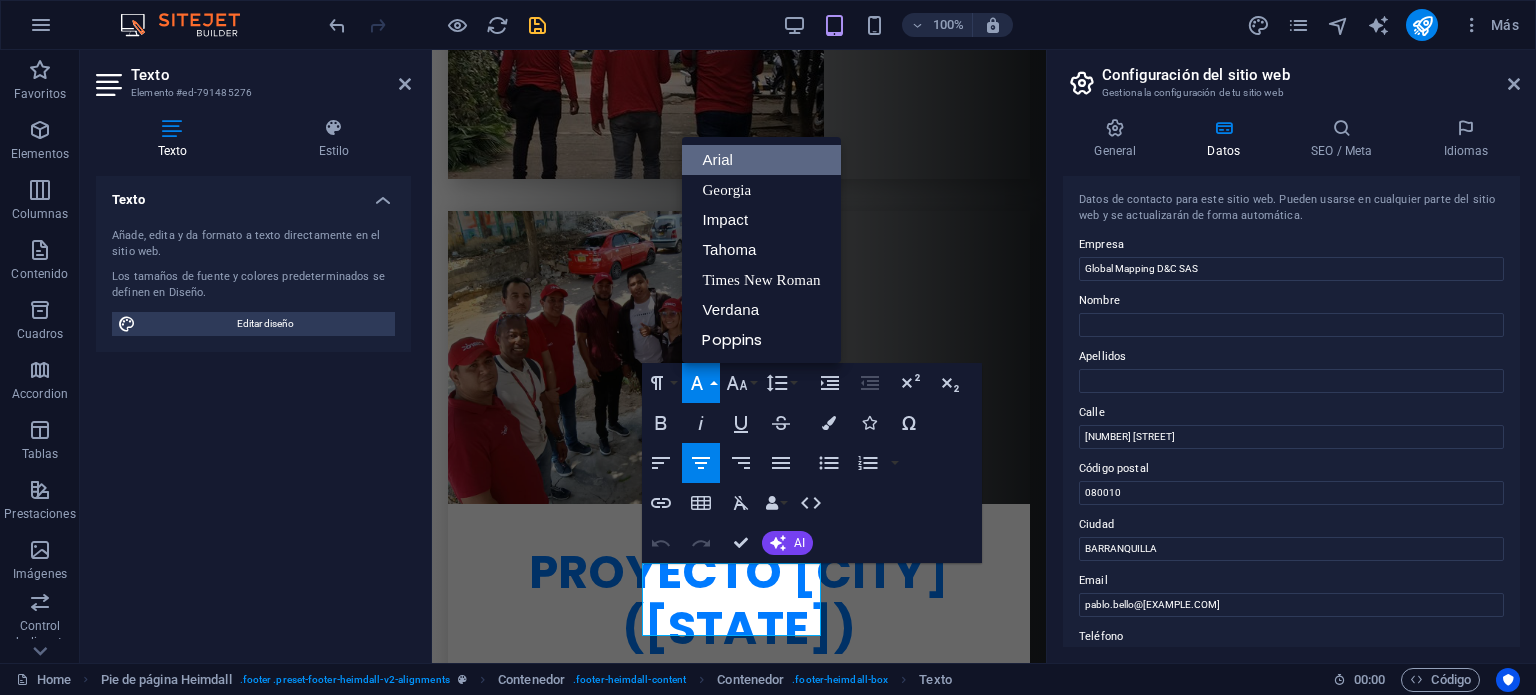 scroll, scrollTop: 0, scrollLeft: 0, axis: both 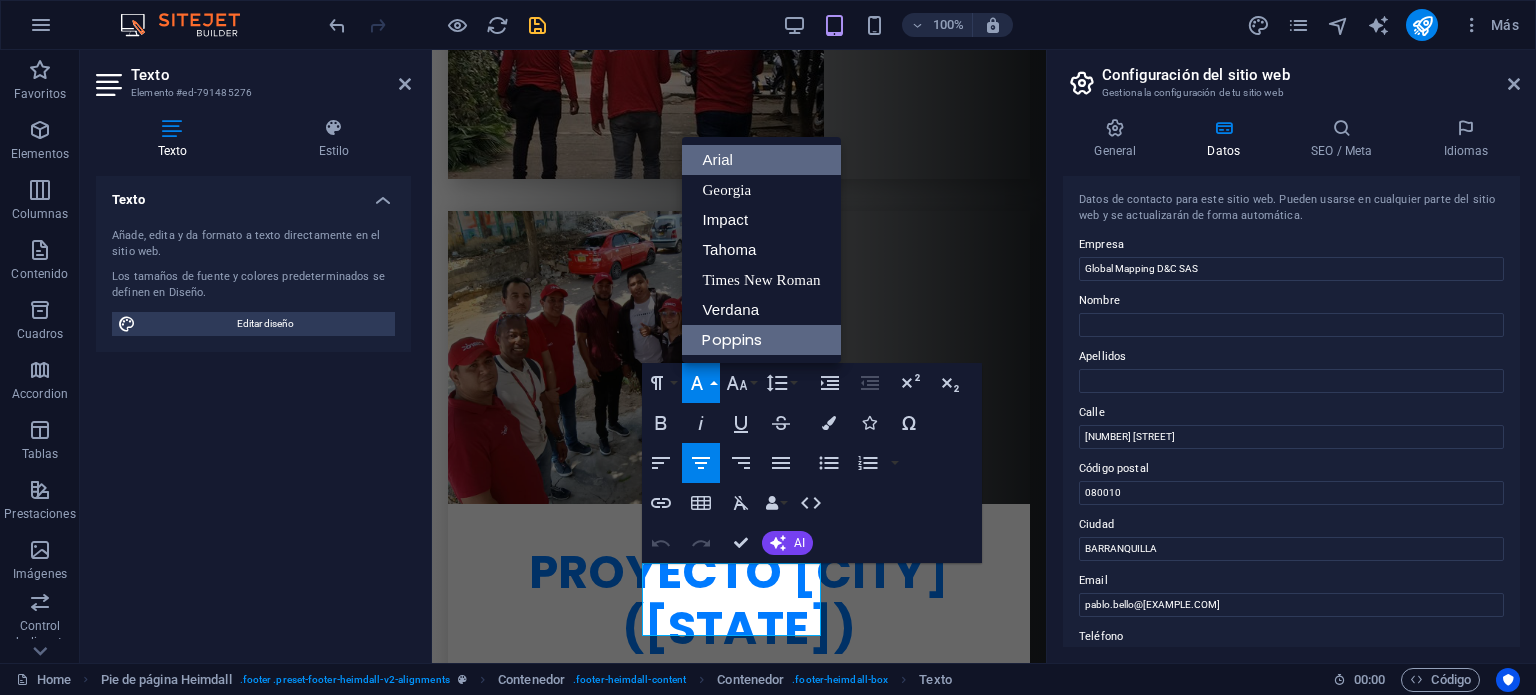 click on "Poppins" at bounding box center (761, 340) 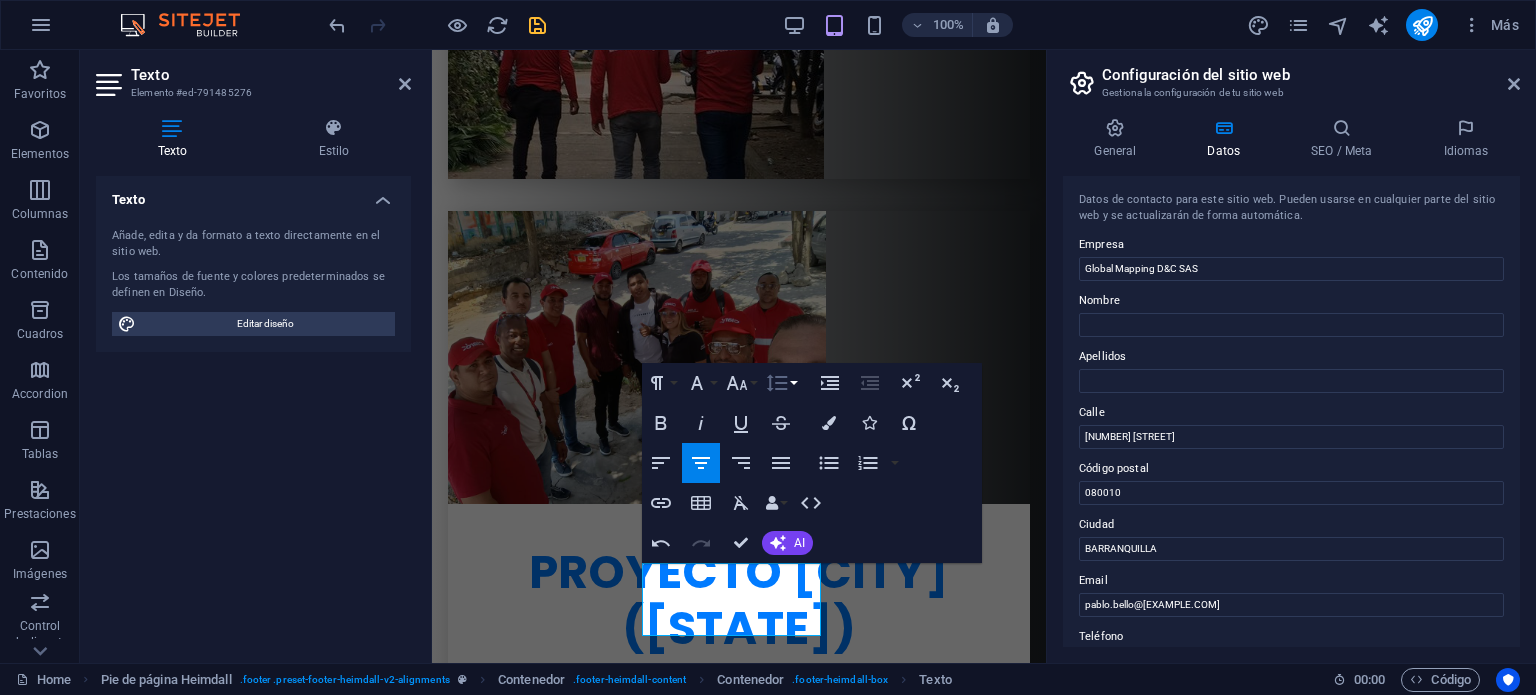 click on "Line Height" at bounding box center [781, 383] 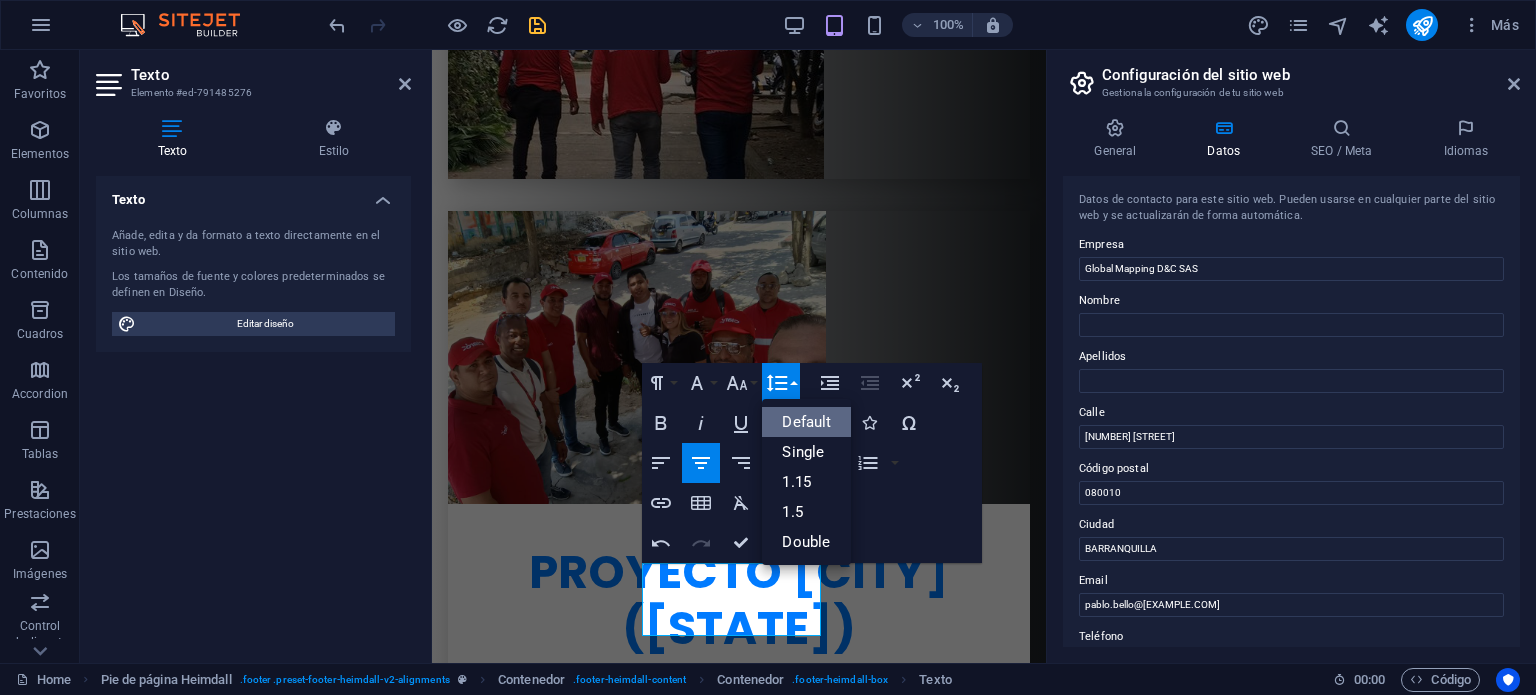 scroll, scrollTop: 0, scrollLeft: 0, axis: both 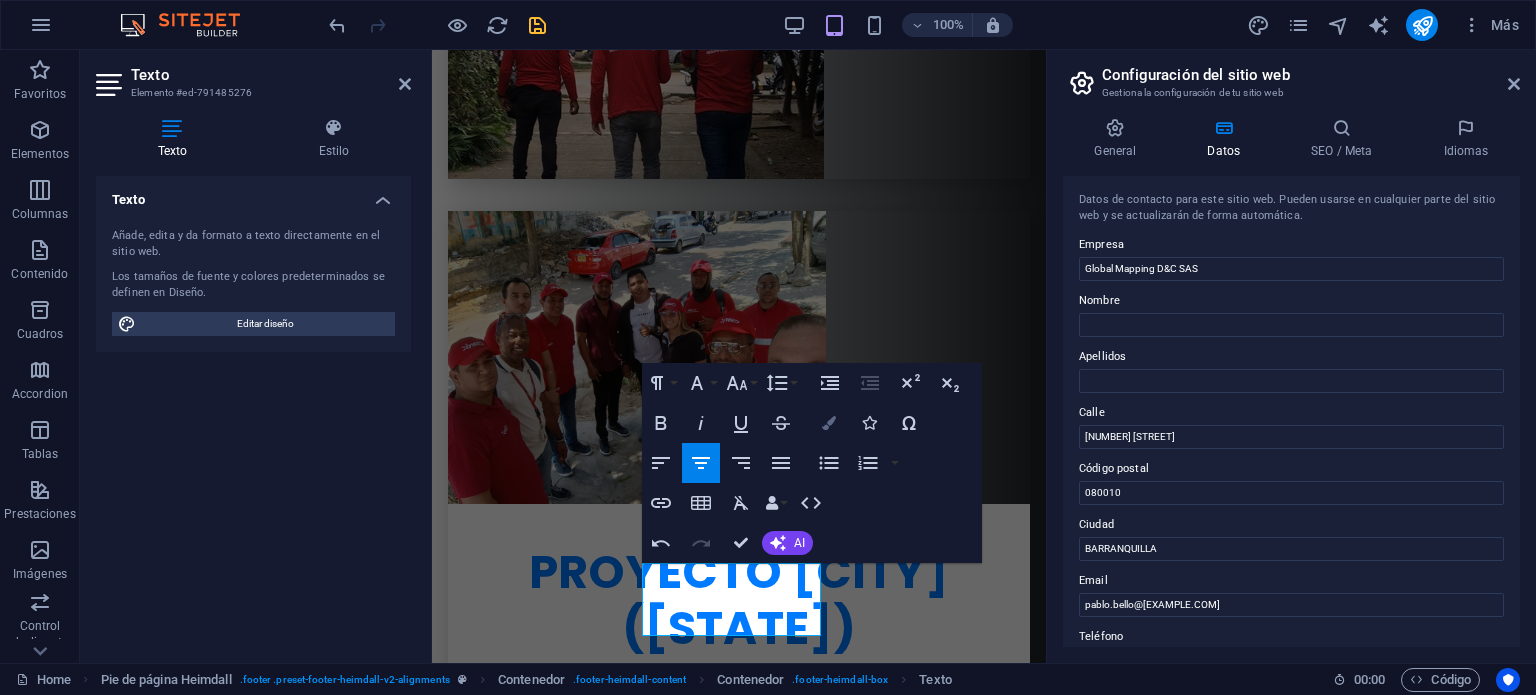 click at bounding box center [829, 423] 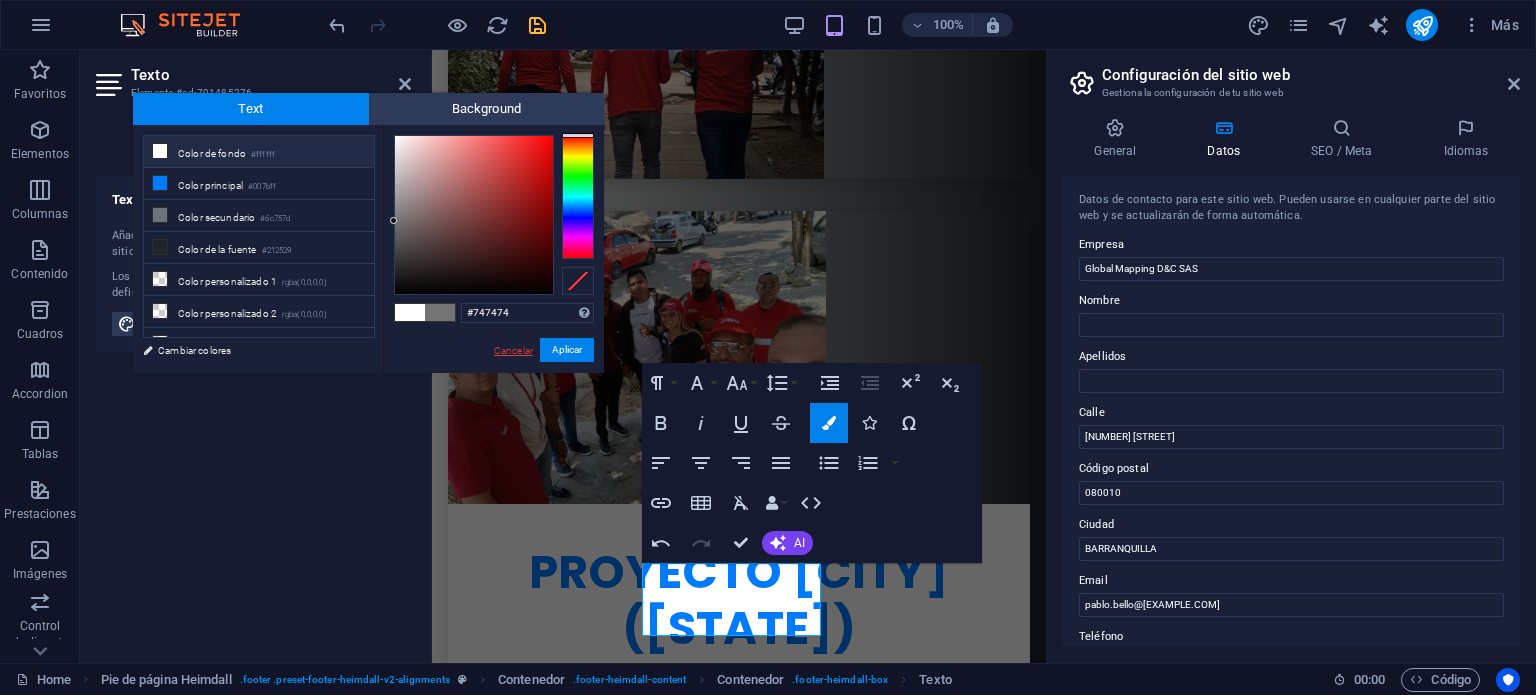 click on "Cancelar" at bounding box center (513, 350) 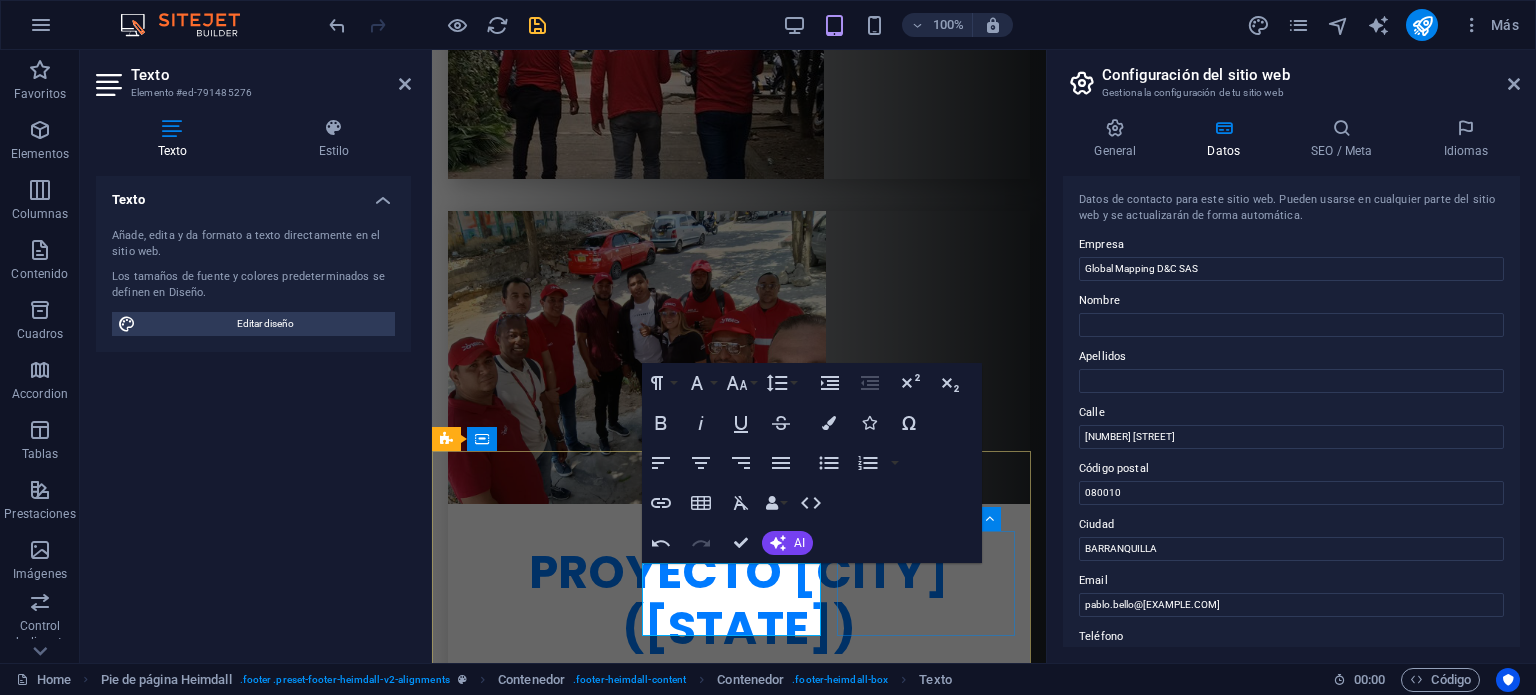 click on "Contacto [EMAIL]" at bounding box center [539, 6426] 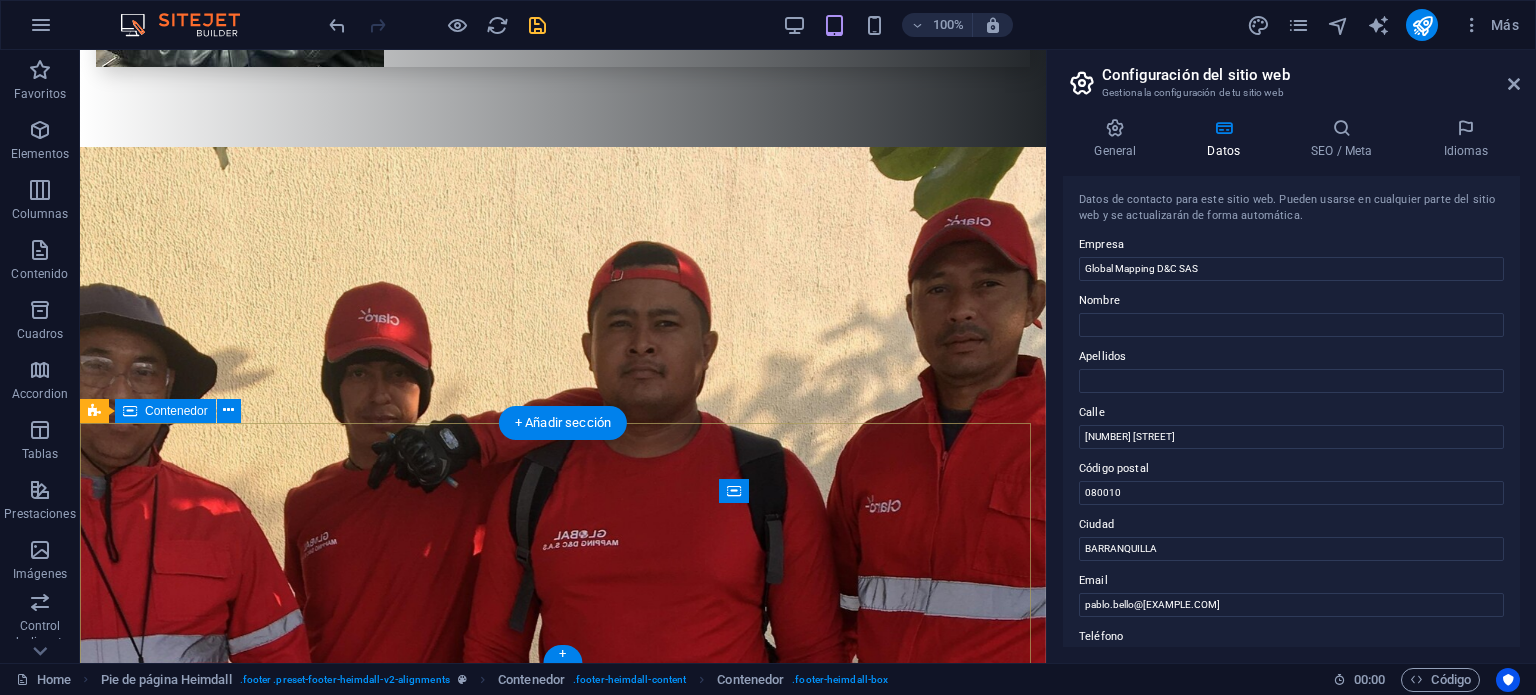 scroll, scrollTop: 7389, scrollLeft: 0, axis: vertical 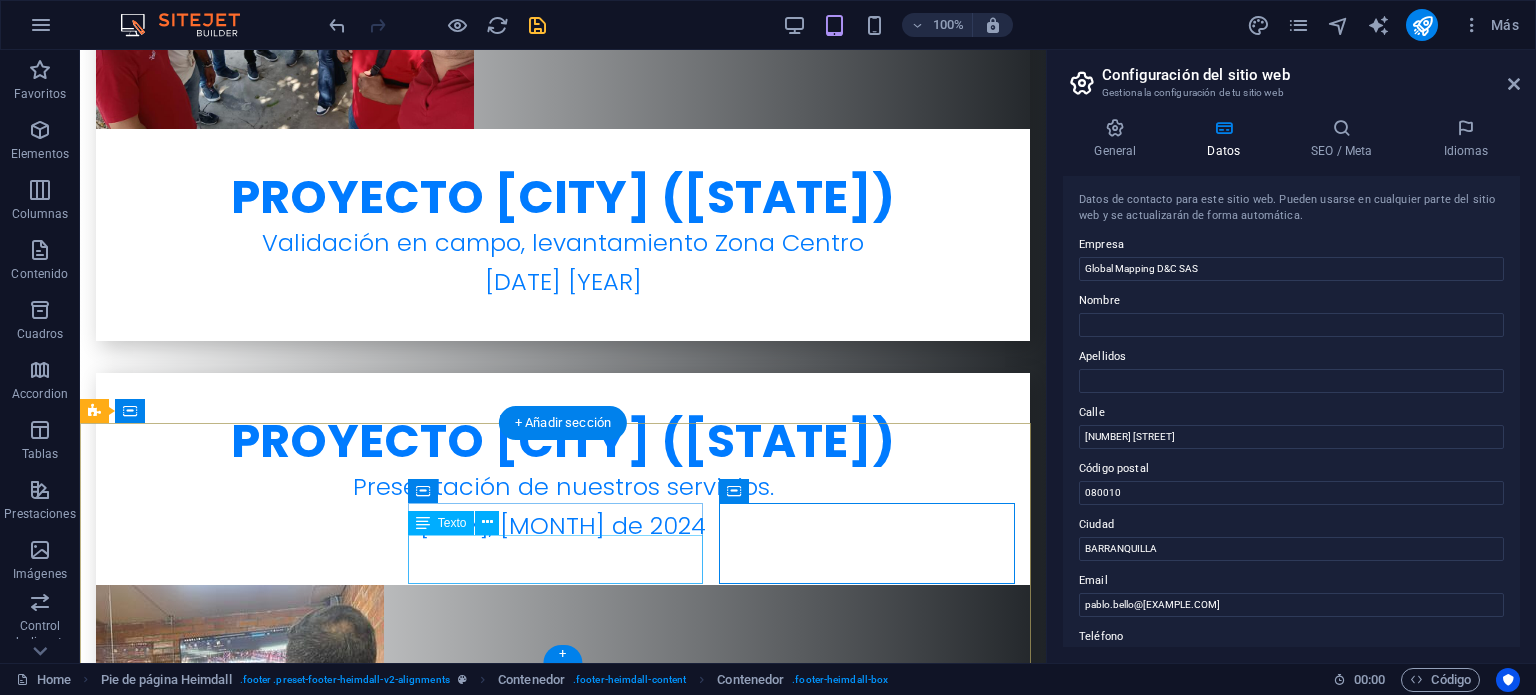 click on "+57 3006513956" at bounding box center [265, 5891] 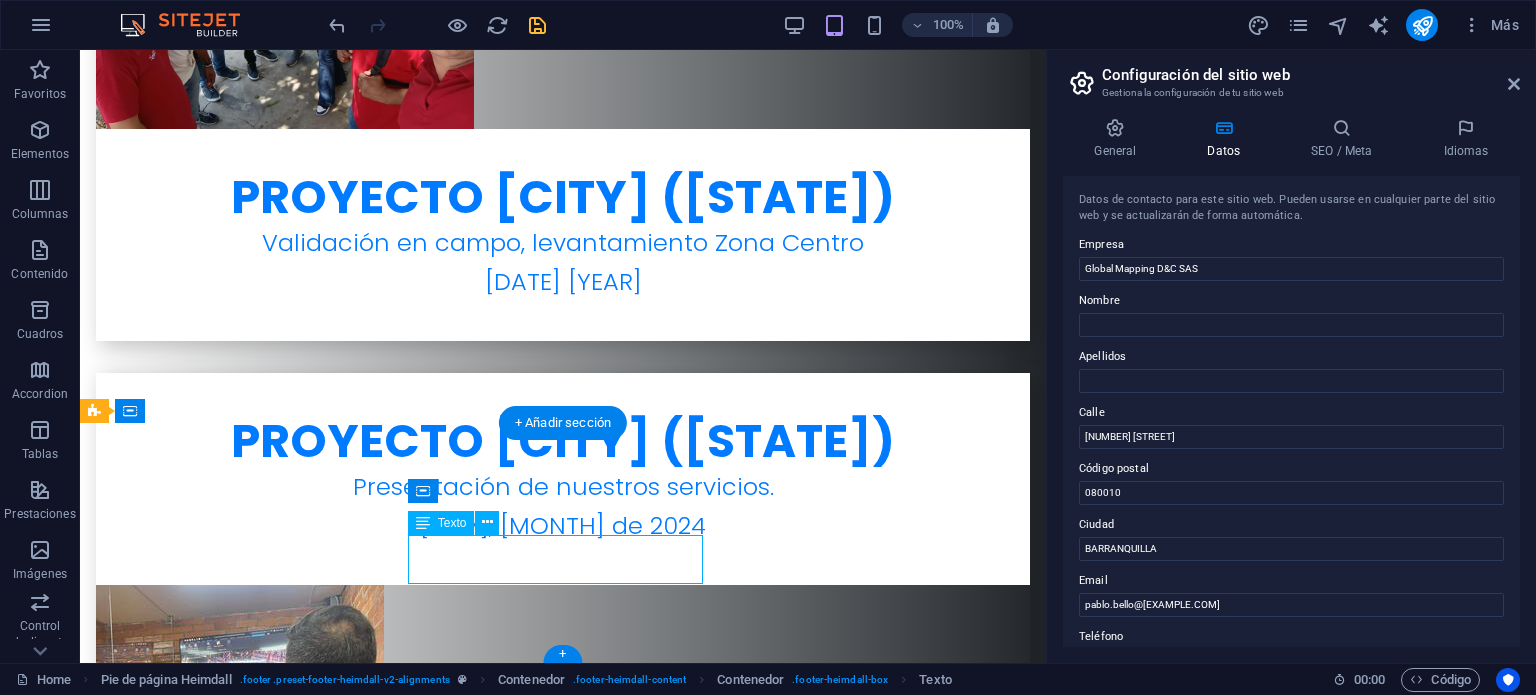 click on "+57 3006513956" at bounding box center [265, 5891] 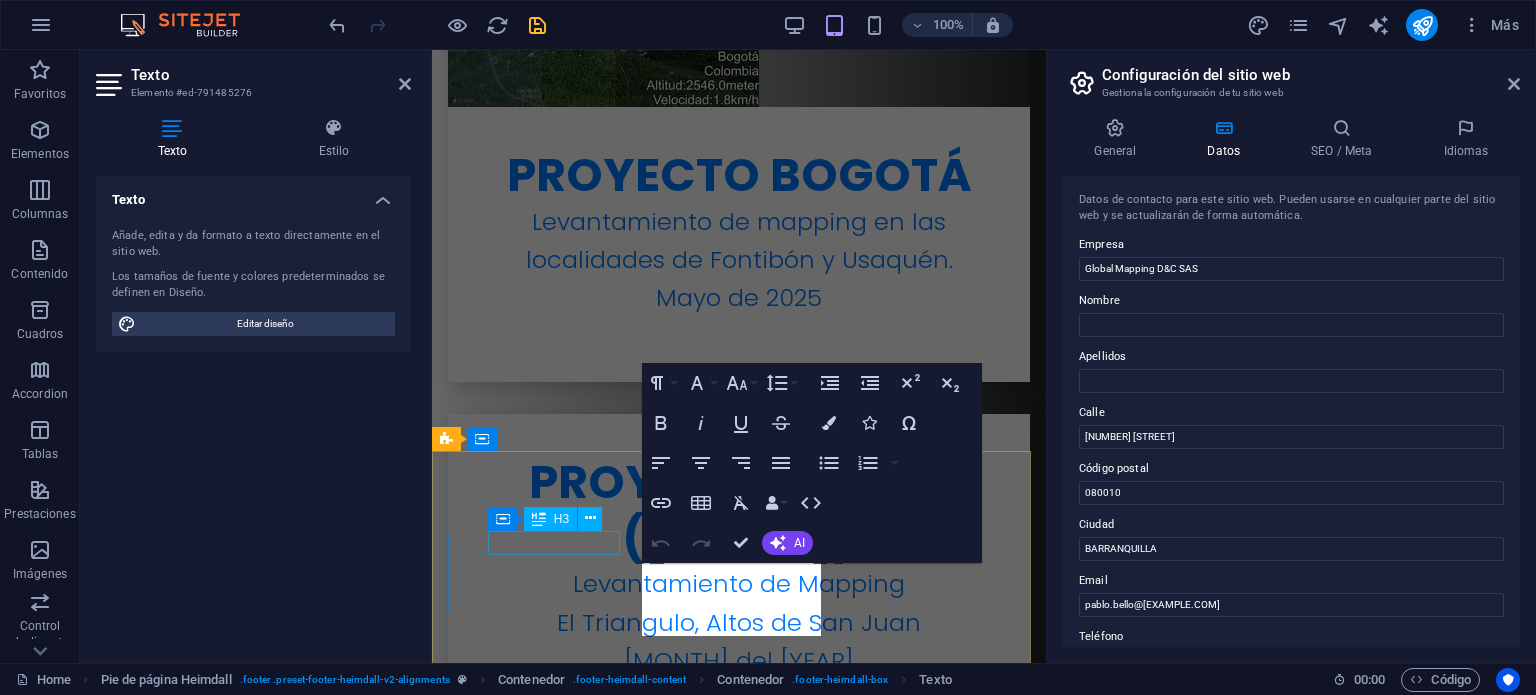 scroll, scrollTop: 8220, scrollLeft: 0, axis: vertical 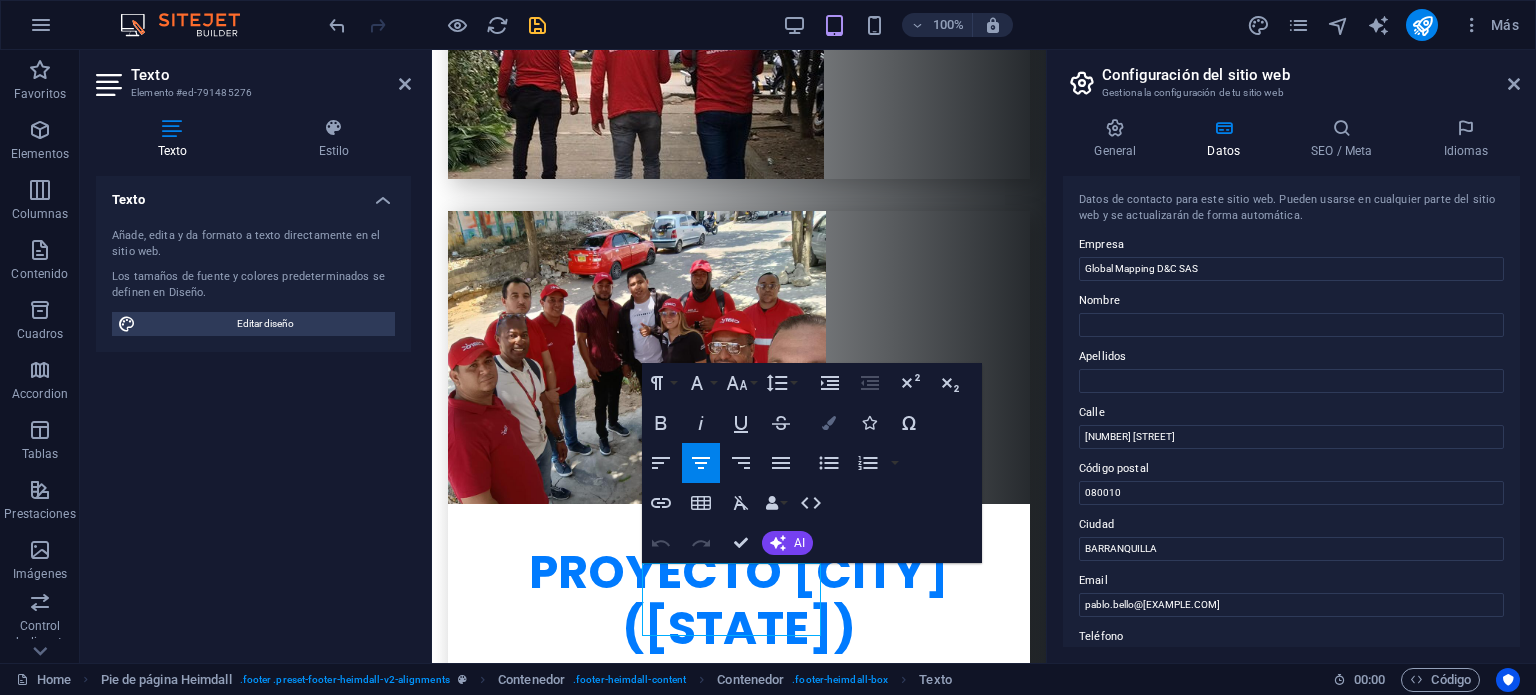 click at bounding box center (829, 423) 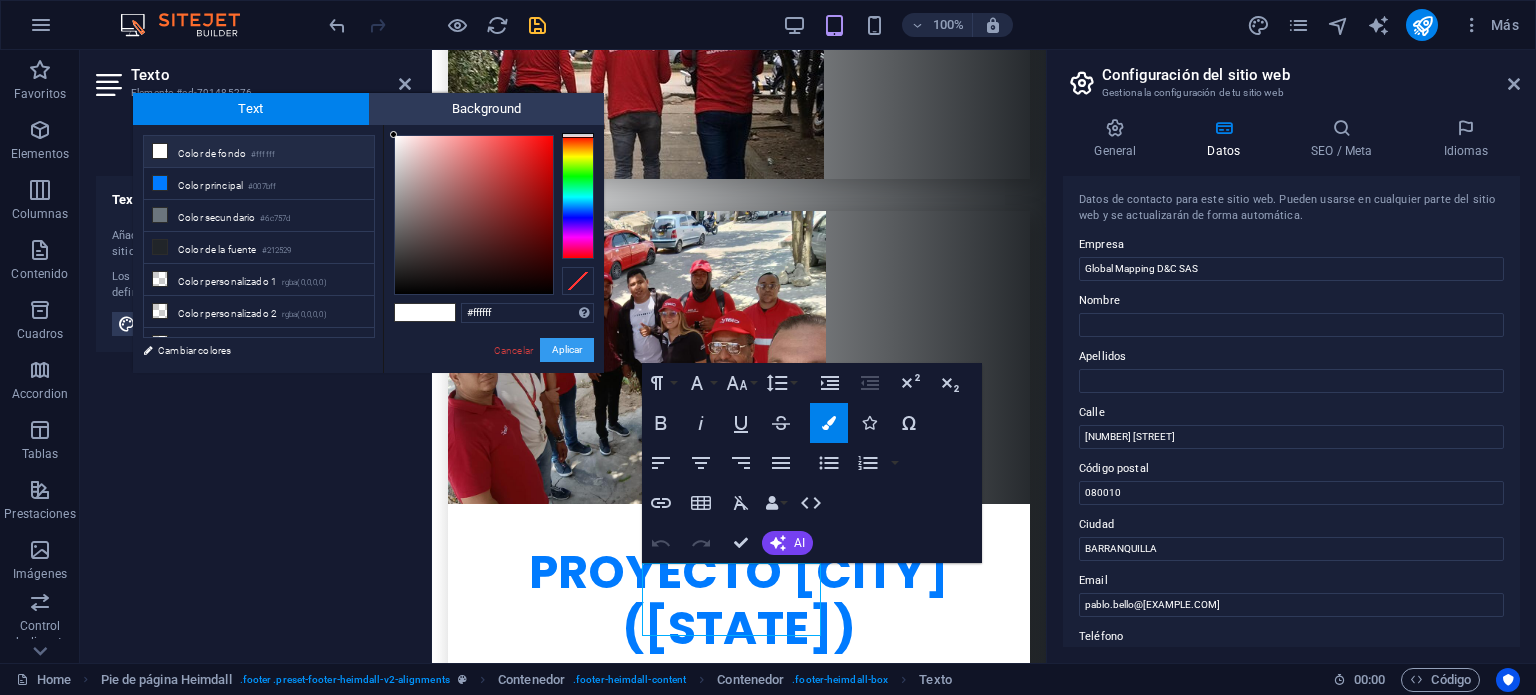 click on "Aplicar" at bounding box center (567, 350) 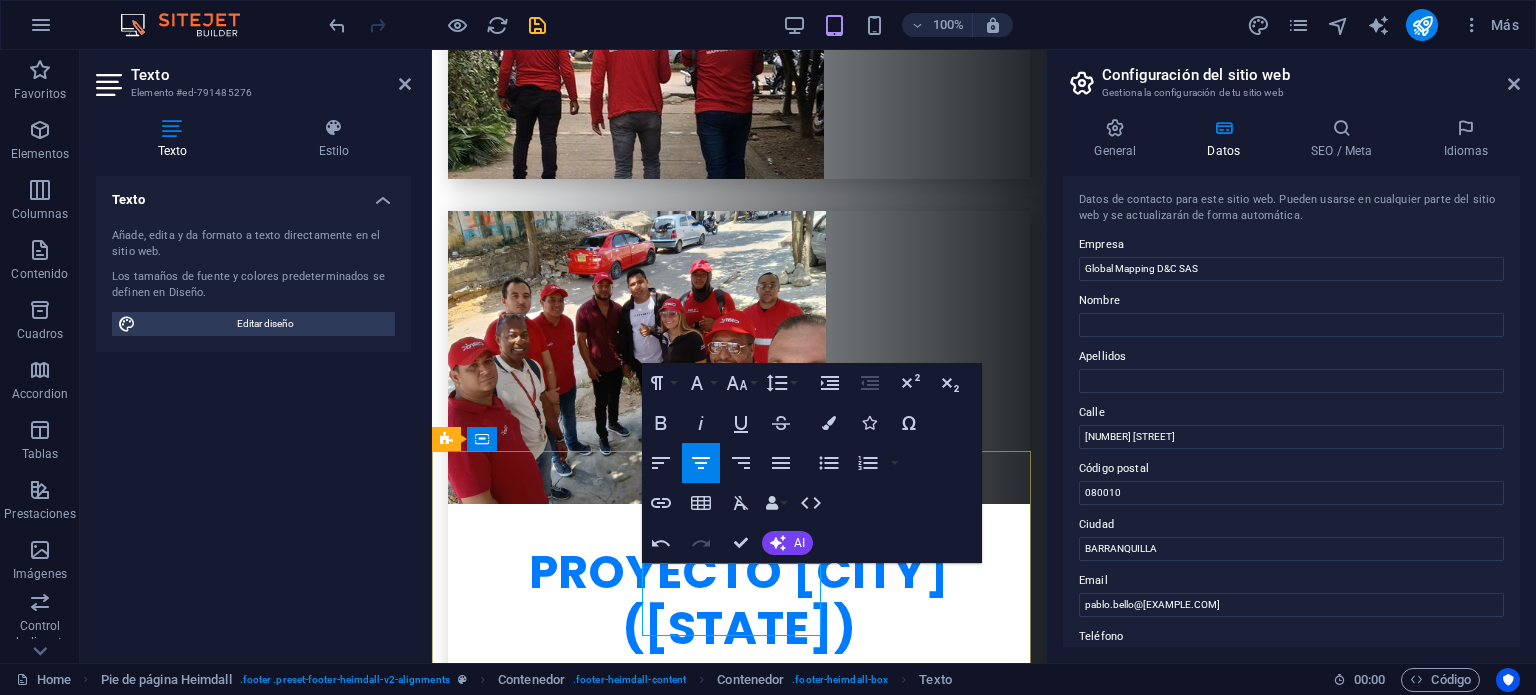 drag, startPoint x: 767, startPoint y: 623, endPoint x: 707, endPoint y: 606, distance: 62.361847 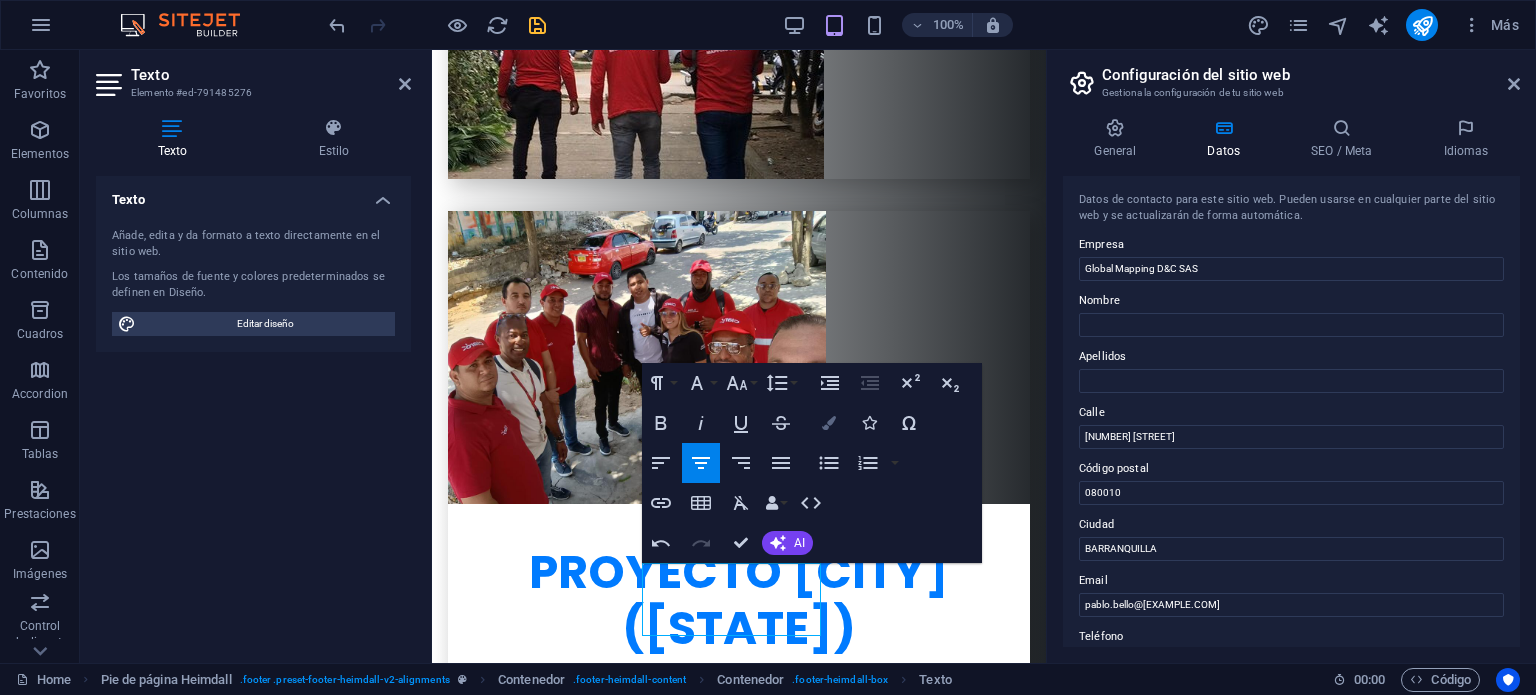 click at bounding box center (829, 423) 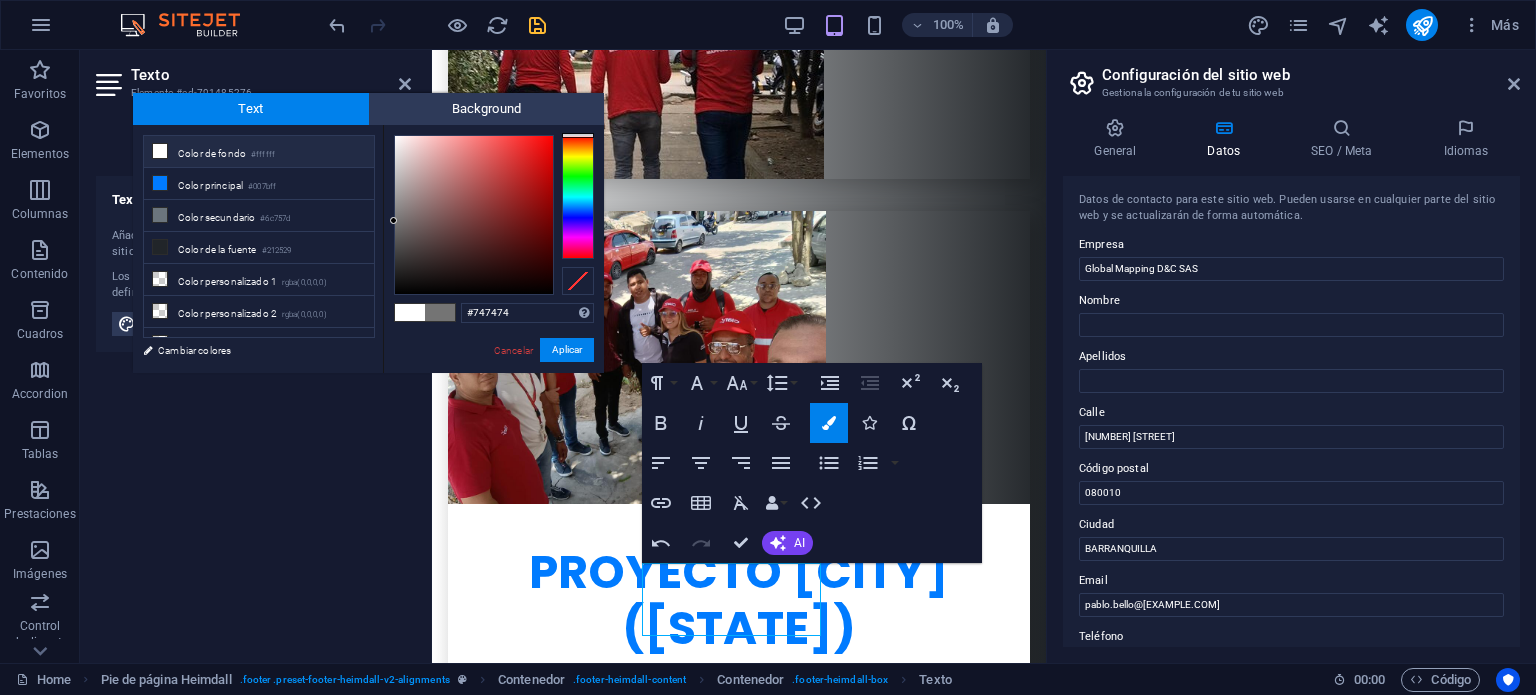 click on "Color de fondo
#ffffff" at bounding box center (259, 152) 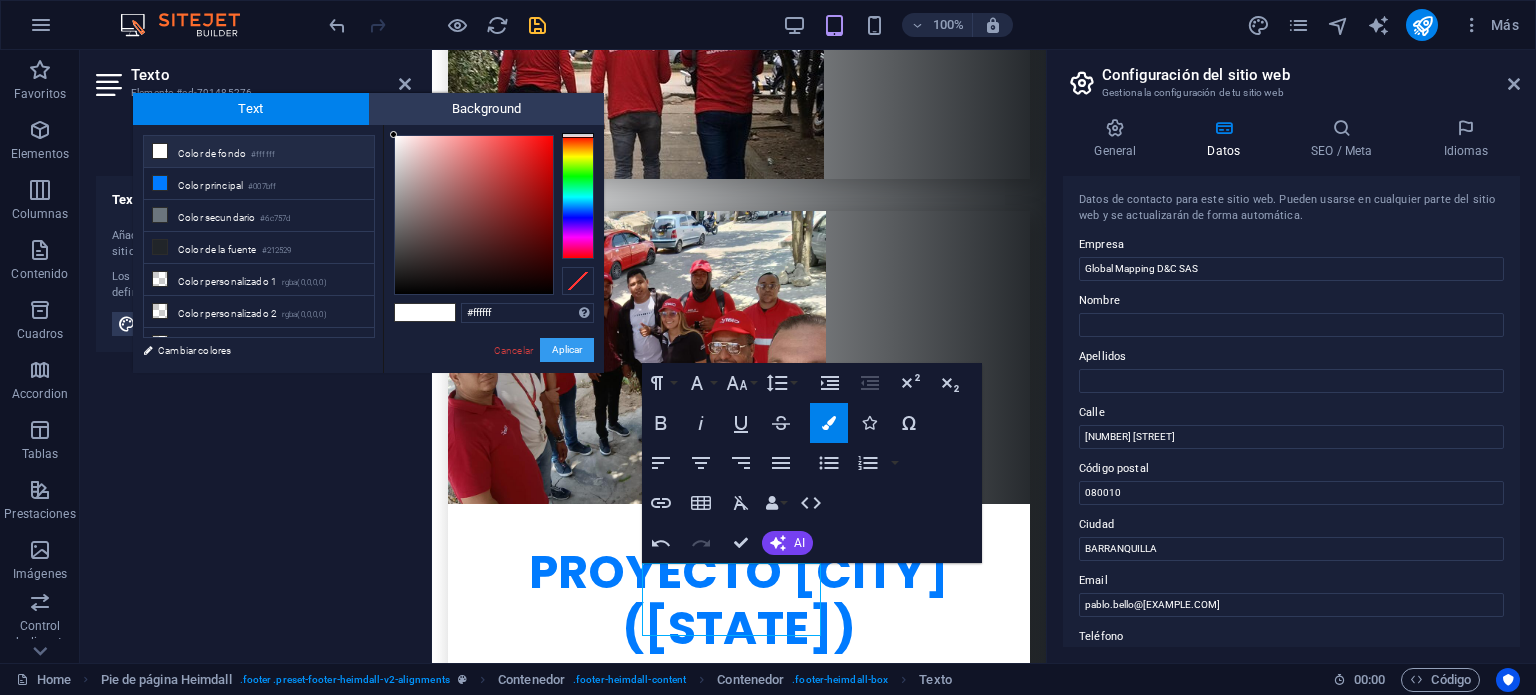 click on "Aplicar" at bounding box center [567, 350] 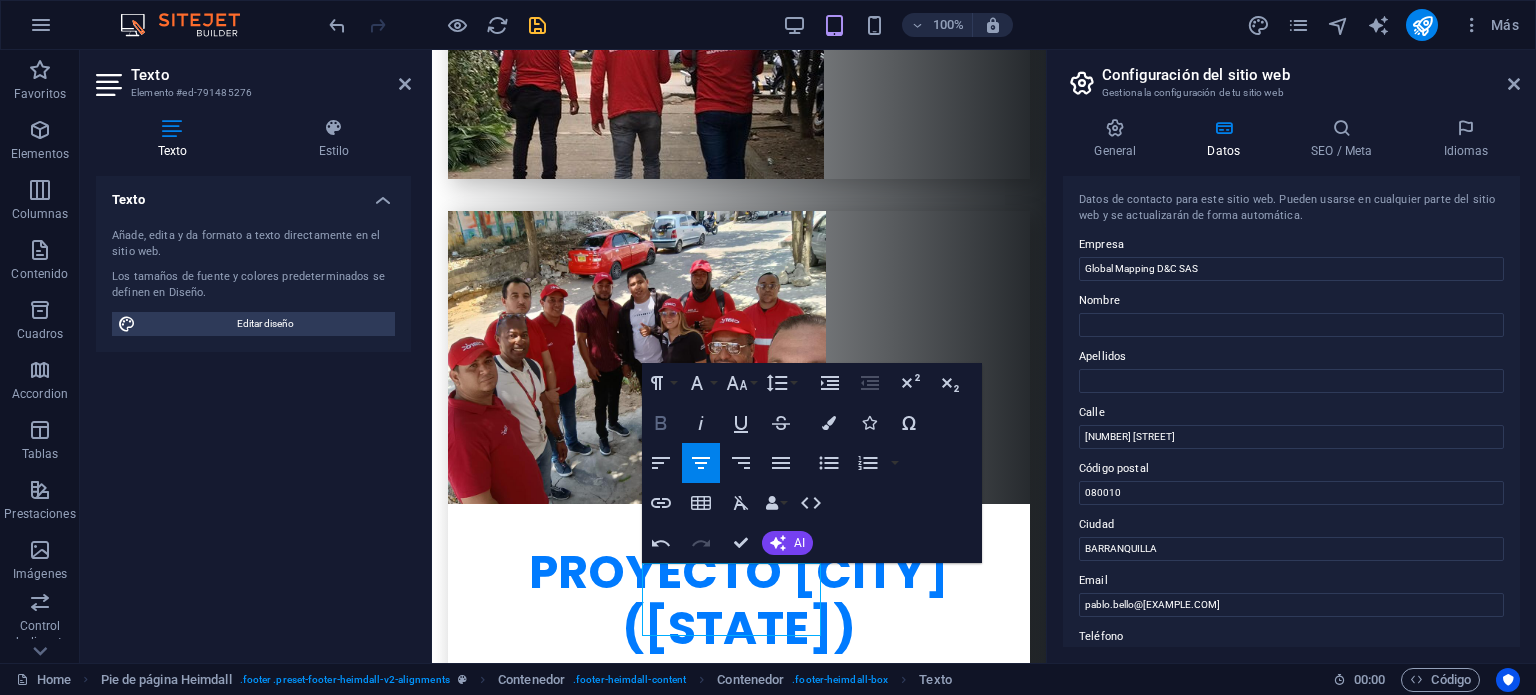 click 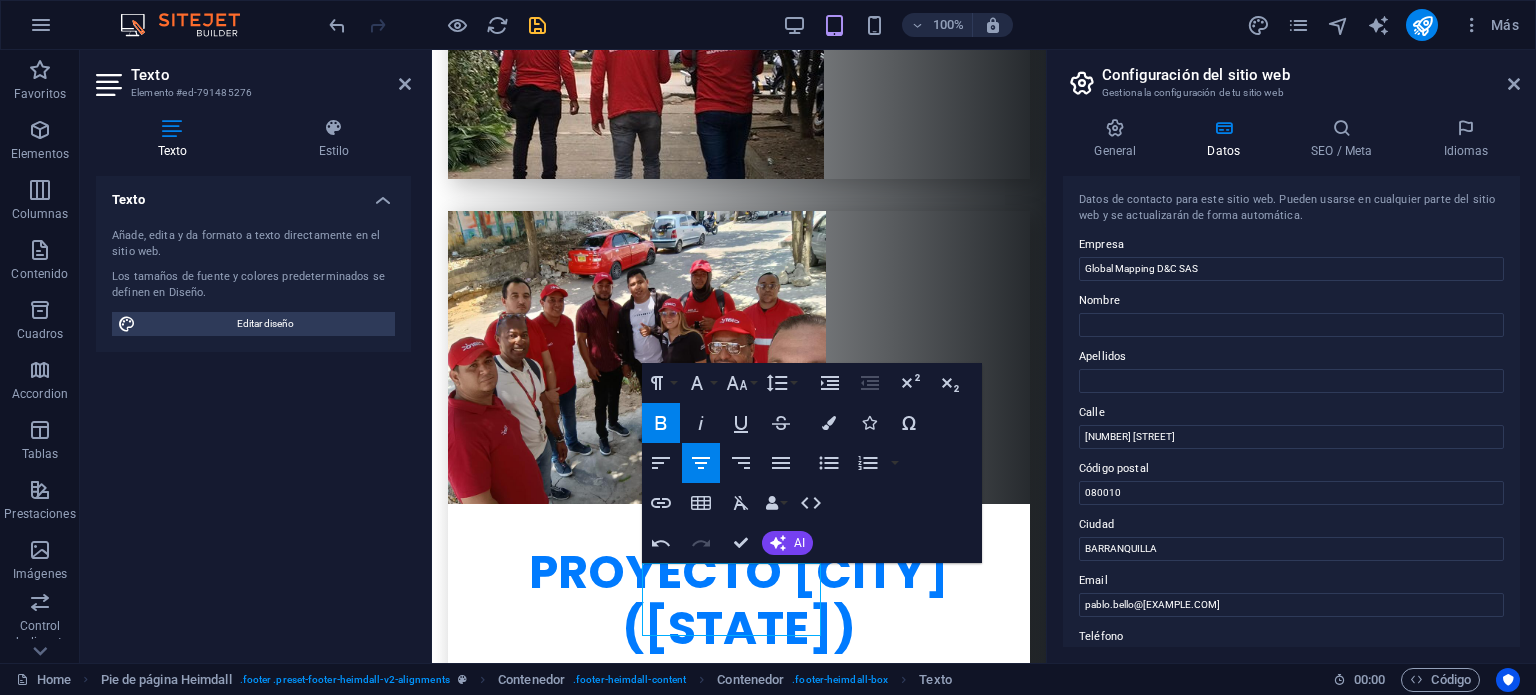 click 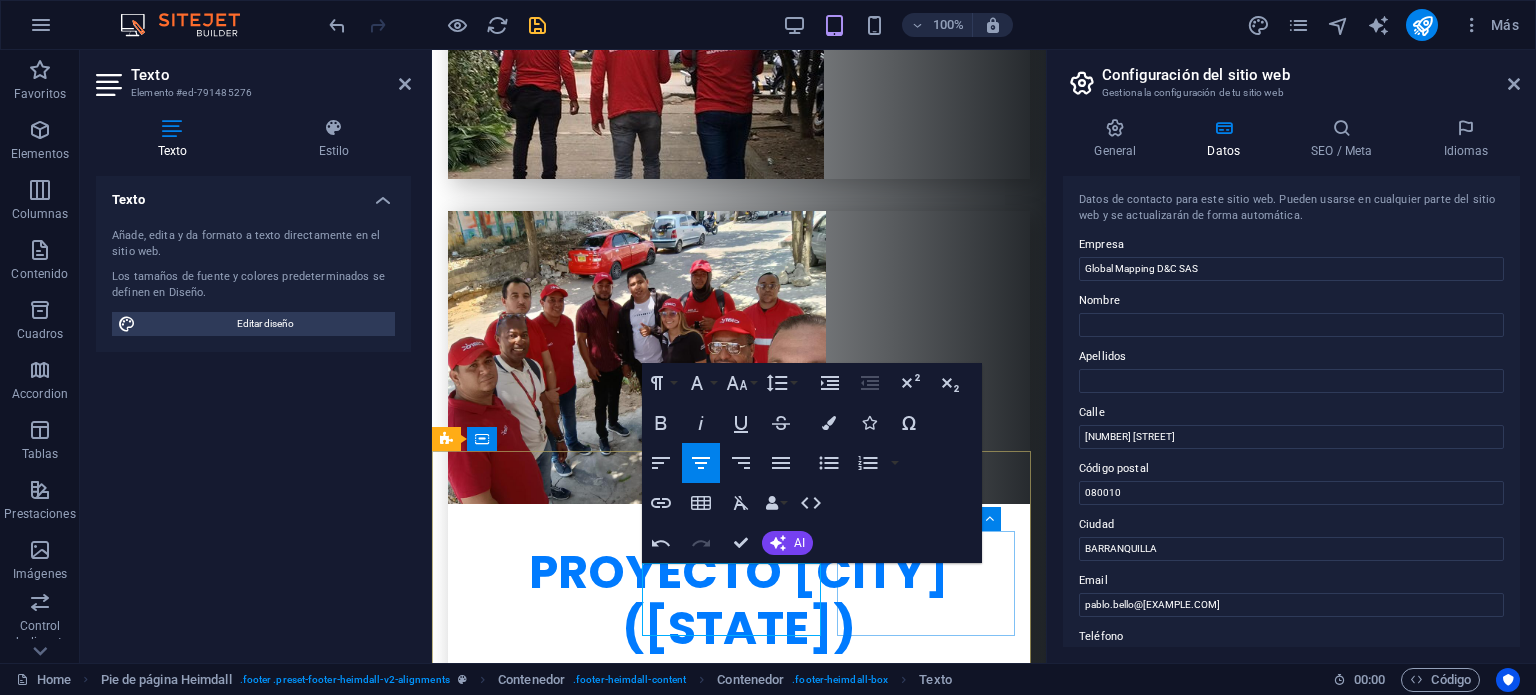 click on "Contacto [EMAIL]" at bounding box center [539, 6426] 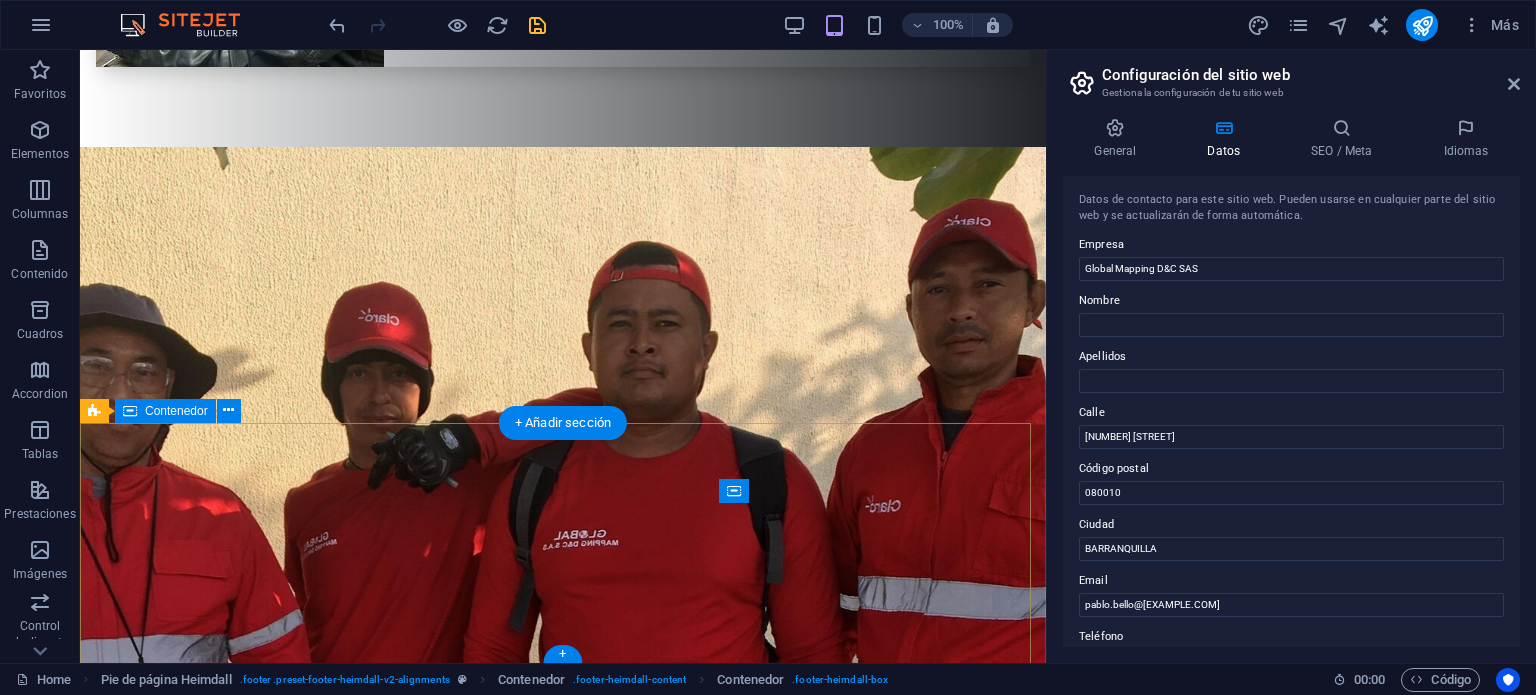 scroll, scrollTop: 7389, scrollLeft: 0, axis: vertical 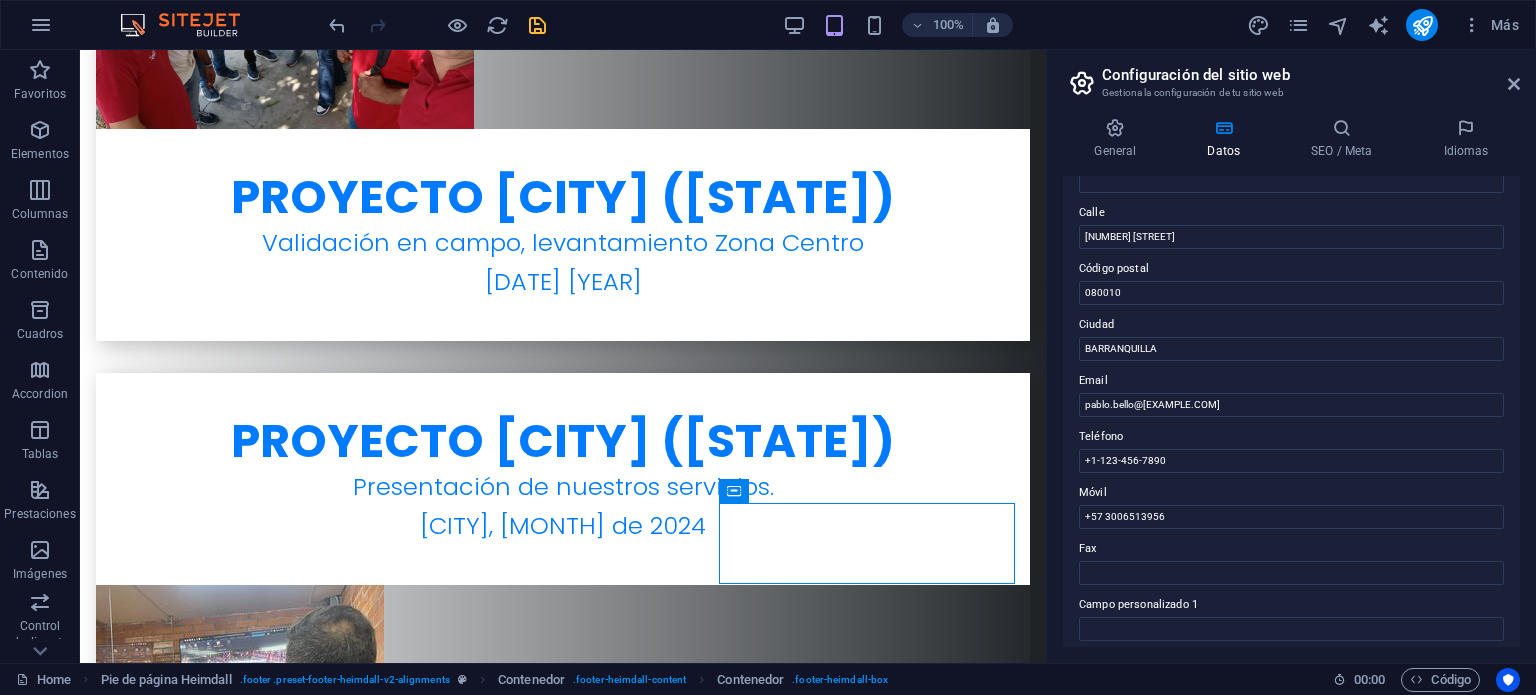 click at bounding box center (537, 25) 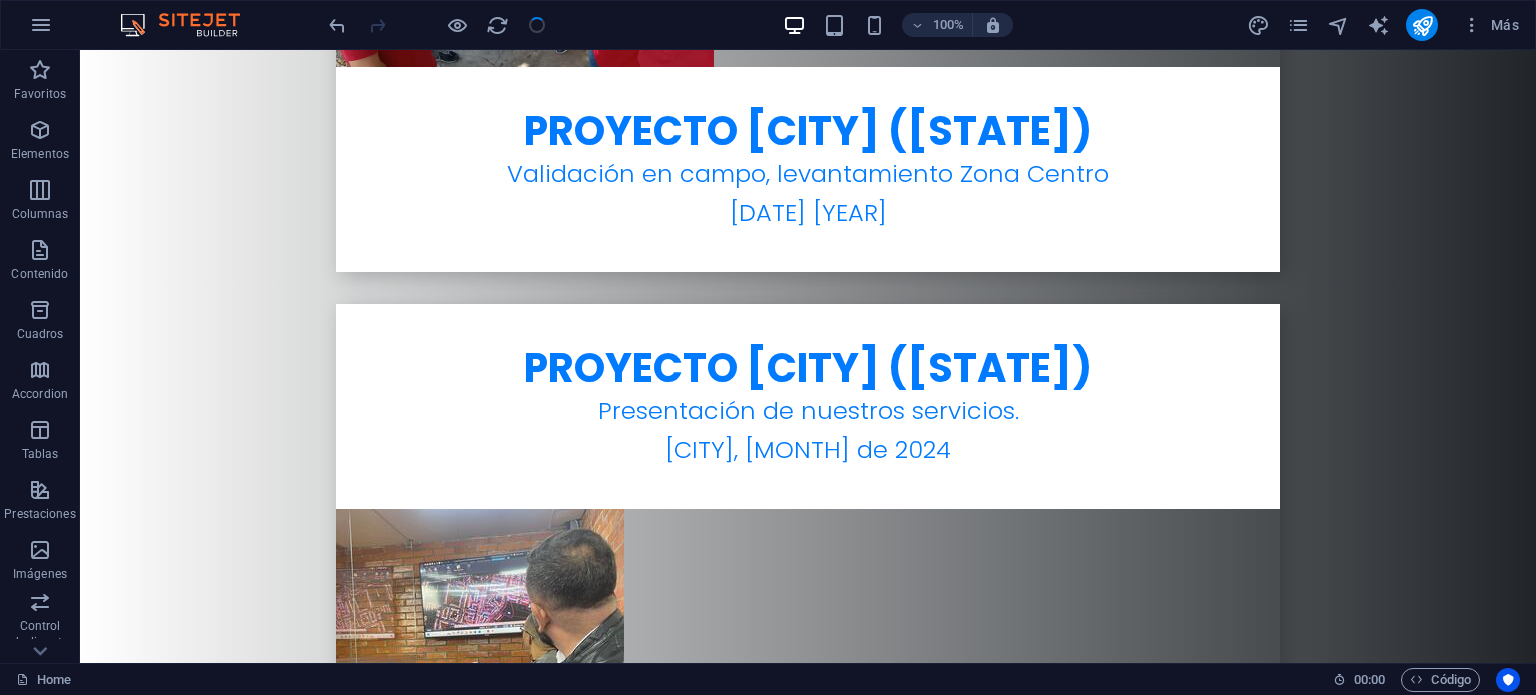 scroll, scrollTop: 7452, scrollLeft: 0, axis: vertical 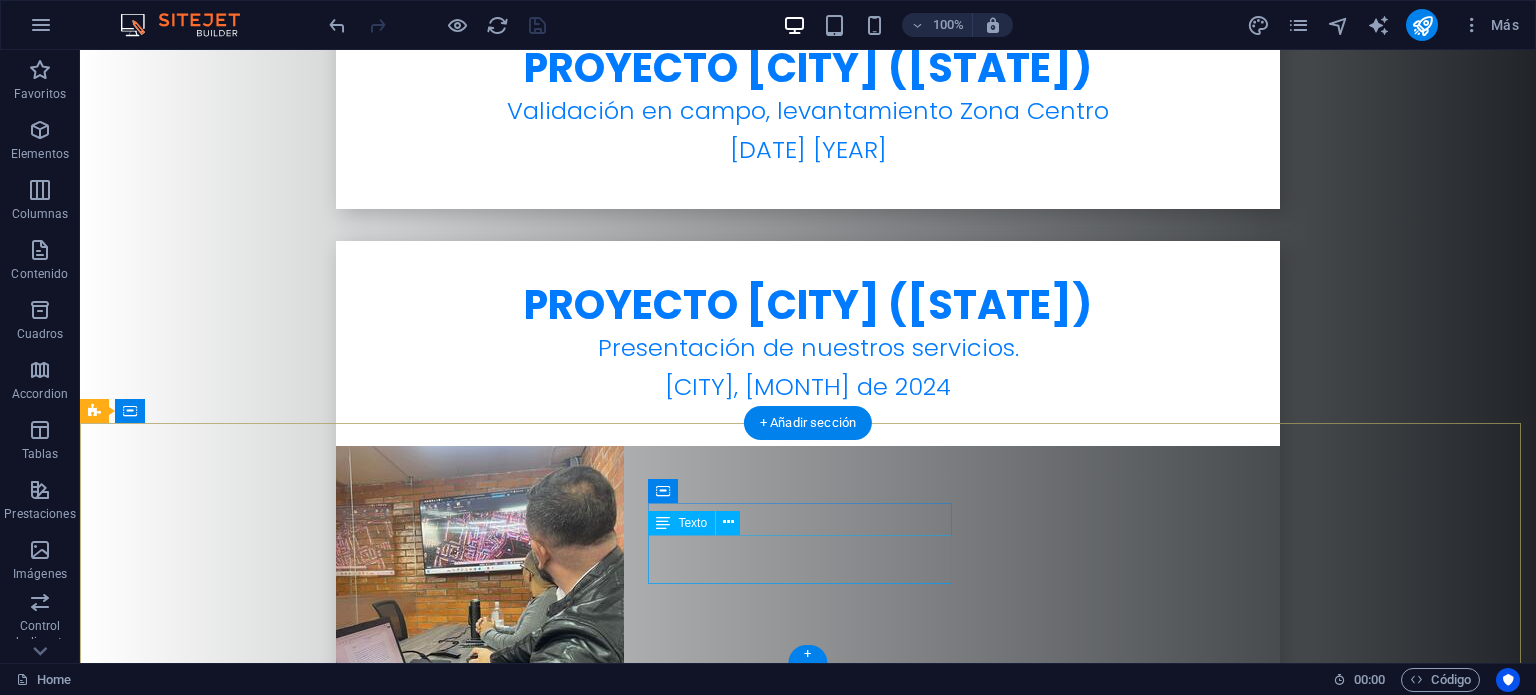 click on "Móvil:  +57 [PHONE] +57  [PHONE] - [PHONE]" at bounding box center (248, 5982) 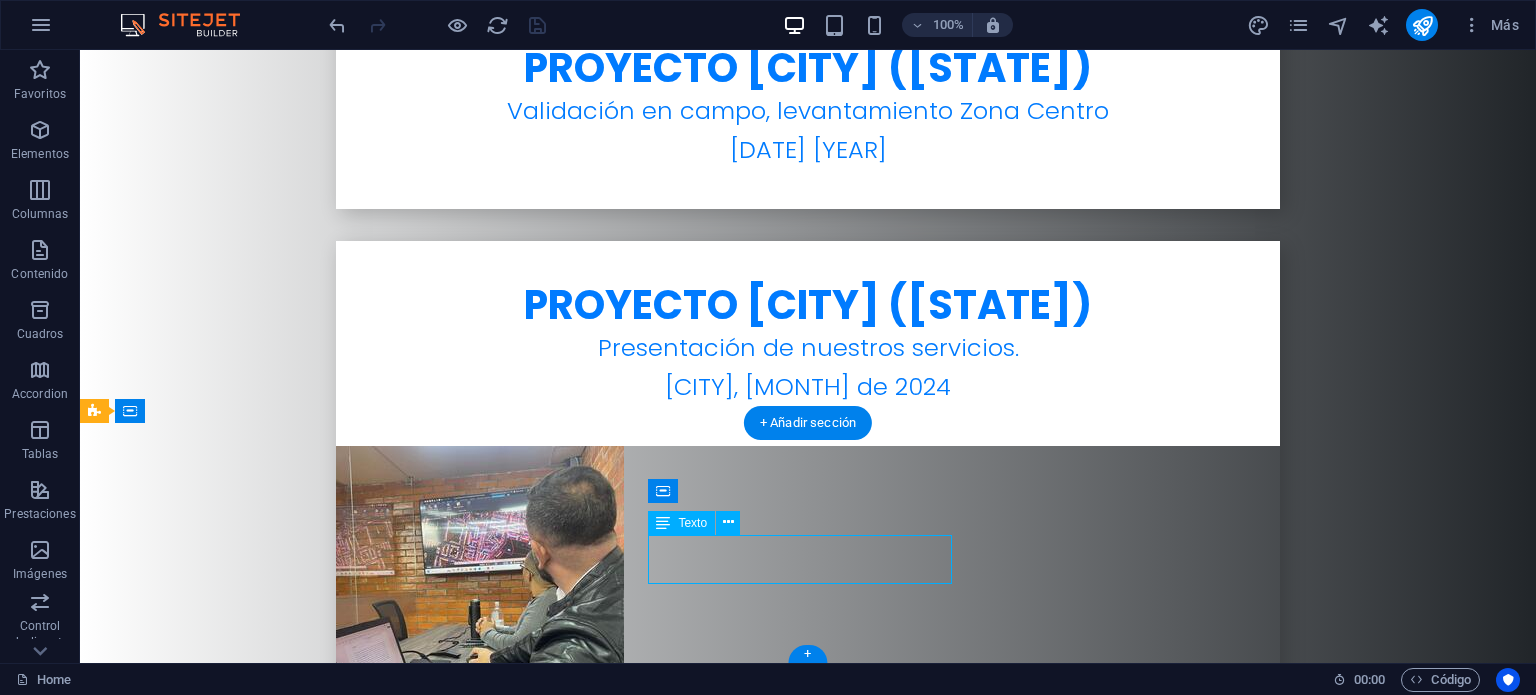 click on "Móvil:  +57 [PHONE] +57  [PHONE] - [PHONE]" at bounding box center (248, 5982) 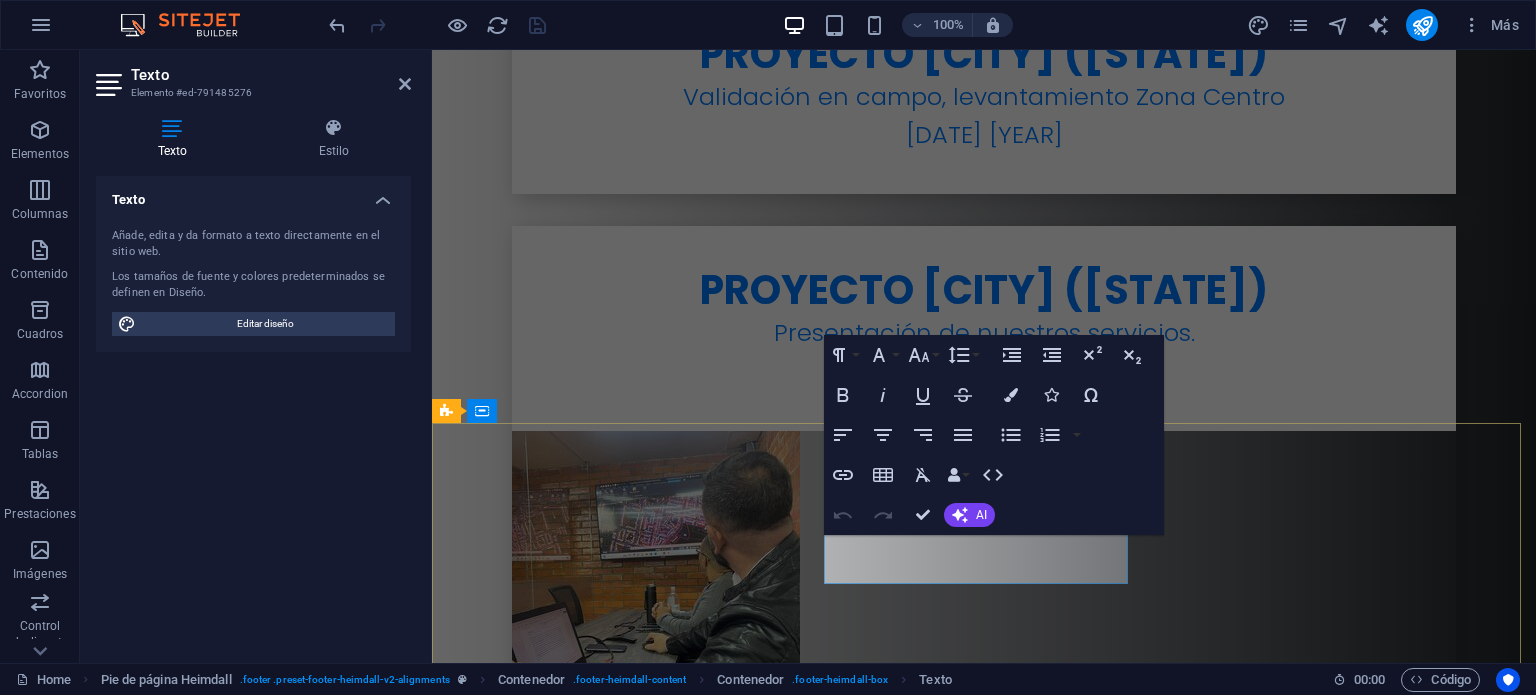 scroll, scrollTop: 7276, scrollLeft: 0, axis: vertical 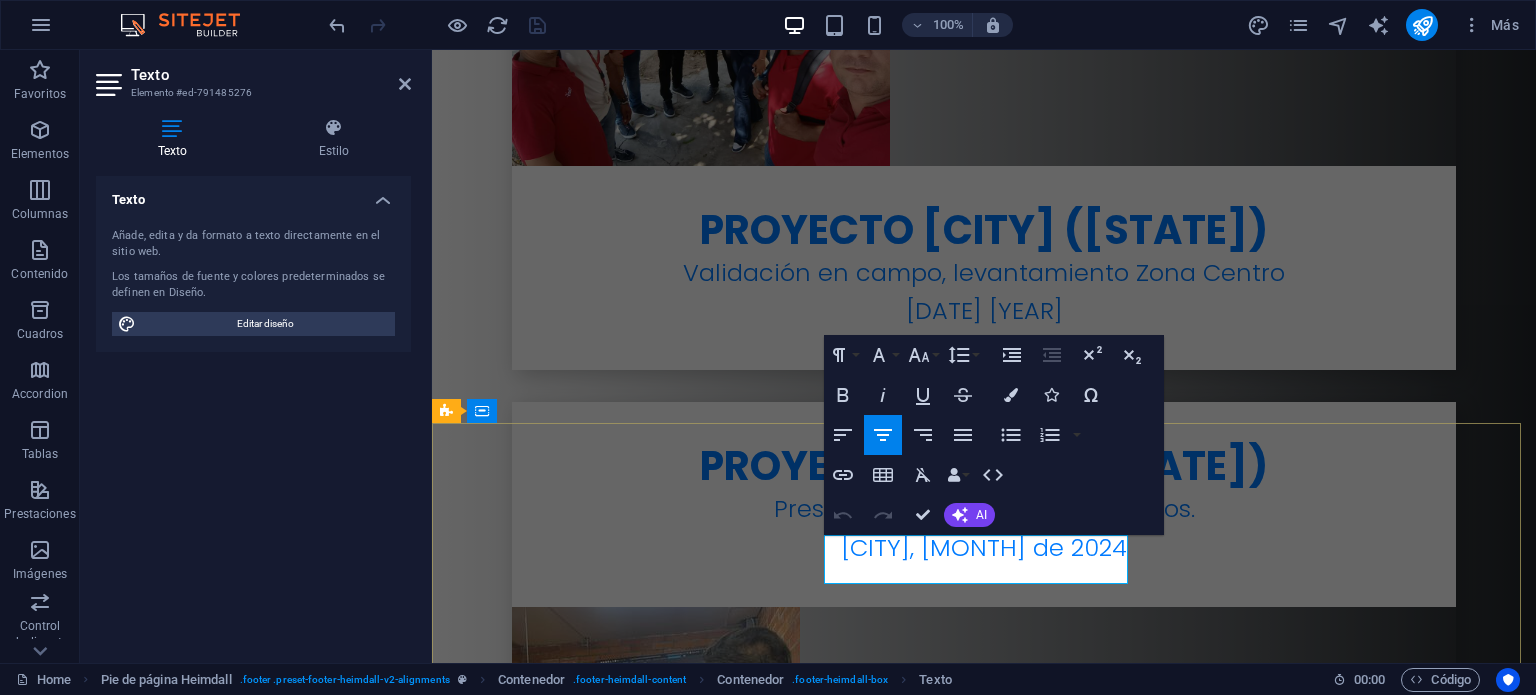 drag, startPoint x: 1066, startPoint y: 575, endPoint x: 918, endPoint y: 574, distance: 148.00337 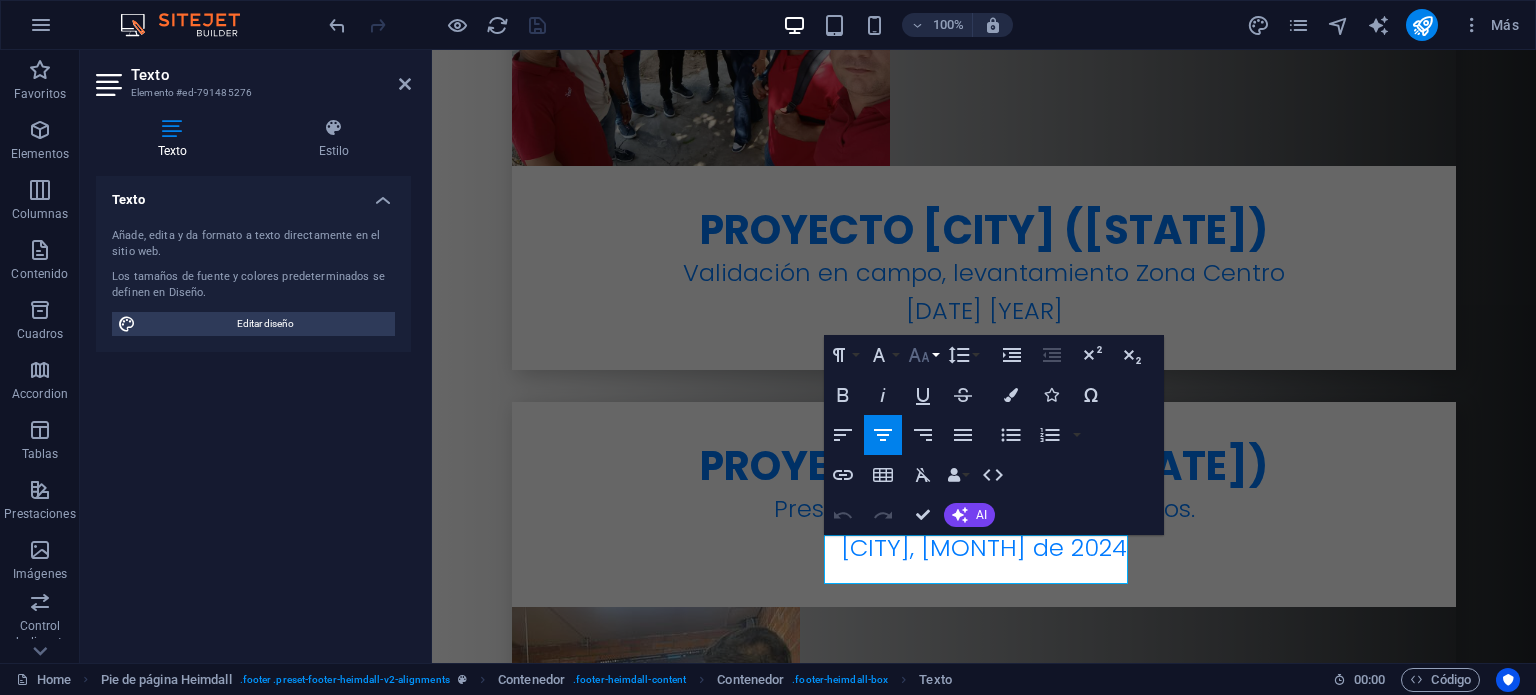 click on "Font Size" at bounding box center [923, 355] 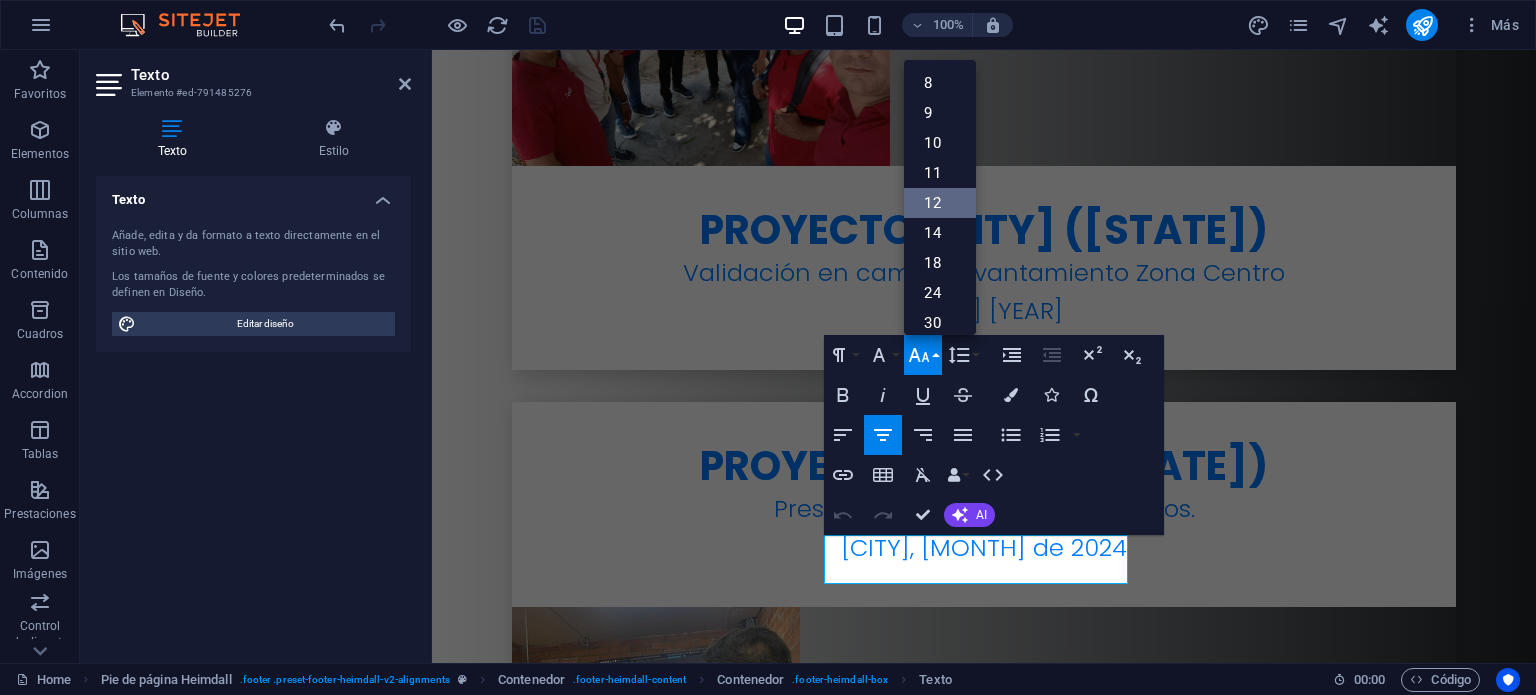 click on "12" at bounding box center (940, 203) 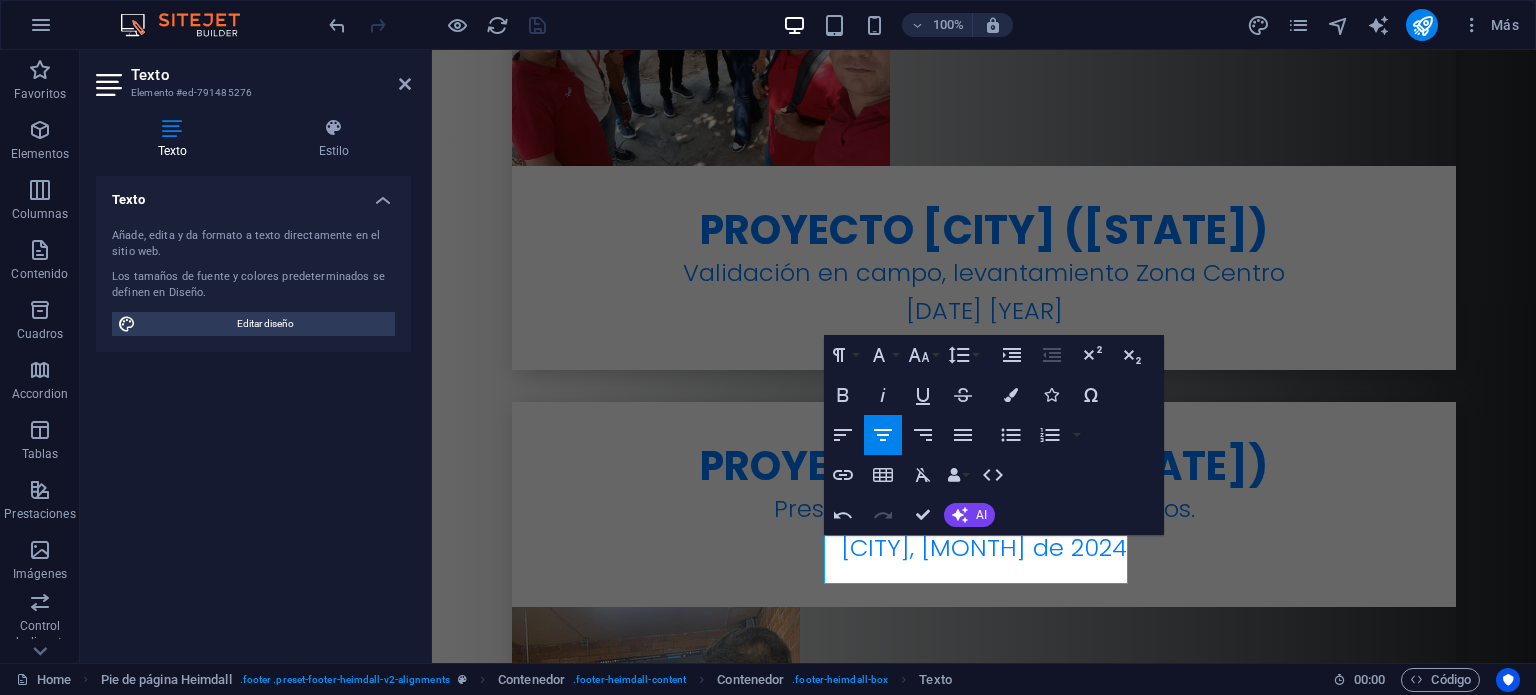 click on "Paragraph Format Normal Heading 1 Heading 2 Heading 3 Heading 4 Heading 5 Heading 6 Code Font Family Arial Georgia Impact Tahoma Times New Roman Verdana Poppins Font Size 8 9 10 11 12 14 18 24 30 36 48 60 72 96 Line Height Default Single 1.15 1.5 Double" at bounding box center (903, 355) 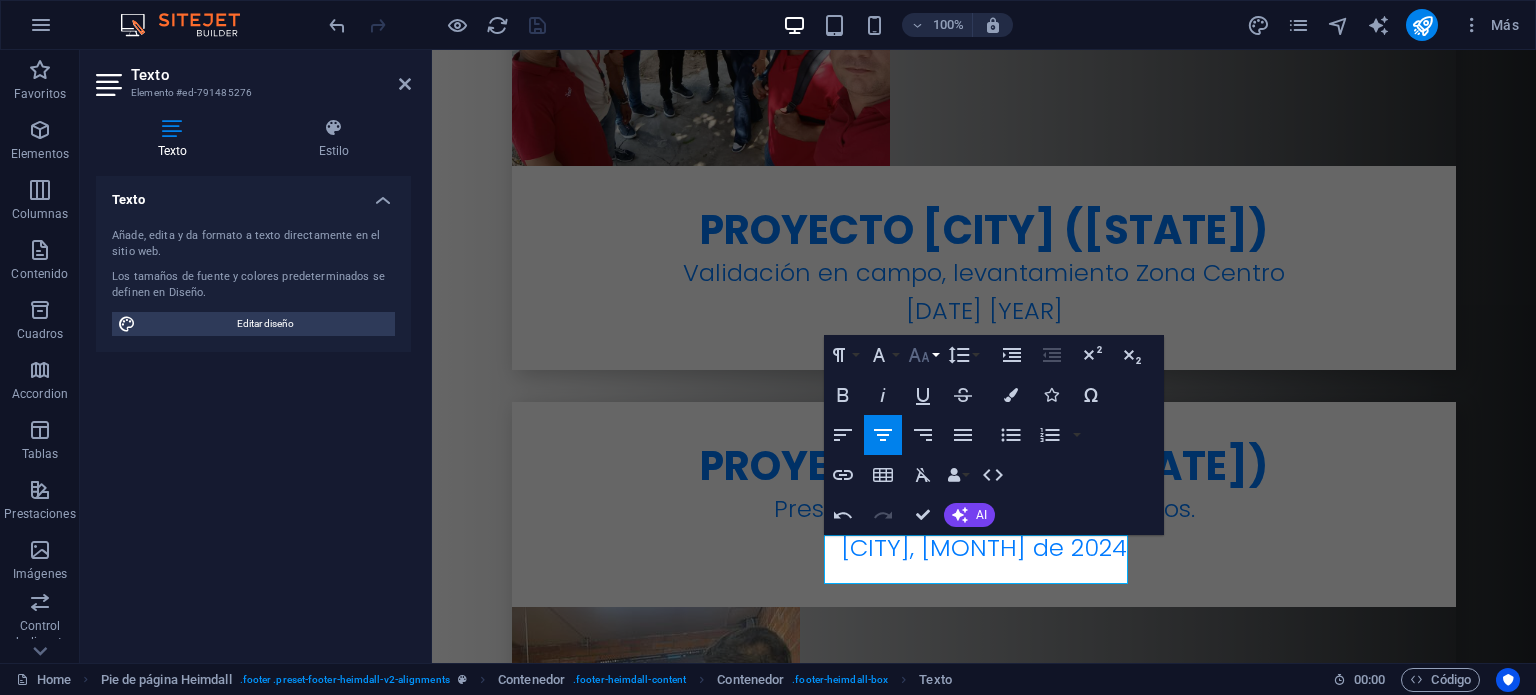 click on "Font Size" at bounding box center [923, 355] 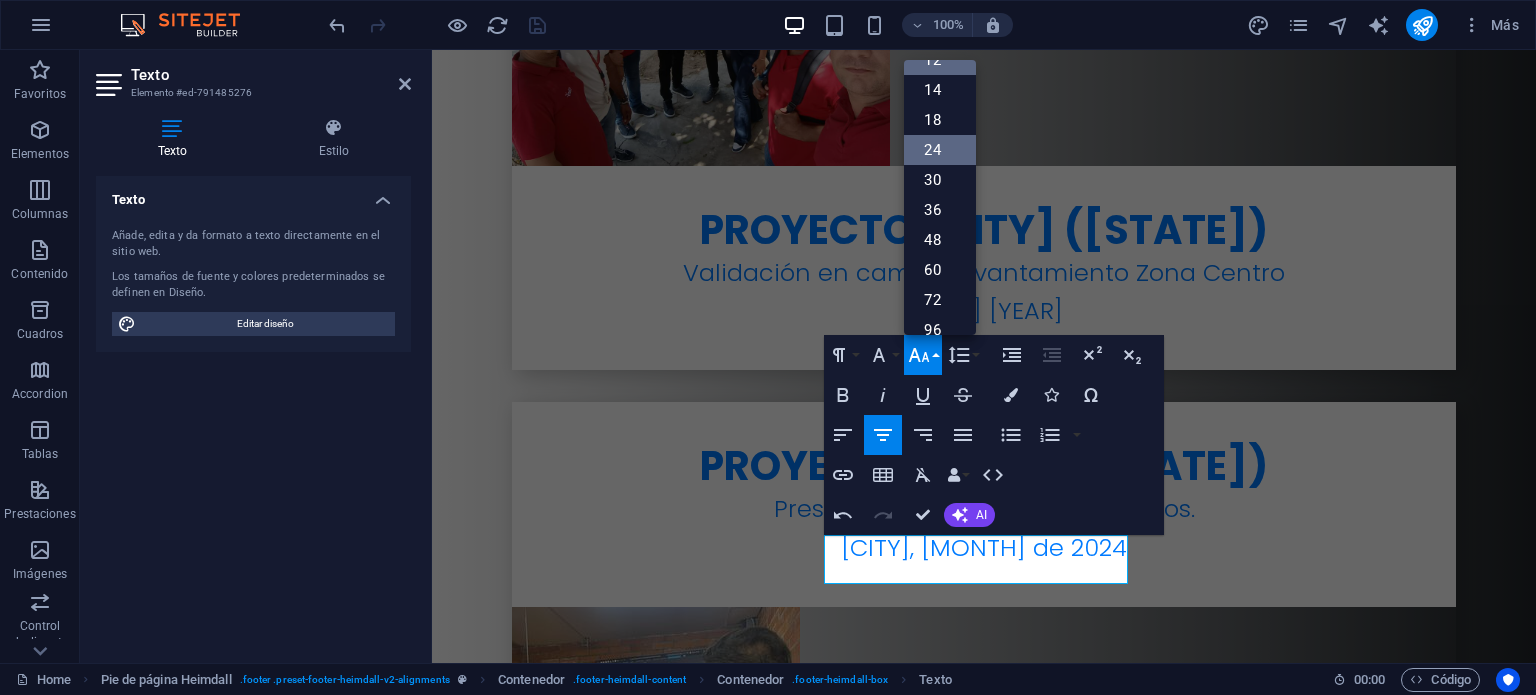 click on "24" at bounding box center [940, 150] 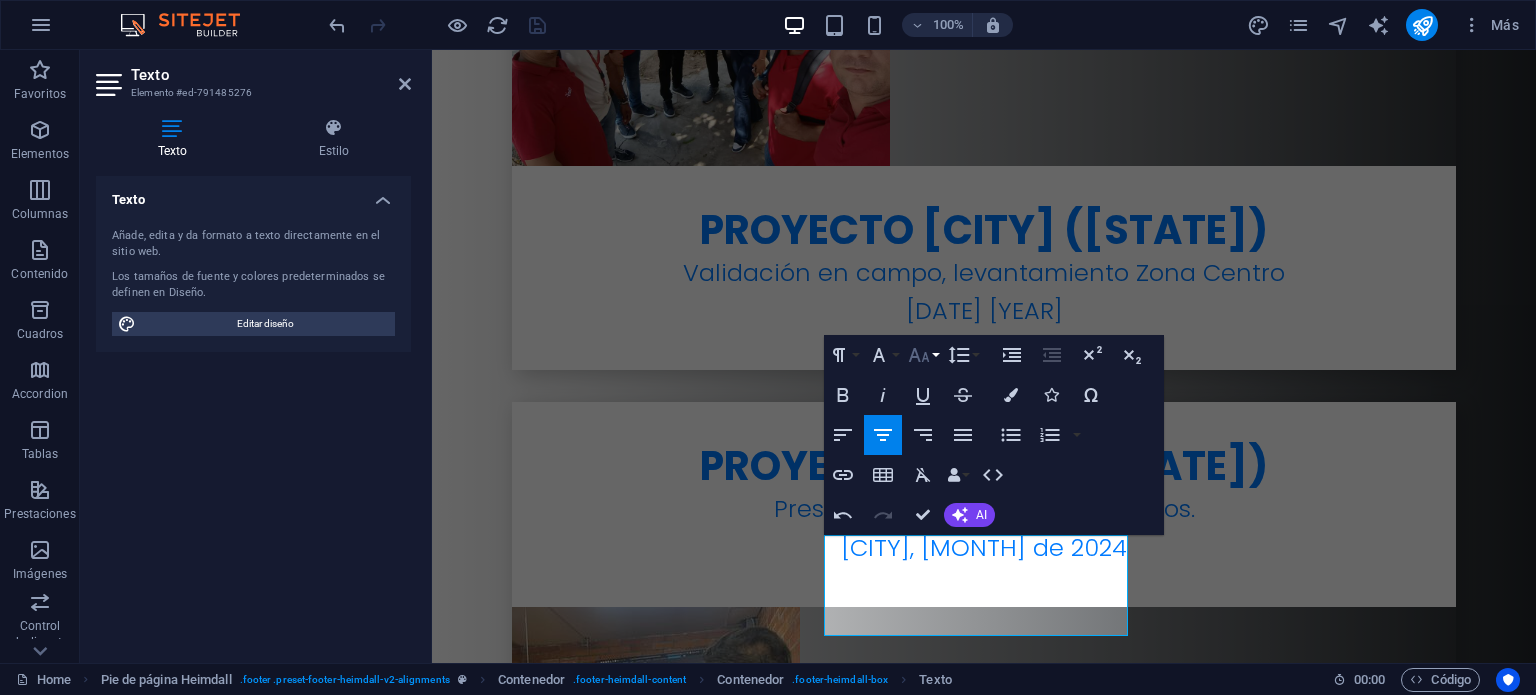 click on "Font Size" at bounding box center (923, 355) 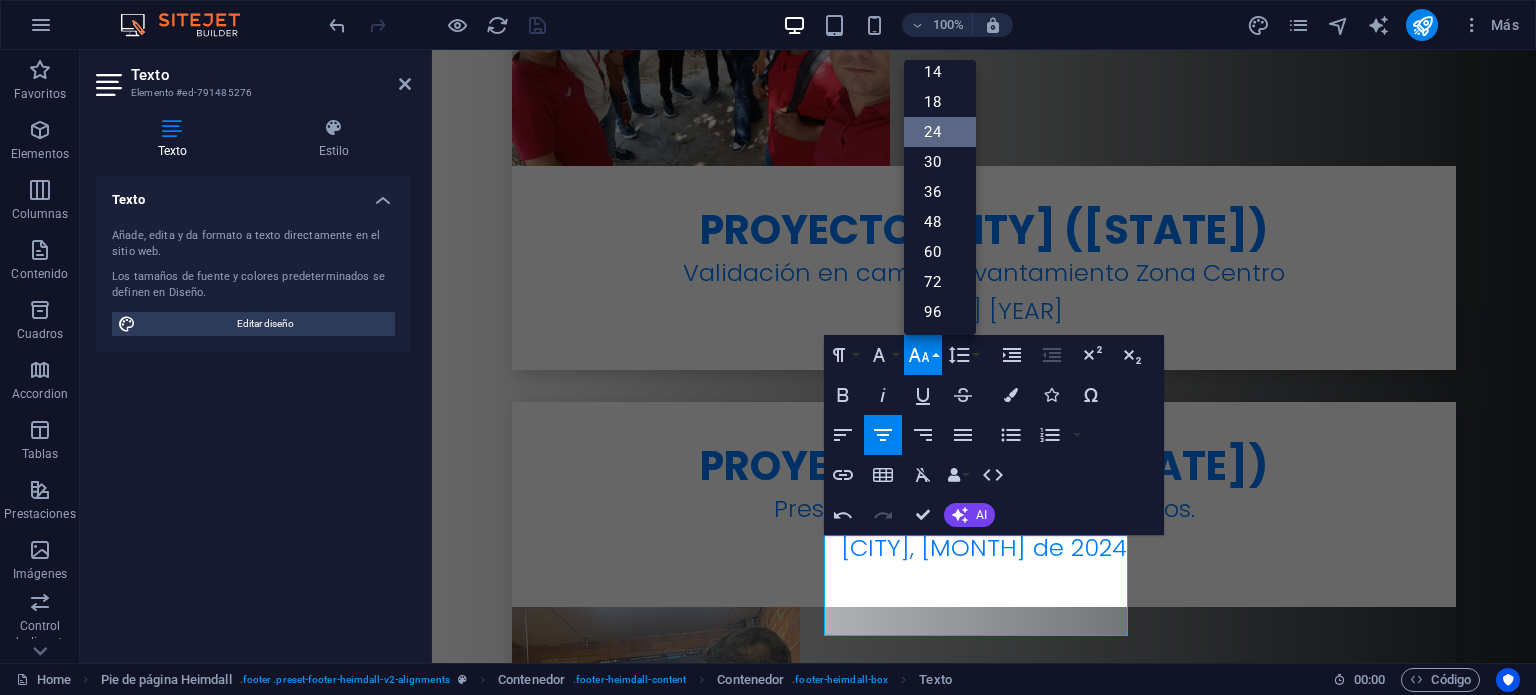 scroll, scrollTop: 160, scrollLeft: 0, axis: vertical 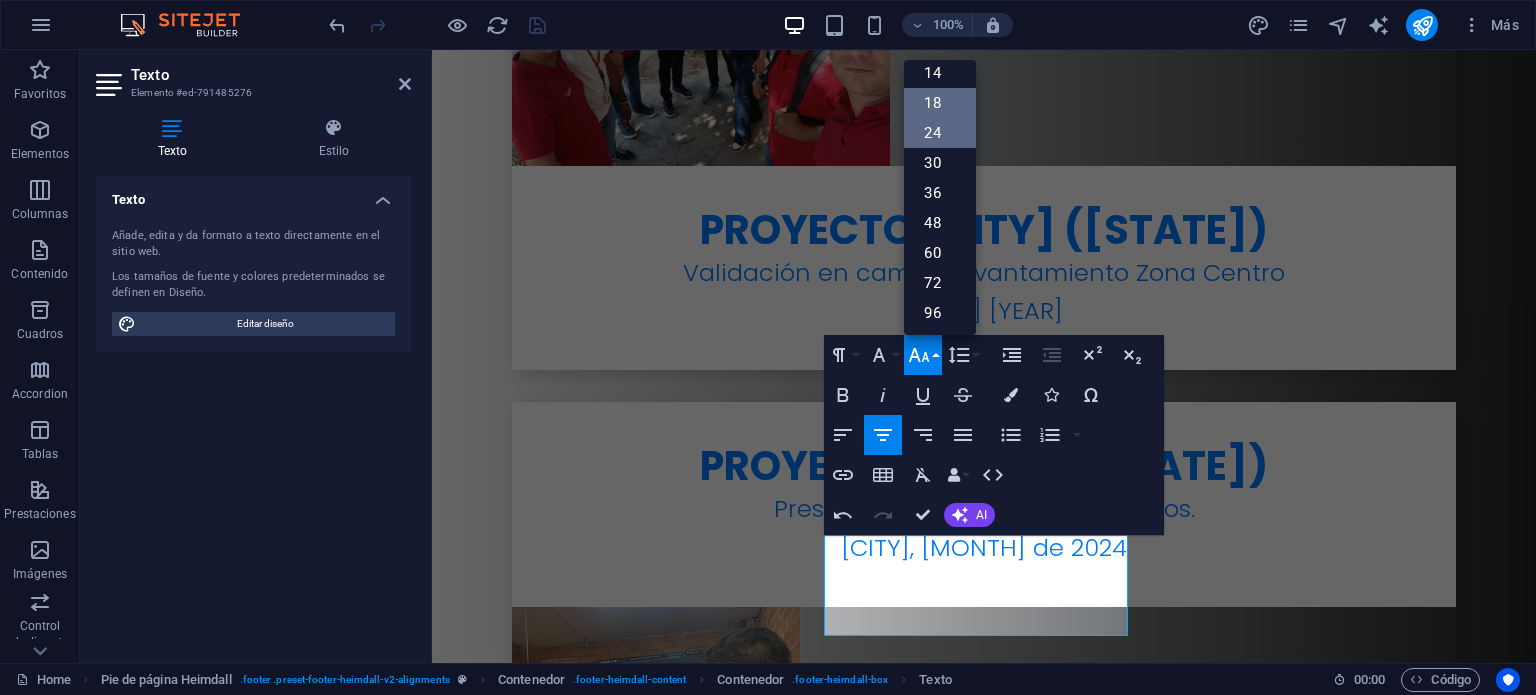 click on "18" at bounding box center (940, 103) 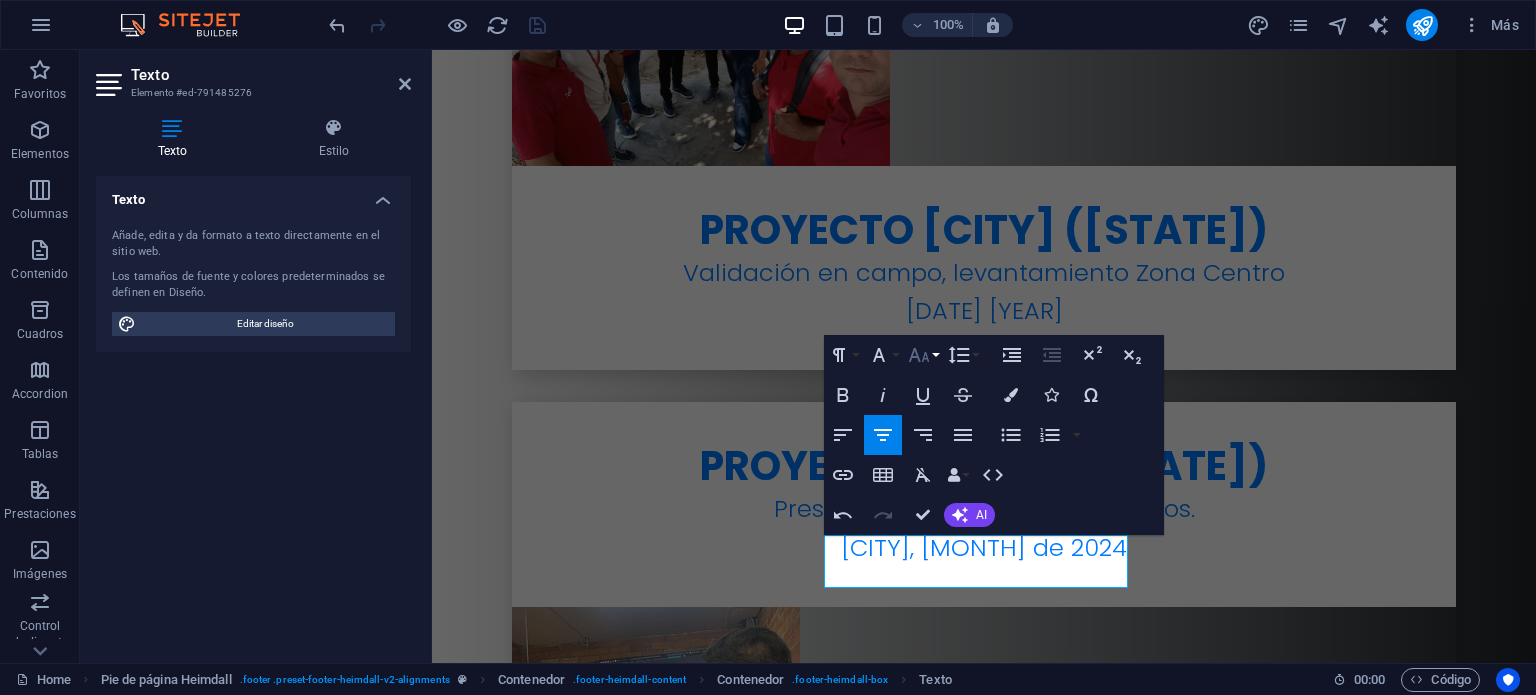 click on "Font Size" at bounding box center [923, 355] 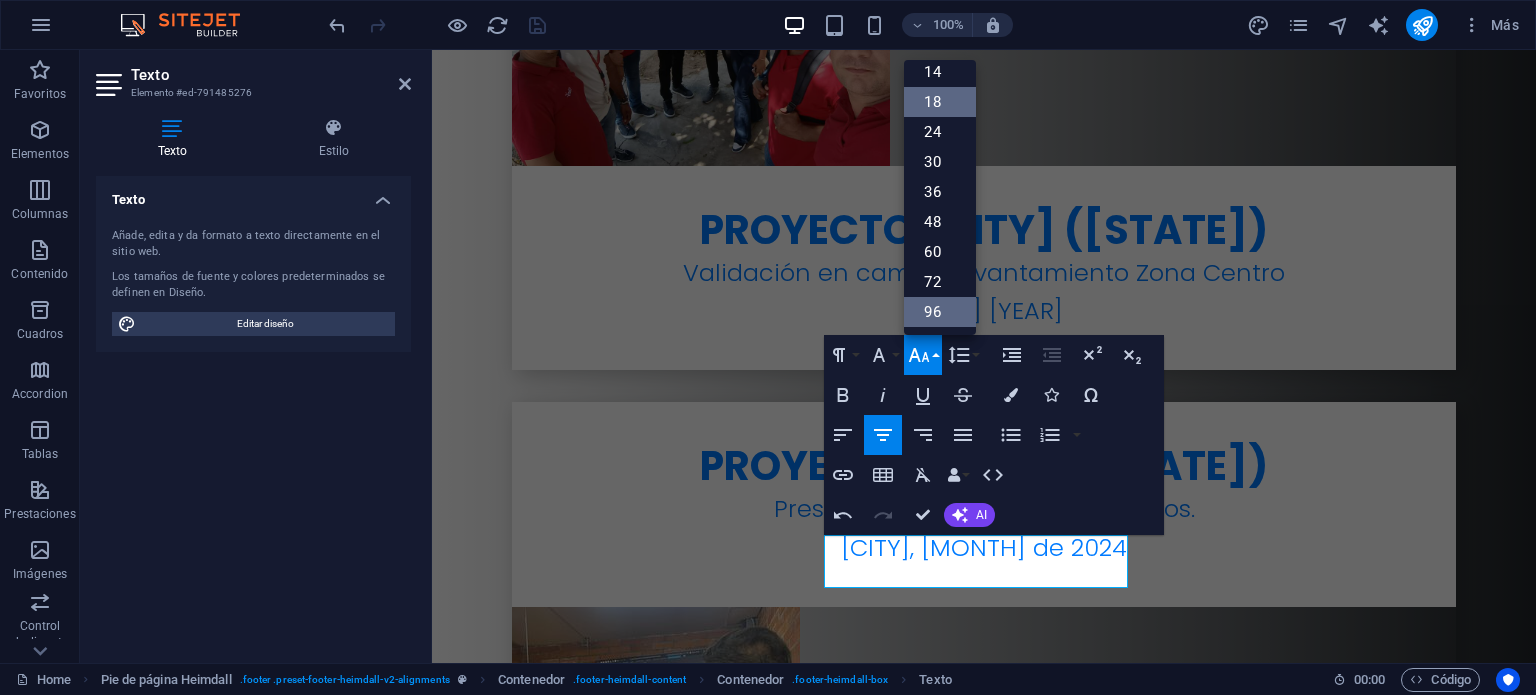 scroll, scrollTop: 160, scrollLeft: 0, axis: vertical 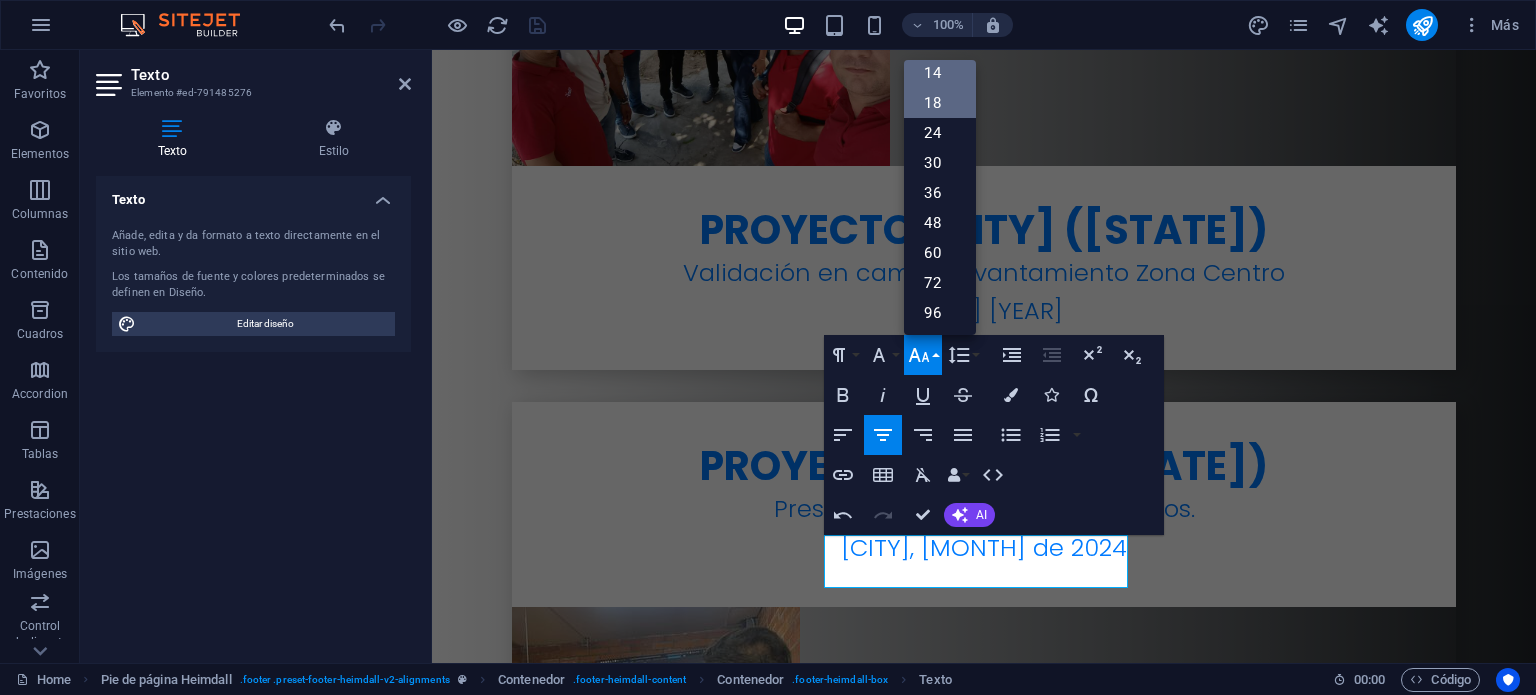 click on "14" at bounding box center [940, 73] 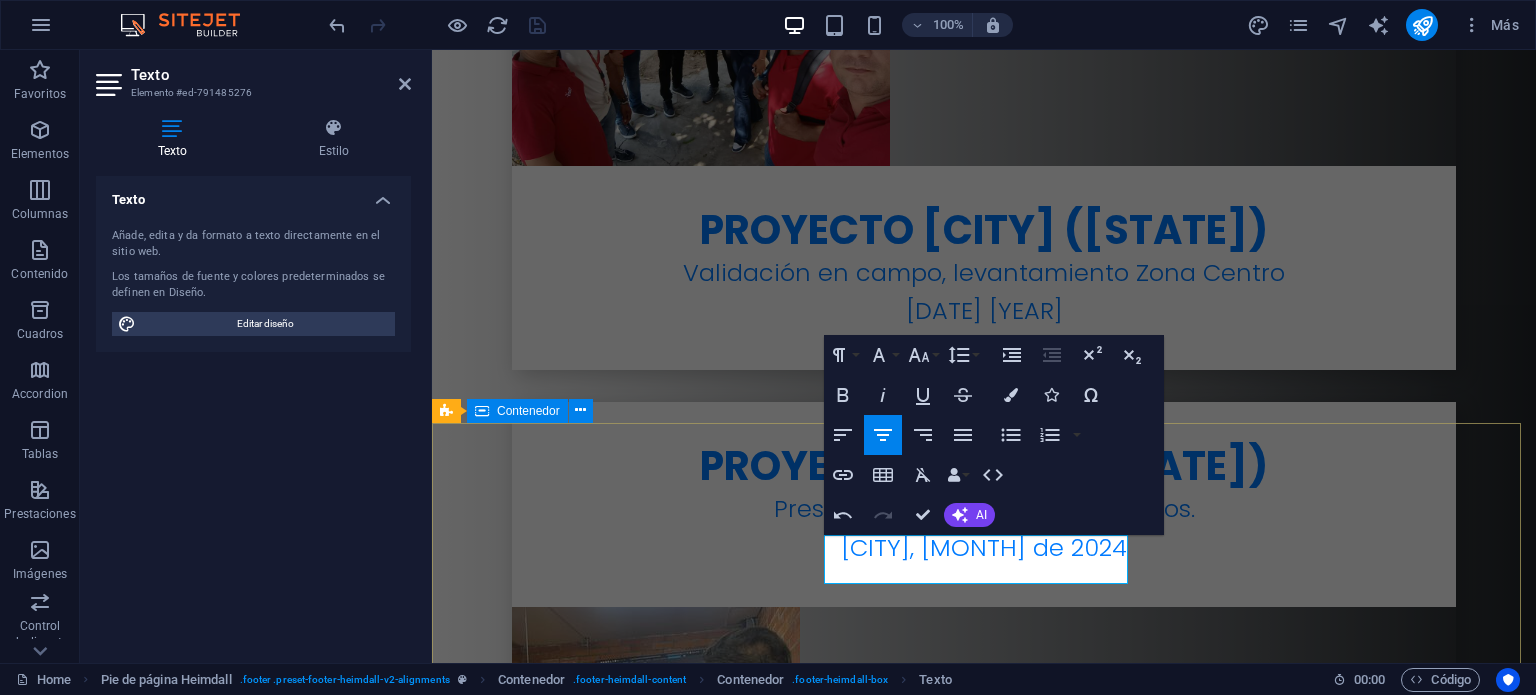 click on "Dirección Calle 49 #1A-119 080010   [CITY] Teléfono Móvil:  +57 [PHONE] +57  [PHONE] - [PHONE] Contacto [EMAIL]" at bounding box center (984, 5939) 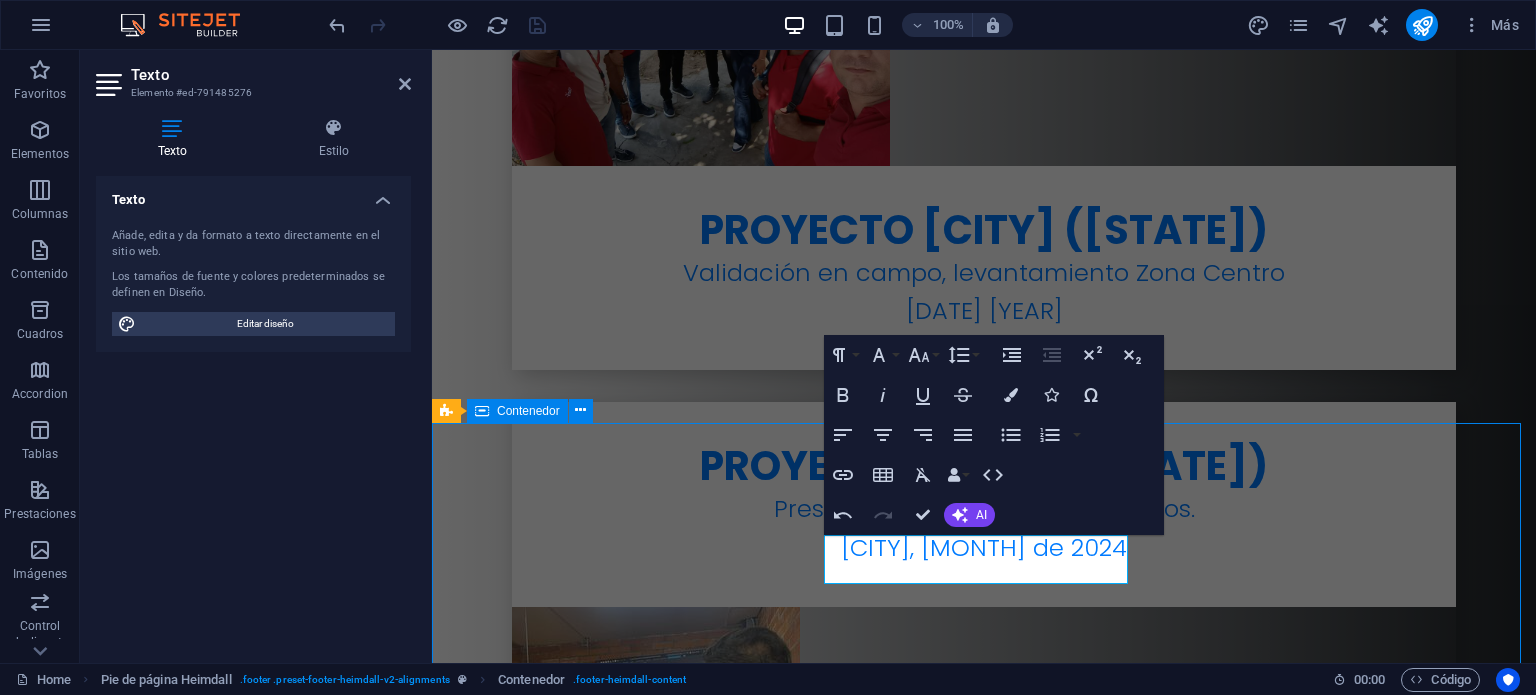 scroll, scrollTop: 7452, scrollLeft: 0, axis: vertical 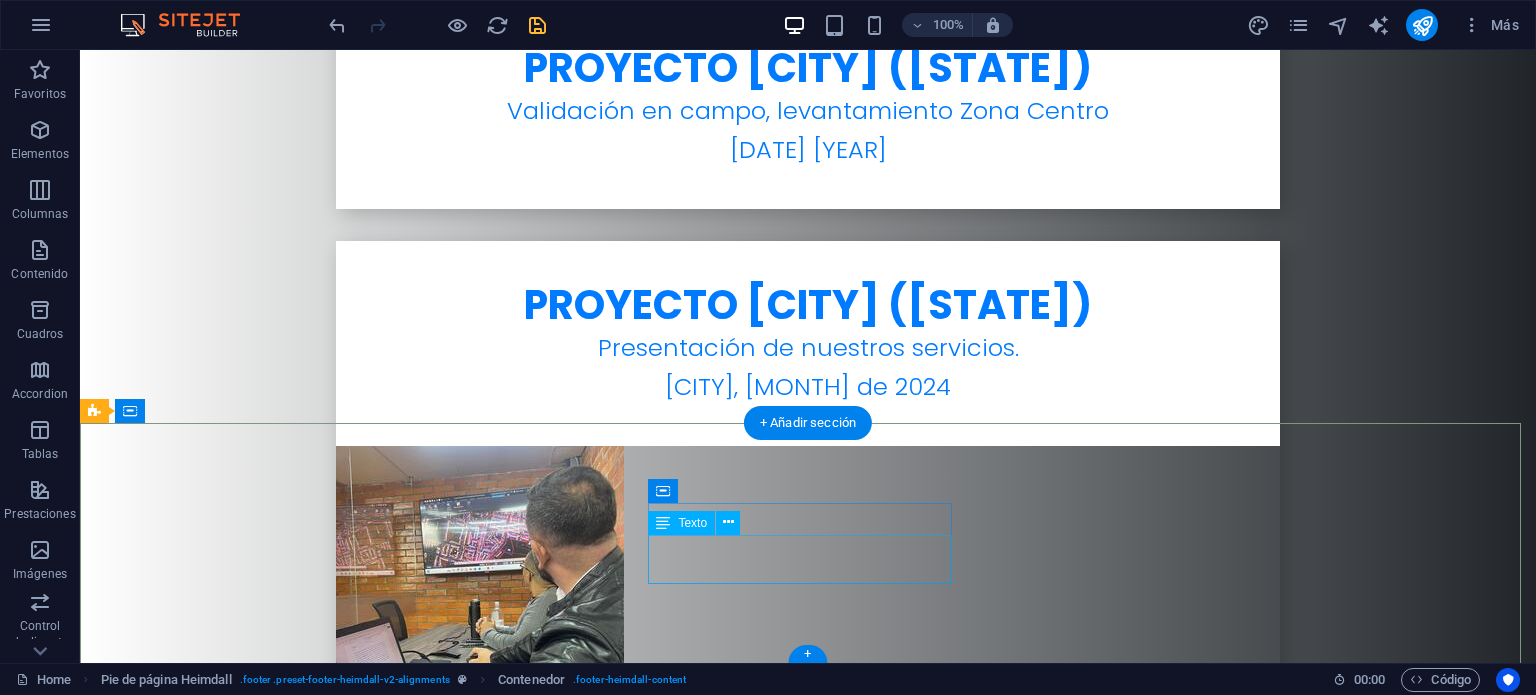 click on "+57 3006513956" at bounding box center [267, 5969] 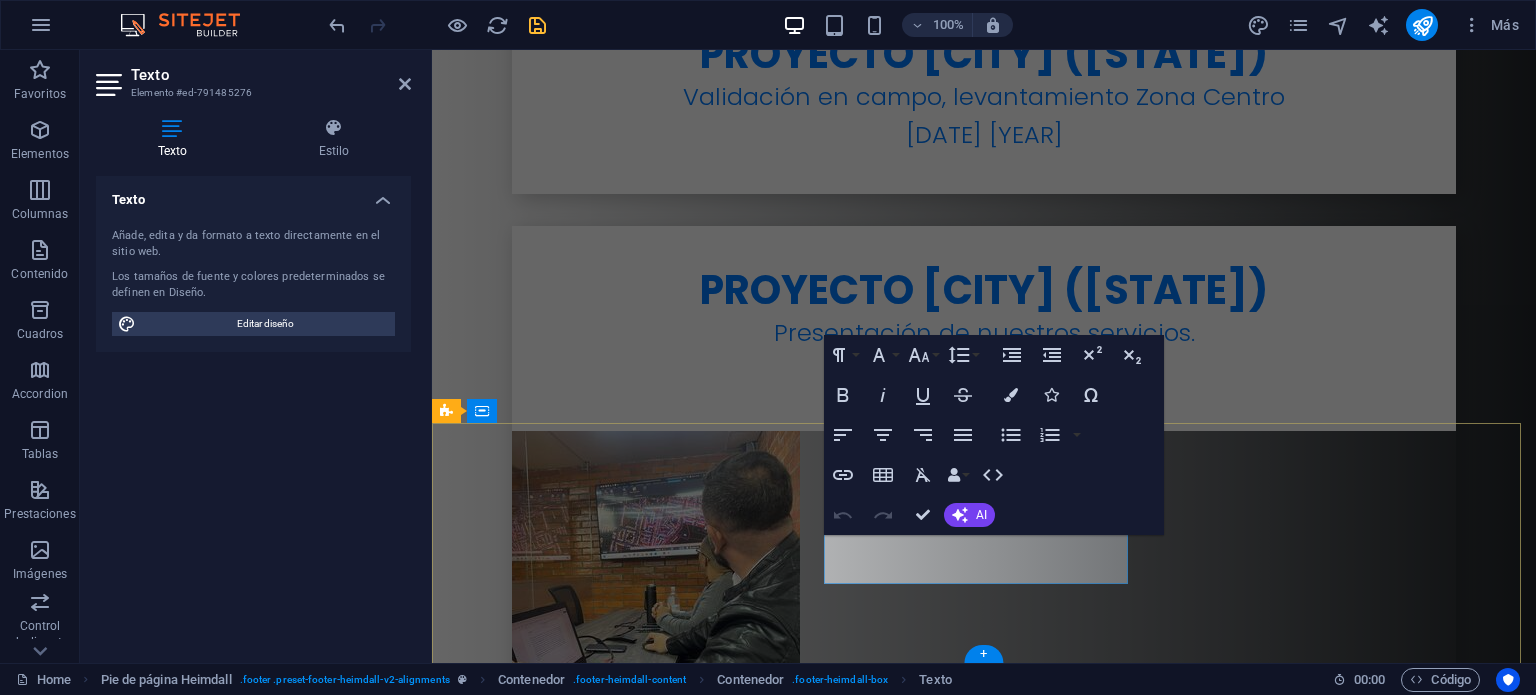scroll, scrollTop: 7276, scrollLeft: 0, axis: vertical 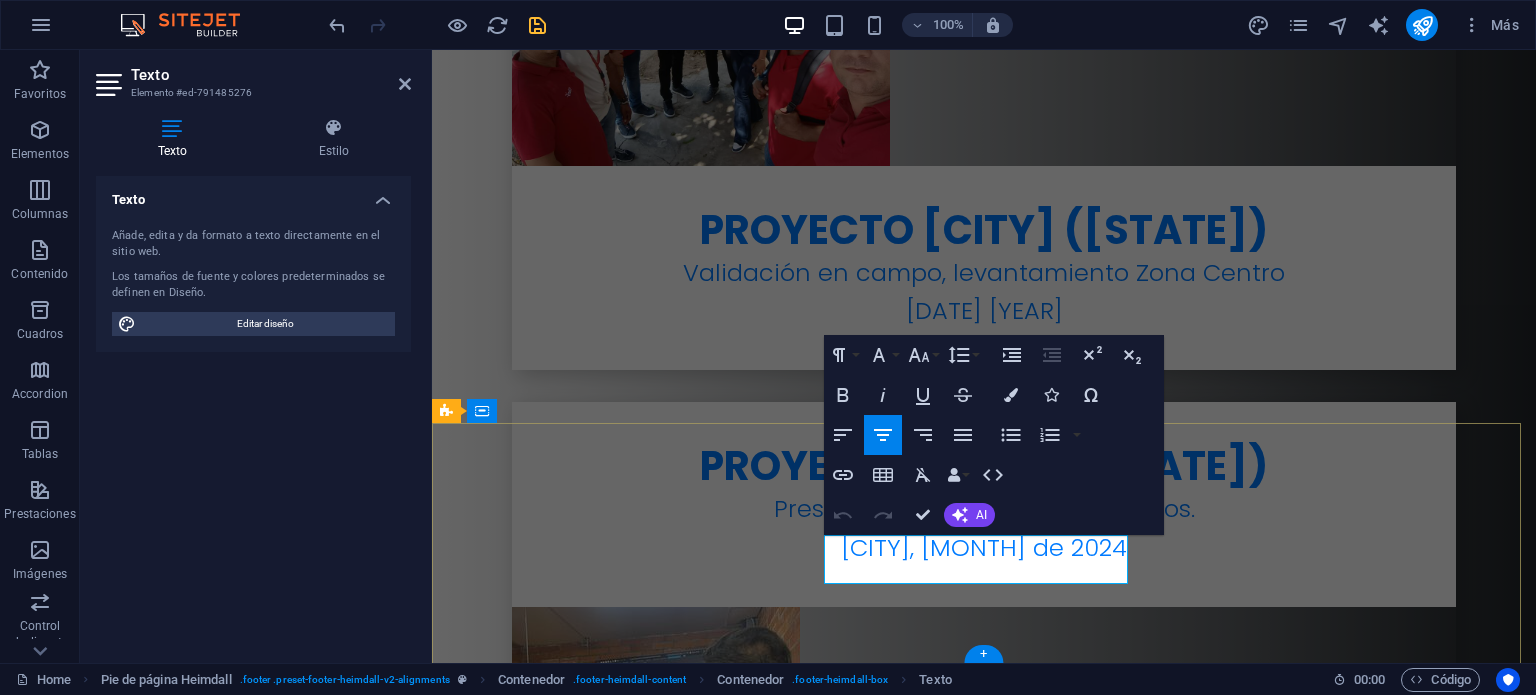 click on "+57 3006513956" at bounding box center [619, 5954] 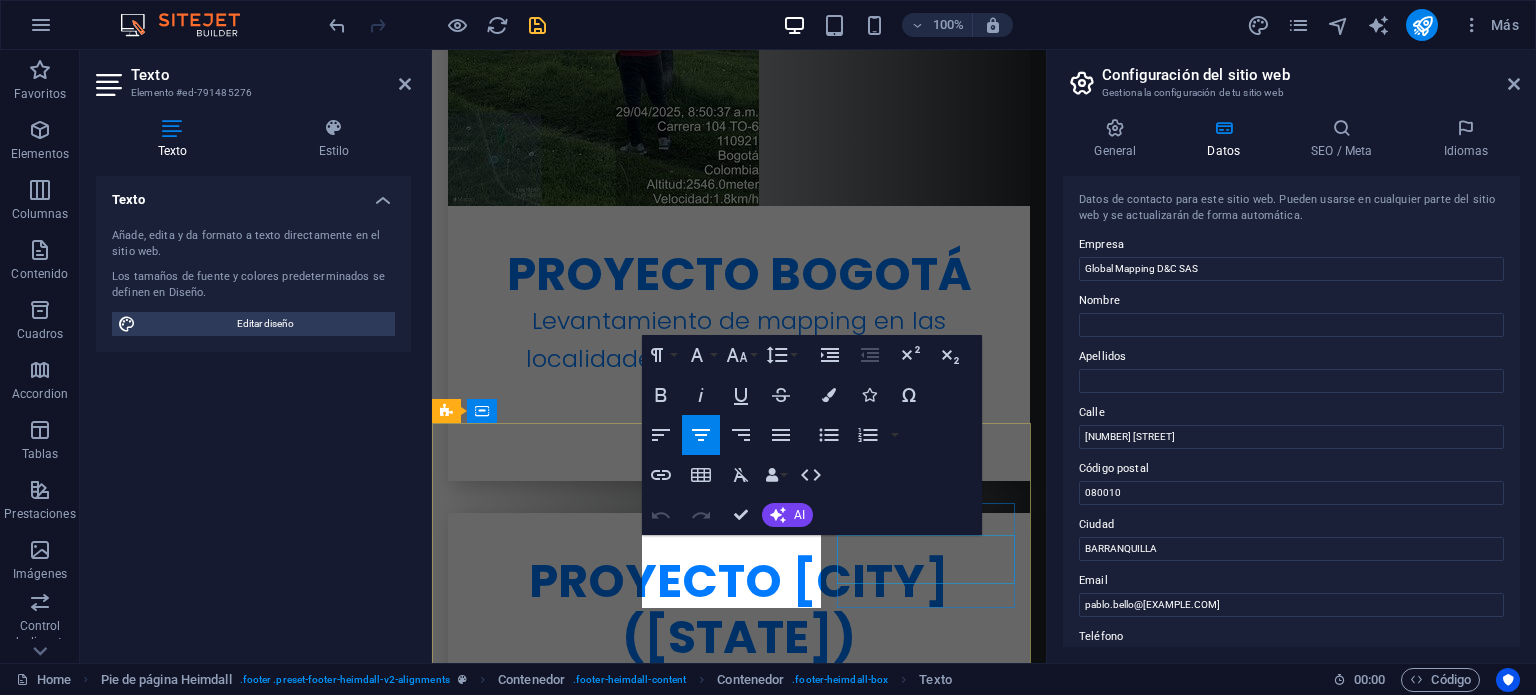 scroll, scrollTop: 8248, scrollLeft: 0, axis: vertical 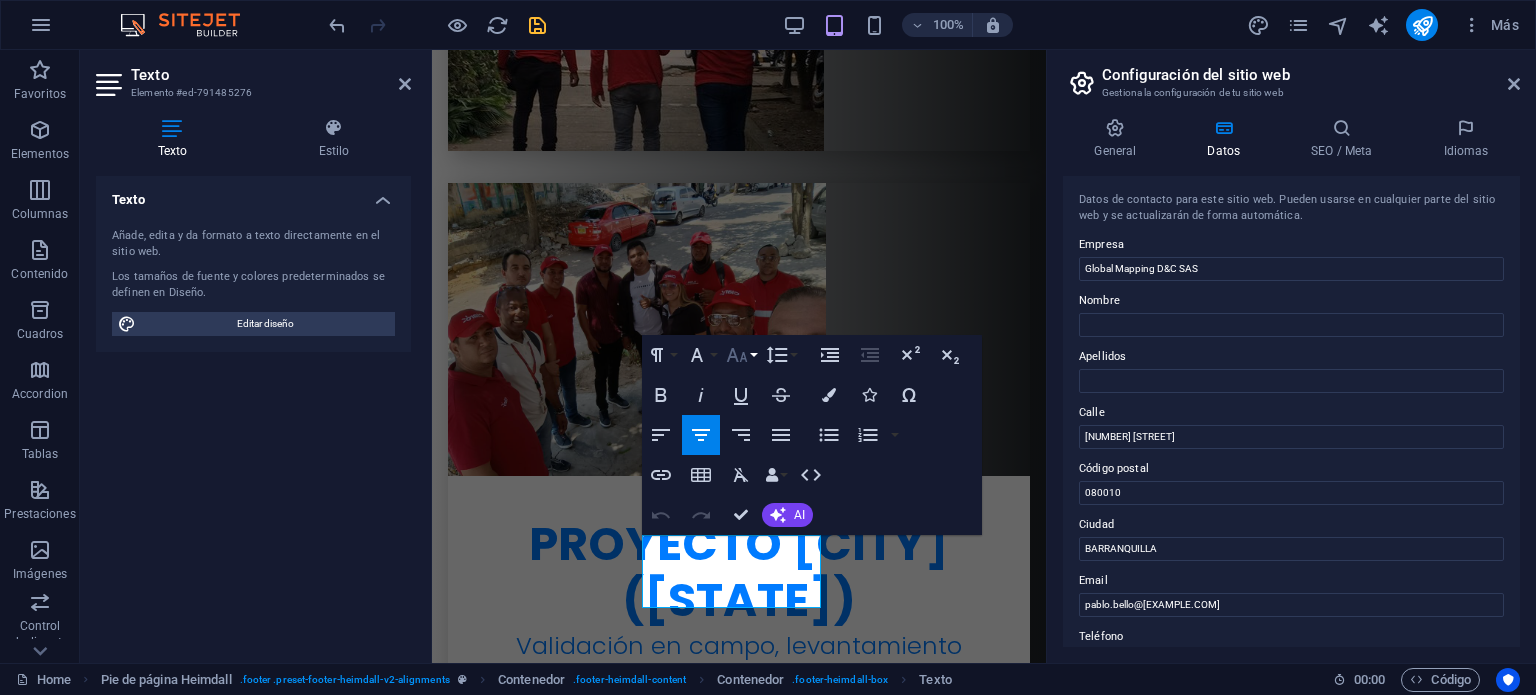 click on "Font Size" at bounding box center (741, 355) 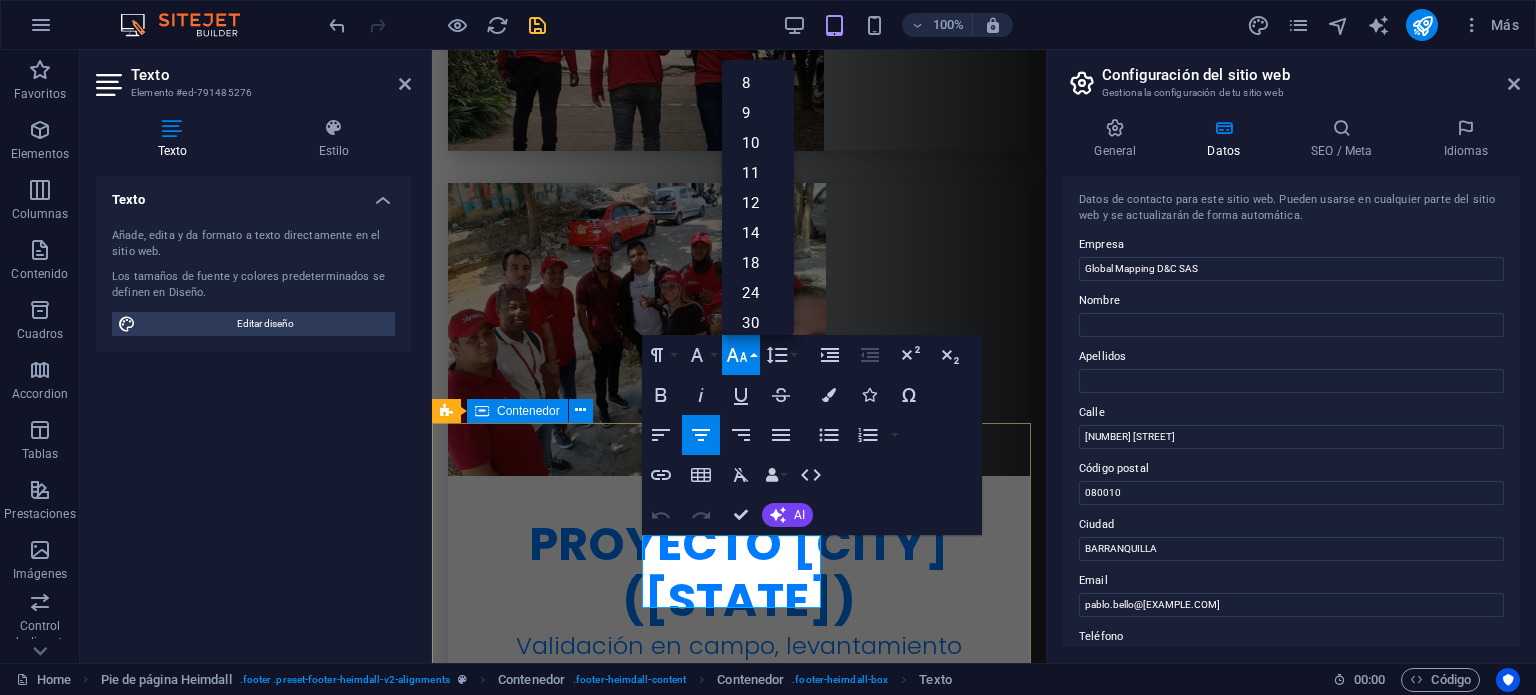 click on "Dirección Calle 49 #1A-119 080010   [CITY] Teléfono Móvil:  +57 [PHONE] +57  [PHONE] - [PHONE] Contacto [EMAIL]" at bounding box center (739, 6285) 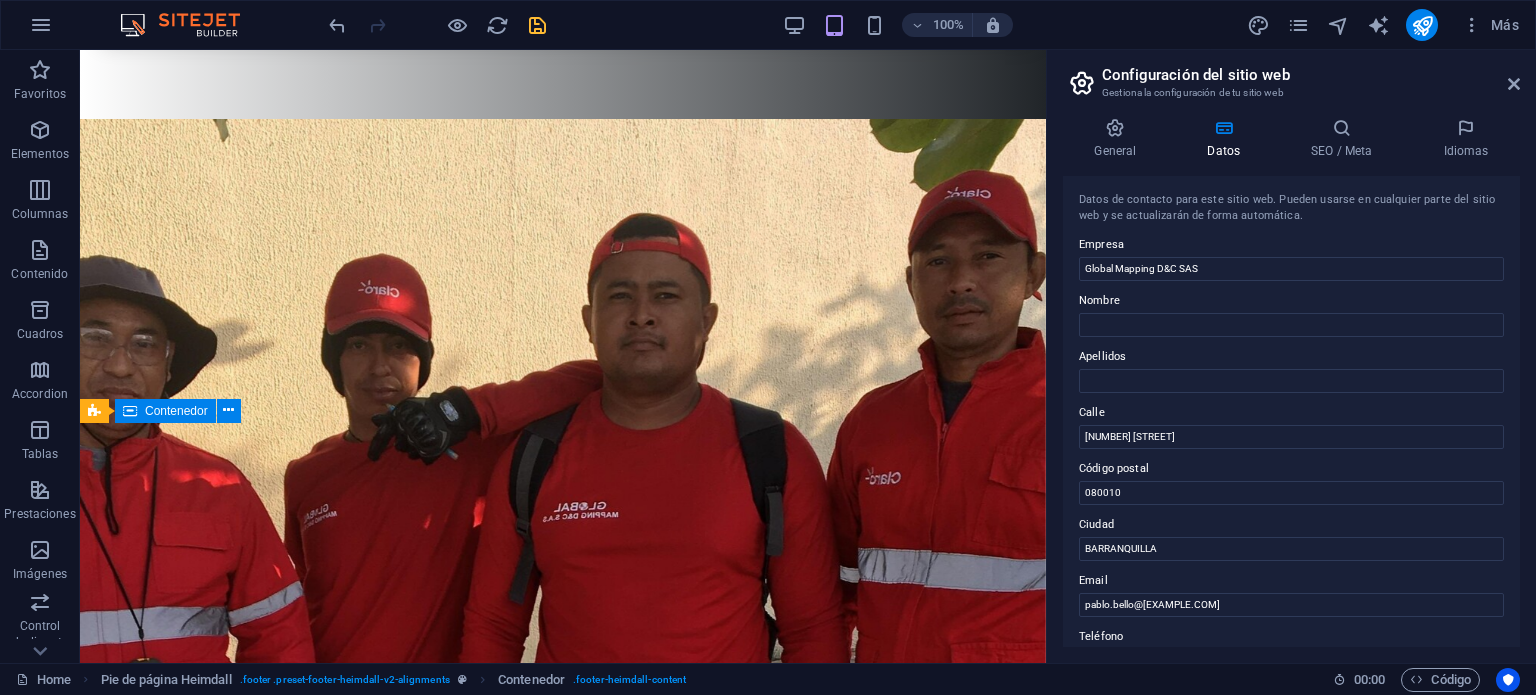 scroll, scrollTop: 7389, scrollLeft: 0, axis: vertical 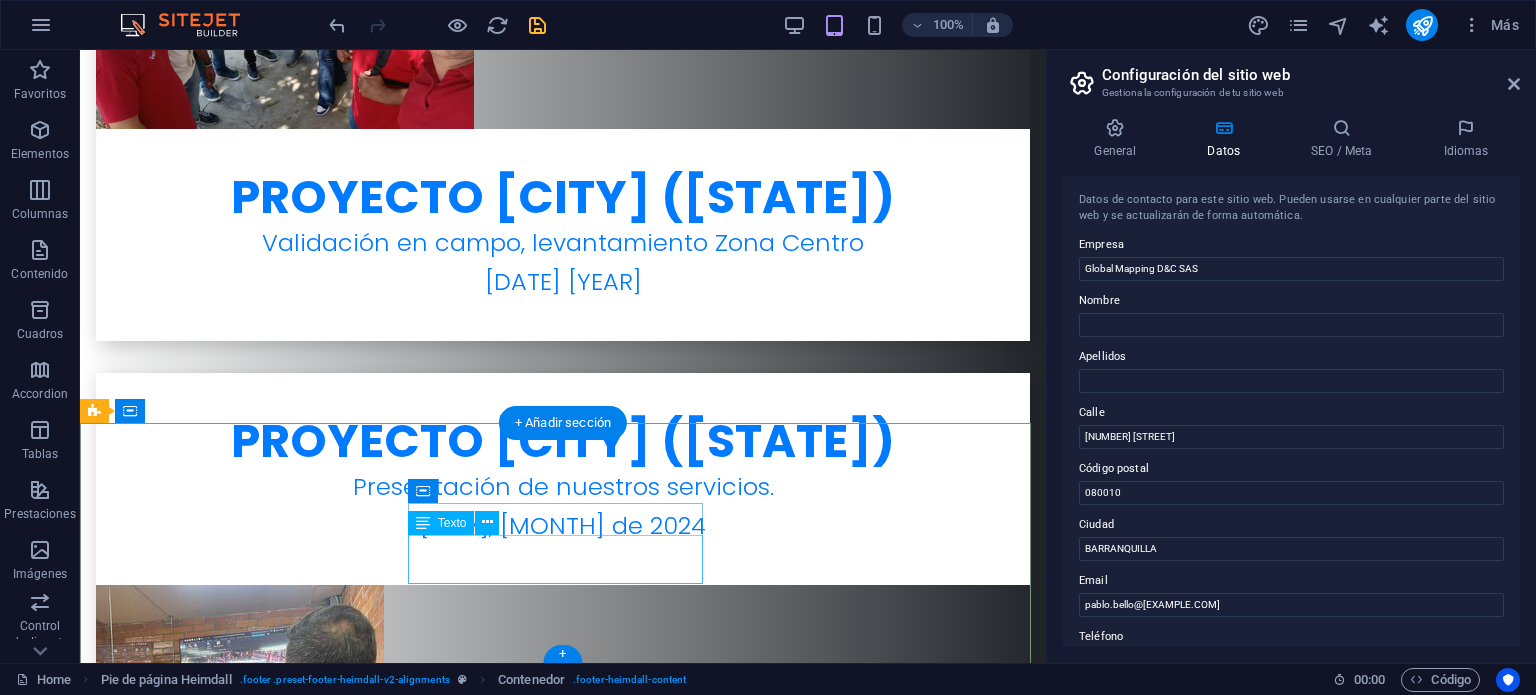 click on "Móvil:  +57 [PHONE] +57  [PHONE] - [PHONE]" at bounding box center [246, 5904] 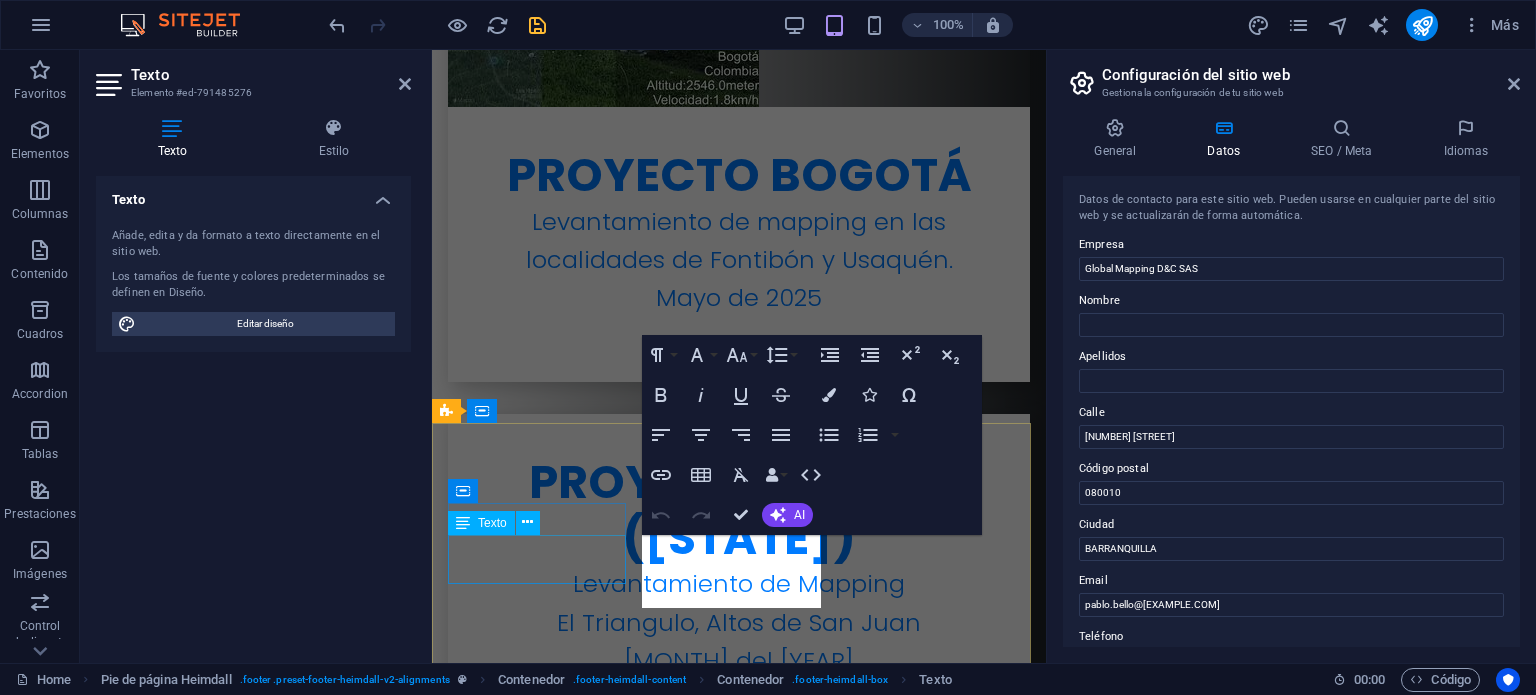 scroll, scrollTop: 8248, scrollLeft: 0, axis: vertical 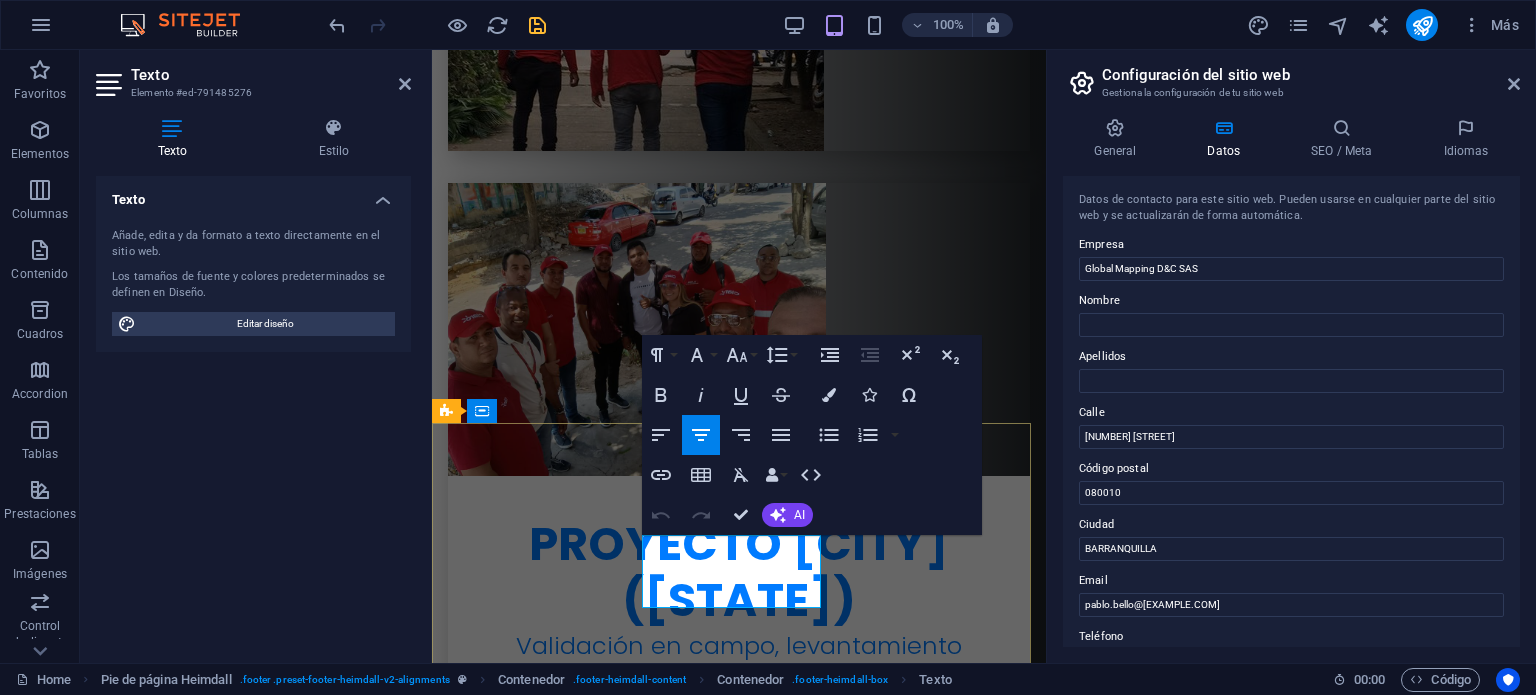 drag, startPoint x: 767, startPoint y: 598, endPoint x: 703, endPoint y: 578, distance: 67.052216 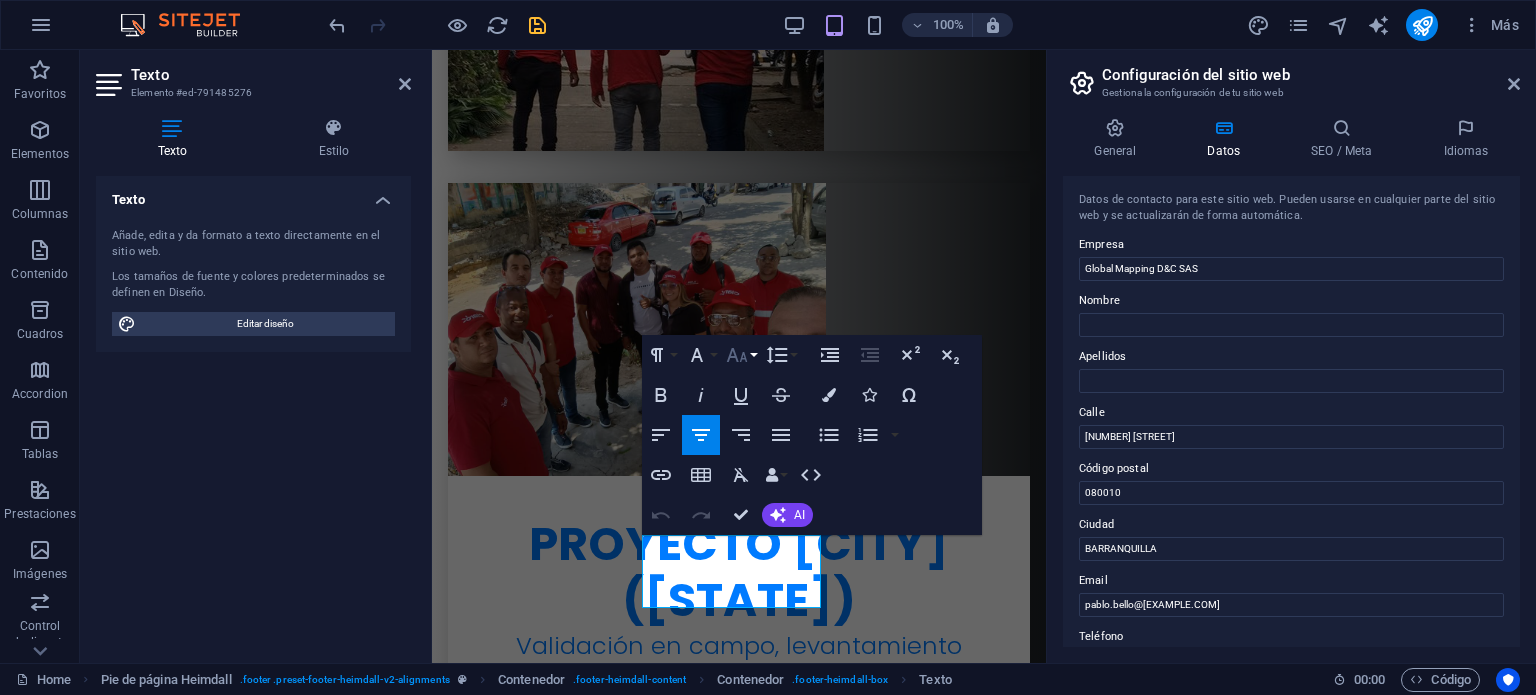 click on "Font Size" at bounding box center [741, 355] 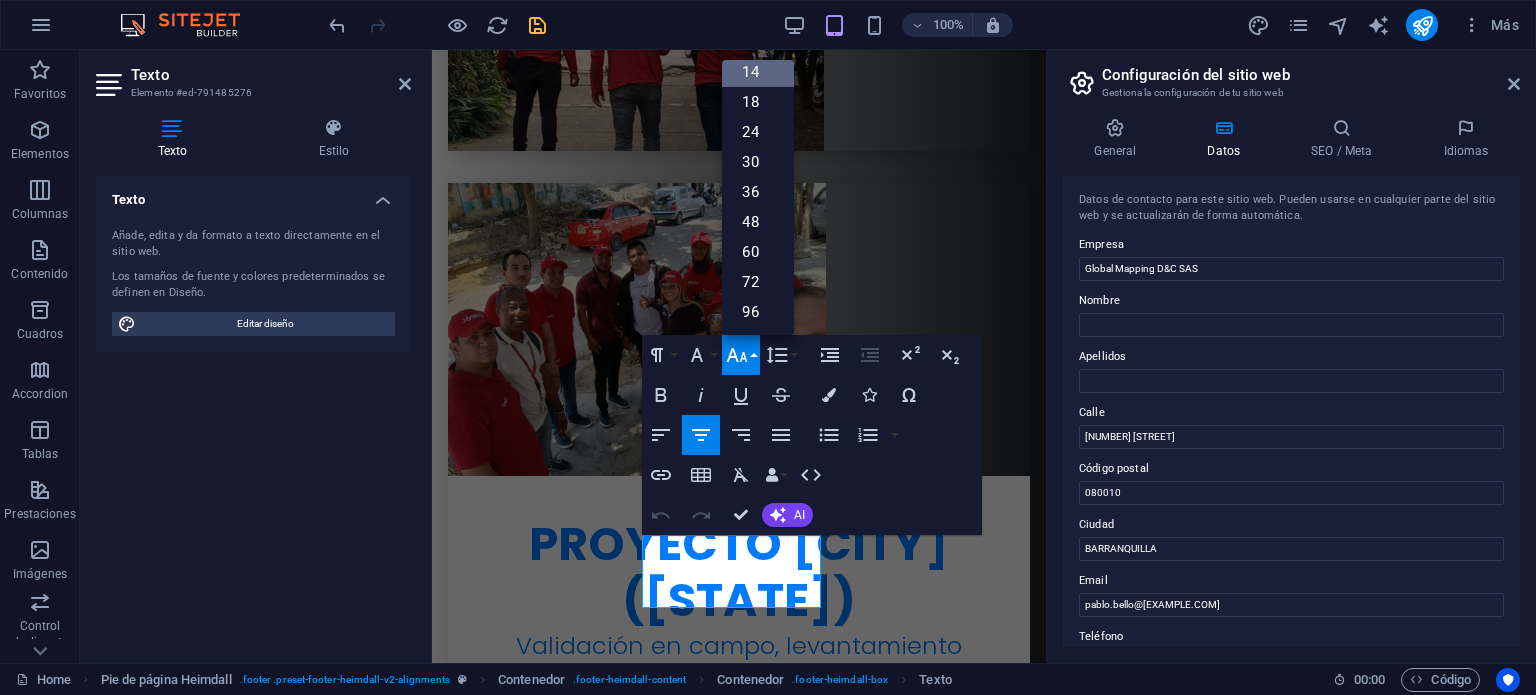 scroll, scrollTop: 160, scrollLeft: 0, axis: vertical 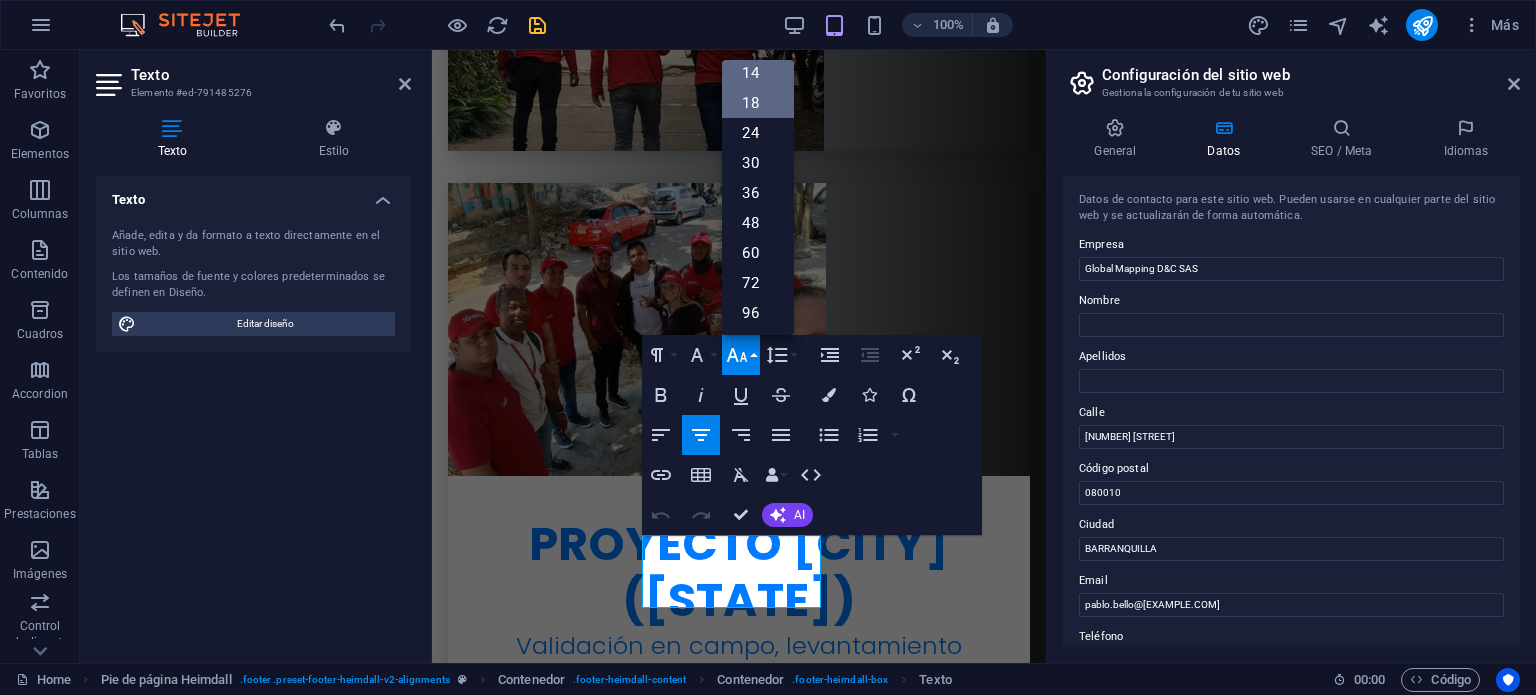 click on "18" at bounding box center [758, 103] 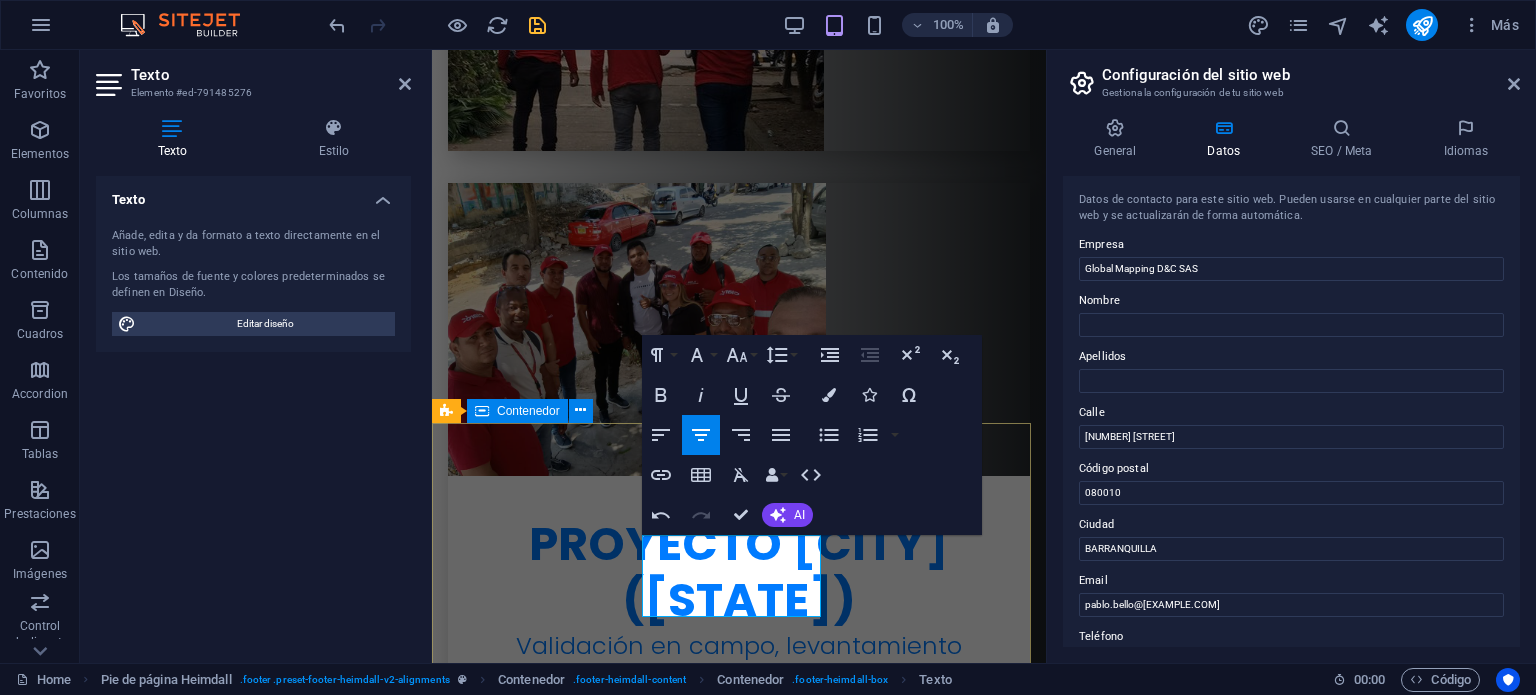 click on "Dirección Calle 49 #1A-119 080010   [CITY] Teléfono Móvil:  +57 [PHONE] +57  [PHONE] - [PHONE] Contacto [EMAIL]" at bounding box center (739, 6301) 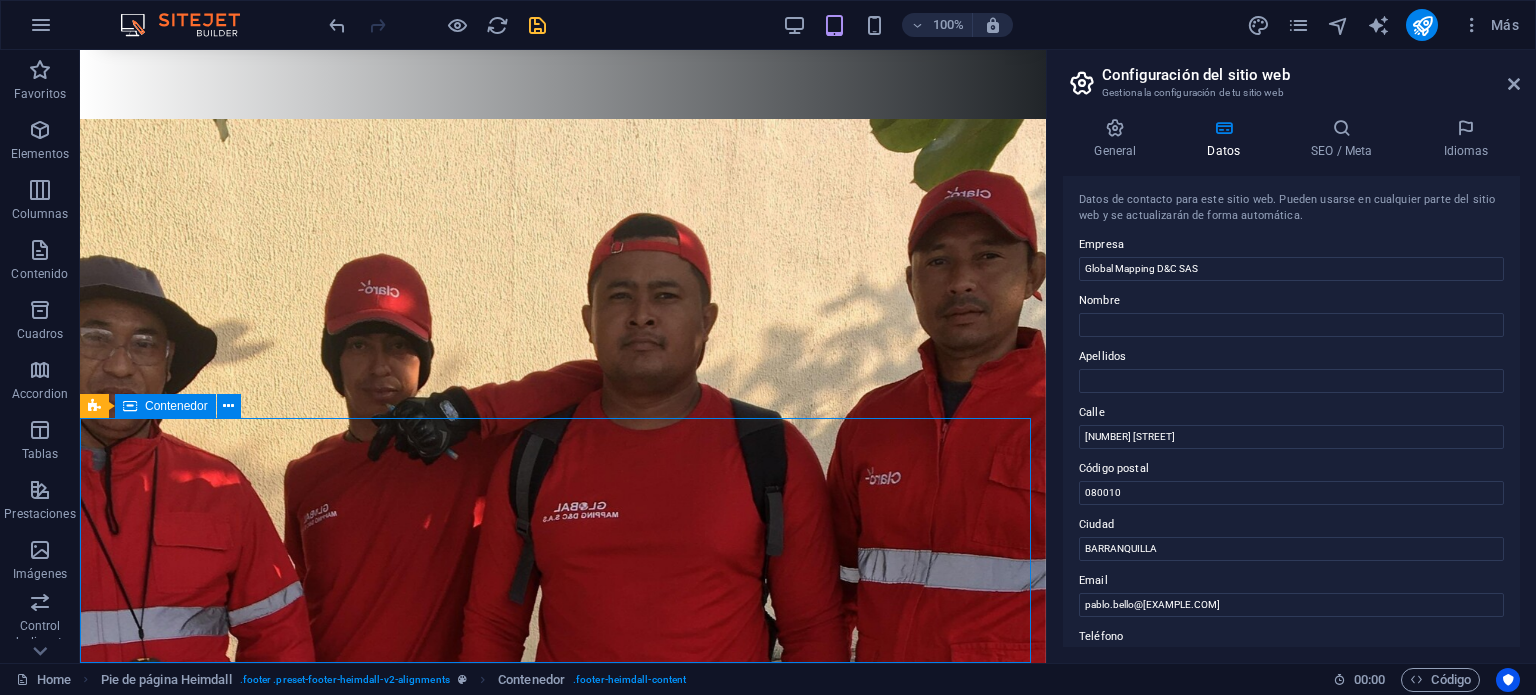 scroll, scrollTop: 7394, scrollLeft: 0, axis: vertical 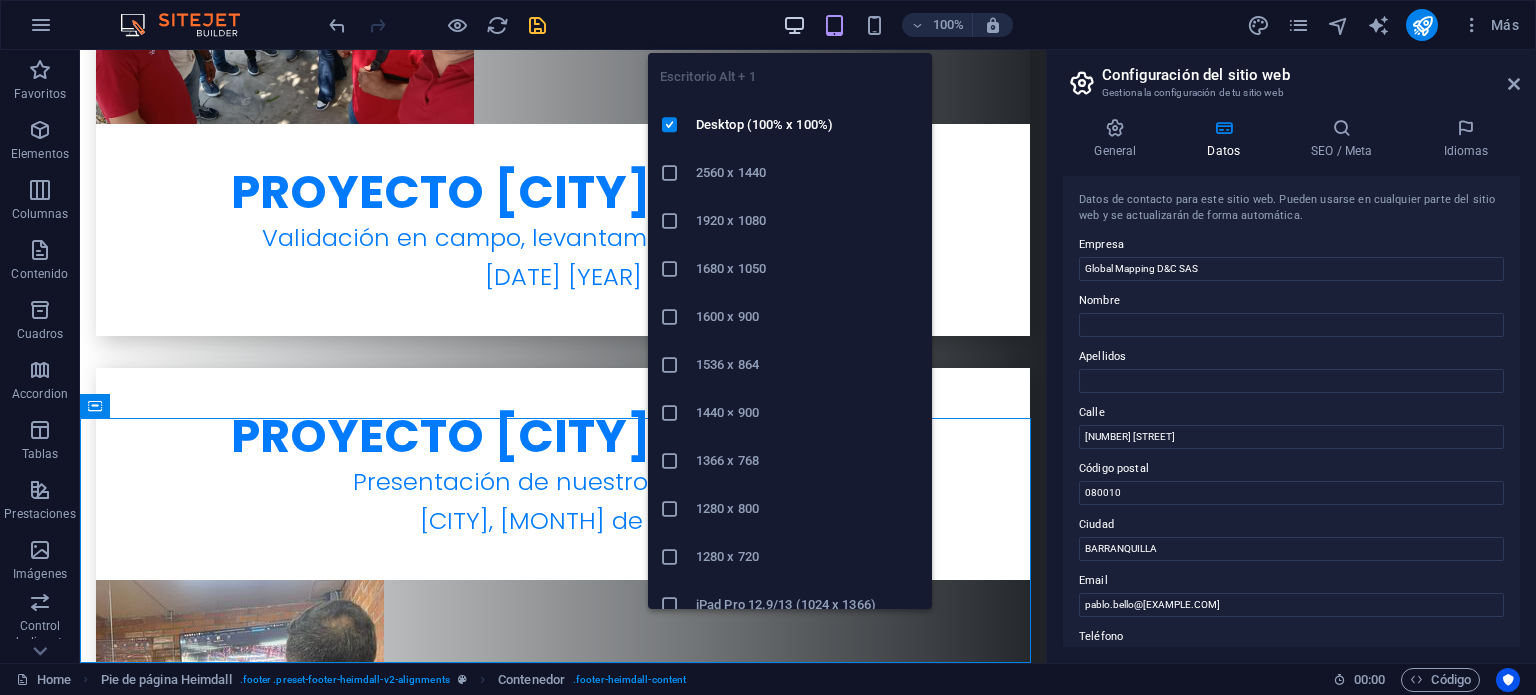 click at bounding box center [794, 25] 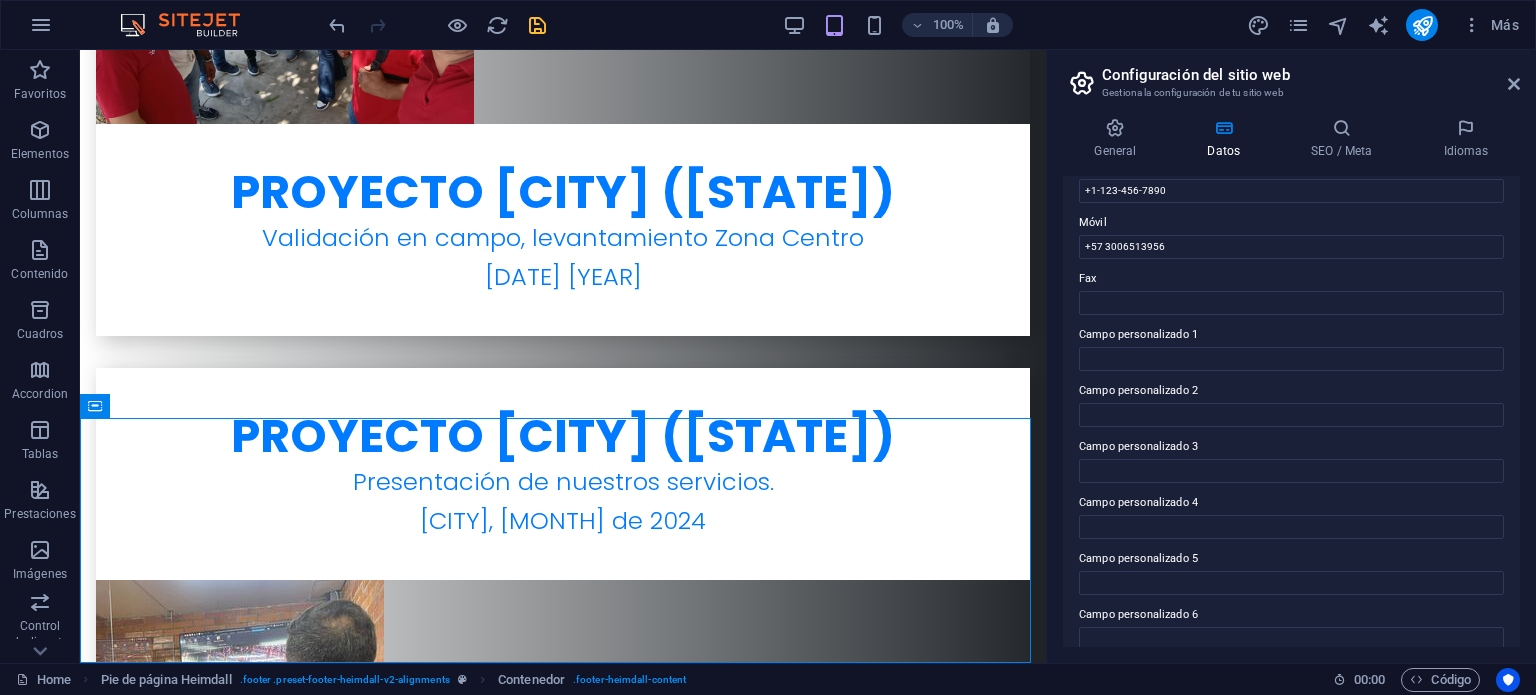 scroll, scrollTop: 488, scrollLeft: 0, axis: vertical 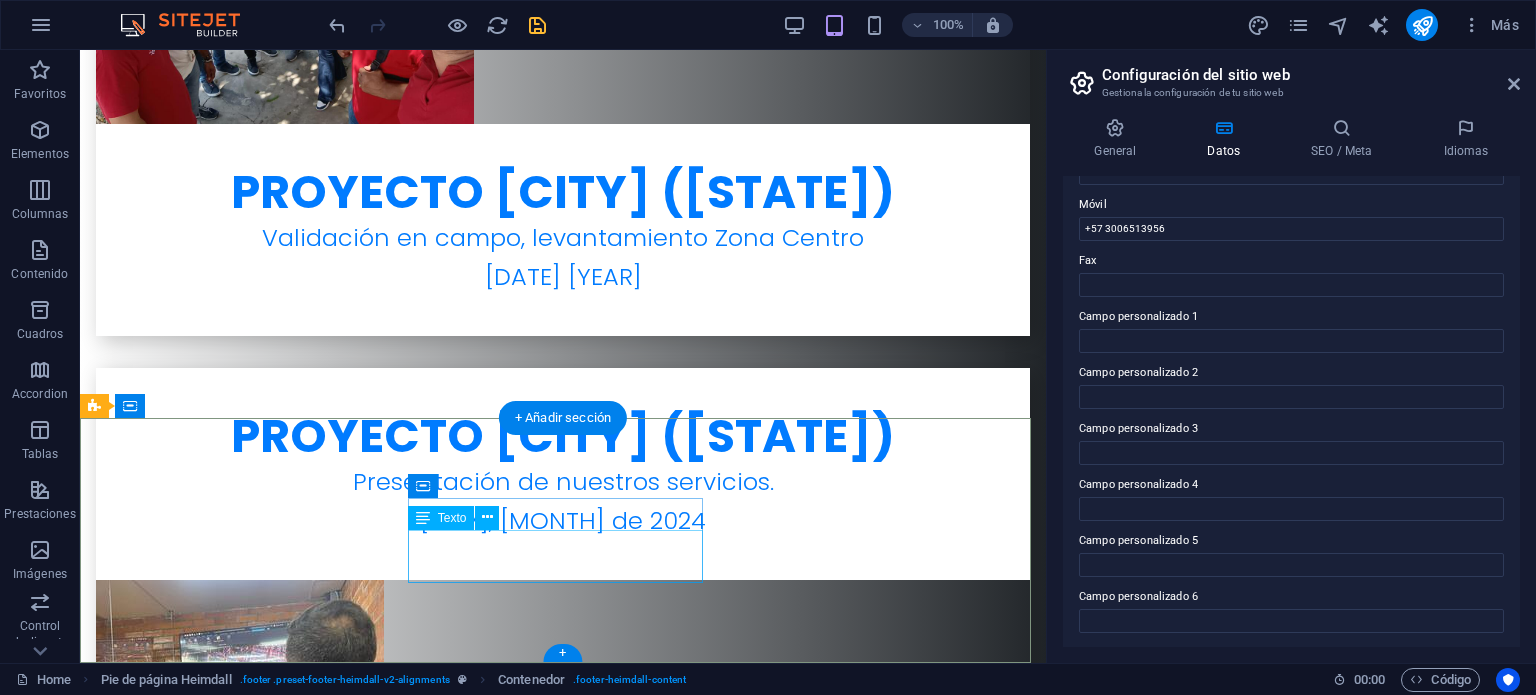 click on "Móvil:  +57 [PHONE] +57  [PHONE] - [PHONE]" at bounding box center (246, 5901) 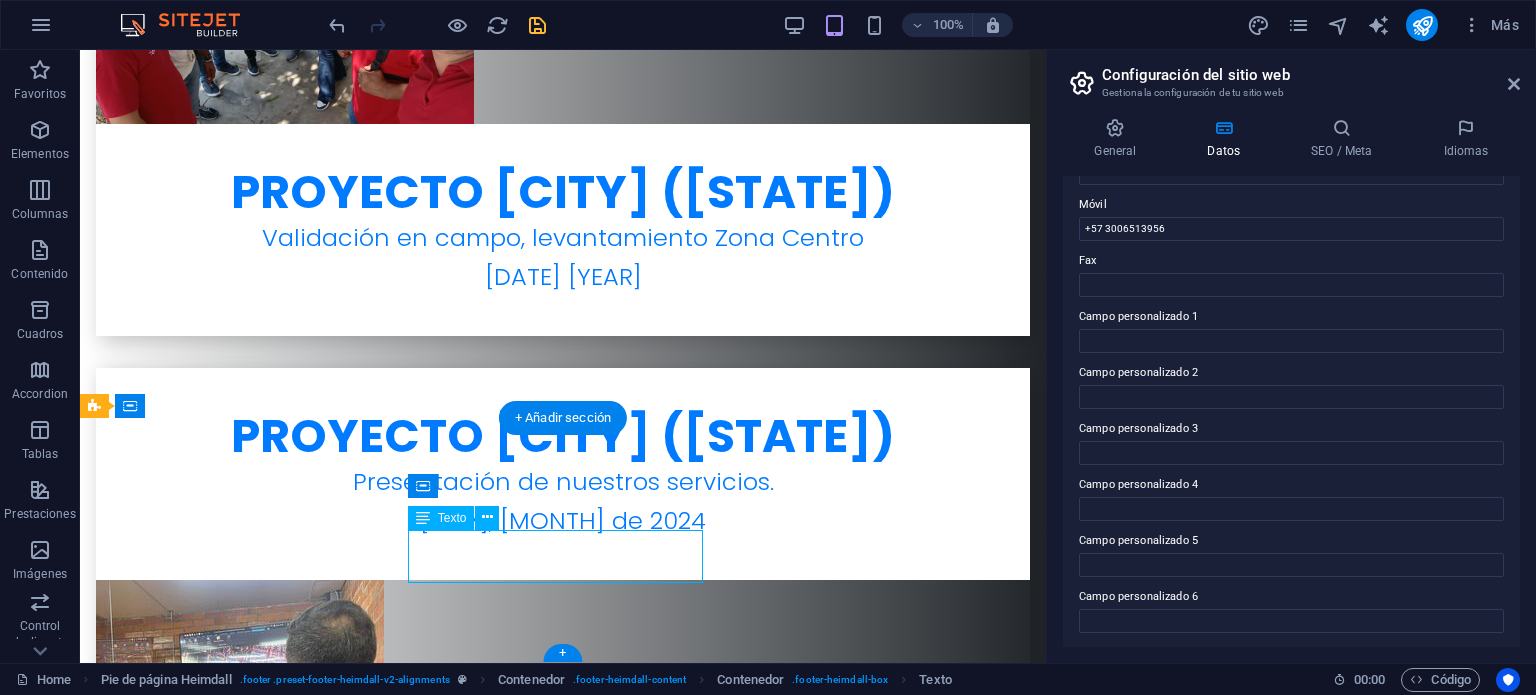 click on "Móvil:  +57 [PHONE] +57  [PHONE] - [PHONE]" at bounding box center [246, 5901] 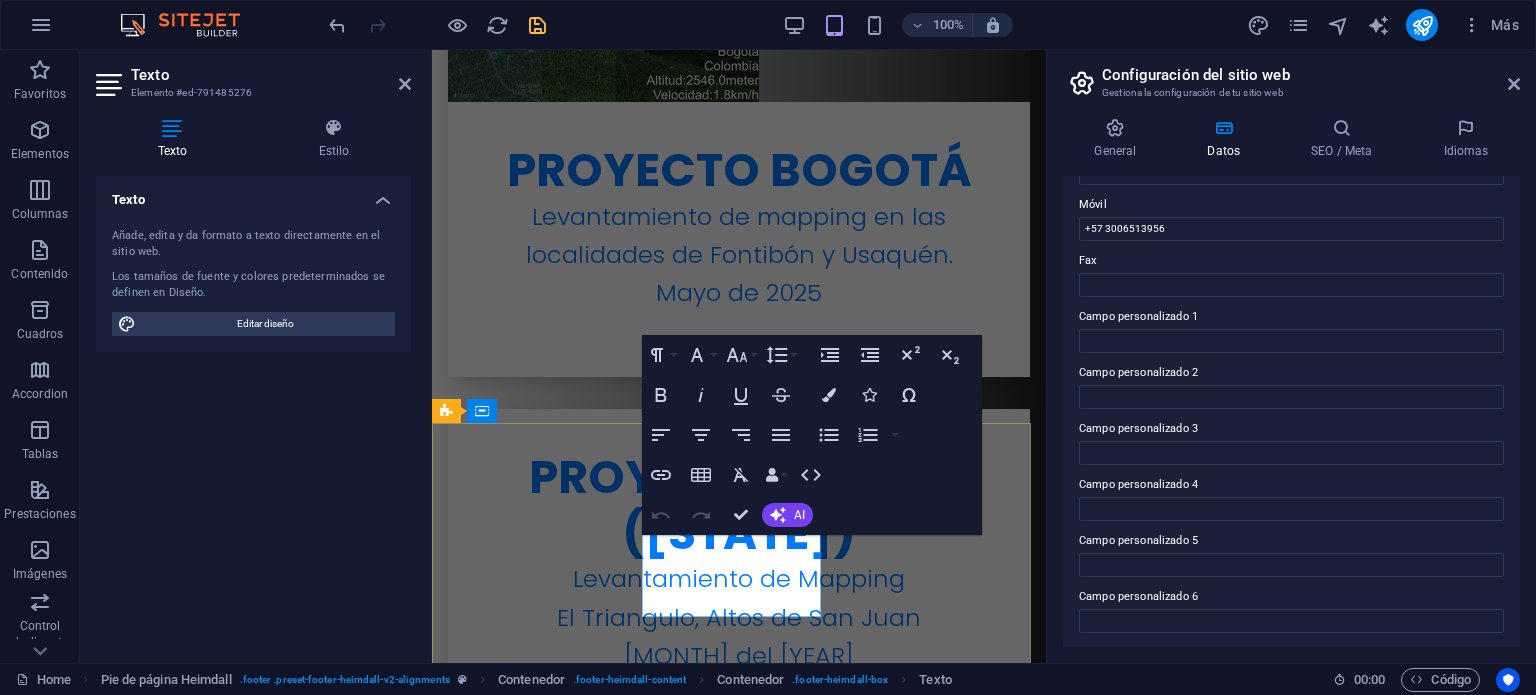 scroll, scrollTop: 8248, scrollLeft: 0, axis: vertical 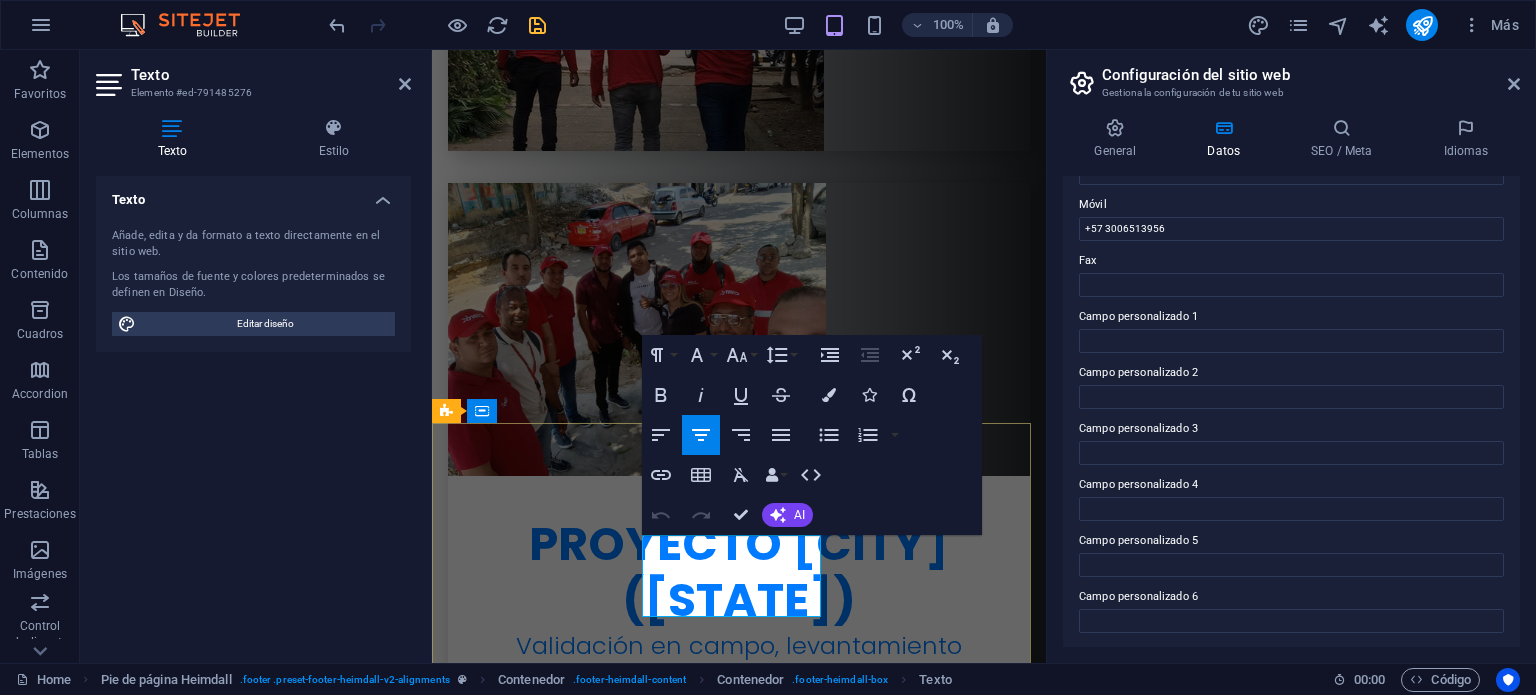 drag, startPoint x: 772, startPoint y: 606, endPoint x: 657, endPoint y: 577, distance: 118.60017 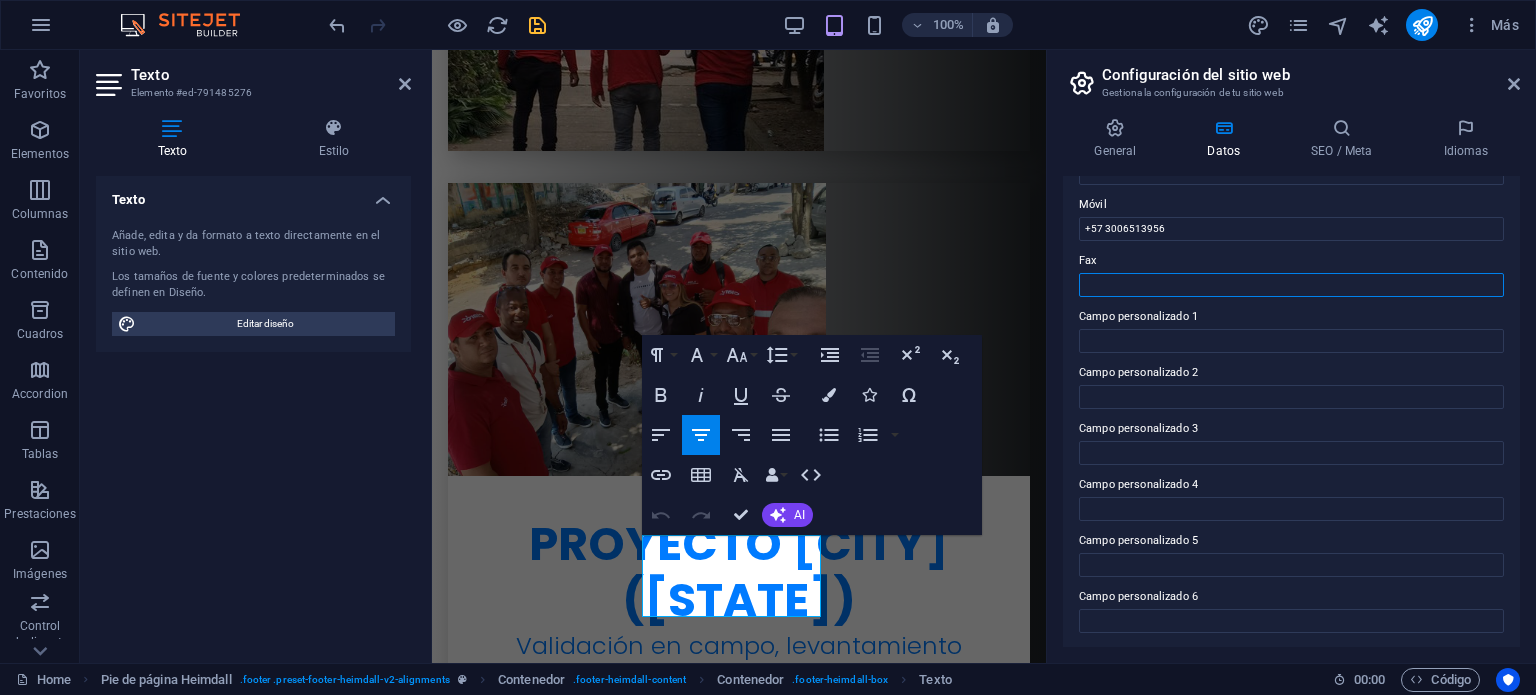 click on "Fax" at bounding box center [1291, 285] 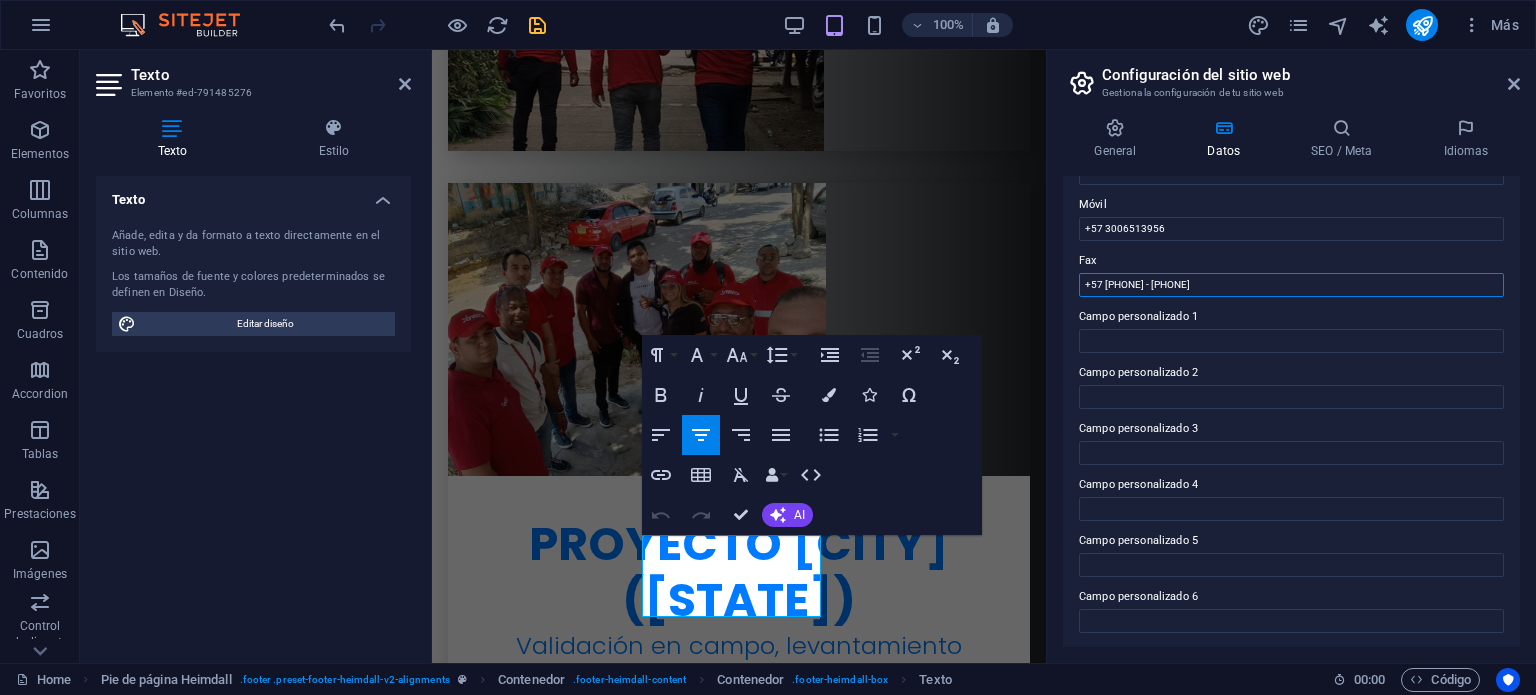 type on "+57 [PHONE] - [PHONE]" 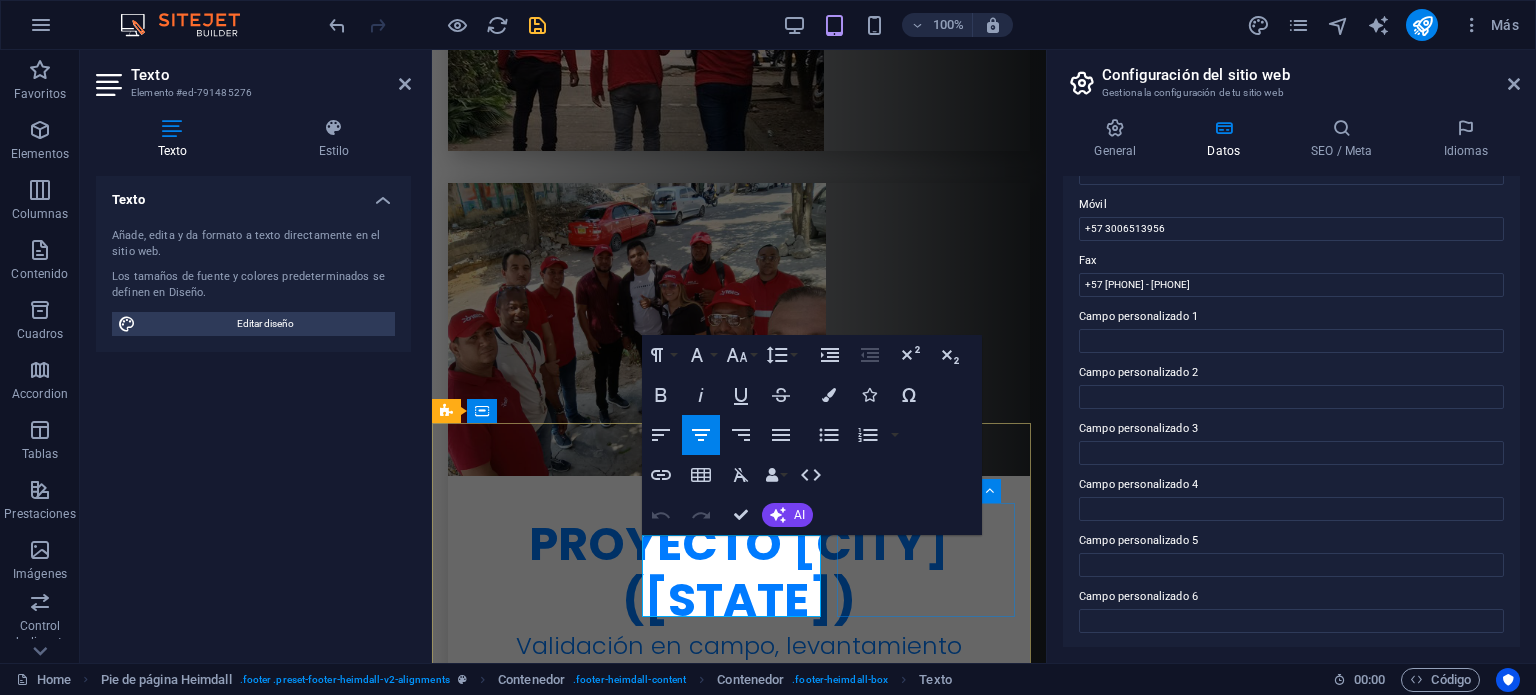 click on "Contacto [EMAIL]" at bounding box center (539, 6431) 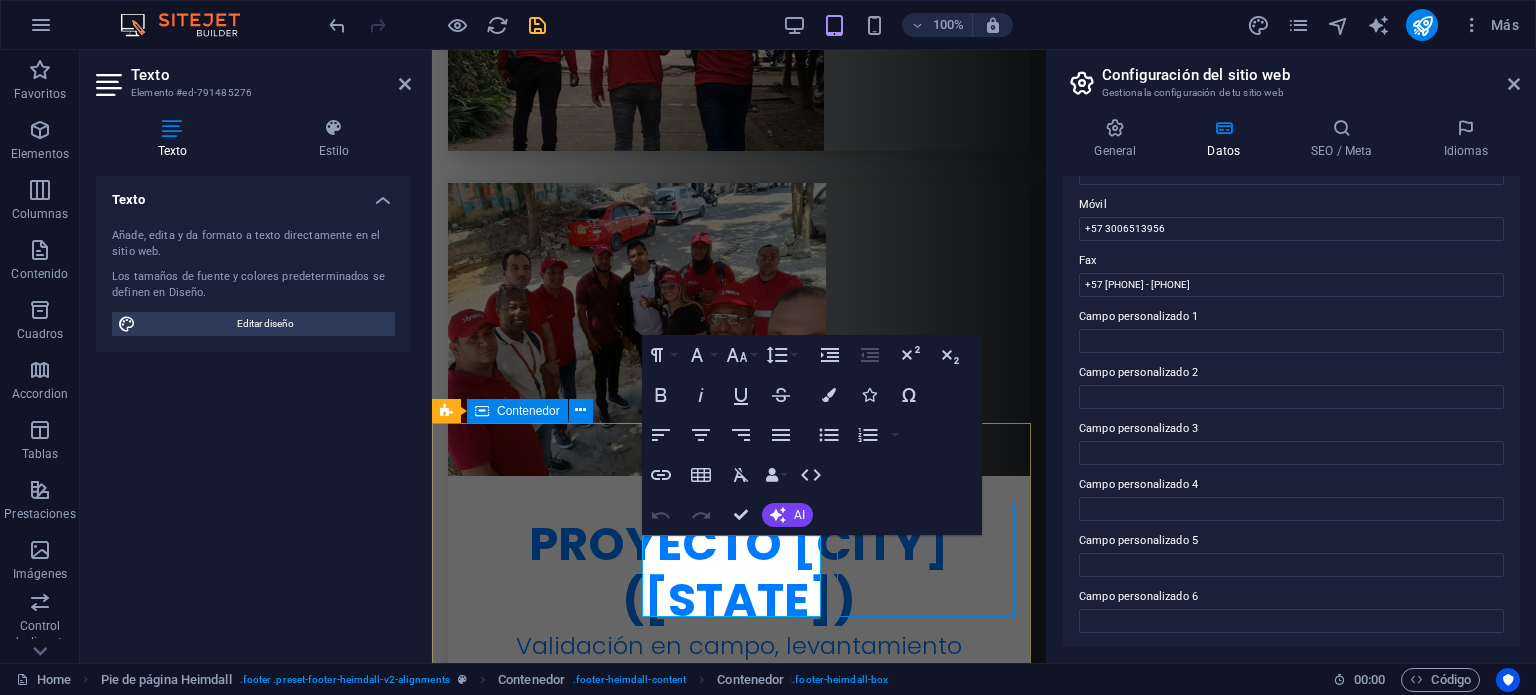 scroll, scrollTop: 7394, scrollLeft: 0, axis: vertical 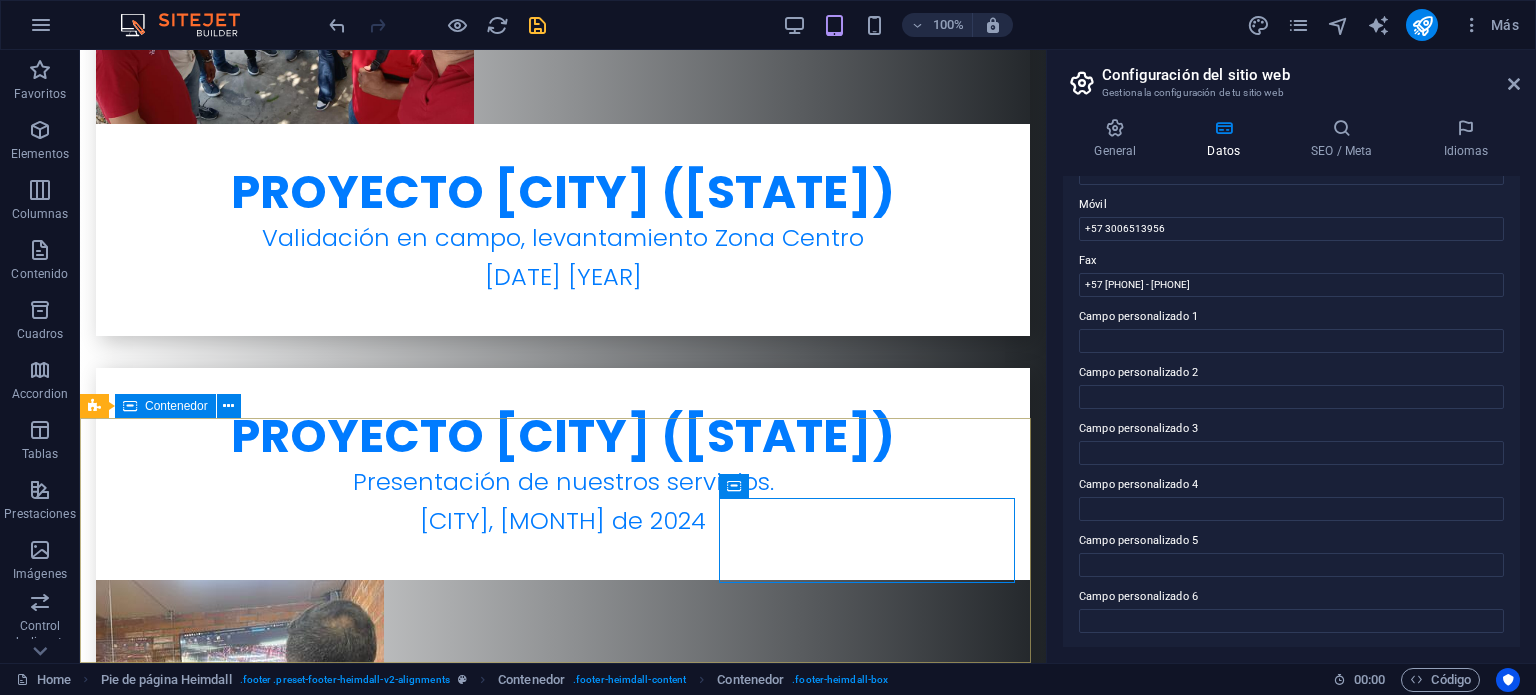 click on "Dirección Calle 49 #1A-119 080010   [CITY] Teléfono Móvil:  +57 [PHONE] +57  [PHONE] - [PHONE] Contacto [EMAIL]" at bounding box center [563, 5873] 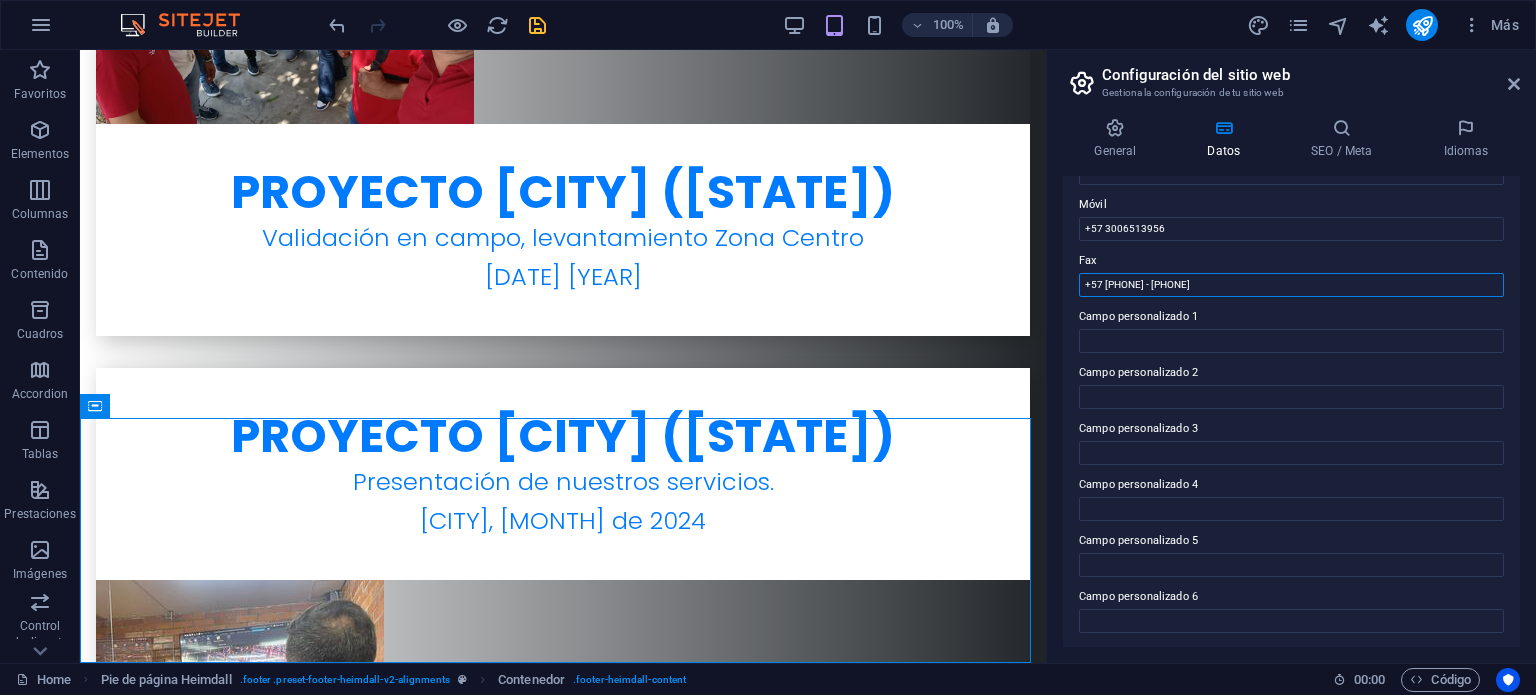 drag, startPoint x: 1240, startPoint y: 283, endPoint x: 1070, endPoint y: 299, distance: 170.75128 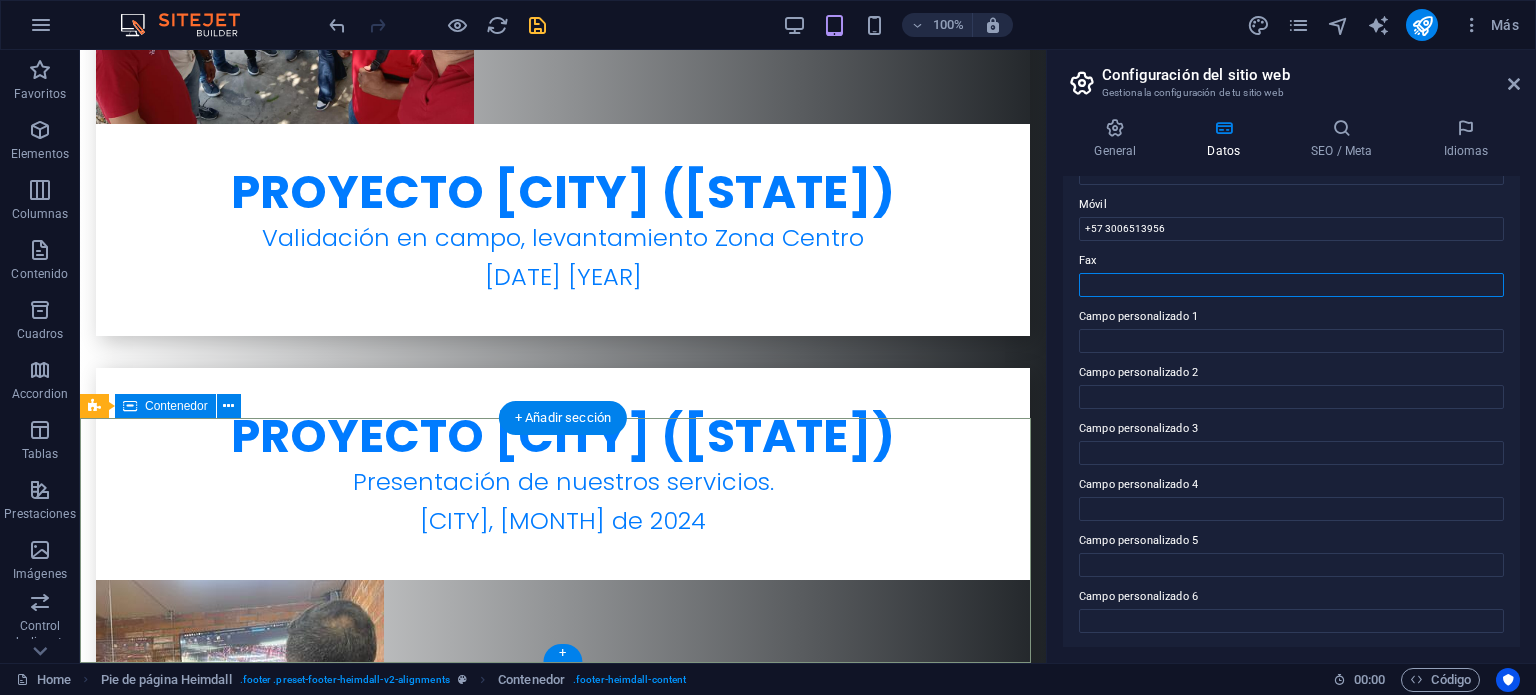 type 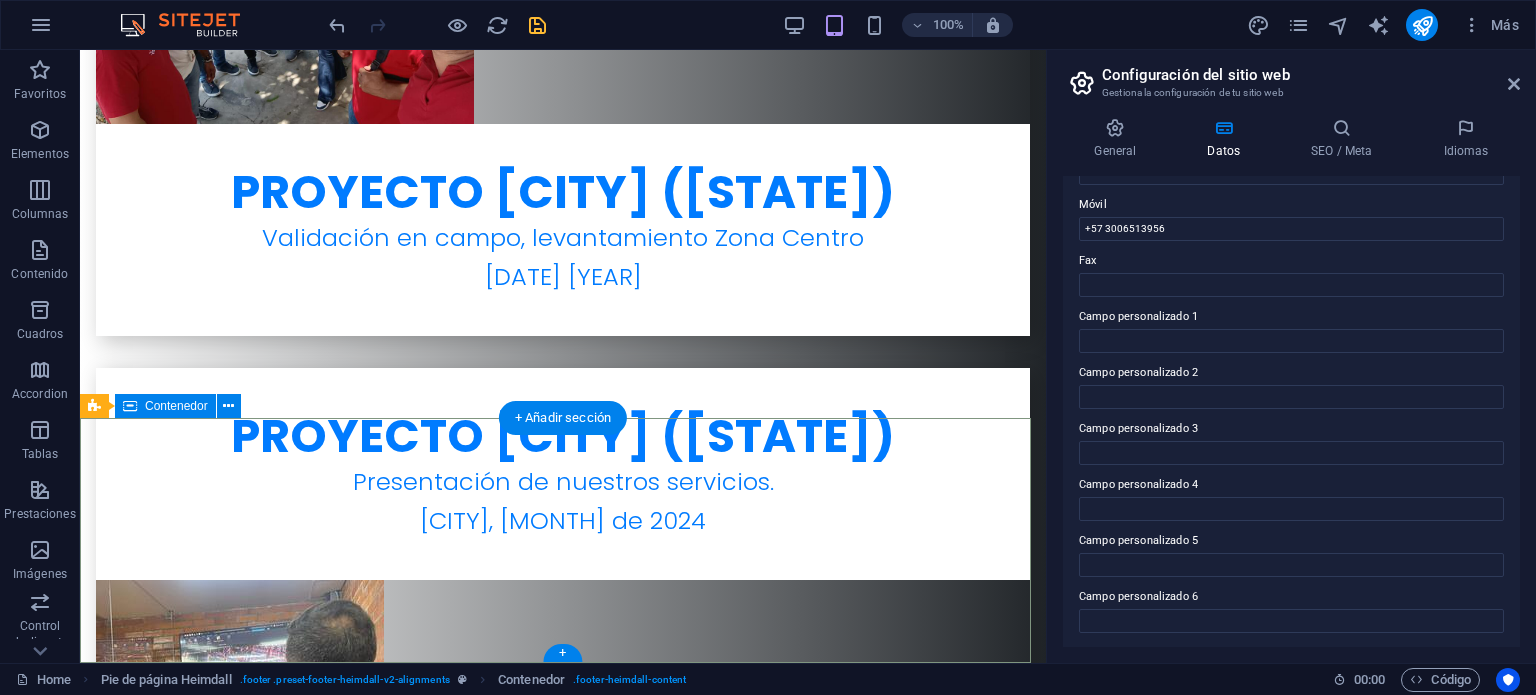 click on "Dirección Calle 49 #1A-119 080010   [CITY] Teléfono Móvil:  +57 [PHONE] +57  [PHONE] - [PHONE] Contacto [EMAIL]" at bounding box center [563, 5873] 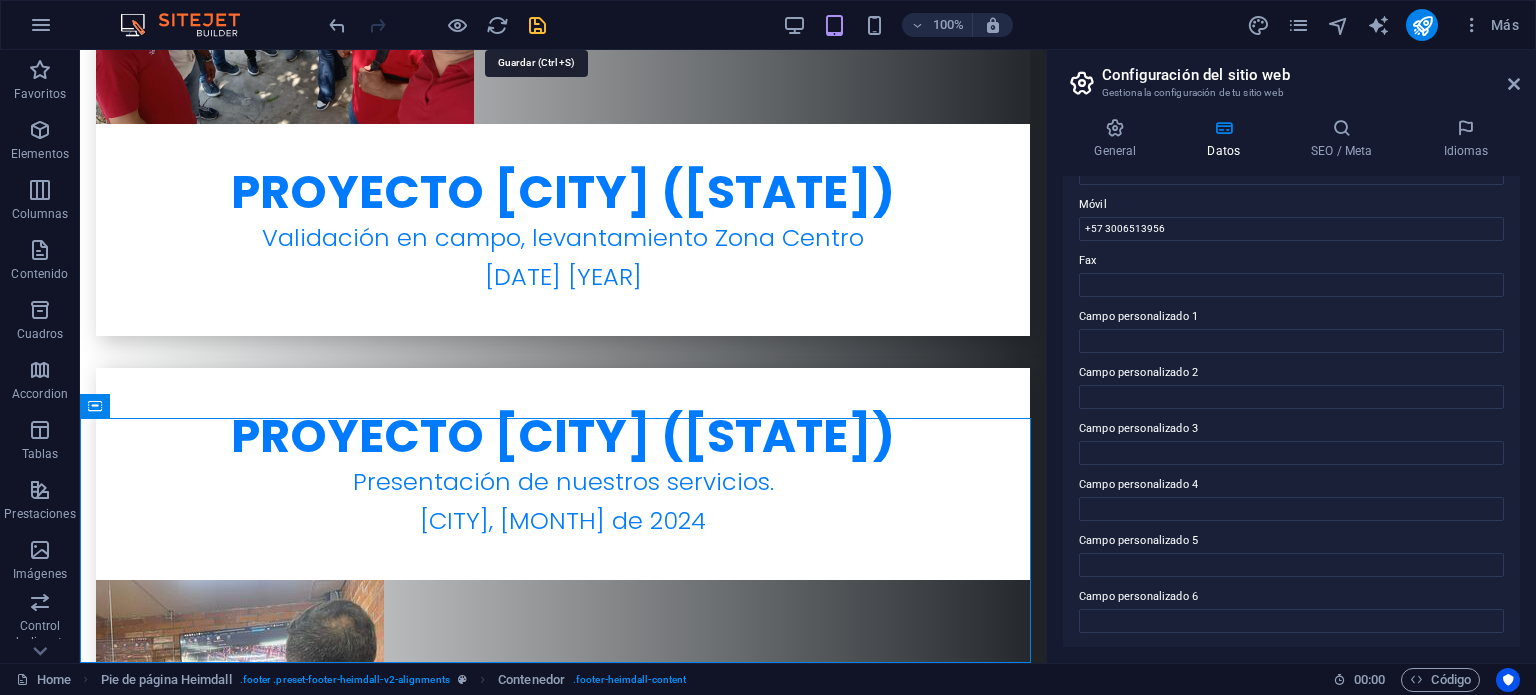 click at bounding box center (537, 25) 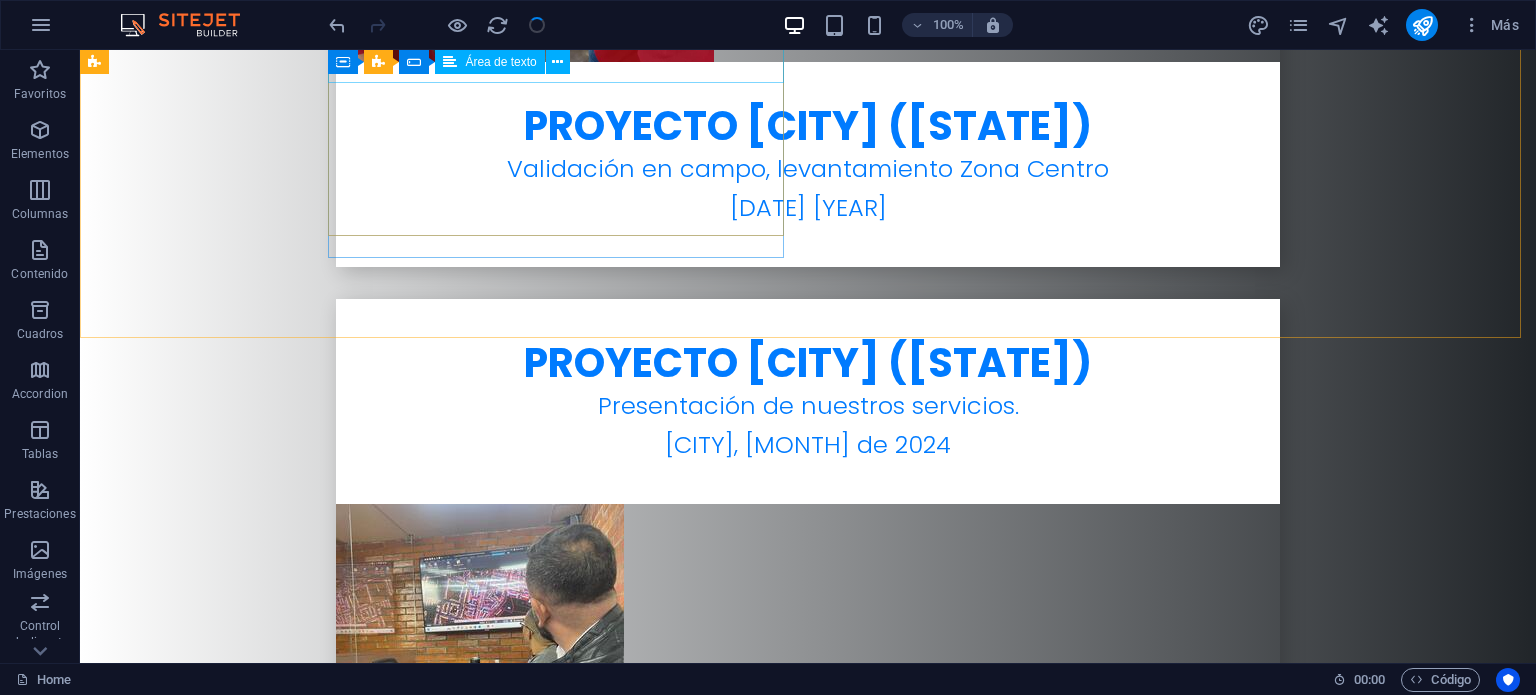 scroll, scrollTop: 7456, scrollLeft: 0, axis: vertical 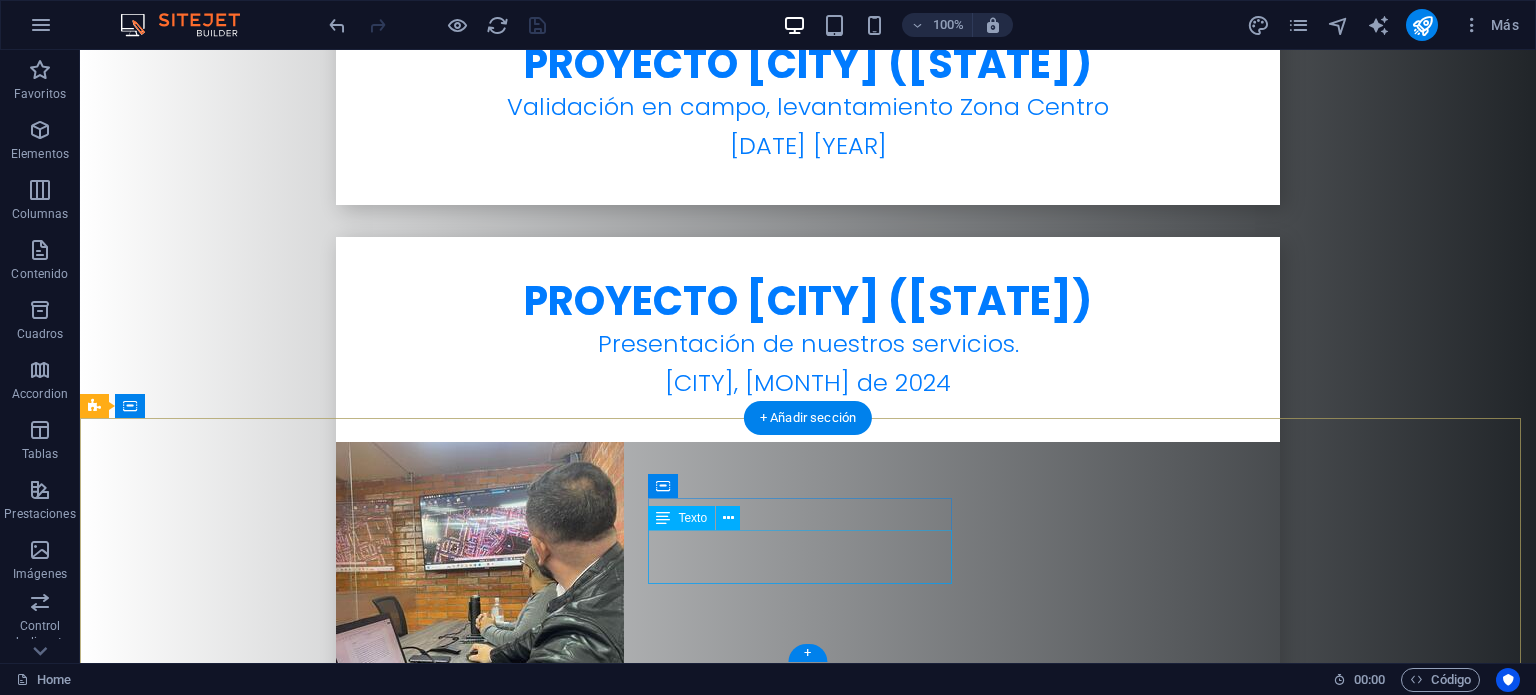 click on "+57 3006513956" at bounding box center (267, 5965) 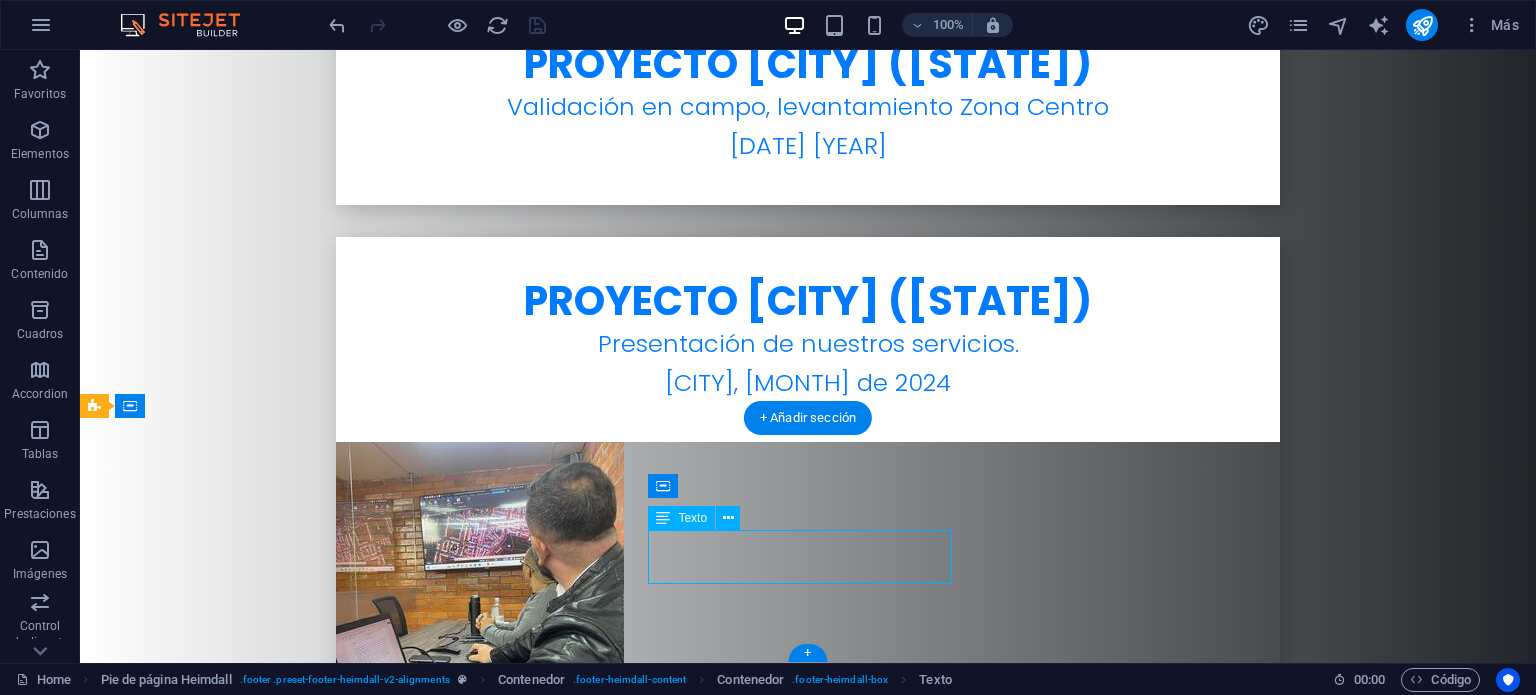 drag, startPoint x: 878, startPoint y: 539, endPoint x: 764, endPoint y: 537, distance: 114.01754 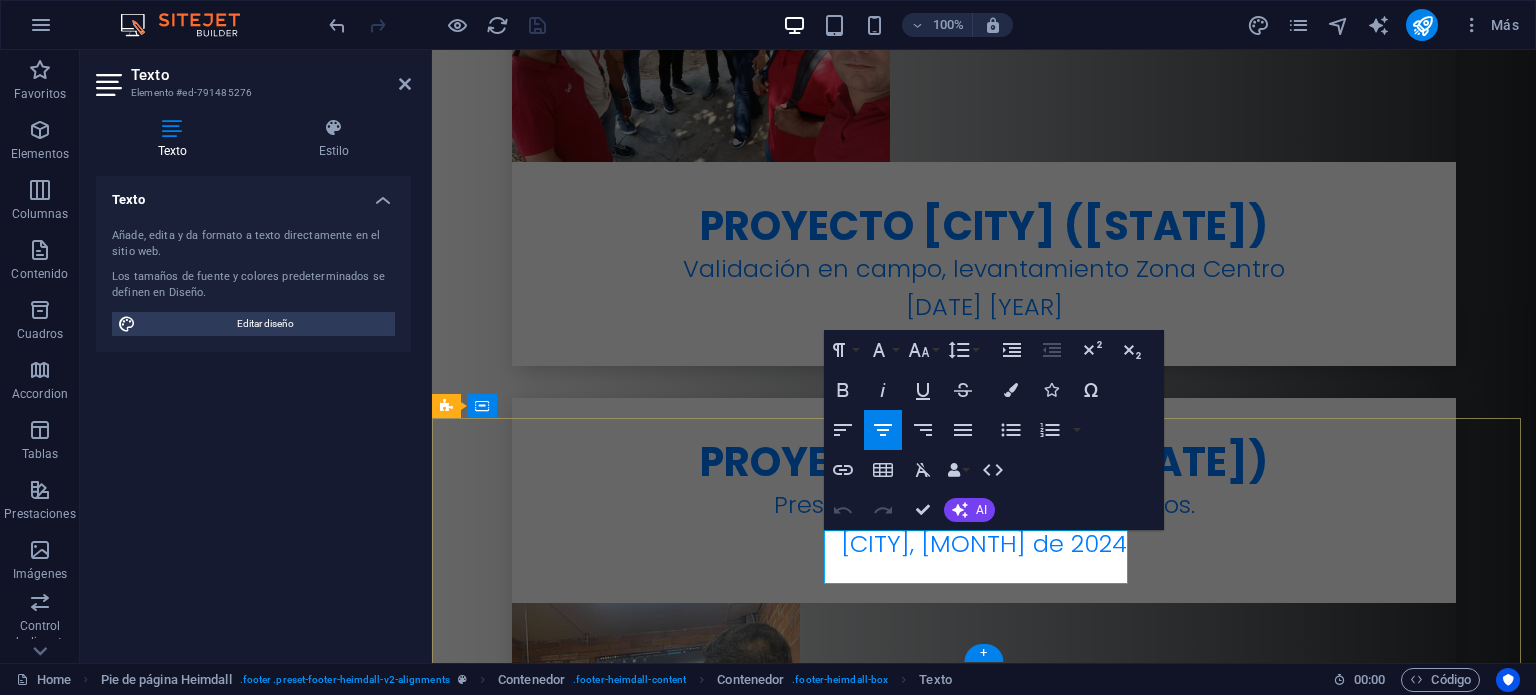 click on "+57 3006513956" 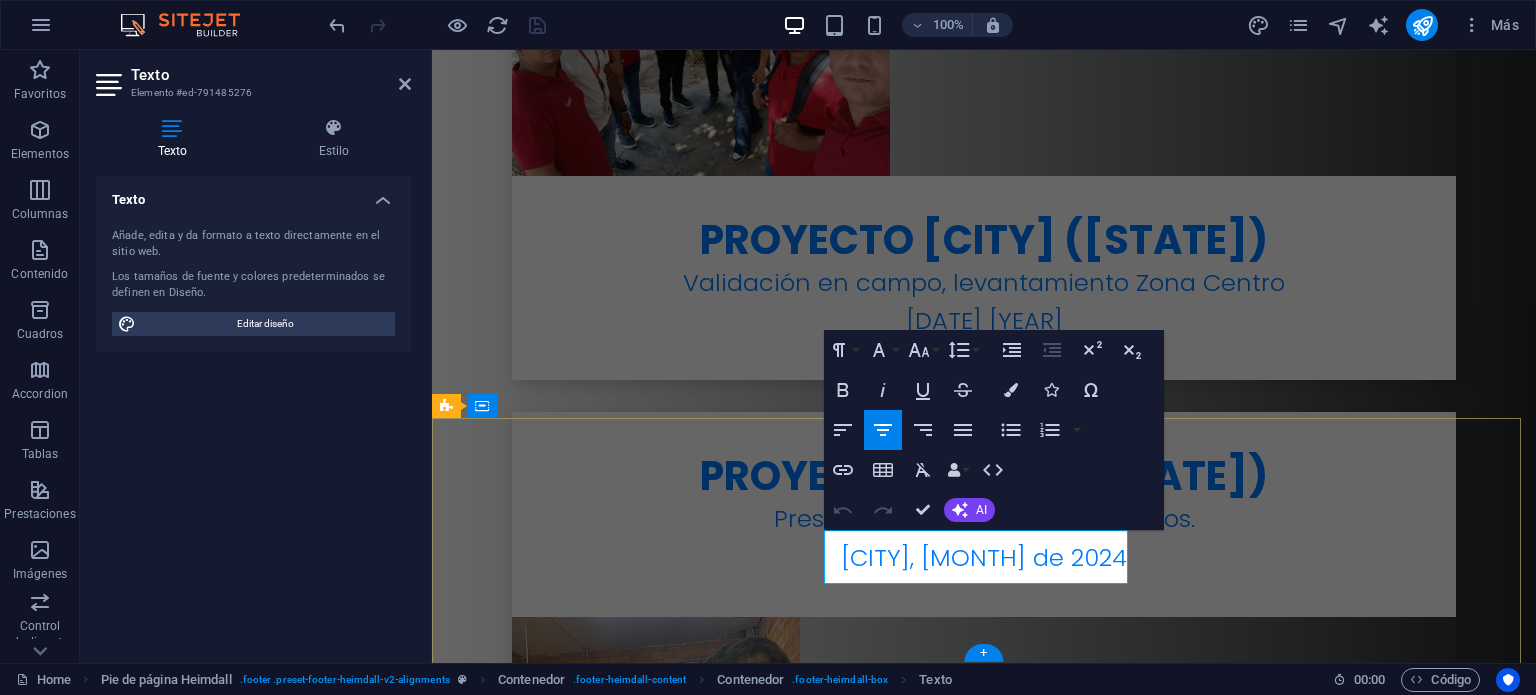 scroll, scrollTop: 8252, scrollLeft: 0, axis: vertical 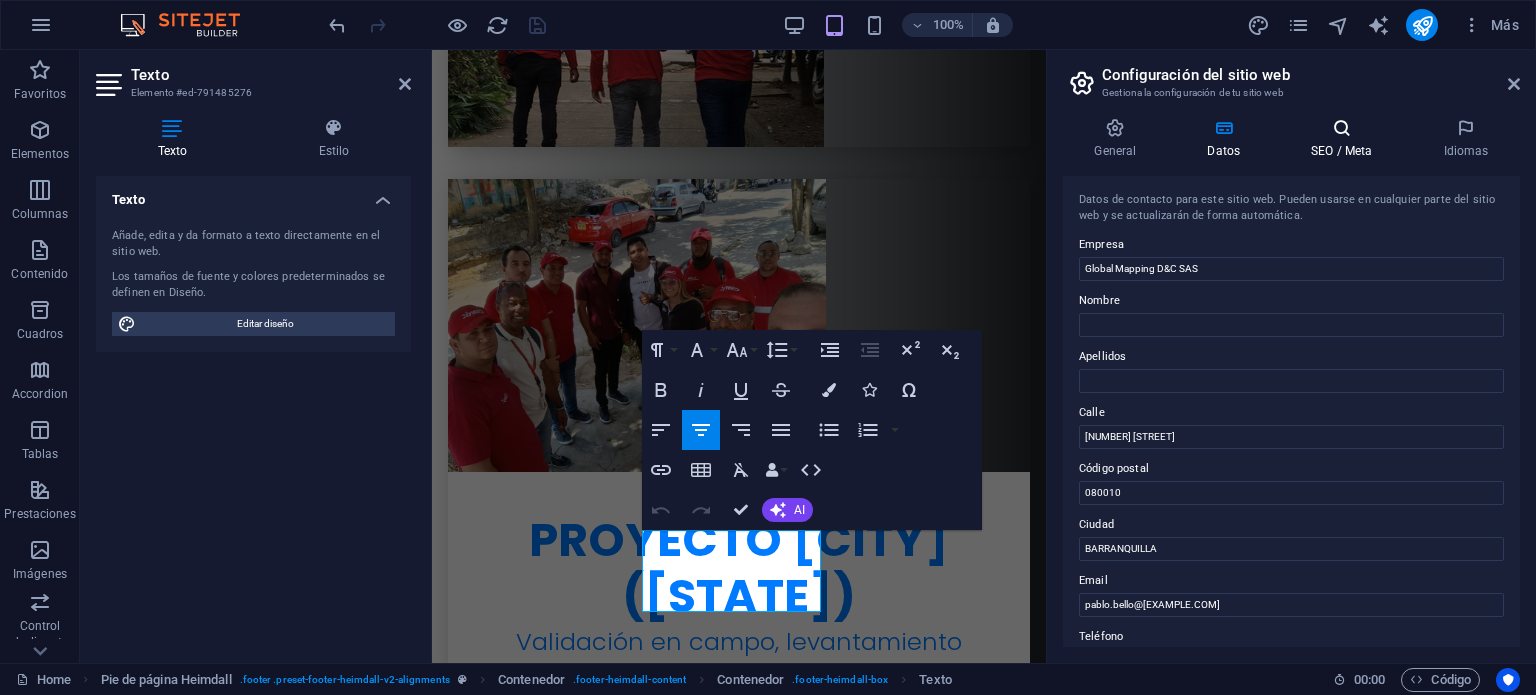 click at bounding box center (1342, 128) 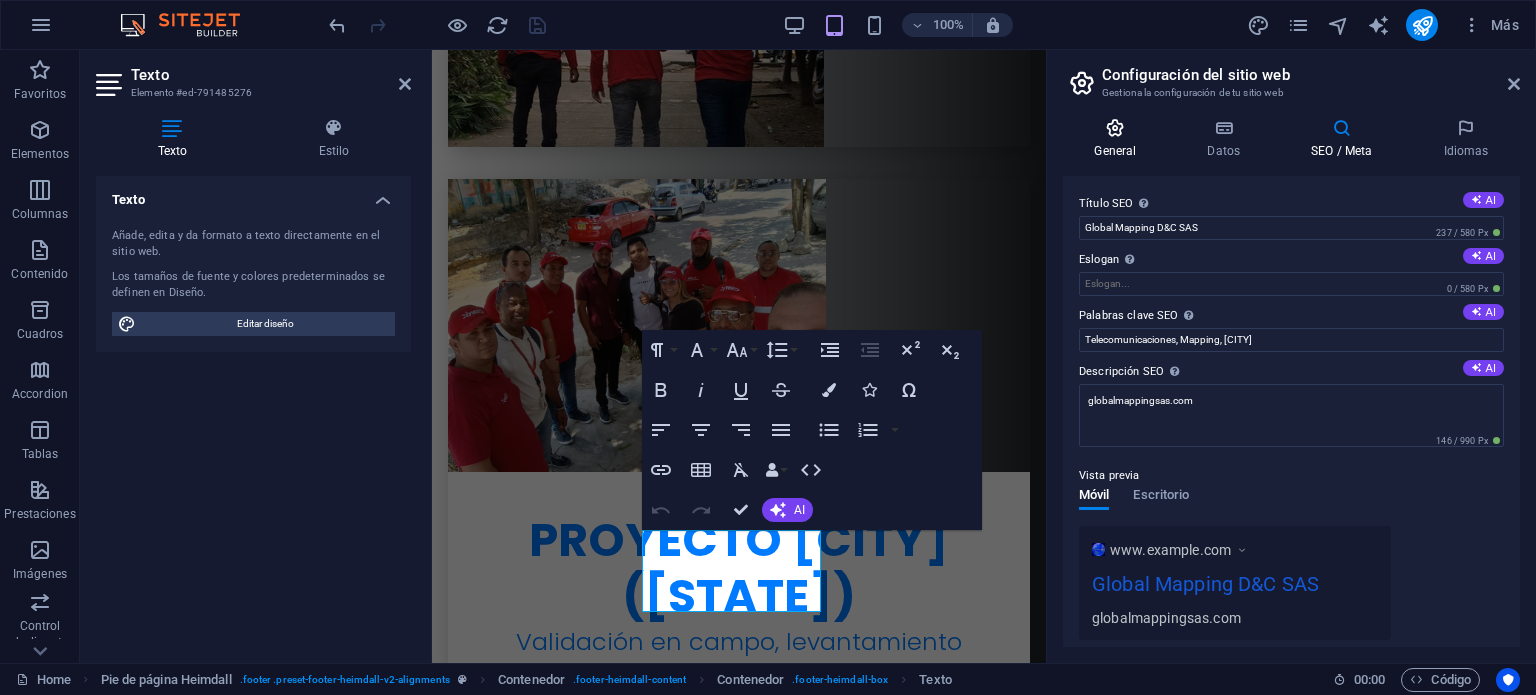 click on "General" at bounding box center [1119, 139] 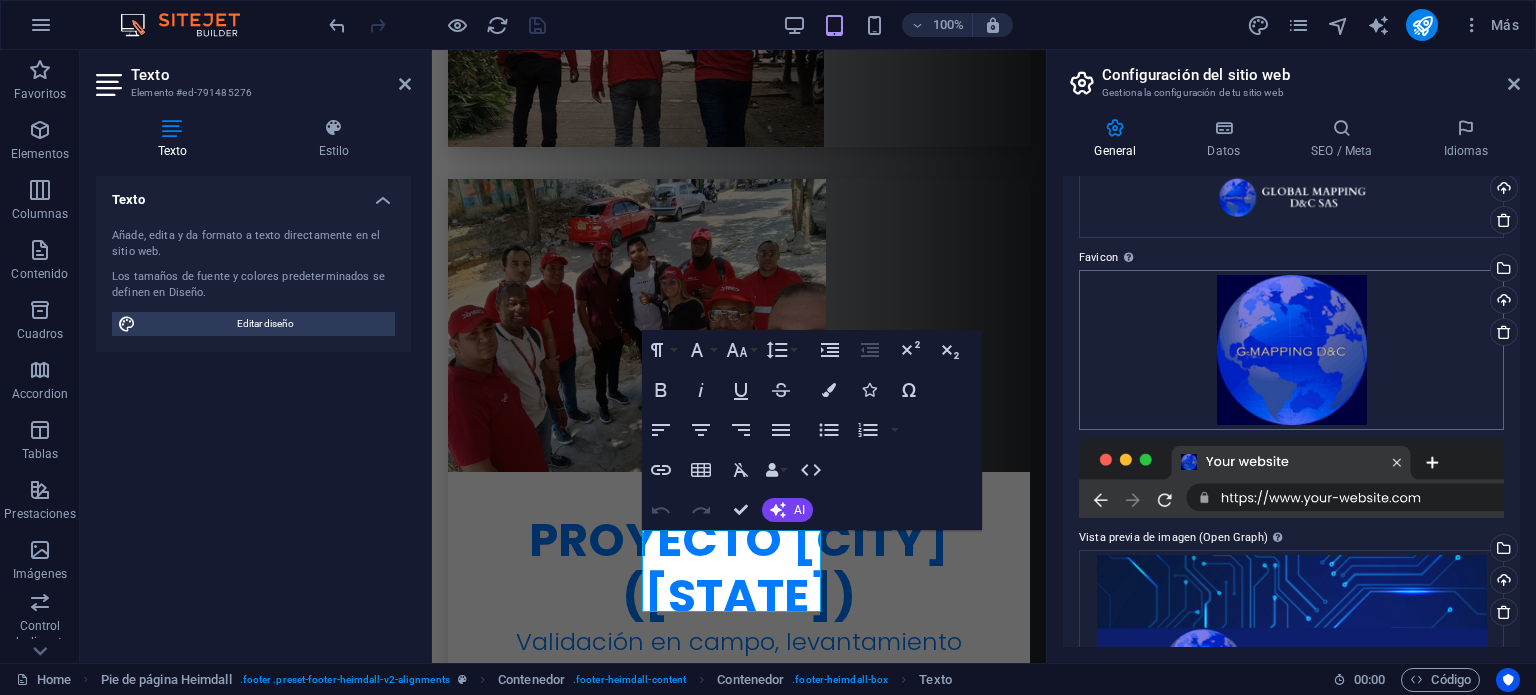 scroll, scrollTop: 0, scrollLeft: 0, axis: both 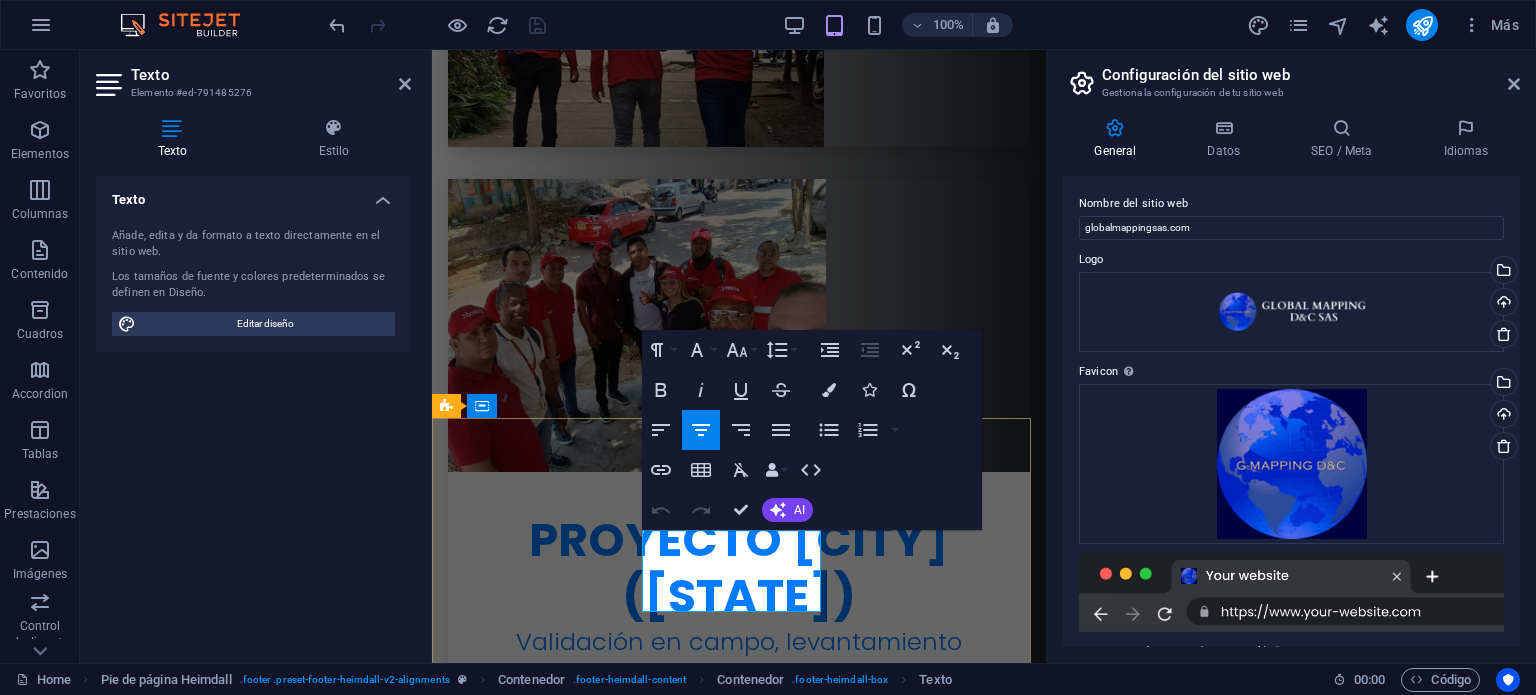 drag, startPoint x: 776, startPoint y: 599, endPoint x: 695, endPoint y: 573, distance: 85.07056 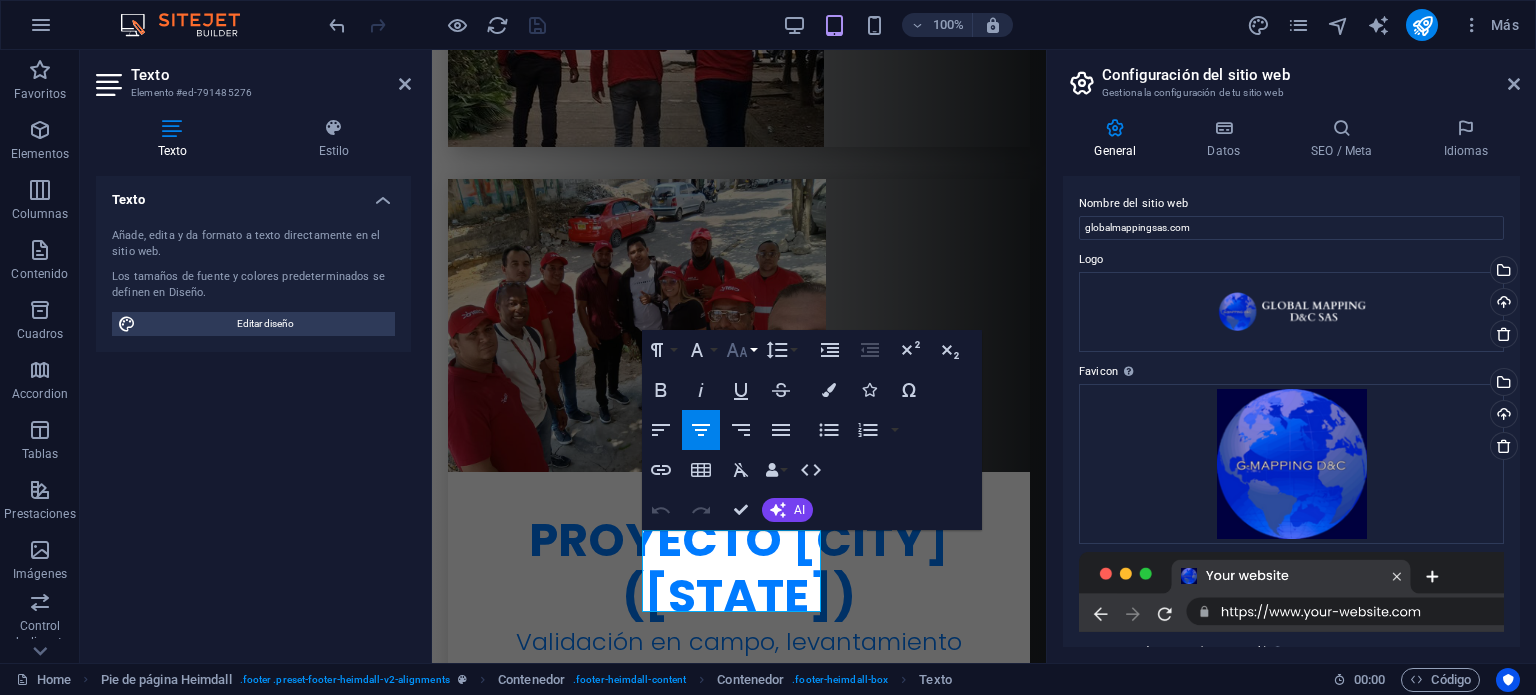 click on "Font Size" at bounding box center (741, 350) 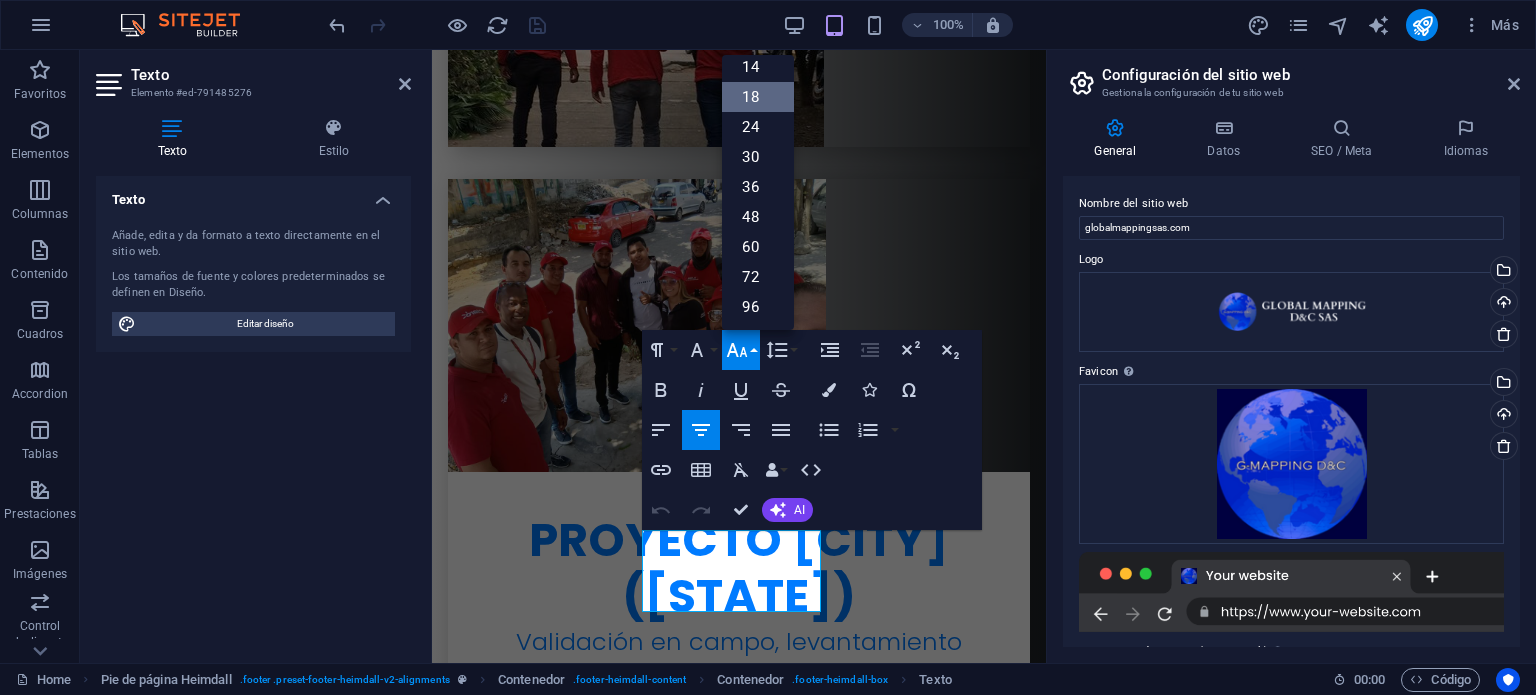 scroll, scrollTop: 160, scrollLeft: 0, axis: vertical 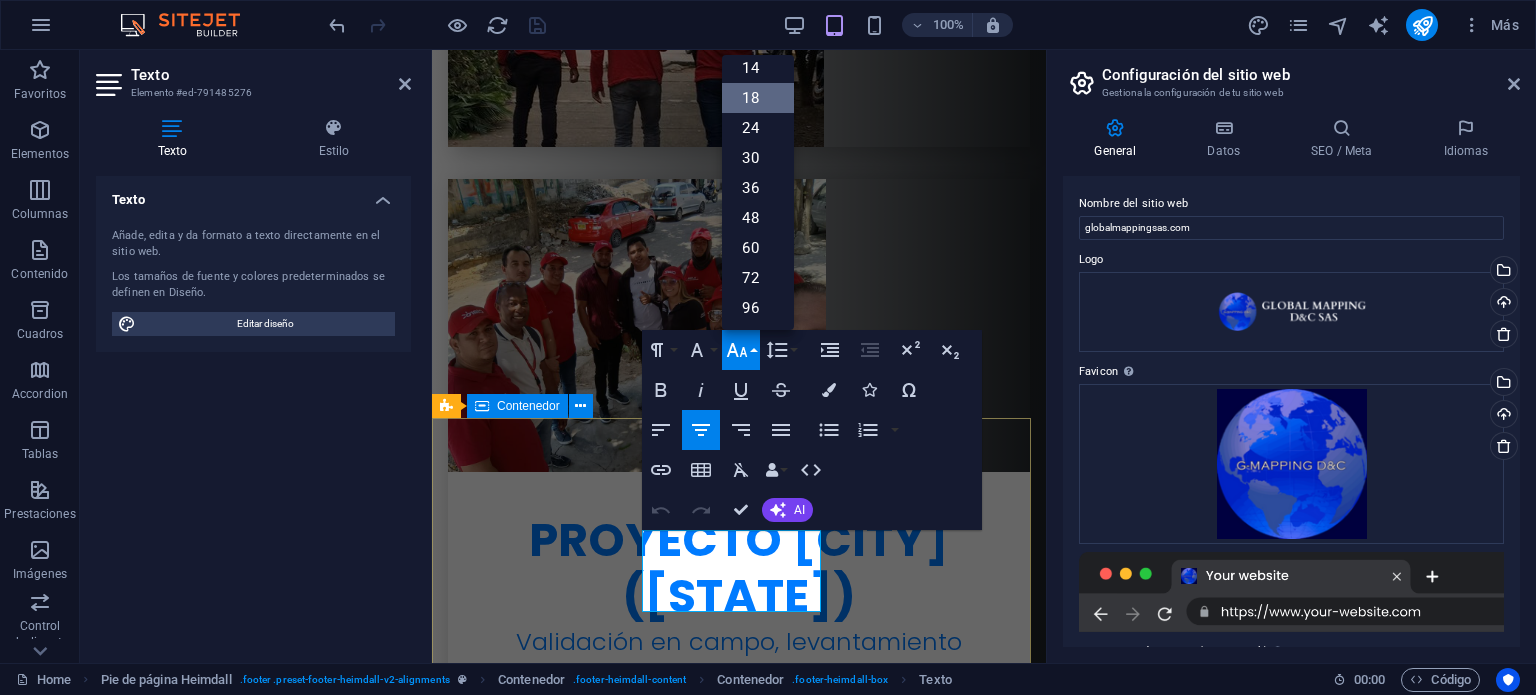 click on "Dirección Calle 49 #1A-119 080010   [CITY] Teléfono Móvil:  +57 [PHONE] +57  [PHONE] - [PHONE] Contacto [EMAIL]" at bounding box center [739, 6297] 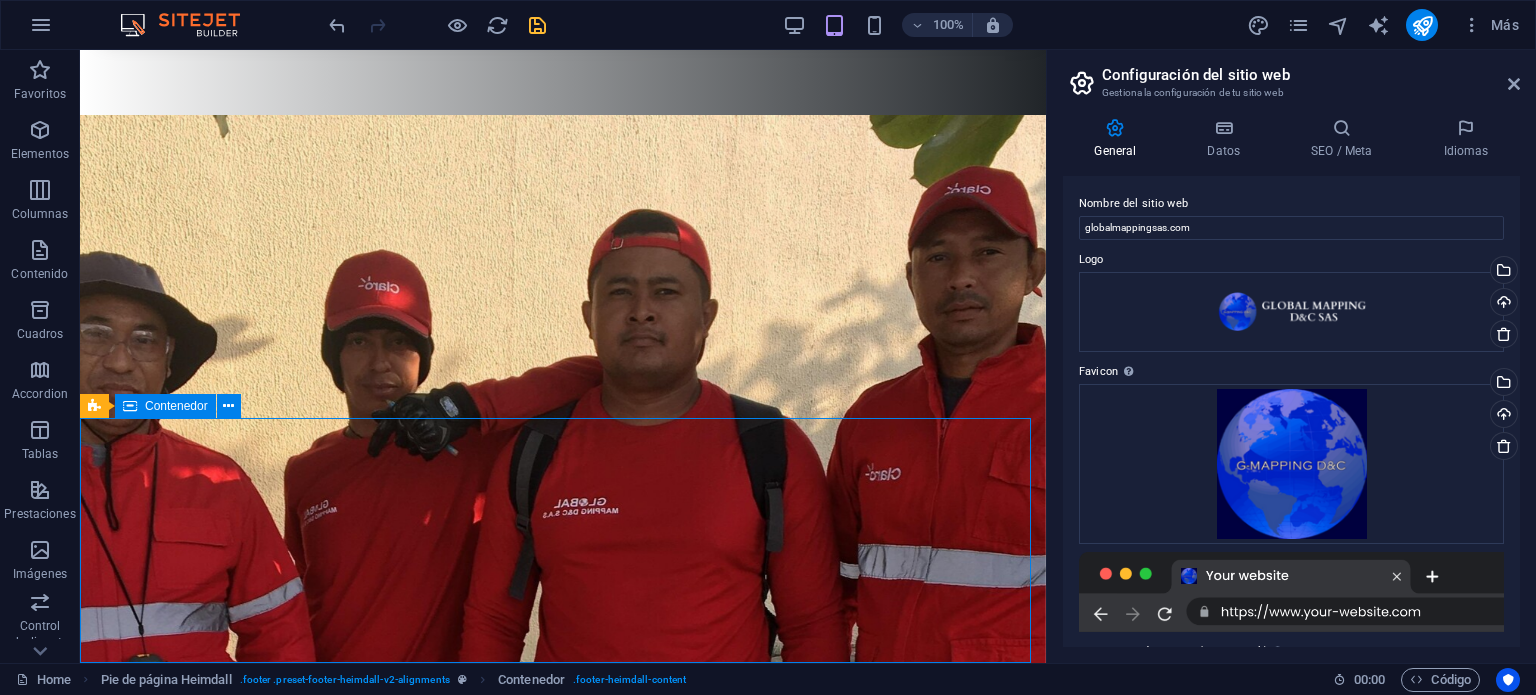 scroll, scrollTop: 7394, scrollLeft: 0, axis: vertical 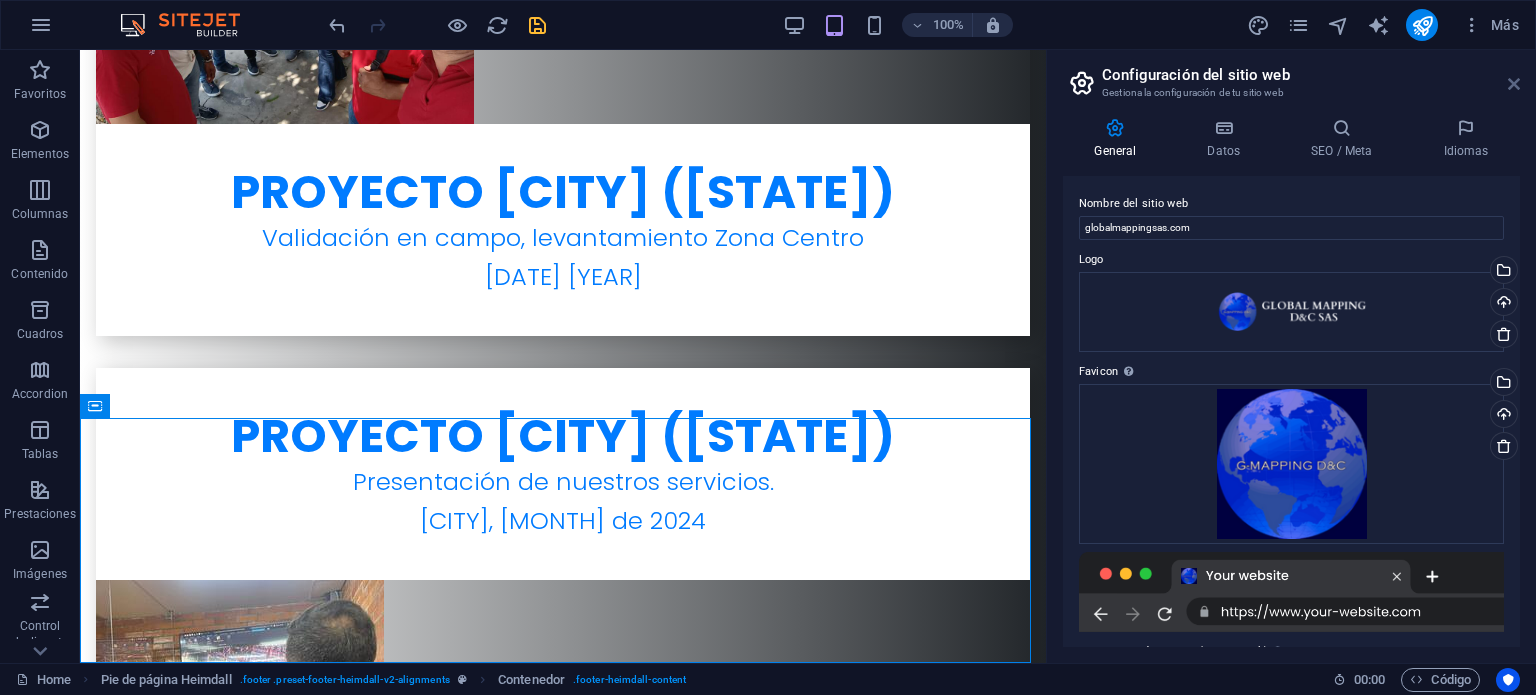 click at bounding box center (1514, 84) 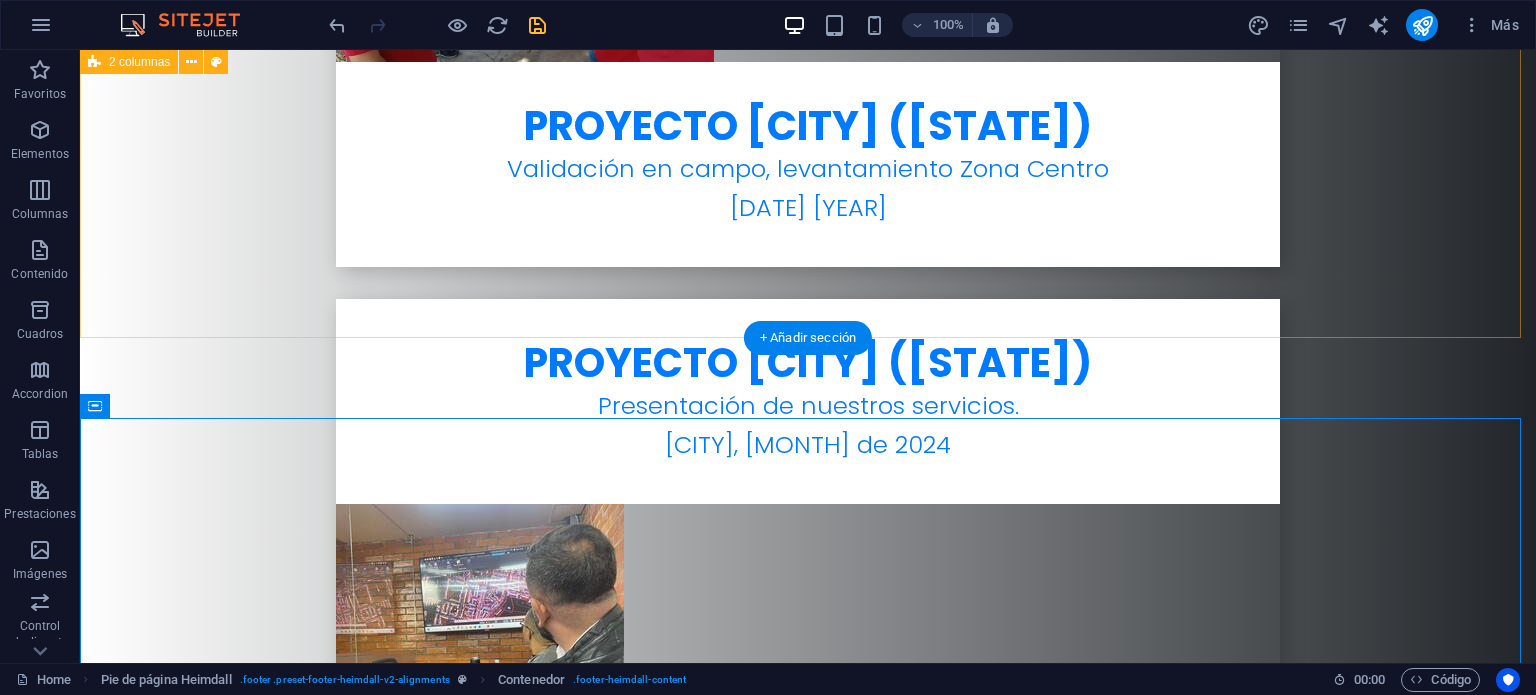 scroll, scrollTop: 7456, scrollLeft: 0, axis: vertical 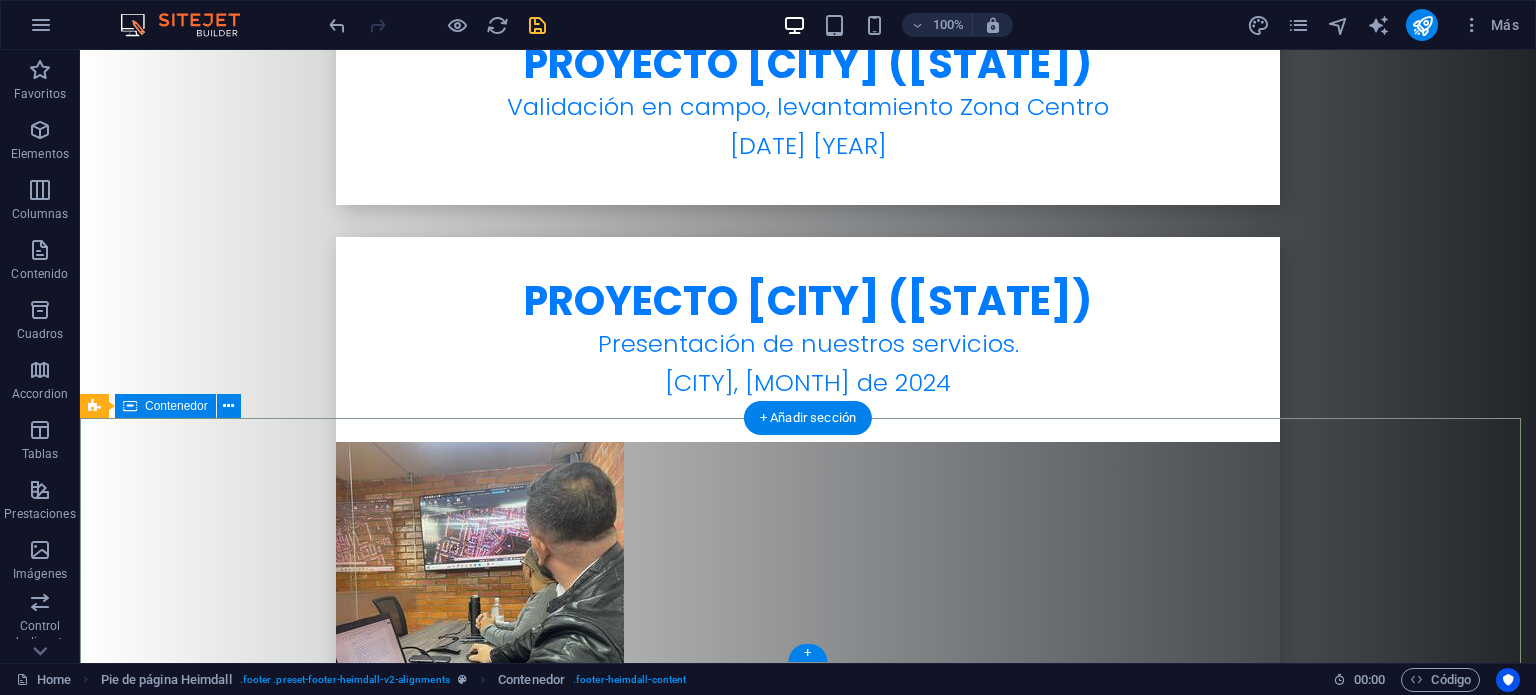 click on "Dirección Calle 49 #1A-119 080010   [CITY] Teléfono Móvil:  +57 [PHONE] +57  [PHONE] - [PHONE] Contacto [EMAIL]" at bounding box center (808, 5953) 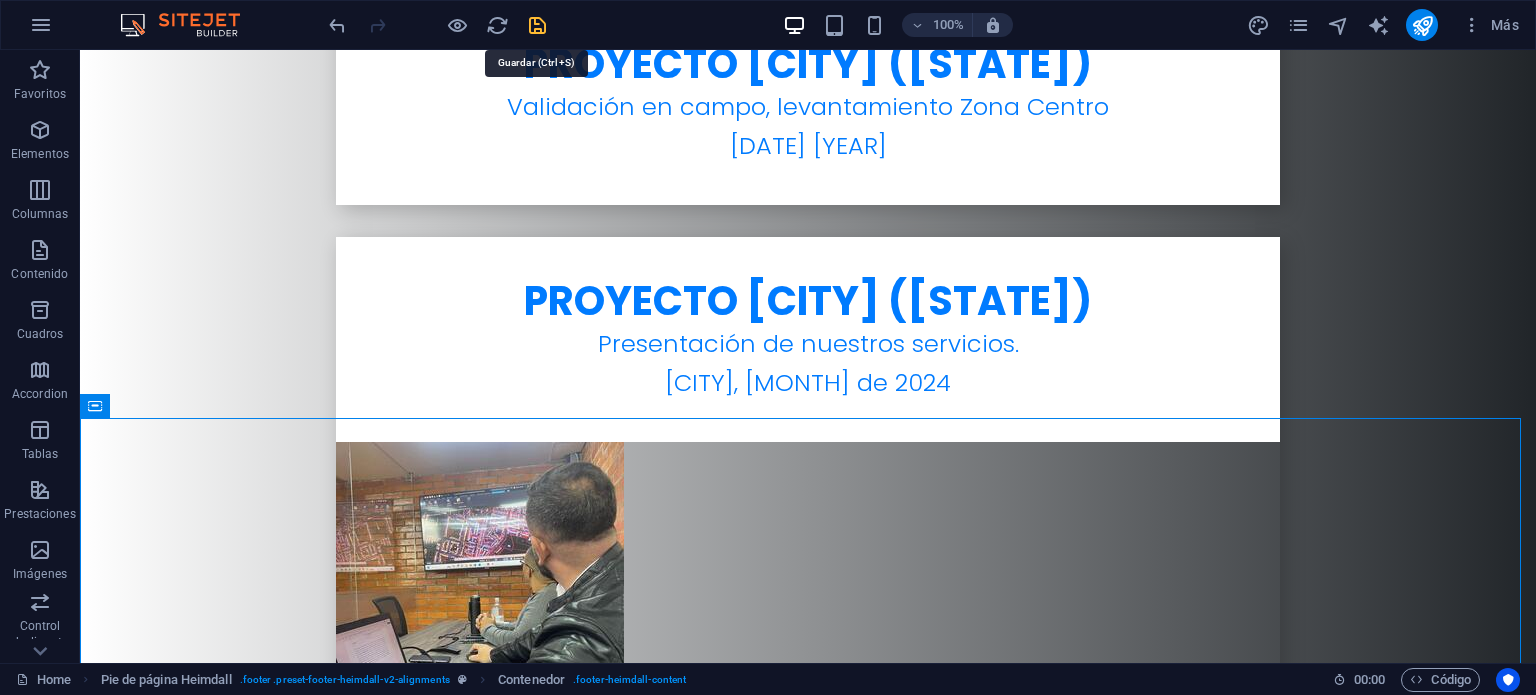 click at bounding box center (537, 25) 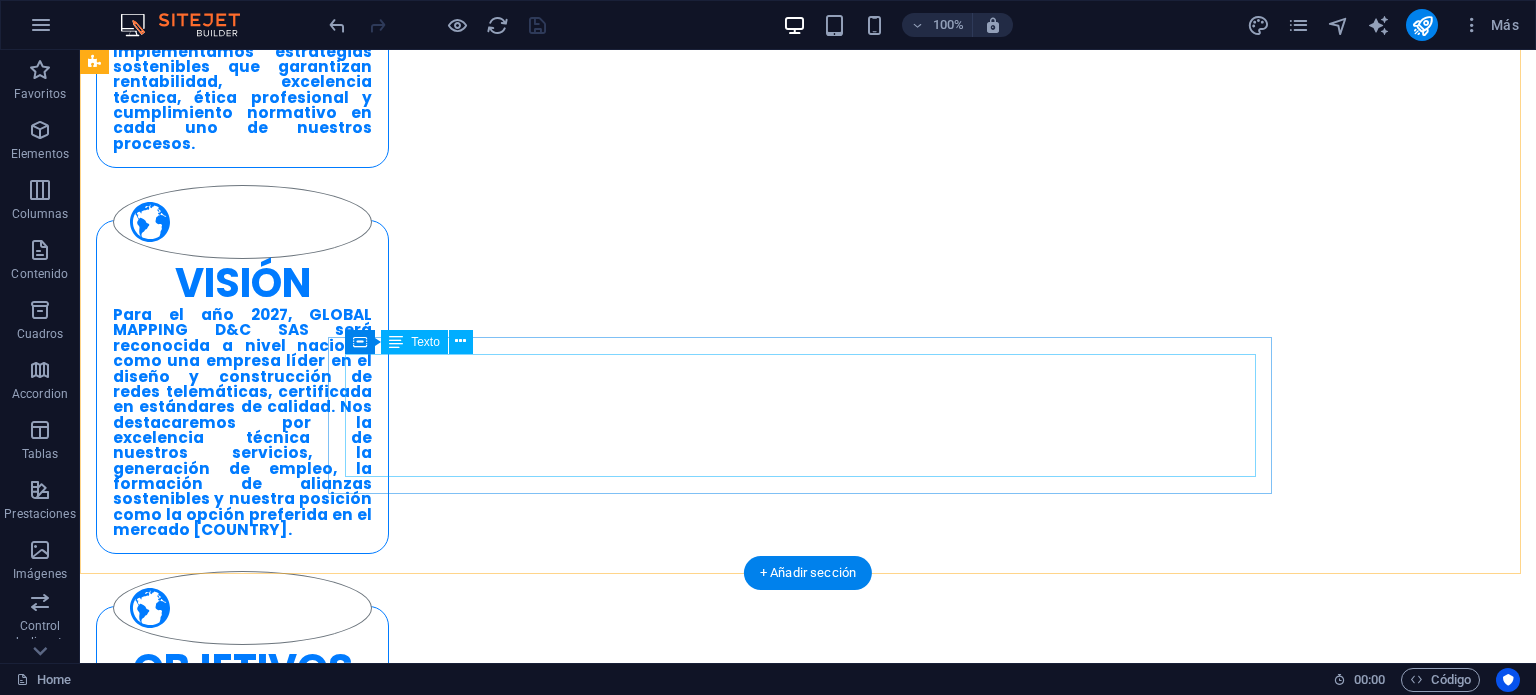 scroll, scrollTop: 2456, scrollLeft: 0, axis: vertical 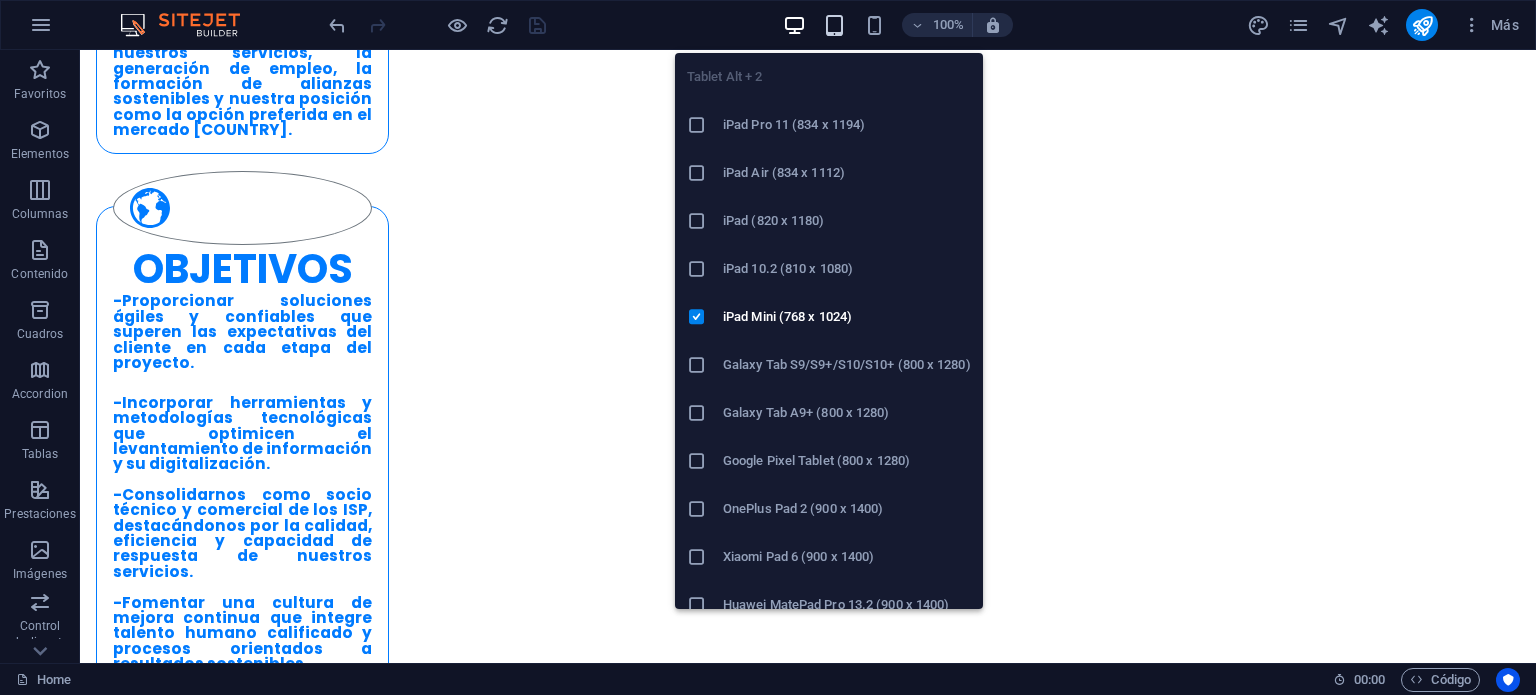 click at bounding box center (834, 25) 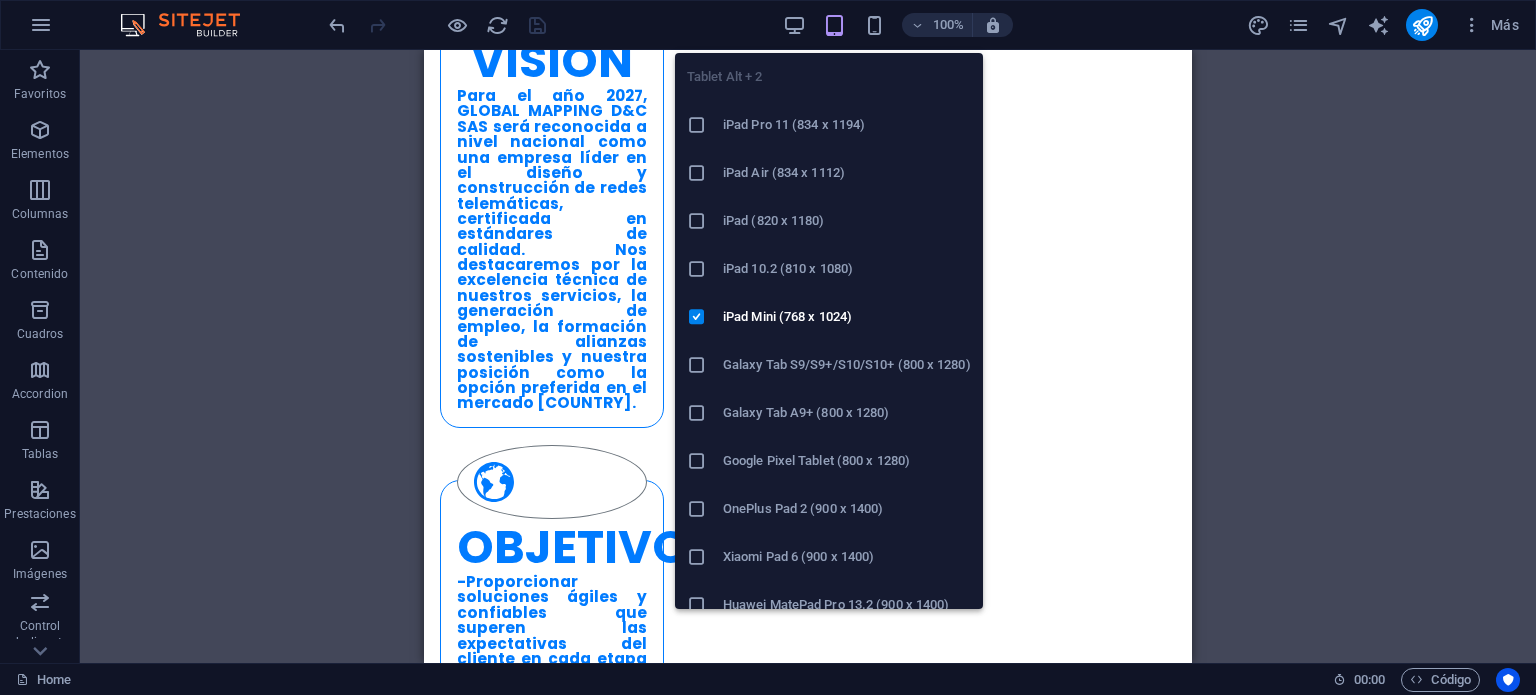 scroll, scrollTop: 2820, scrollLeft: 0, axis: vertical 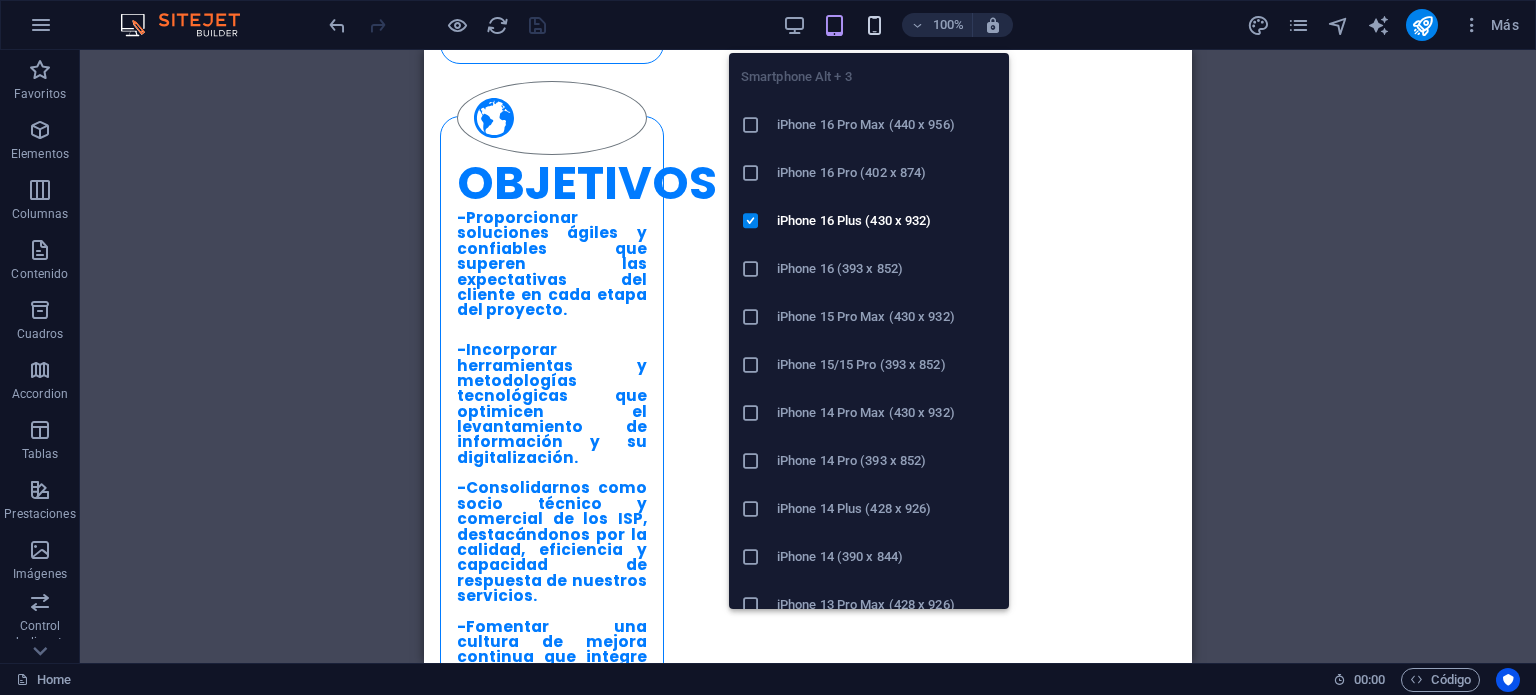 click at bounding box center [874, 25] 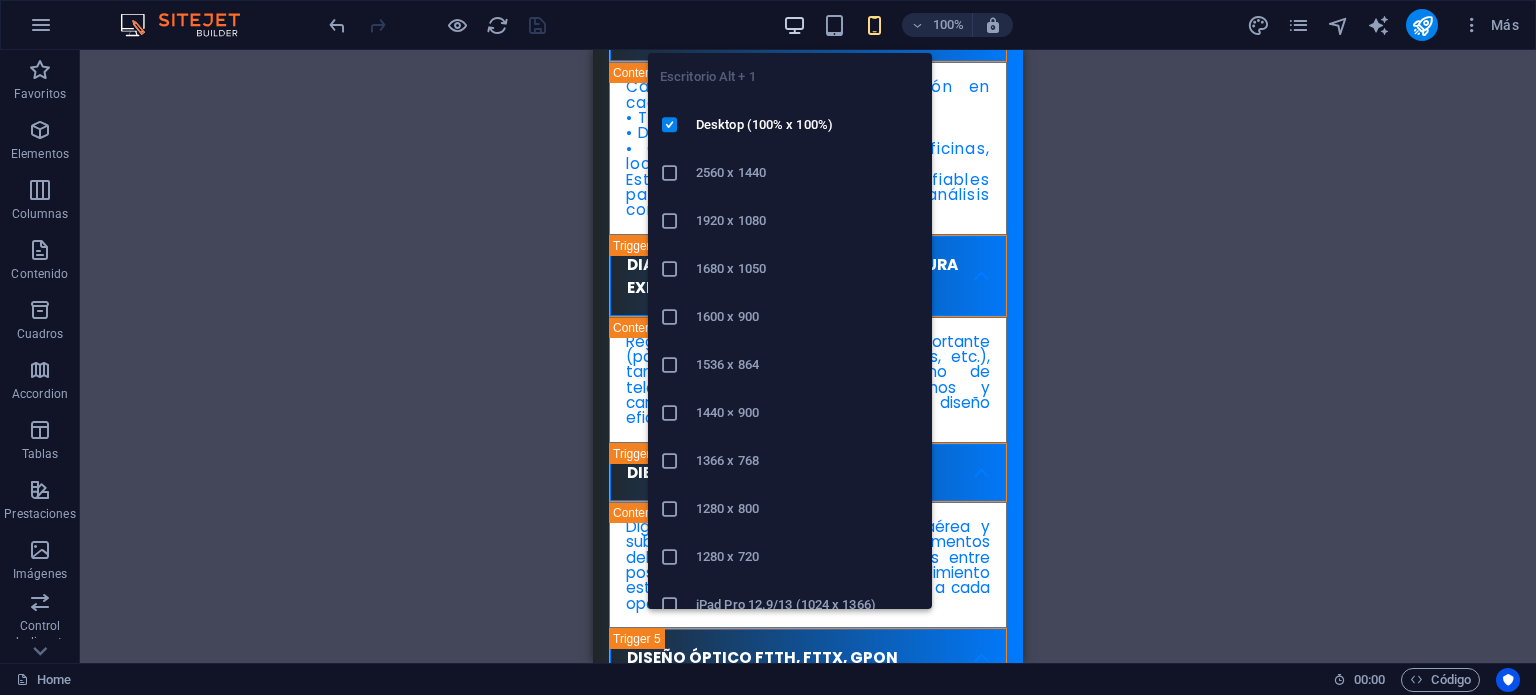 click at bounding box center (794, 25) 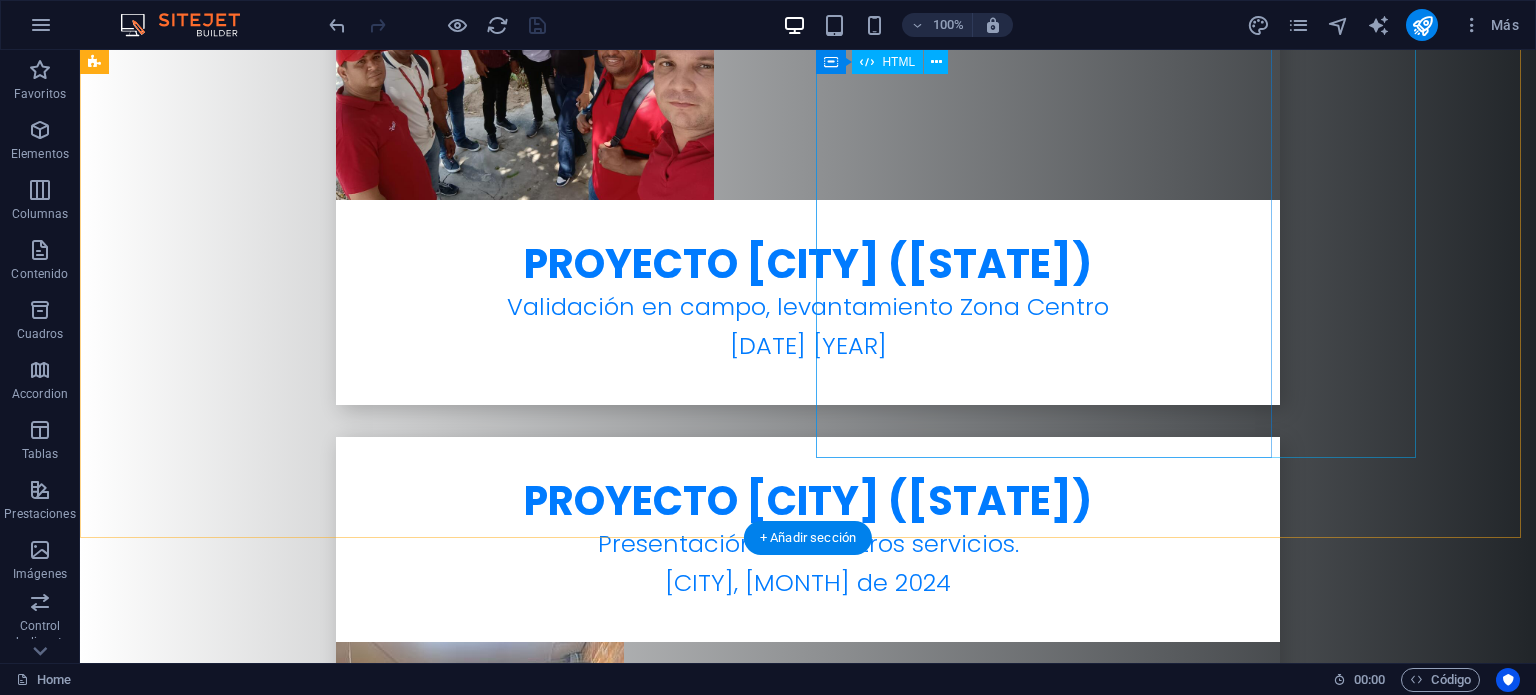 scroll, scrollTop: 7456, scrollLeft: 0, axis: vertical 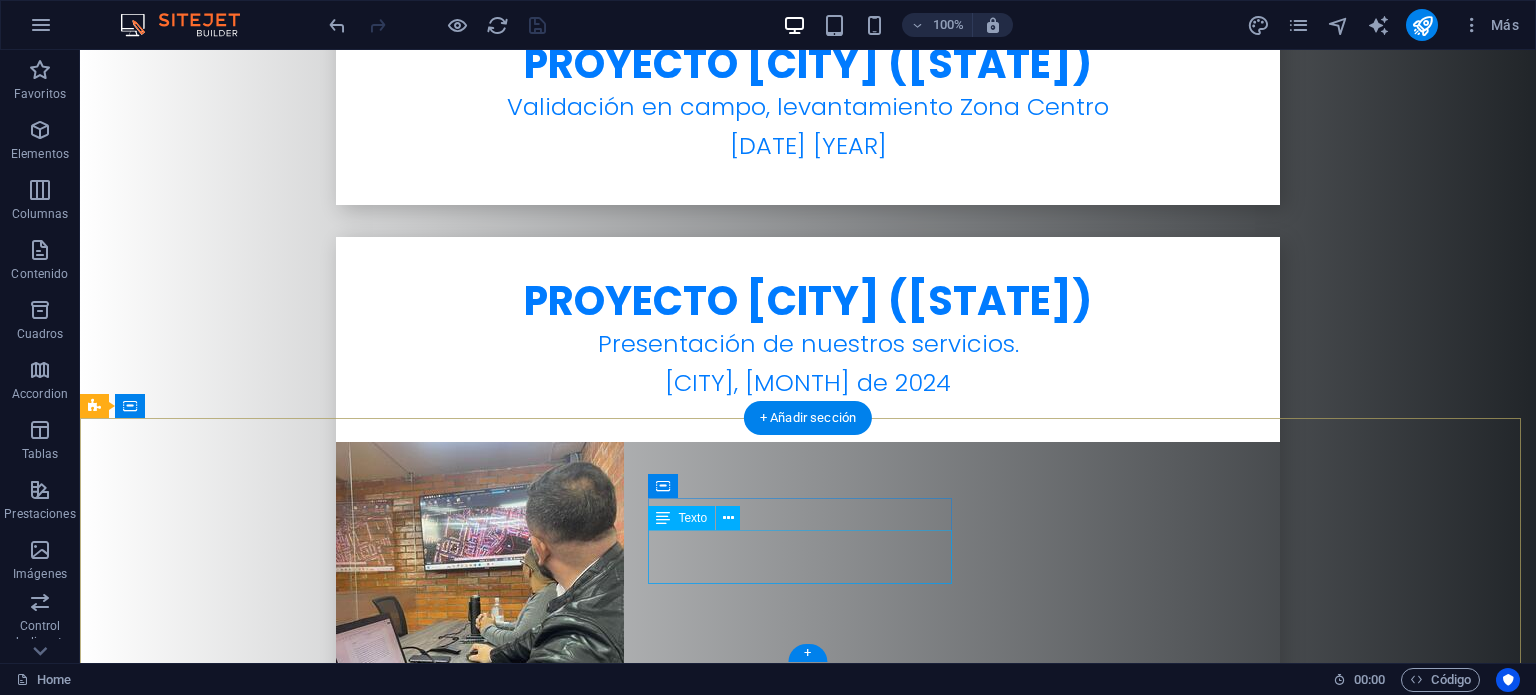 click on "Móvil:  +57 [PHONE] +57  [PHONE] - [PHONE]" at bounding box center [248, 5980] 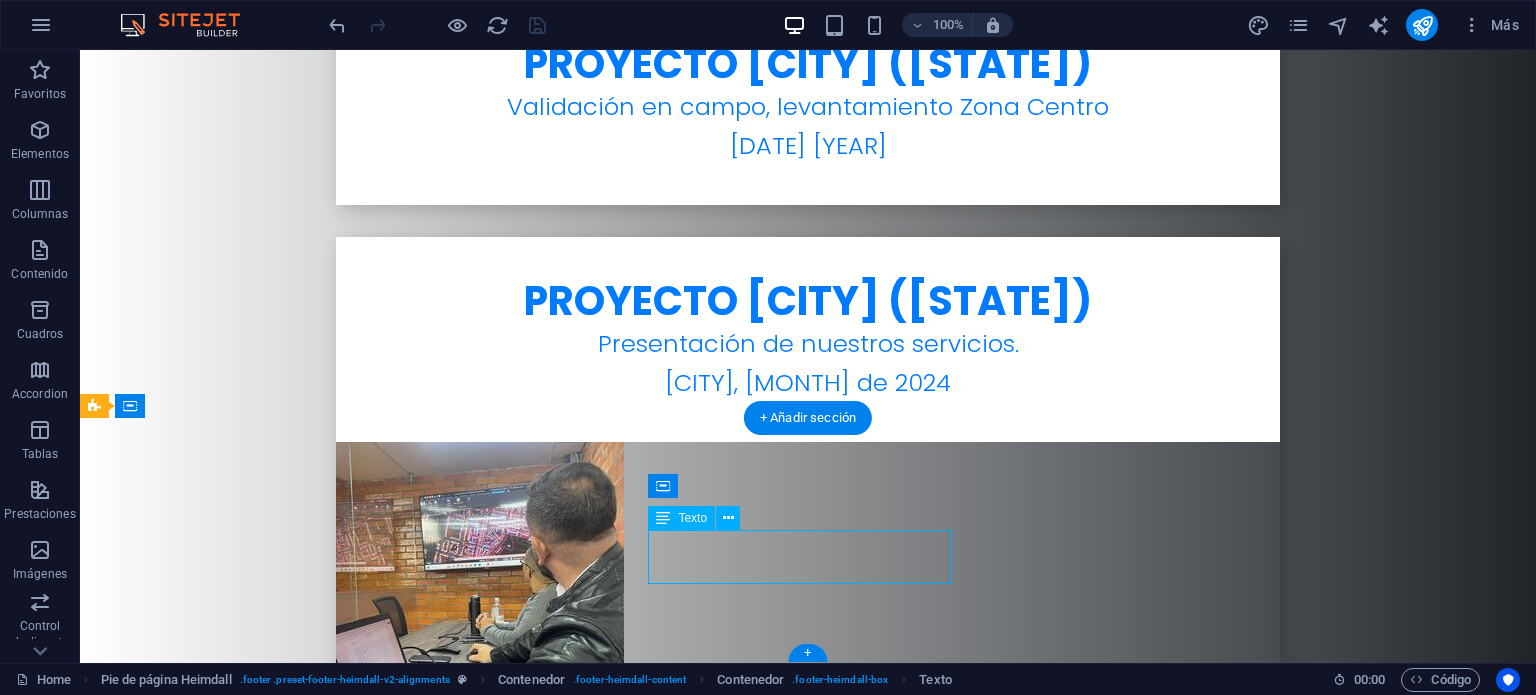 click on "Móvil:  +57 [PHONE] +57  [PHONE] - [PHONE]" at bounding box center (248, 5980) 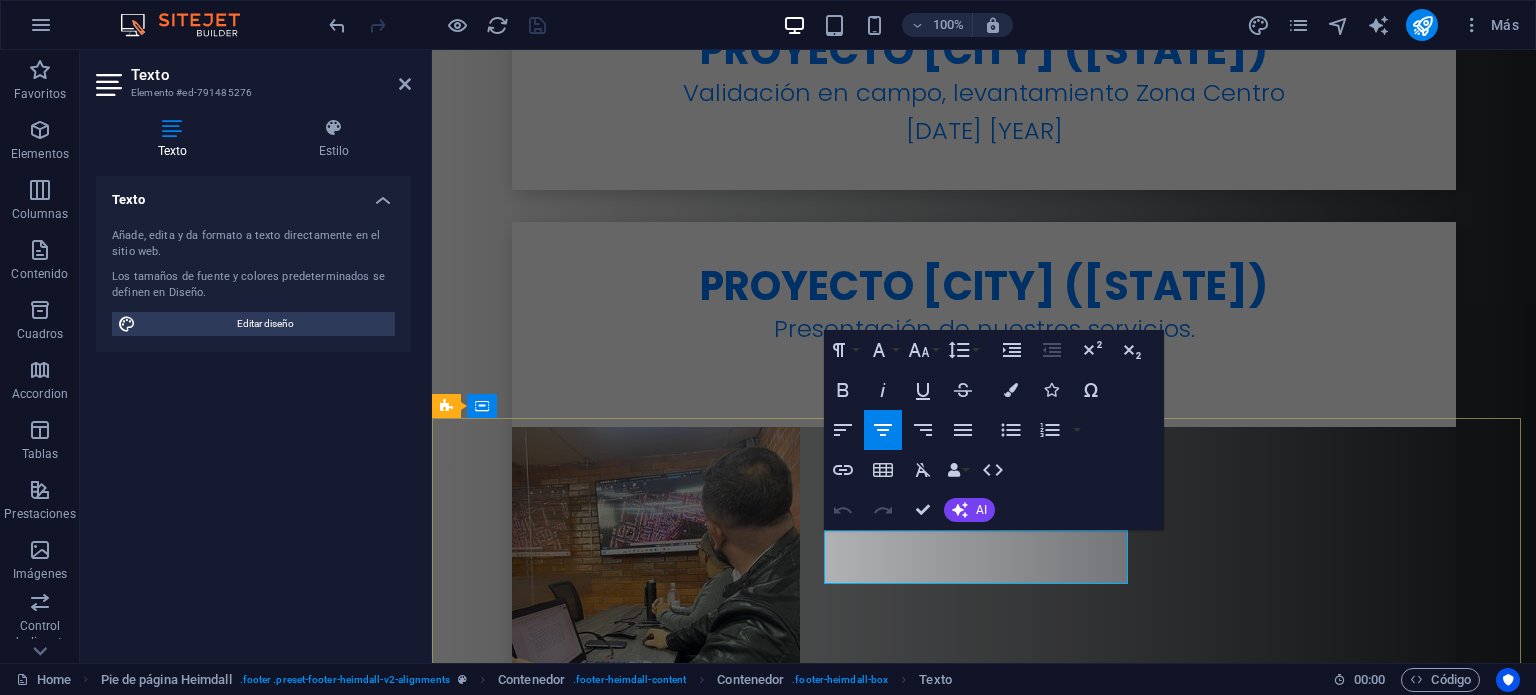 scroll, scrollTop: 7280, scrollLeft: 0, axis: vertical 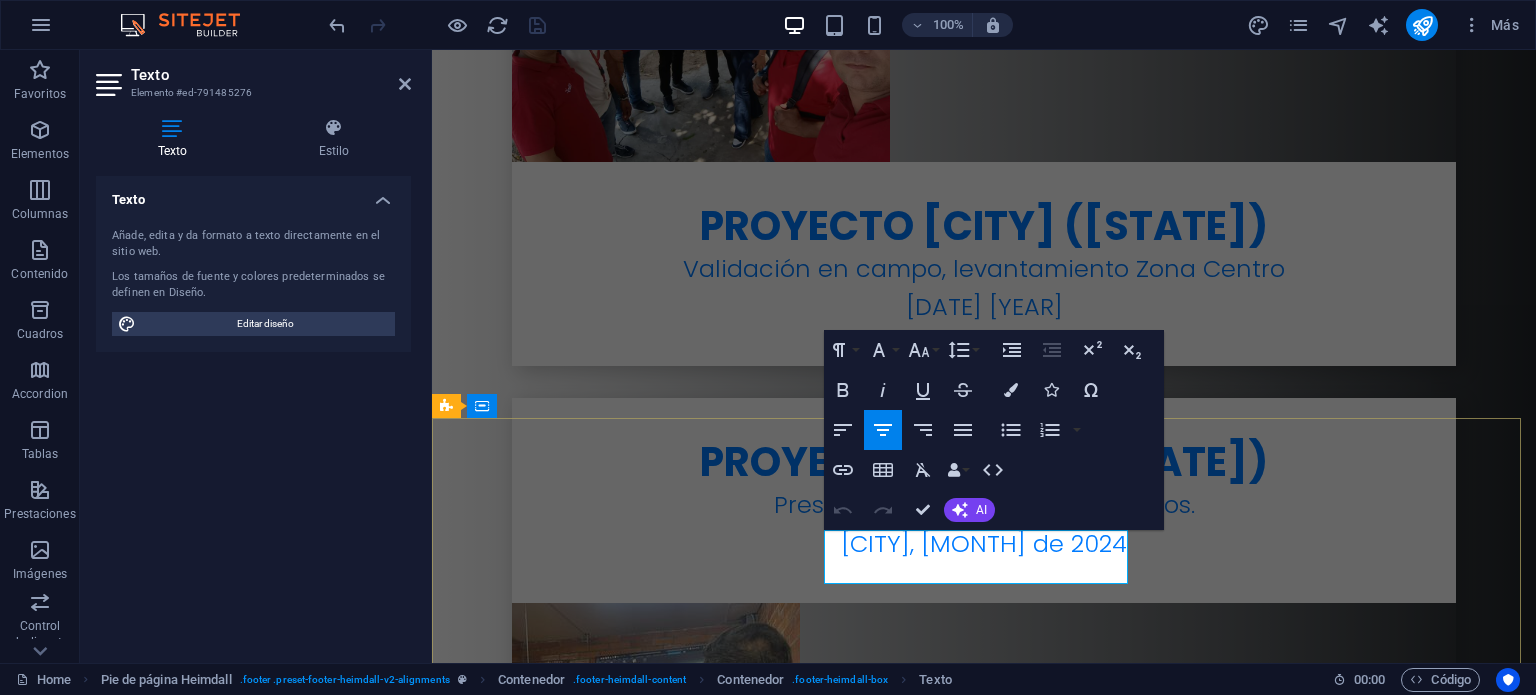 drag, startPoint x: 1094, startPoint y: 569, endPoint x: 848, endPoint y: 574, distance: 246.05081 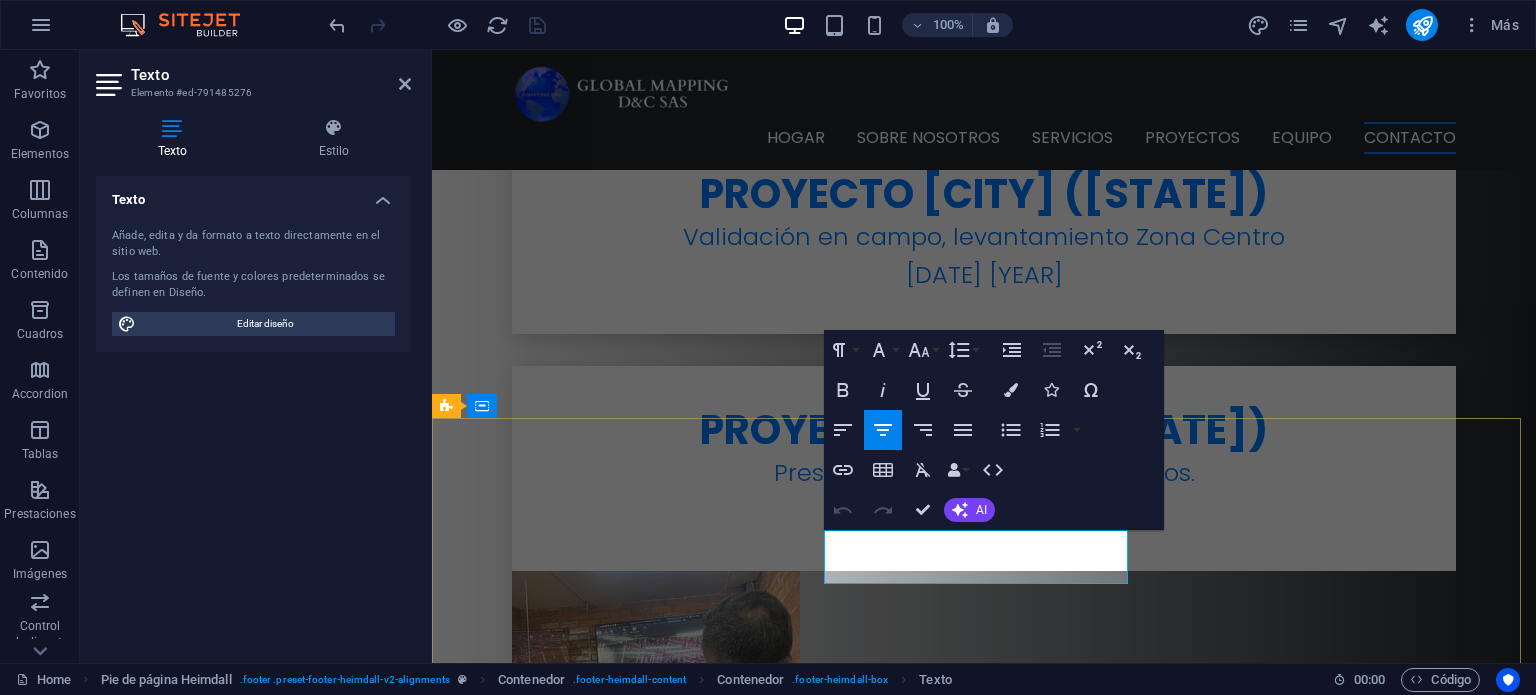 scroll, scrollTop: 7276, scrollLeft: 0, axis: vertical 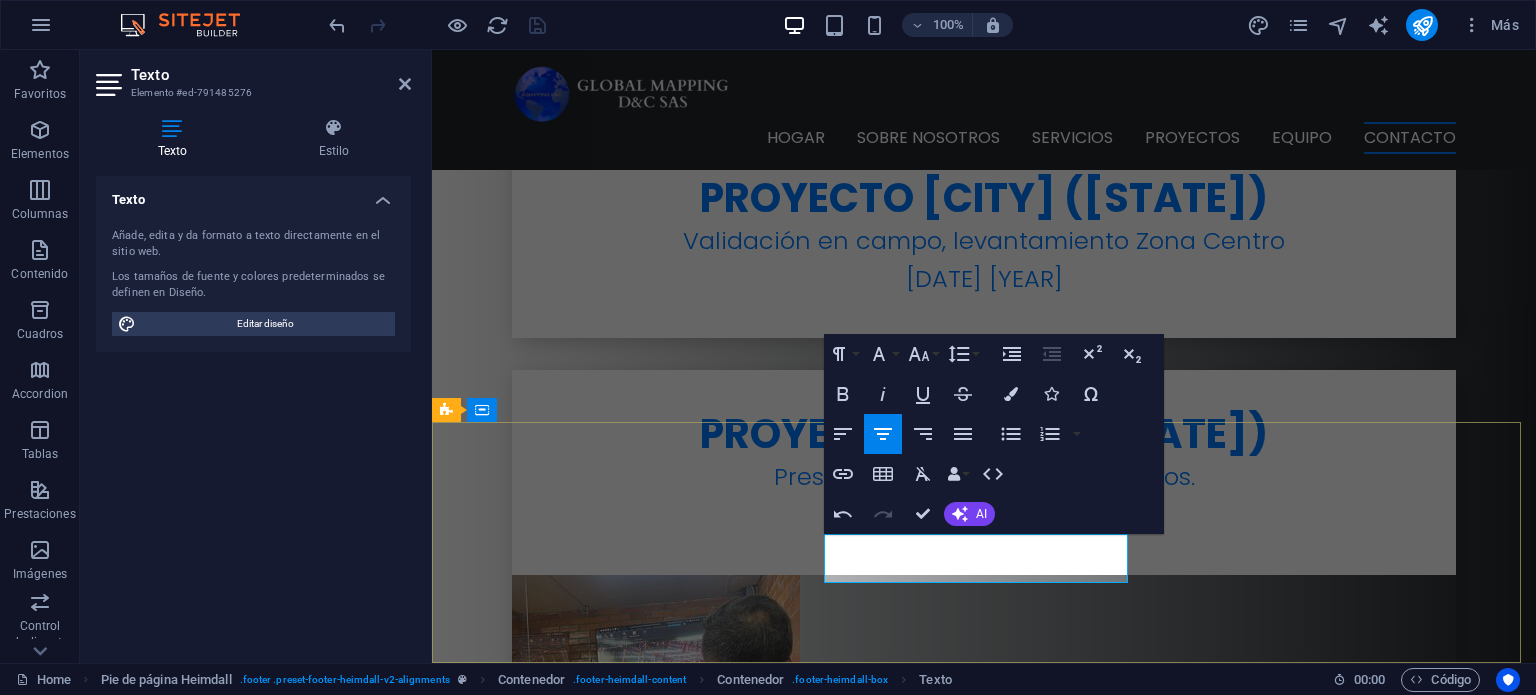drag, startPoint x: 1063, startPoint y: 547, endPoint x: 889, endPoint y: 550, distance: 174.02586 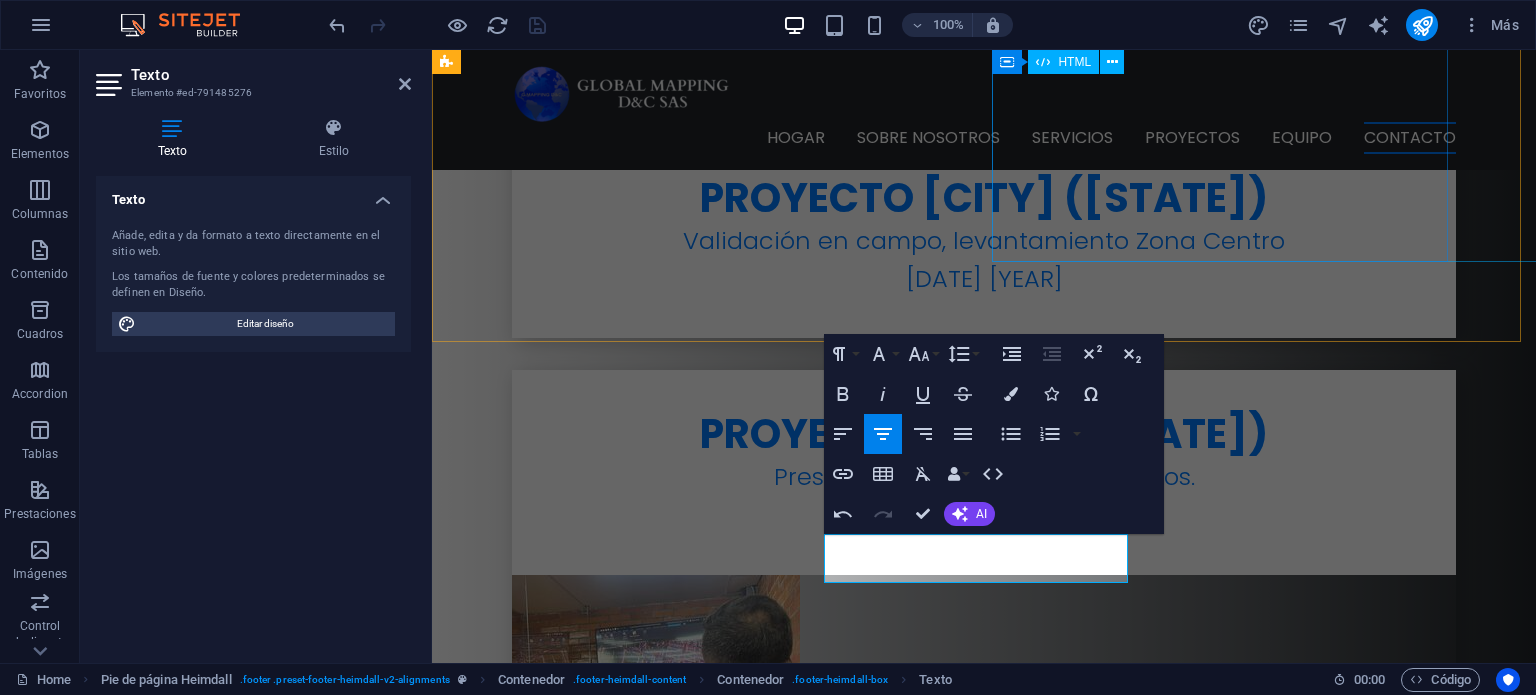 scroll, scrollTop: 0, scrollLeft: 8, axis: horizontal 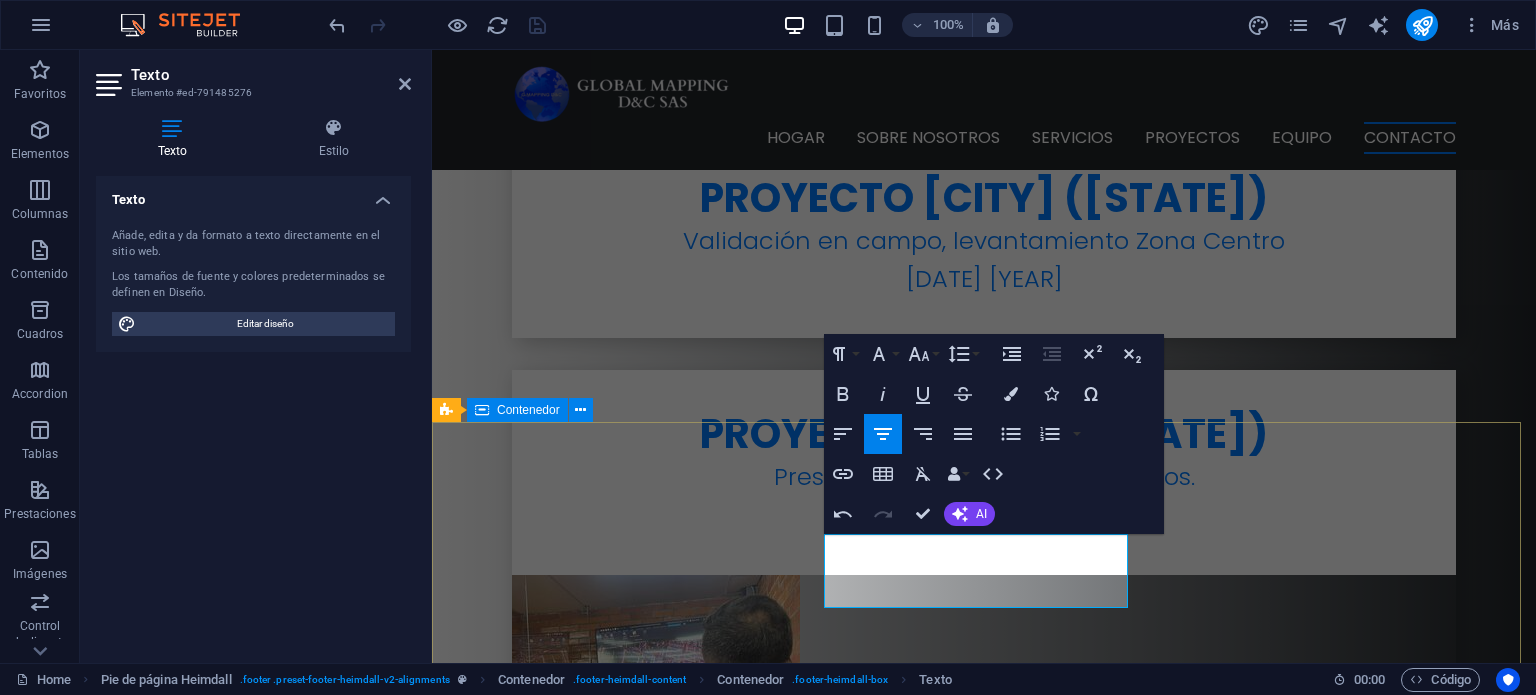 type 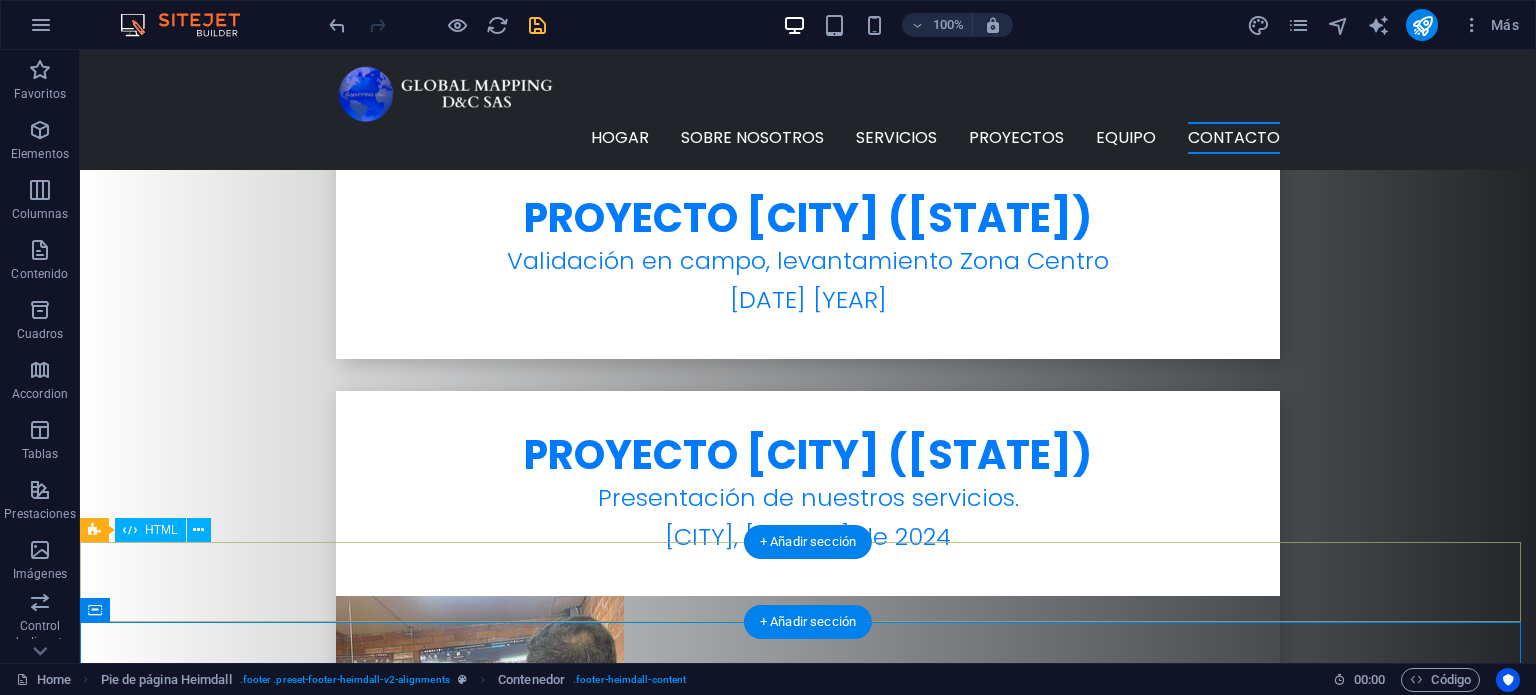 scroll, scrollTop: 7252, scrollLeft: 0, axis: vertical 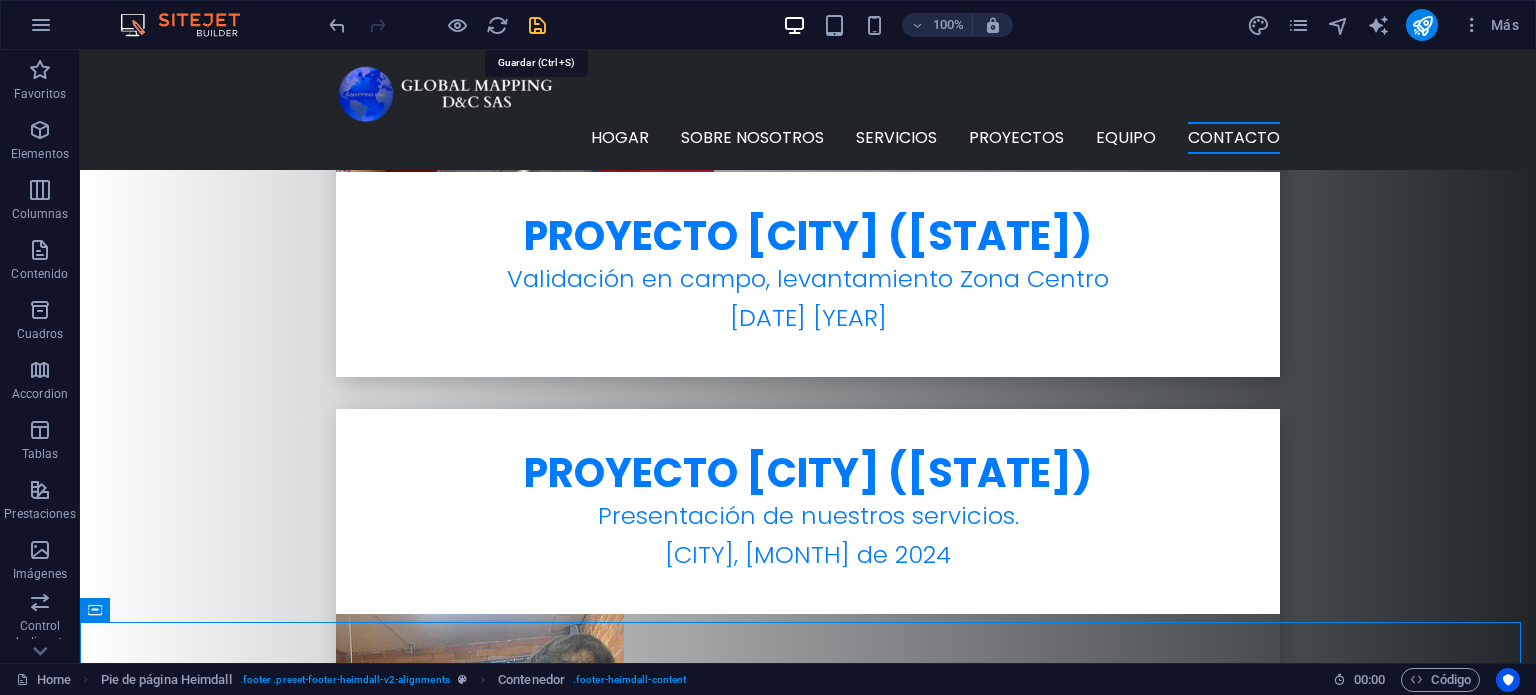 click at bounding box center [537, 25] 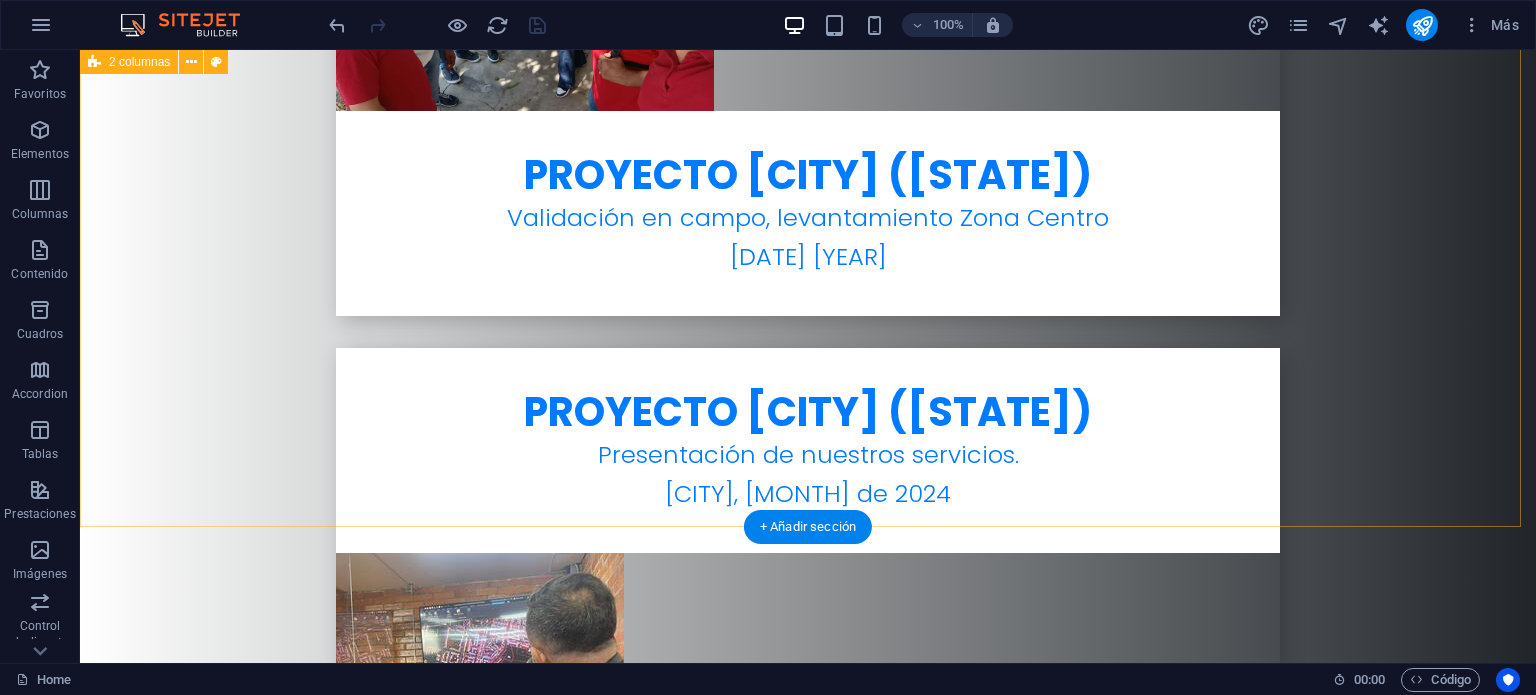 scroll, scrollTop: 7476, scrollLeft: 0, axis: vertical 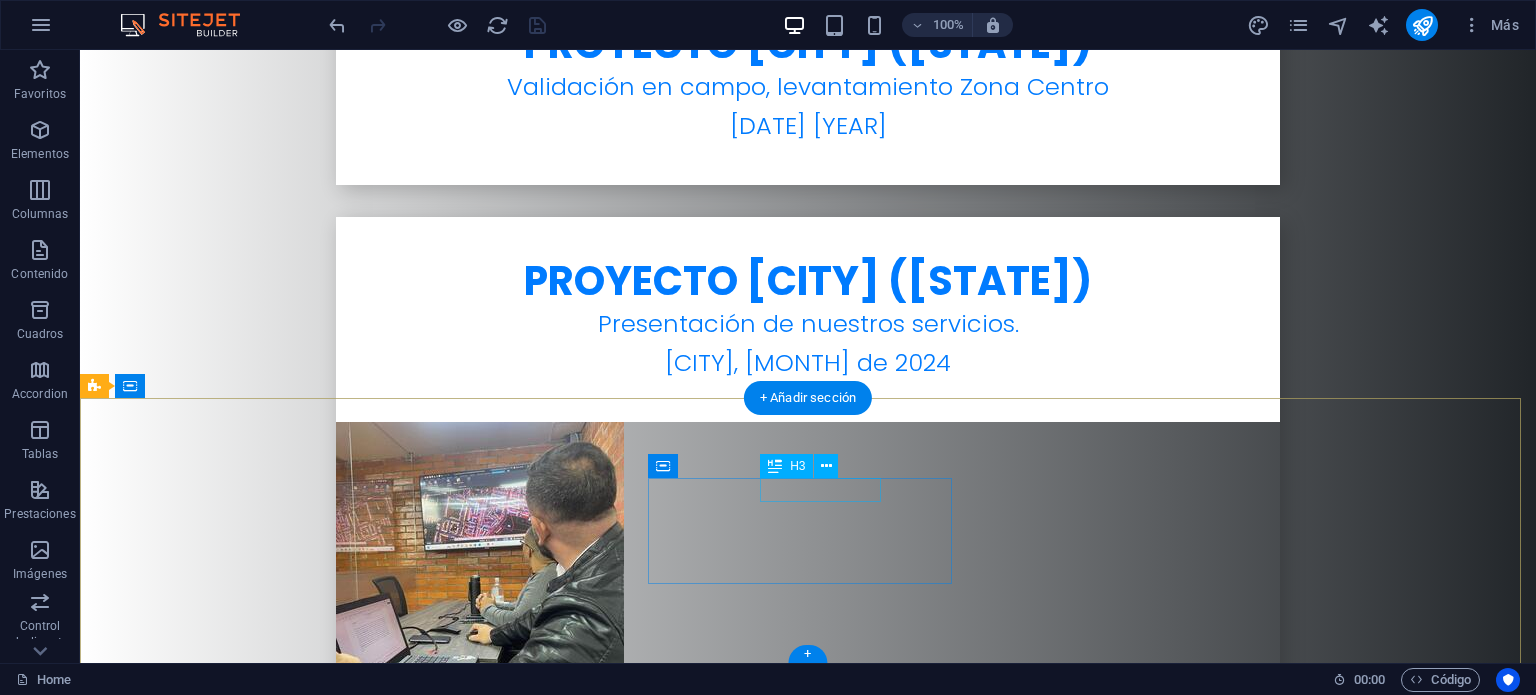 click on "Teléfono" at bounding box center [248, 5914] 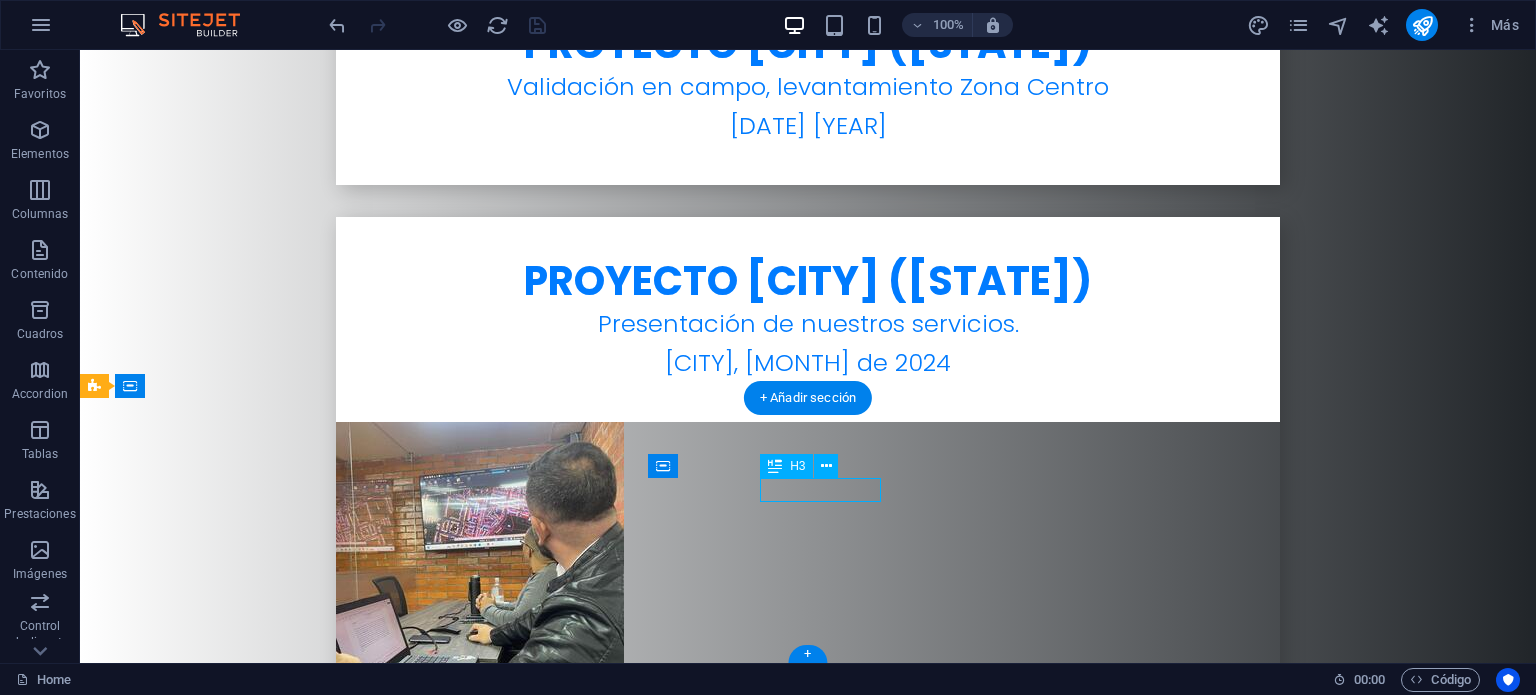 click on "Teléfono" at bounding box center [248, 5914] 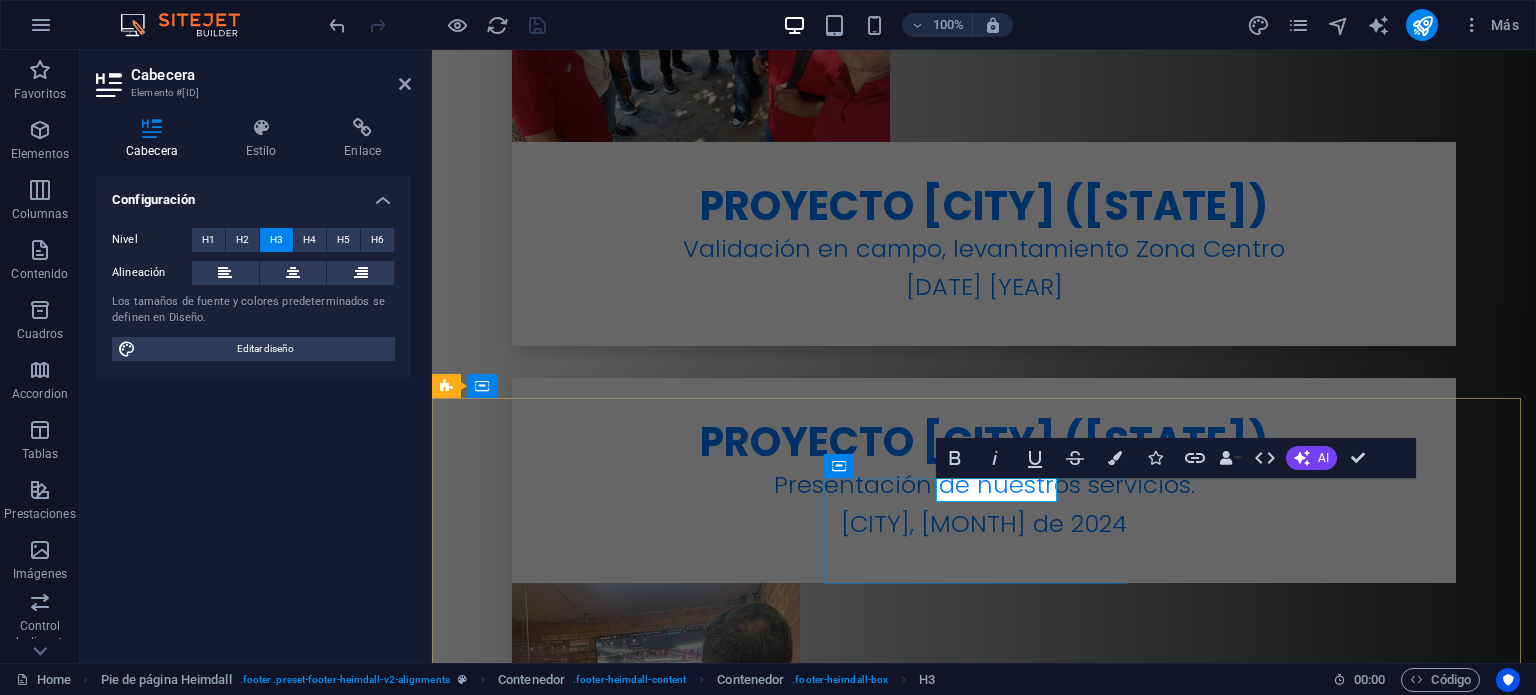 click on "Teléfono" at bounding box center [600, 5899] 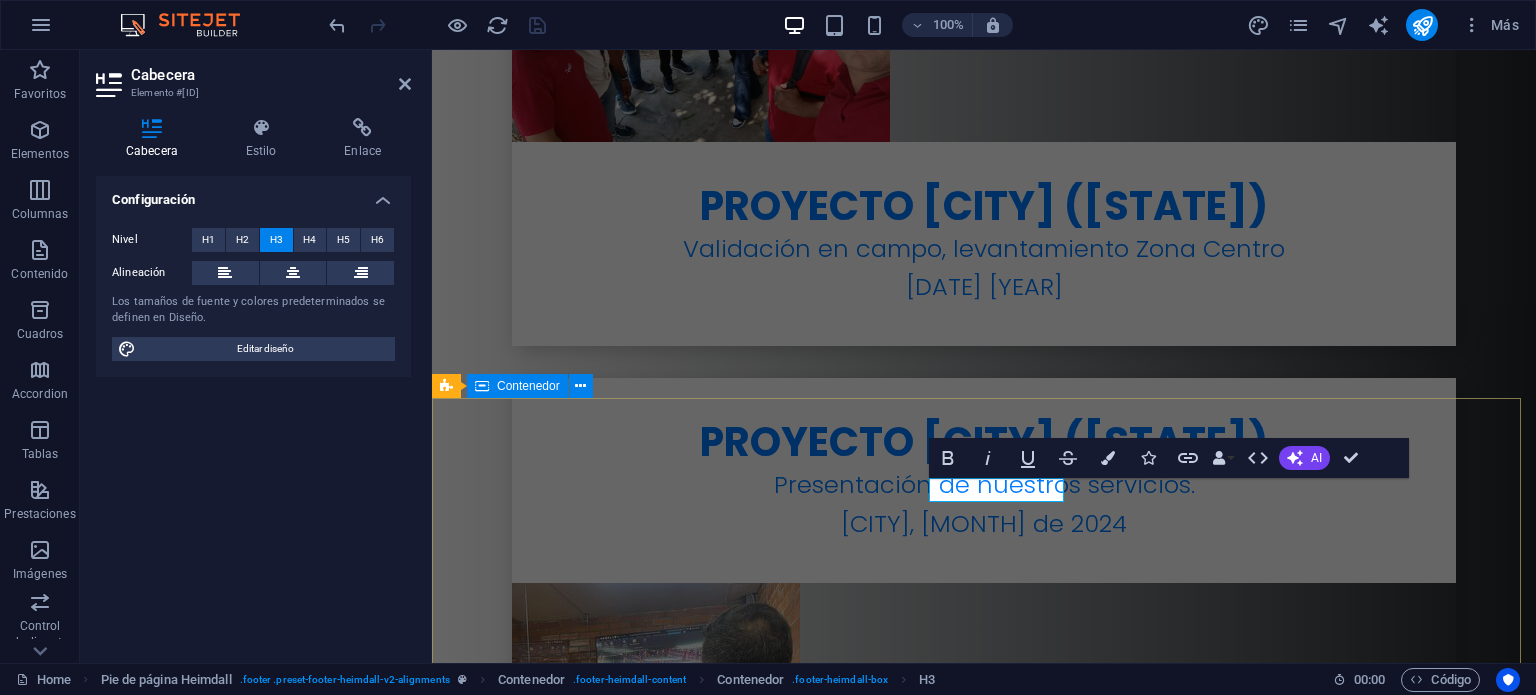click on "Dirección Calle 49 #1A-119 080010   [CITY] TeléfonoS Móvil:  +57 [PHONE] +57 [PHONE] - [PHONE] +57 +57 [PHONE] Contacto [EMAIL]" at bounding box center [984, 5928] 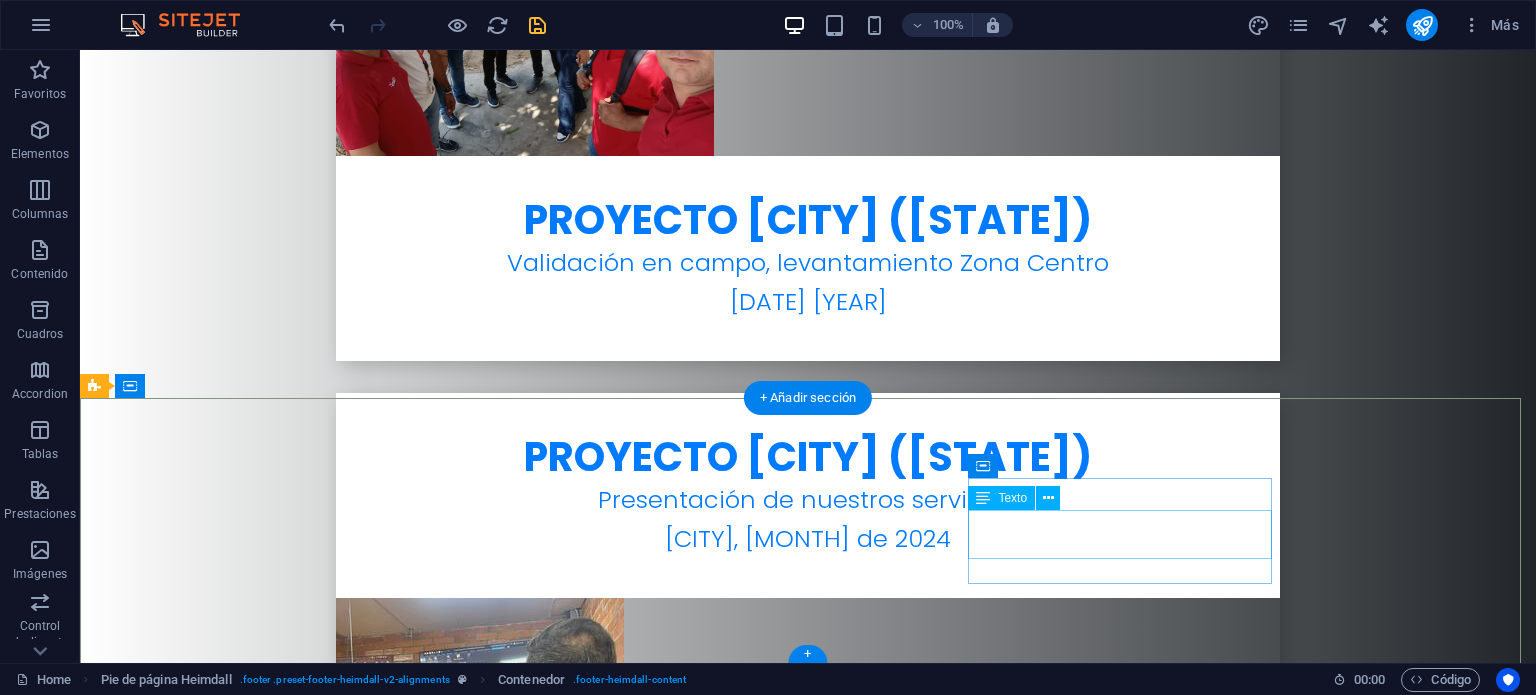 scroll, scrollTop: 7476, scrollLeft: 0, axis: vertical 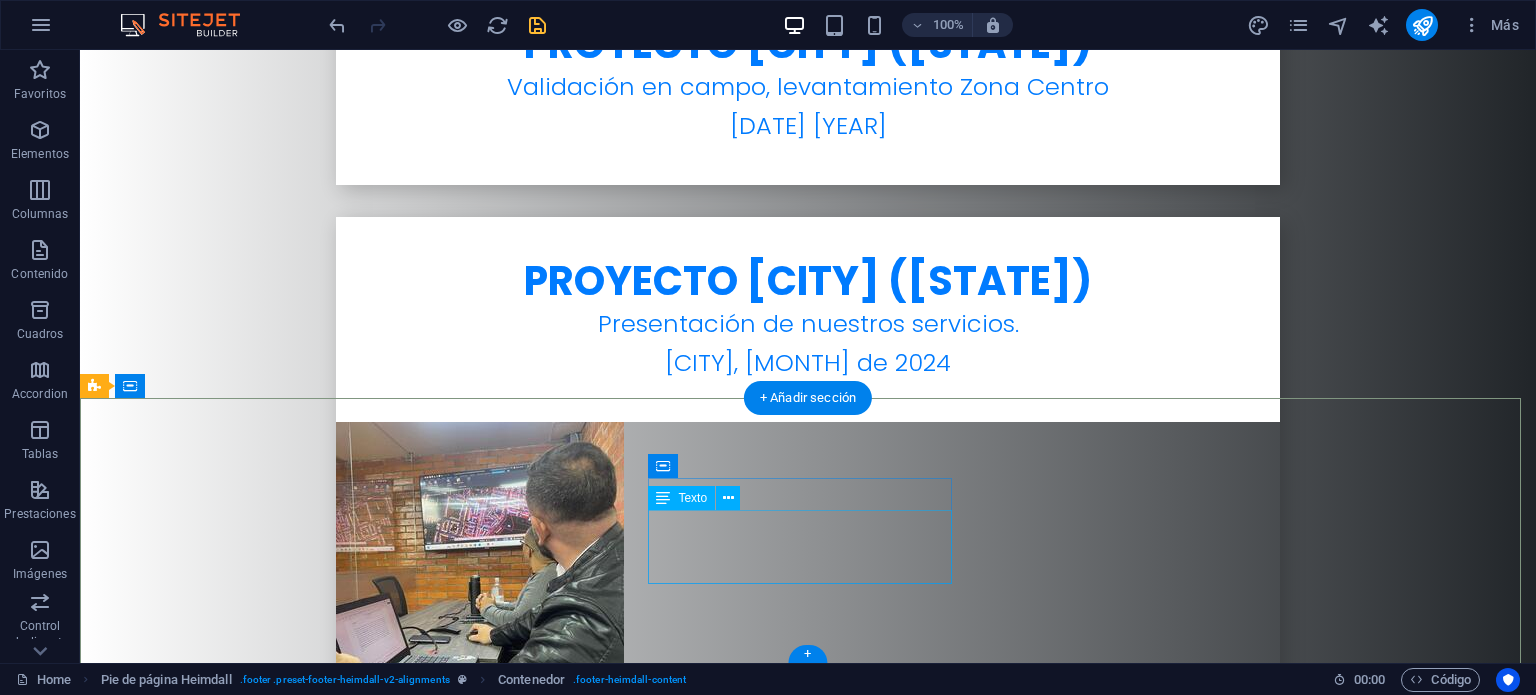 click on "Móvil:  +57 [PHONE] +57 [PHONE] - [PHONE] +57 +57 [PHONE]" at bounding box center (248, 5971) 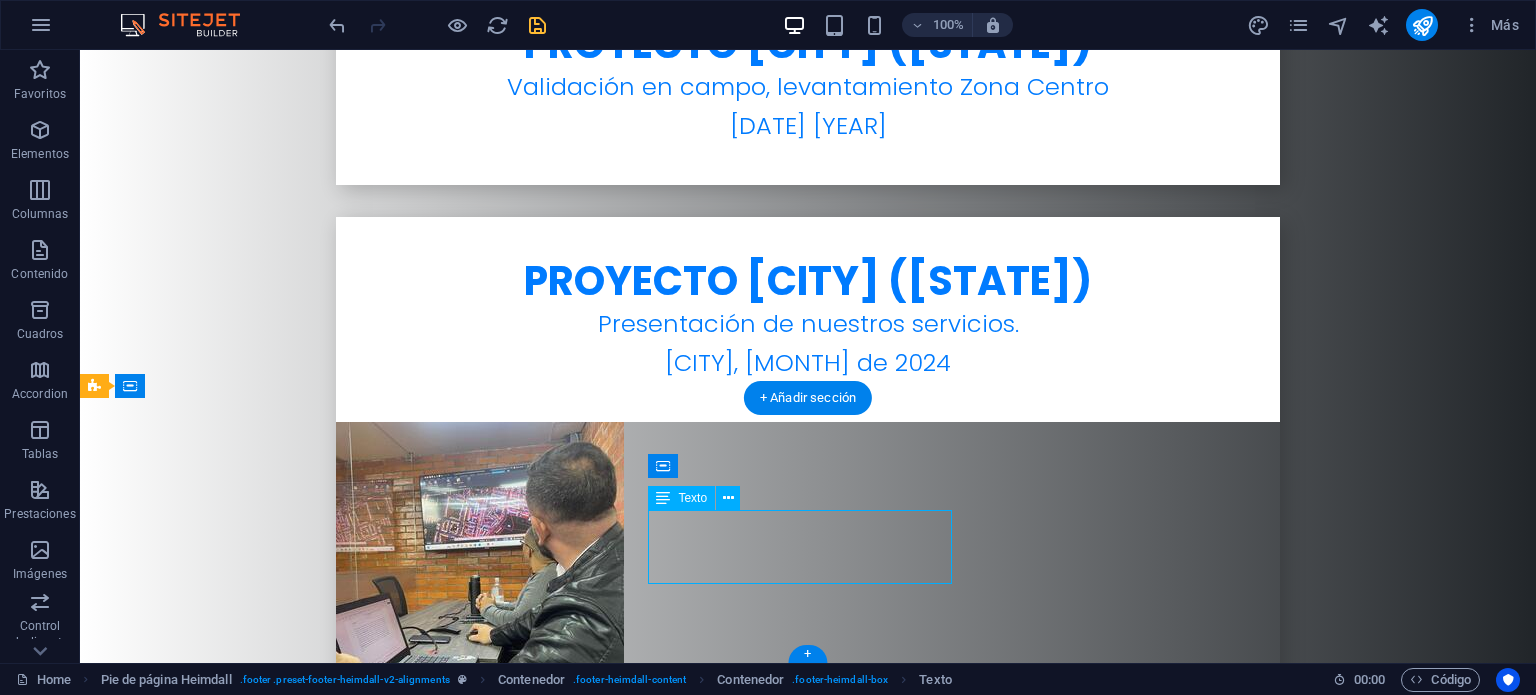 drag, startPoint x: 761, startPoint y: 520, endPoint x: 409, endPoint y: 519, distance: 352.00143 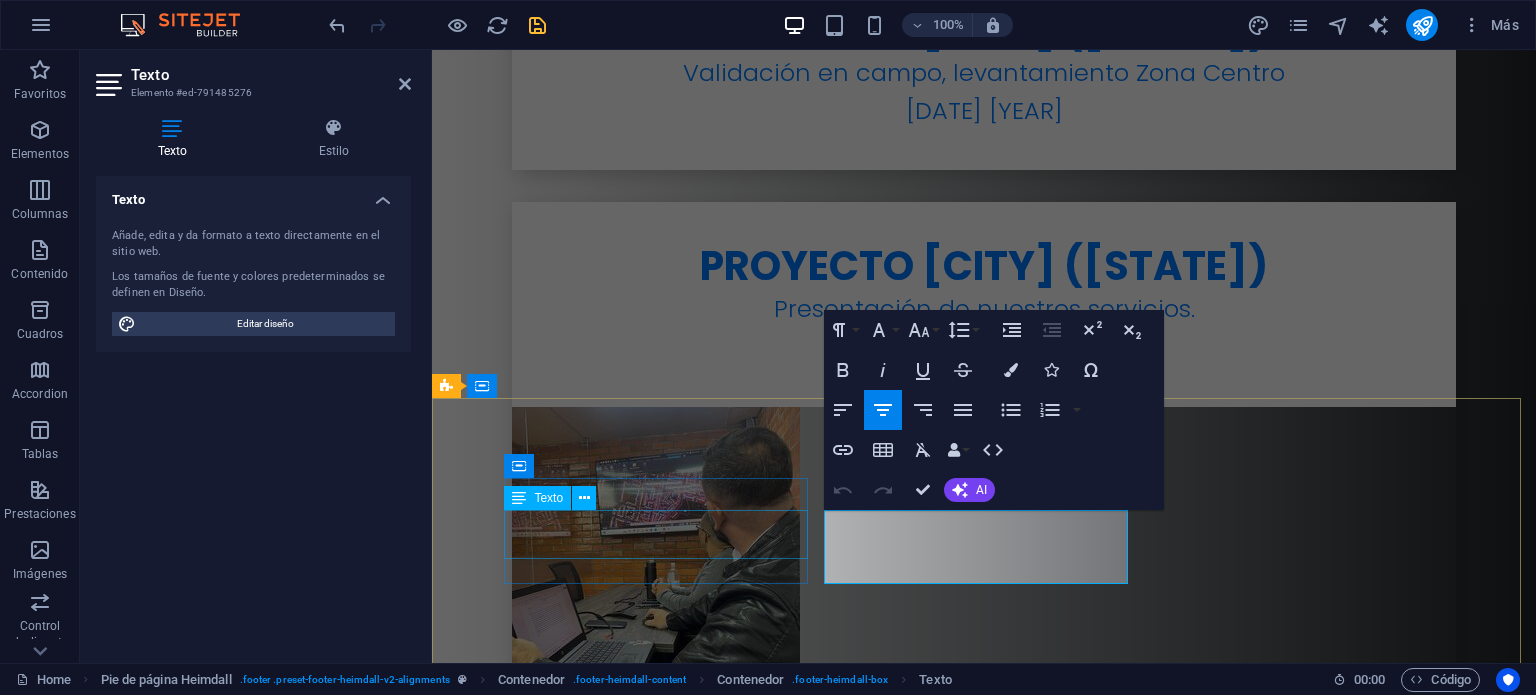 scroll, scrollTop: 7300, scrollLeft: 0, axis: vertical 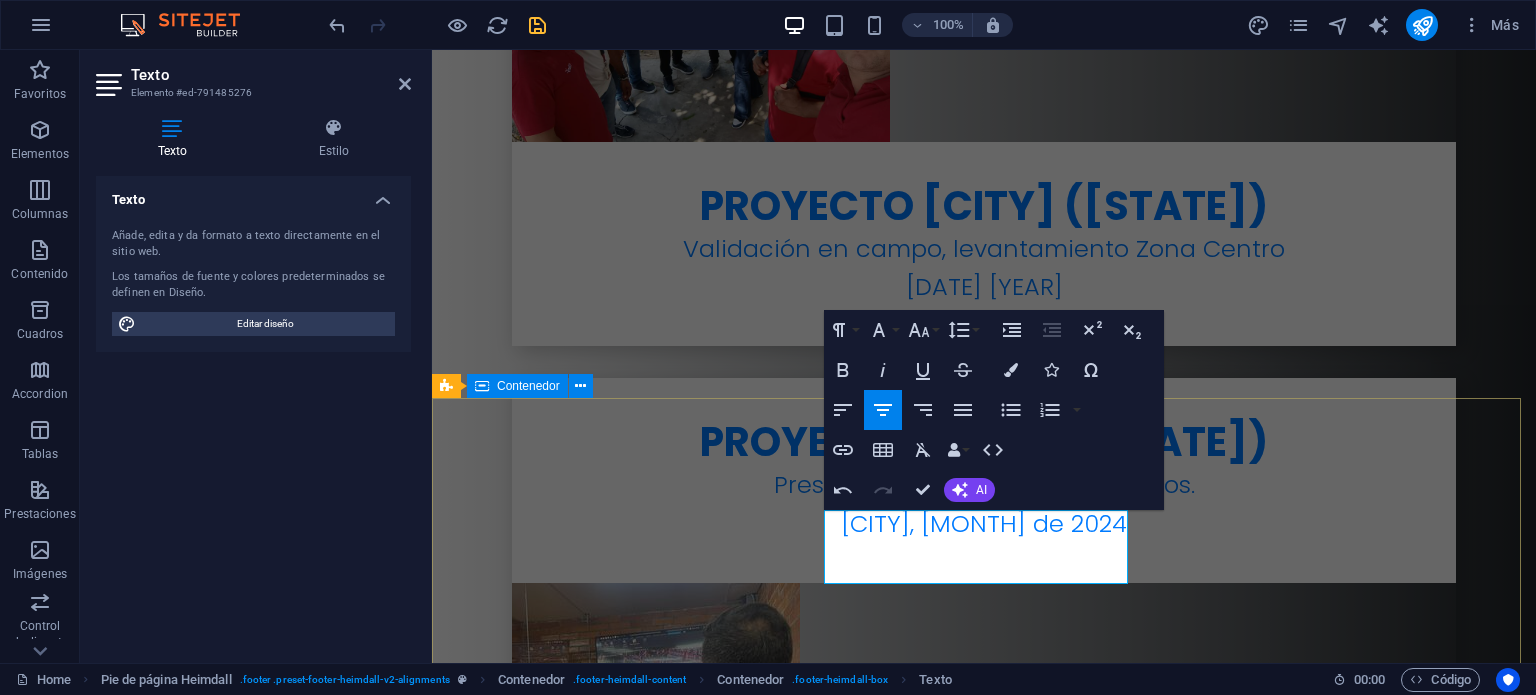 click on "Dirección Calle 49 #1A-119 080010   BARRANQUILLA TeléfonoS   +57 [PHONE] +57 [PHONE] - [PHONE] +57 +57 [PHONE] Contacto [EMAIL]" at bounding box center (984, 5928) 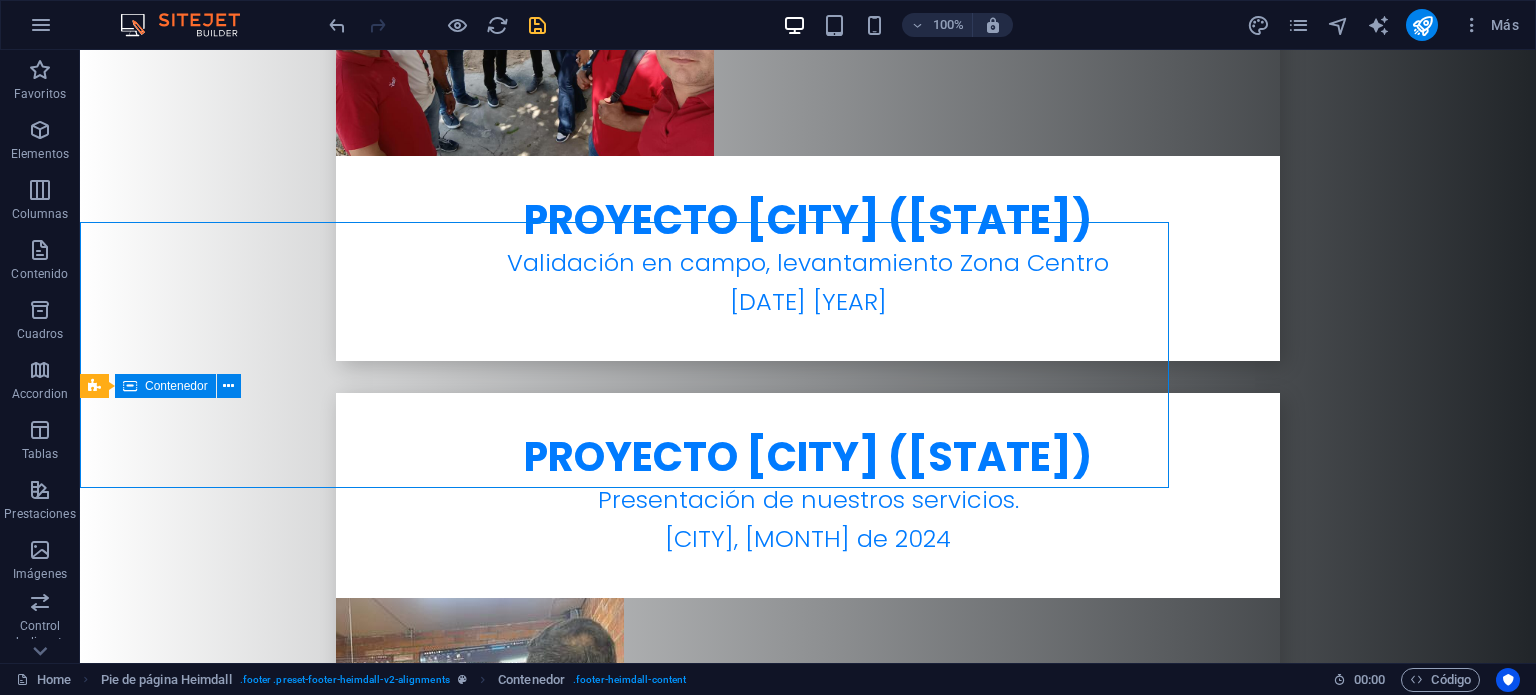 scroll, scrollTop: 7476, scrollLeft: 0, axis: vertical 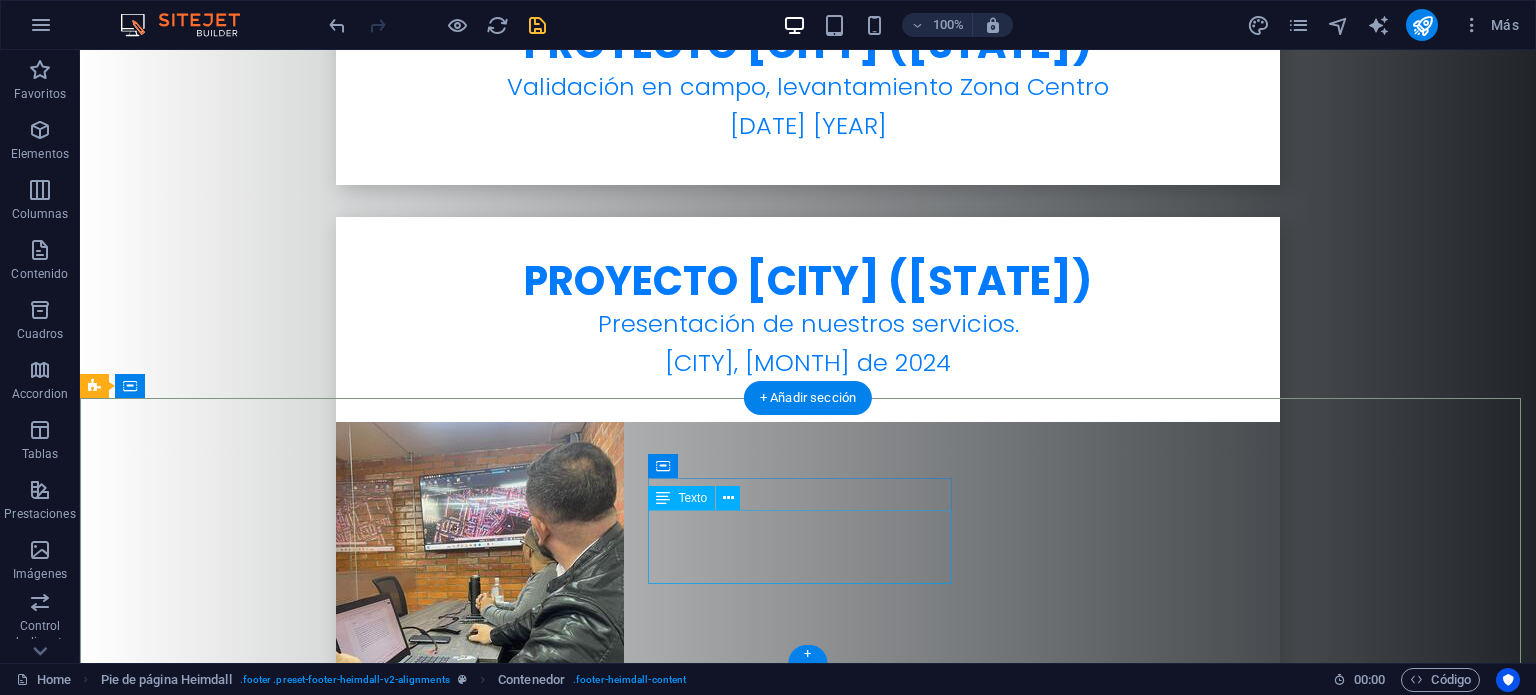 click on "+57 [PHONE] +57 [PHONE] - [PHONE] +57 +57 [PHONE]" at bounding box center [248, 5971] 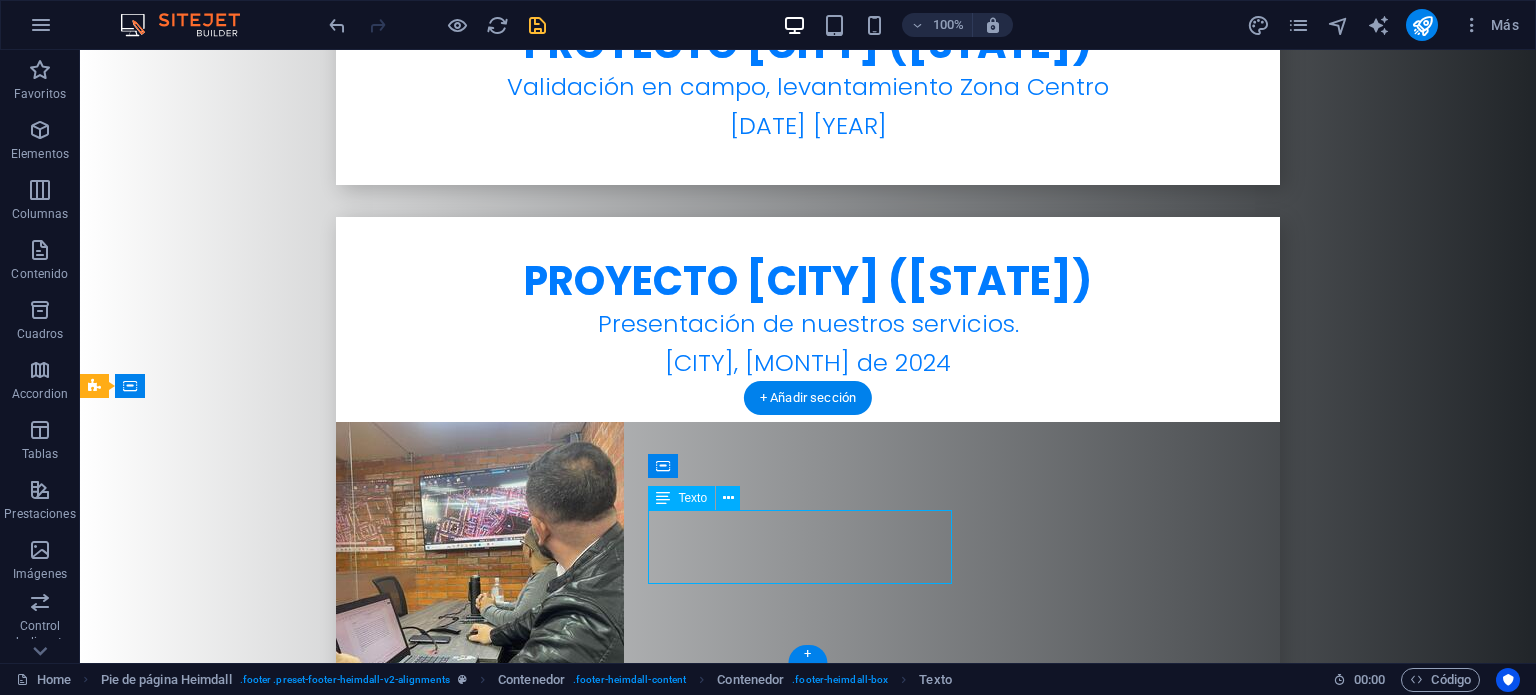 click on "+57 [PHONE] +57 [PHONE] - [PHONE] +57 +57 [PHONE]" at bounding box center [248, 5971] 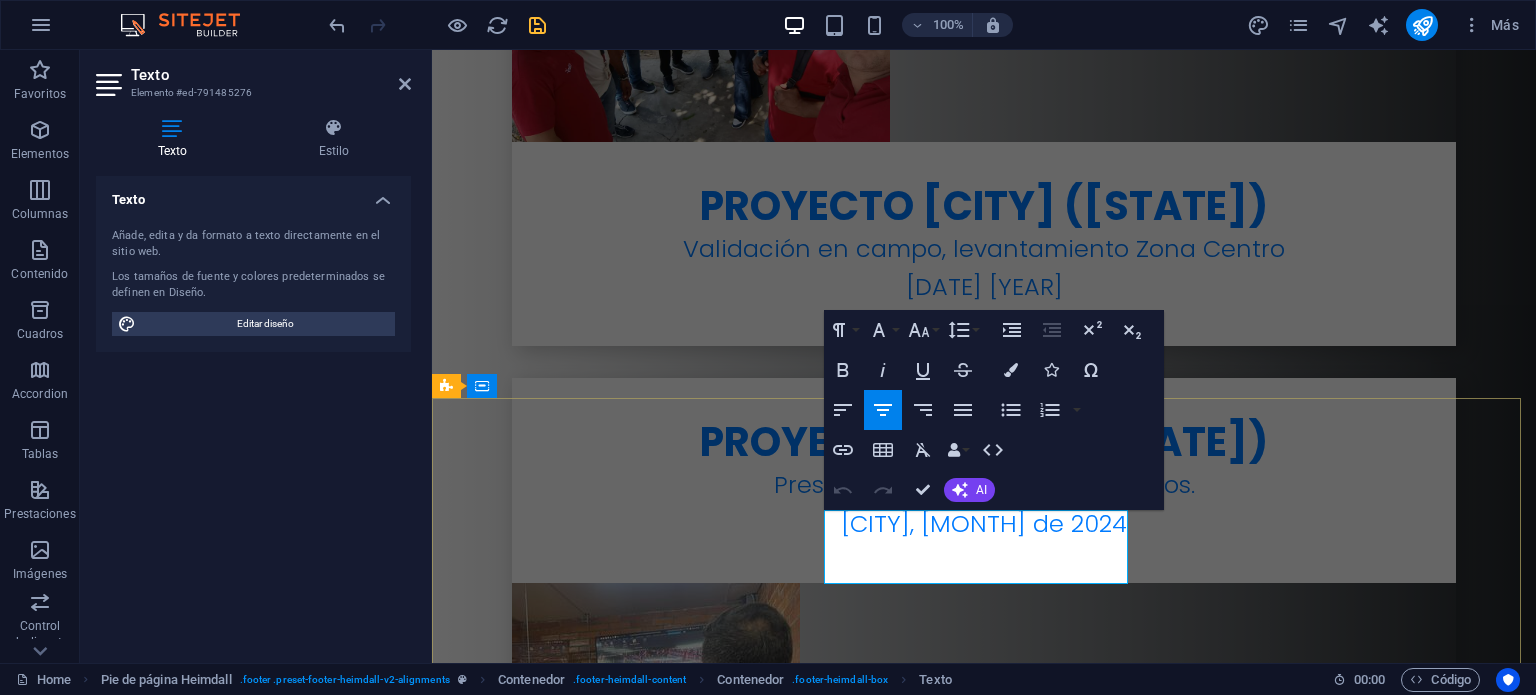 click on "+57 +57 [PHONE]" at bounding box center [600, 5980] 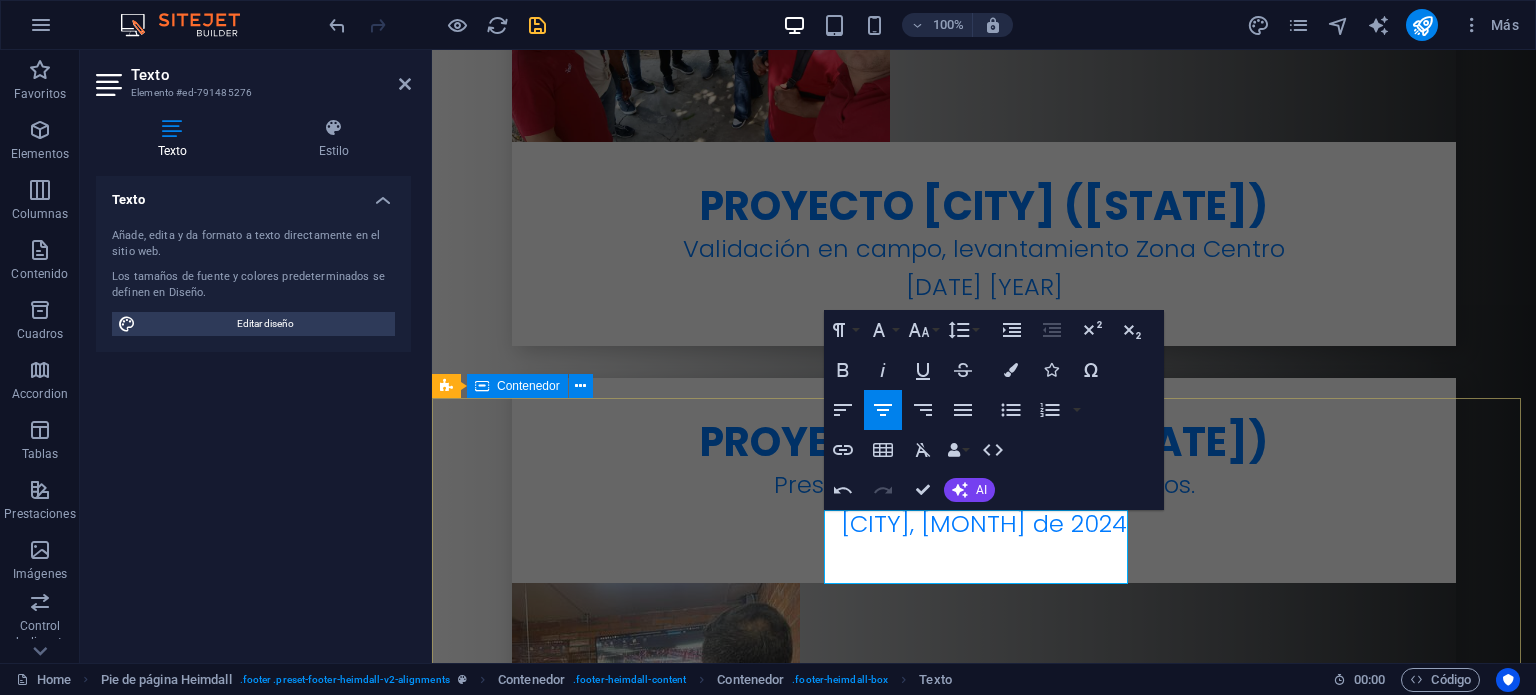 click on "Dirección Calle 49 #1A-119 080010   BARRANQUILLA TeléfonoS   +57 [PHONE] +57 [PHONE] - [PHONE] +57 +57 [PHONE] Contacto [EMAIL]" at bounding box center [984, 5928] 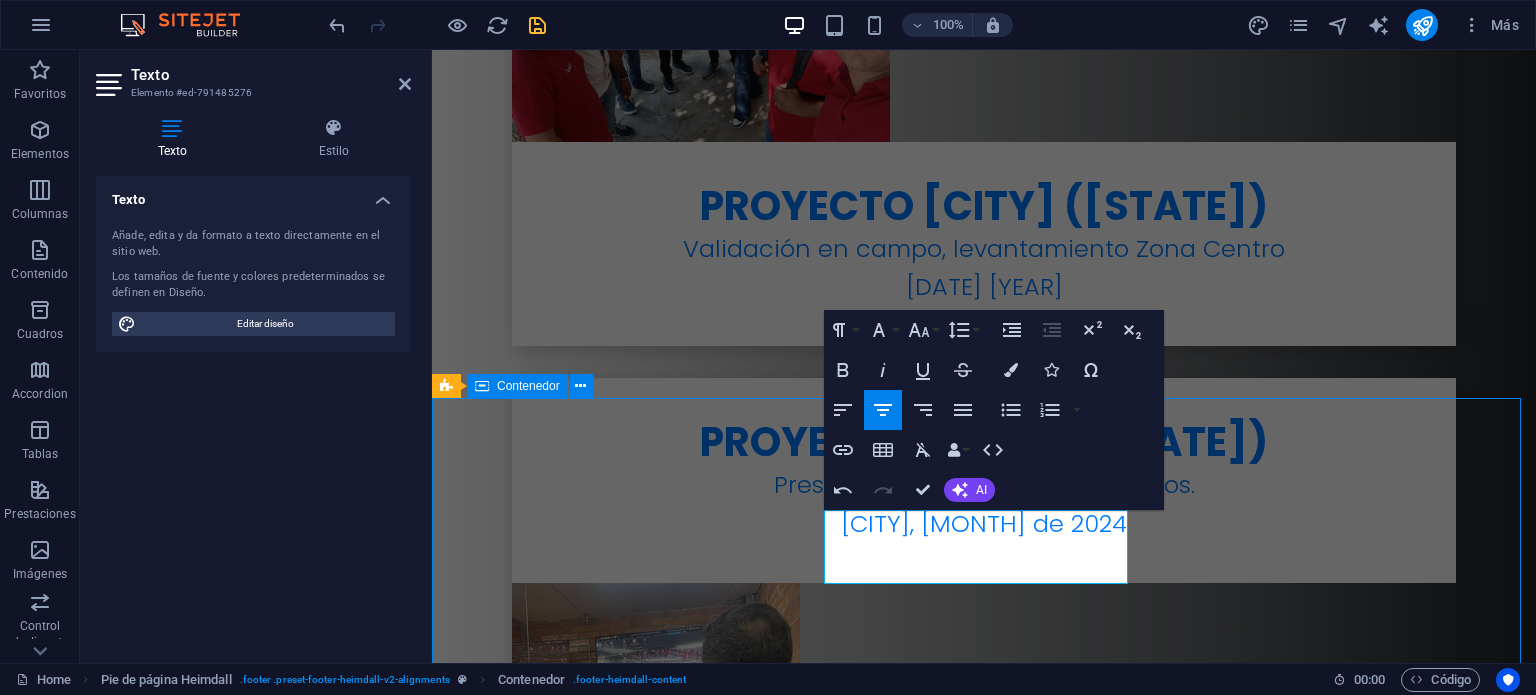 scroll, scrollTop: 7476, scrollLeft: 0, axis: vertical 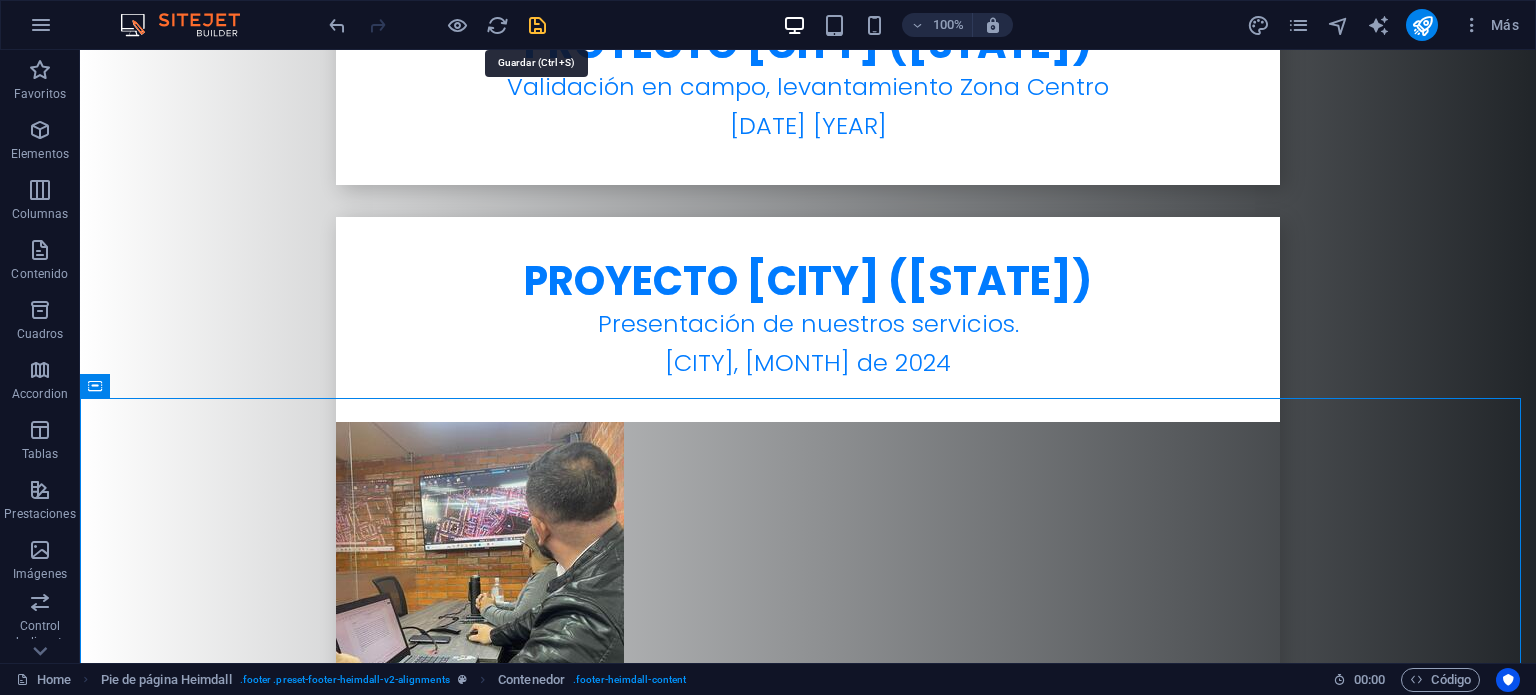 click at bounding box center [537, 25] 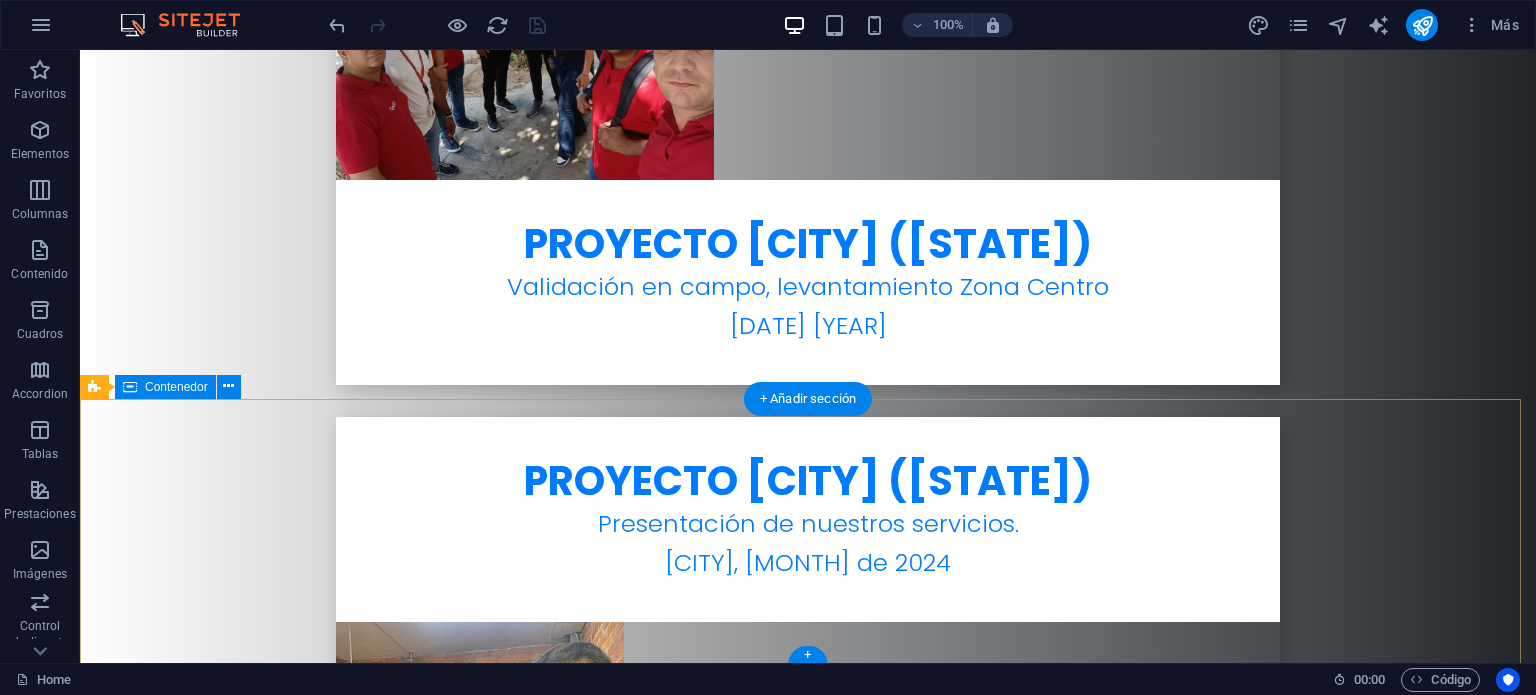 scroll, scrollTop: 7476, scrollLeft: 0, axis: vertical 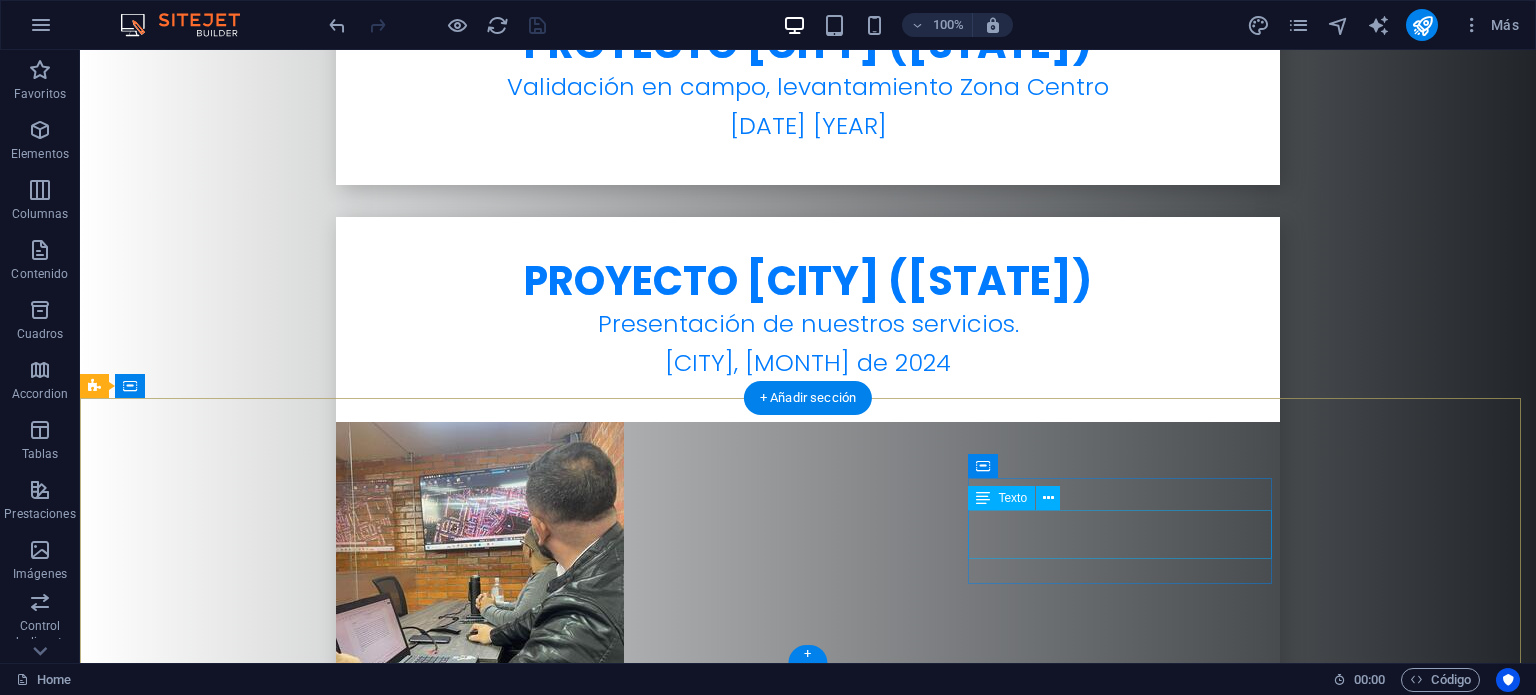click on "pablo.bello@[EXAMPLE.COM]" at bounding box center [248, 6096] 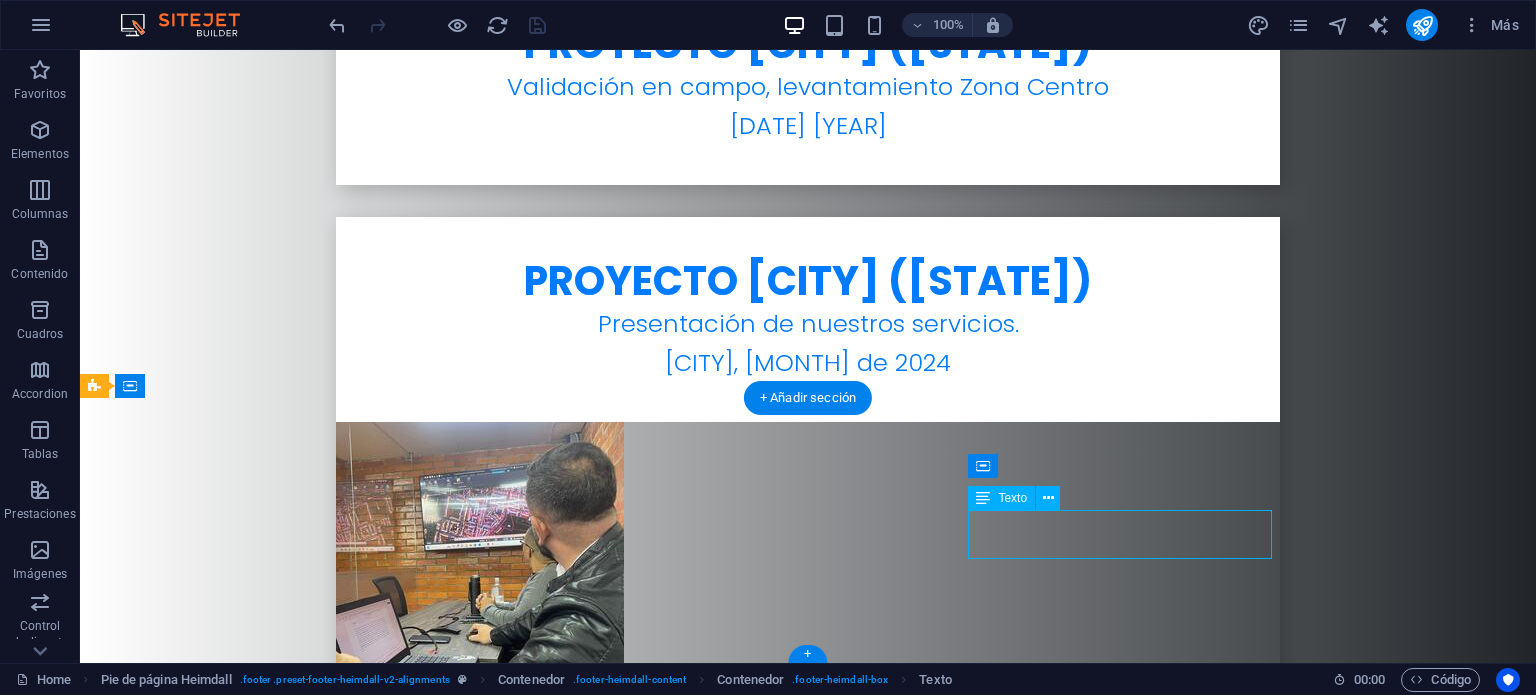 click on "pablo.bello@[EXAMPLE.COM]" at bounding box center (248, 6096) 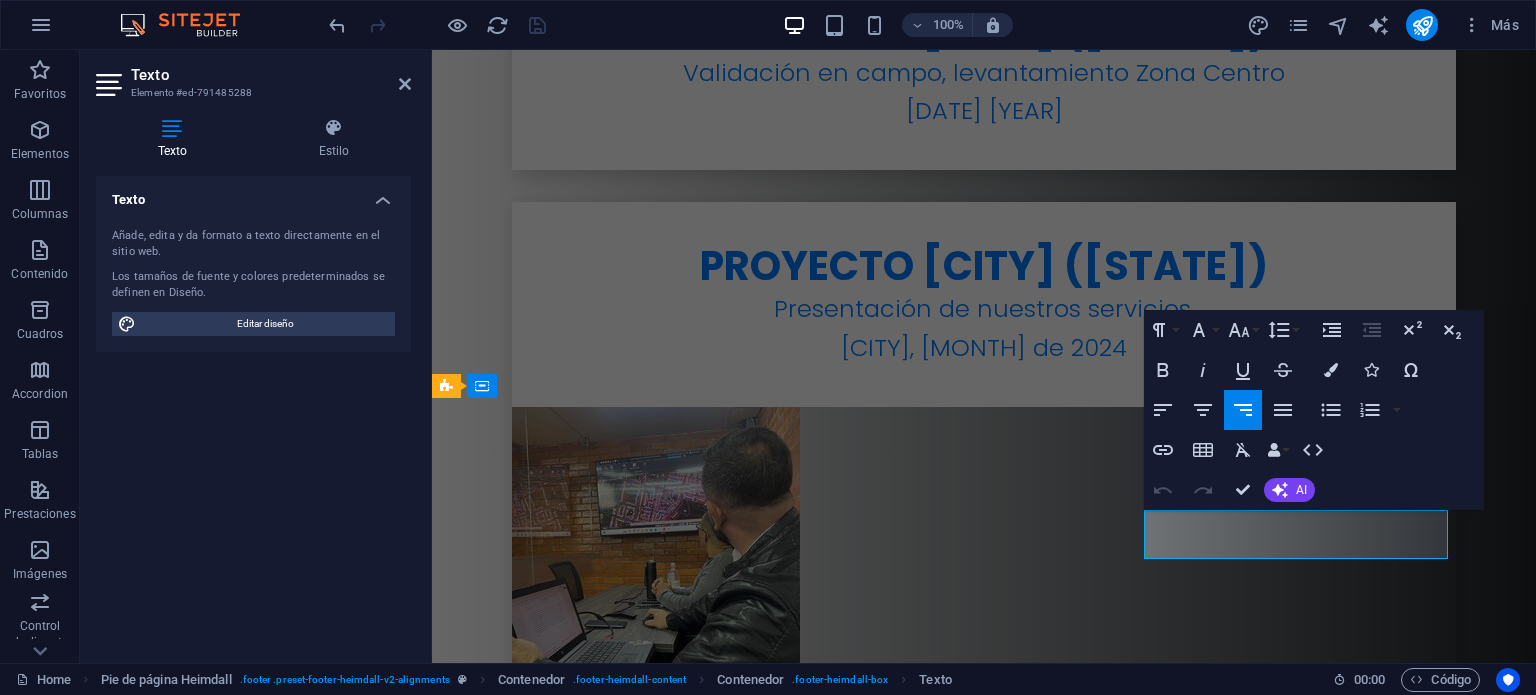 scroll, scrollTop: 7300, scrollLeft: 0, axis: vertical 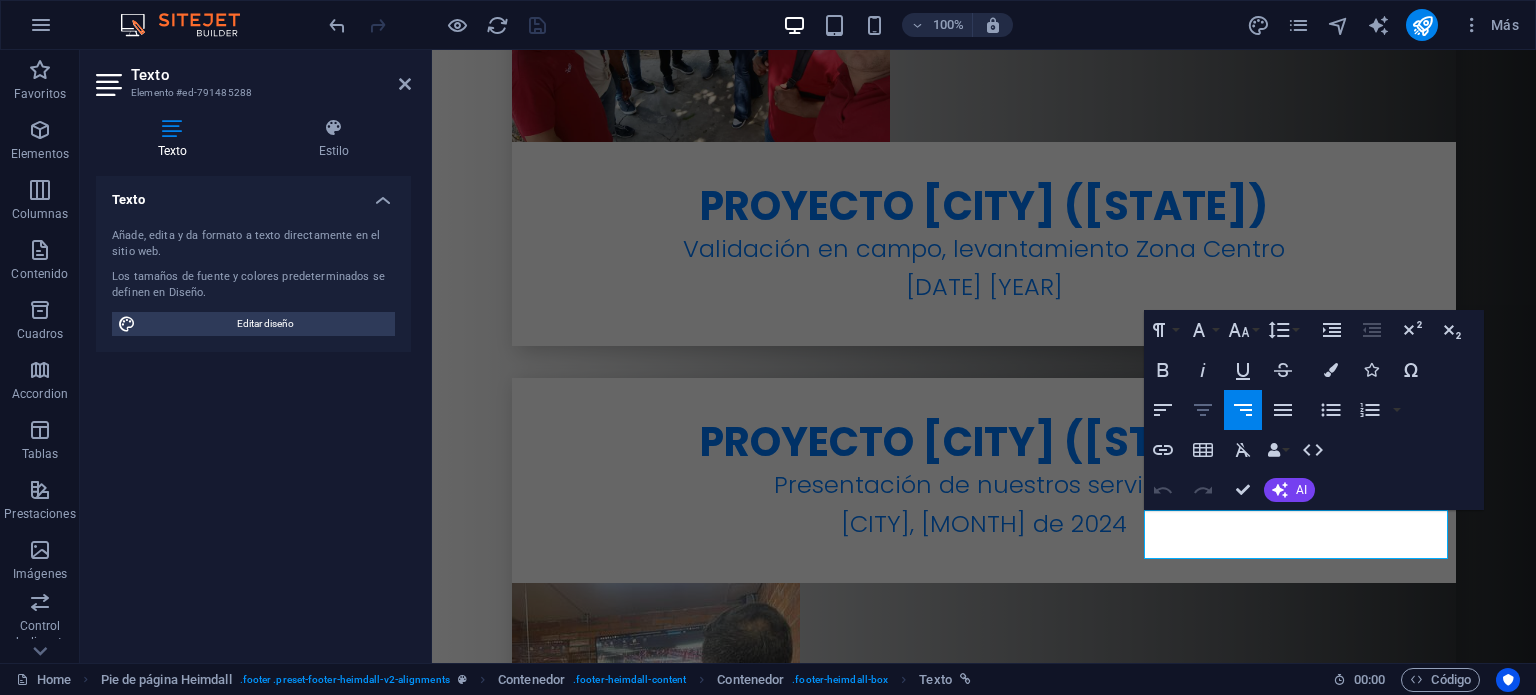 click 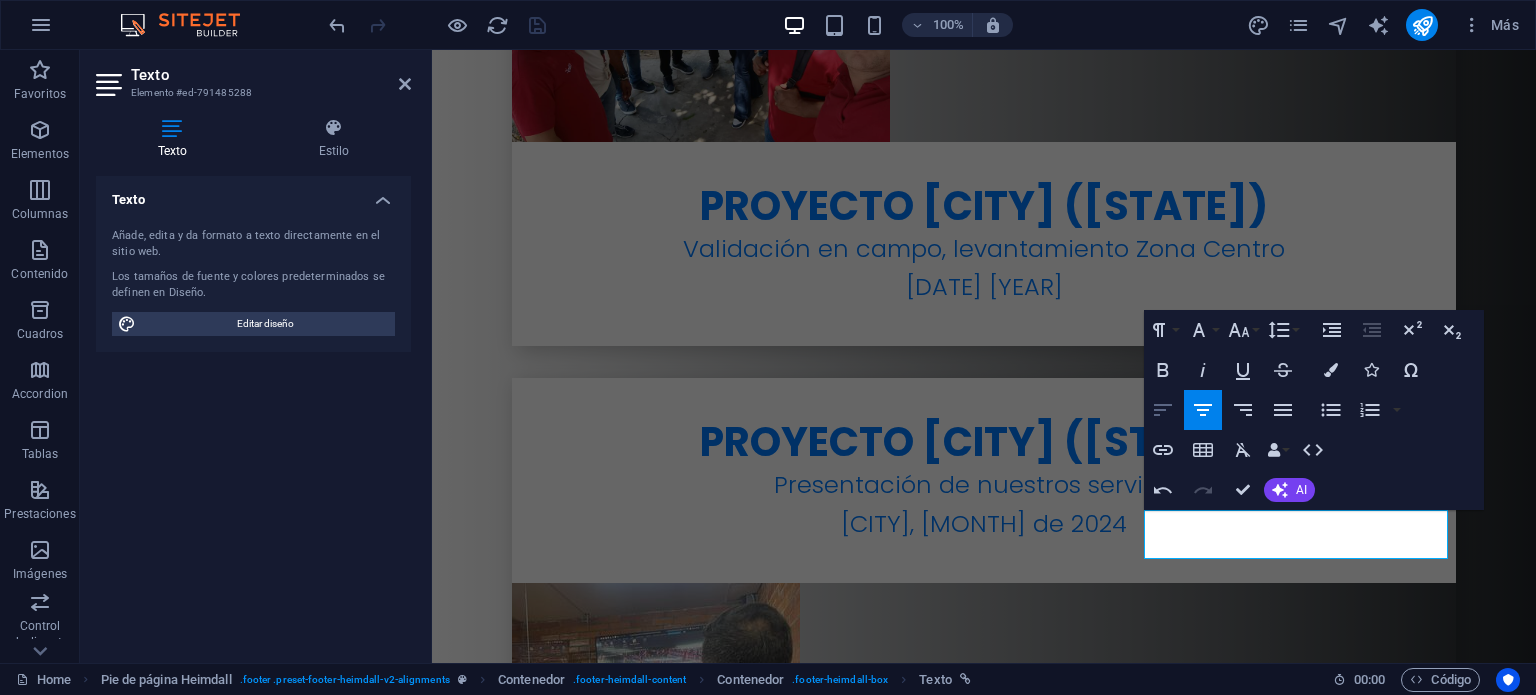 click 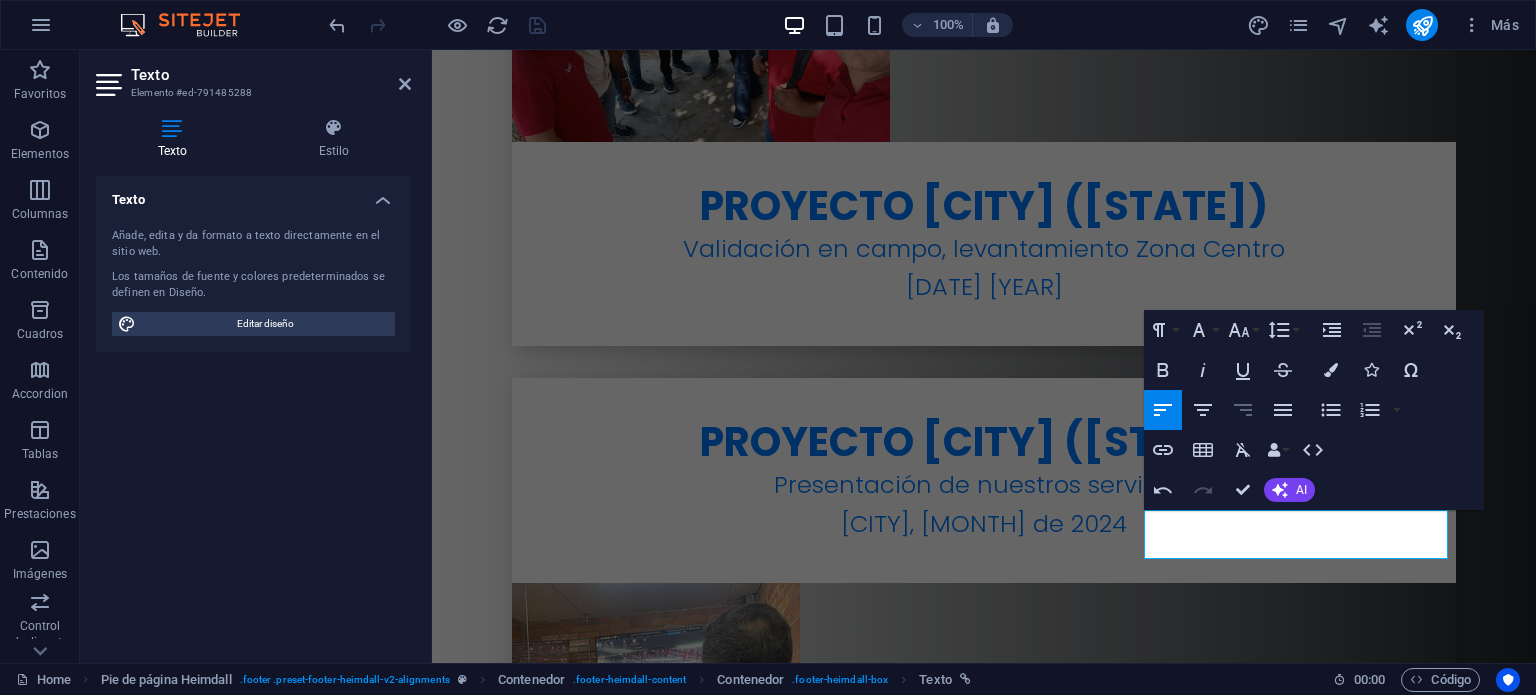 click 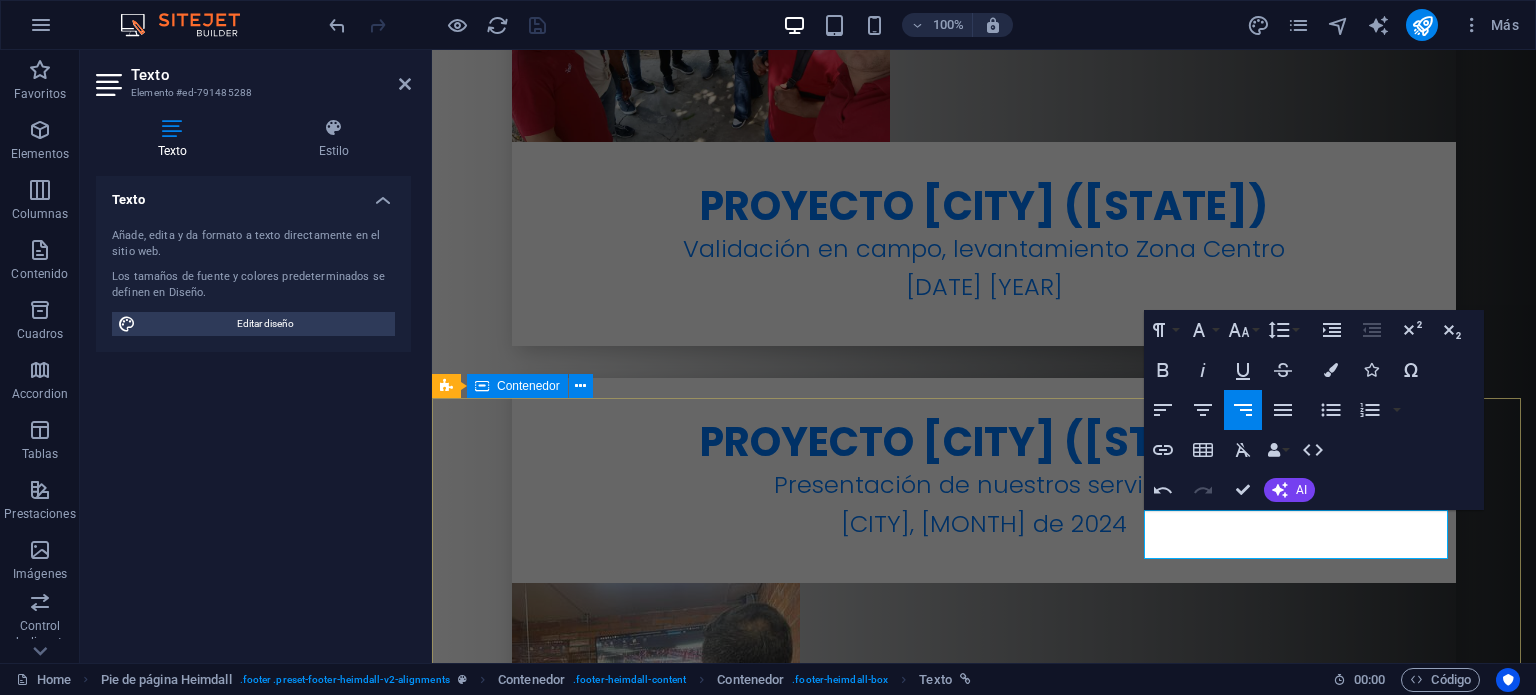 click on "Dirección Calle 49 #1A-119 080010   BARRANQUILLA TeléfonoS   +57 [PHONE] +57 [PHONE] - [PHONE] +57 +57 [PHONE] Contacto [EMAIL]" at bounding box center (984, 5928) 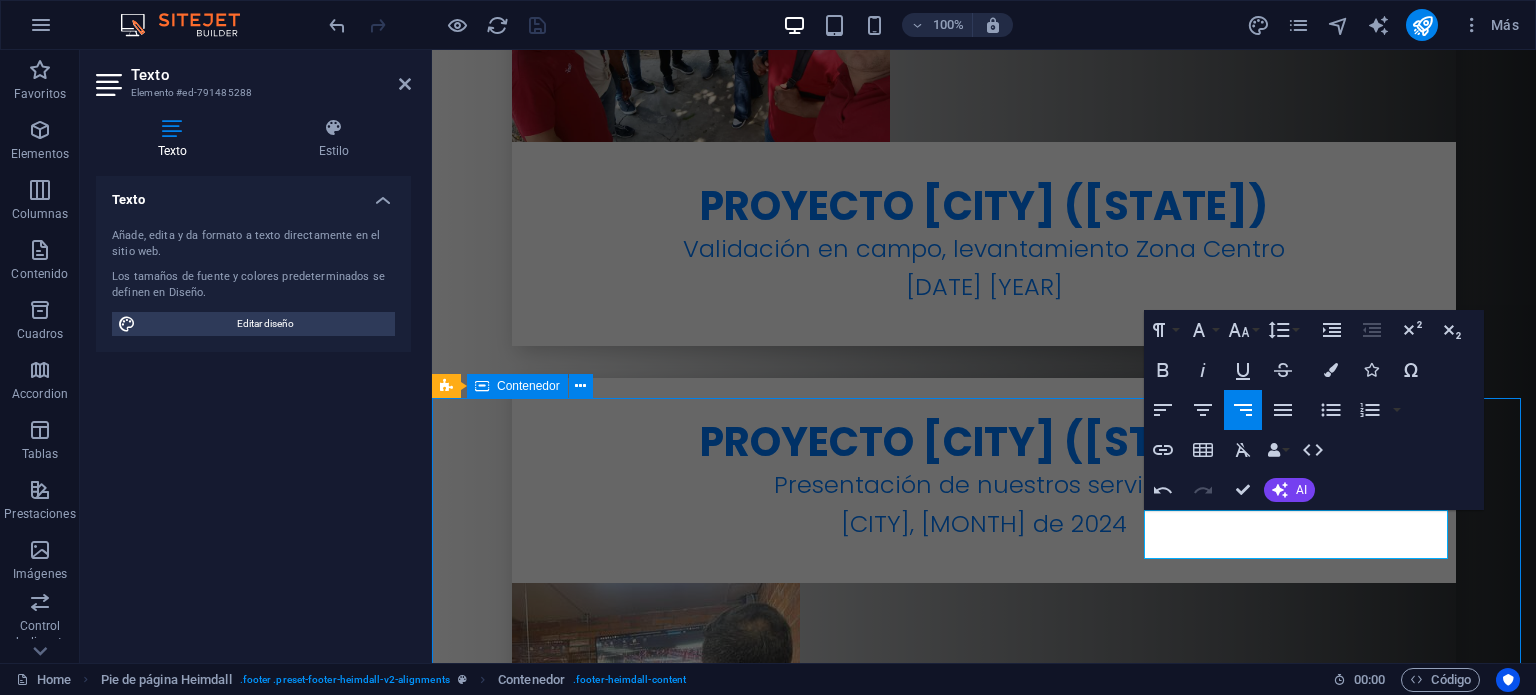 scroll, scrollTop: 7476, scrollLeft: 0, axis: vertical 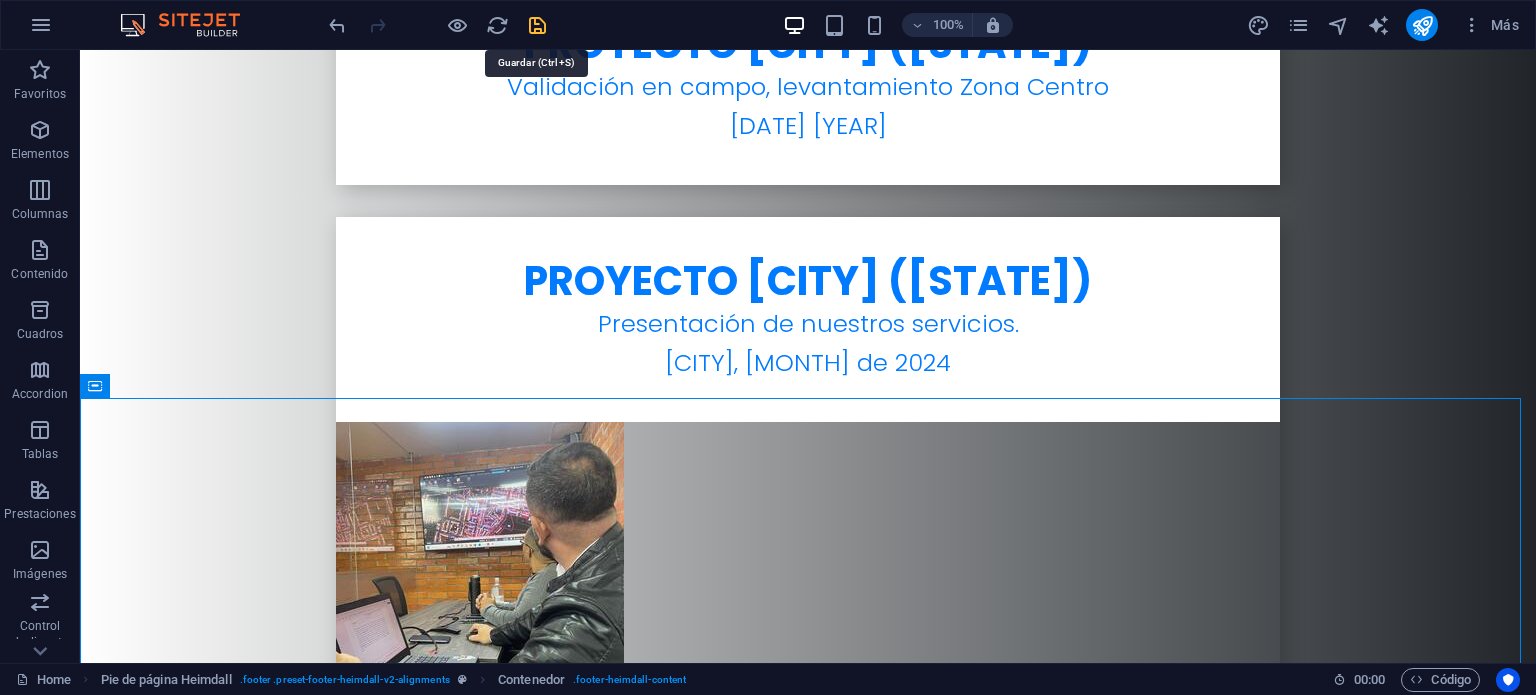 click at bounding box center (537, 25) 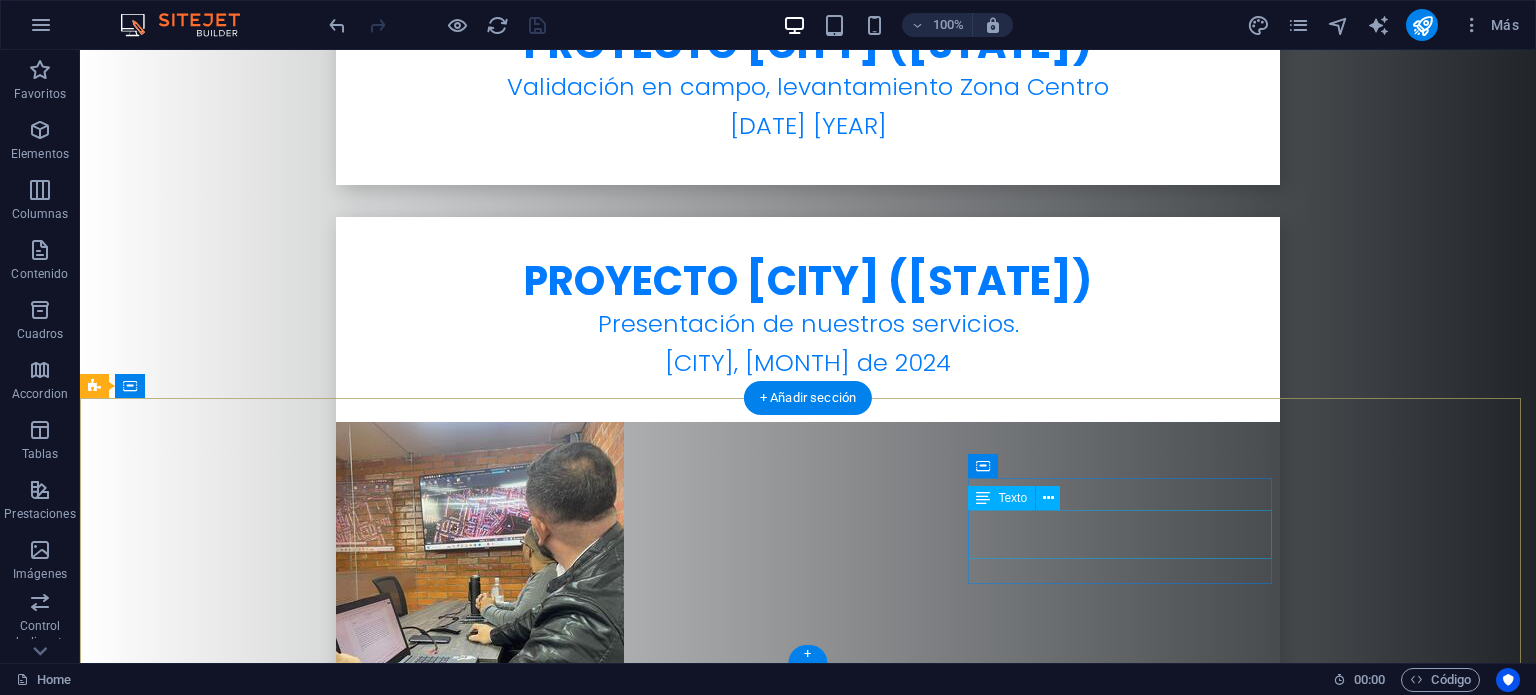 click on "pablo.bello@[EXAMPLE.COM]" at bounding box center (248, 6096) 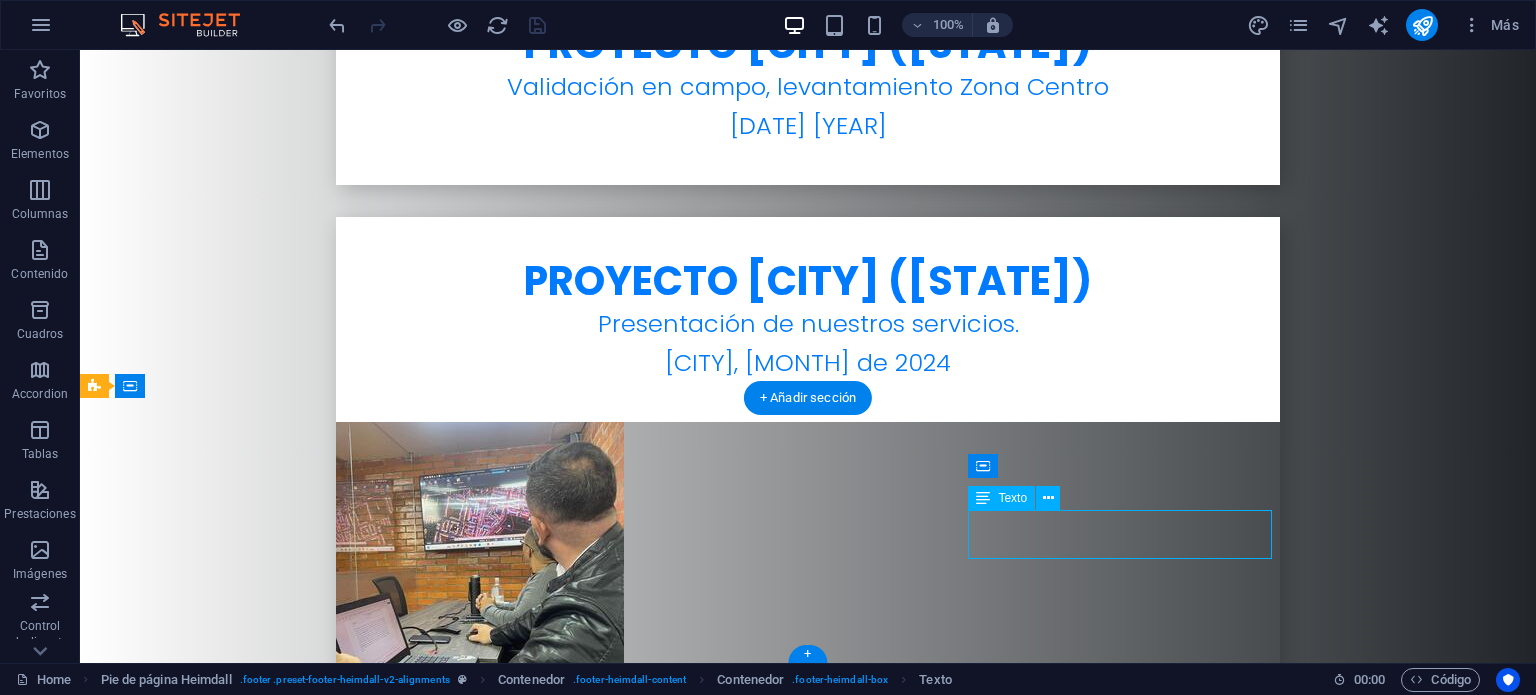 click on "pablo.bello@[EXAMPLE.COM]" at bounding box center (248, 6096) 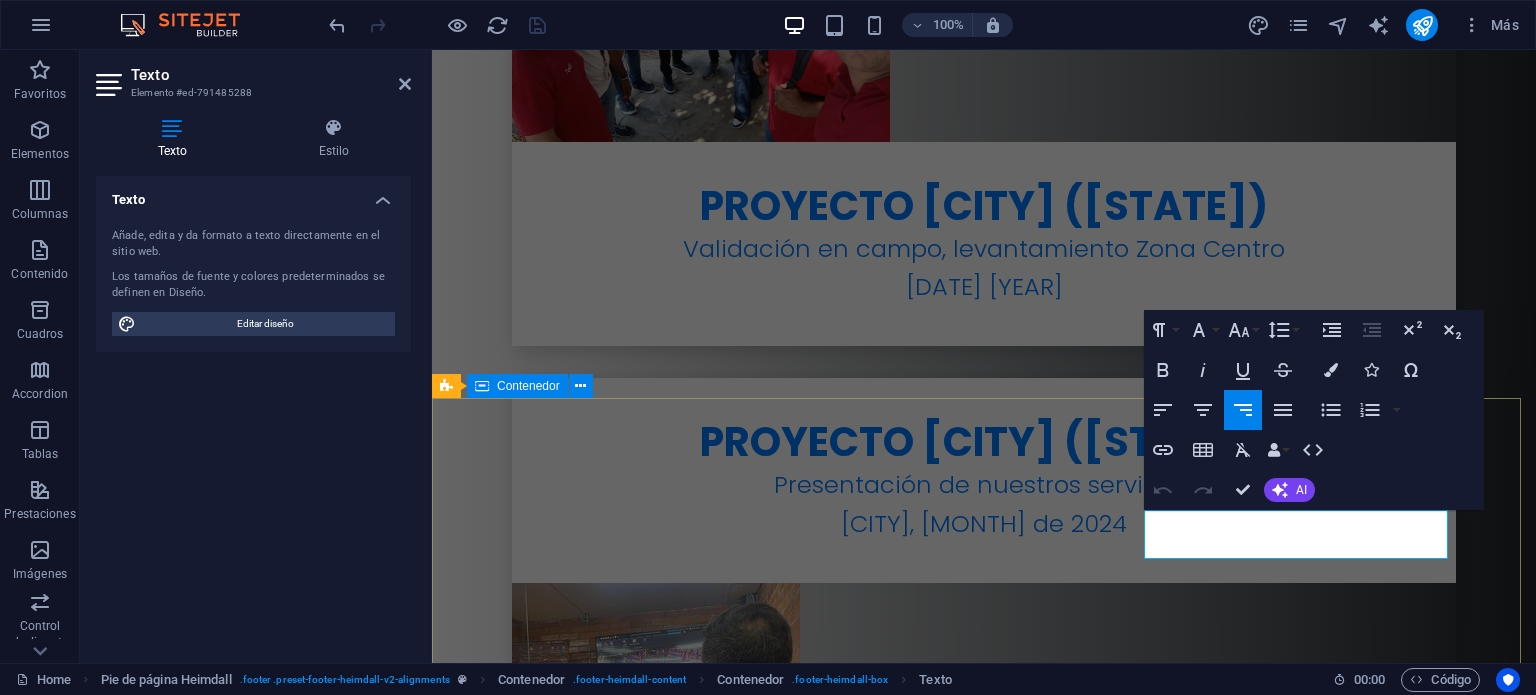 click on "Dirección Calle 49 #1A-119 080010   BARRANQUILLA TeléfonoS   +57 [PHONE] +57 [PHONE] - [PHONE] +57 +57 [PHONE] Contacto [EMAIL]" at bounding box center [984, 5928] 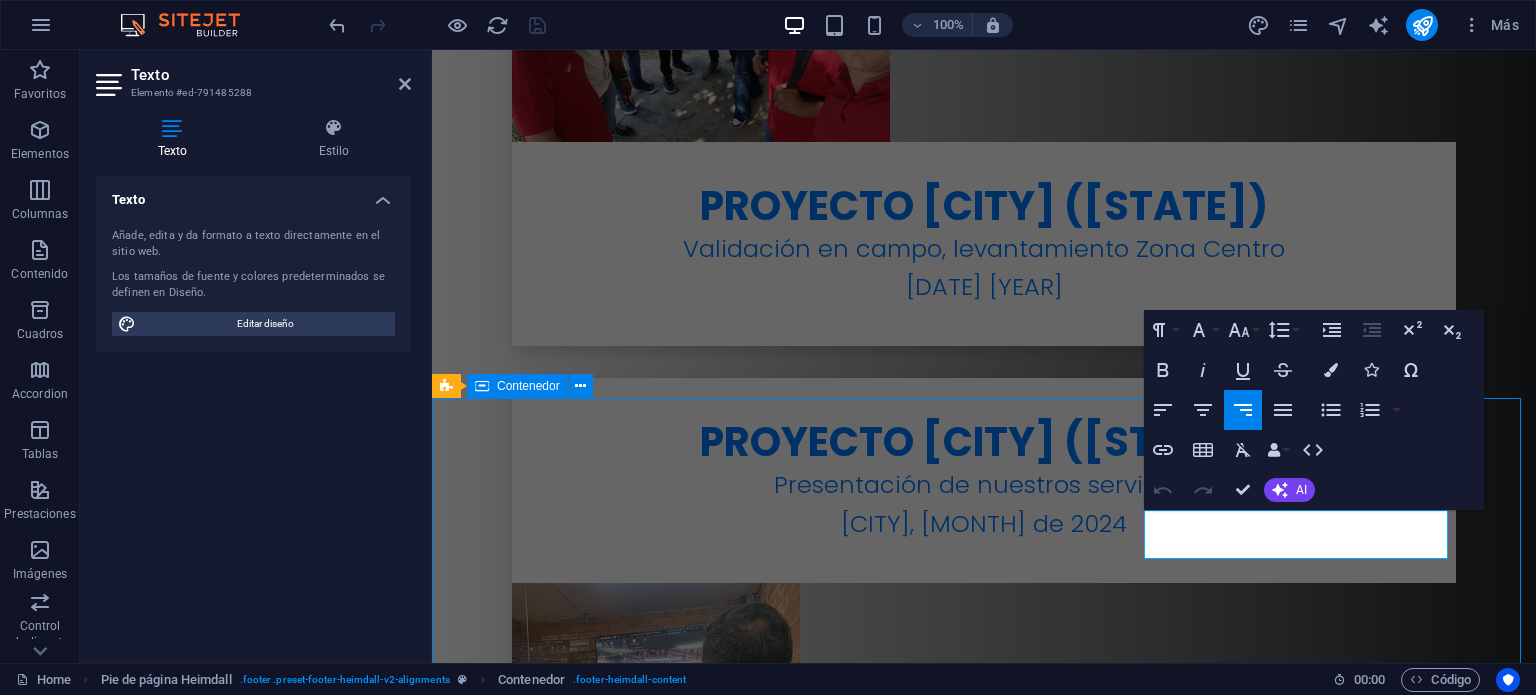 scroll, scrollTop: 7476, scrollLeft: 0, axis: vertical 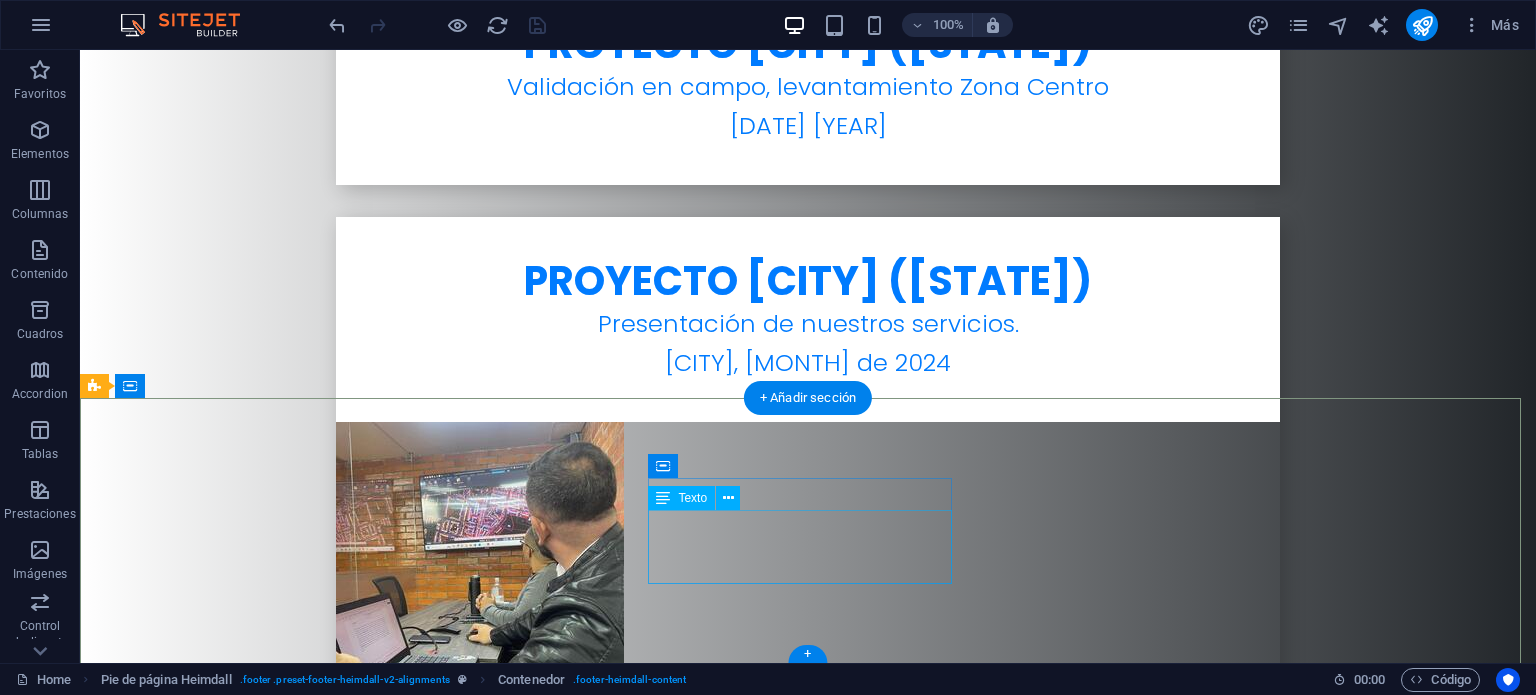 click on "+57 [PHONE] +57 [PHONE] - [PHONE] +57 +57 [PHONE]" at bounding box center (248, 5971) 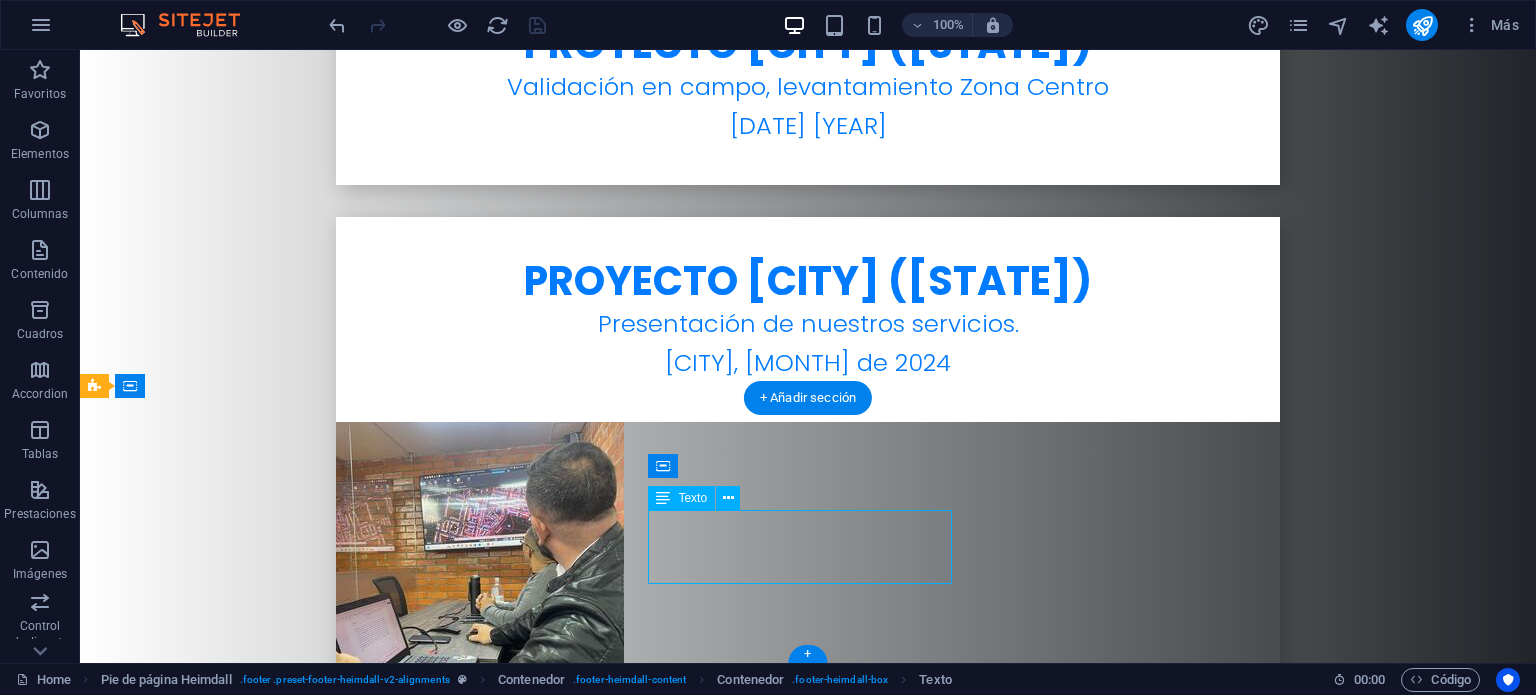 click on "+57 [PHONE] +57 [PHONE] - [PHONE] +57 +57 [PHONE]" at bounding box center (248, 5971) 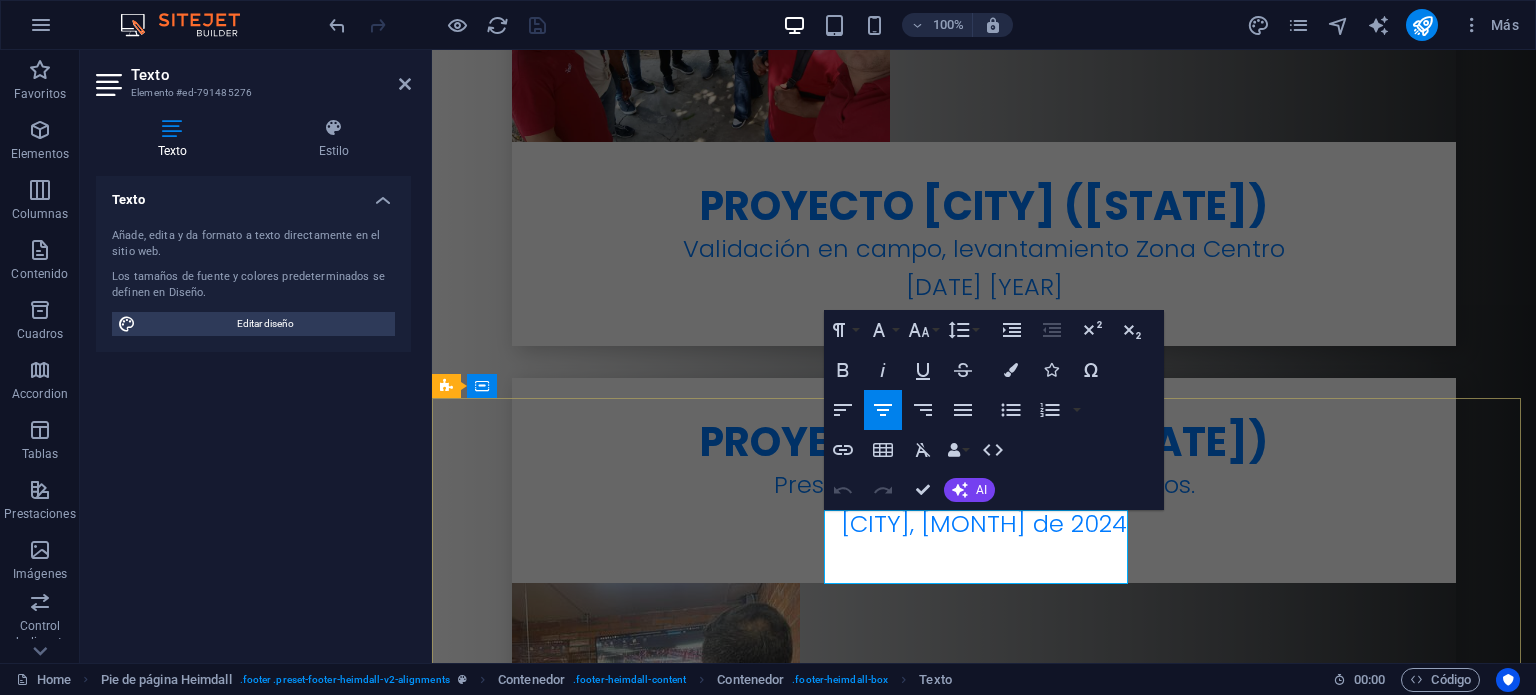 drag, startPoint x: 927, startPoint y: 569, endPoint x: 873, endPoint y: 571, distance: 54.037025 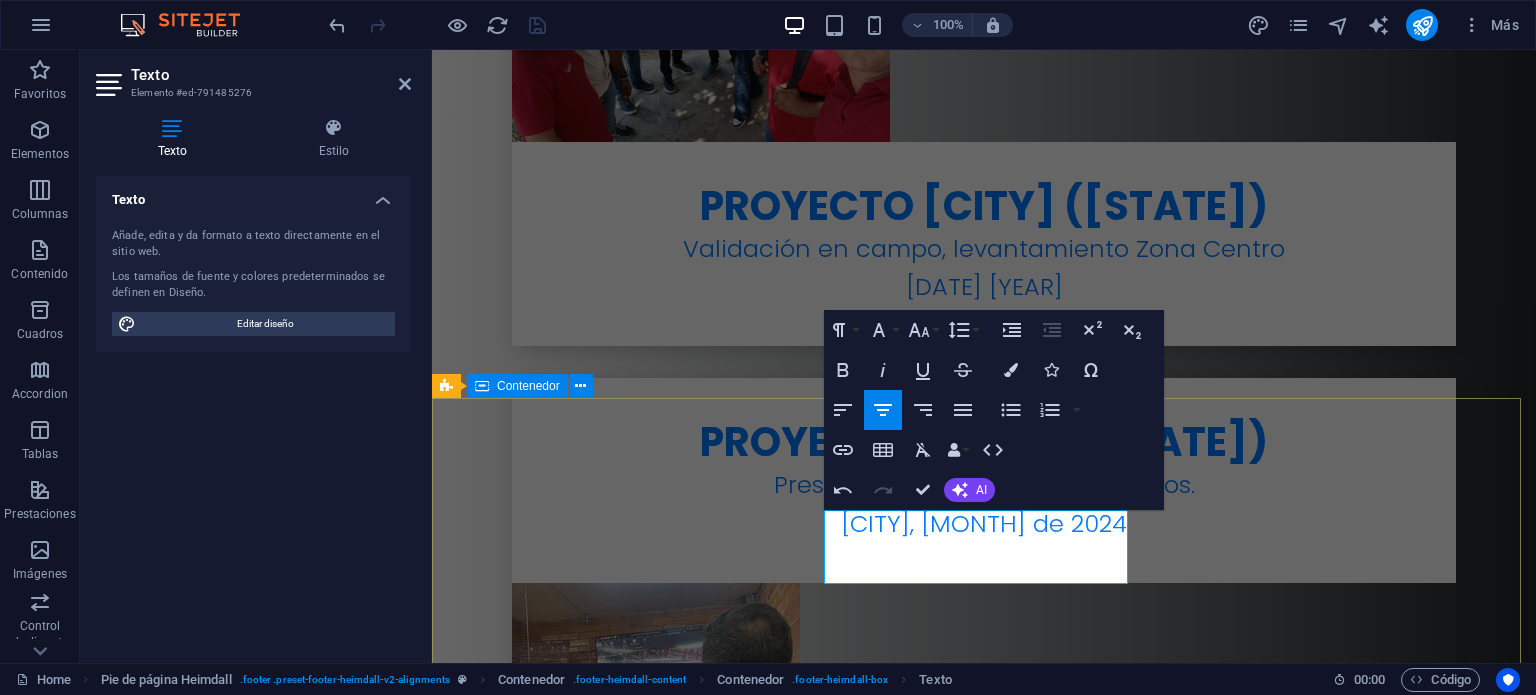 click on "Dirección Calle 49 #1A-119 080010   [CITY] TeléfonoS   +57 [PHONE] +57 [PHONE] - [PHONE] +57 [PHONE] Contacto [EMAIL]" at bounding box center [984, 5928] 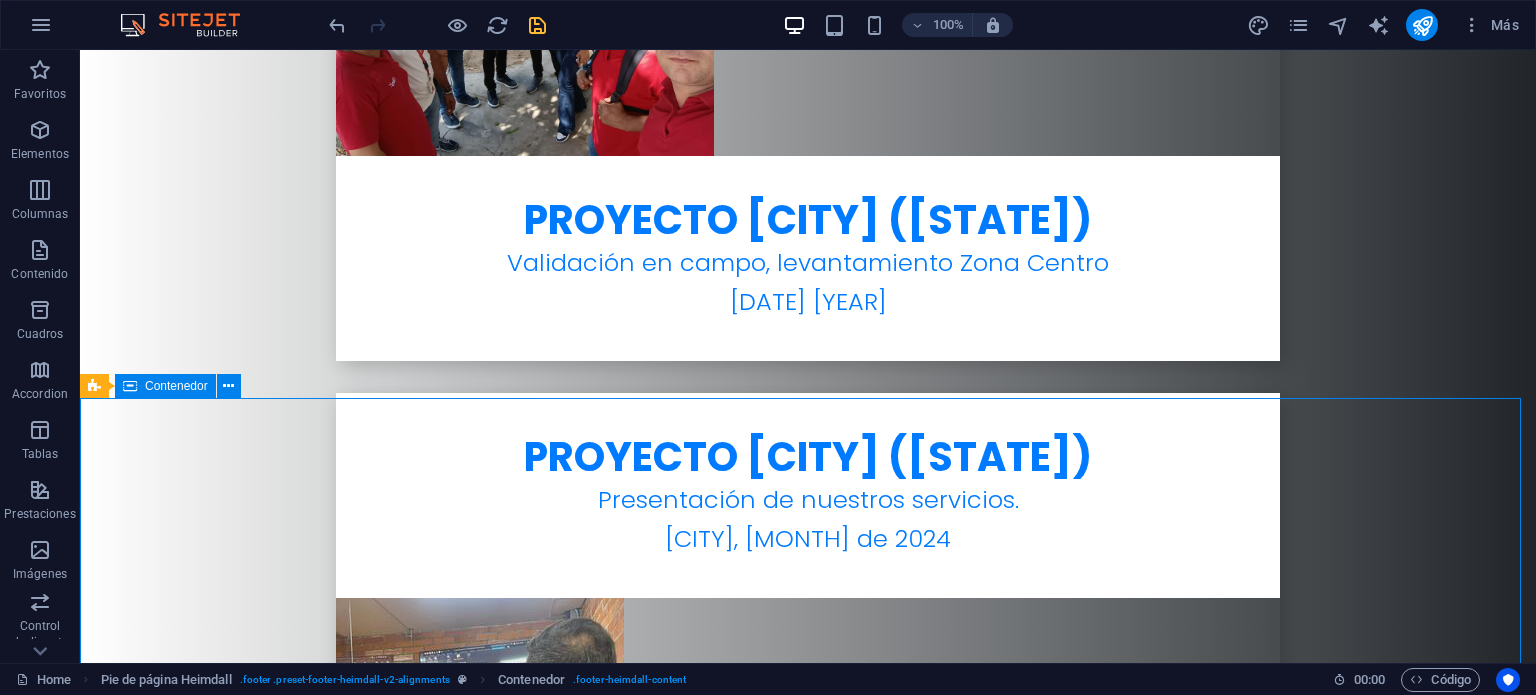 scroll, scrollTop: 7476, scrollLeft: 0, axis: vertical 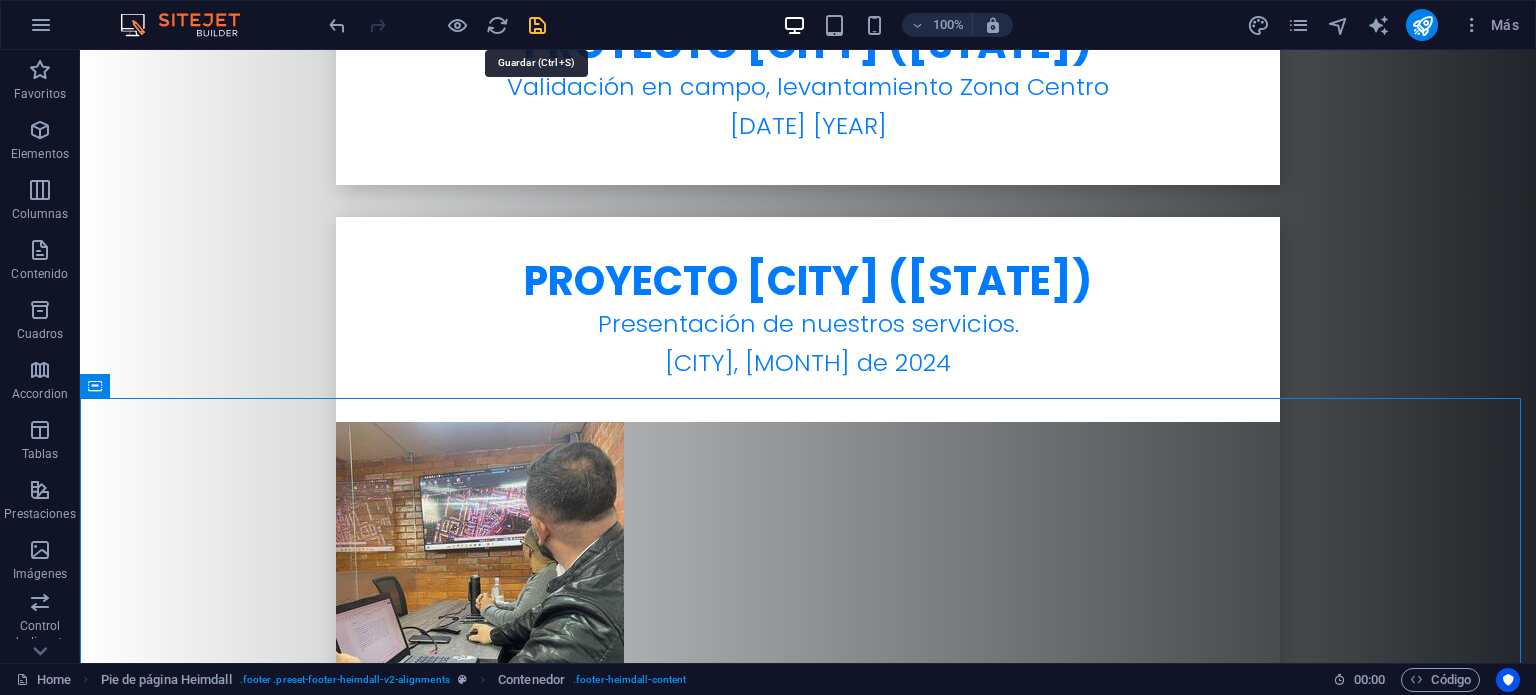 click at bounding box center (537, 25) 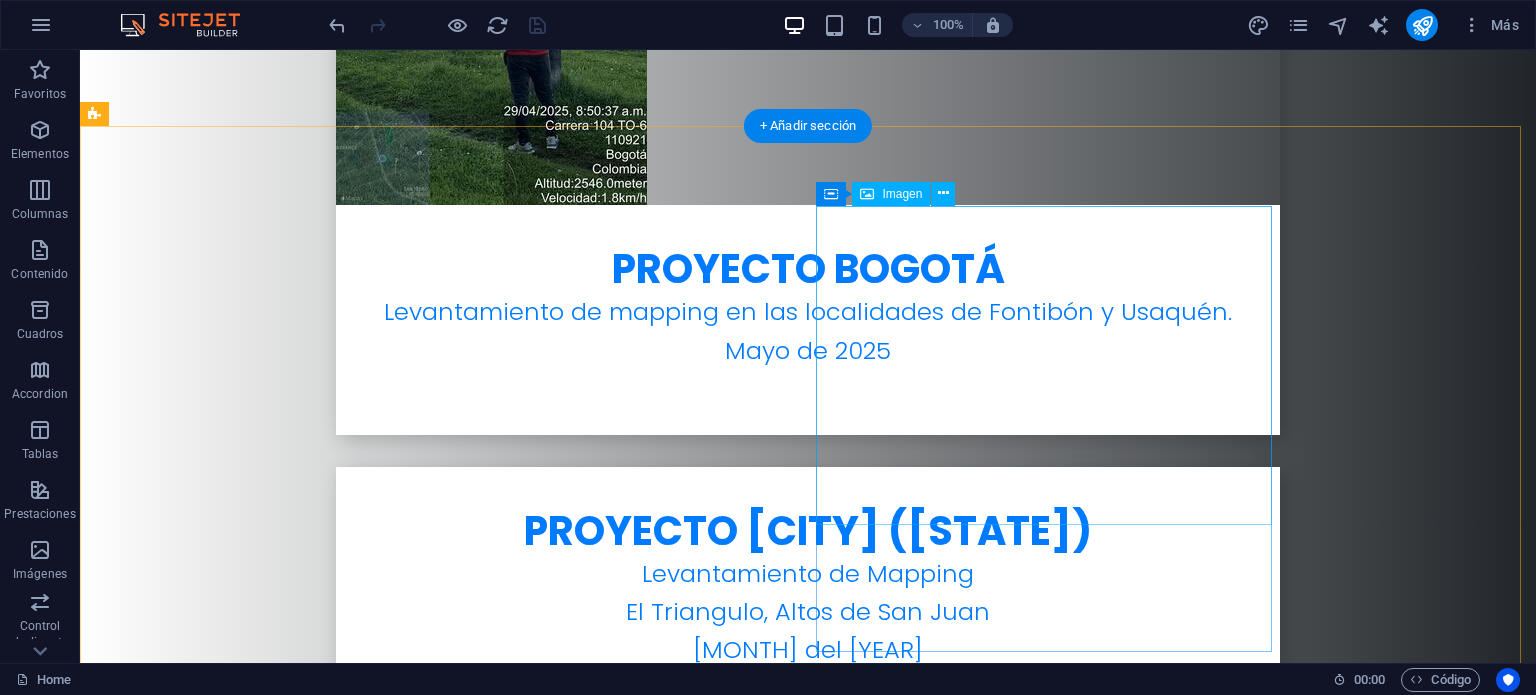 scroll, scrollTop: 6176, scrollLeft: 0, axis: vertical 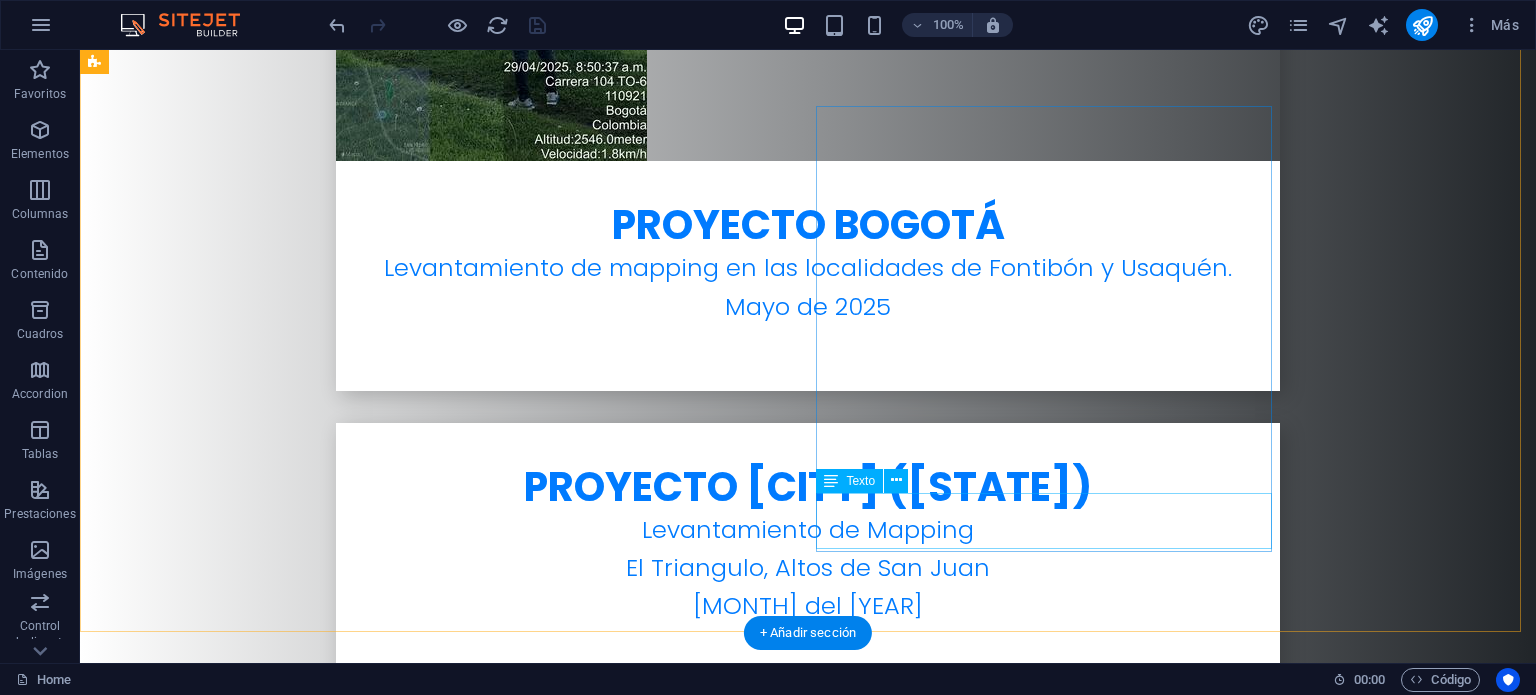 click on "Gerente de proyectos" at bounding box center (324, 4522) 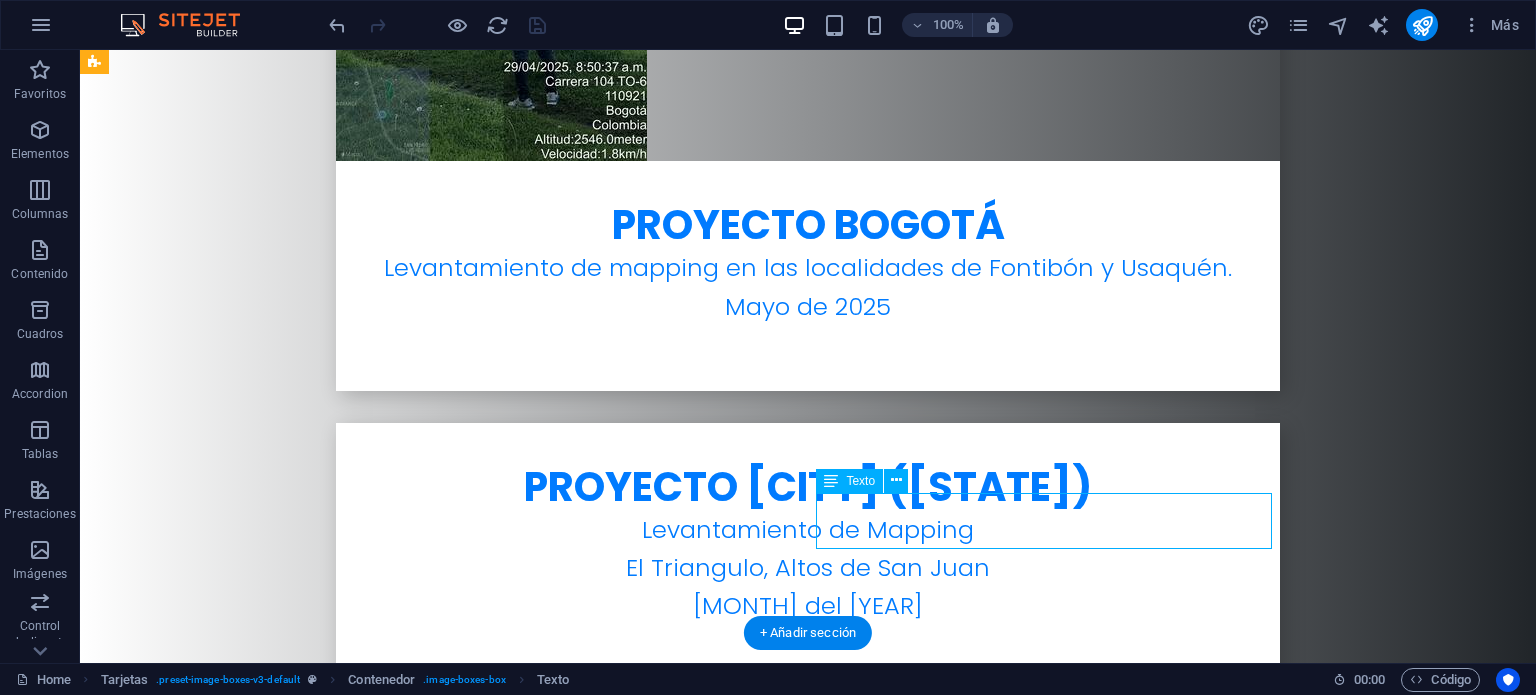 click on "Gerente de proyectos" at bounding box center (324, 4522) 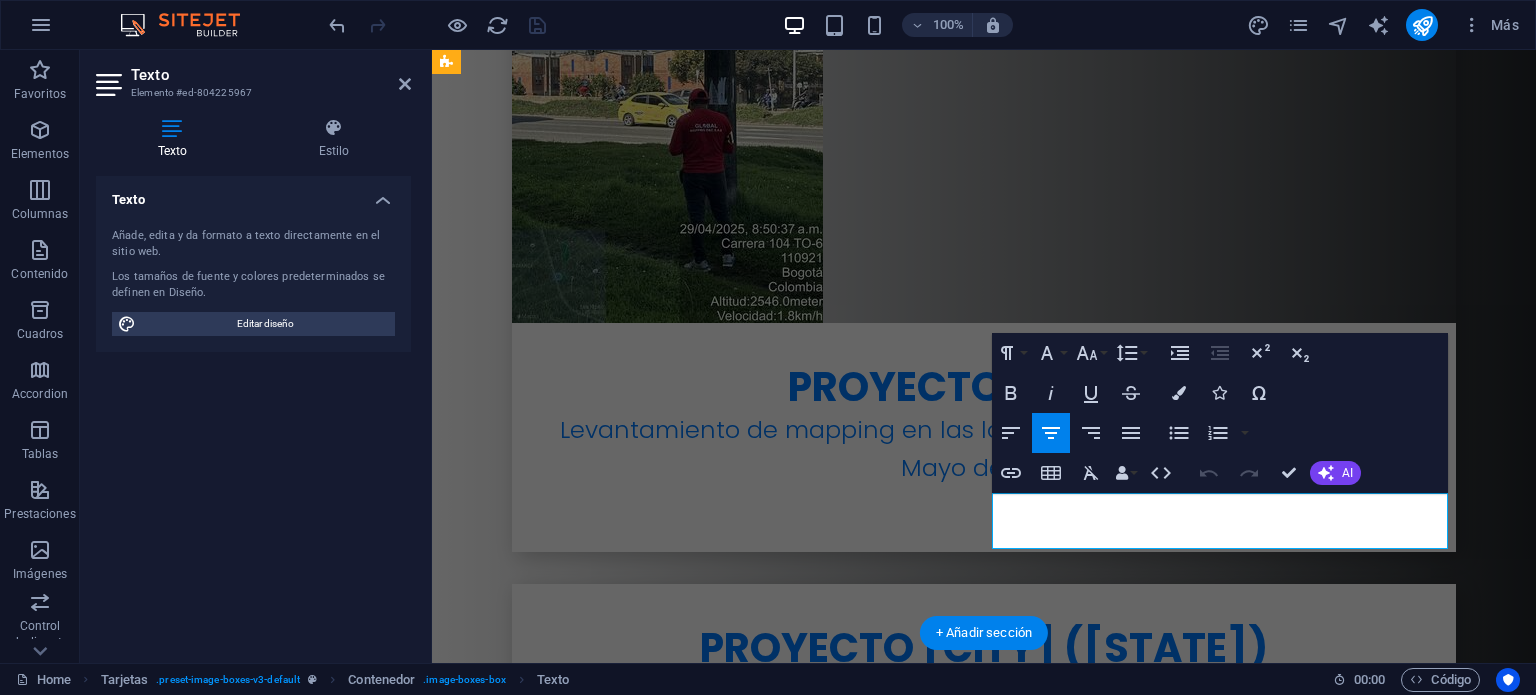 click on "Gerente de proyectos" at bounding box center (676, 4491) 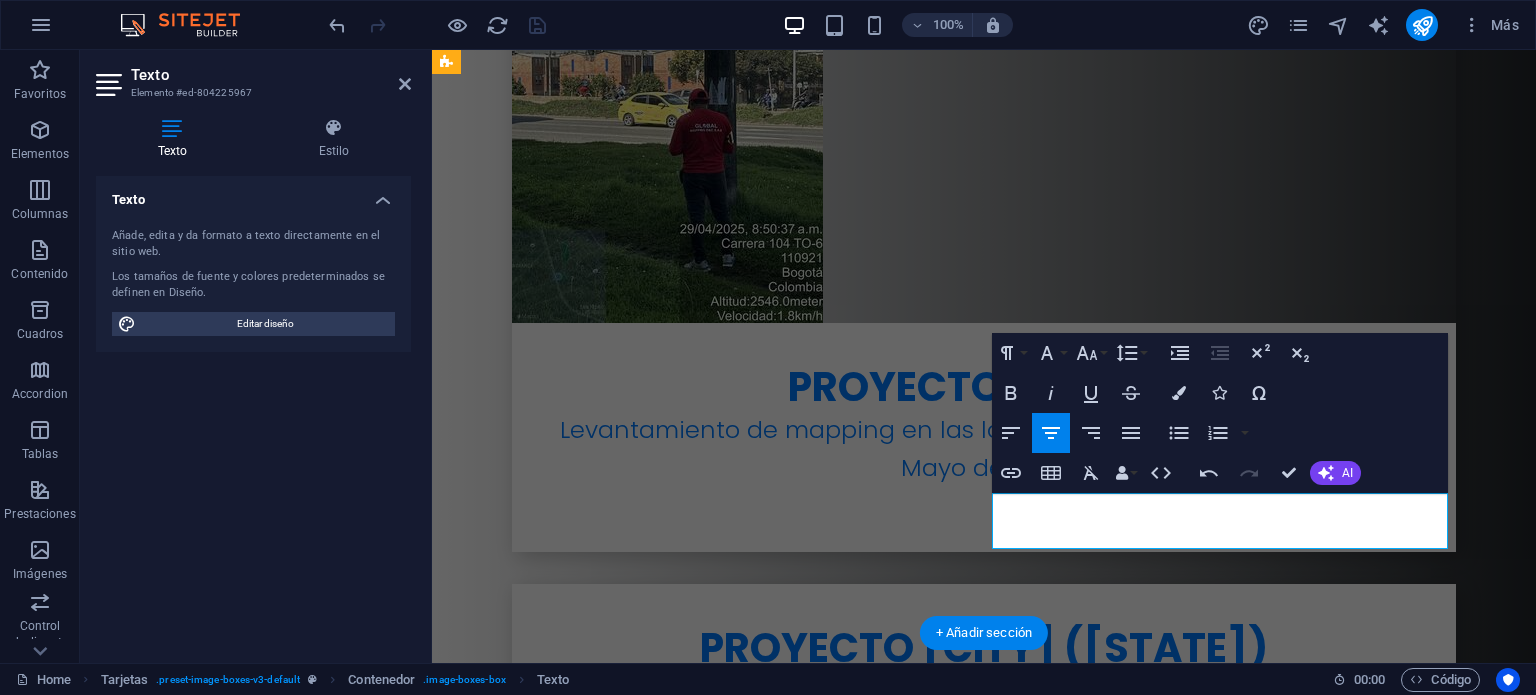 type 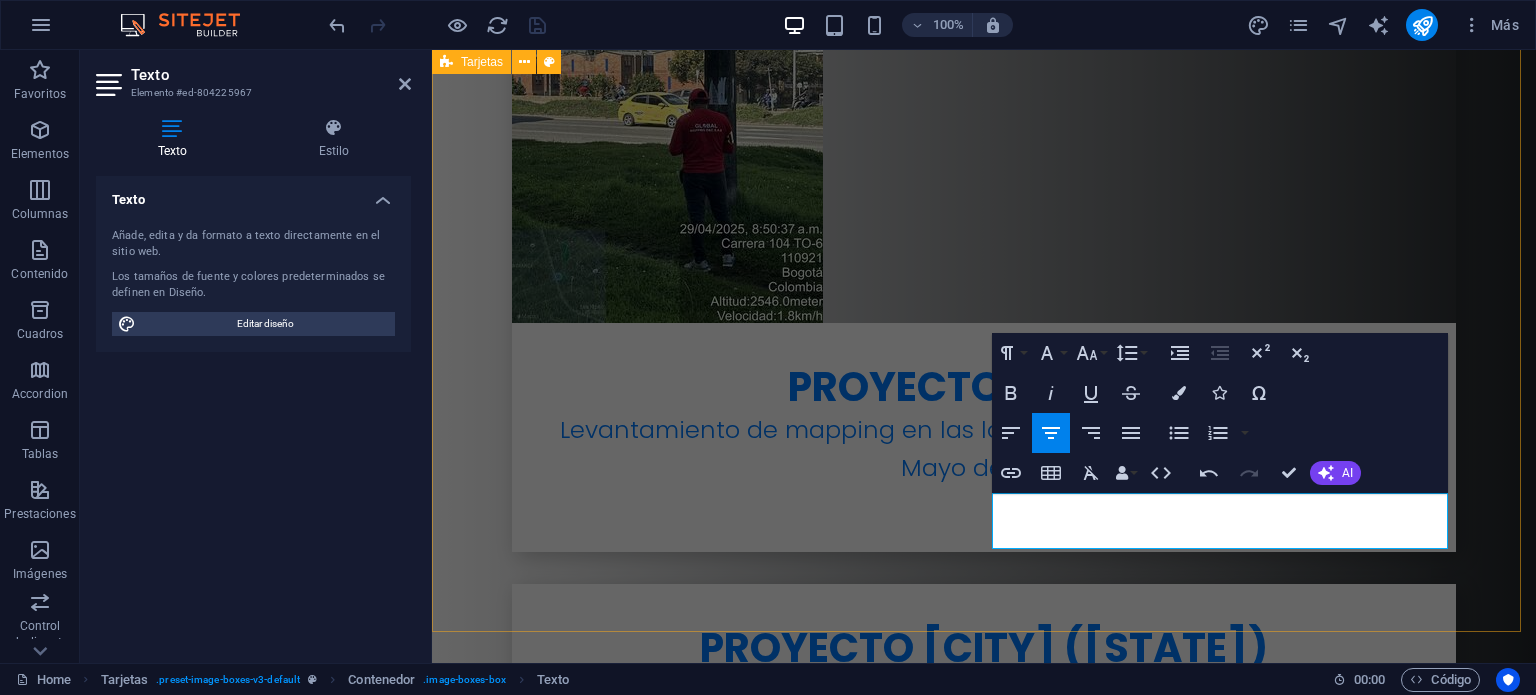 click on "[FIRST] [LAST] Gerente General [FIRST] [LAST] Gerente de Operaciones" at bounding box center [984, 4082] 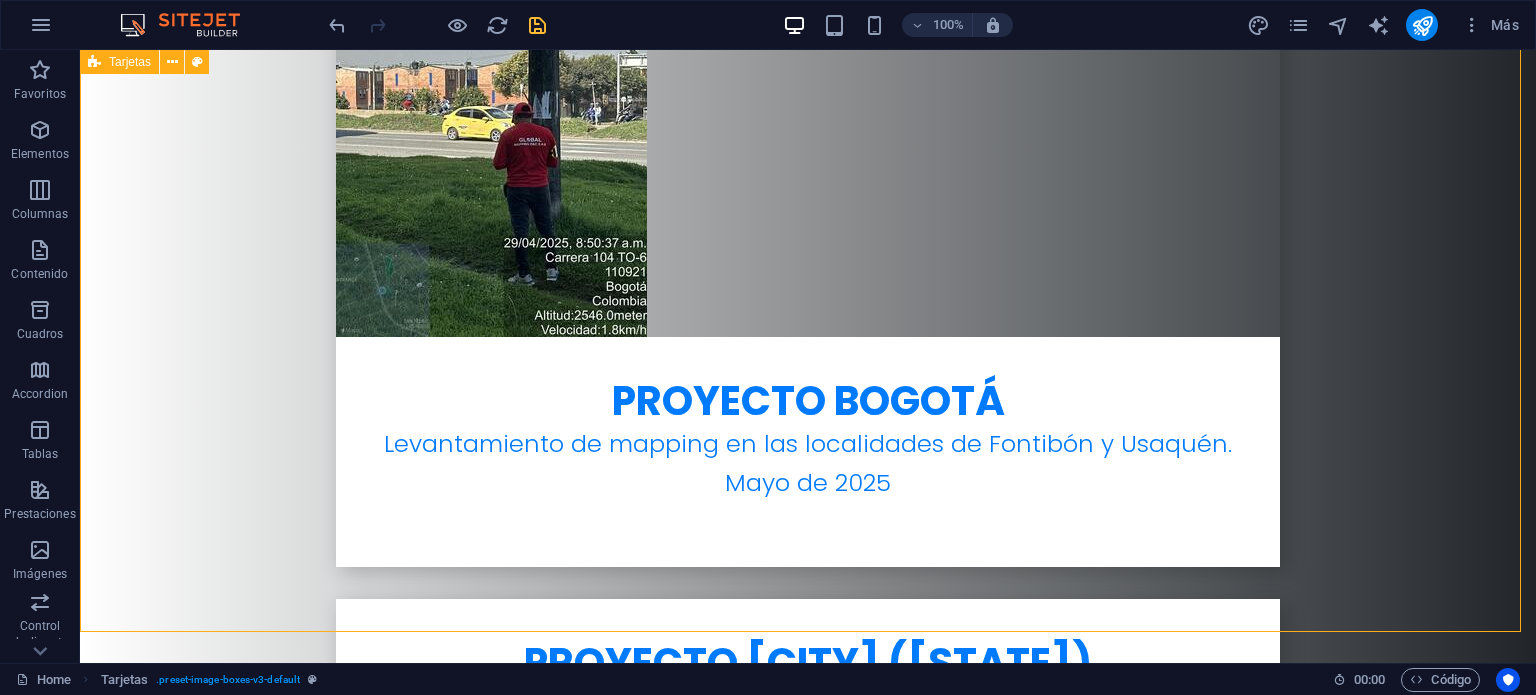 scroll, scrollTop: 6176, scrollLeft: 0, axis: vertical 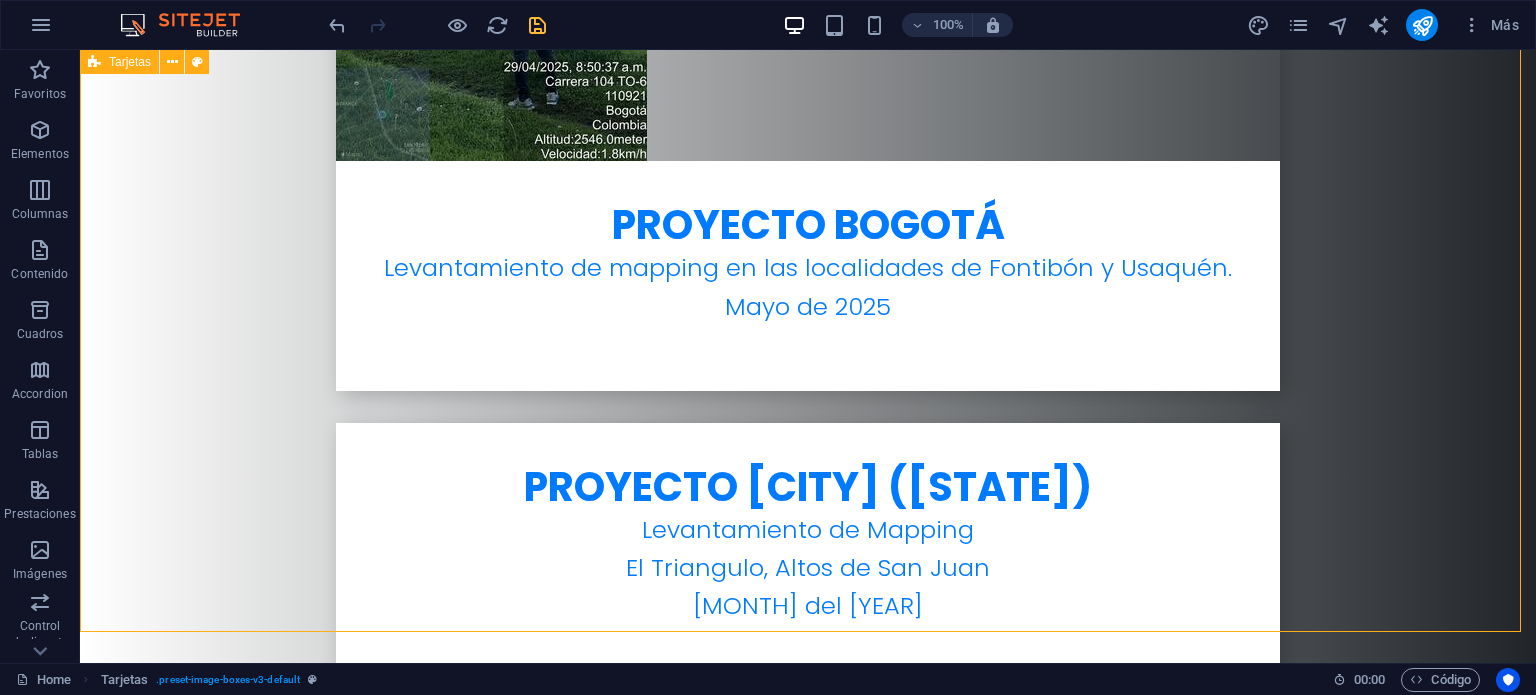 click on "[FIRST] [LAST] Gerente General [FIRST] [LAST] Gerente de Operaciones" at bounding box center [808, 4097] 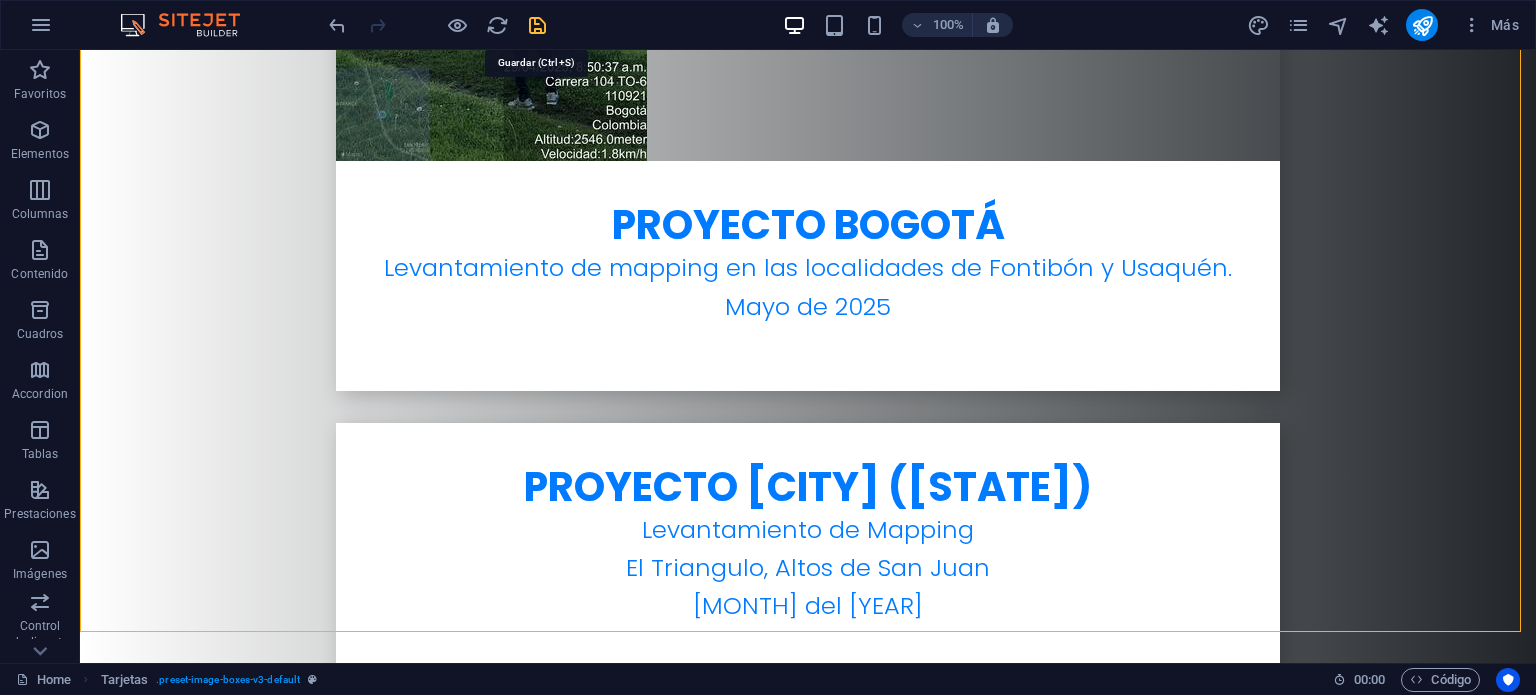 click at bounding box center [537, 25] 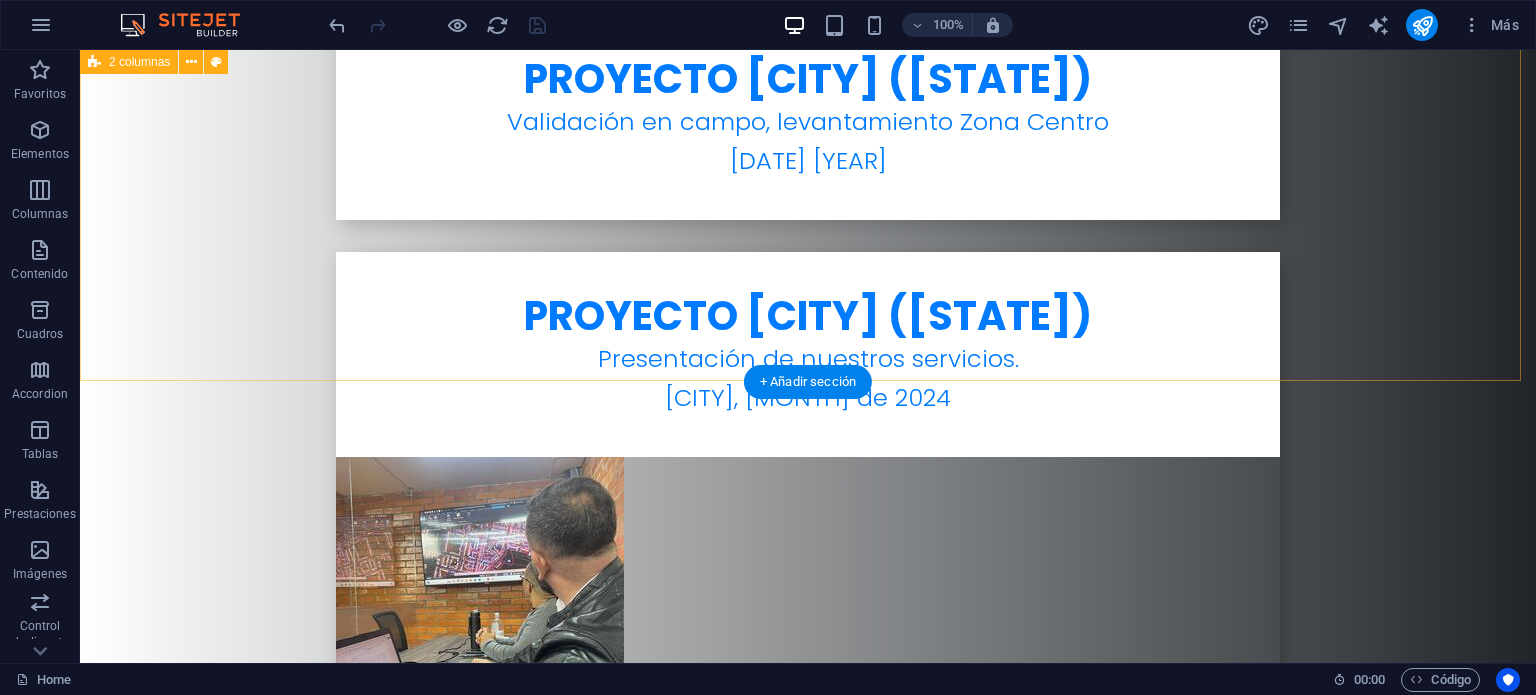 scroll, scrollTop: 7476, scrollLeft: 0, axis: vertical 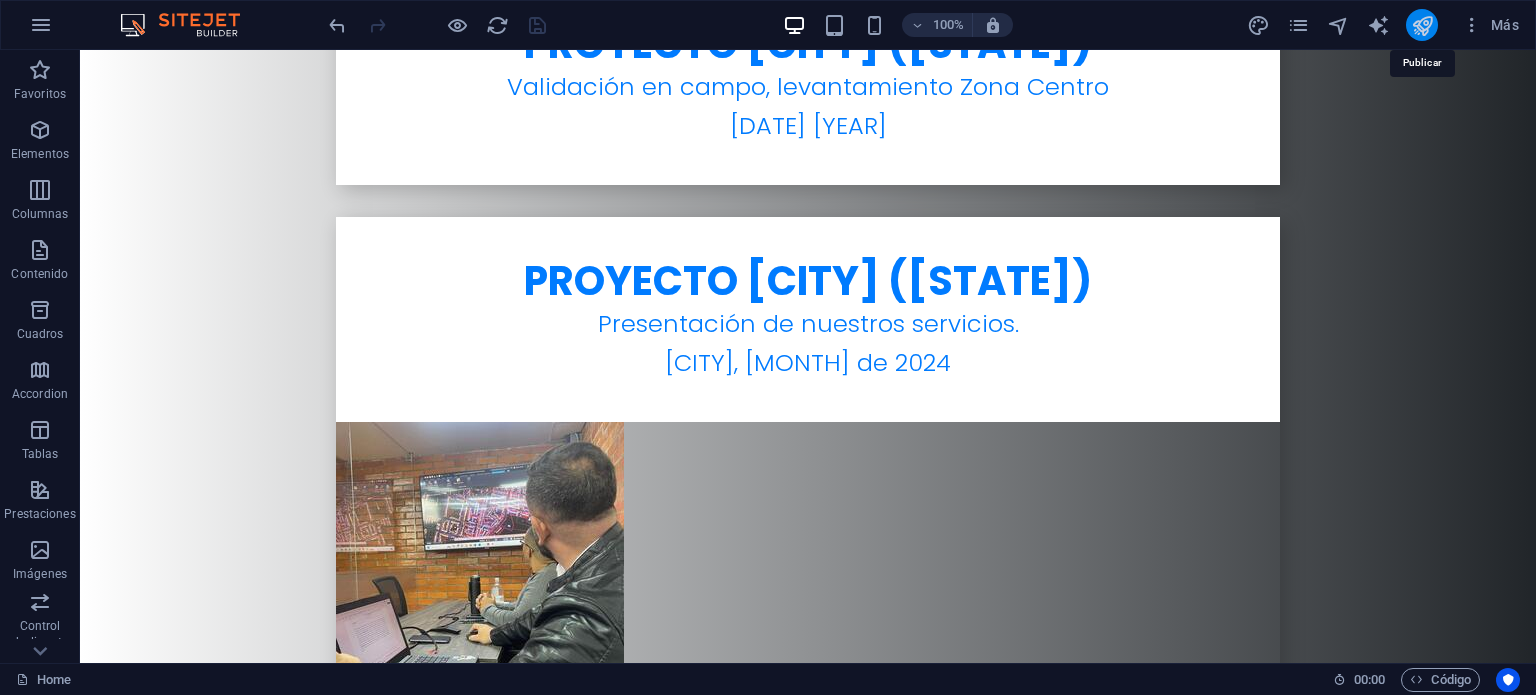 click at bounding box center (1422, 25) 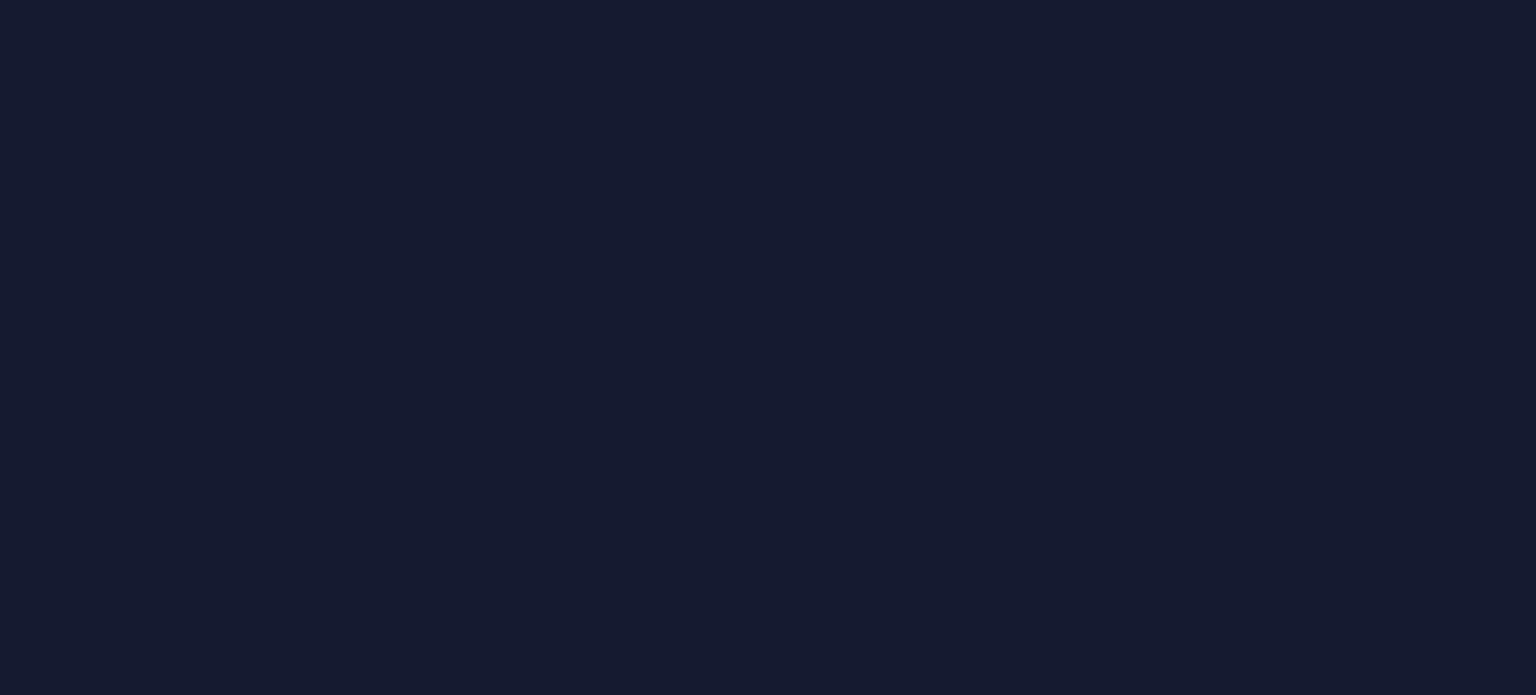 scroll, scrollTop: 0, scrollLeft: 0, axis: both 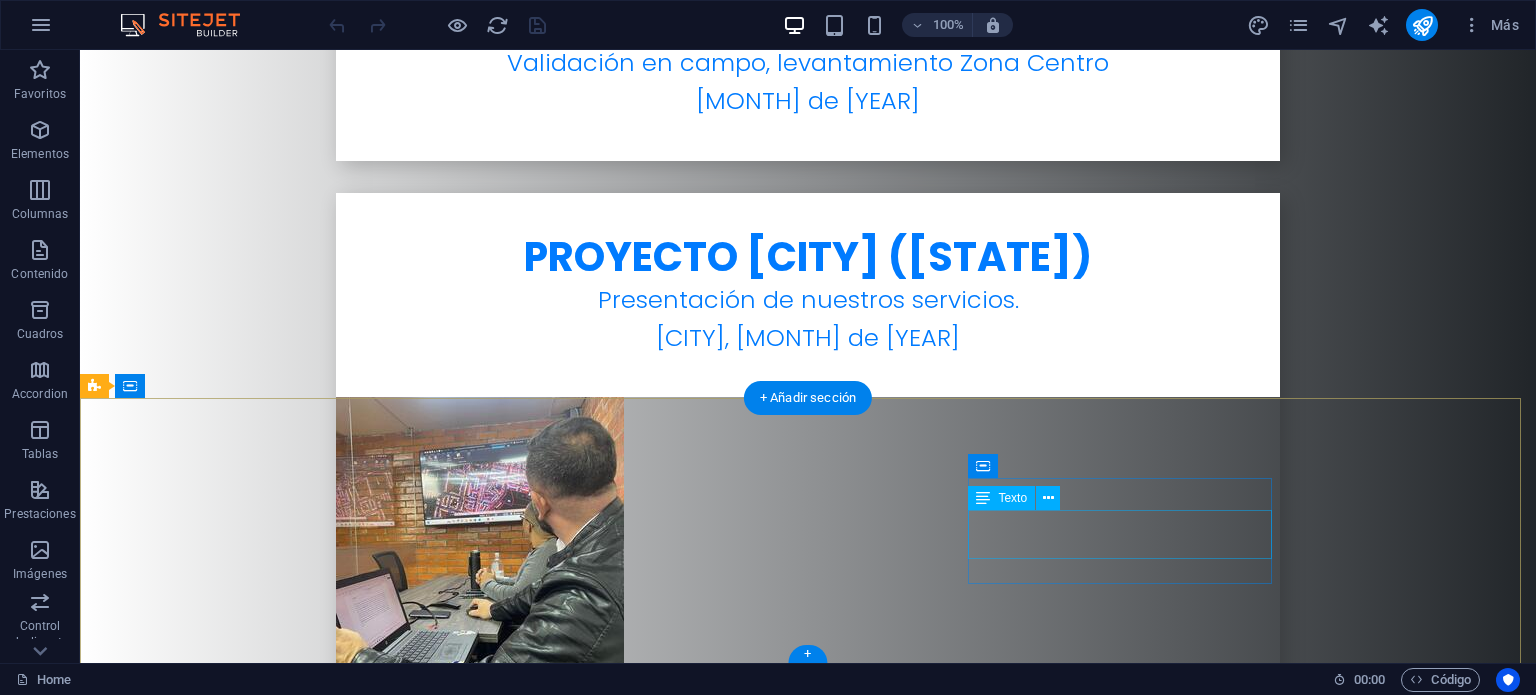 click on "[EMAIL]" at bounding box center (248, 6071) 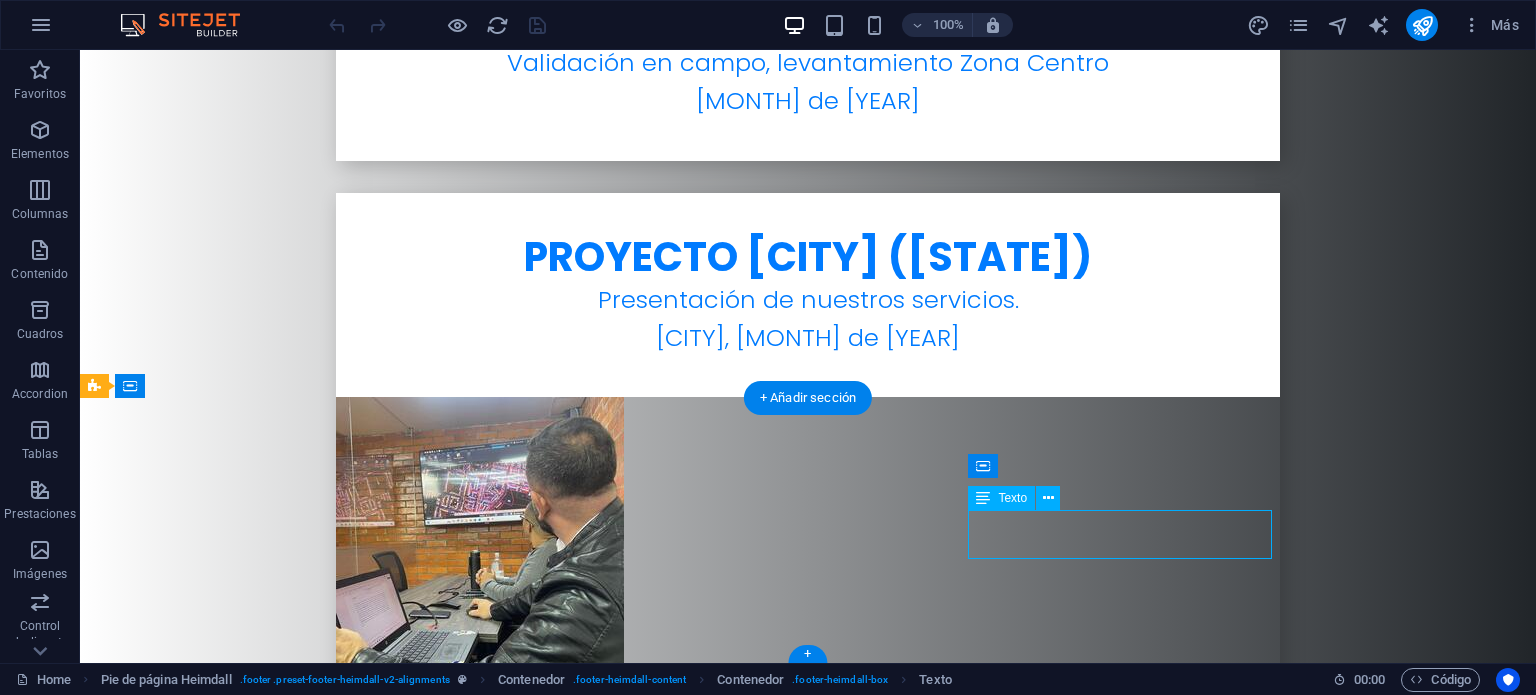click on "[EMAIL]" at bounding box center [248, 6071] 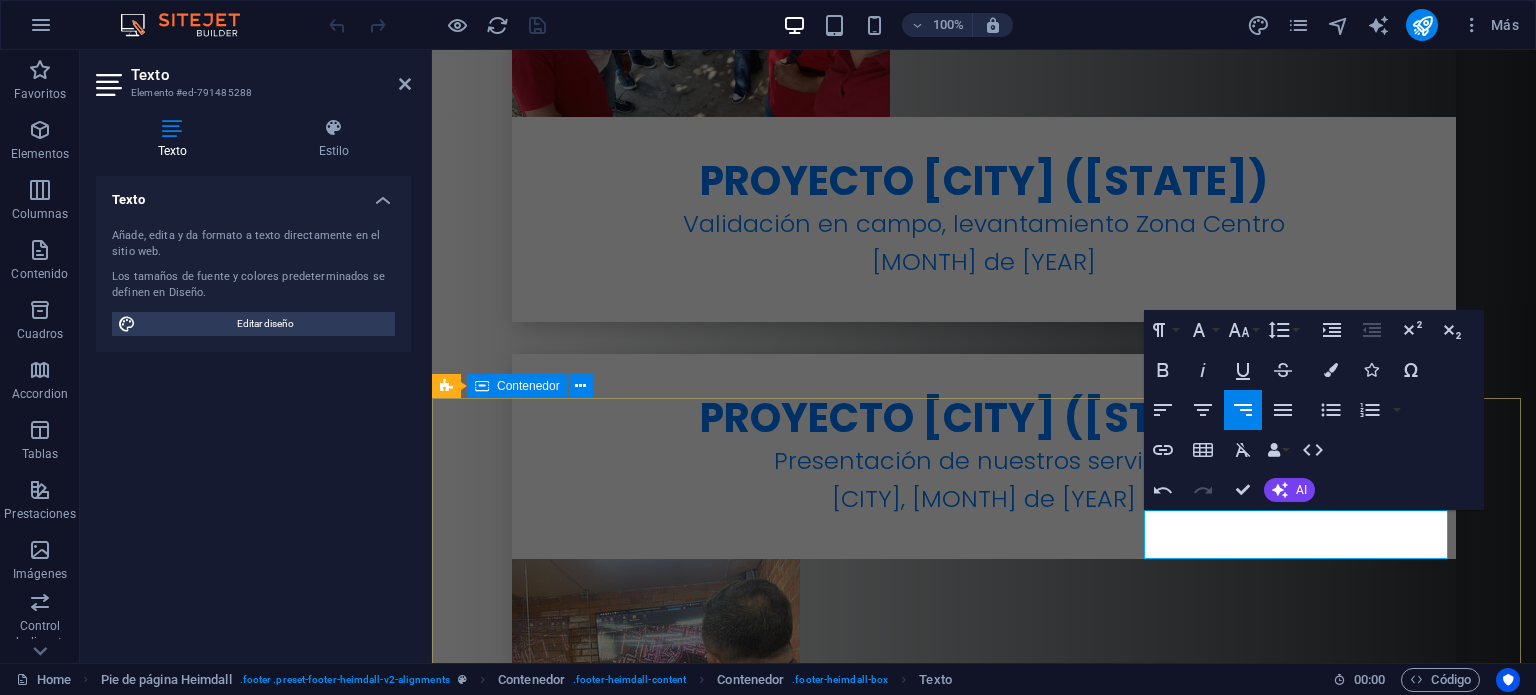 click on "Dirección Calle 49 #1A-119 080010   BARRANQUILLA TeléfonoS   +57 3006513956 +57 3112359426 - 3202711310 +57 3007026798 Contacto info@globalmappingsas.com" at bounding box center [984, 5904] 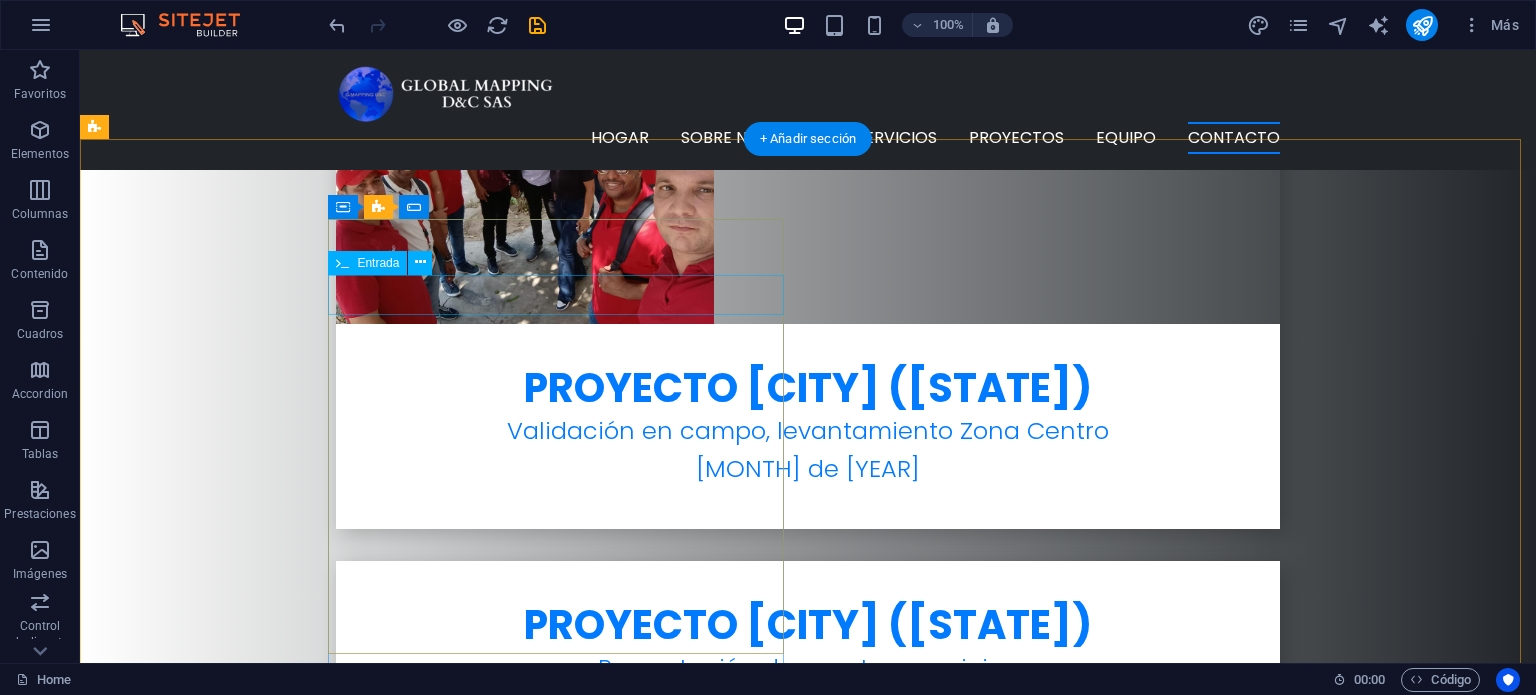 scroll, scrollTop: 6976, scrollLeft: 0, axis: vertical 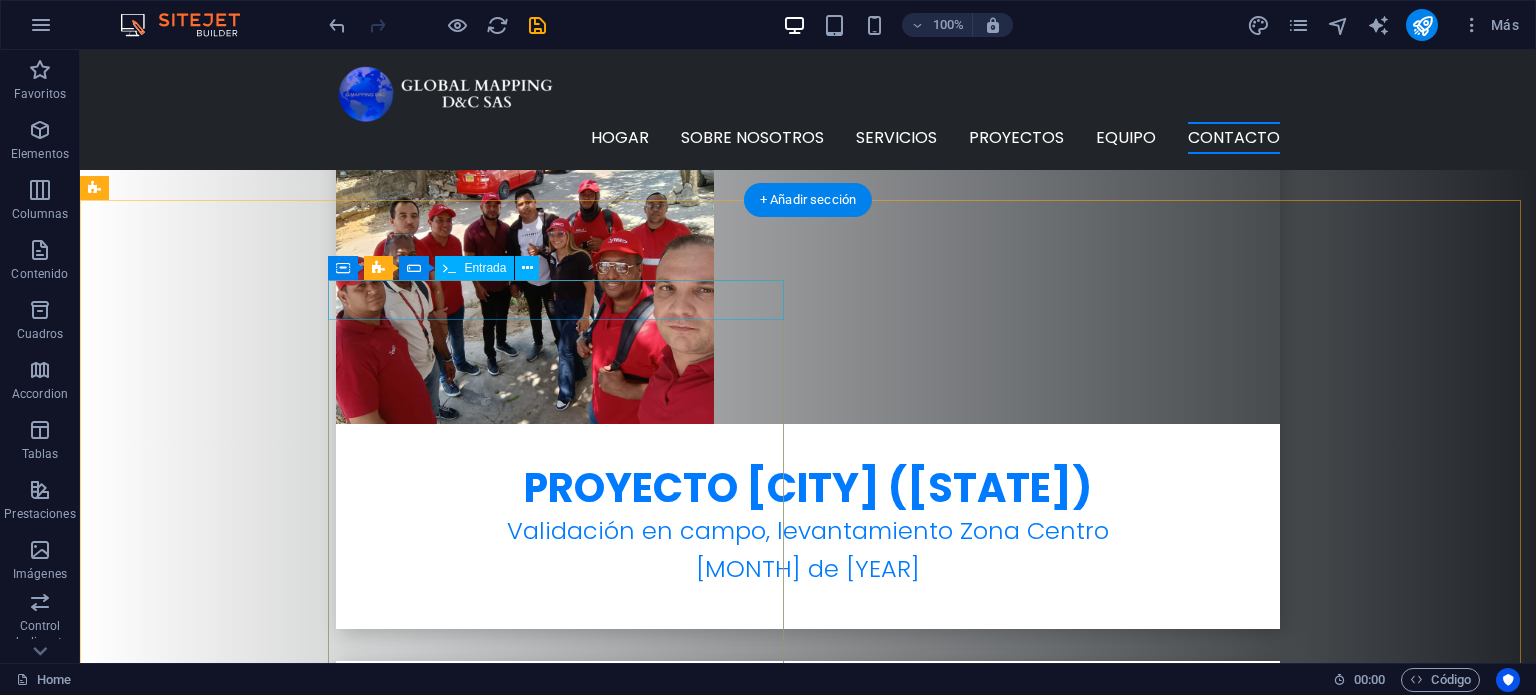 click at bounding box center (324, 4612) 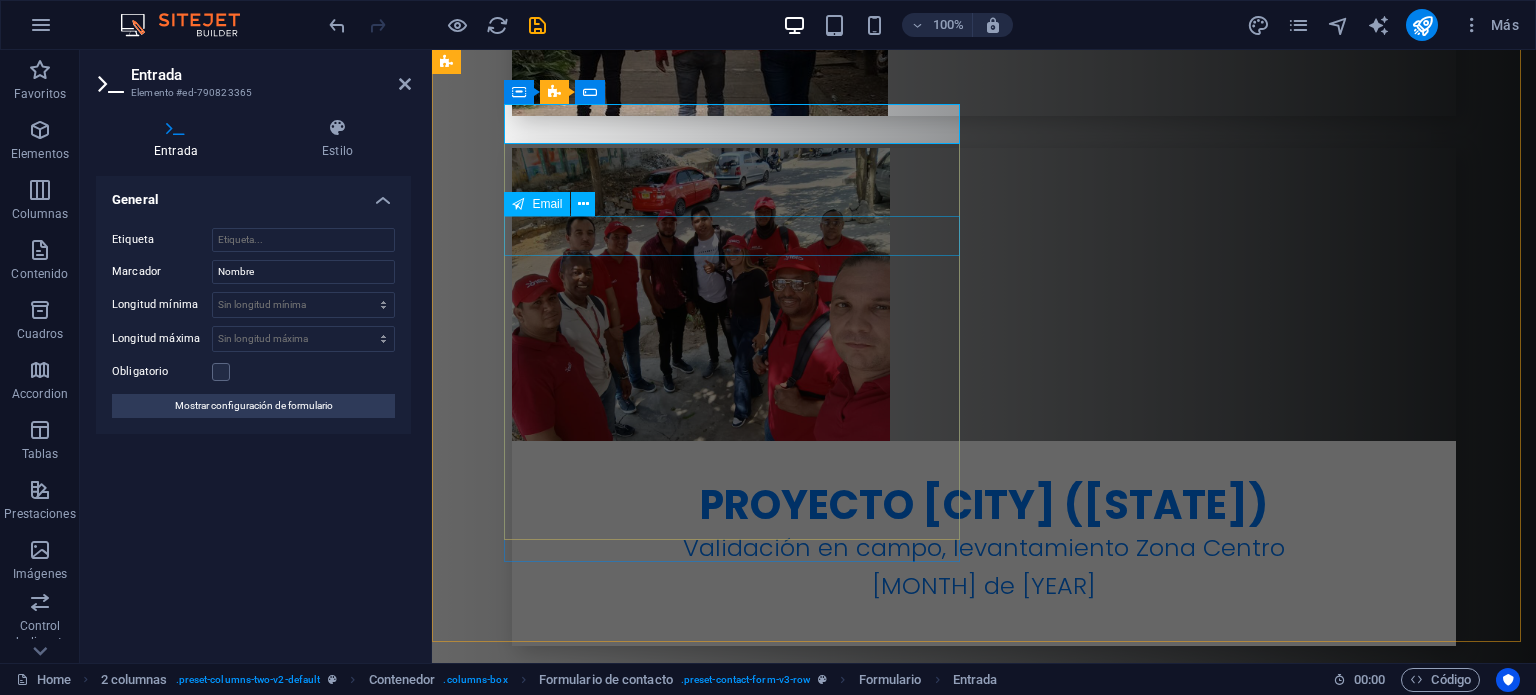 click at bounding box center (676, 4566) 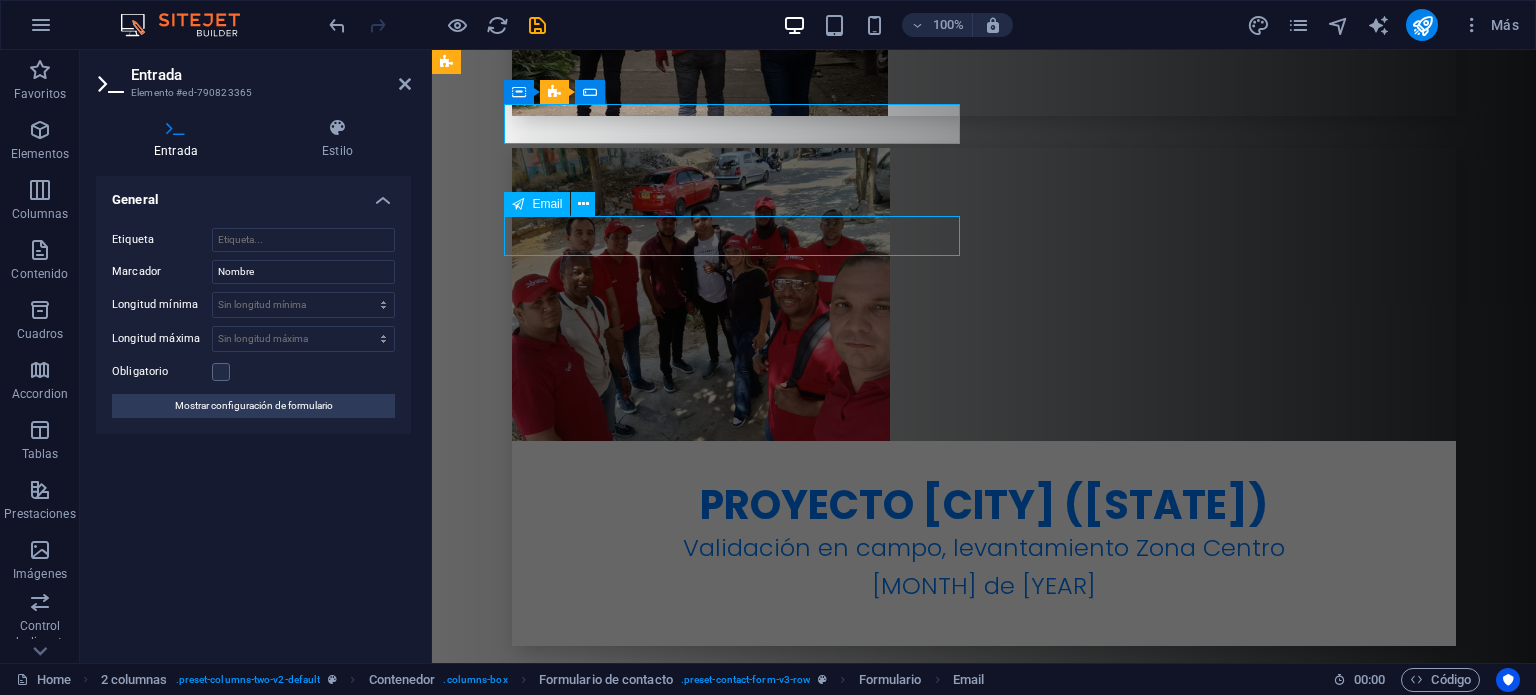 scroll, scrollTop: 7152, scrollLeft: 0, axis: vertical 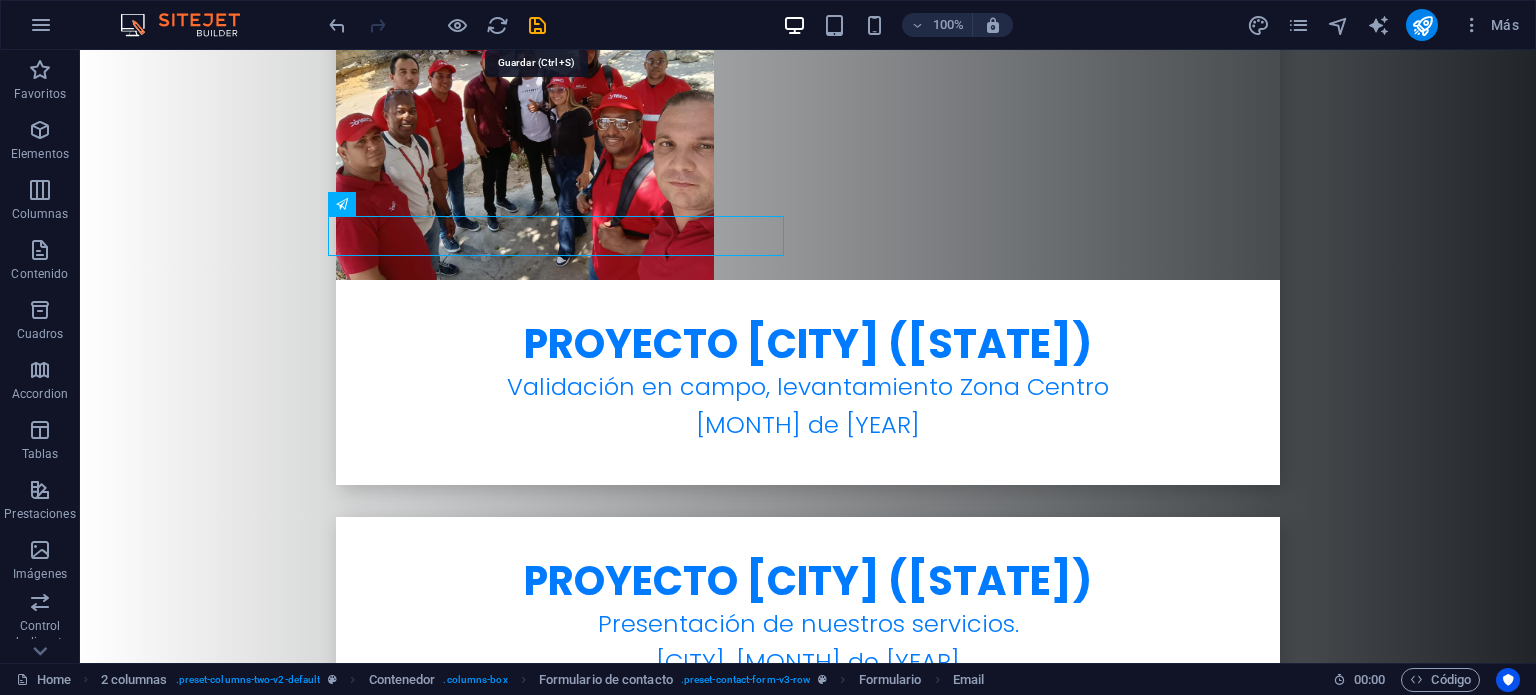 click at bounding box center (537, 25) 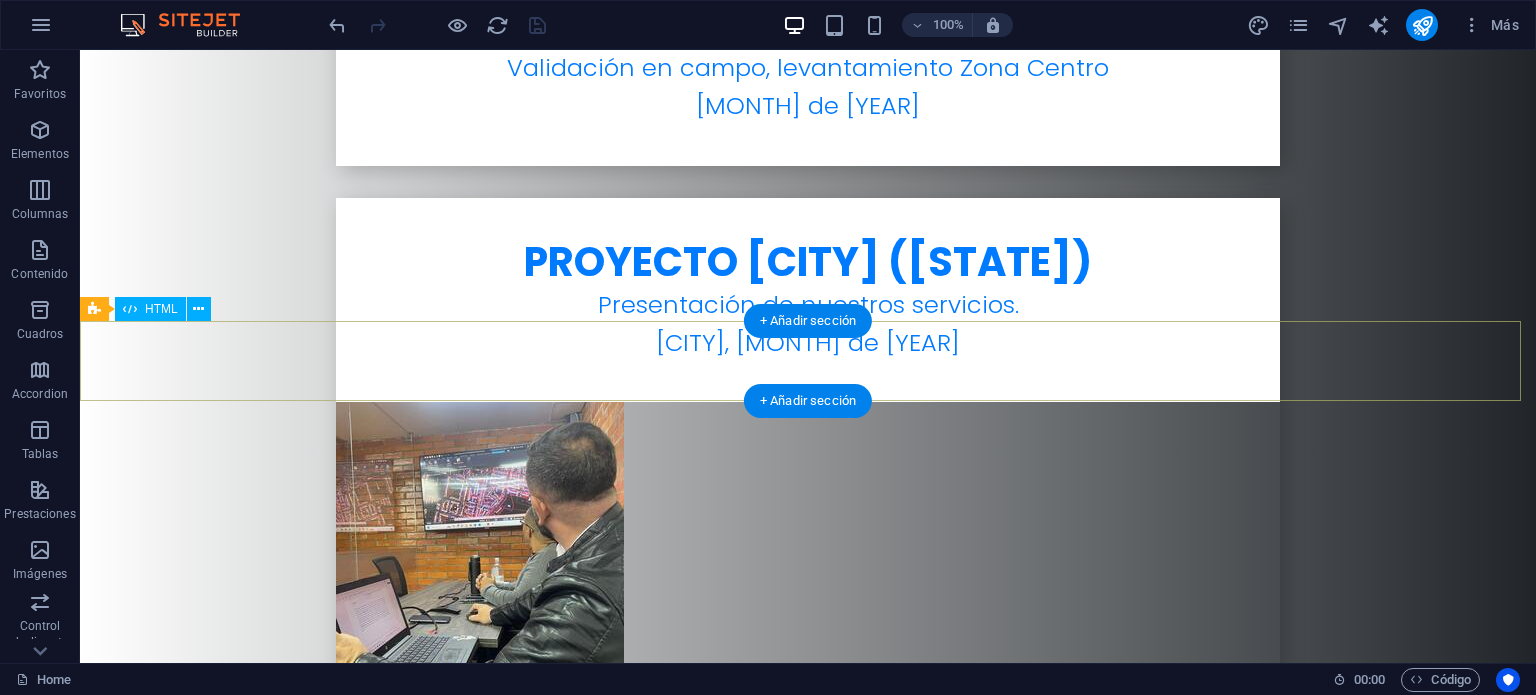 scroll, scrollTop: 7476, scrollLeft: 0, axis: vertical 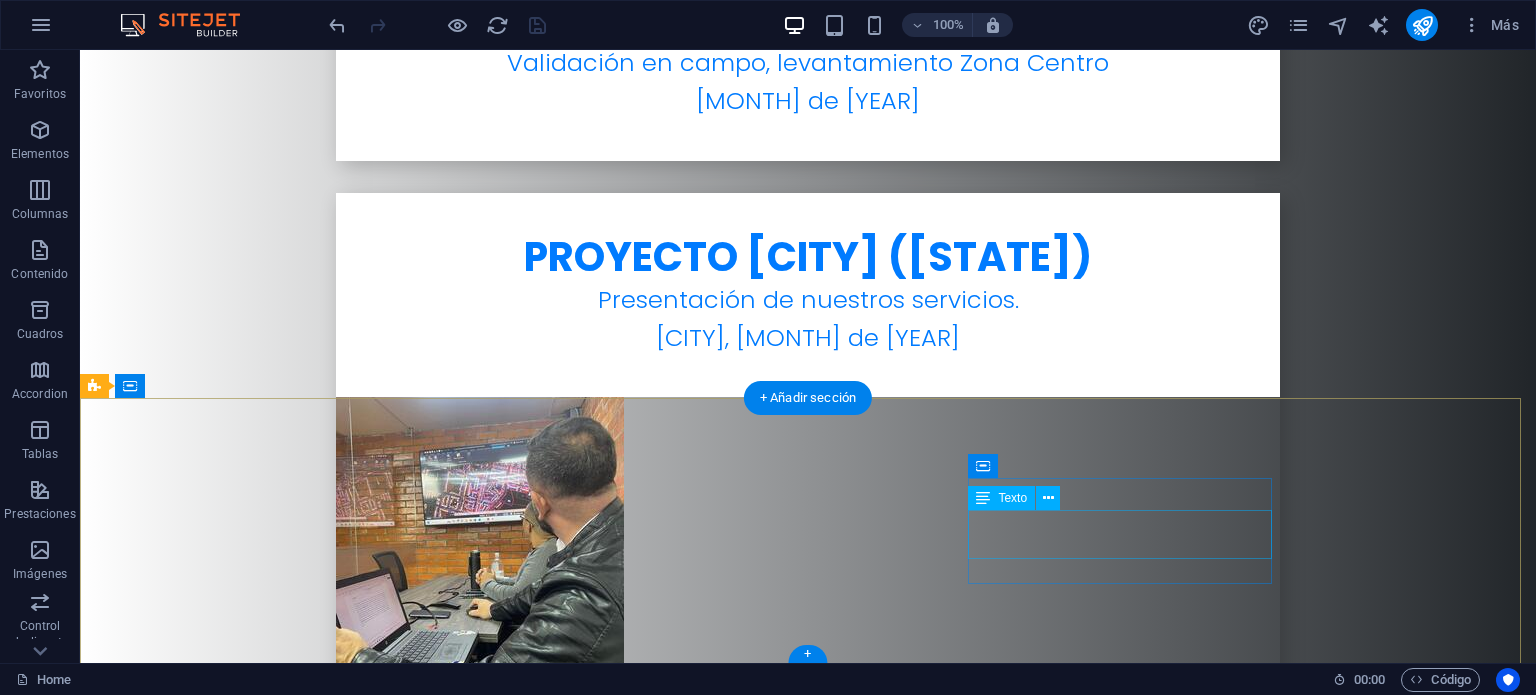 click on "info@globalmappingsas.com" at bounding box center [248, 6071] 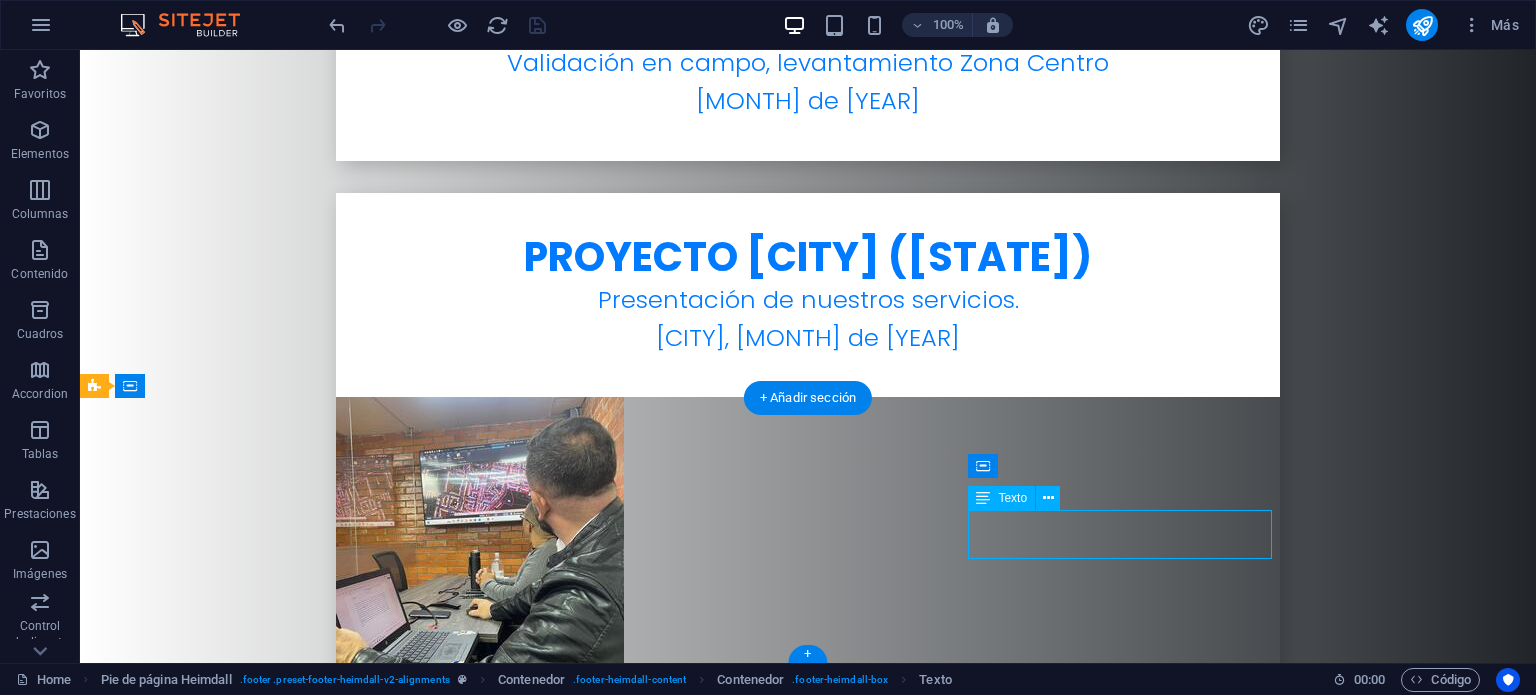 click on "info@globalmappingsas.com" at bounding box center (248, 6071) 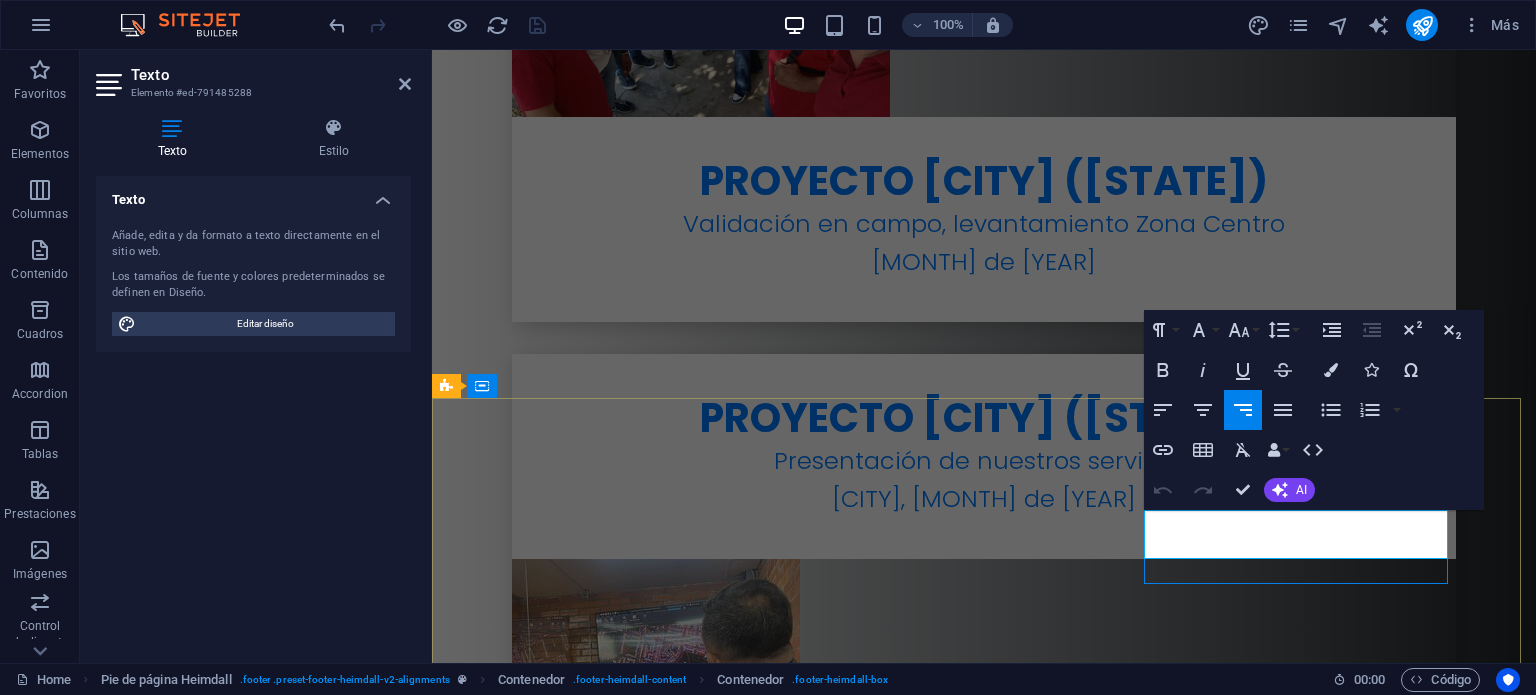 scroll, scrollTop: 7476, scrollLeft: 0, axis: vertical 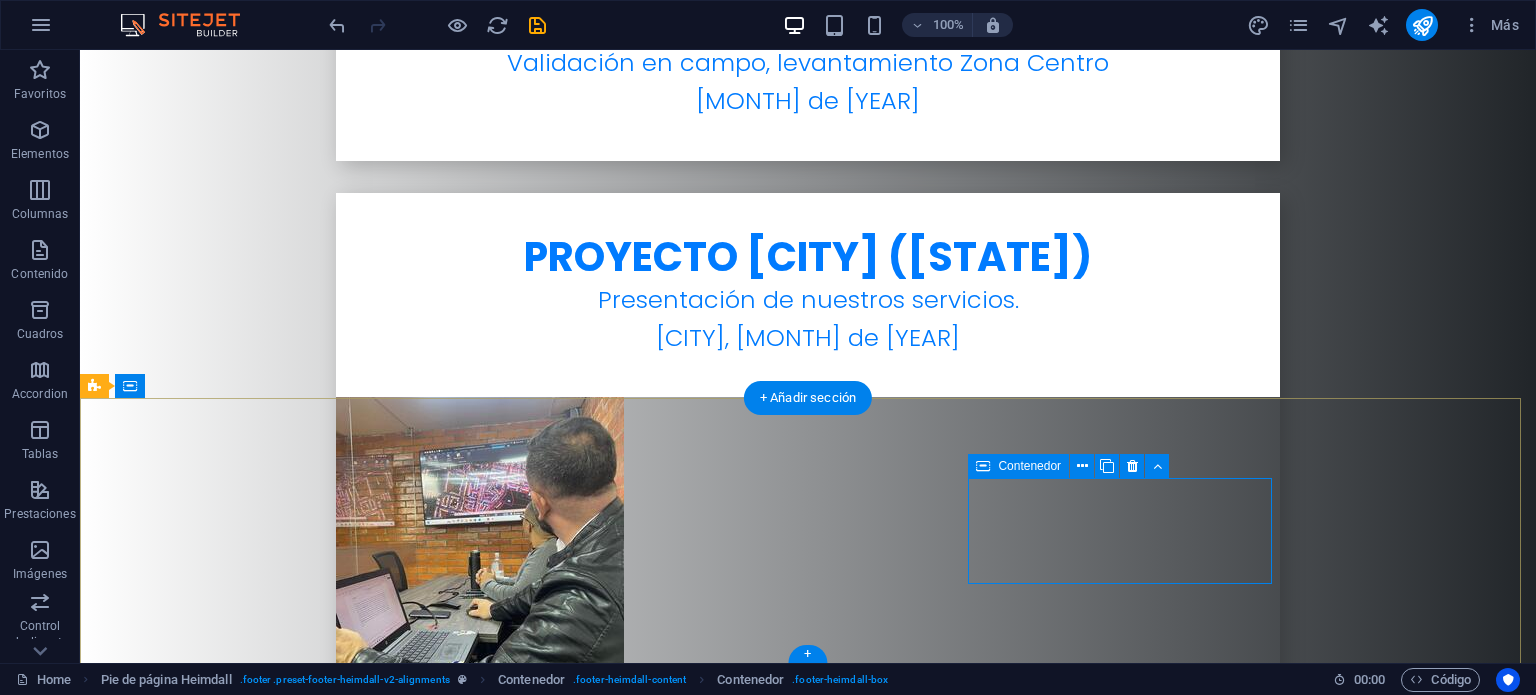 click on "Contacto info@globalmappingsas.com" at bounding box center (248, 6043) 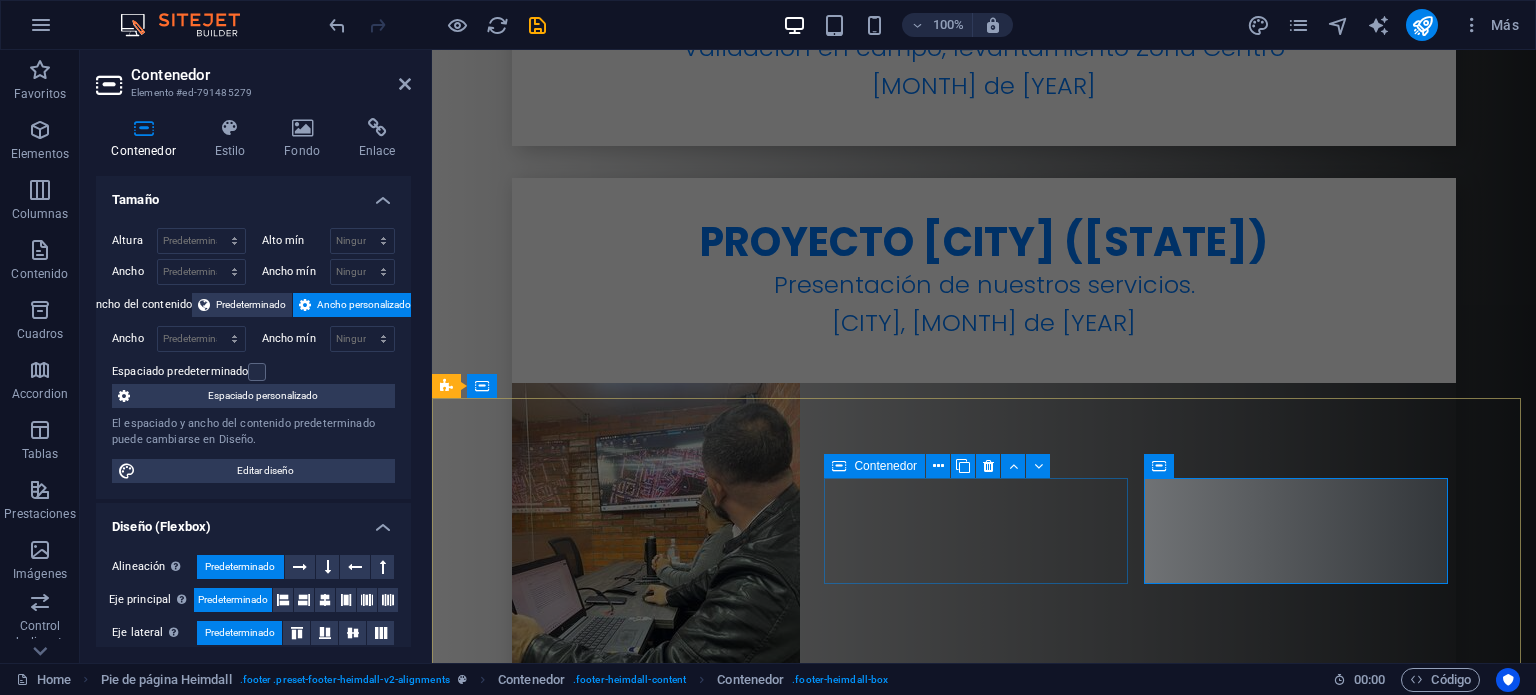 scroll, scrollTop: 7300, scrollLeft: 0, axis: vertical 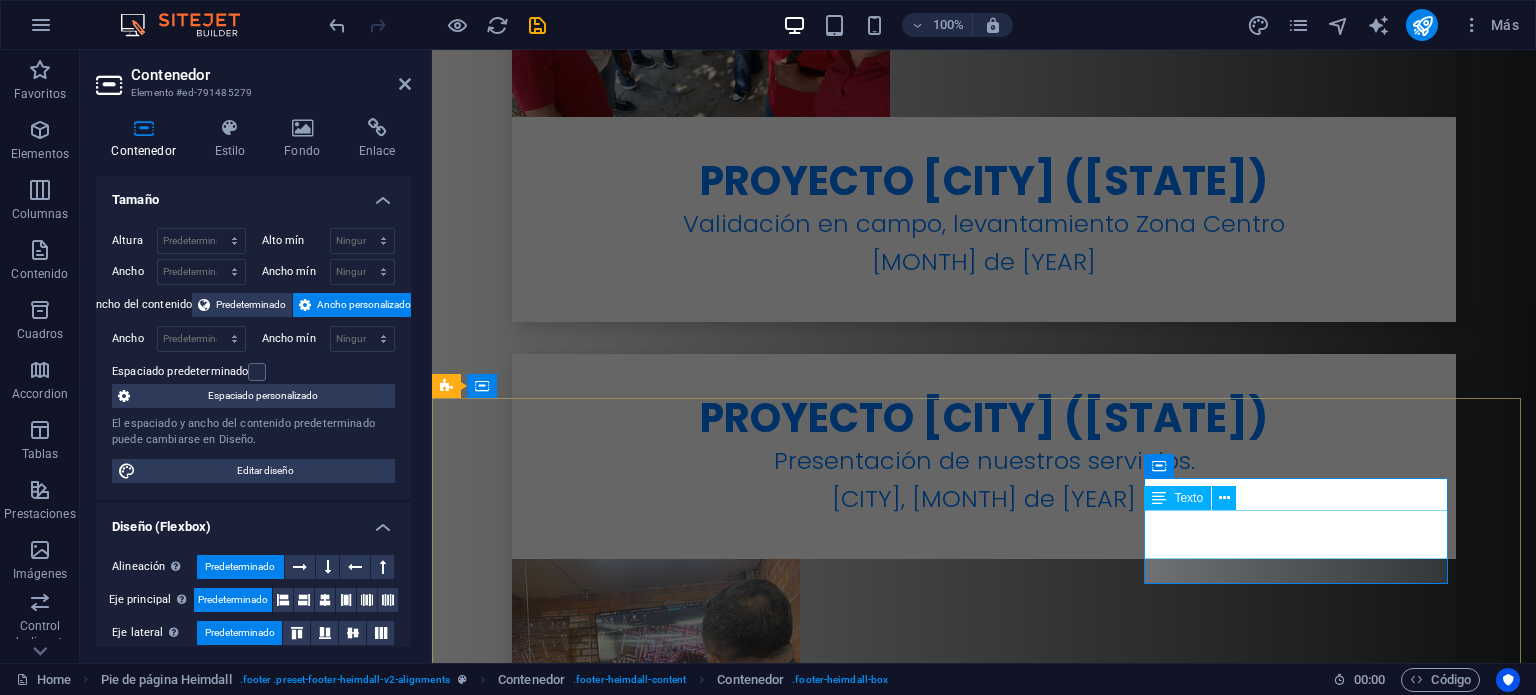 click on "info@globalmappingsas.com" at bounding box center [600, 6056] 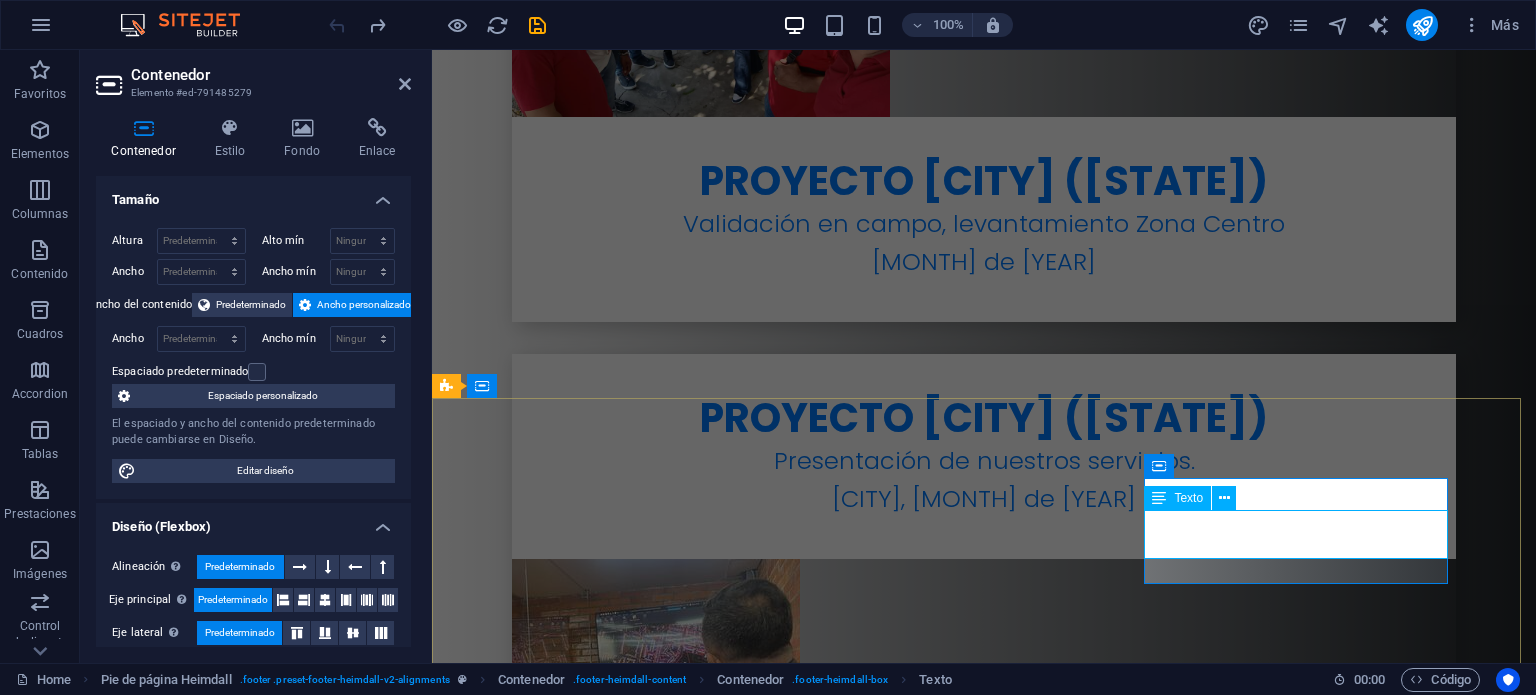 click on "pablo.bello@[EXAMPLE.COM]" at bounding box center (600, 6056) 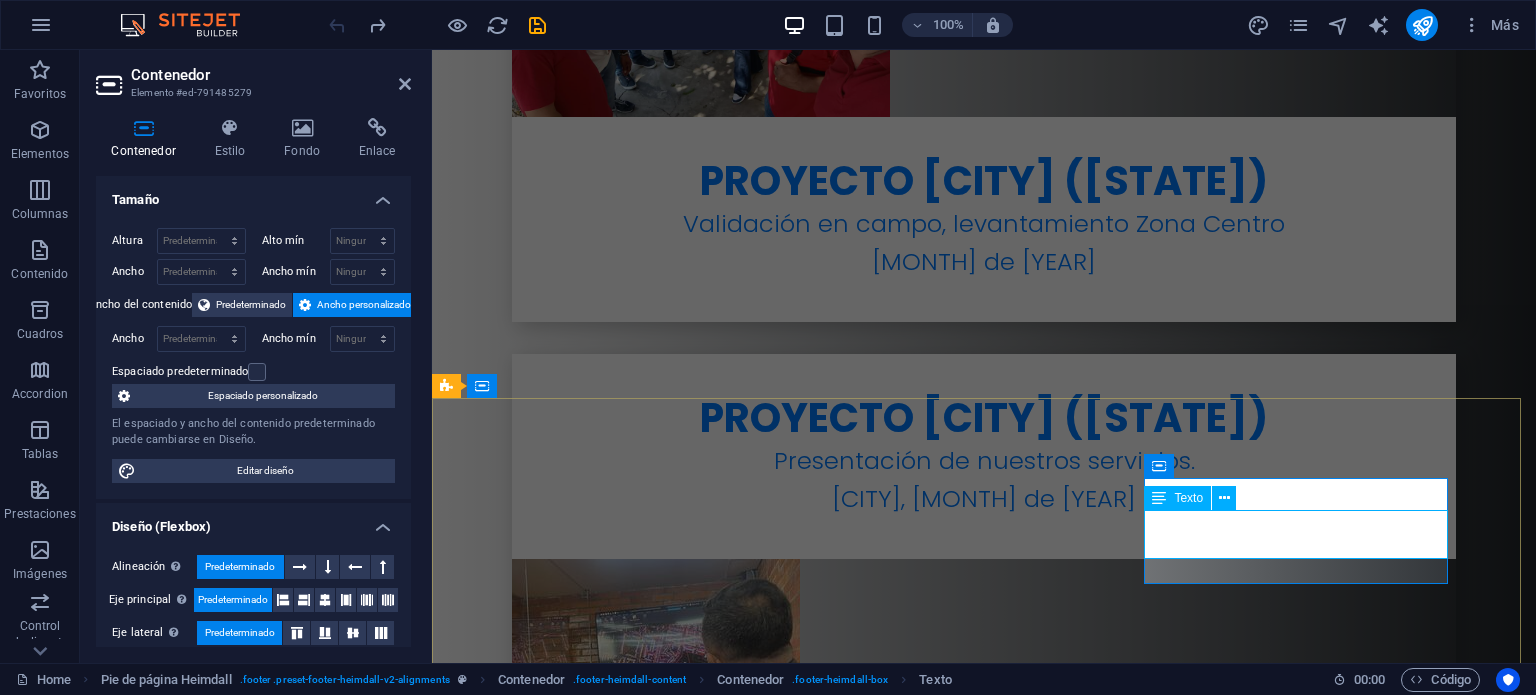 click on "pablo.bello@[EXAMPLE.COM]" at bounding box center (600, 6056) 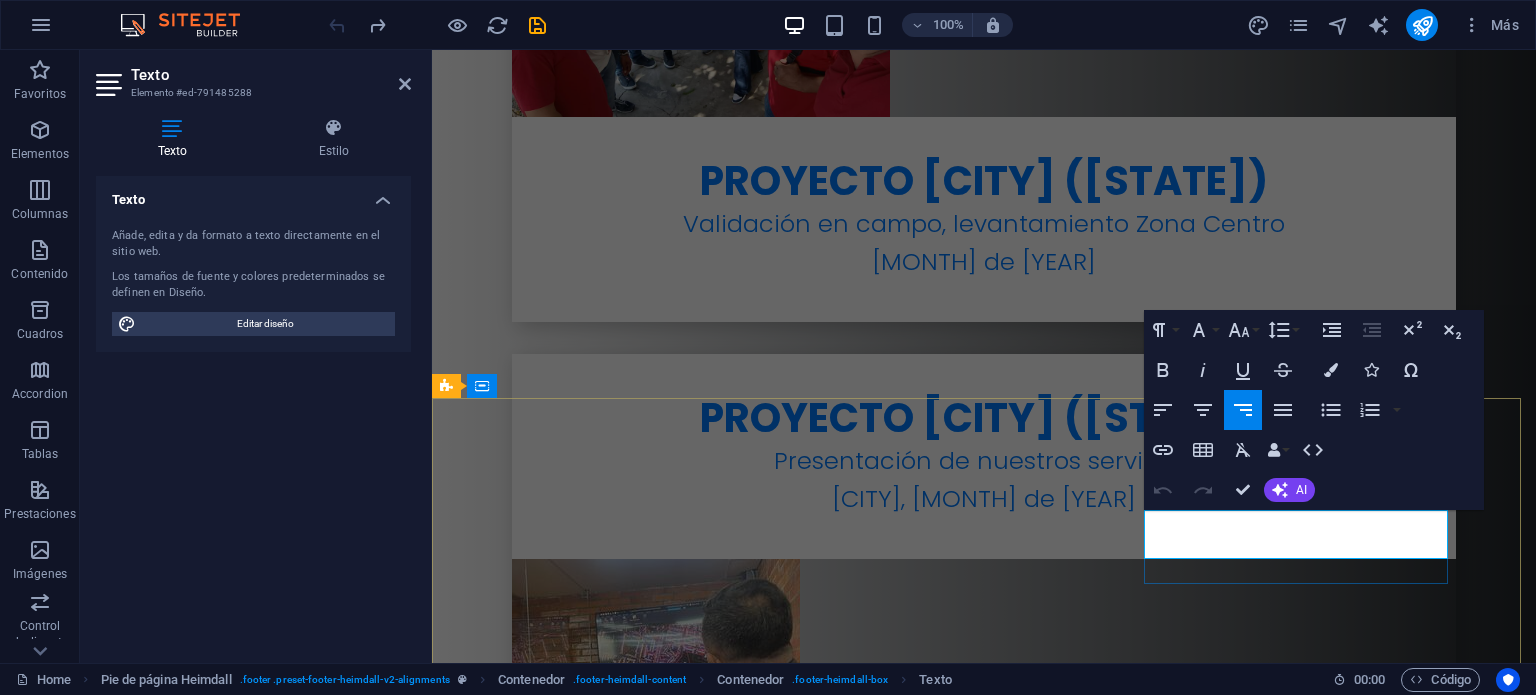 click on "pablo.bello@[EXAMPLE.COM]" at bounding box center (727, 6043) 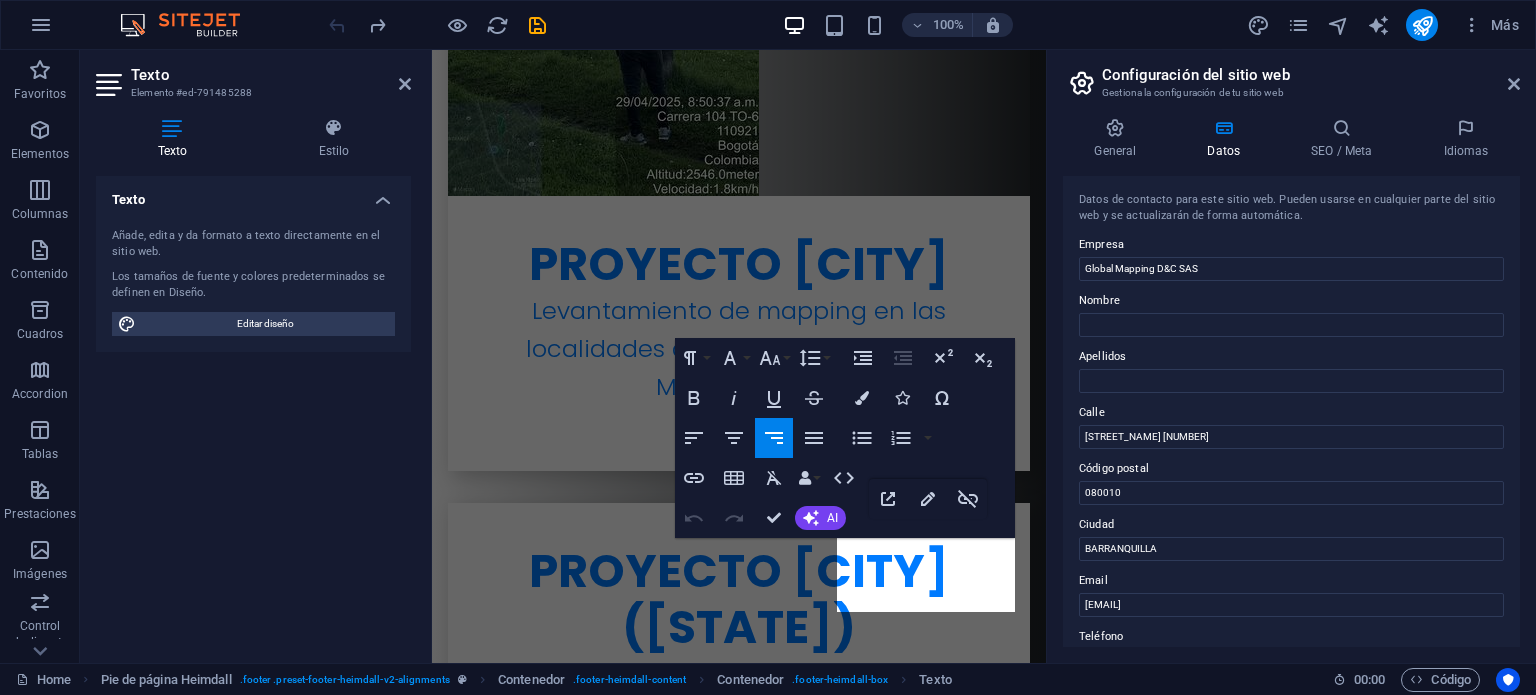 scroll, scrollTop: 8244, scrollLeft: 0, axis: vertical 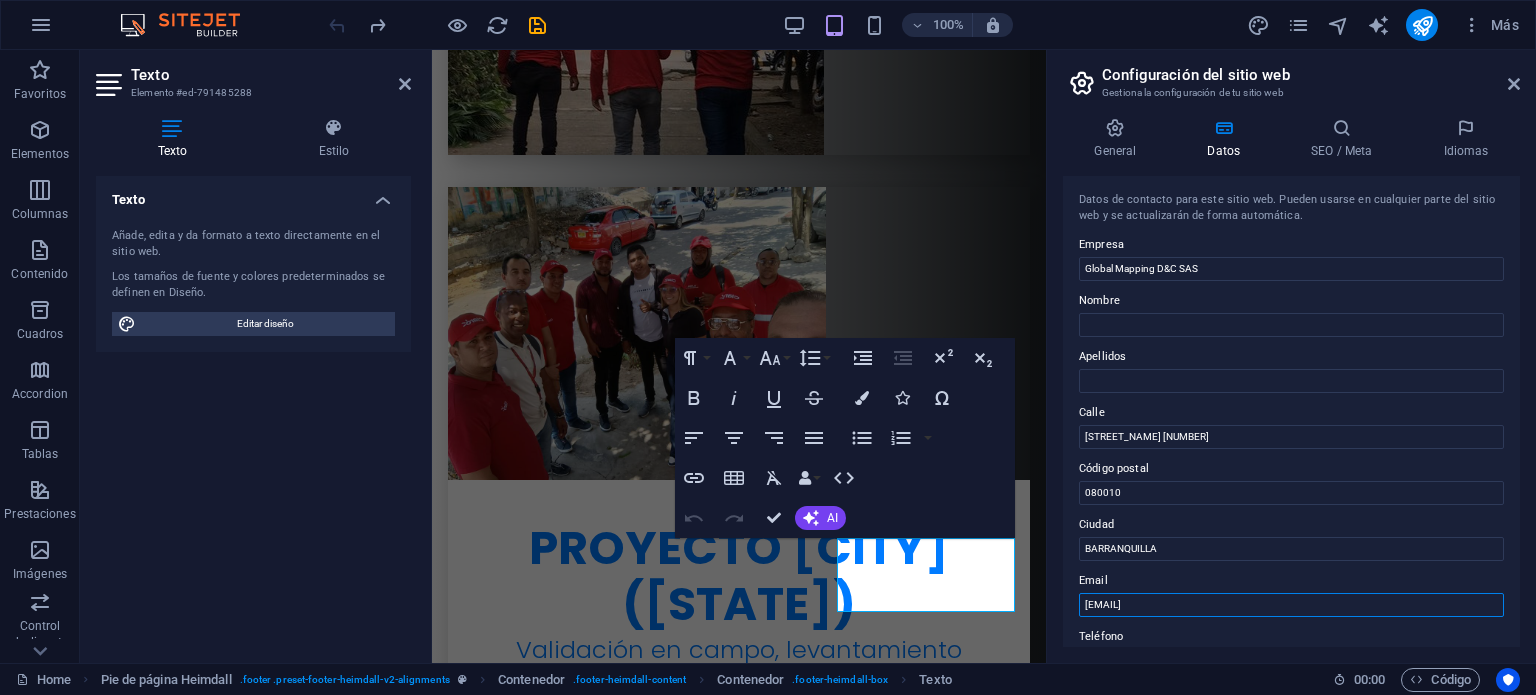 drag, startPoint x: 1257, startPoint y: 607, endPoint x: 1068, endPoint y: 599, distance: 189.16924 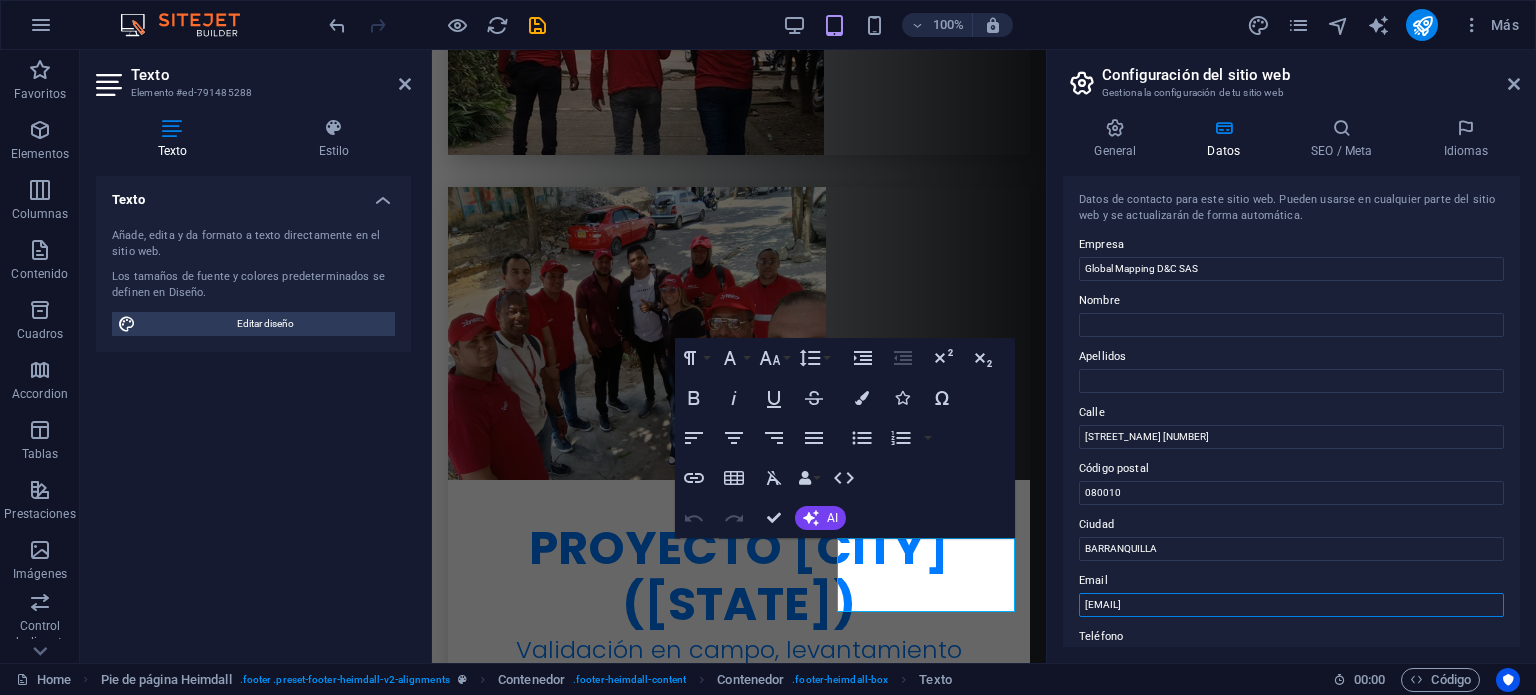 type on "info@globalmappingsas.com" 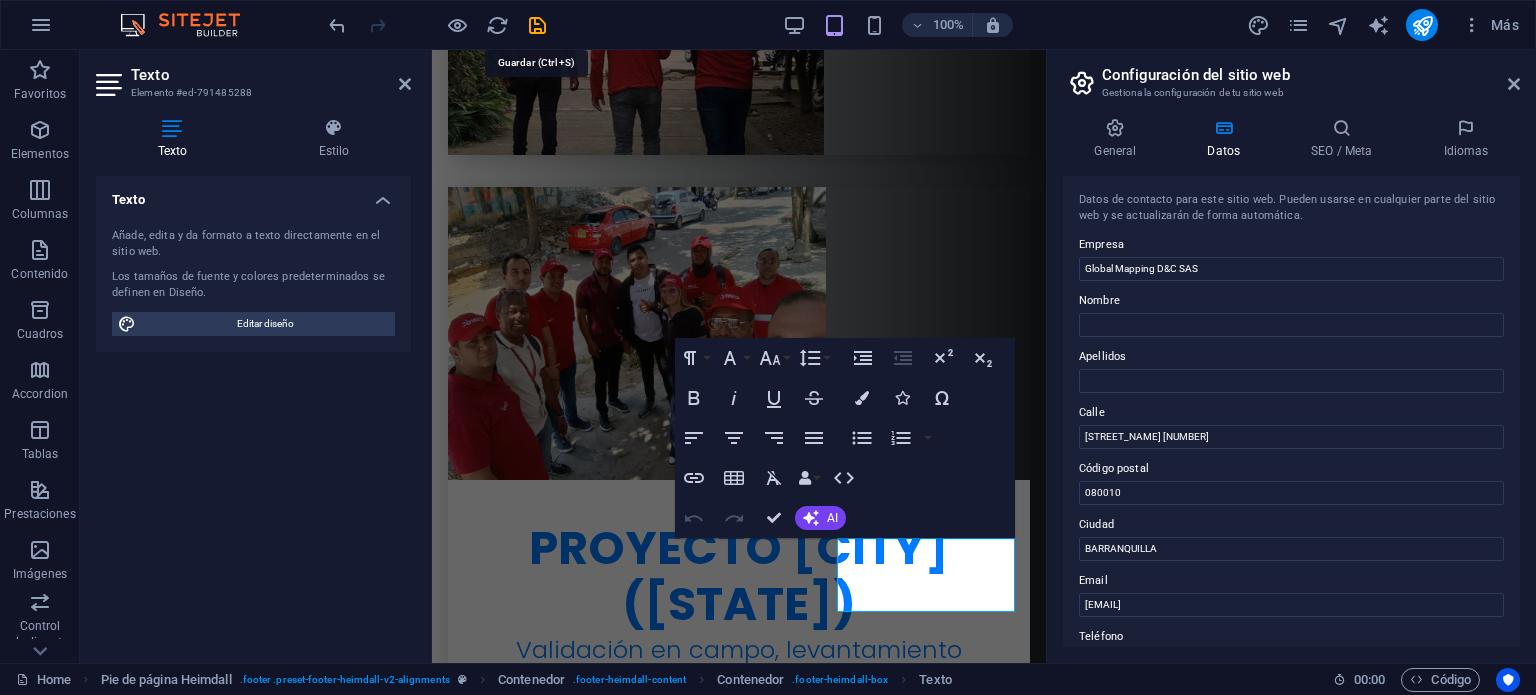 click at bounding box center [537, 25] 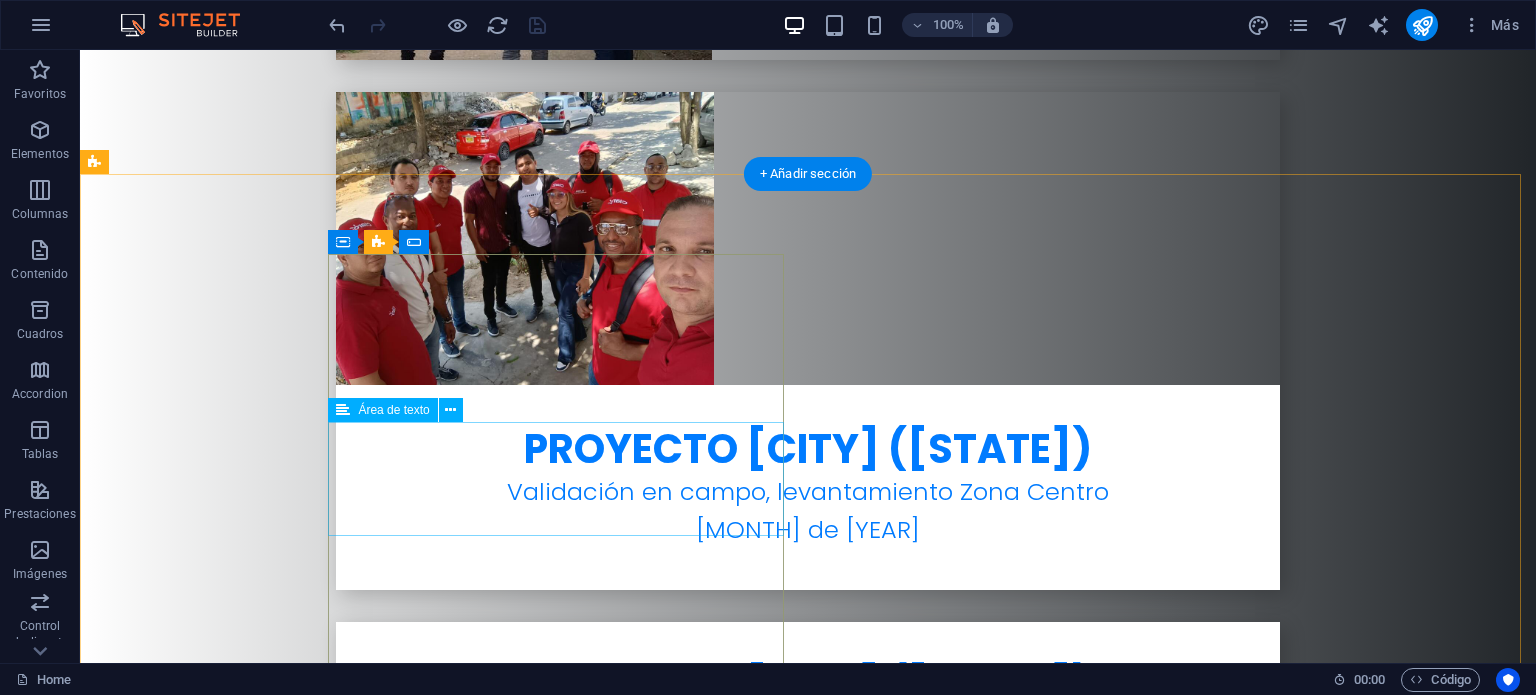 scroll, scrollTop: 7076, scrollLeft: 0, axis: vertical 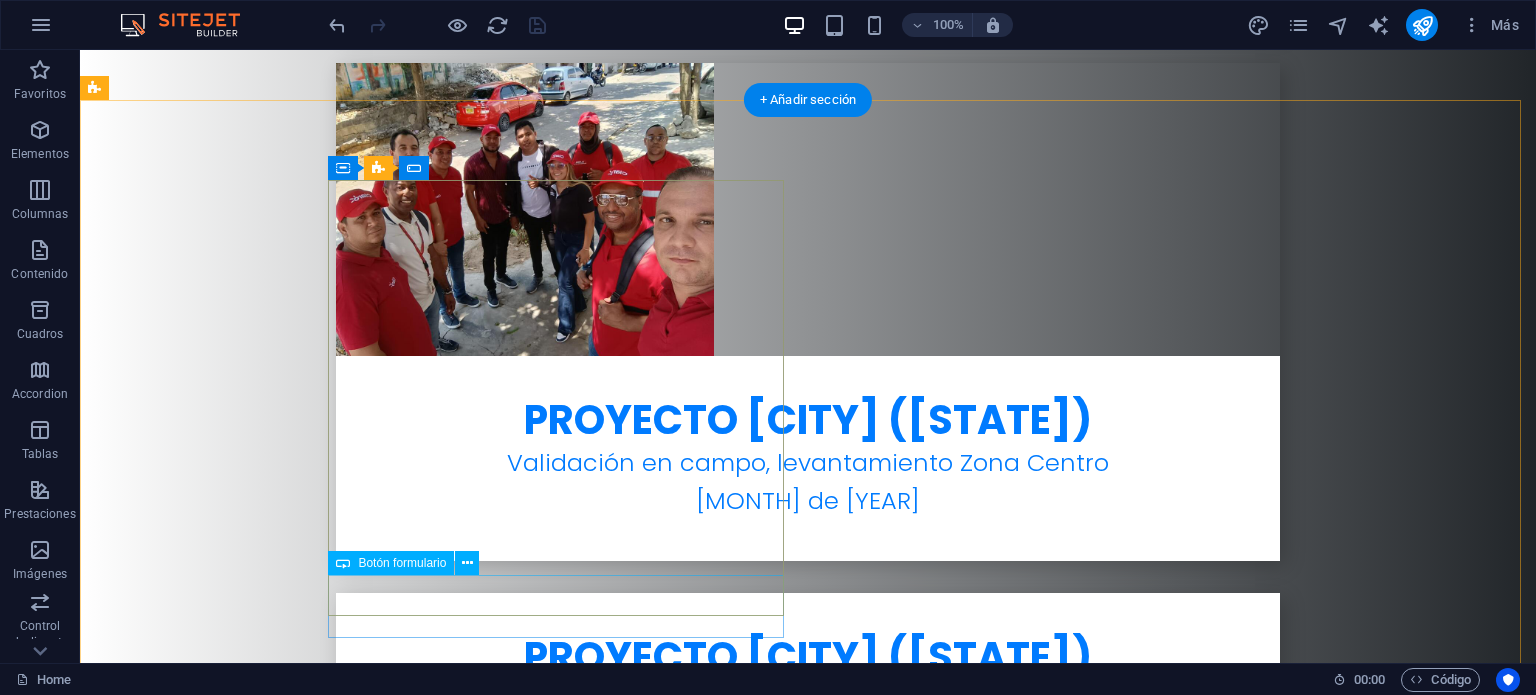 click on "Entregar" at bounding box center [324, 4948] 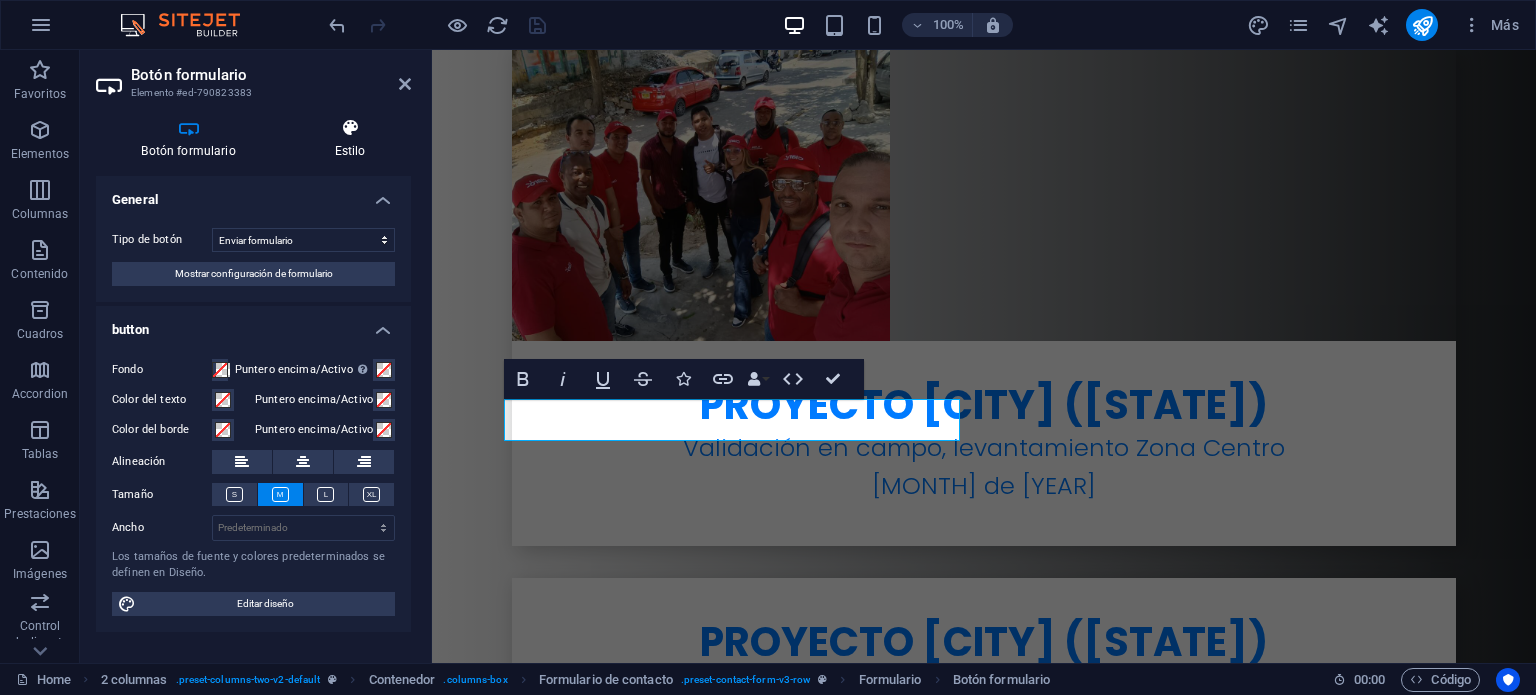 click at bounding box center [350, 128] 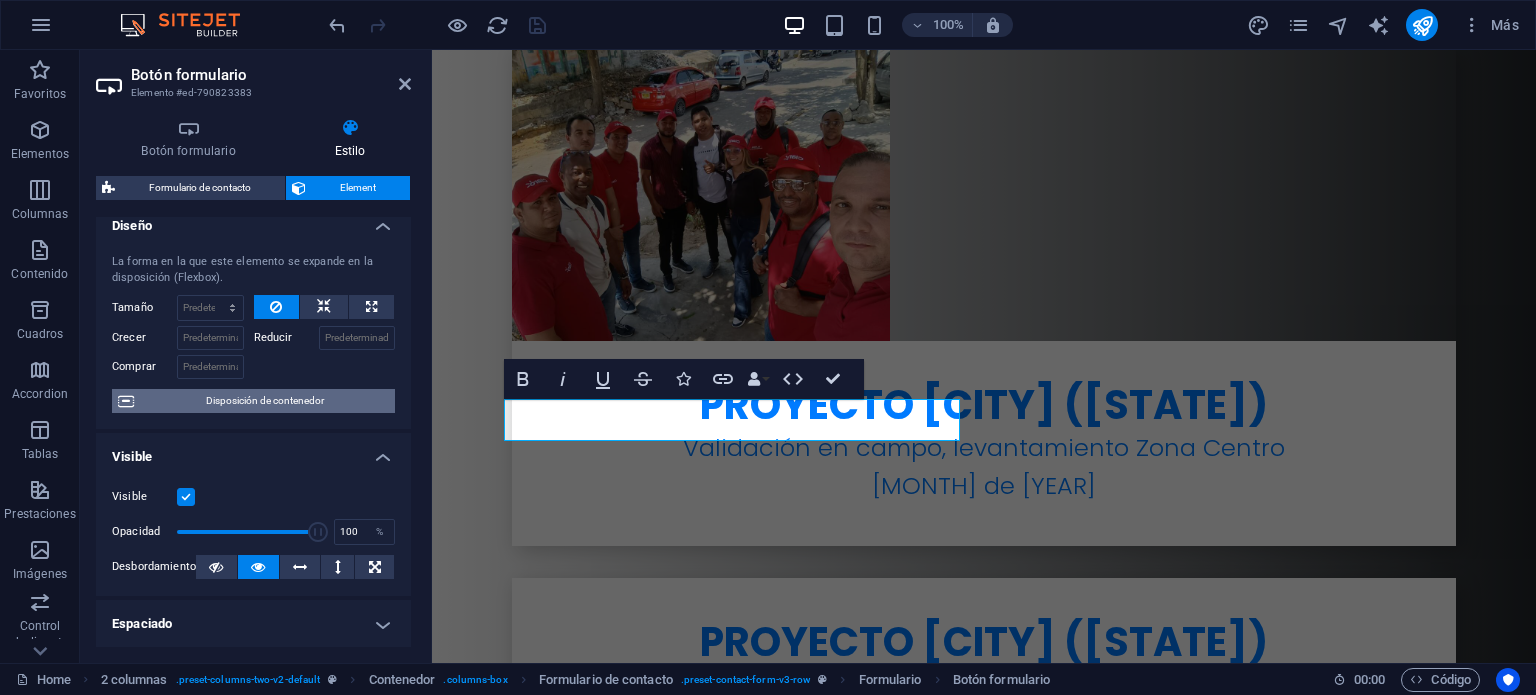 scroll, scrollTop: 0, scrollLeft: 0, axis: both 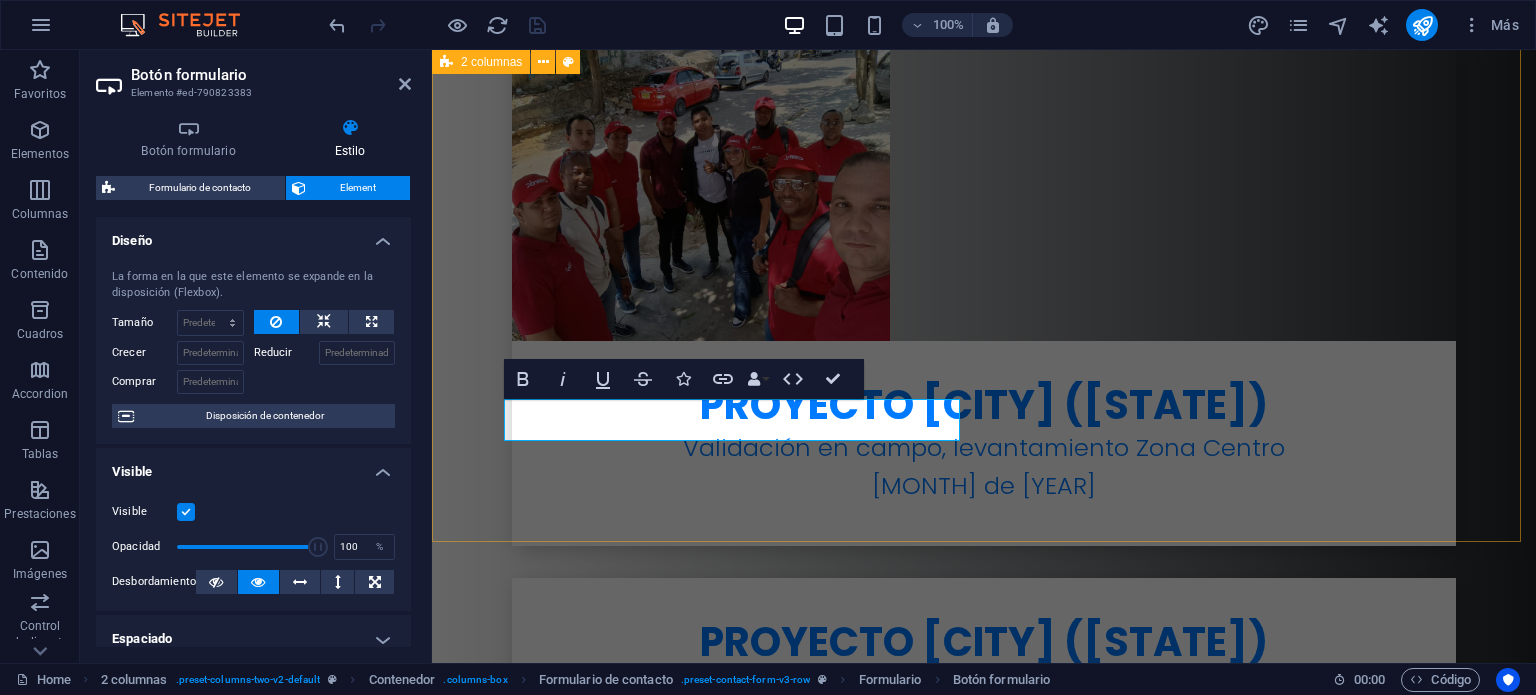 click on "He leído y comprendido la política de privacidad. ¿Ilegible? Cargar nuevo Entregar" at bounding box center (984, 5021) 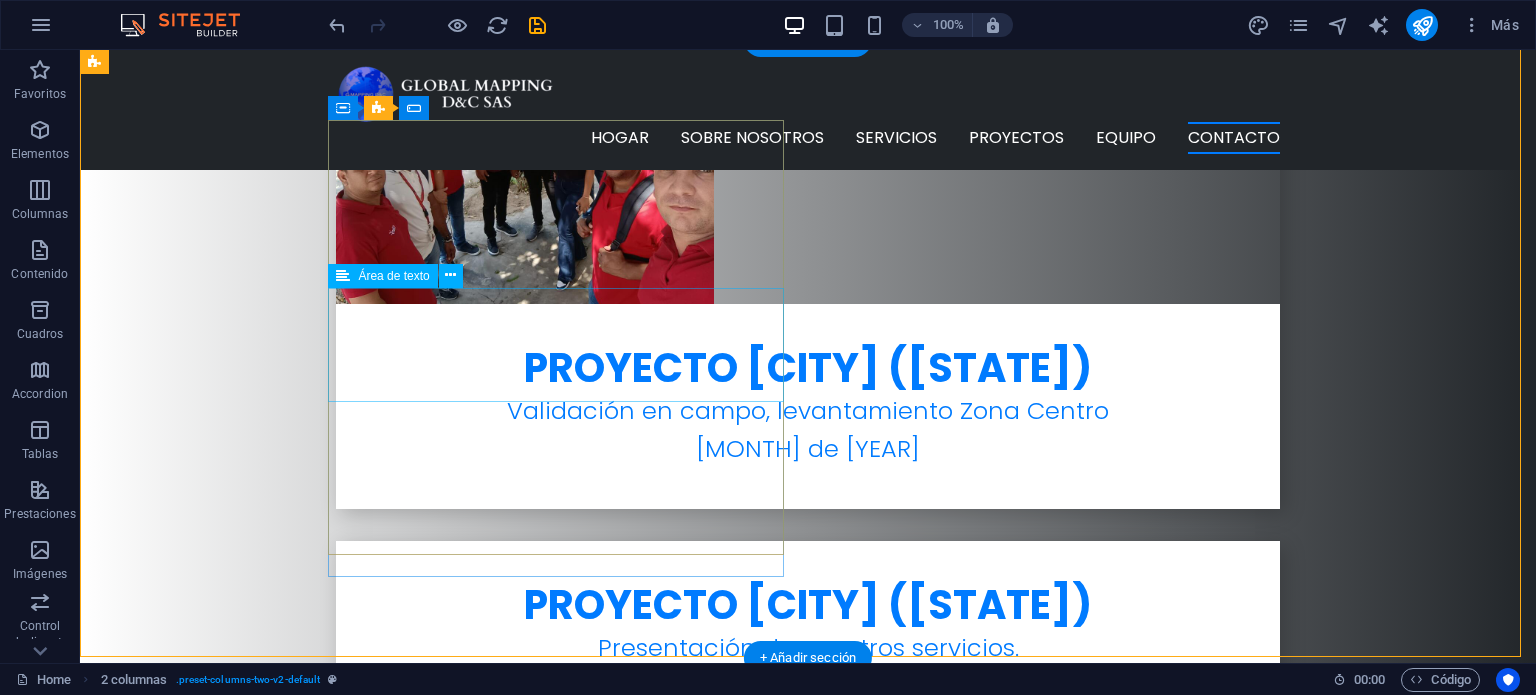 scroll, scrollTop: 7076, scrollLeft: 0, axis: vertical 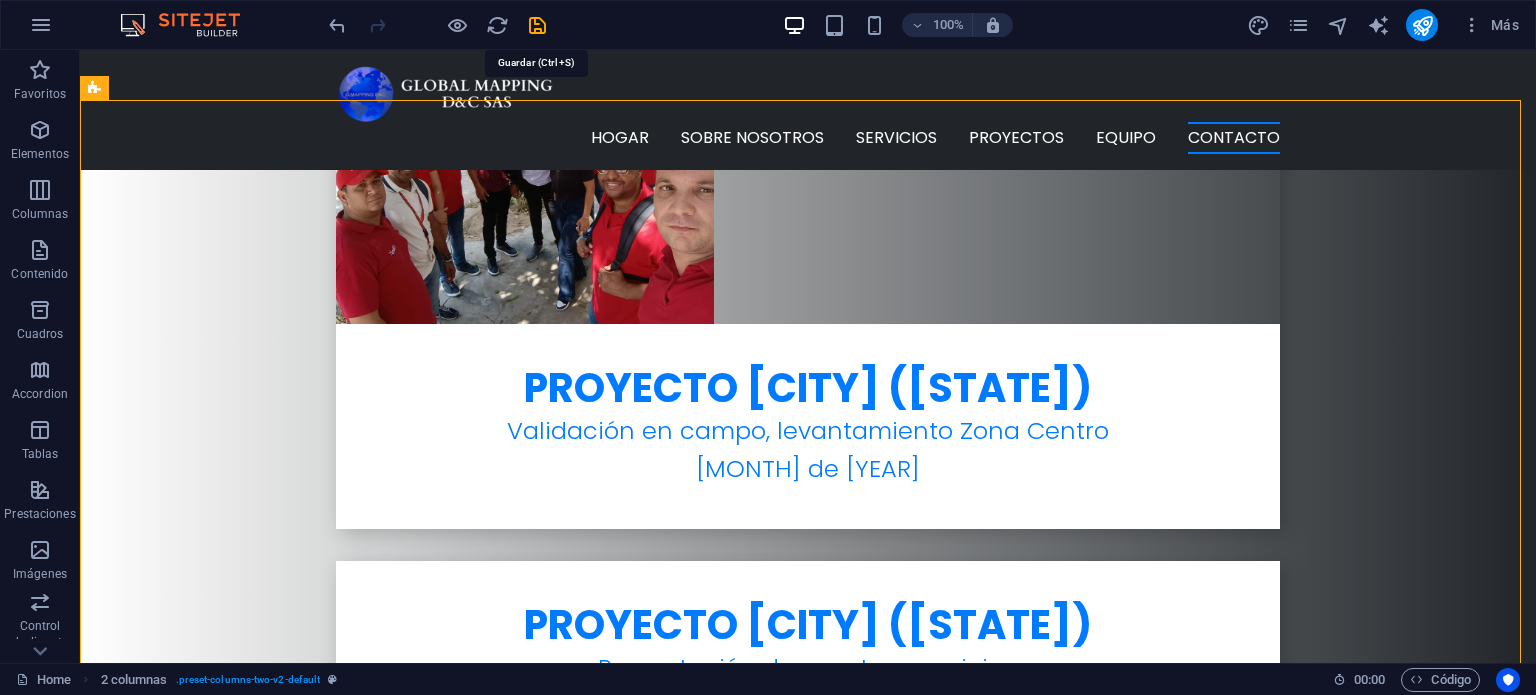 click at bounding box center (537, 25) 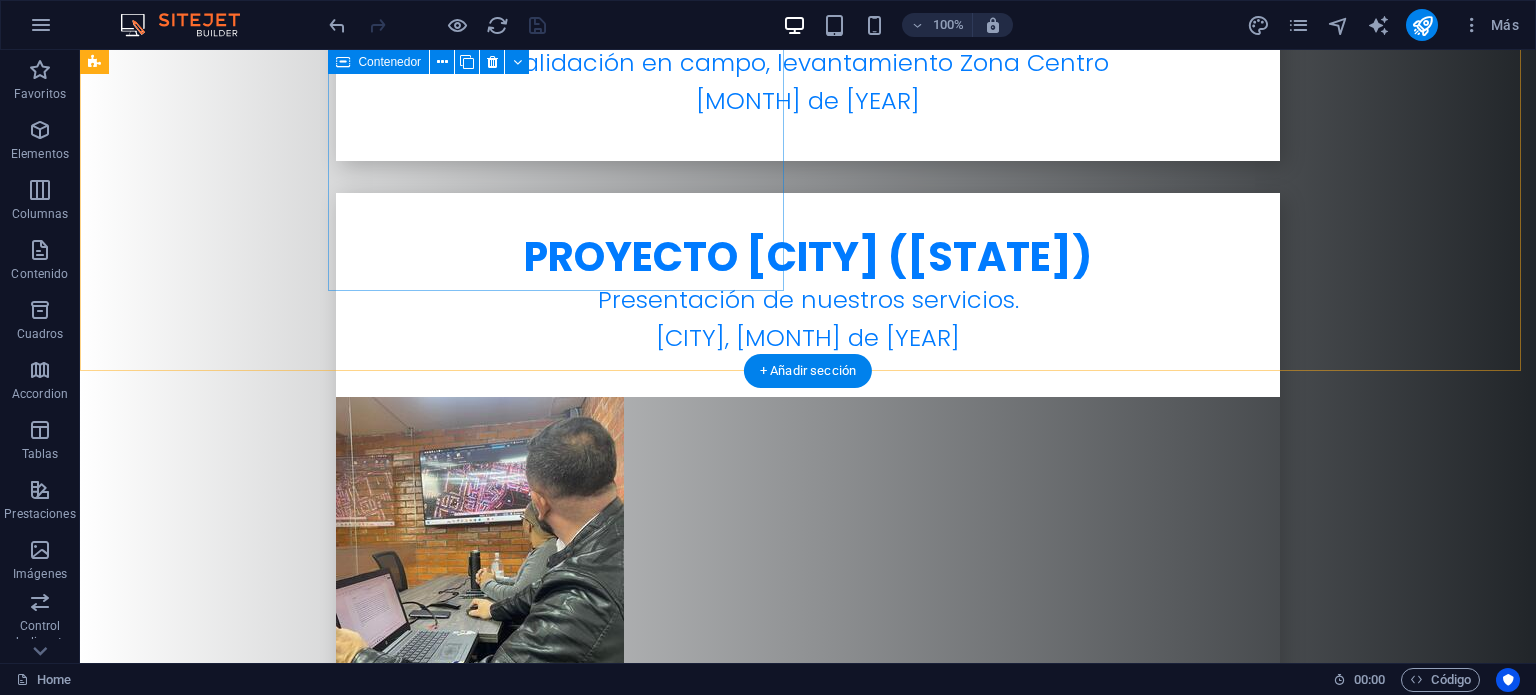 scroll, scrollTop: 7476, scrollLeft: 0, axis: vertical 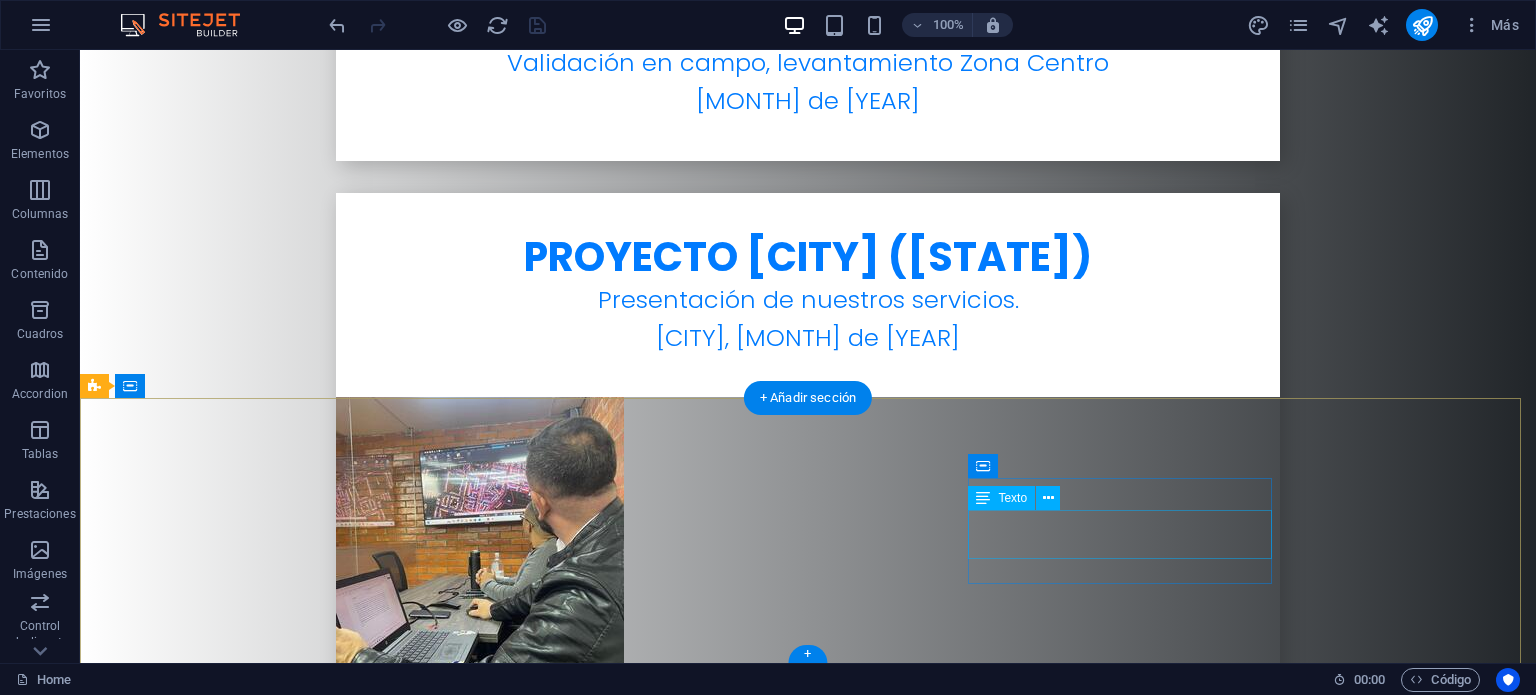 click on "info@globalmappingsas.com" at bounding box center (375, 6058) 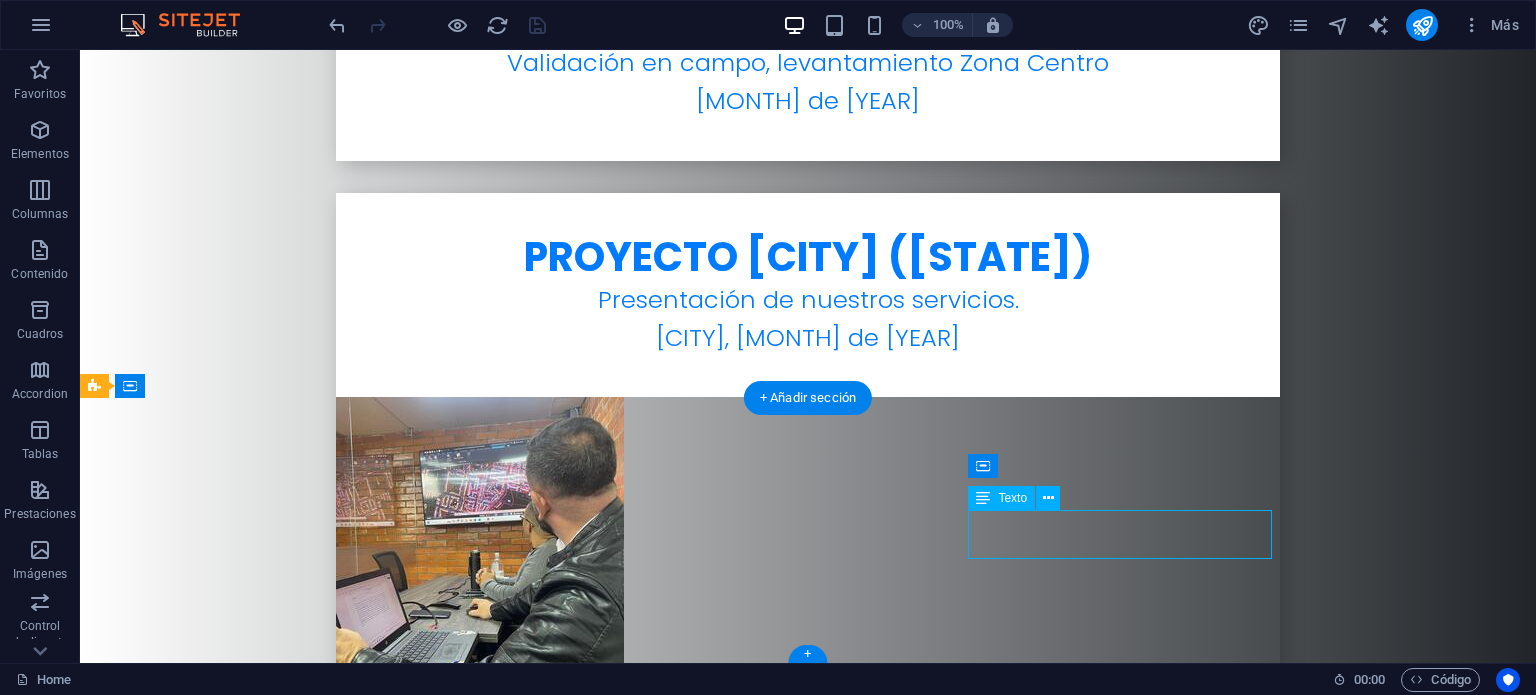click on "info@globalmappingsas.com" at bounding box center [375, 6058] 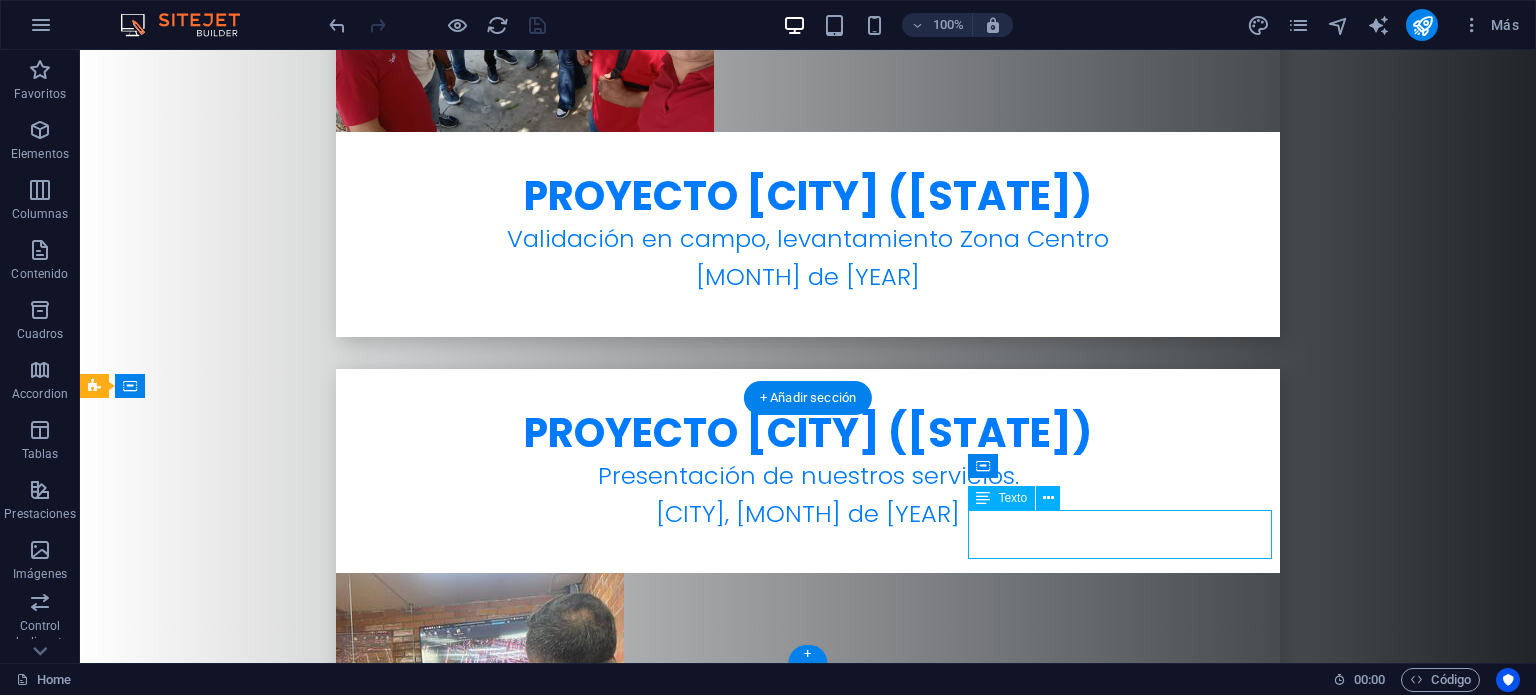 click on "info@globalmappingsas.com" at bounding box center (248, 6235) 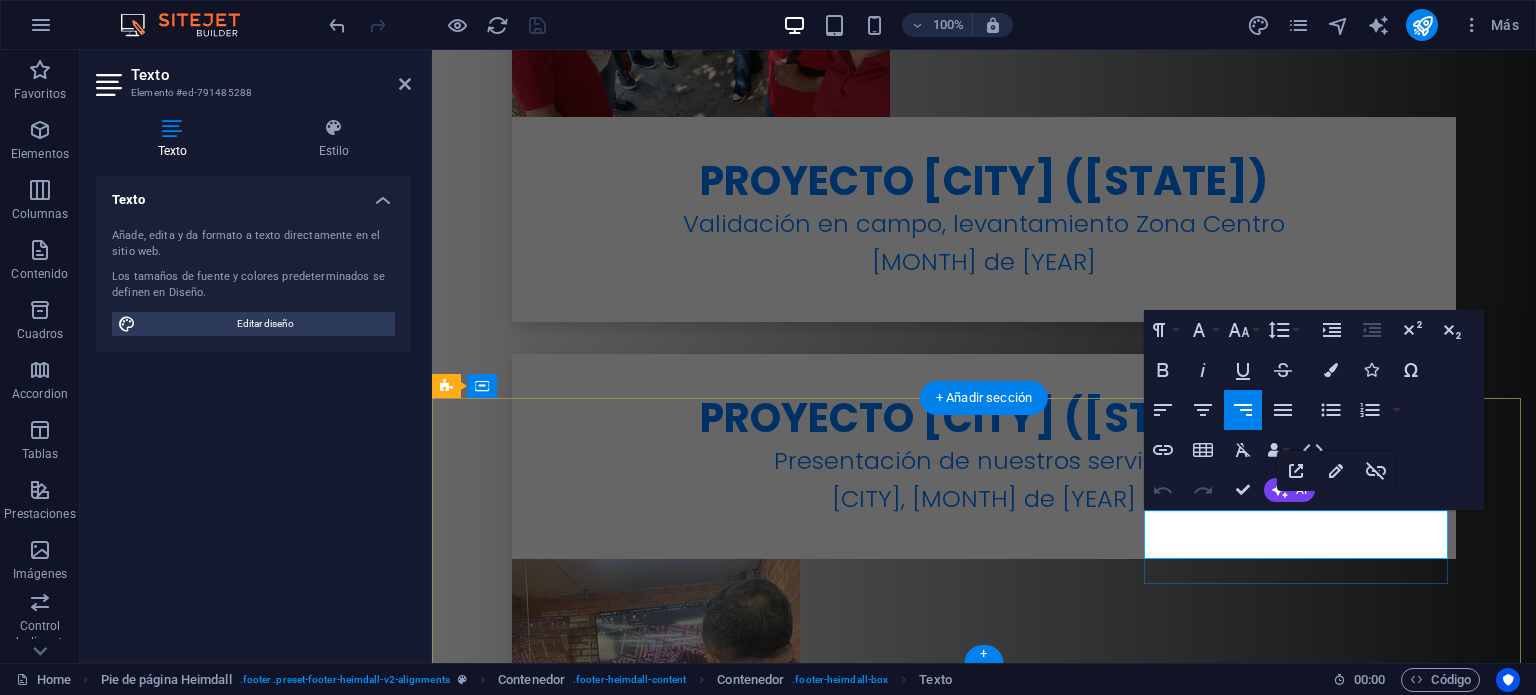 click on "info@globalmappingsas.com" at bounding box center (727, 6043) 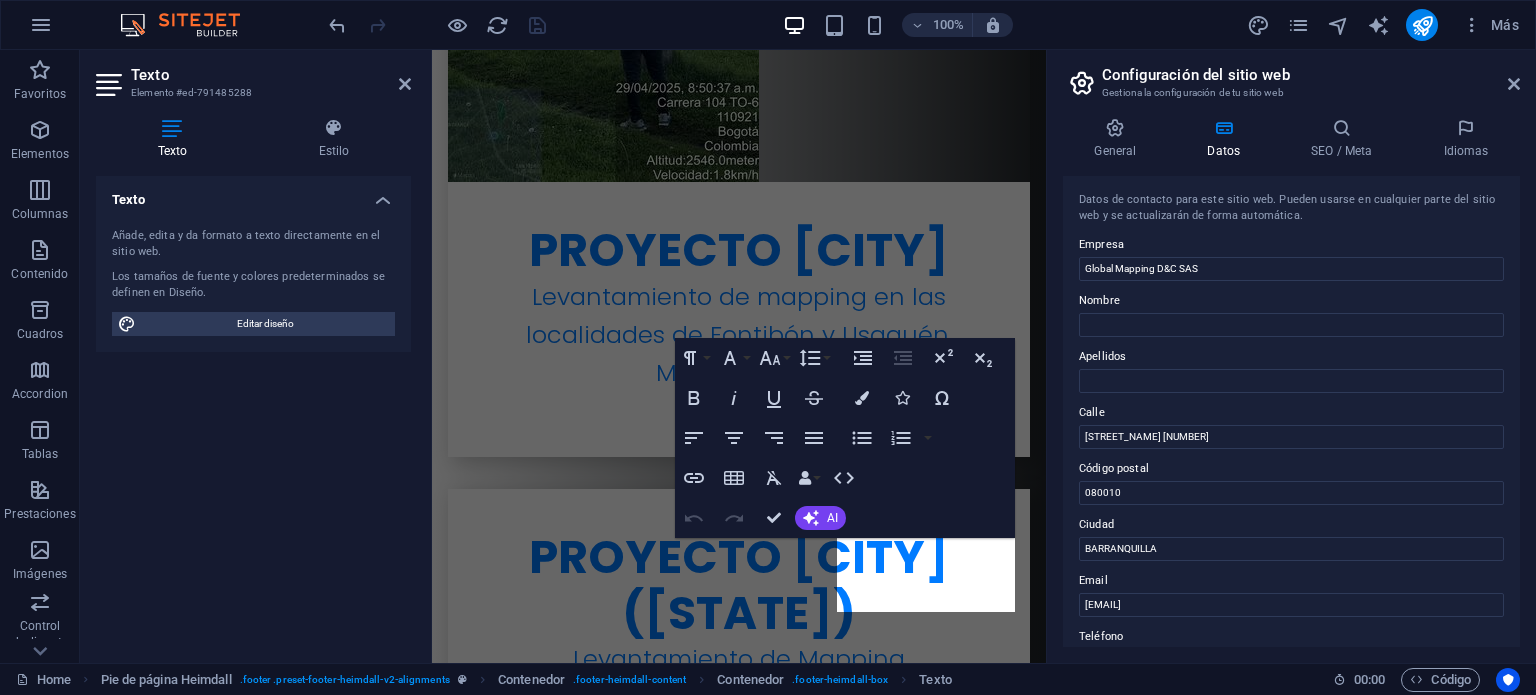 click on "Ciudad" at bounding box center (1291, 525) 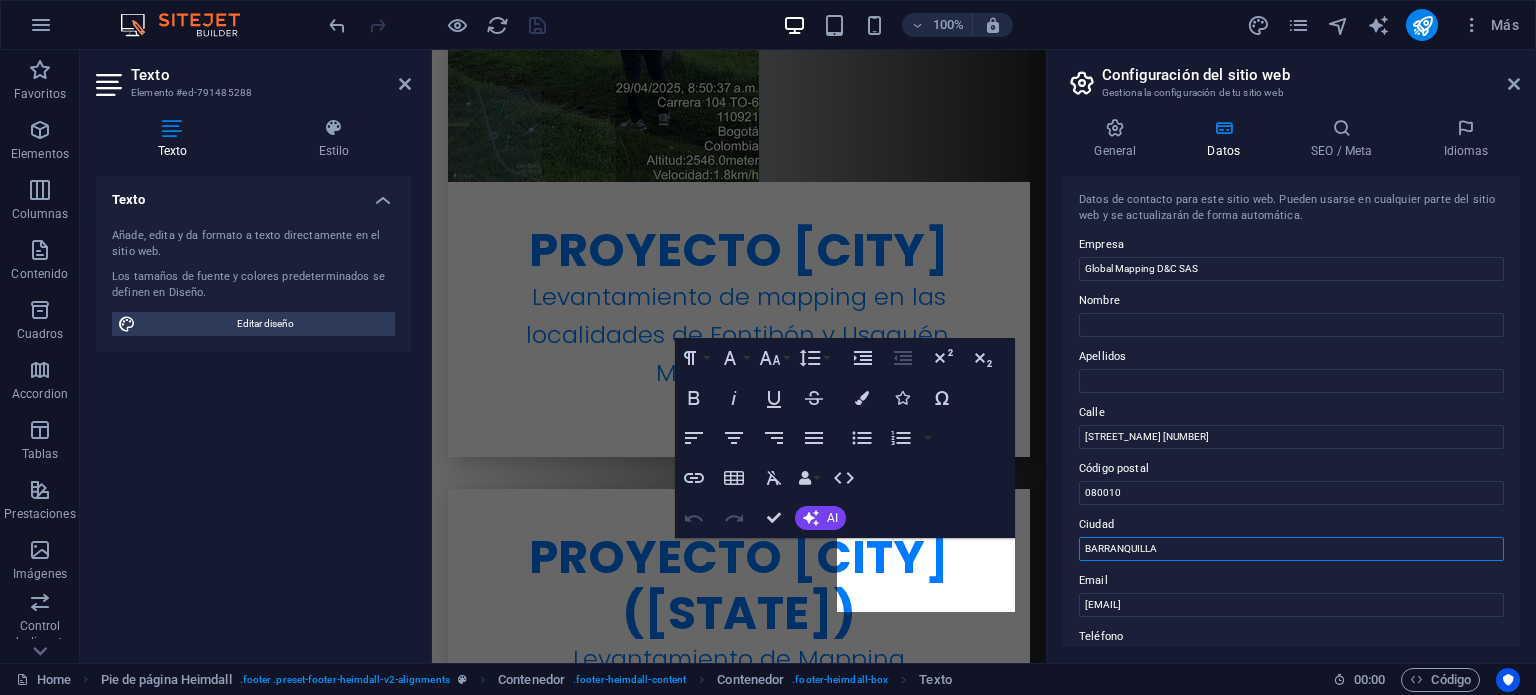 click on "BARRANQUILLA" at bounding box center (1291, 549) 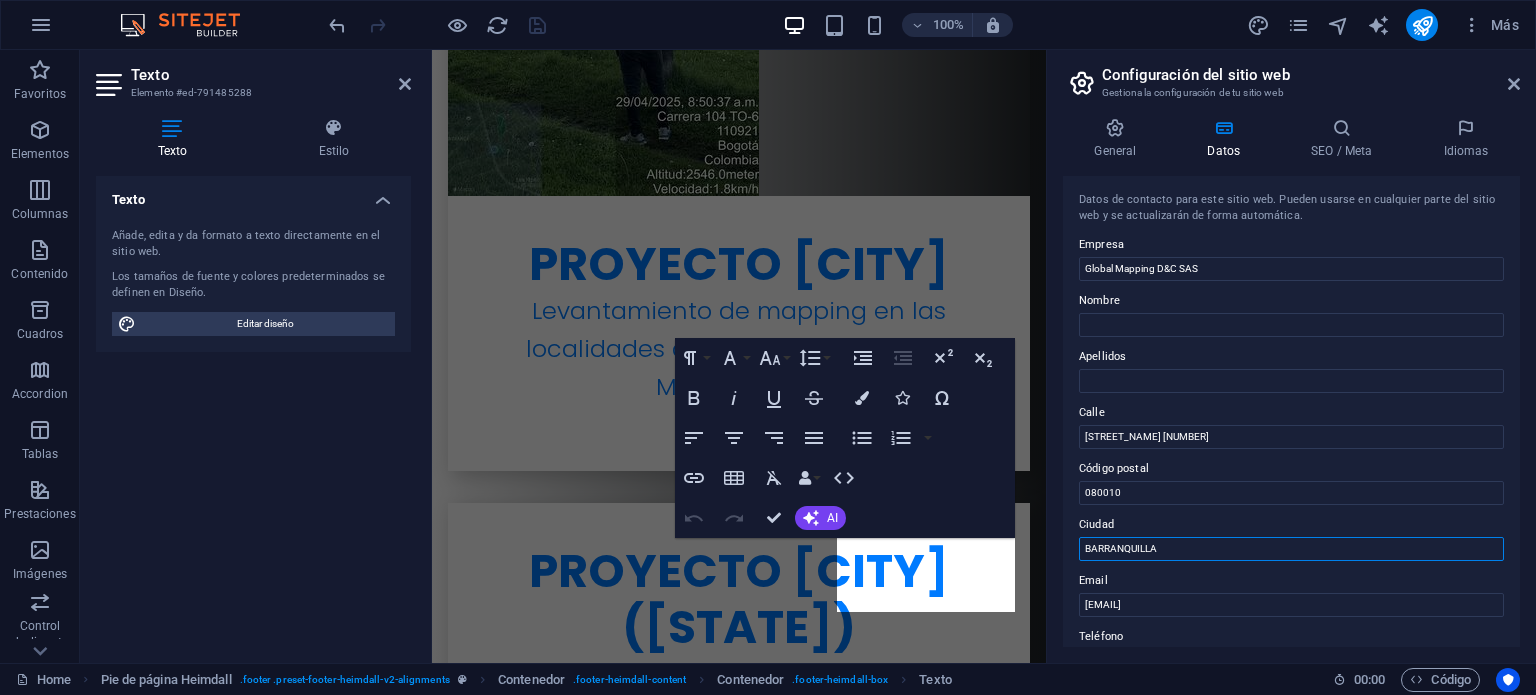 scroll, scrollTop: 8244, scrollLeft: 0, axis: vertical 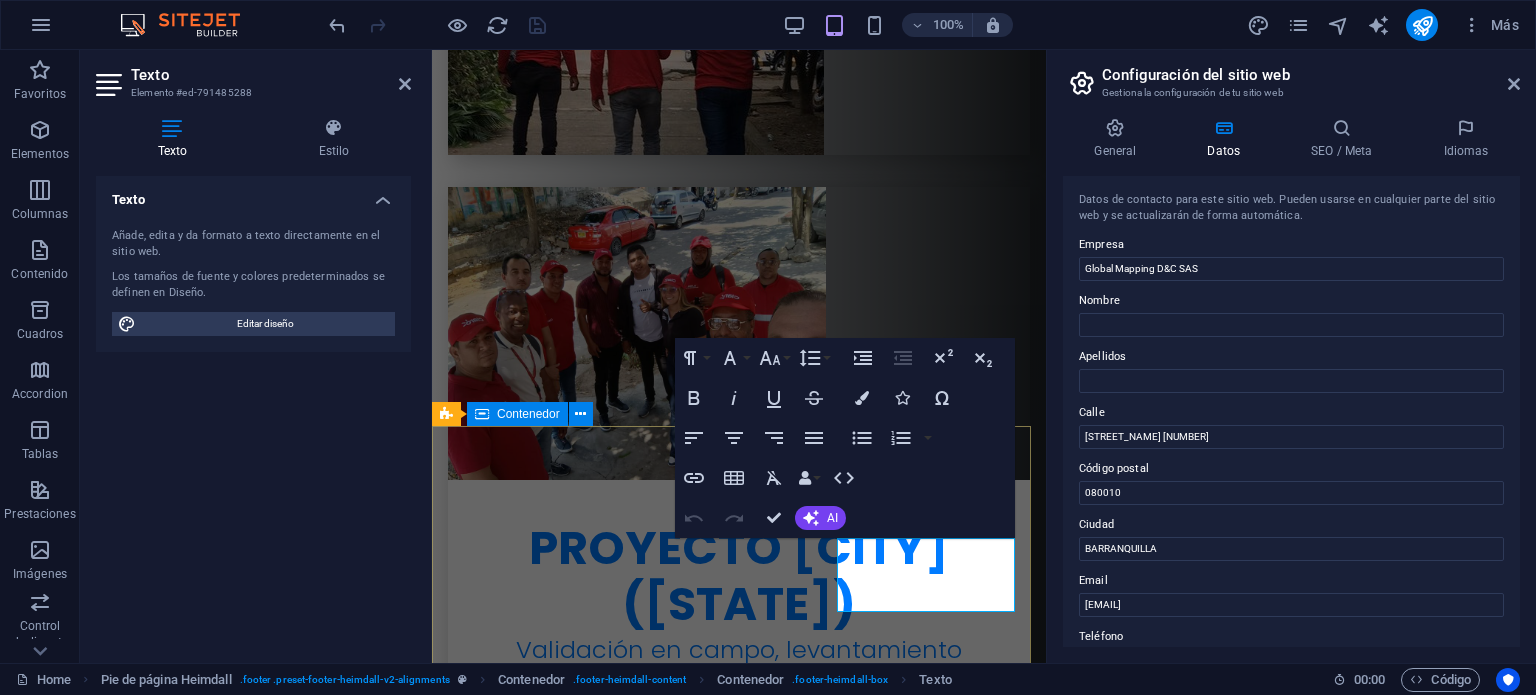 click on "Dirección Calle 49 #1A-119 080010   BARRANQUILLA TeléfonoS   +57 3006513956 +57 3112359426 - 3202711310 +57 3007026798 Contacto info@globalmappingsas.com" at bounding box center [739, 6266] 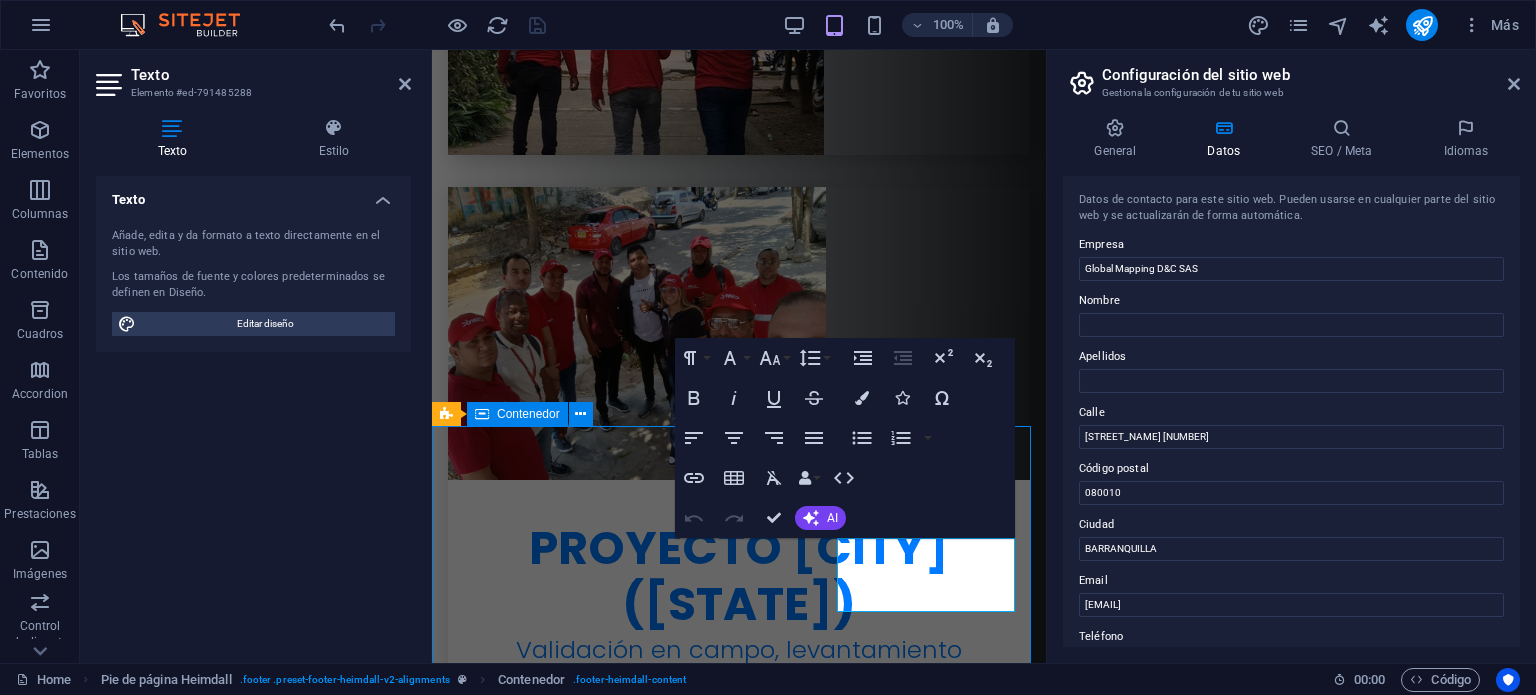 scroll, scrollTop: 7414, scrollLeft: 0, axis: vertical 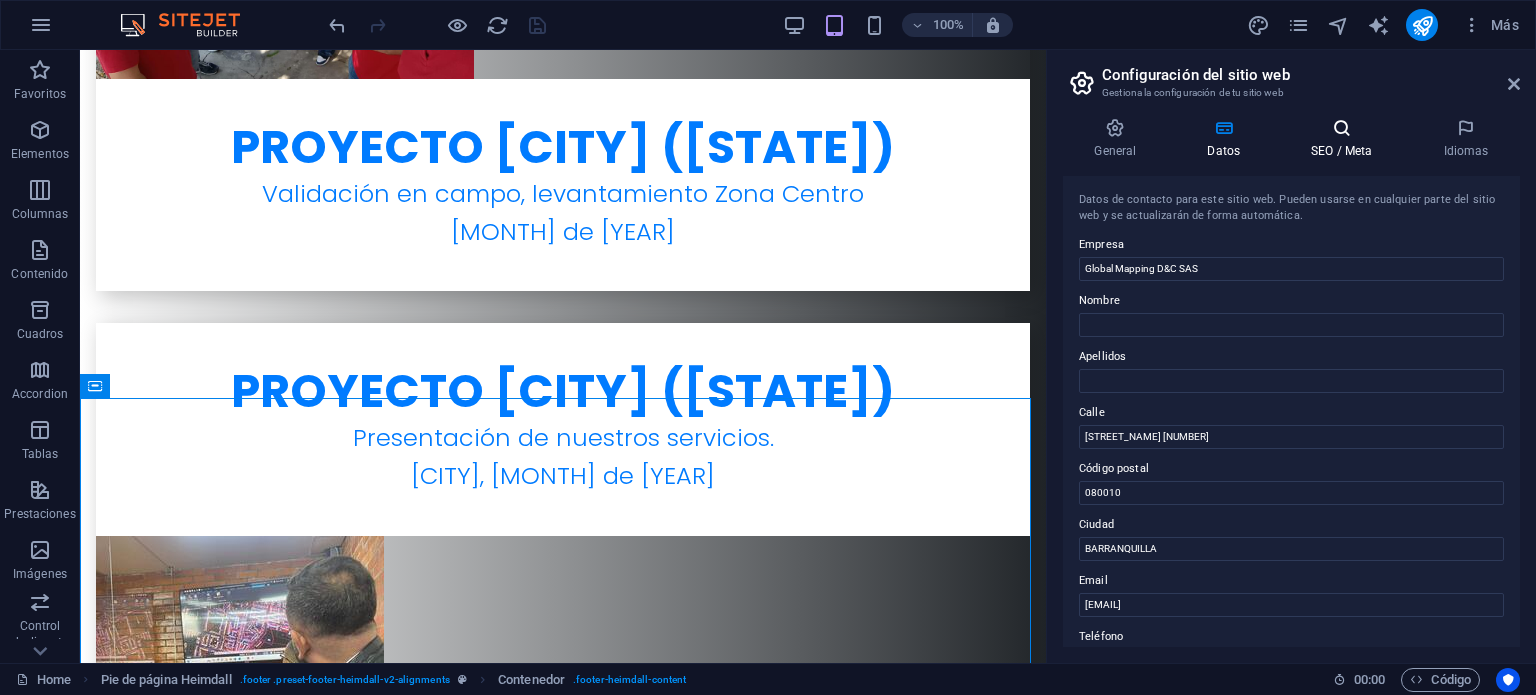 click on "SEO / Meta" at bounding box center (1346, 139) 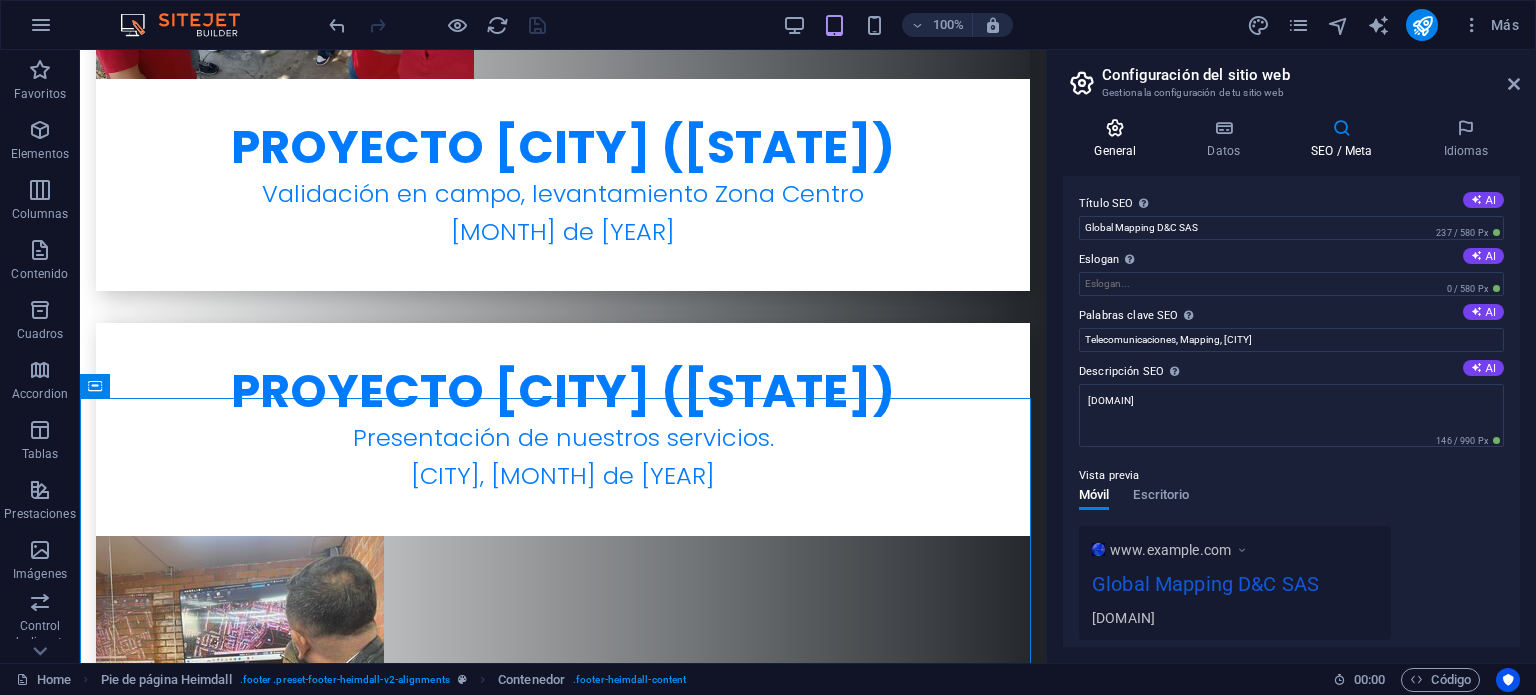 click on "General" at bounding box center (1119, 139) 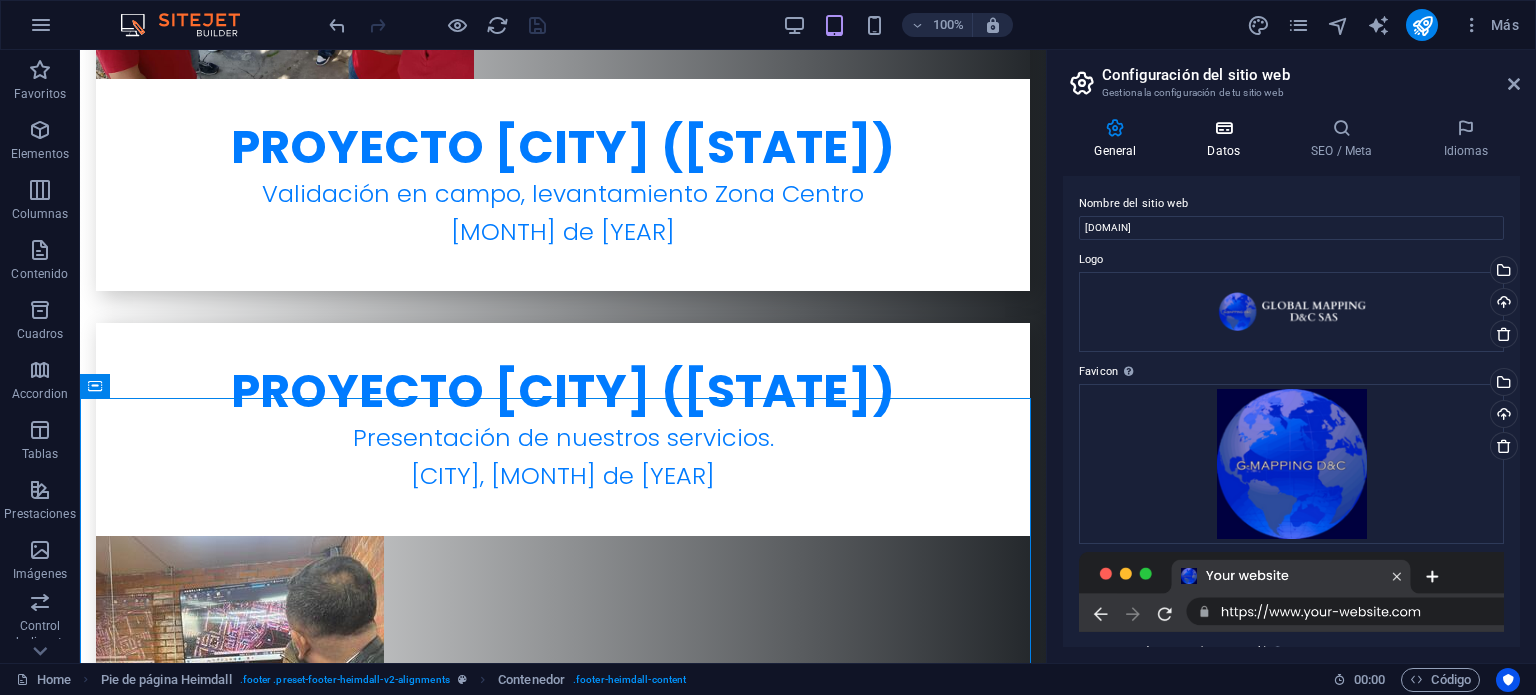 click on "Datos" at bounding box center (1228, 139) 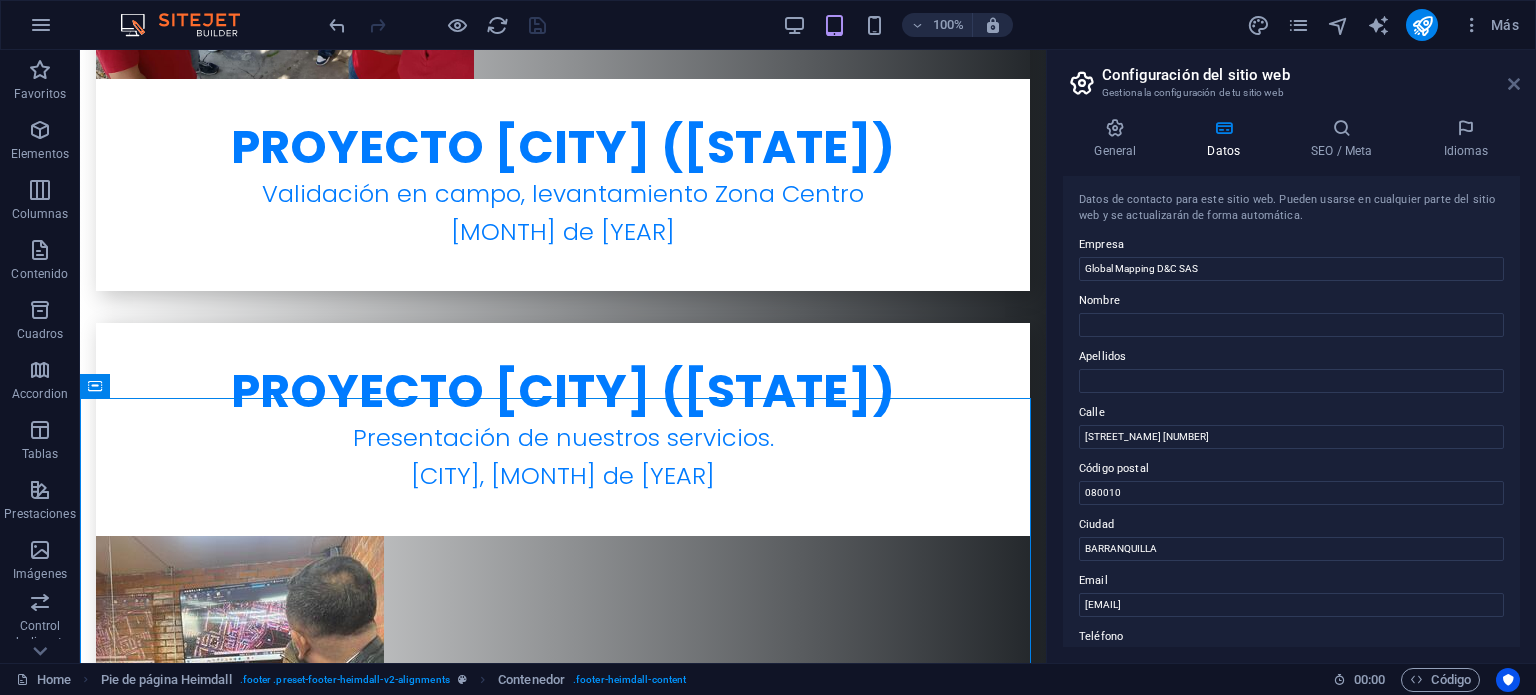 click at bounding box center (1514, 84) 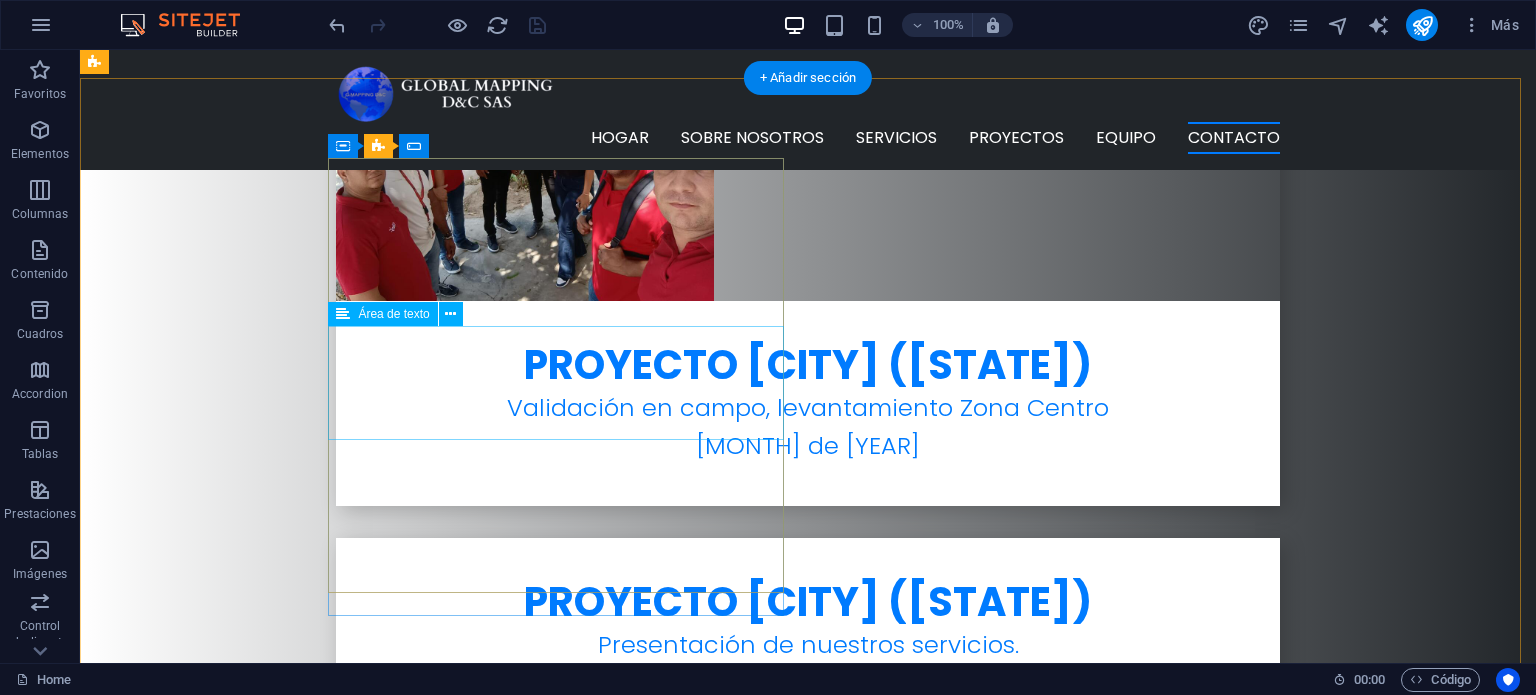 scroll, scrollTop: 7076, scrollLeft: 0, axis: vertical 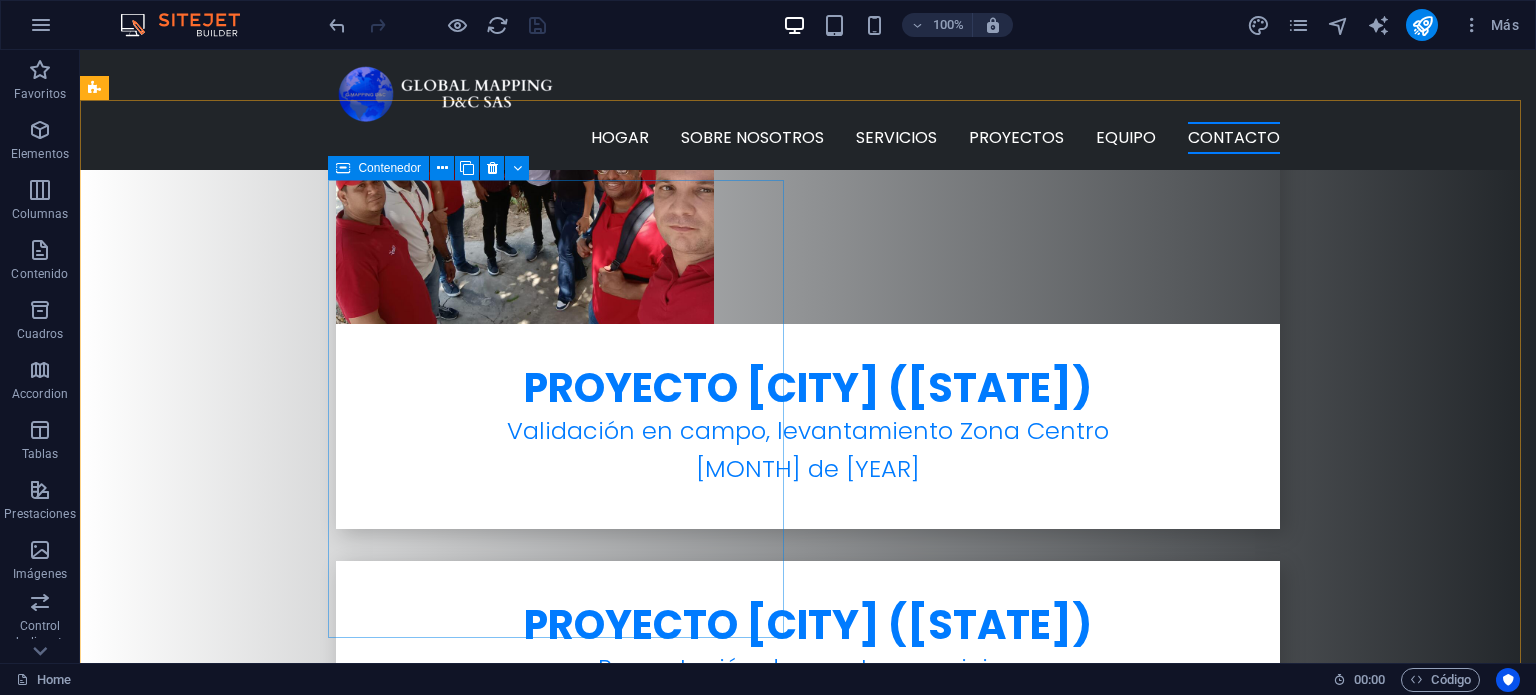 click at bounding box center (343, 168) 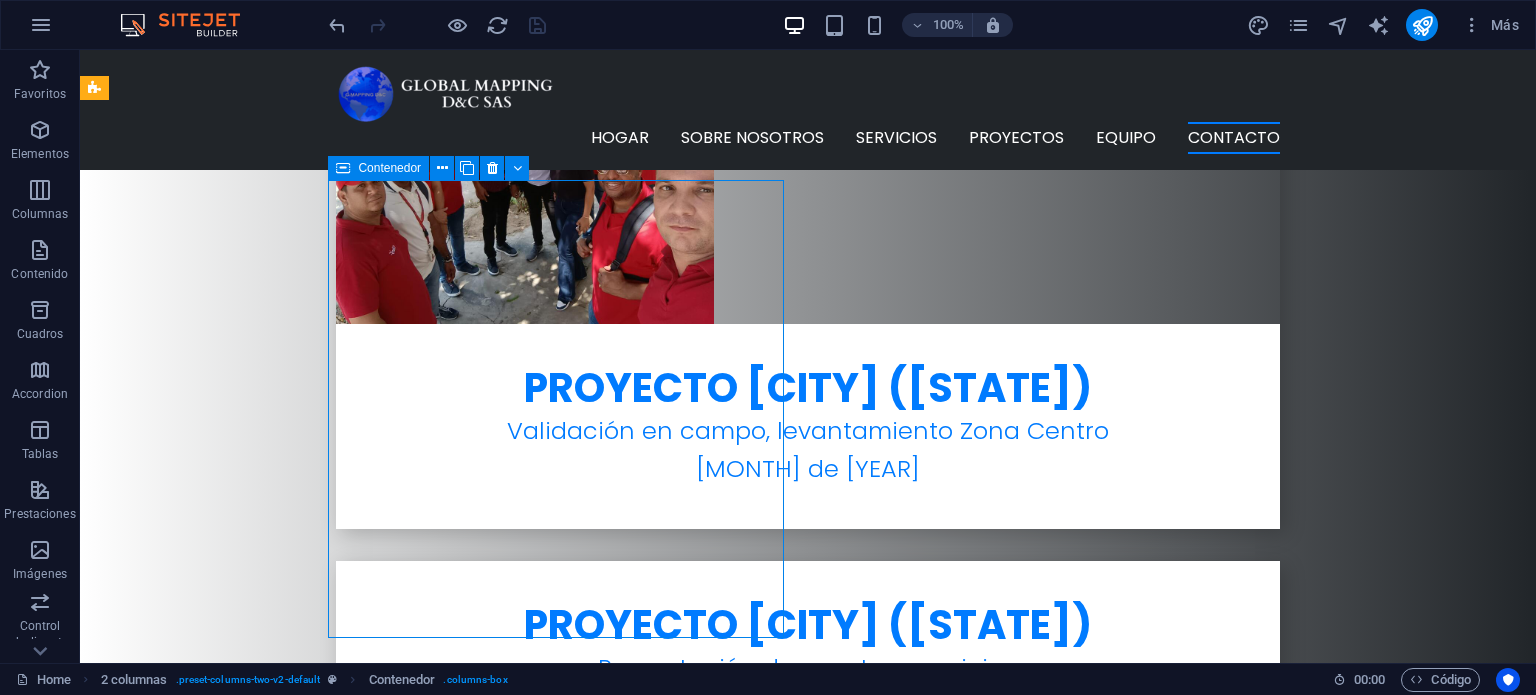 click at bounding box center [343, 168] 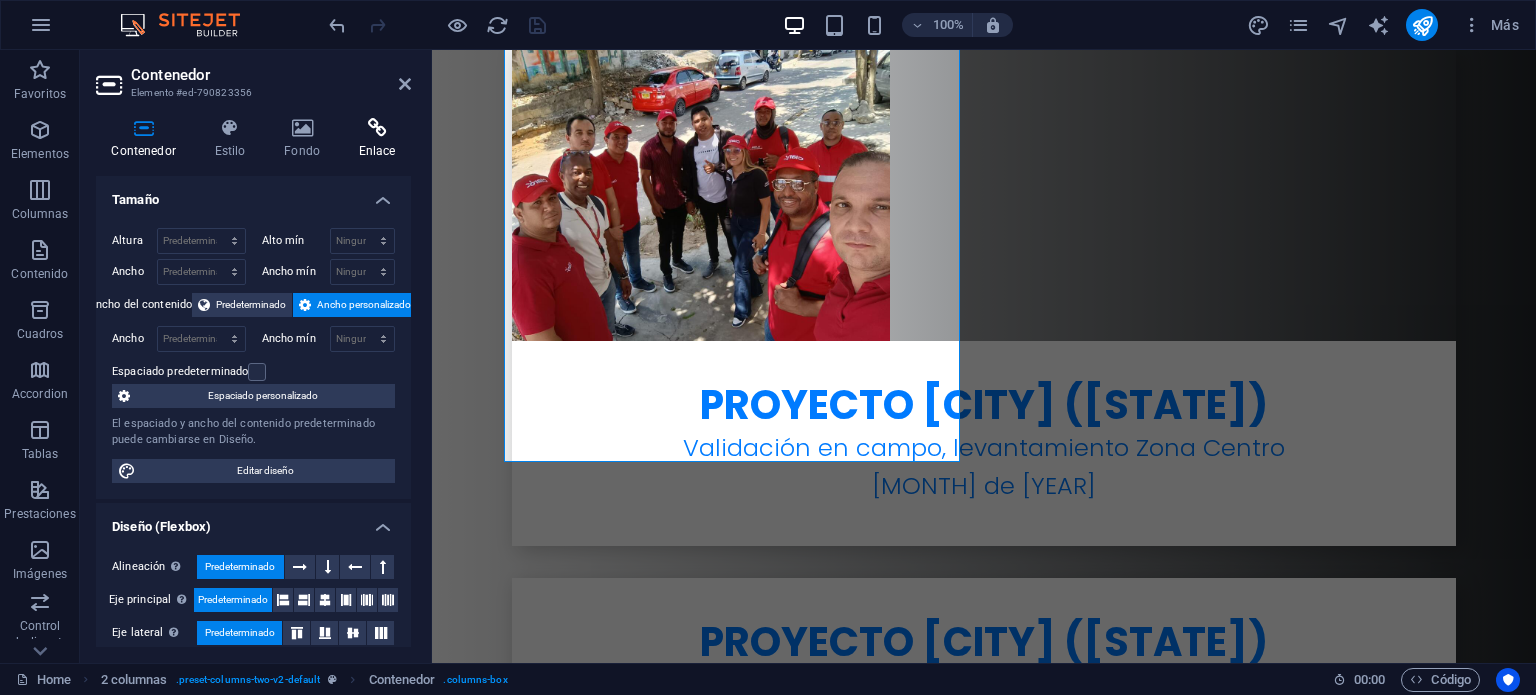 click at bounding box center [377, 128] 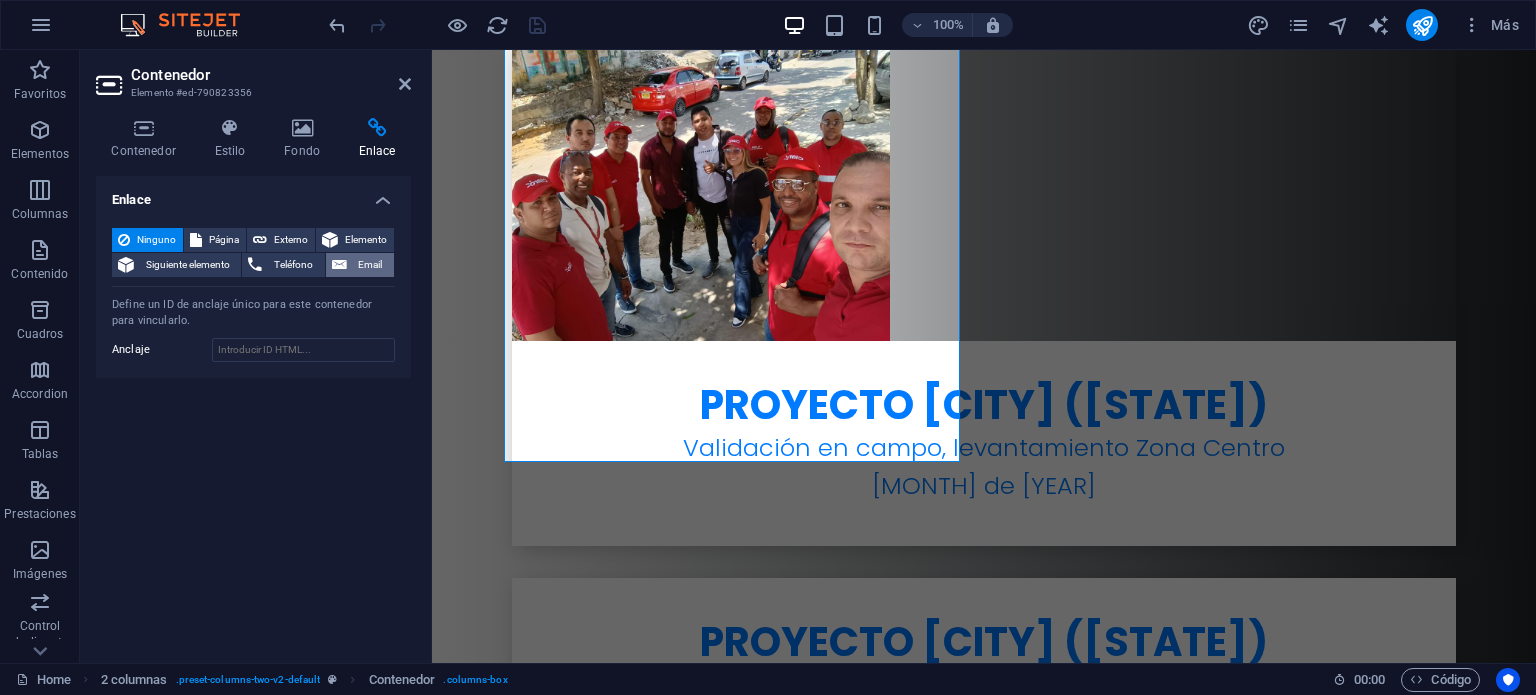 click on "Email" at bounding box center (370, 265) 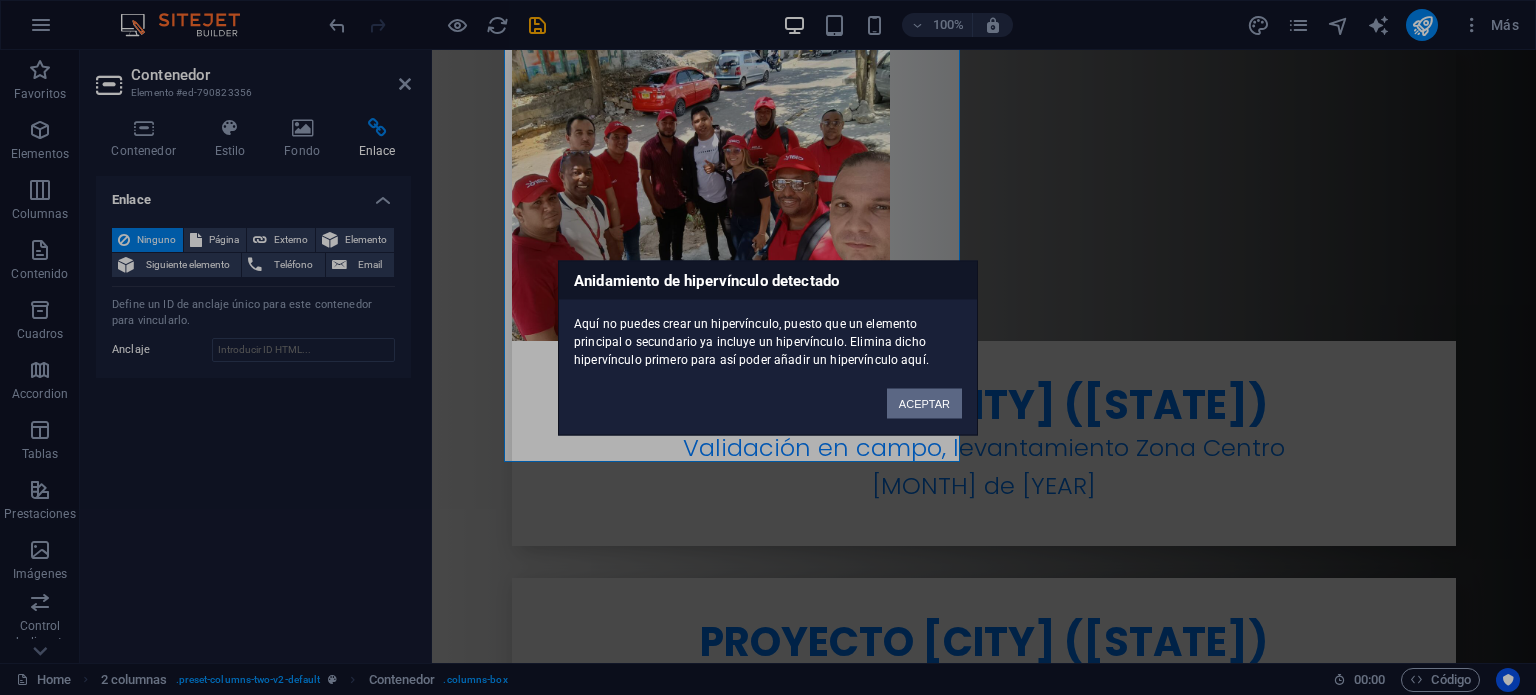click on "ACEPTAR" at bounding box center [924, 403] 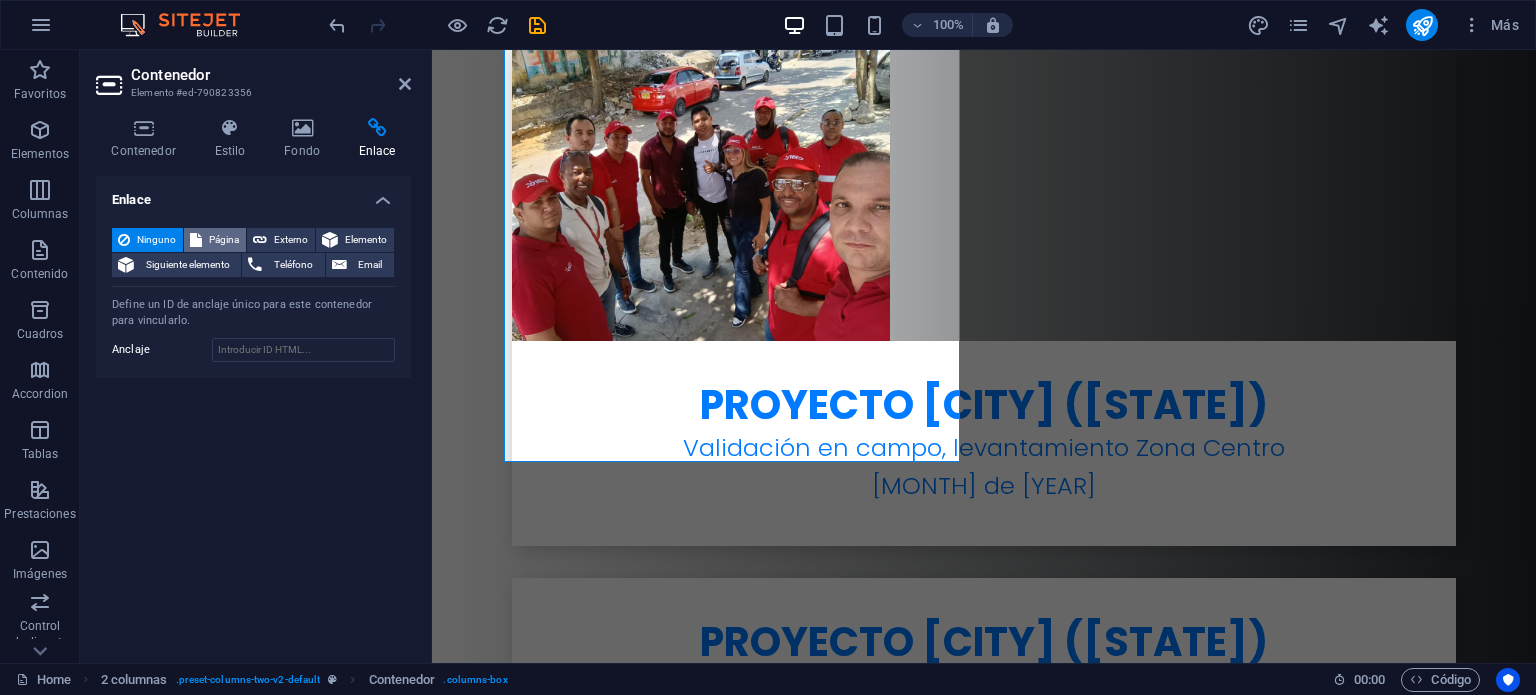 click on "Página" at bounding box center [224, 240] 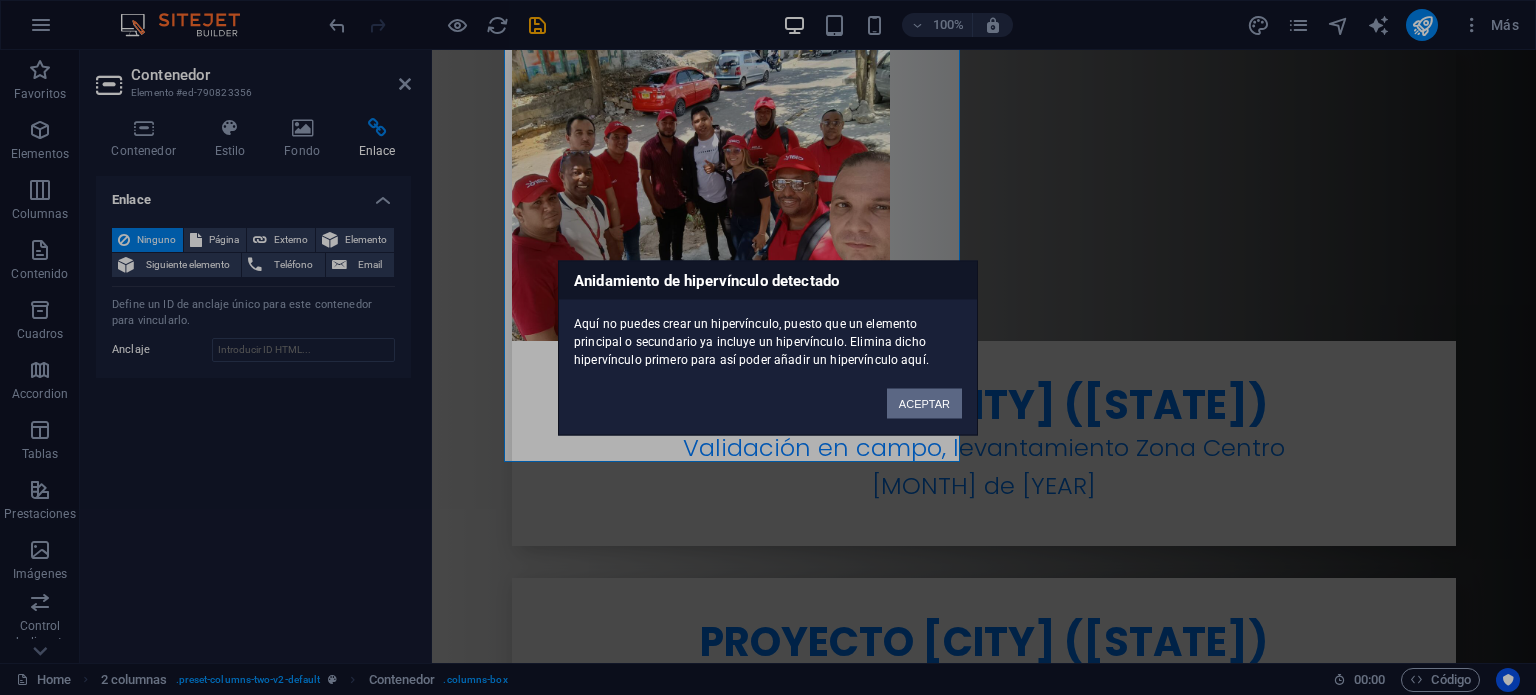 click on "ACEPTAR" at bounding box center (924, 403) 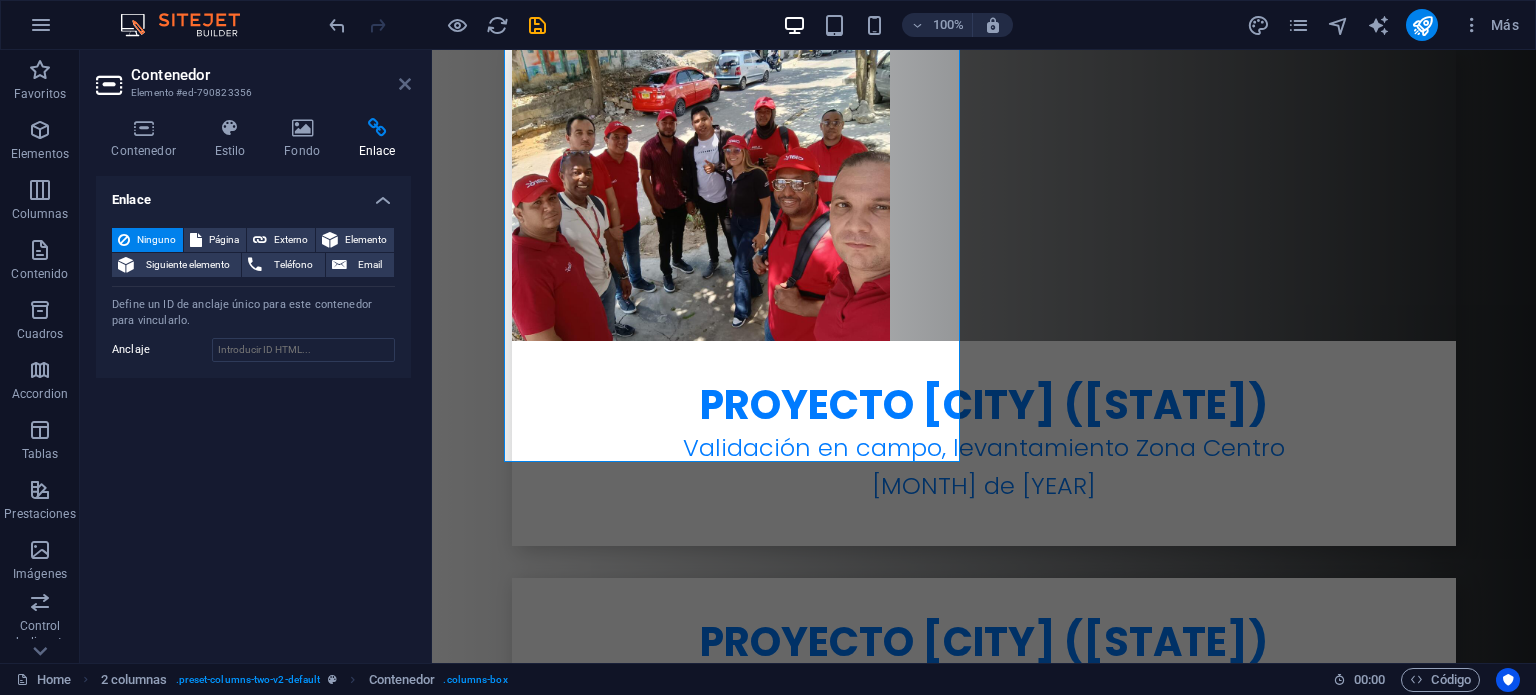 click at bounding box center [405, 84] 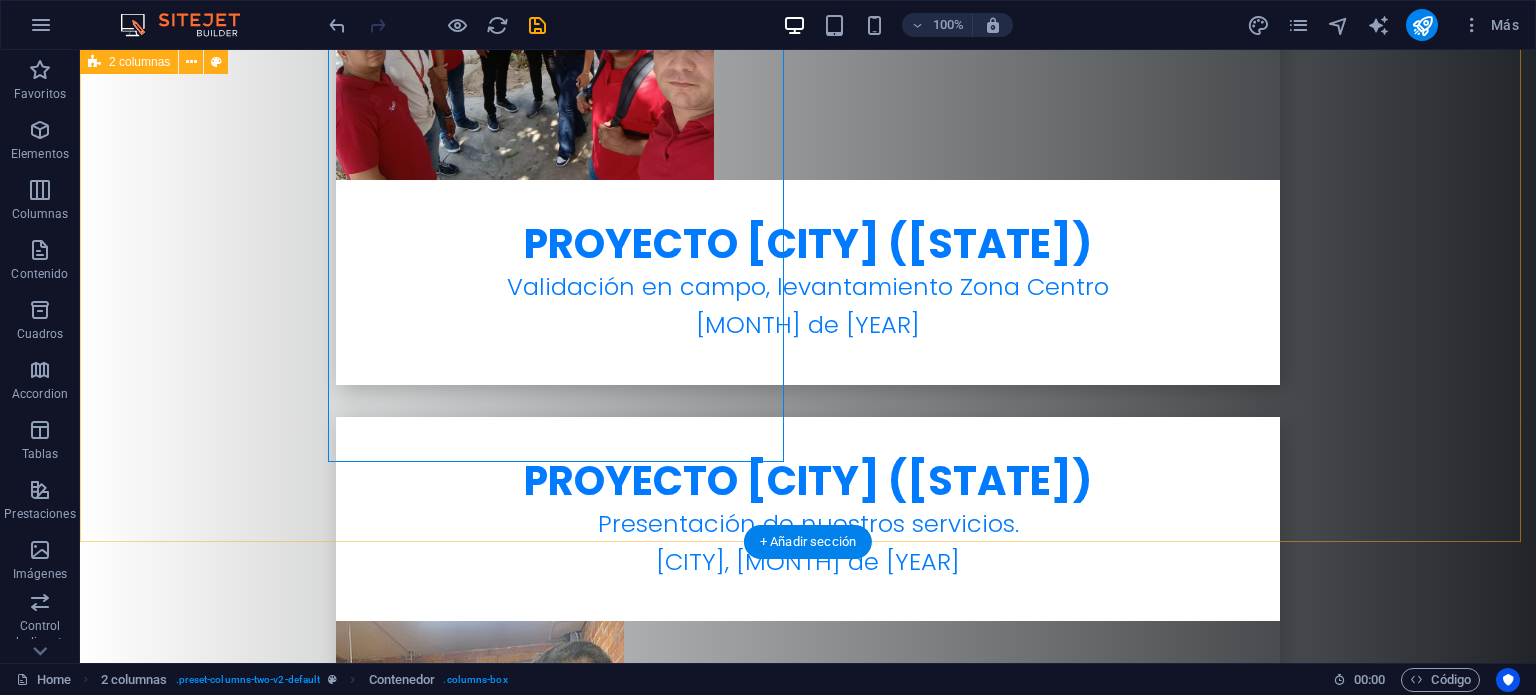 click on "He leído y comprendido la política de privacidad. ¿Ilegible? Cargar nuevo Entregar" at bounding box center (808, 5036) 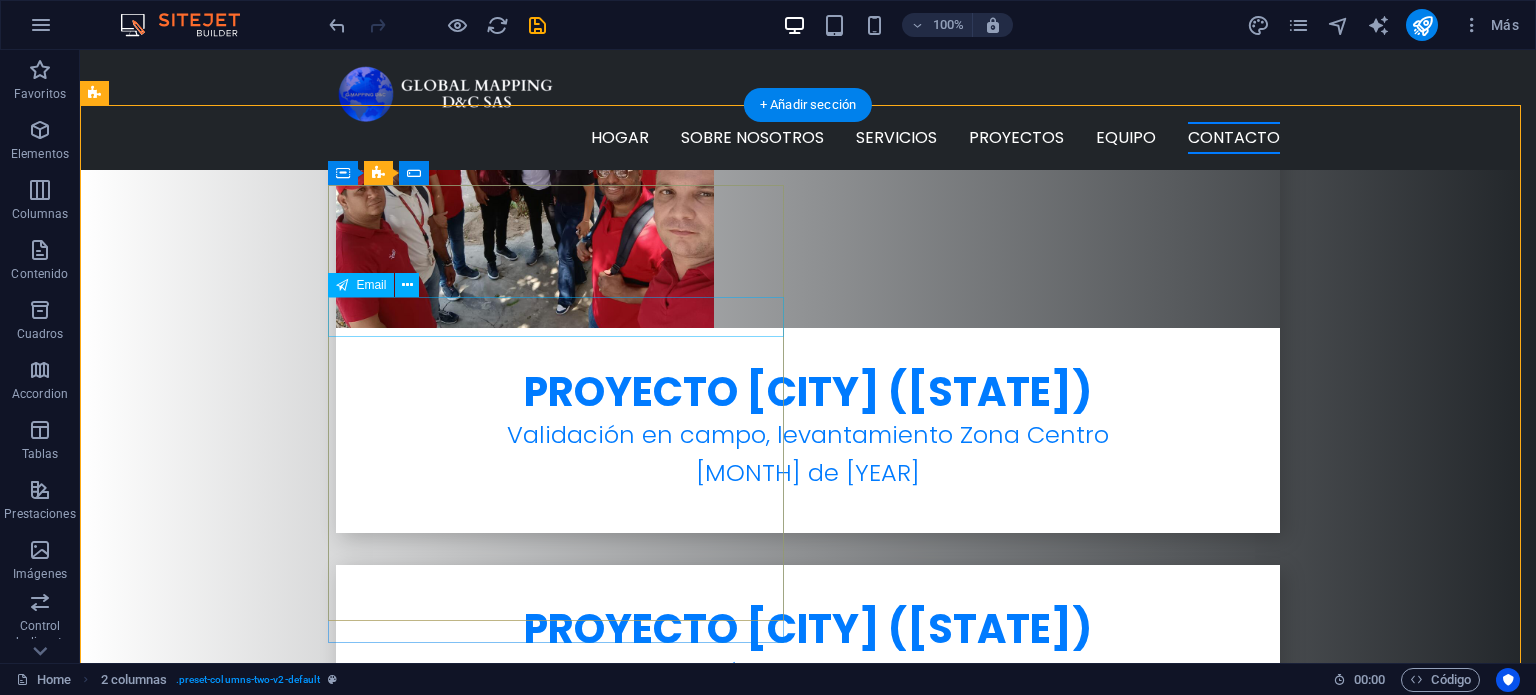 scroll, scrollTop: 7052, scrollLeft: 0, axis: vertical 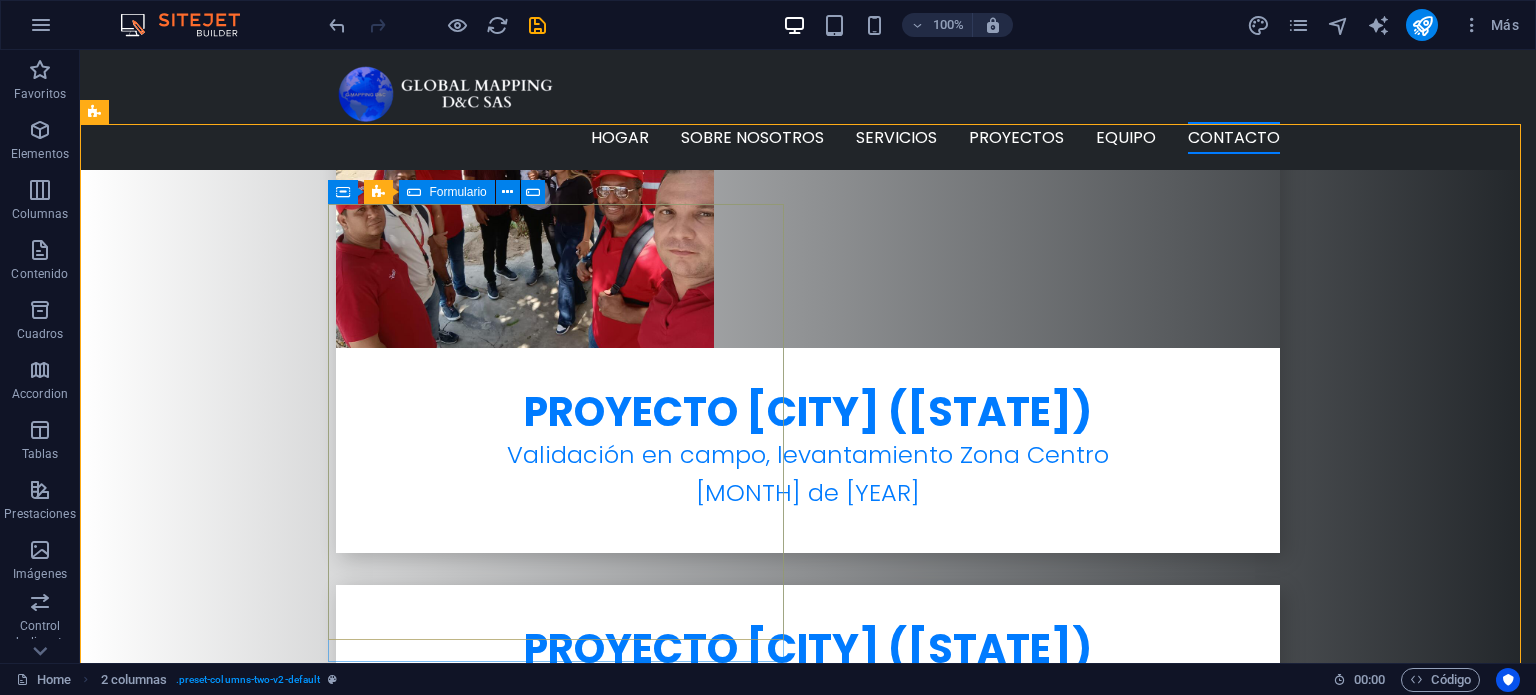 click at bounding box center (414, 192) 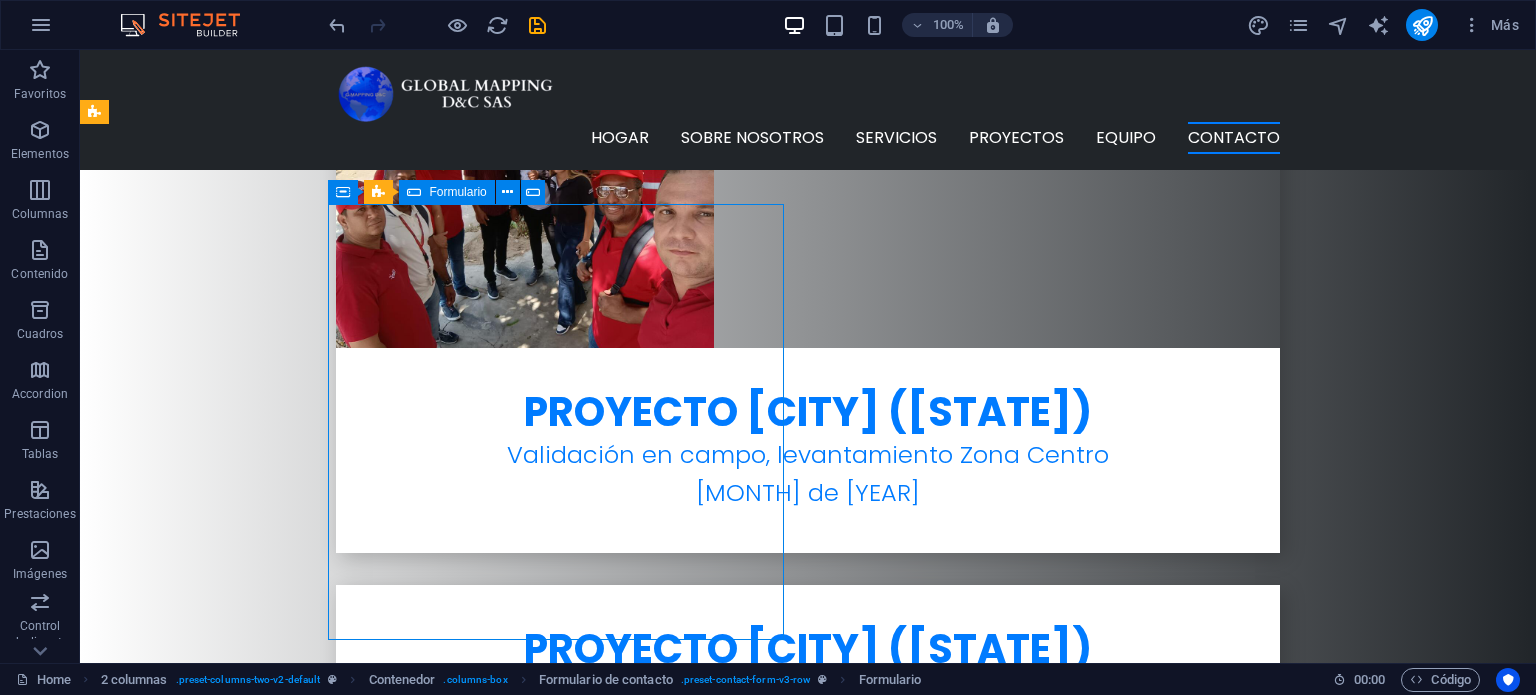 click on "Formulario" at bounding box center (446, 192) 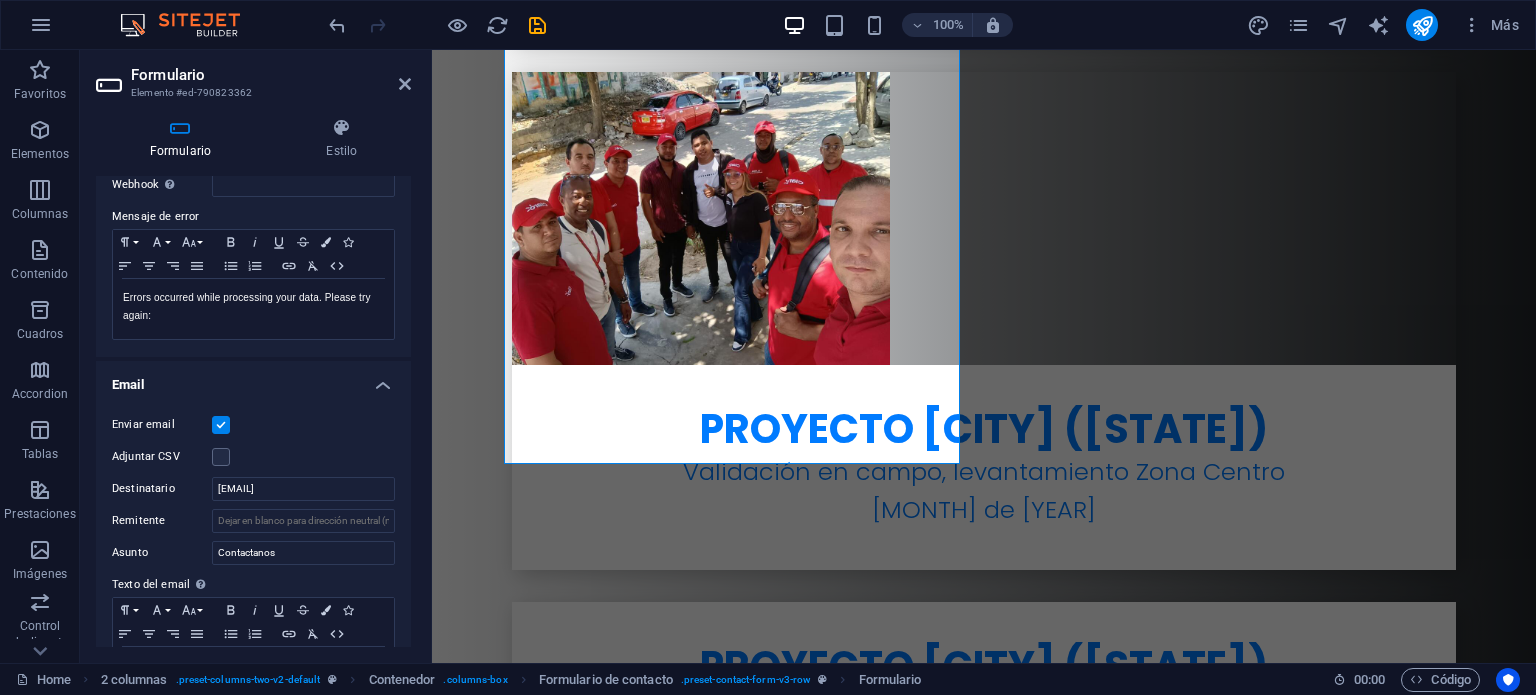 scroll, scrollTop: 400, scrollLeft: 0, axis: vertical 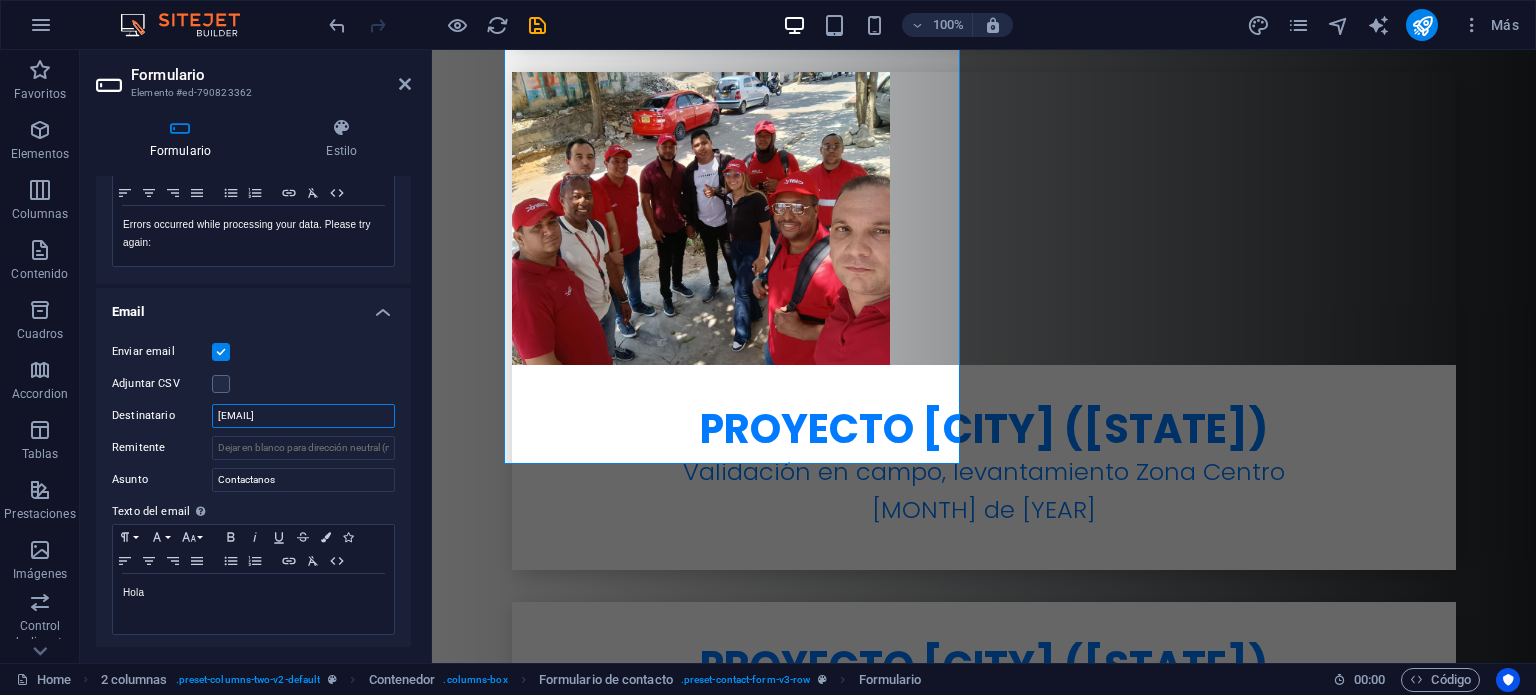 click on "pablo.bello@[EXAMPLE.COM]" at bounding box center [303, 416] 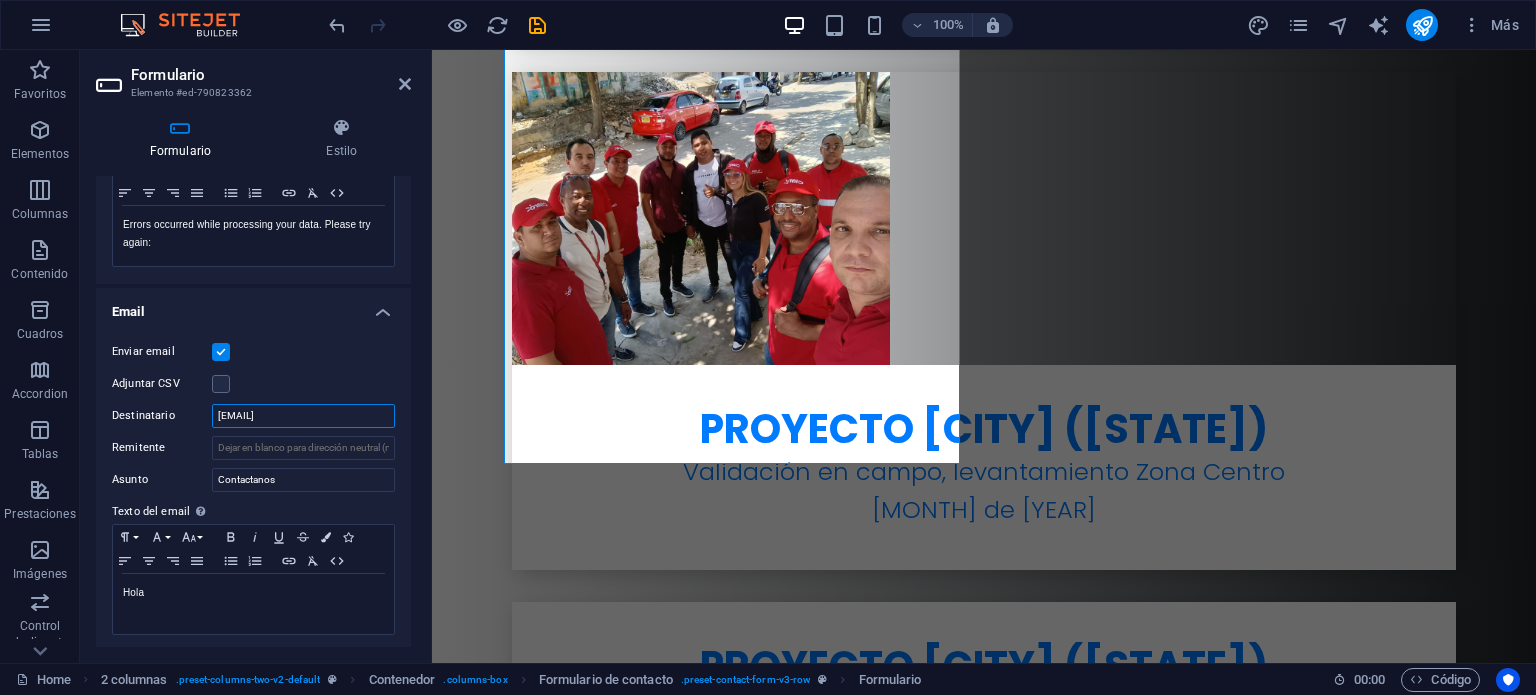 type on "info@globalmappingsas.com" 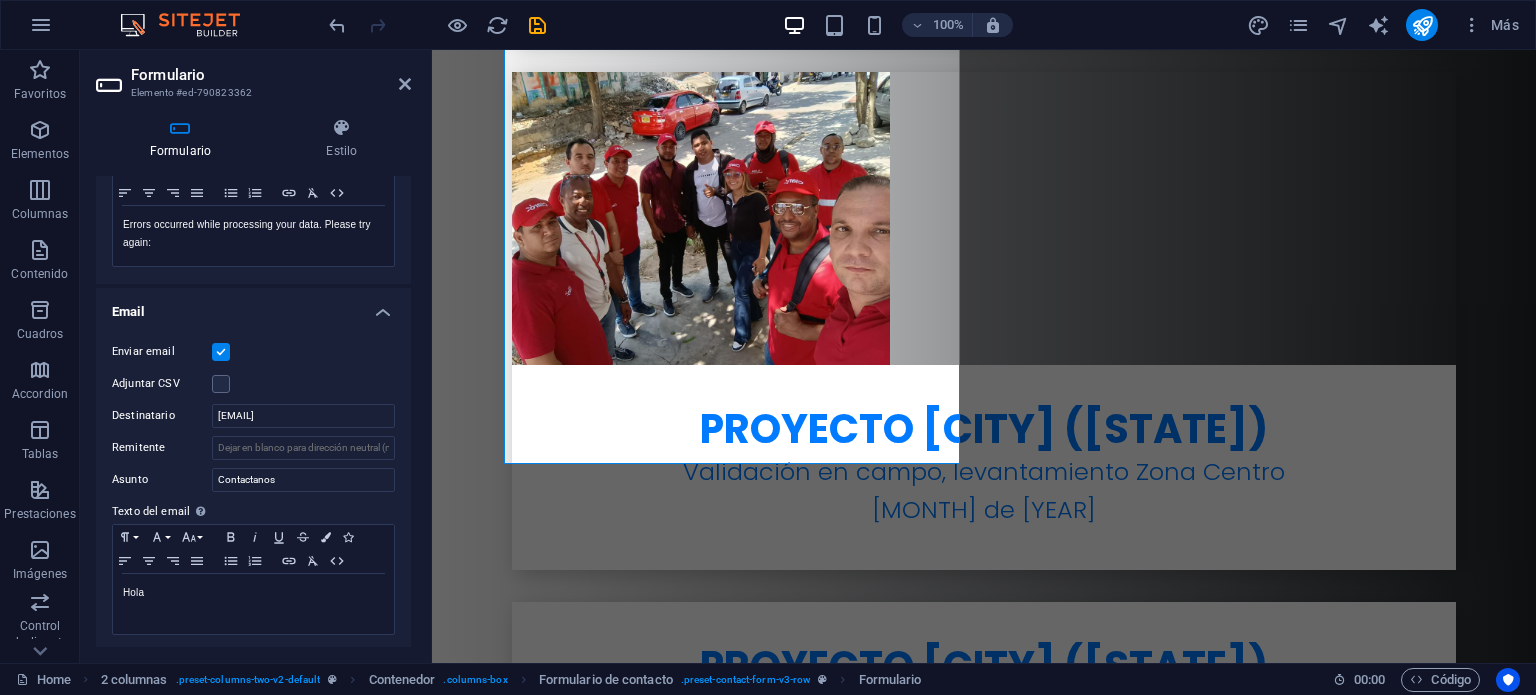 click on "Texto del email Define el texto a enviar si las entradas del formulario deben enviarse por email." at bounding box center [253, 512] 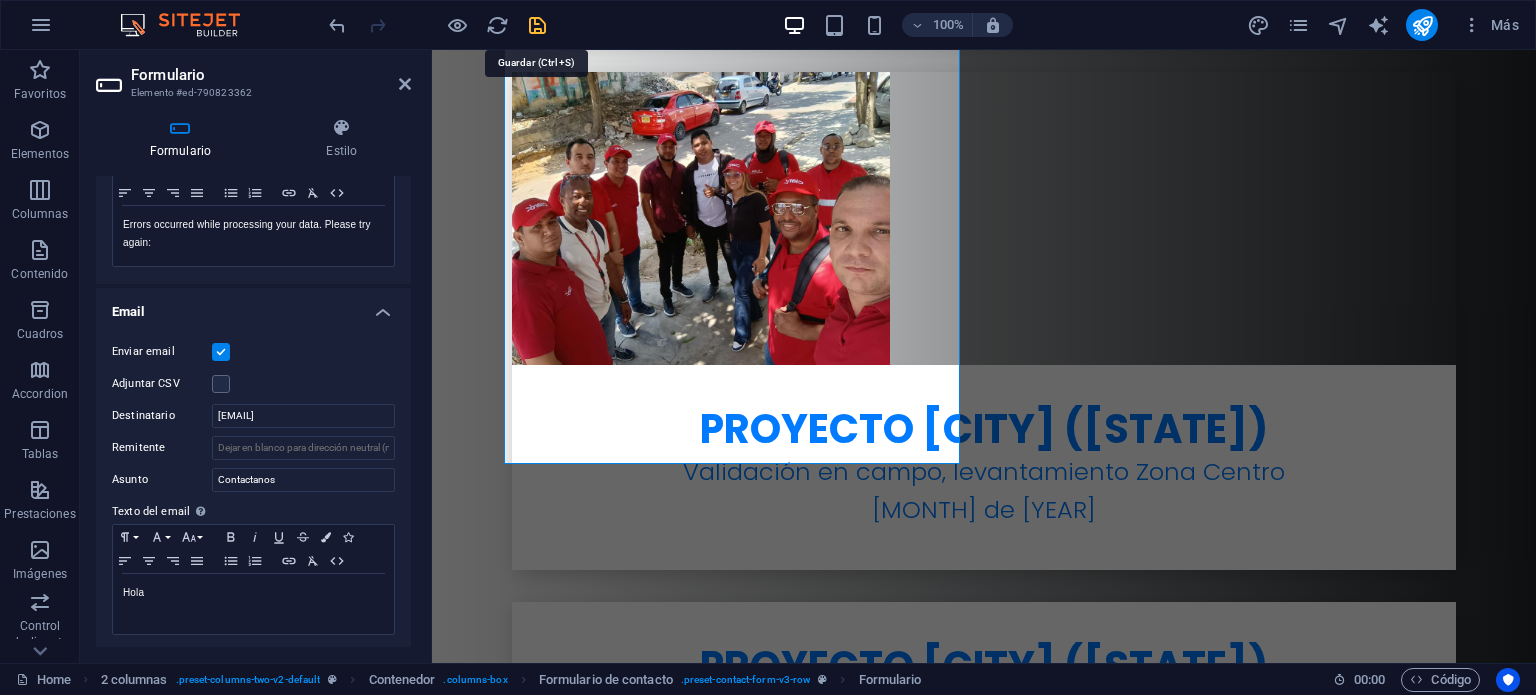 click at bounding box center [537, 25] 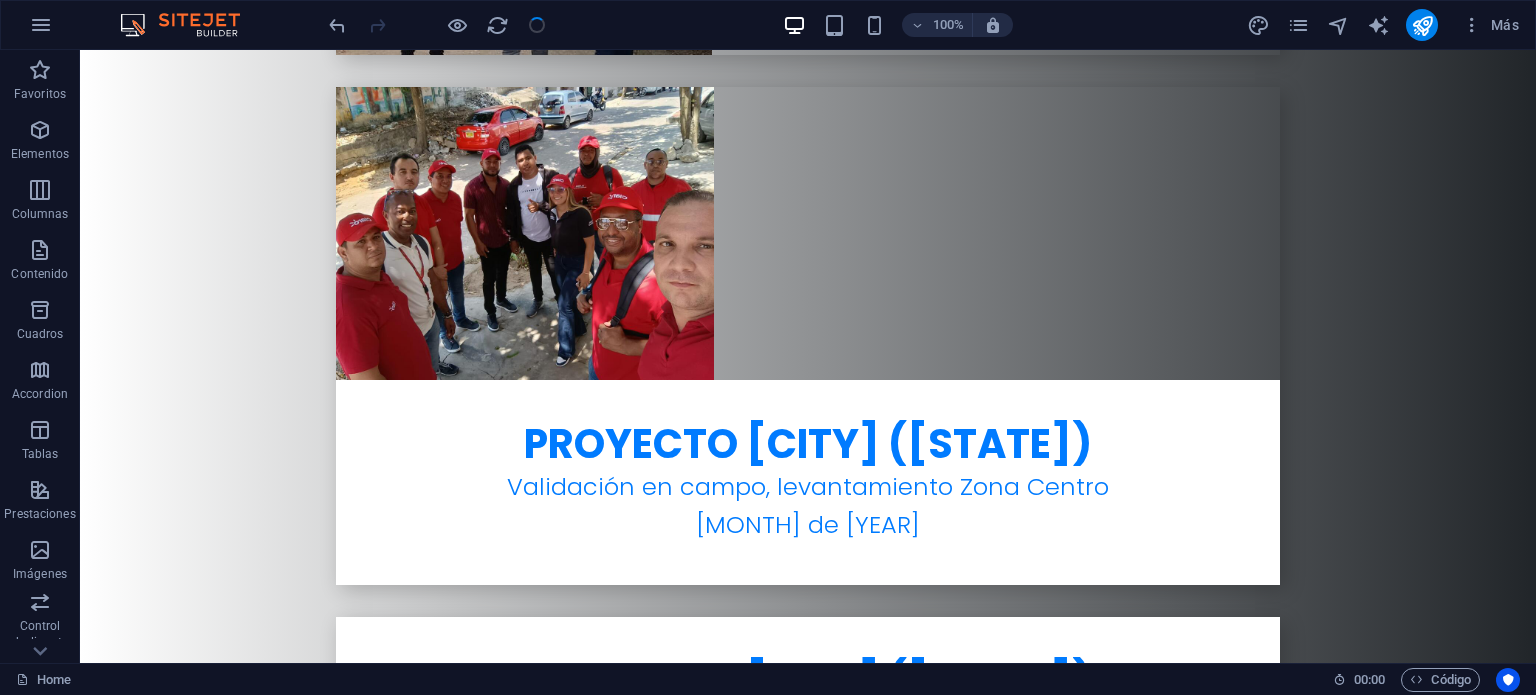 scroll, scrollTop: 7228, scrollLeft: 0, axis: vertical 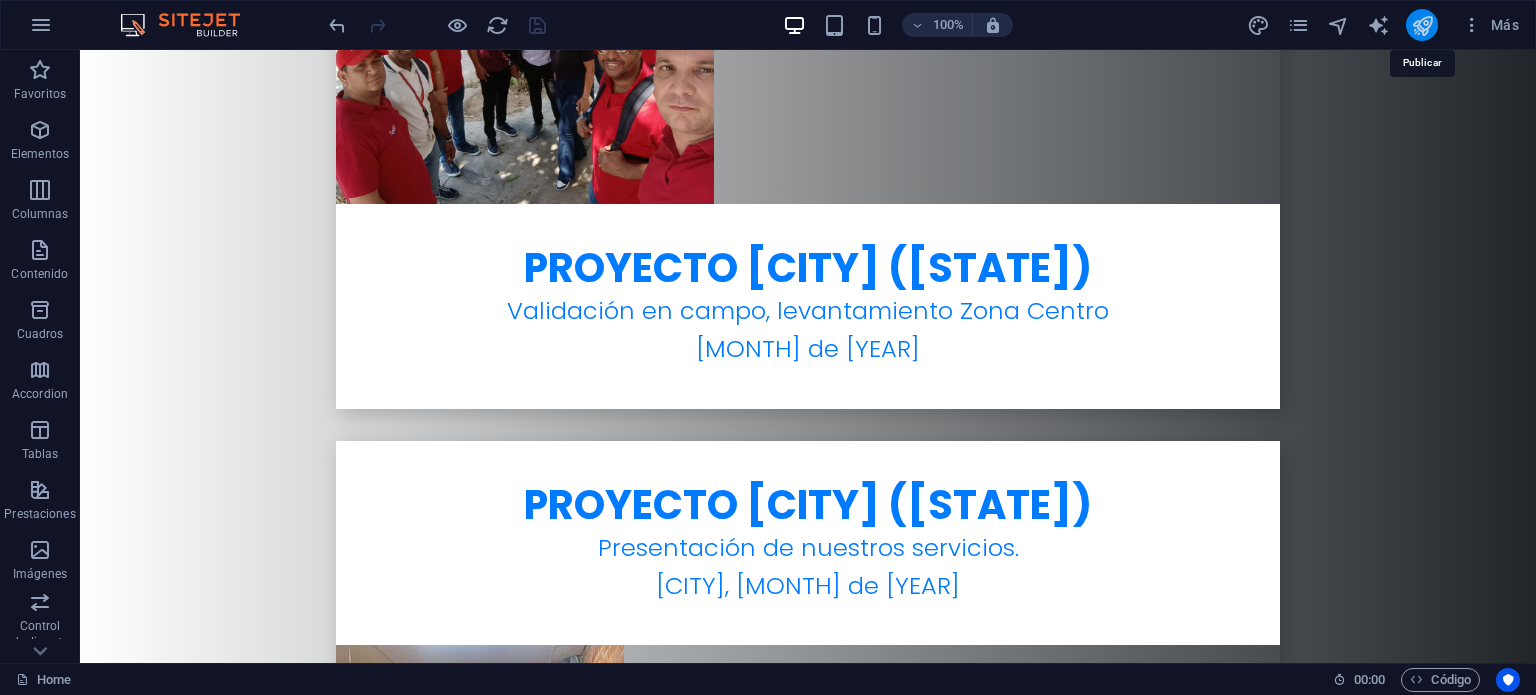 click at bounding box center [1422, 25] 